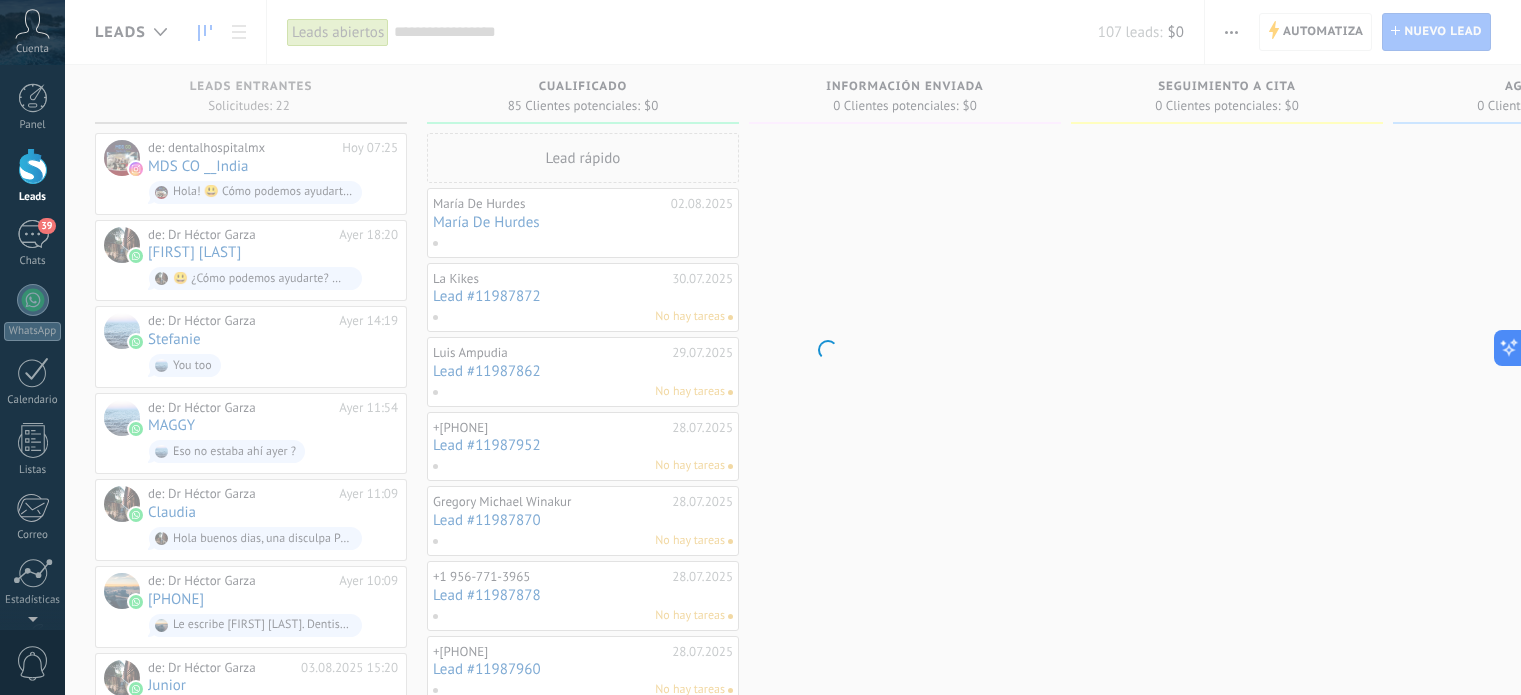 scroll, scrollTop: 0, scrollLeft: 0, axis: both 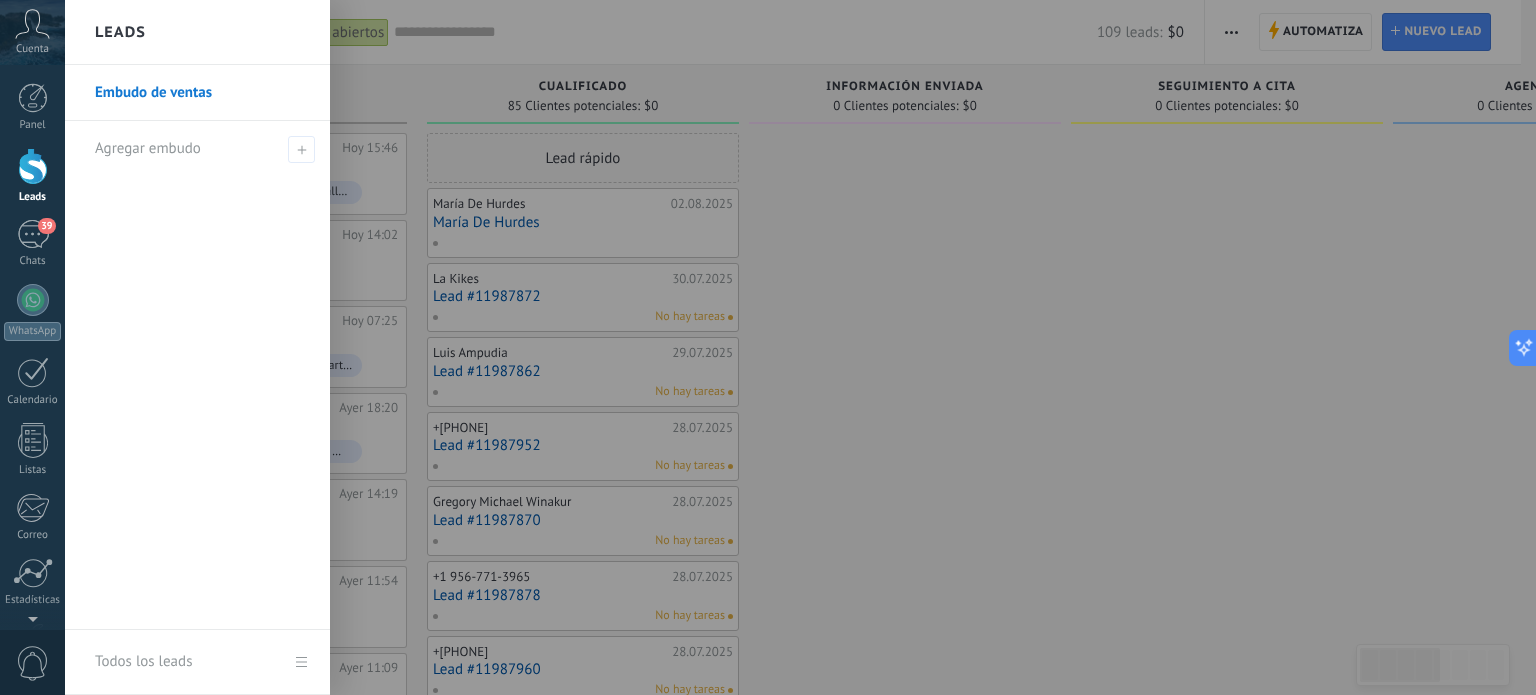 click at bounding box center (33, 166) 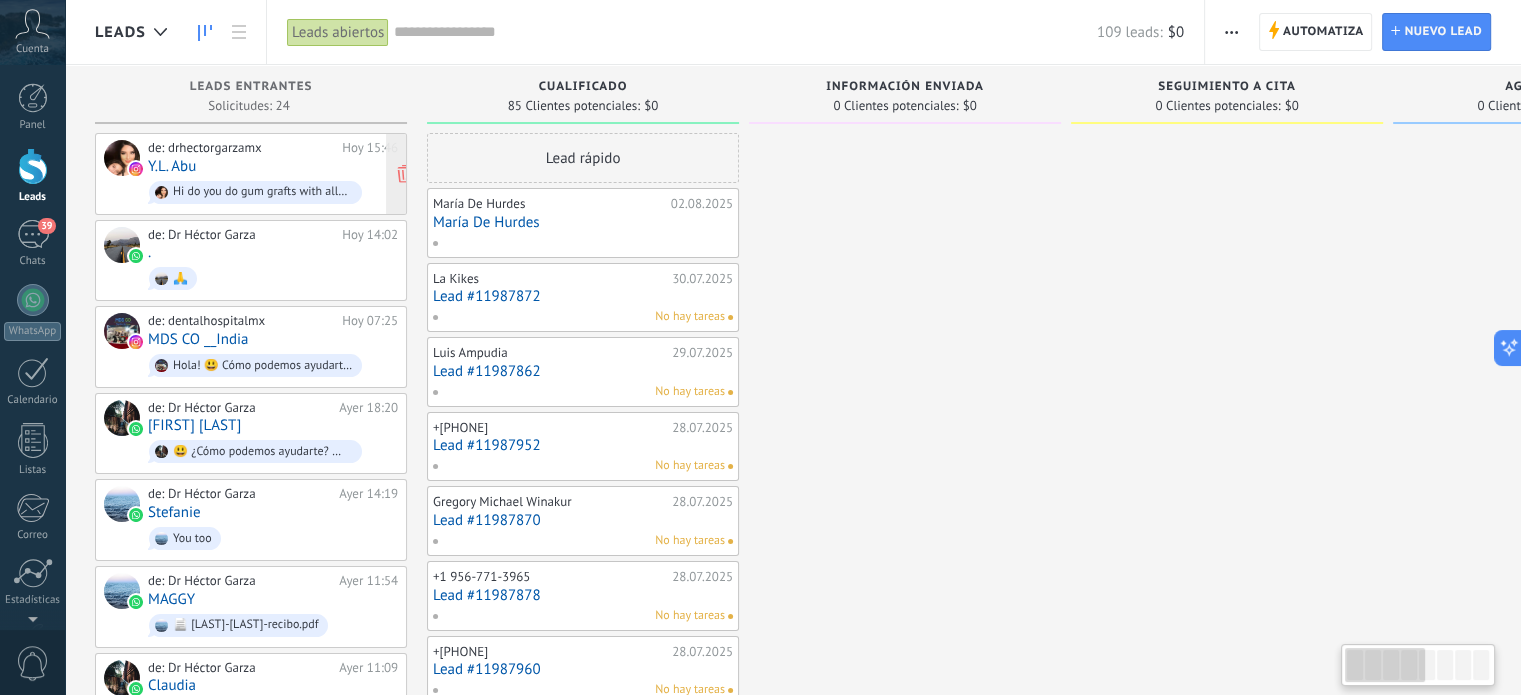click on "de: drhectorgarzamx Hoy 15:46 Y.L. Abu Hi do you do gum grafts with alloderm ? Or collagen" at bounding box center (273, 174) 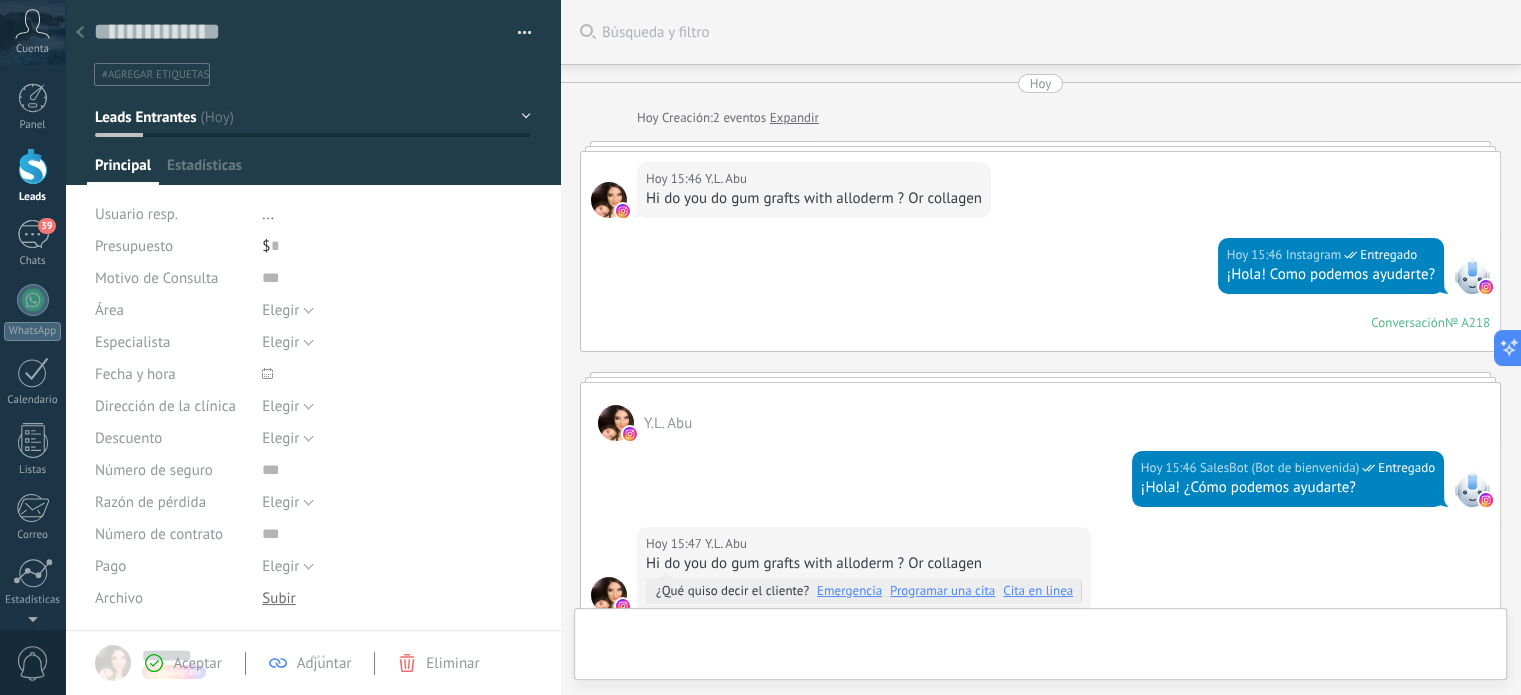 type on "**********" 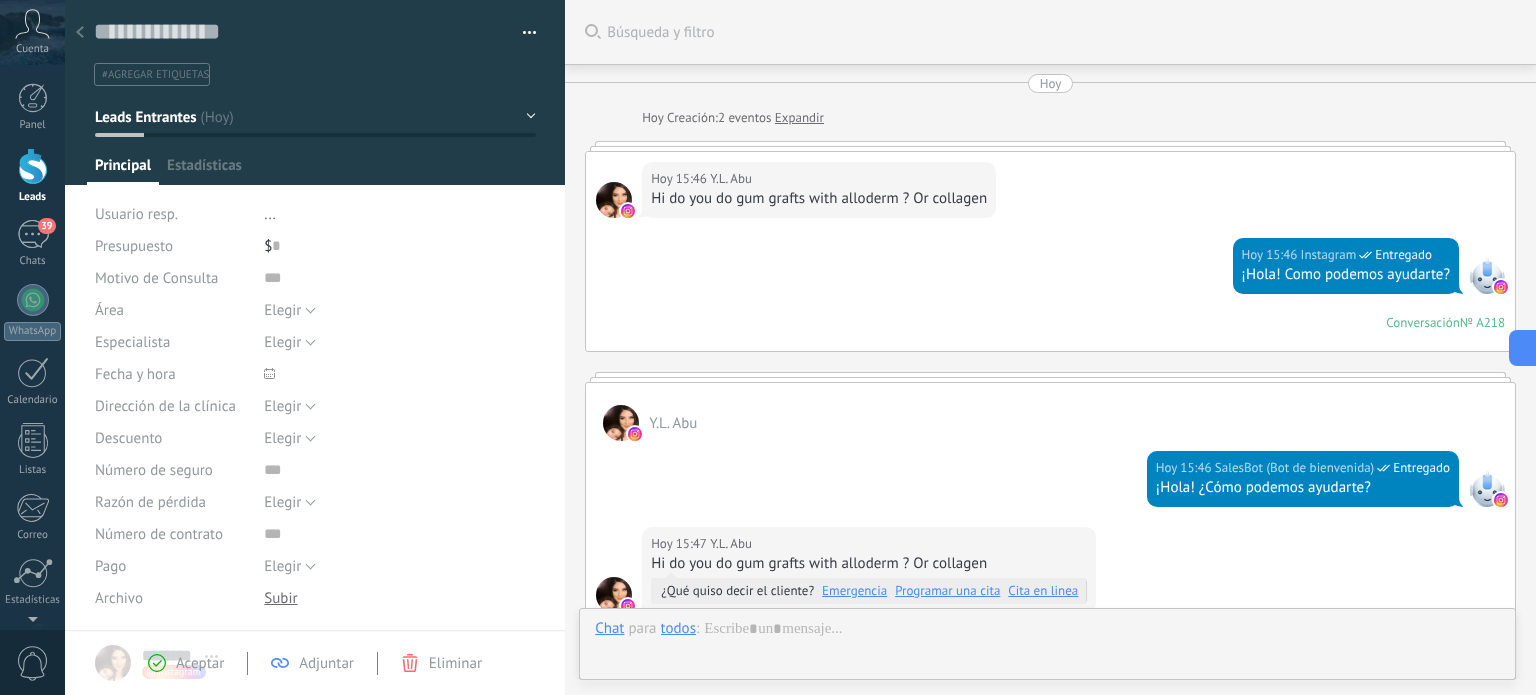 scroll, scrollTop: 29, scrollLeft: 0, axis: vertical 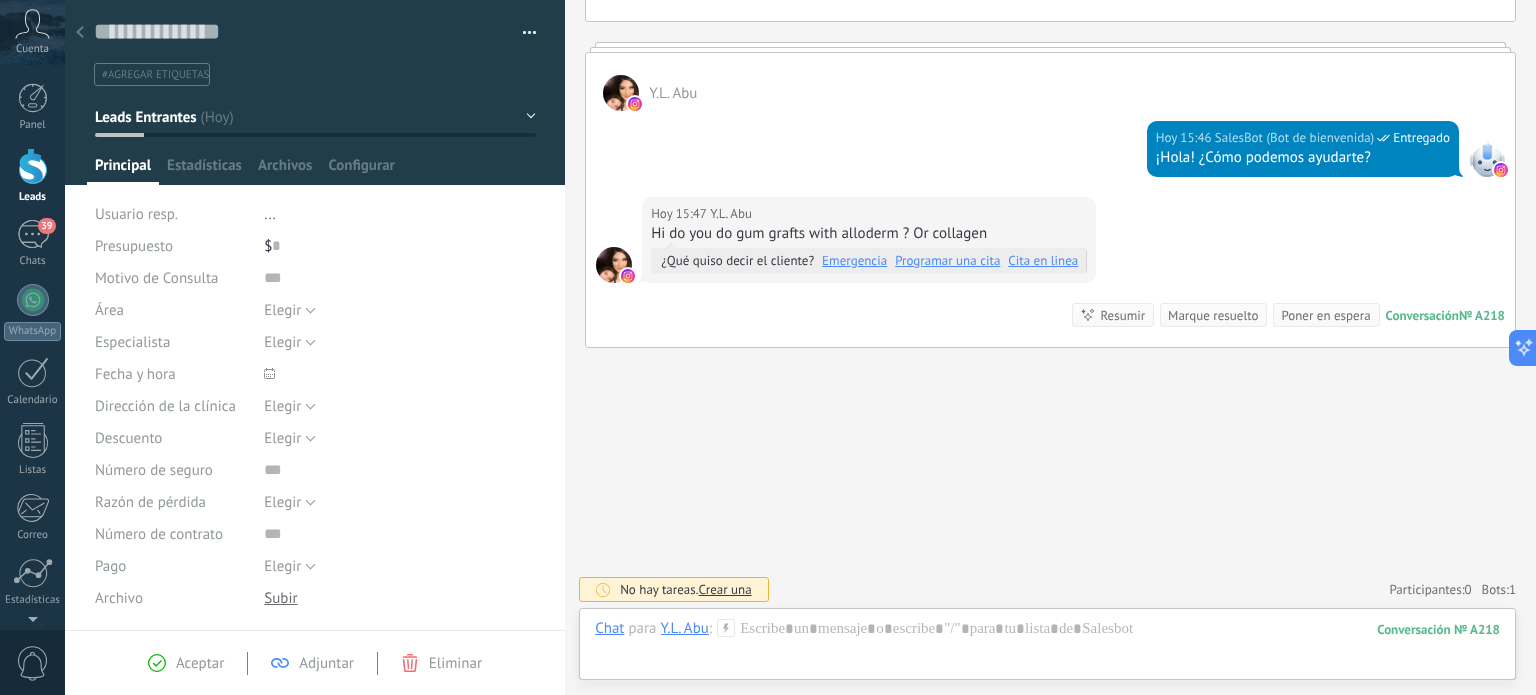 click on "Hi do you do gum grafts with alloderm ? Or collagen" at bounding box center [869, 234] 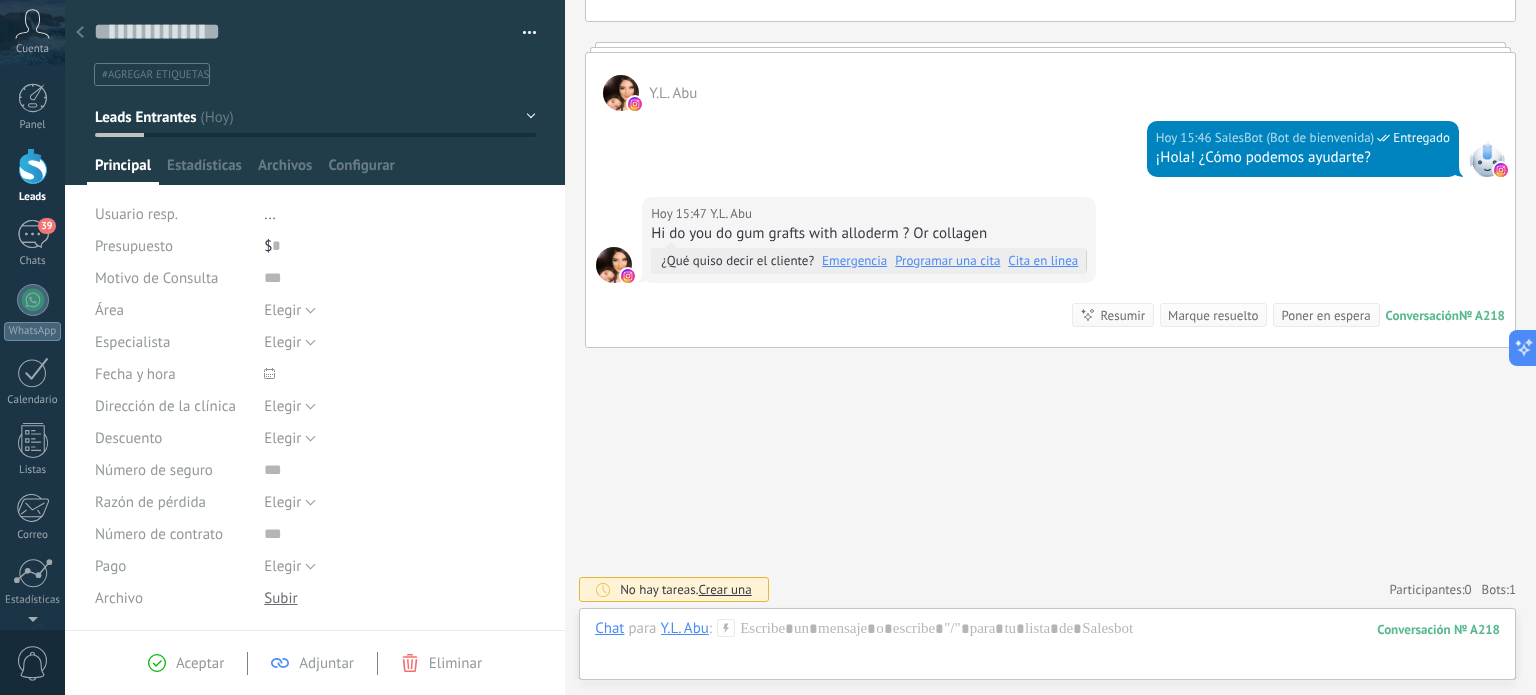 click on "Buscar Búsqueda y filtro Carga más Hoy Hoy Creación:  2  eventos   Expandir Hoy 15:46 Y.L. Abu  Hi do you do gum grafts with alloderm ? Or collagen Hoy 15:46 Instagram  Entregado ¡Hola! ��� Como podemos ayudarte? Conversación  № A218 Conversación № A218 Y.L. Abu  Hoy 15:46 SalesBot (Bot de bienvenida)  Entregado ¡Hola! ¿Cómo podemos ayudarte? Hoy 15:47 Y.L. Abu  Hi do you do gum grafts with alloderm ? Or collagen ¿Qué quiso decir el cliente? Emergencia Programar una cita Cita en linea Conversación  № A218 Conversación № A218 Resumir Resumir Marque resuelto Poner en espera Hoy 15:47 Y.L. Abu: Hi do you do gum grafts with alloderm ? Or collagen Conversación № A218 No hay tareas.  Crear una Participantes:  0 Agregar usuario Bots:  1 Active bots Bot de bienvenida" at bounding box center (1050, 183) 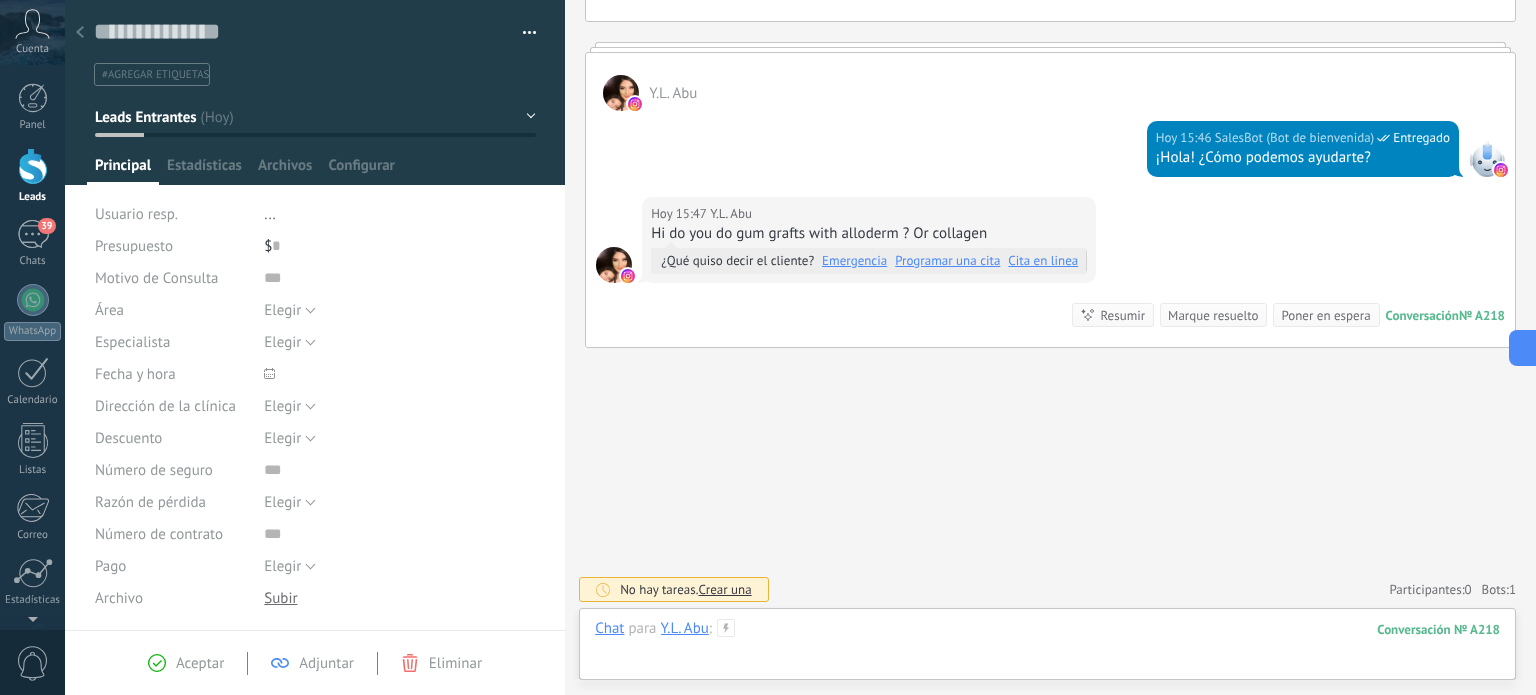 click at bounding box center [1047, 649] 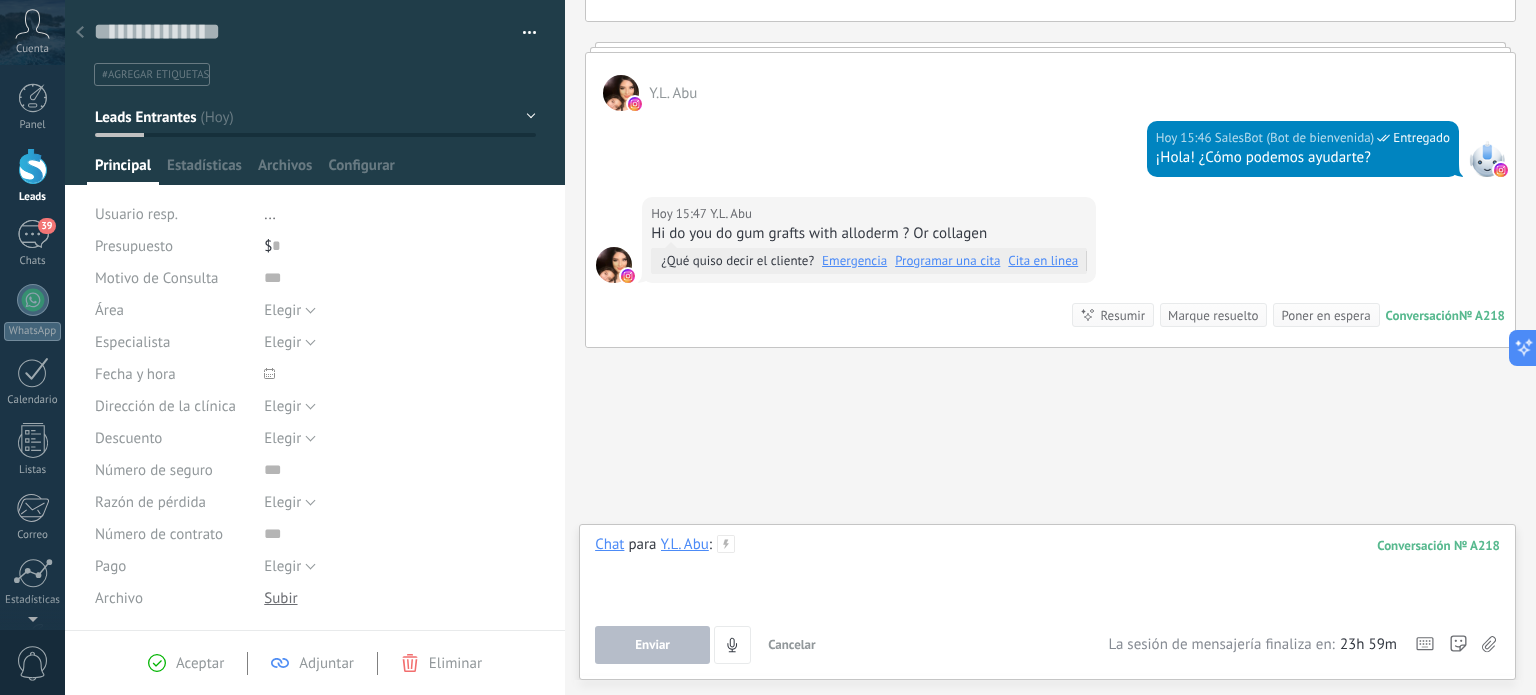type 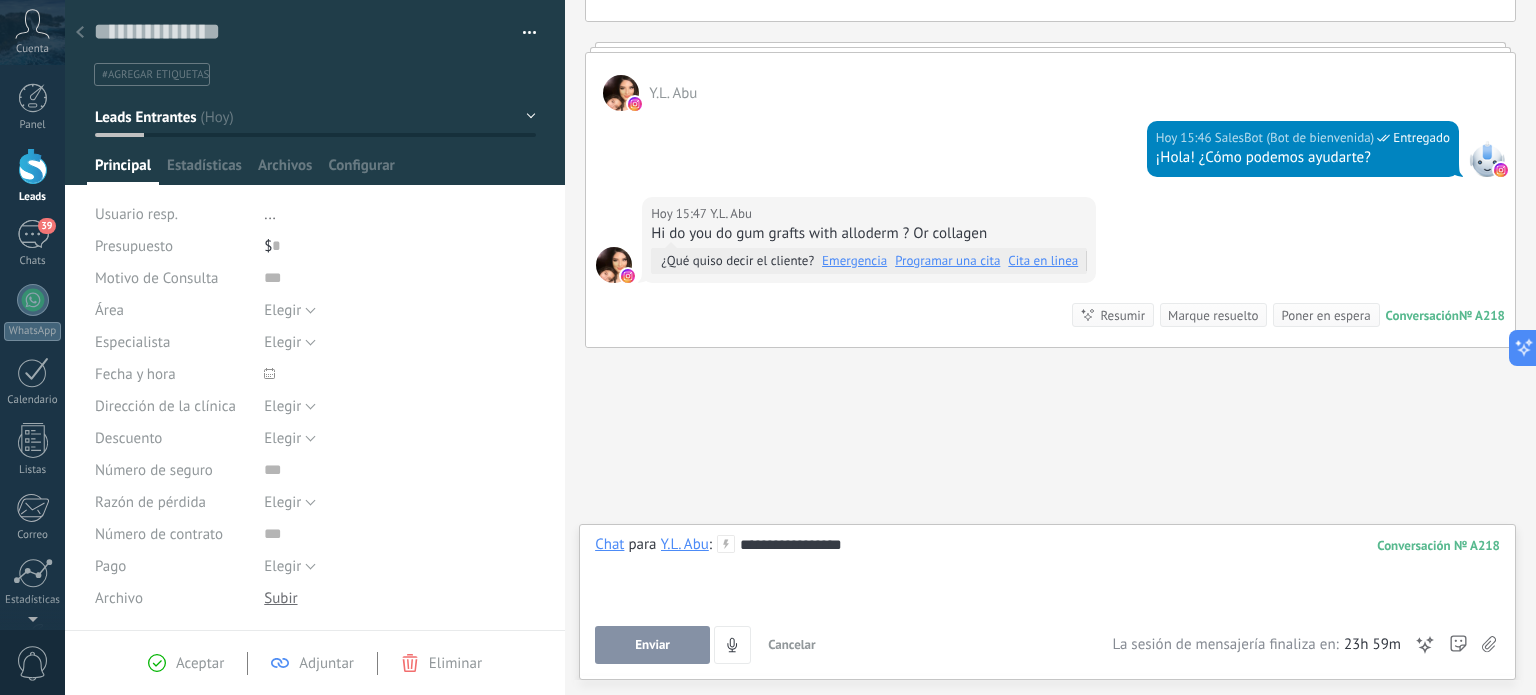click on "Enviar" at bounding box center (652, 645) 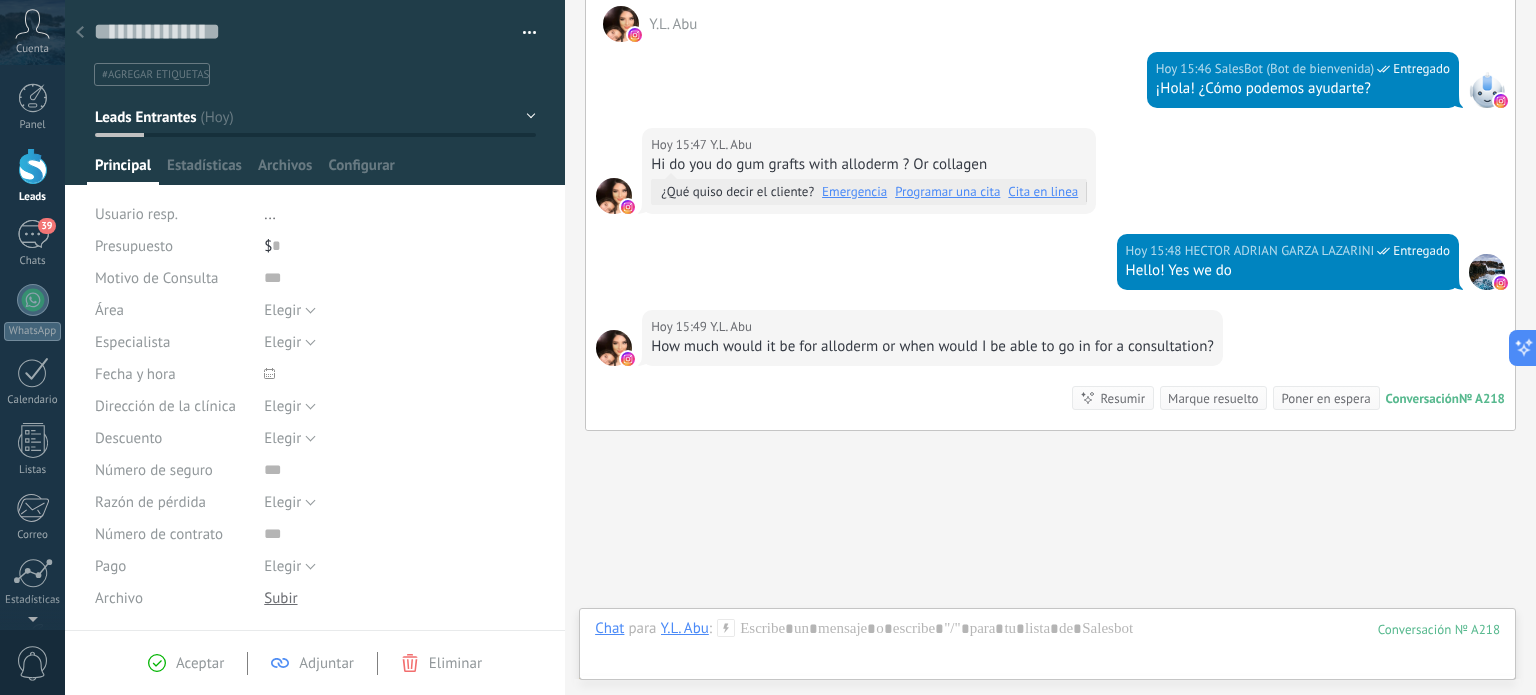 scroll, scrollTop: 482, scrollLeft: 0, axis: vertical 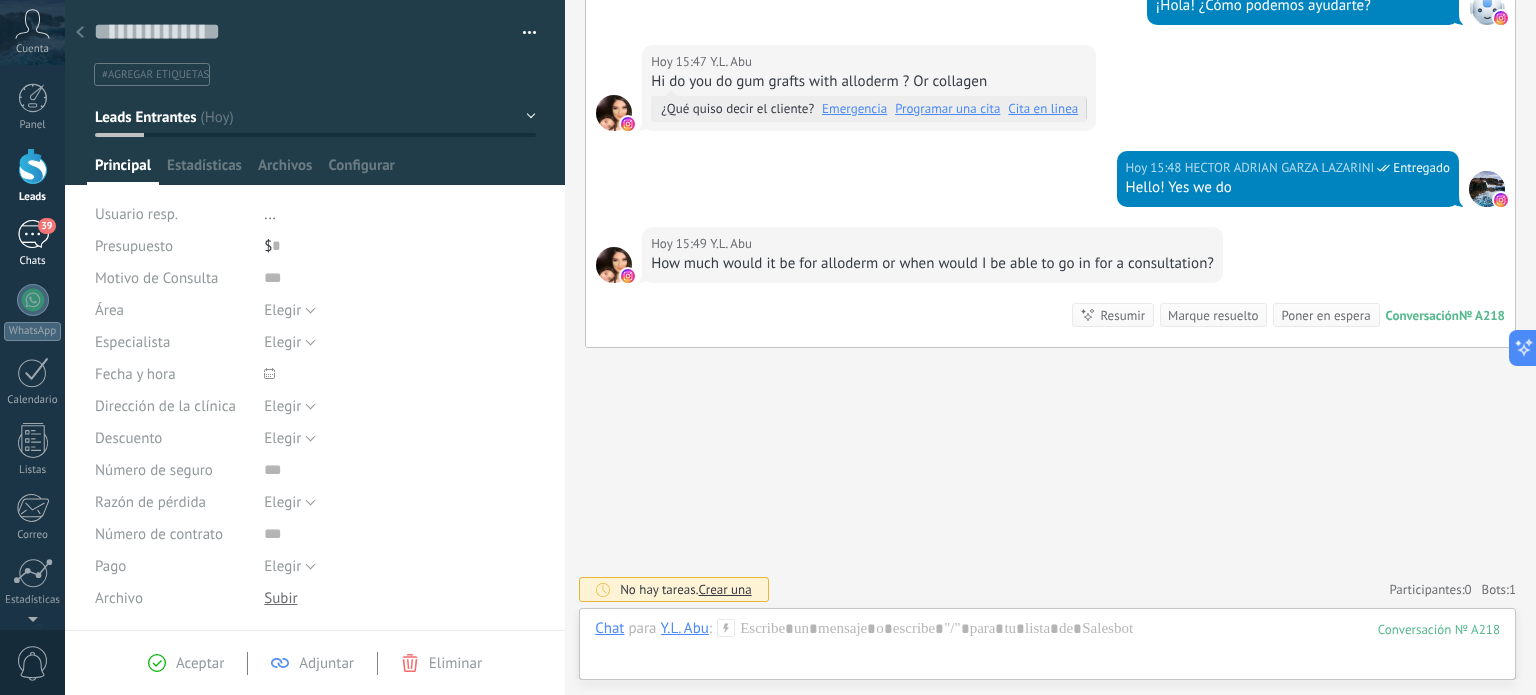 click on "39" at bounding box center [33, 234] 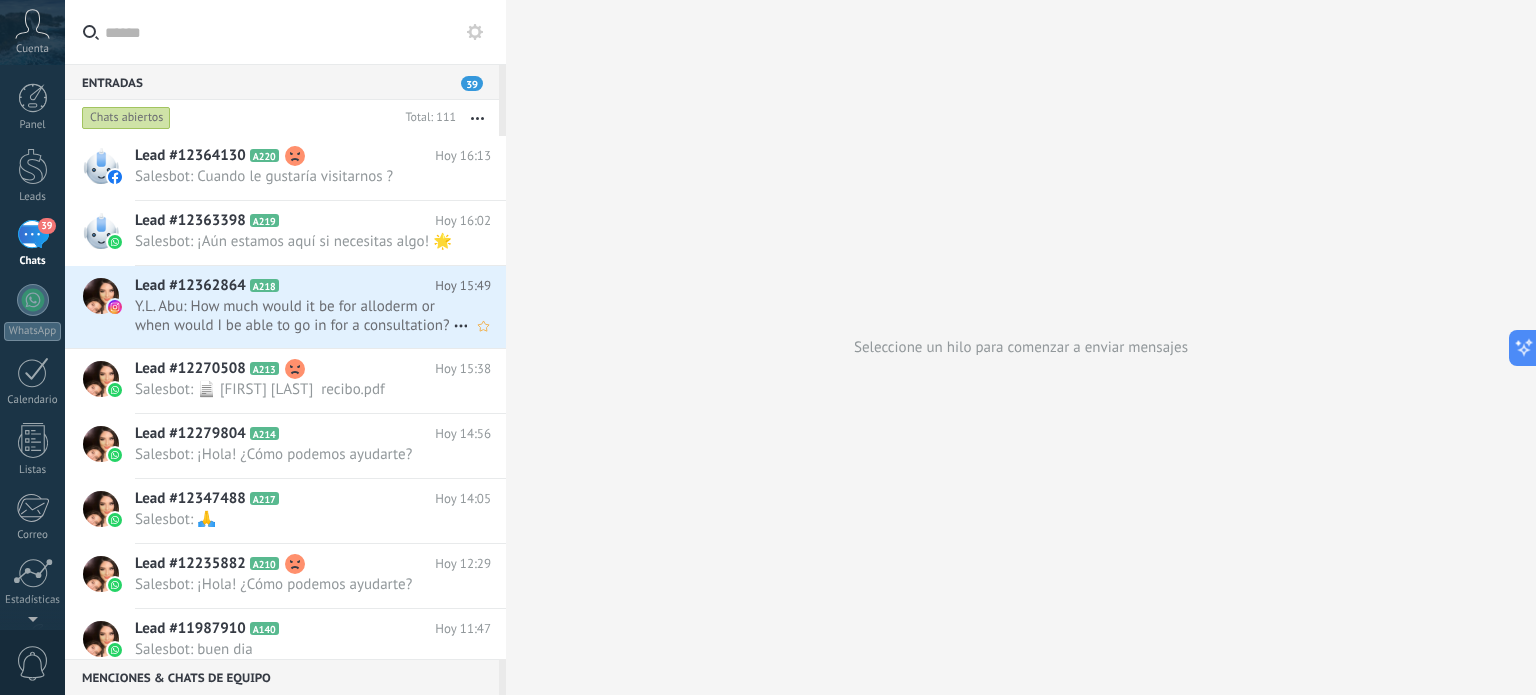 click on "Y.L. Abu: How much would it be for alloderm or when would I be able to go in for a consultation?" at bounding box center [294, 316] 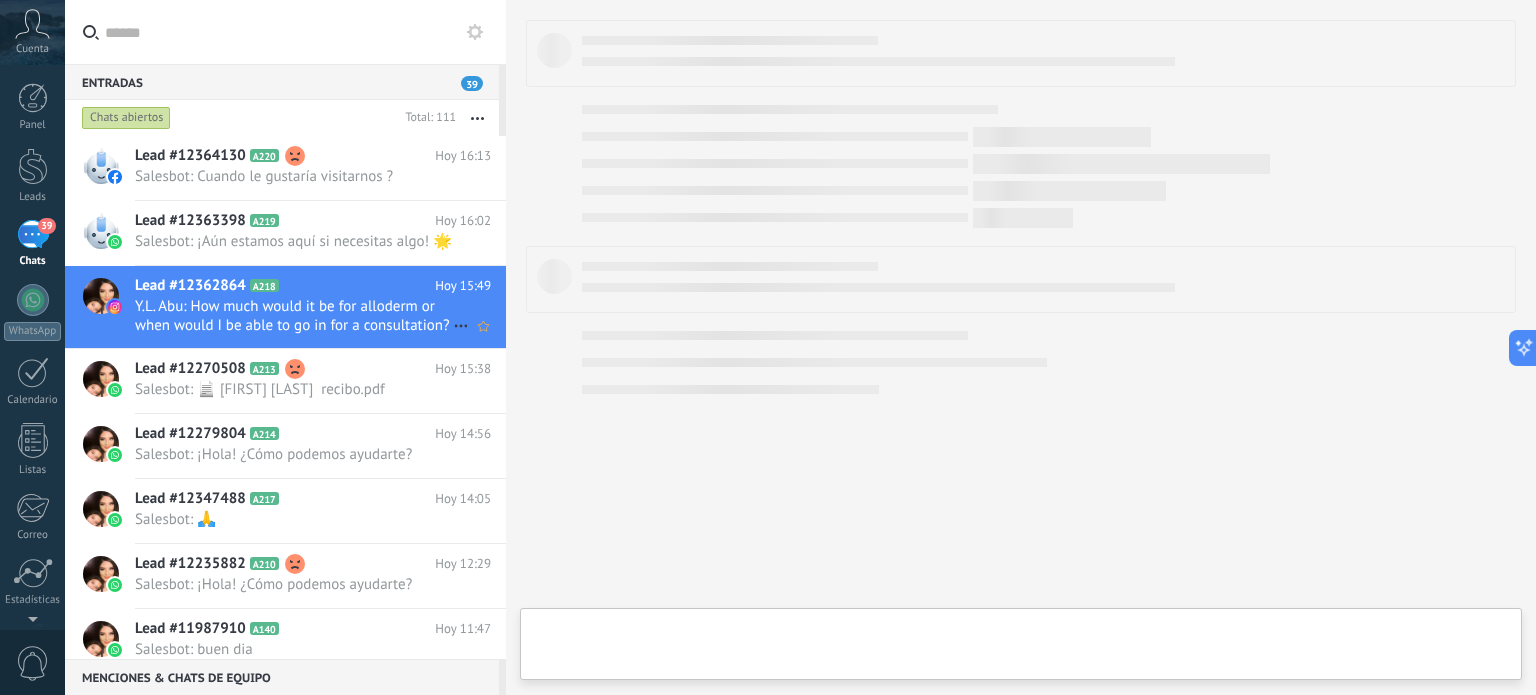 type on "**********" 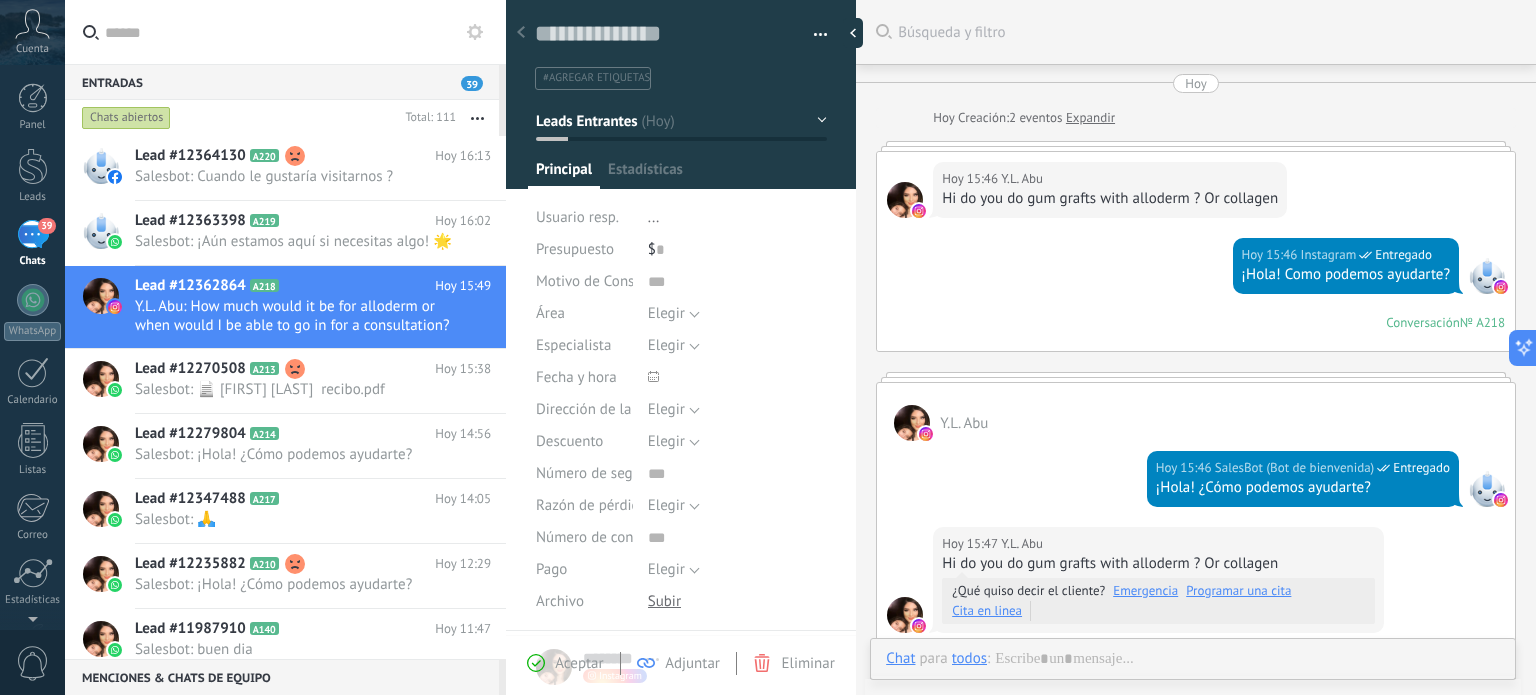 scroll, scrollTop: 29, scrollLeft: 0, axis: vertical 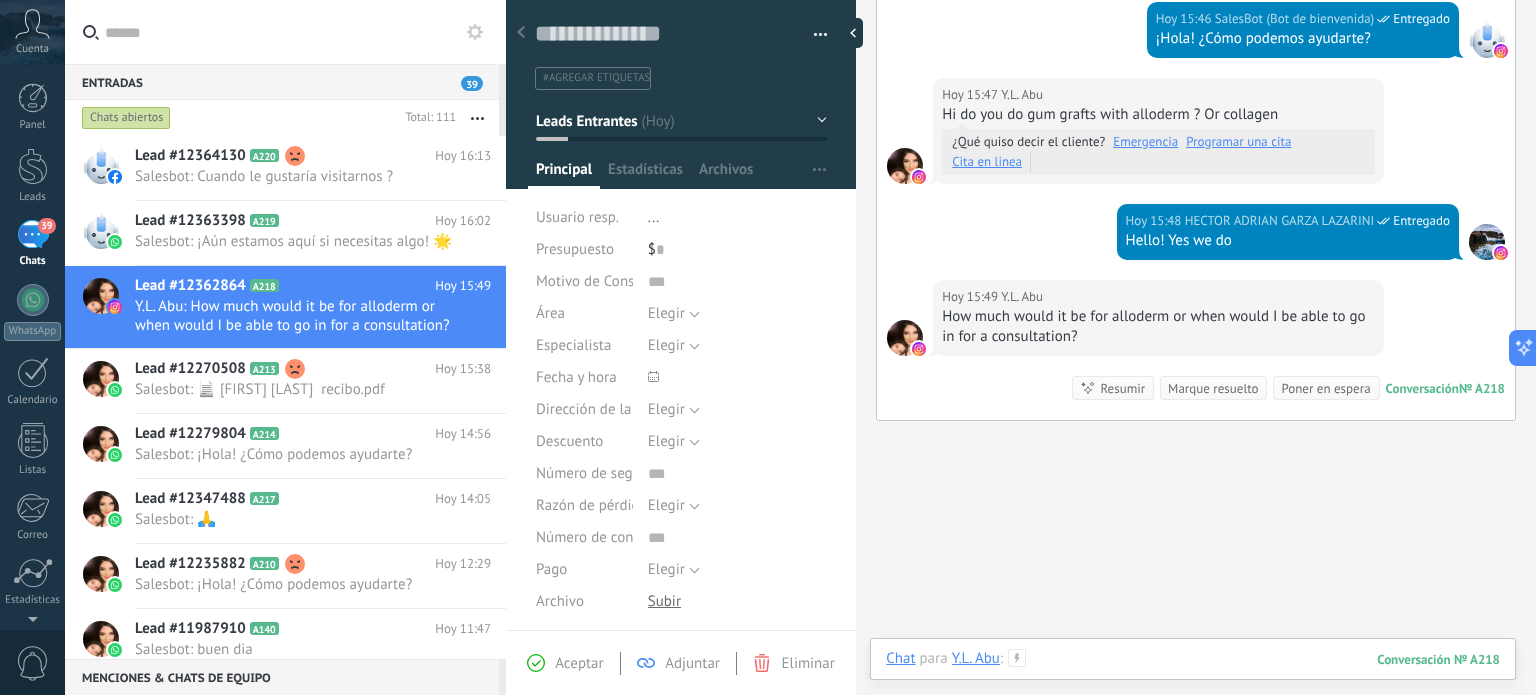 click at bounding box center (1193, 679) 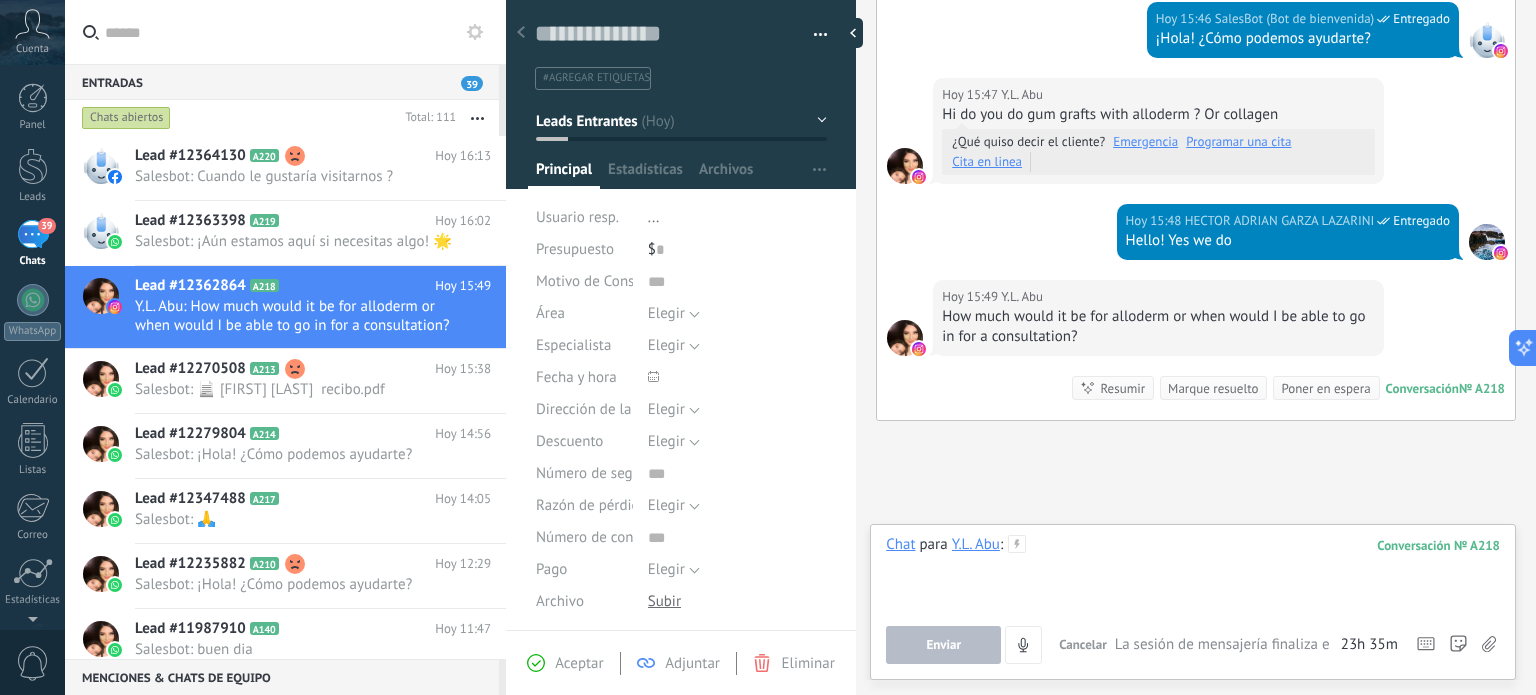type 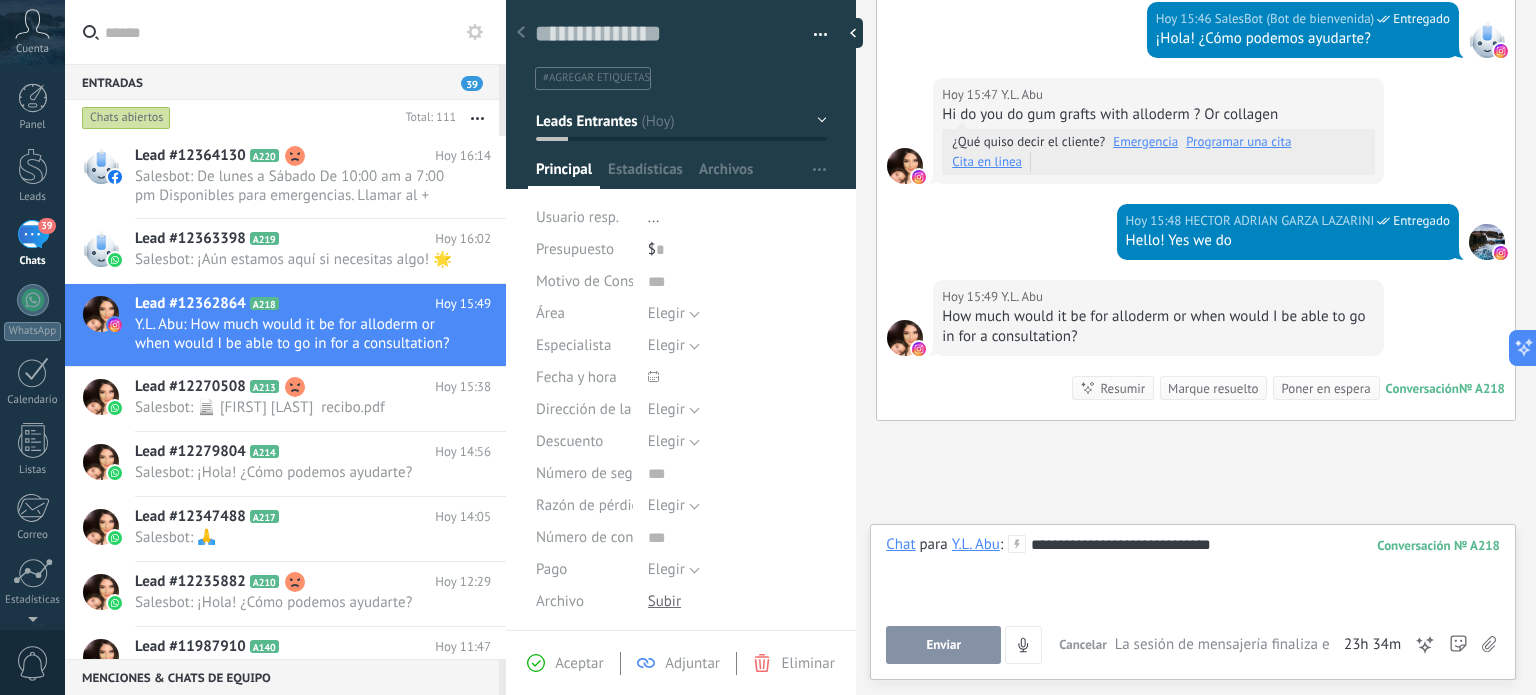 click on "Enviar" at bounding box center [943, 645] 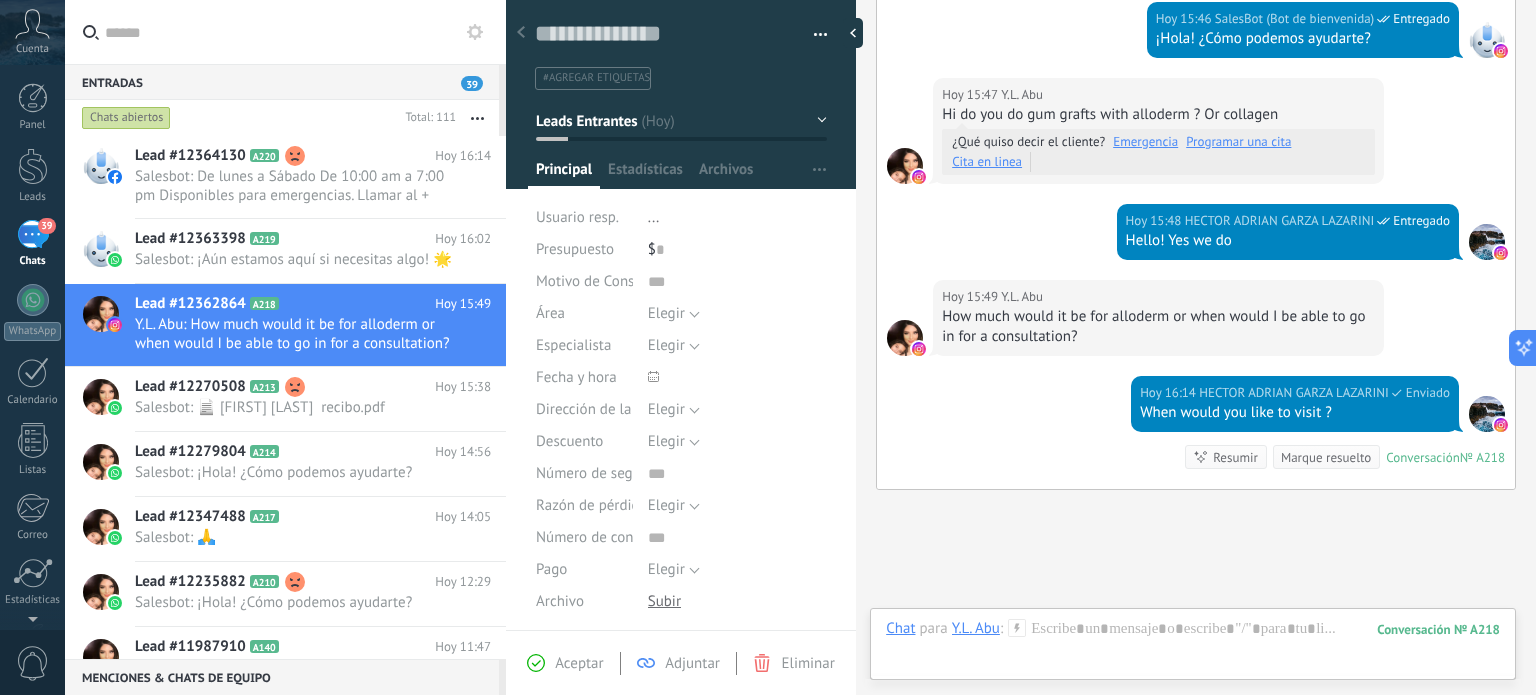 scroll, scrollTop: 591, scrollLeft: 0, axis: vertical 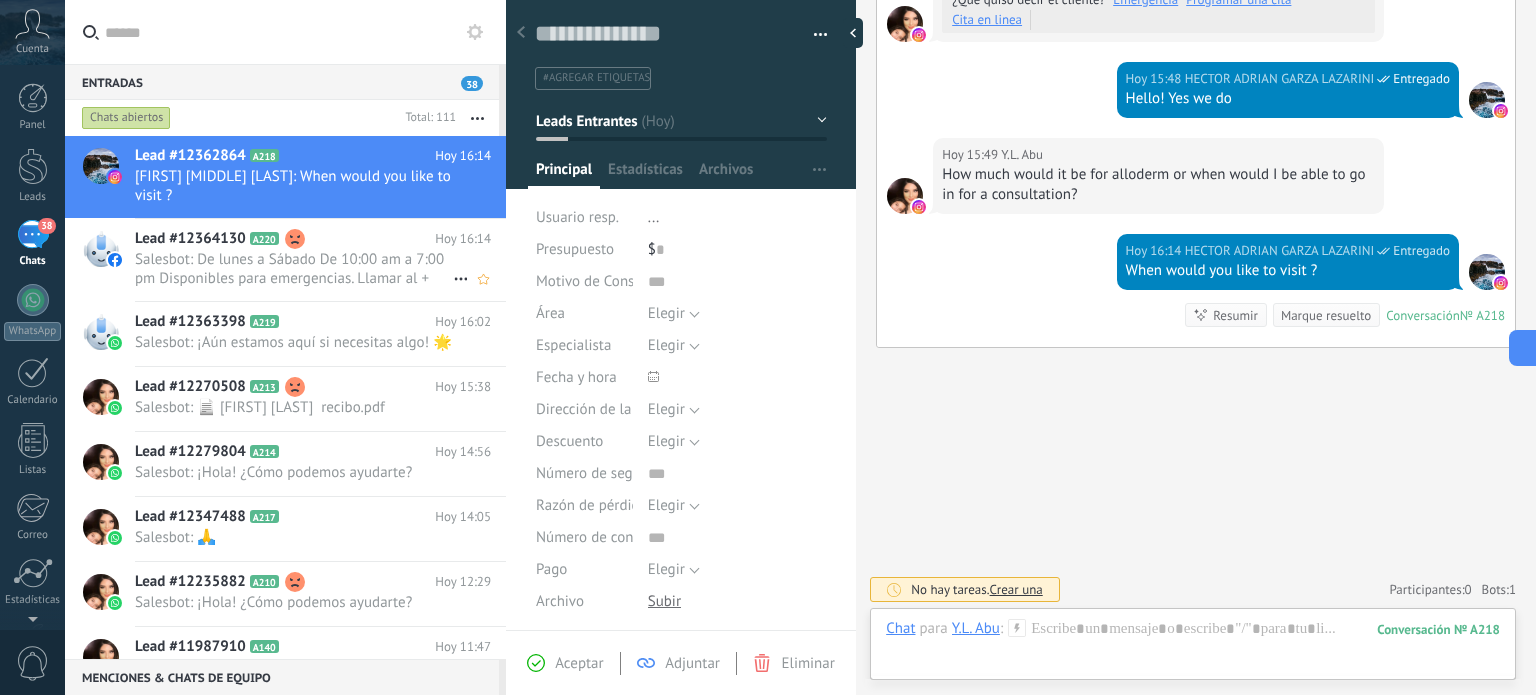 click on "Salesbot: De lunes a Sábado
De 10:00 am a 7:00 pm Disponibles para emergencias.
Llamar al +52 867 4002525" at bounding box center [294, 269] 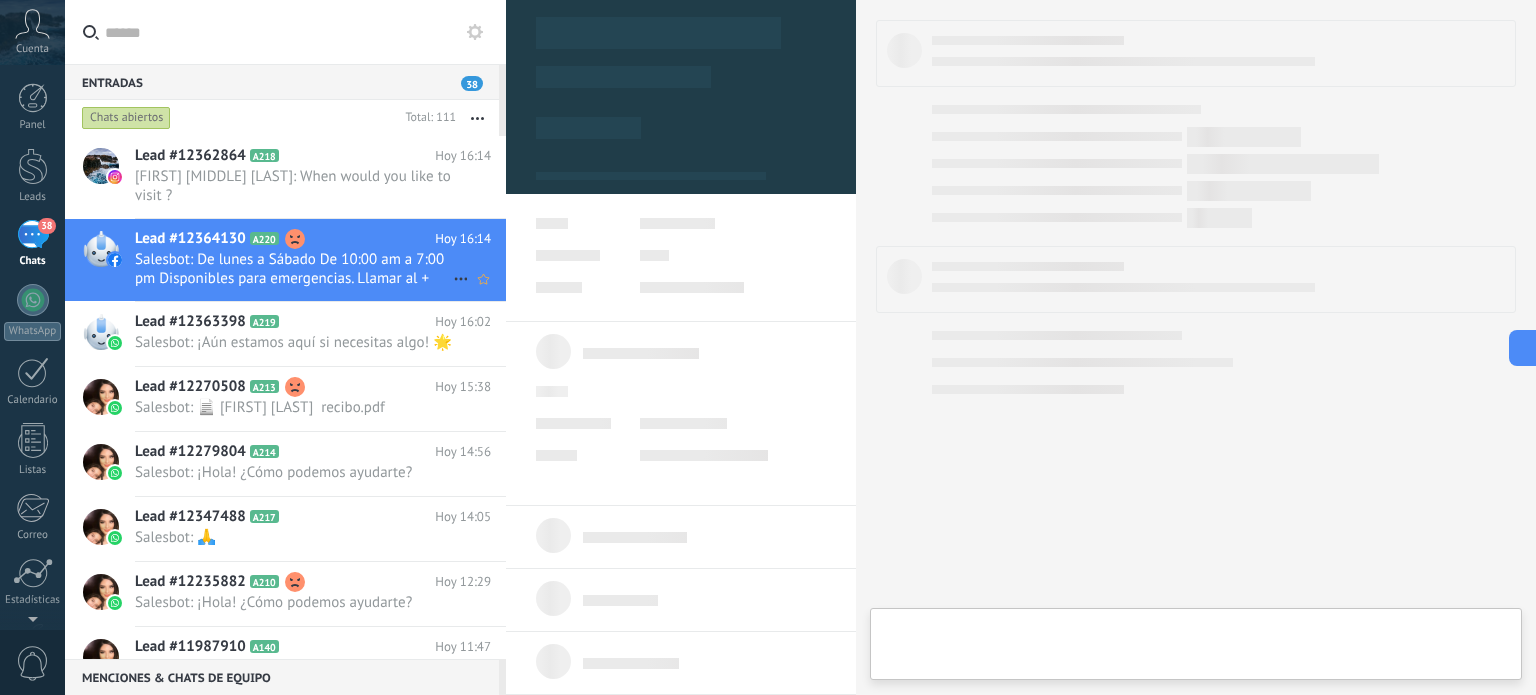 type on "**********" 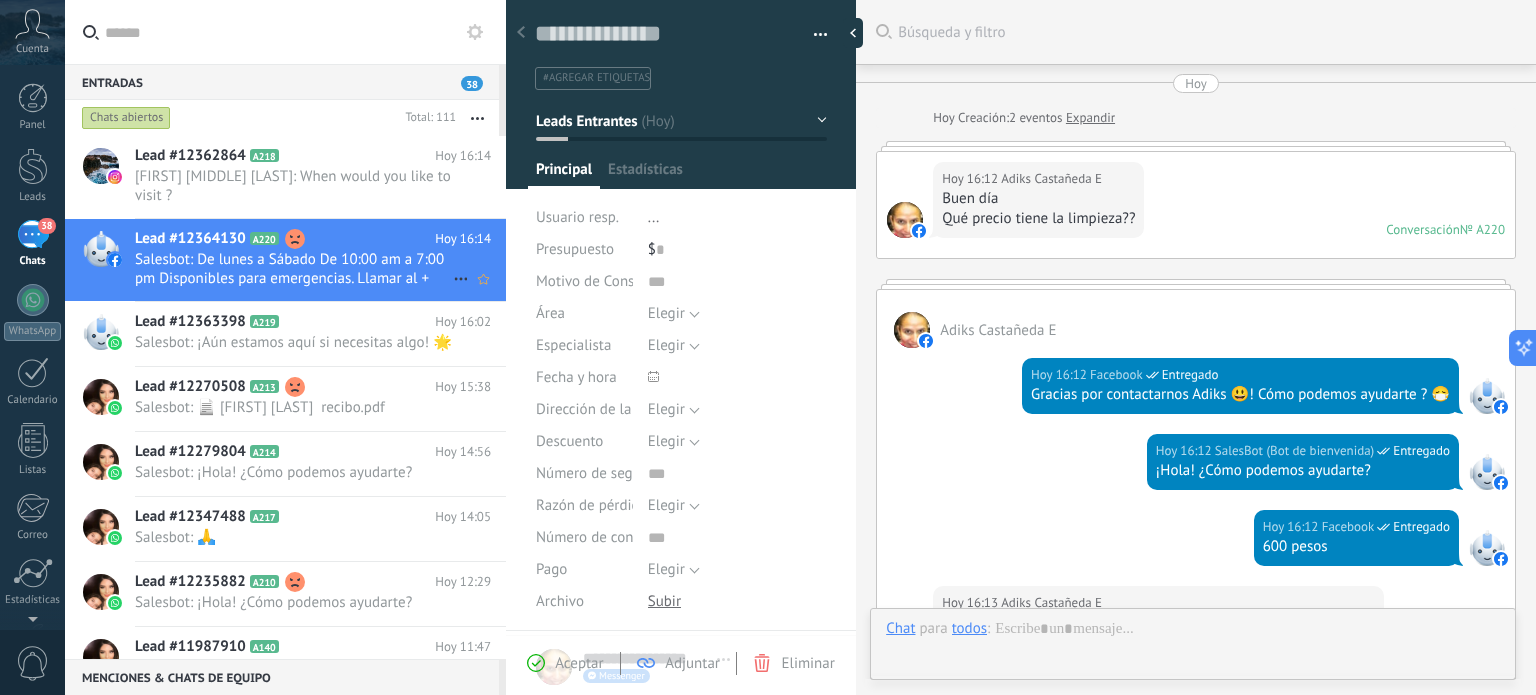 scroll, scrollTop: 29, scrollLeft: 0, axis: vertical 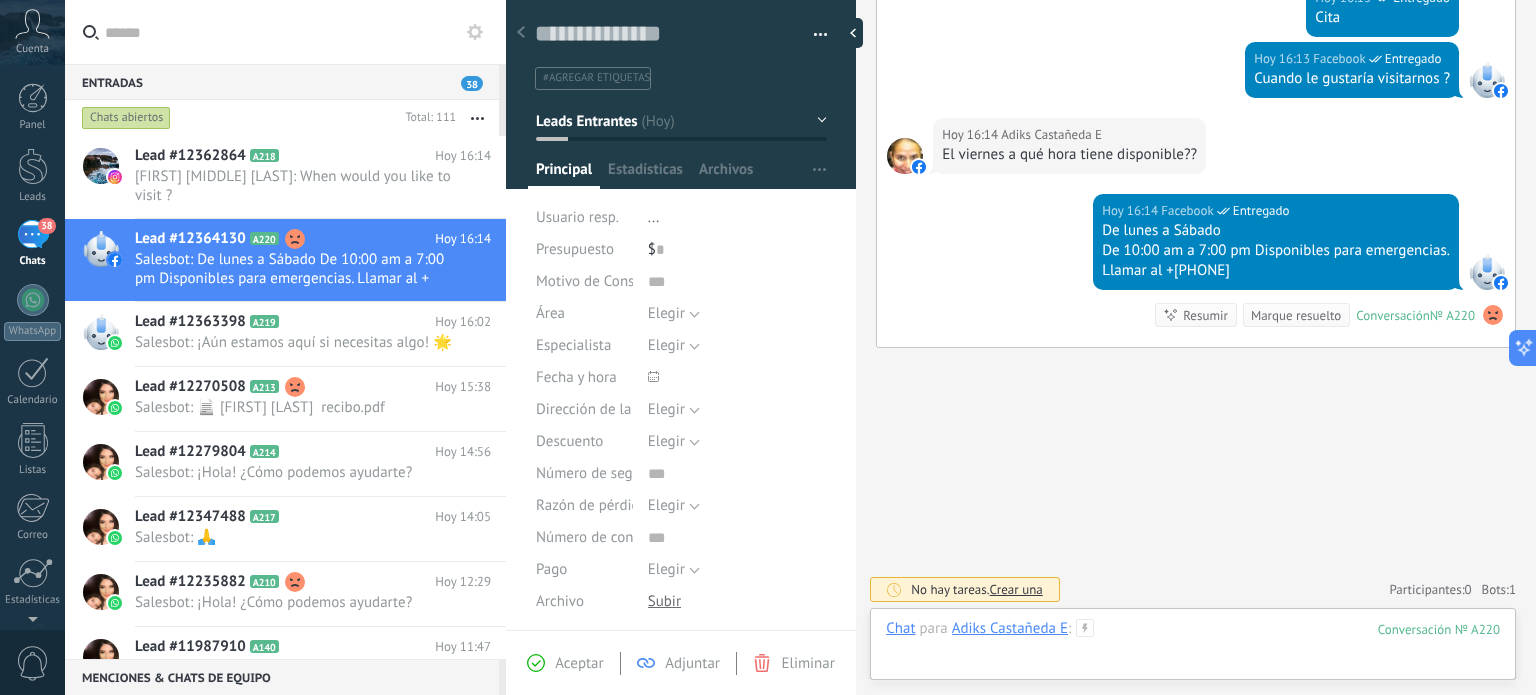 click at bounding box center [1193, 649] 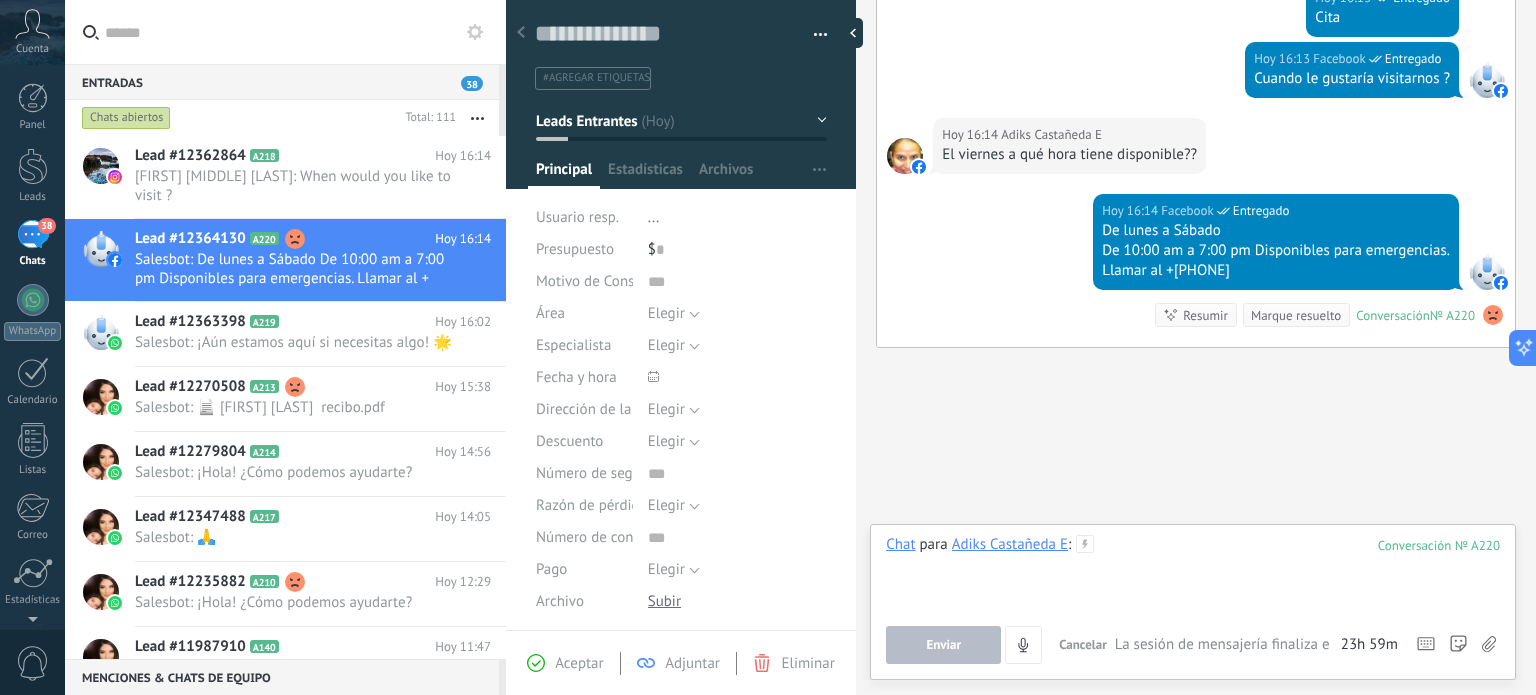 type 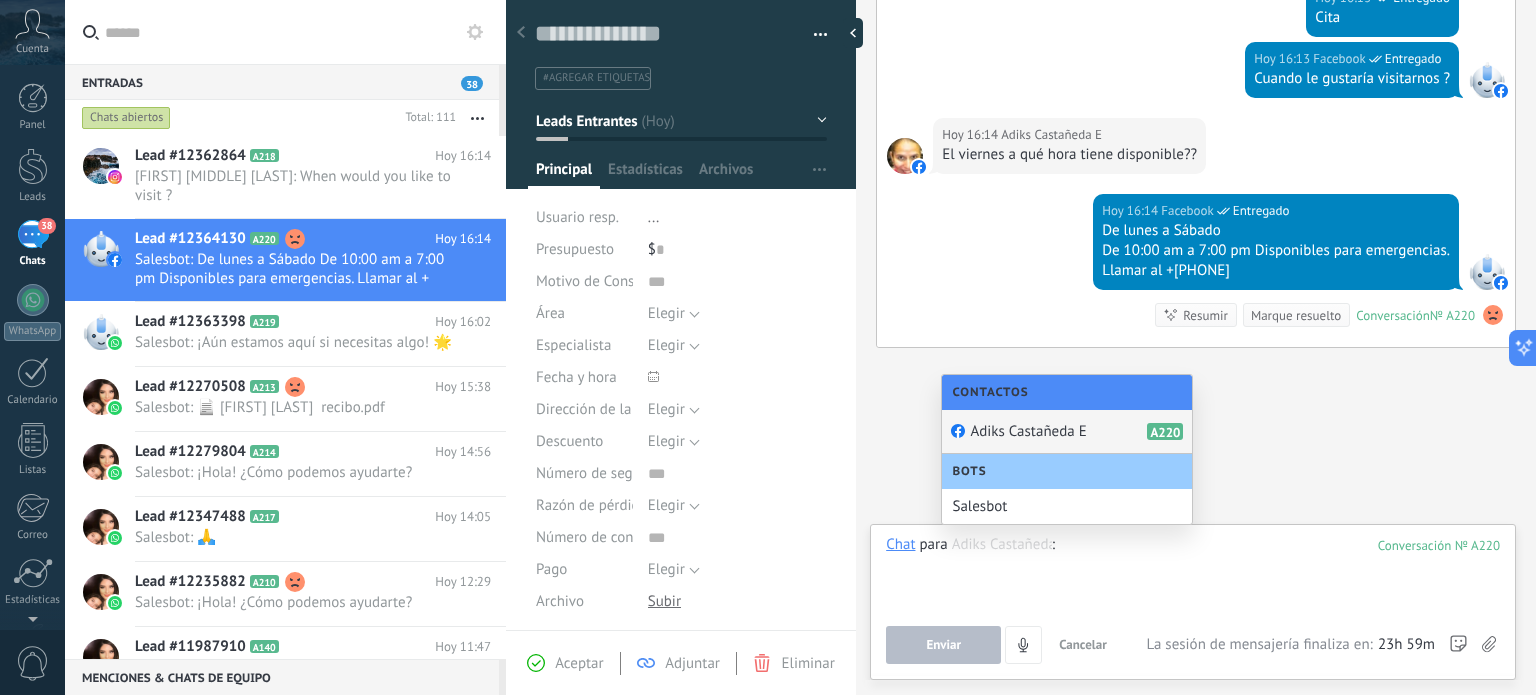 click at bounding box center (1193, 573) 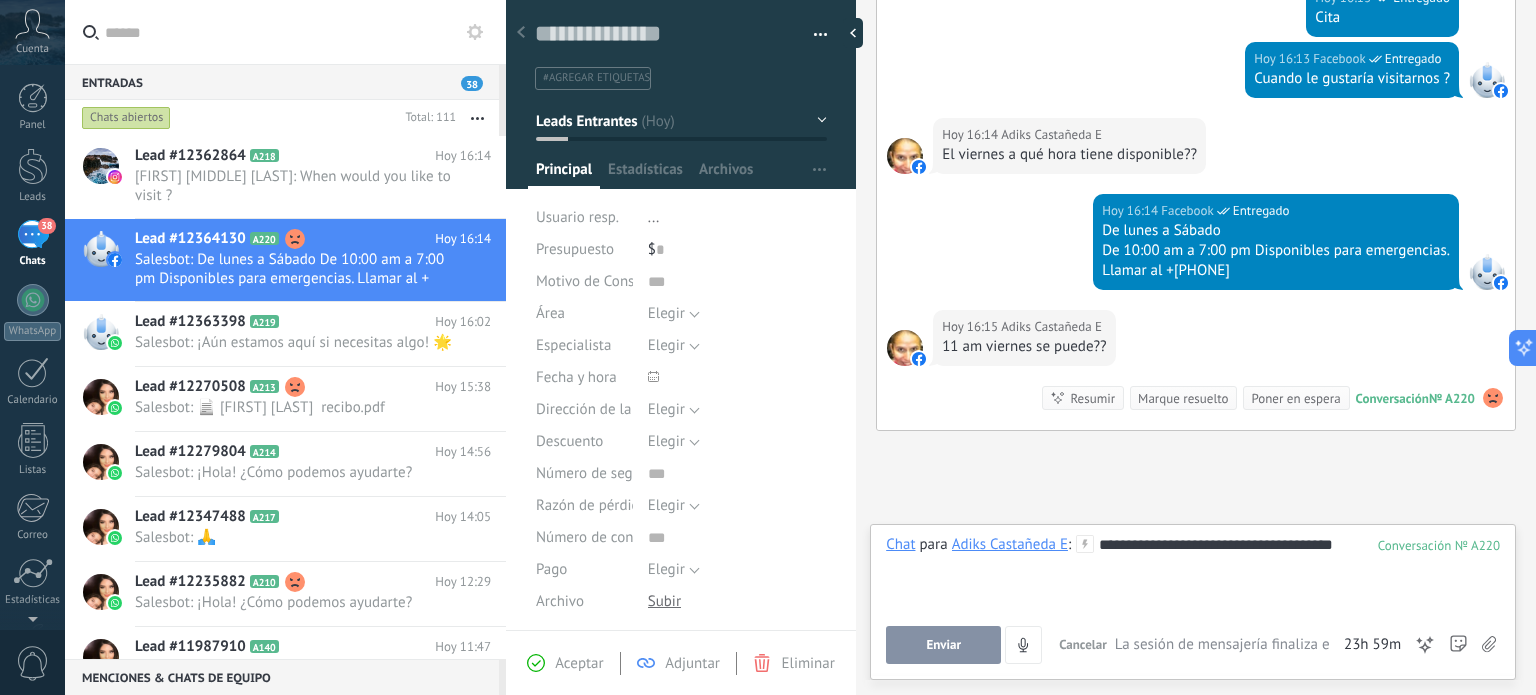 scroll, scrollTop: 814, scrollLeft: 0, axis: vertical 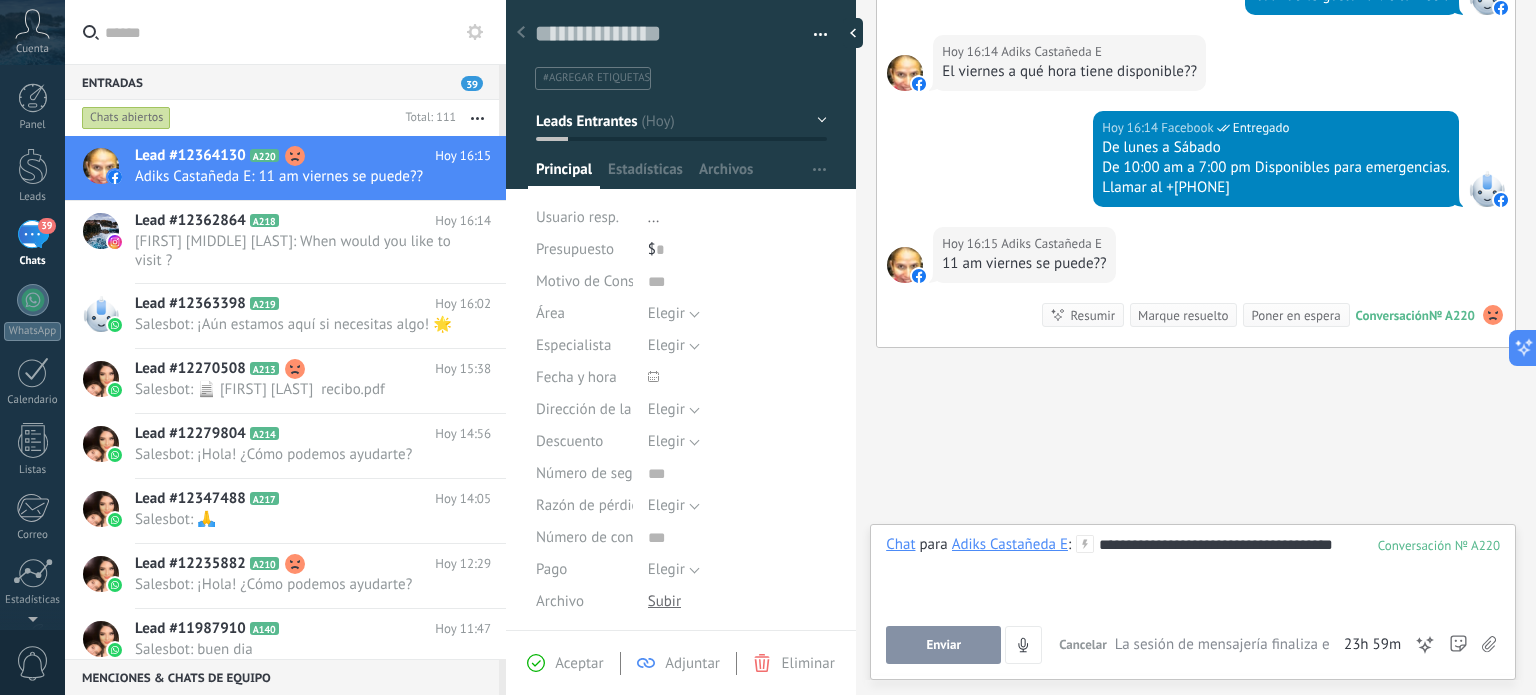 click at bounding box center [1193, 685] 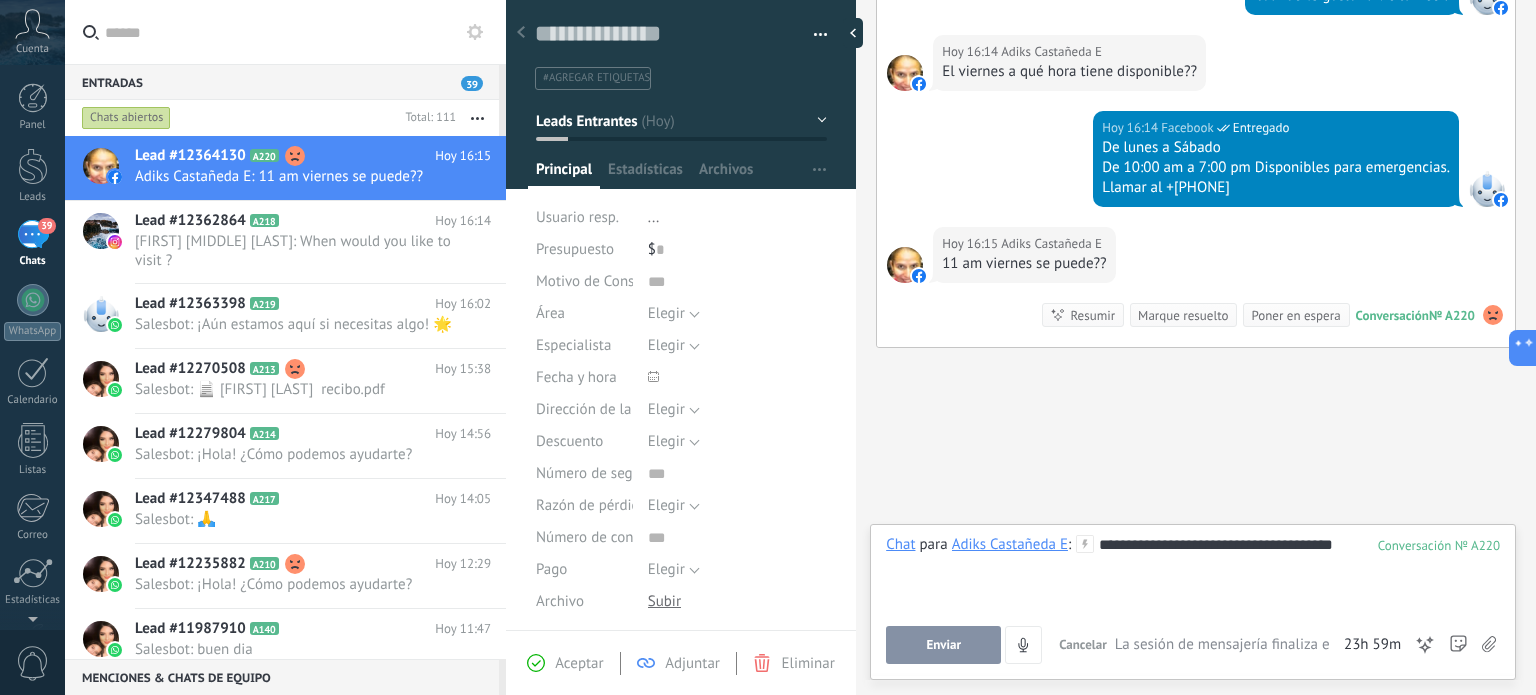 click on "Enviar" at bounding box center [943, 645] 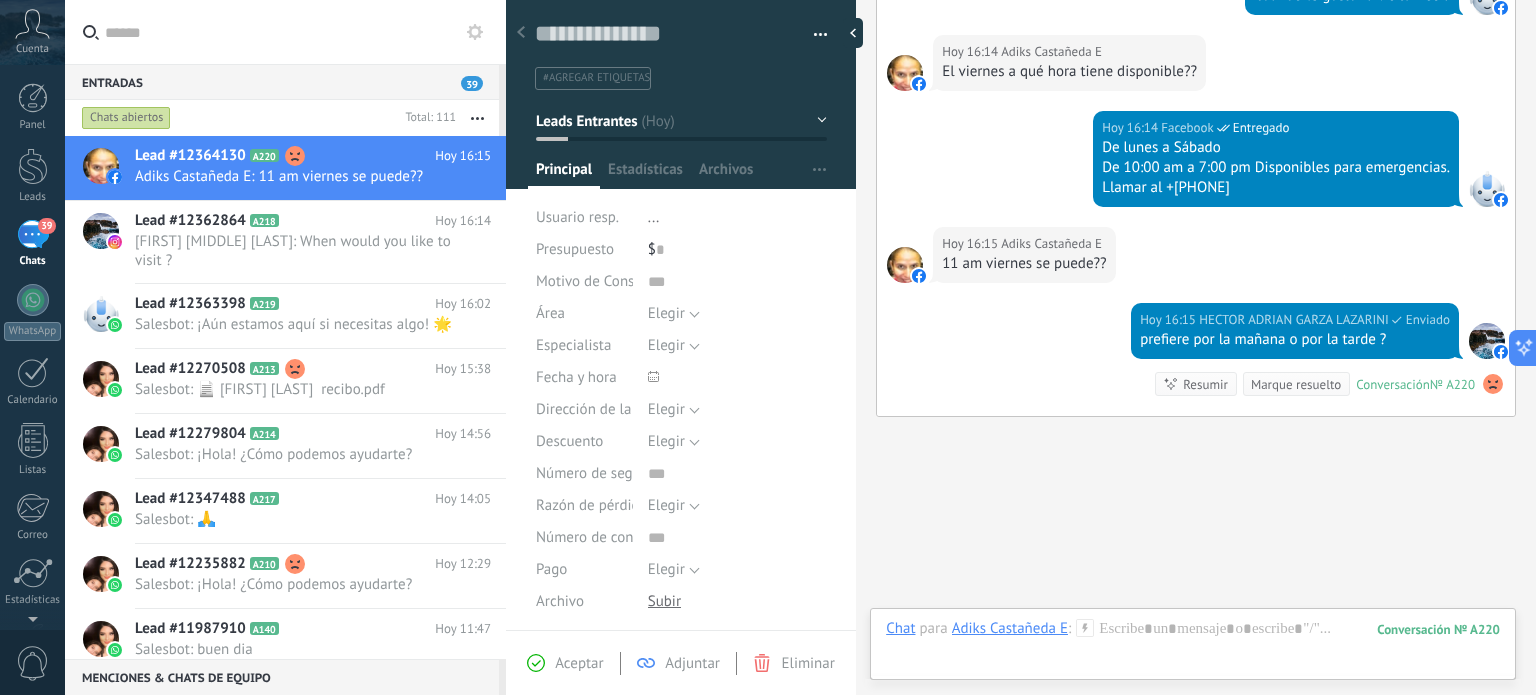 scroll, scrollTop: 883, scrollLeft: 0, axis: vertical 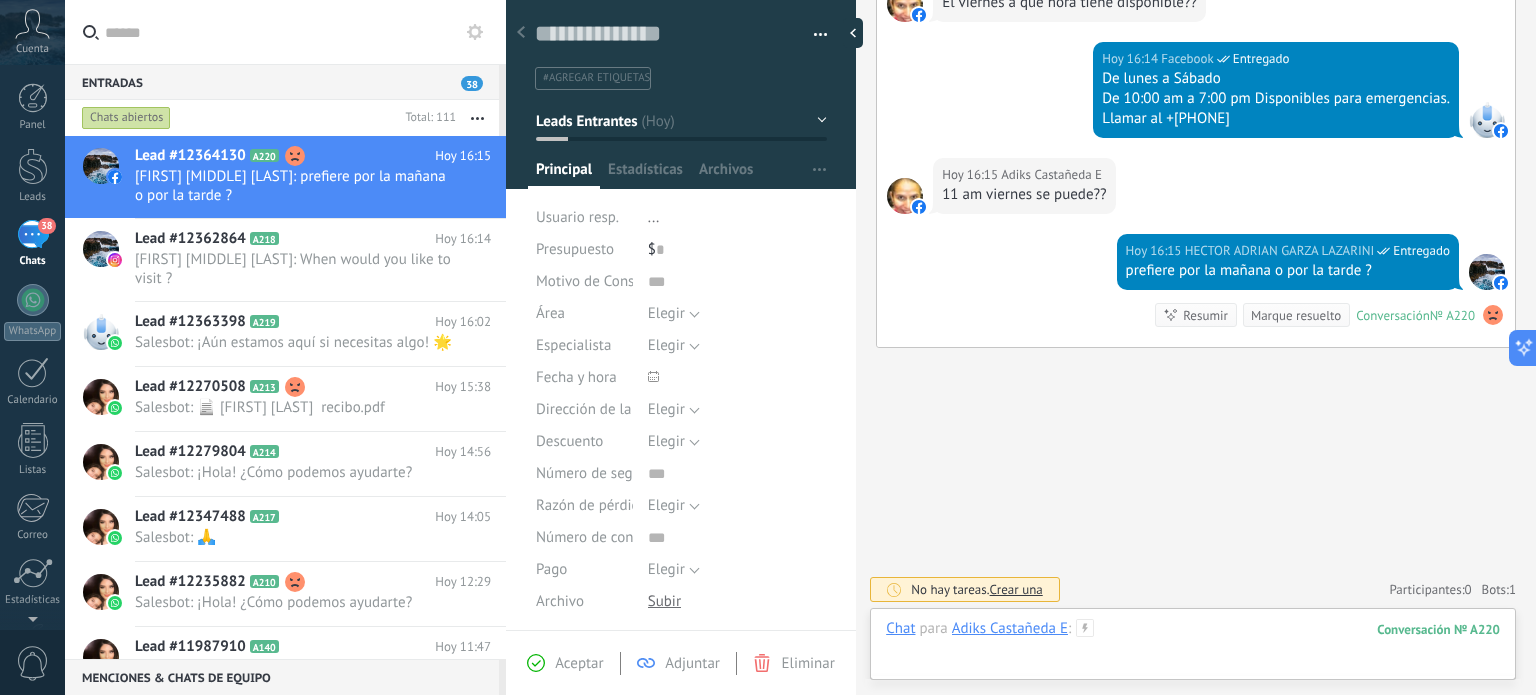 click at bounding box center [1193, 649] 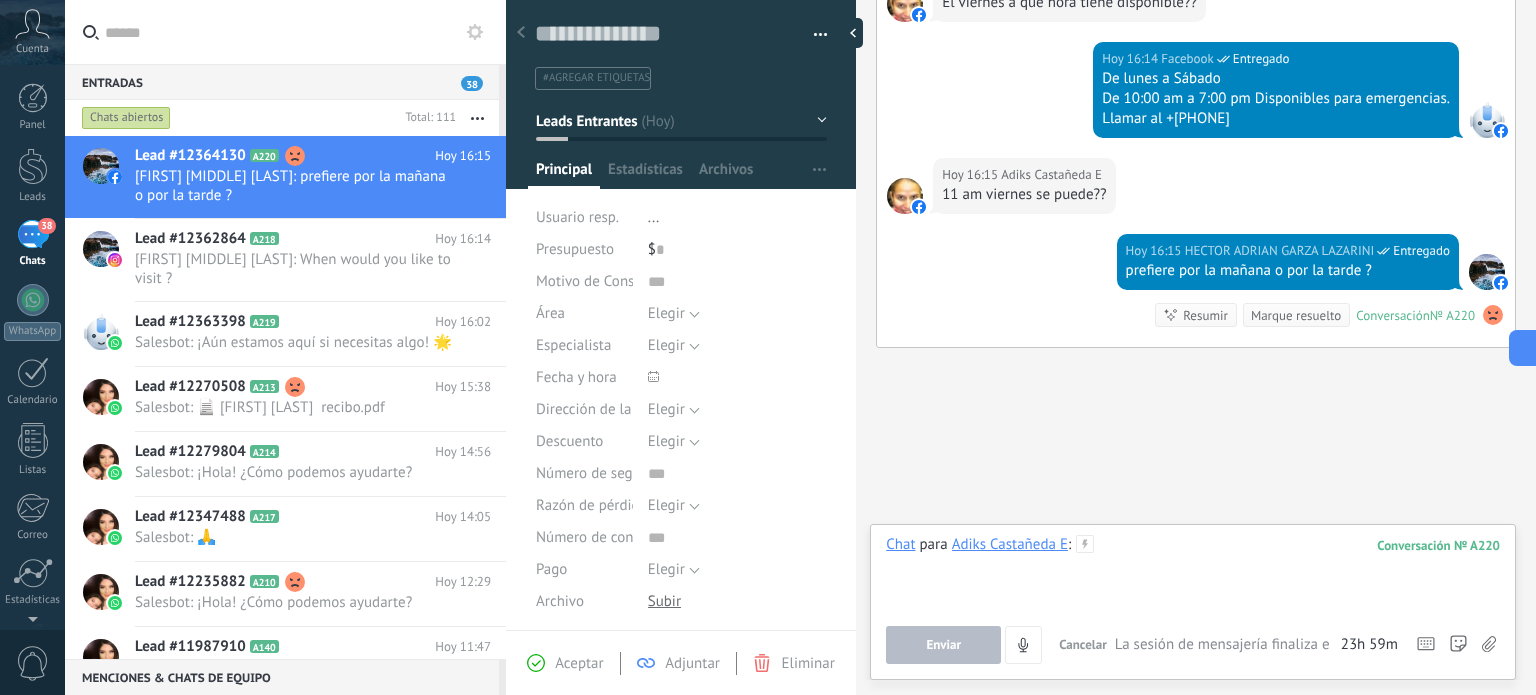 type 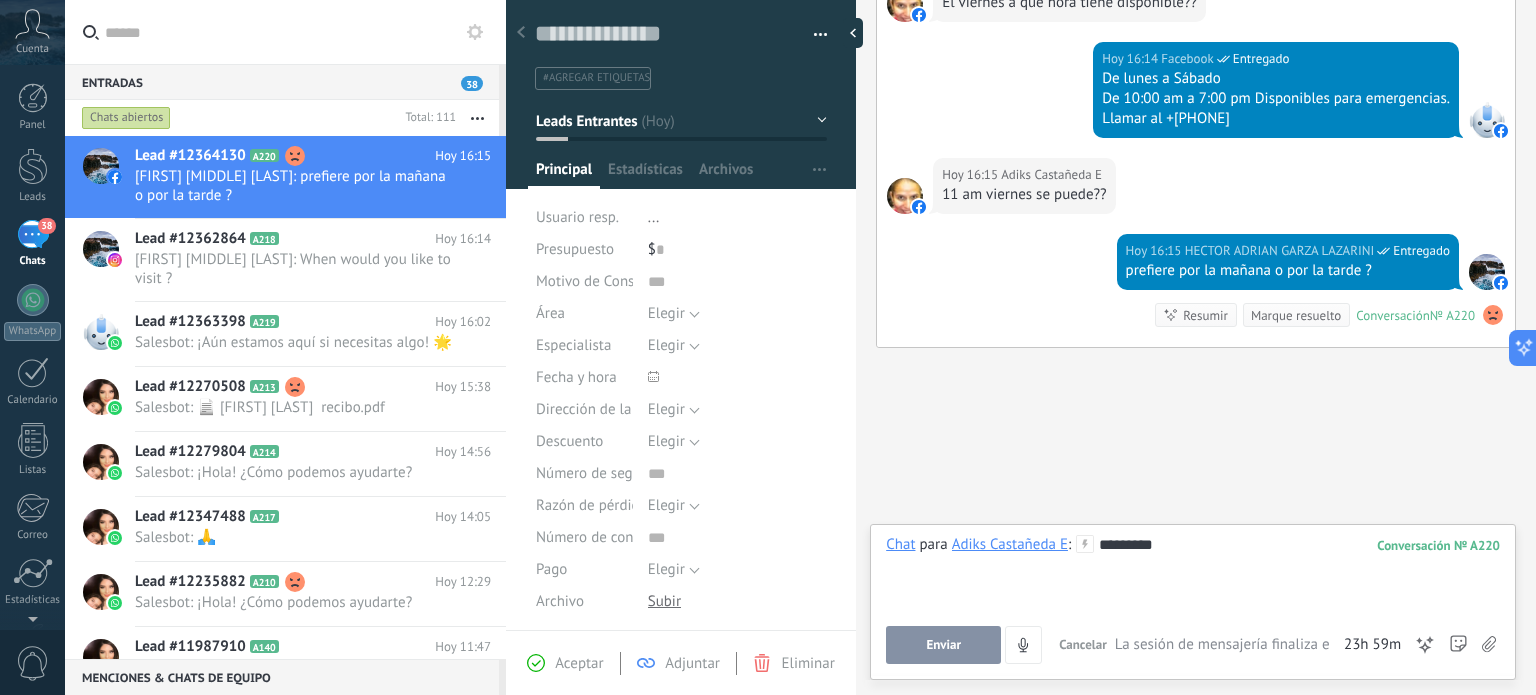 click on "Enviar" at bounding box center (943, 645) 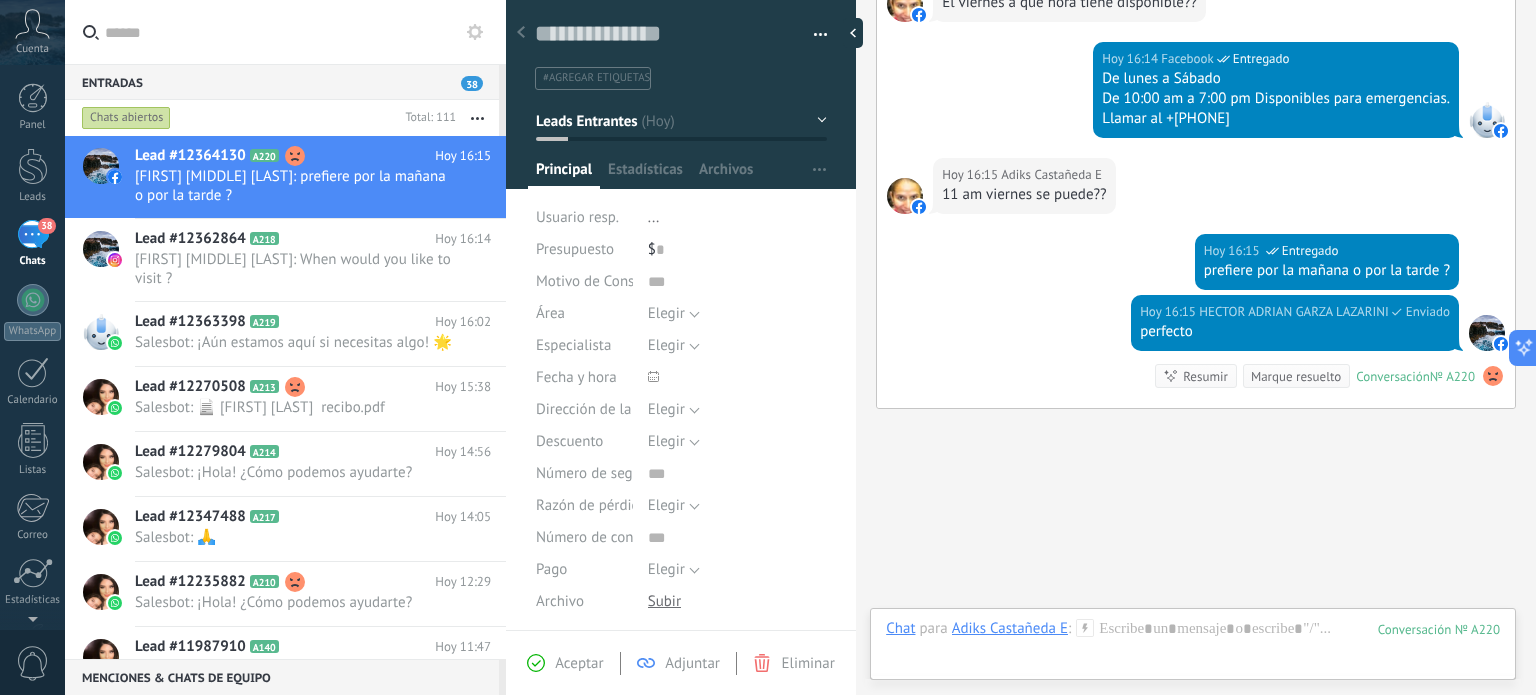 scroll, scrollTop: 944, scrollLeft: 0, axis: vertical 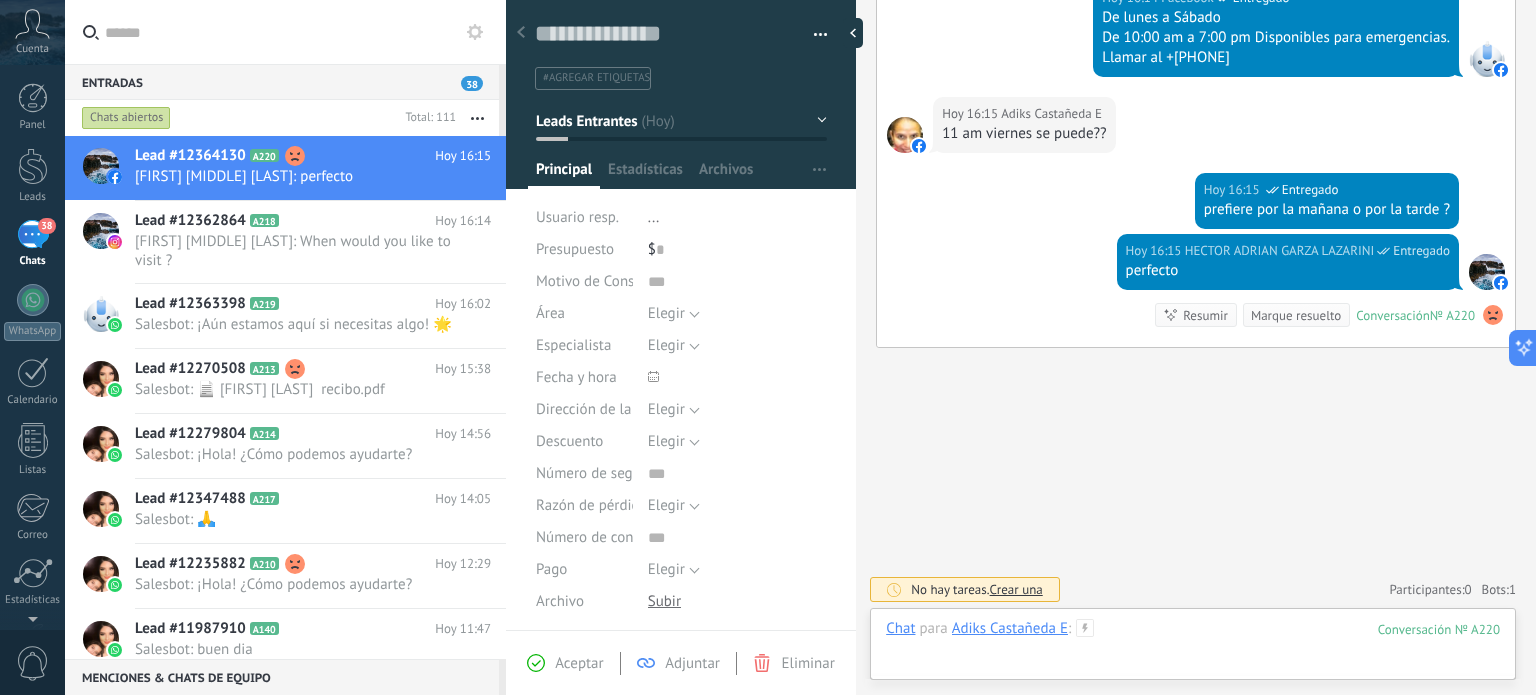click at bounding box center (1193, 649) 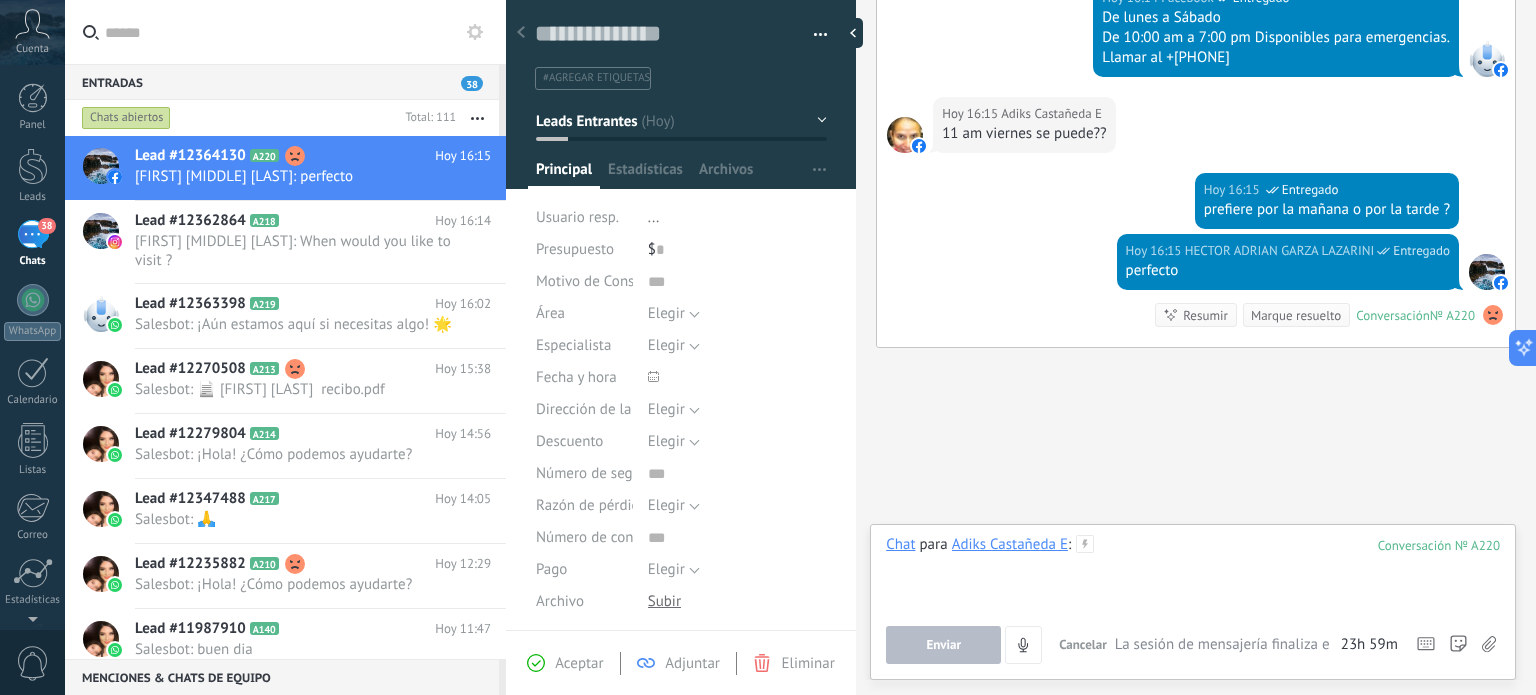 type 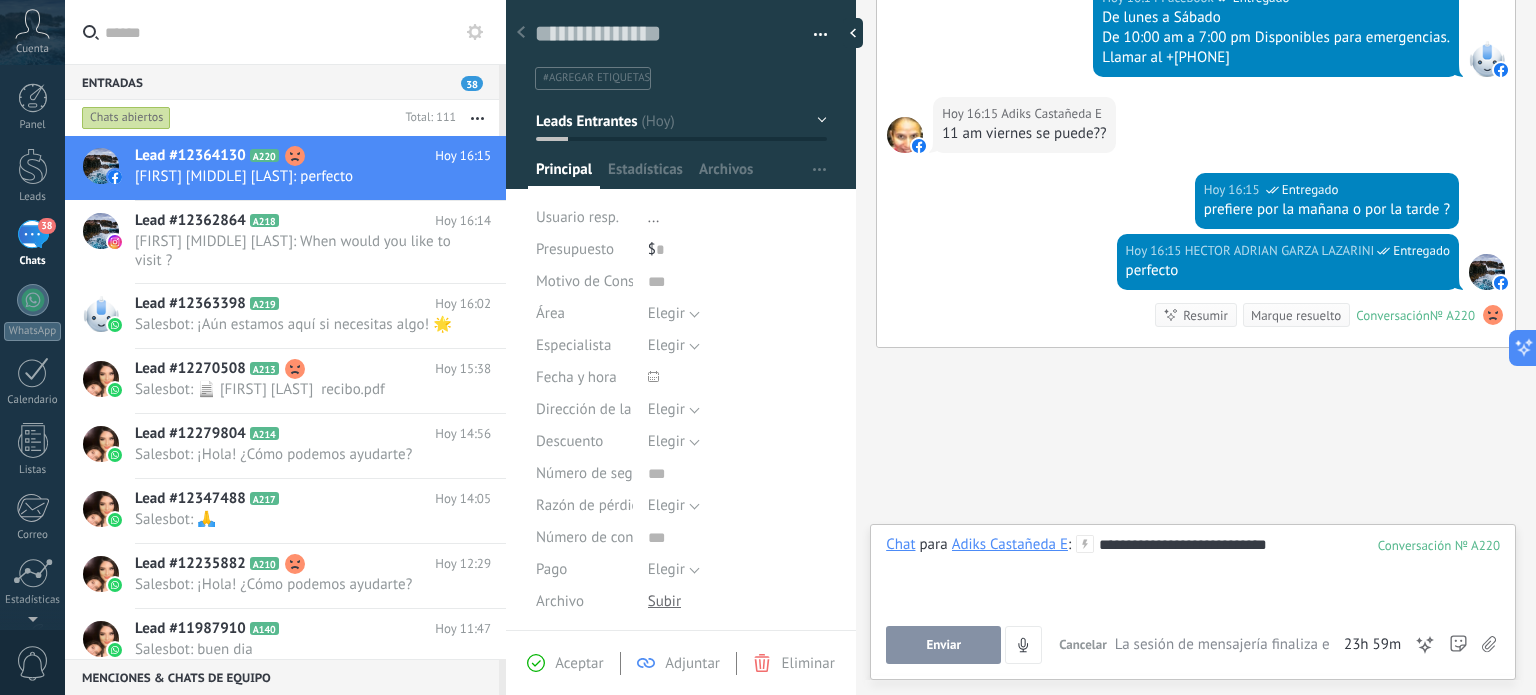 click on "Enviar" at bounding box center [943, 645] 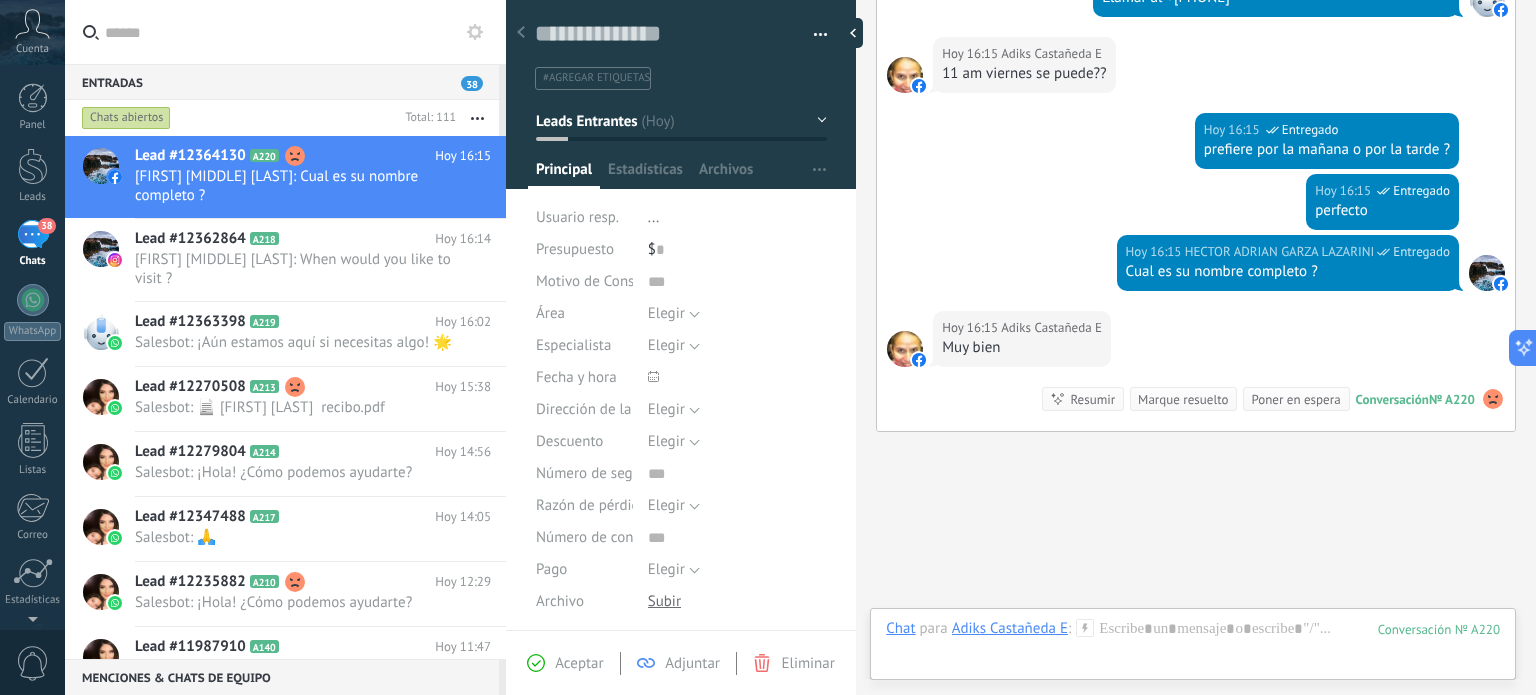 scroll, scrollTop: 1088, scrollLeft: 0, axis: vertical 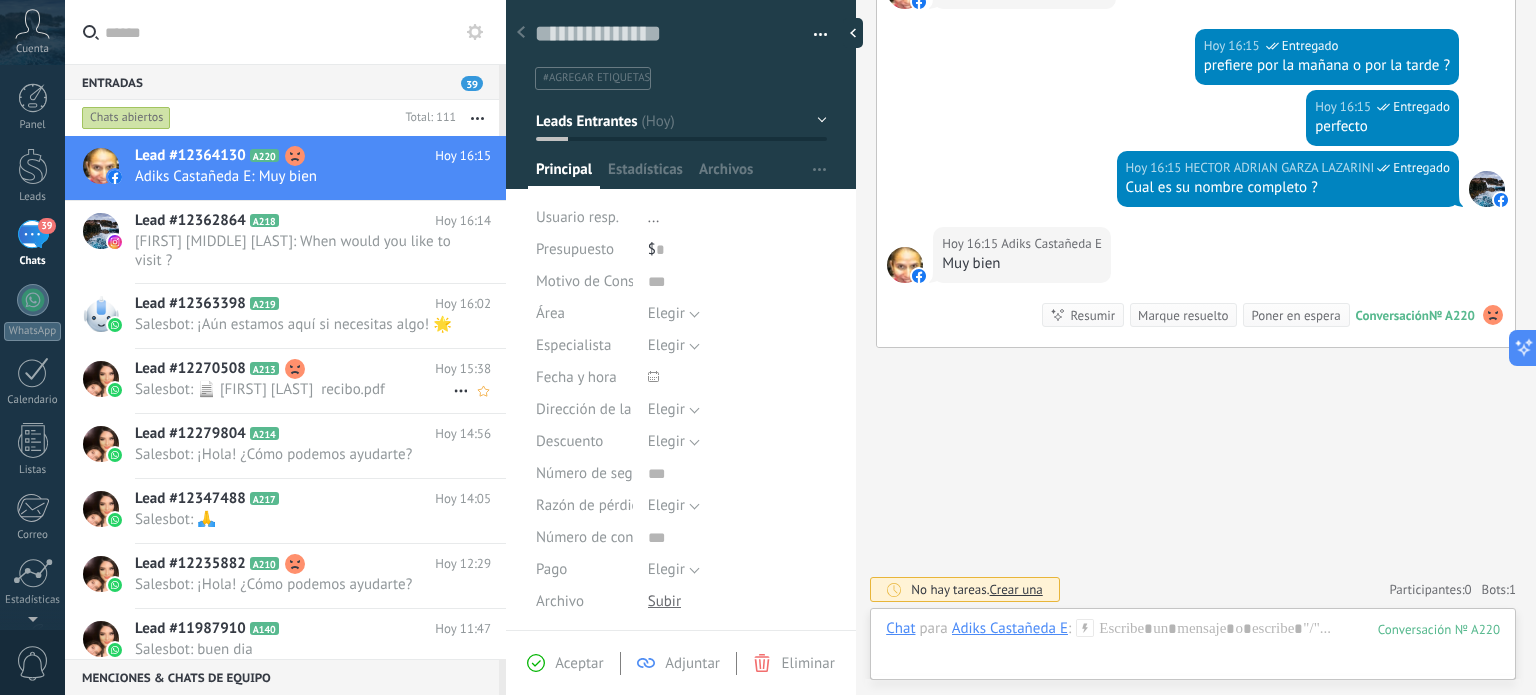 click on "Lead #12270508
A213" at bounding box center (285, 369) 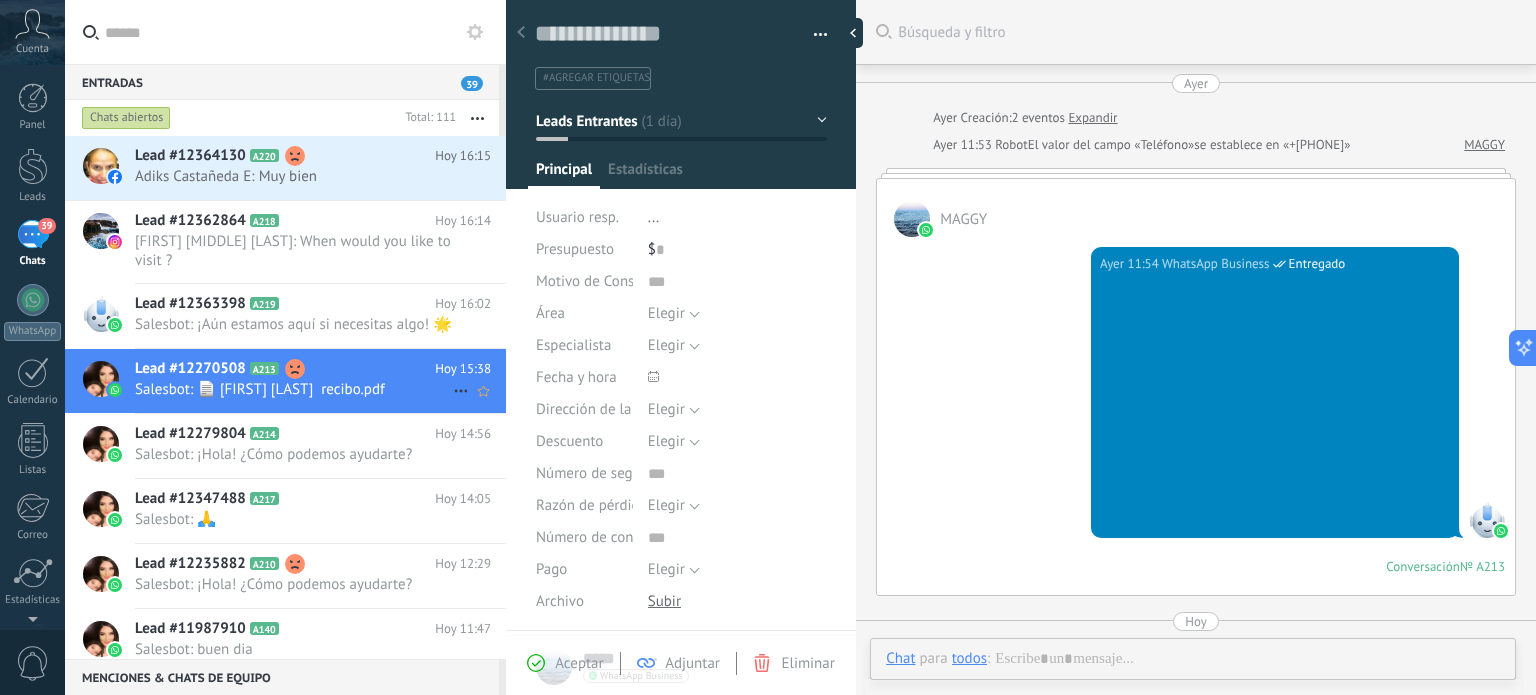 scroll, scrollTop: 1644, scrollLeft: 0, axis: vertical 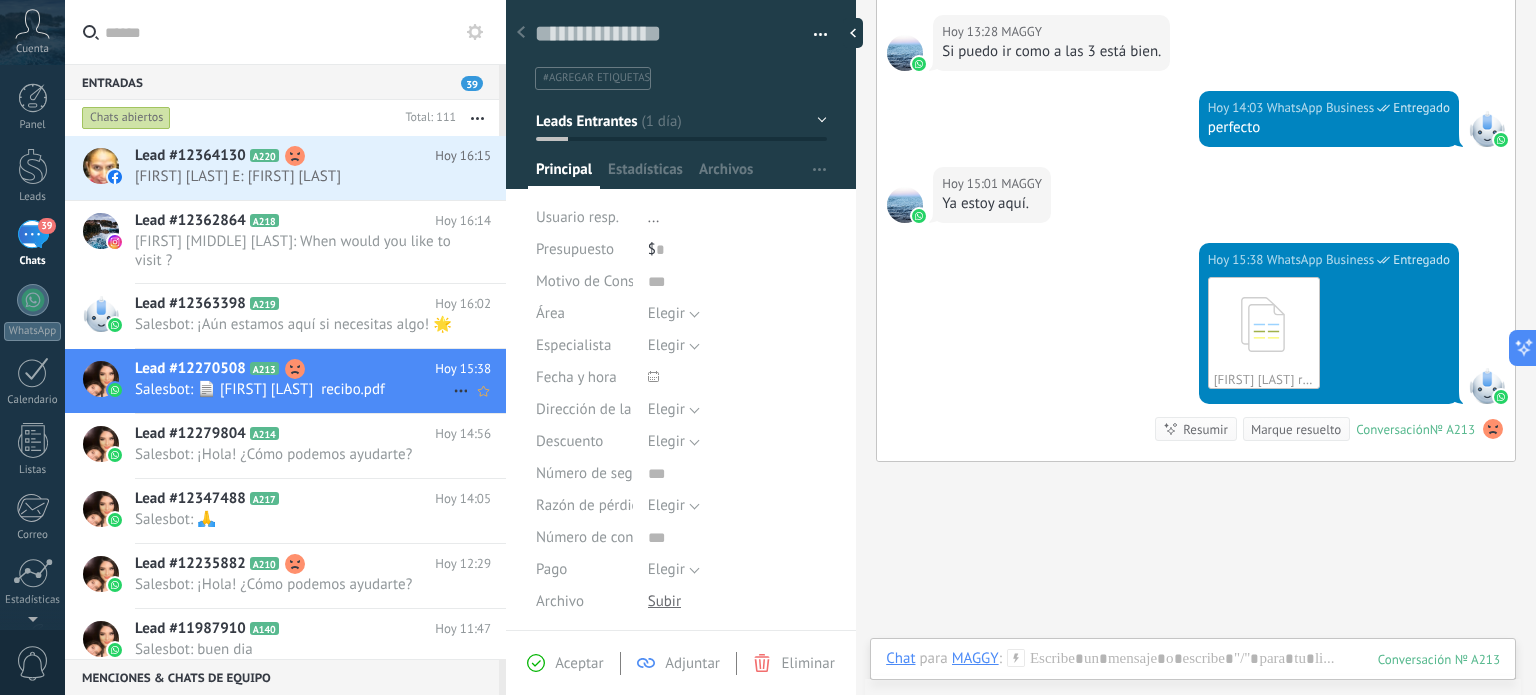 click 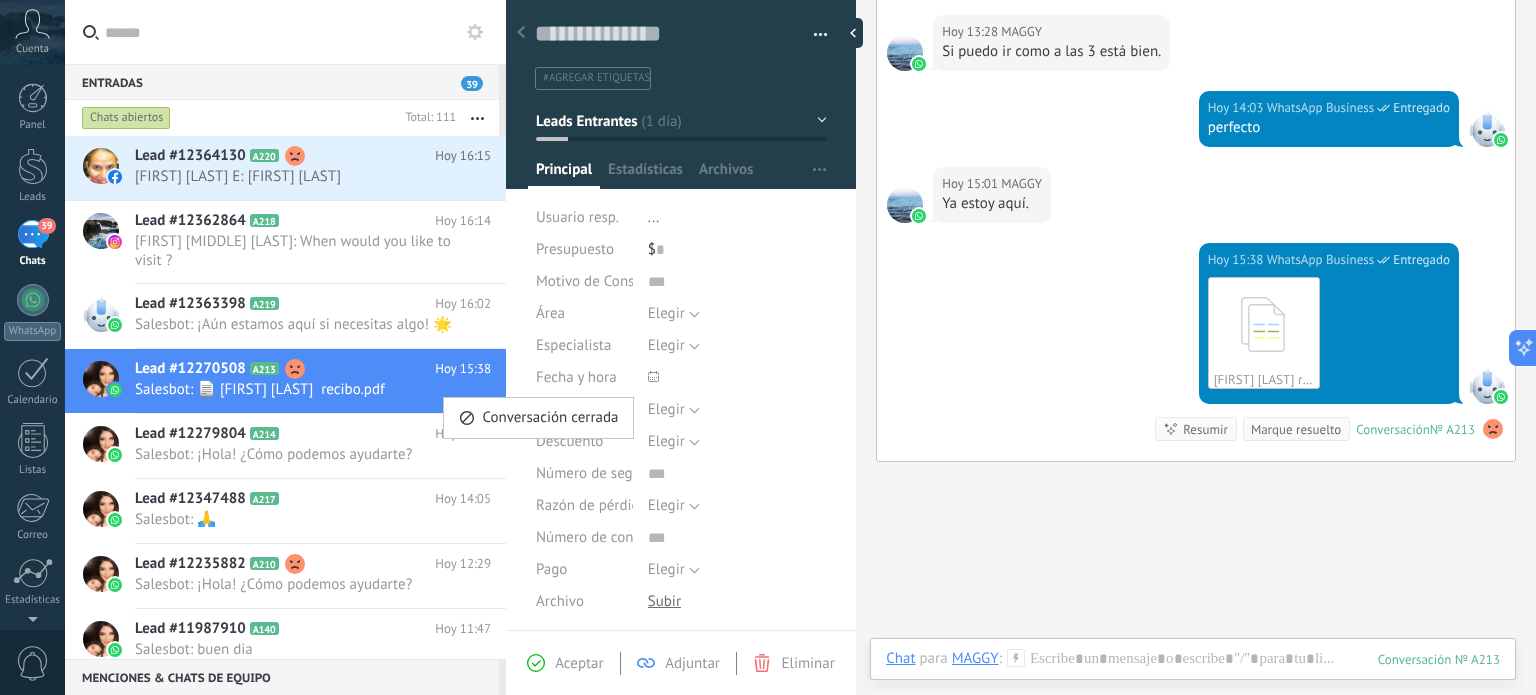 click at bounding box center (768, 347) 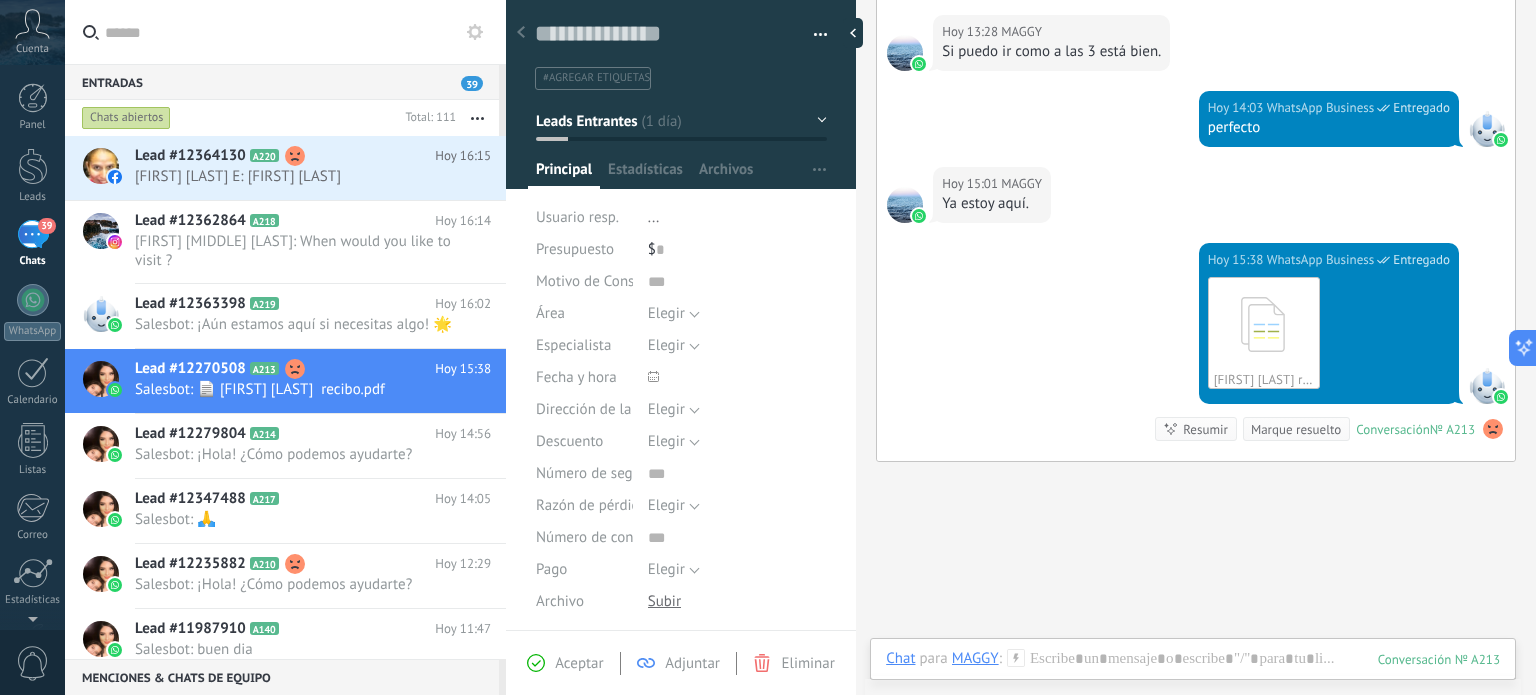click on "Leads Entrantes" at bounding box center [681, 121] 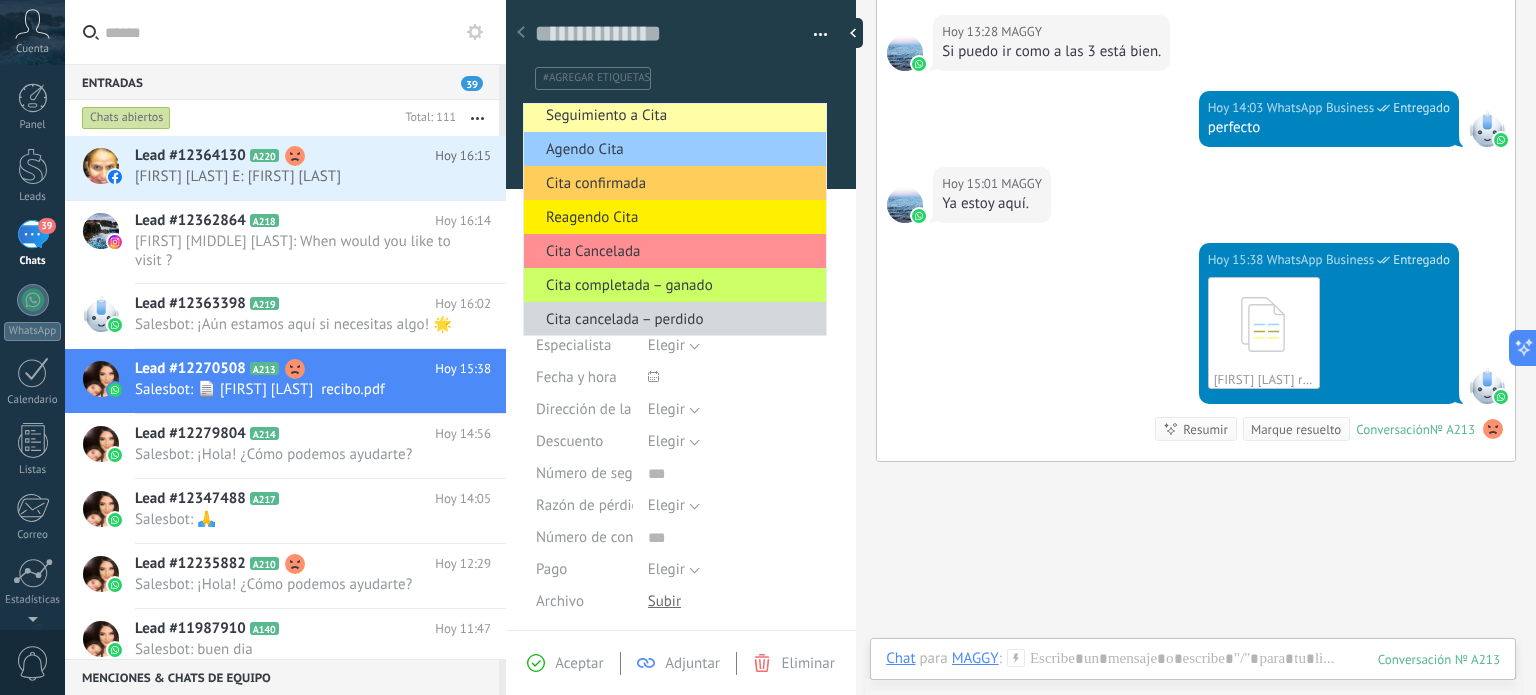 scroll, scrollTop: 111, scrollLeft: 0, axis: vertical 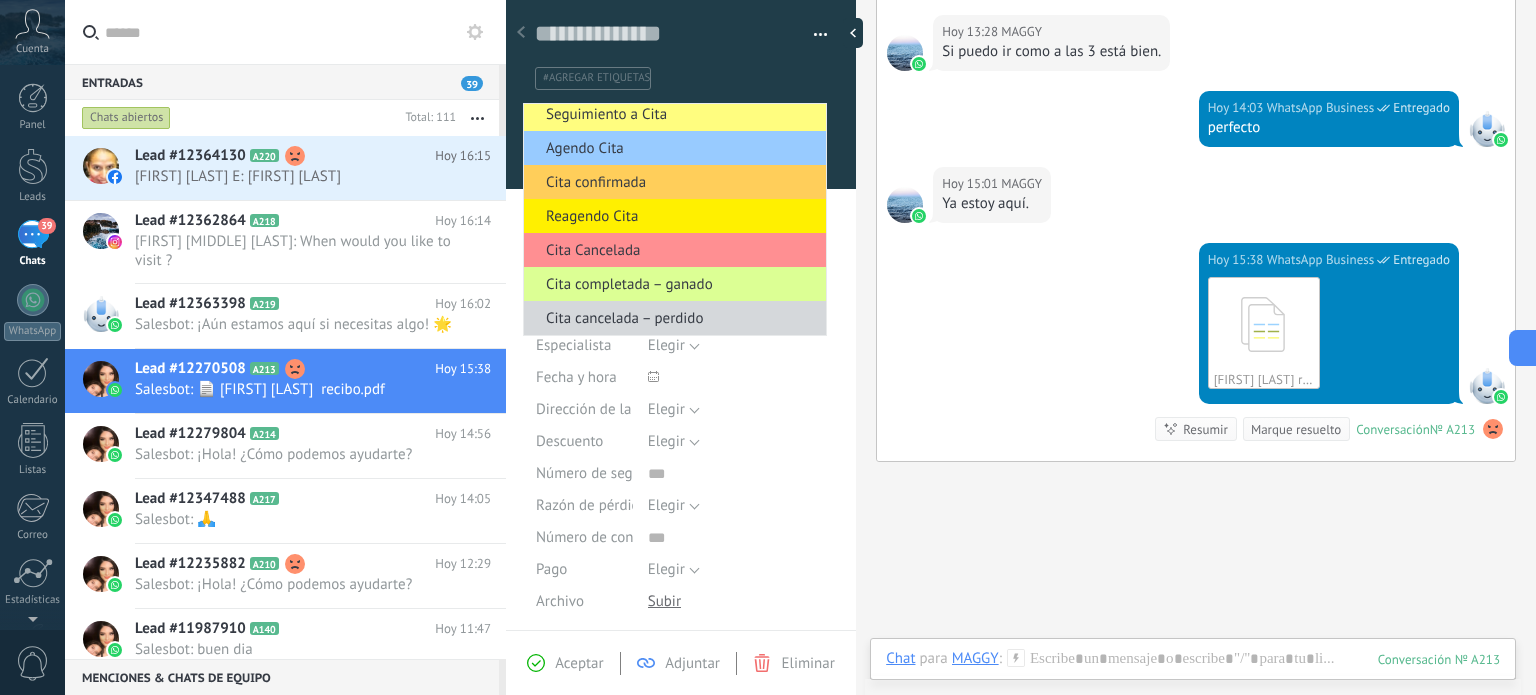 click on "Cita completada – ganado" at bounding box center (672, 284) 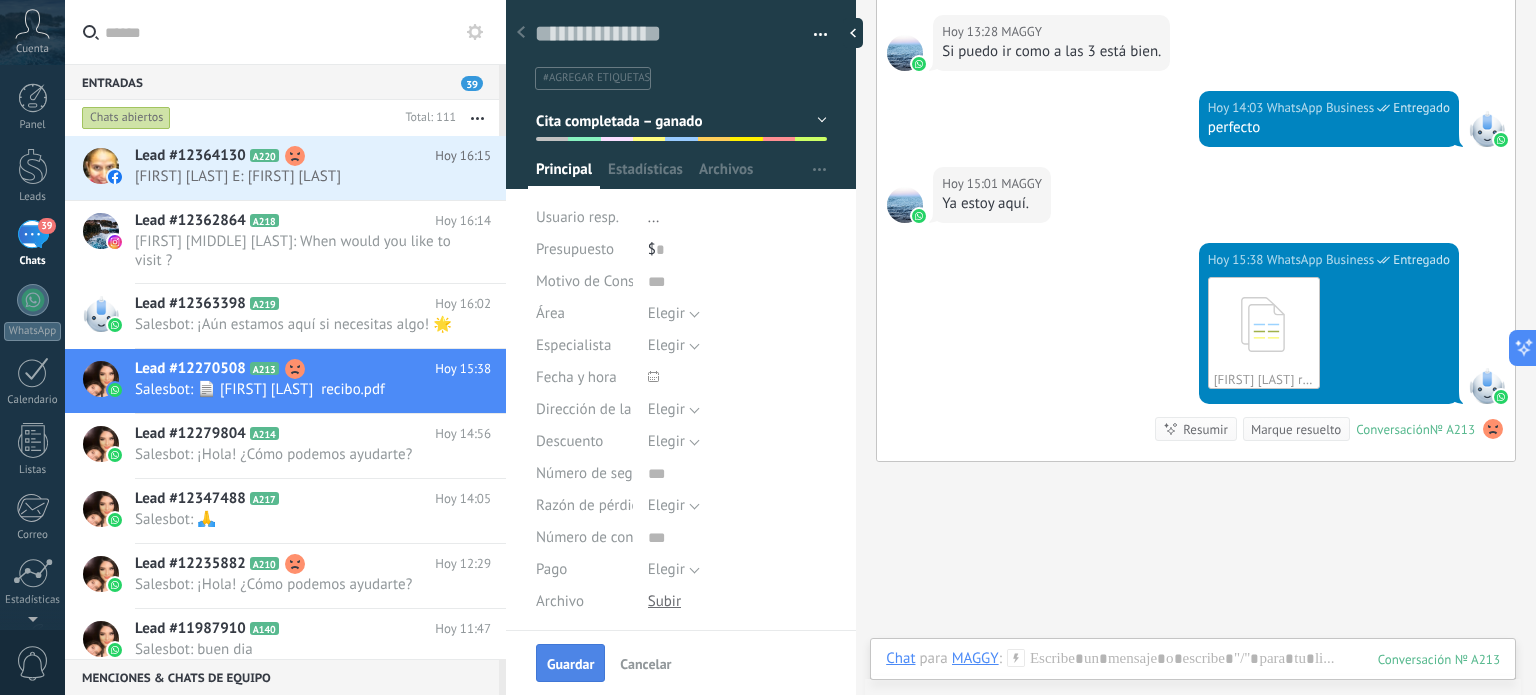 click on "Guardar" at bounding box center [570, 663] 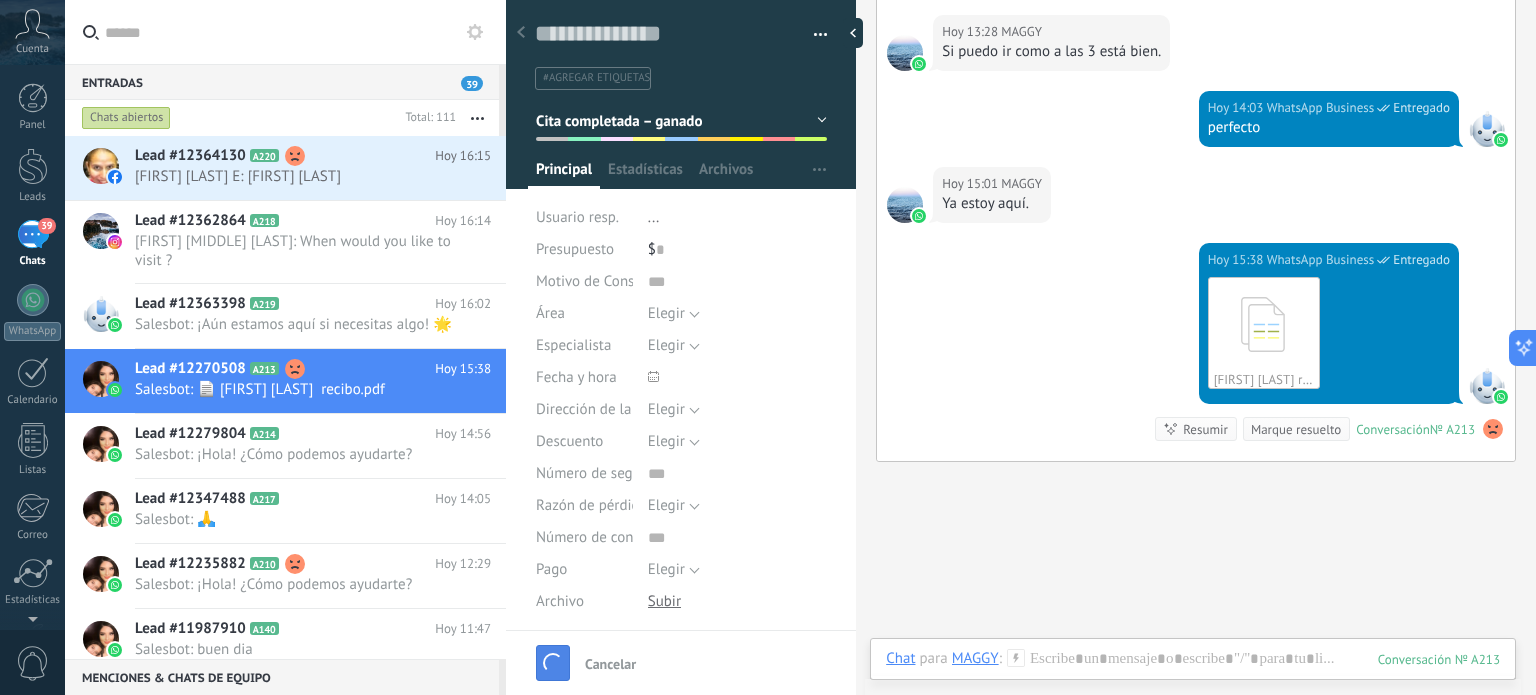 scroll, scrollTop: 1787, scrollLeft: 0, axis: vertical 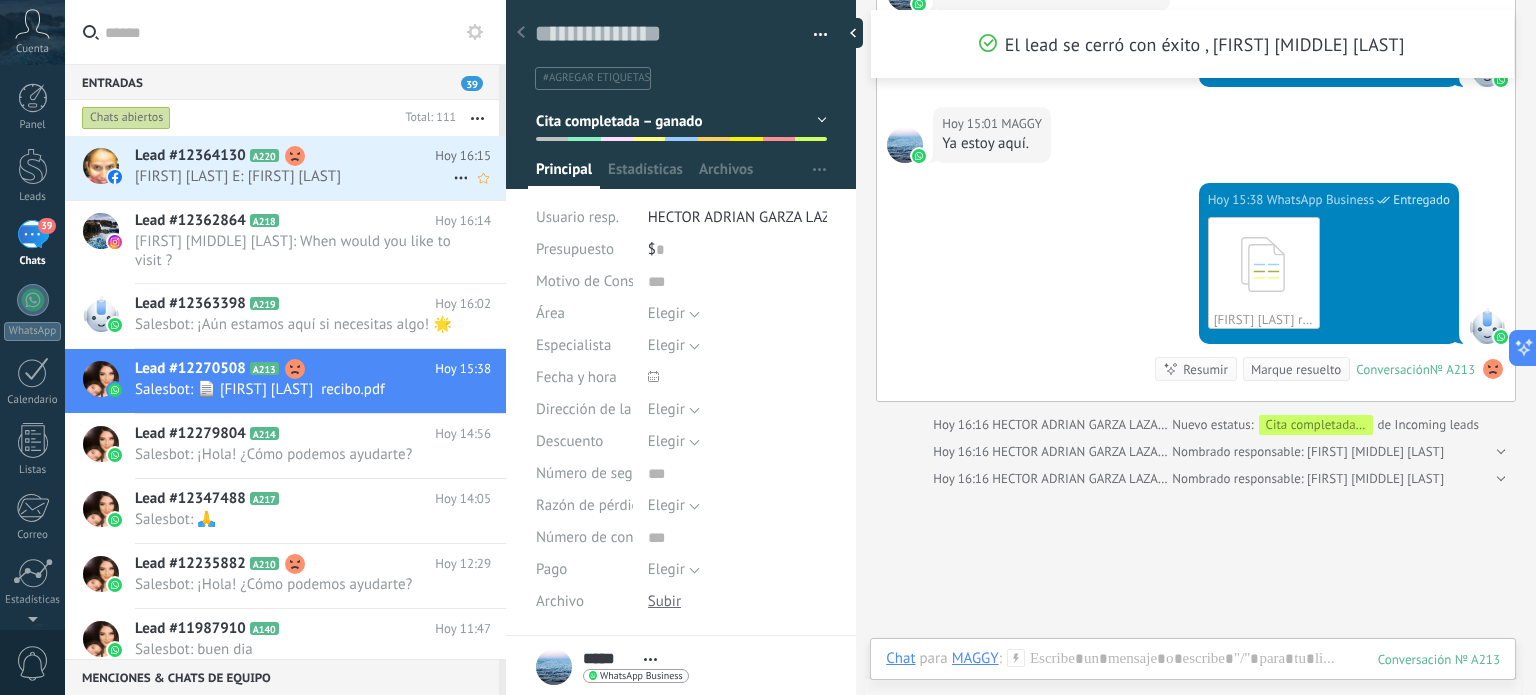 click on "Adiks Castañeda E: adriana castañeda" at bounding box center [294, 176] 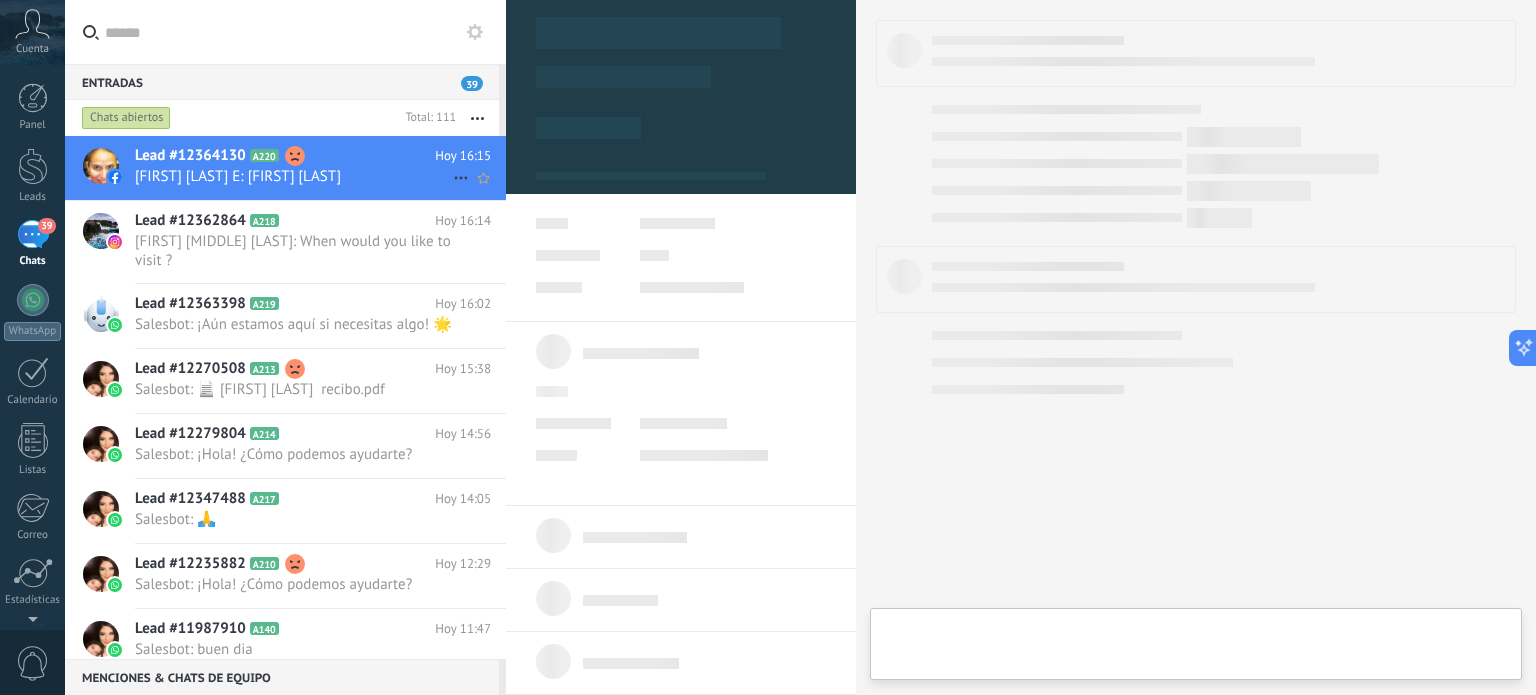type on "**********" 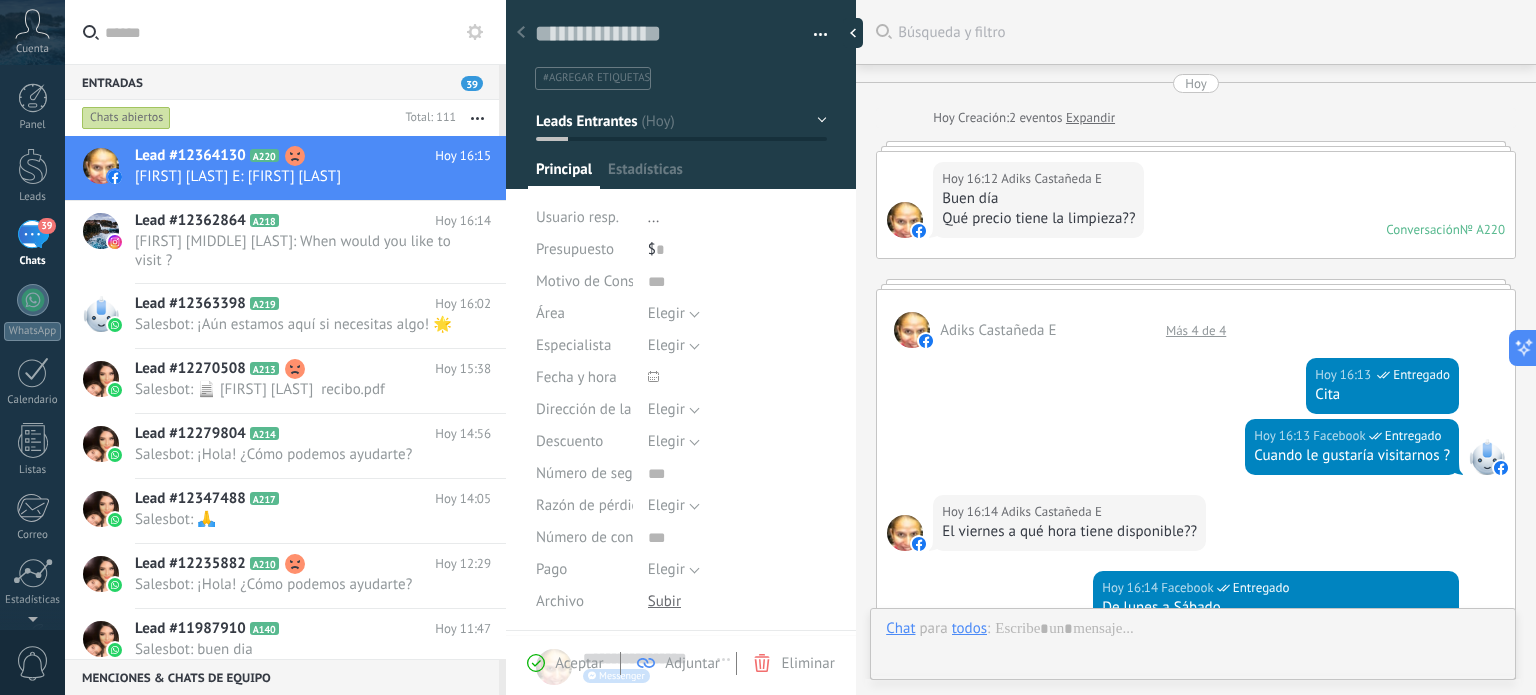 scroll, scrollTop: 29, scrollLeft: 0, axis: vertical 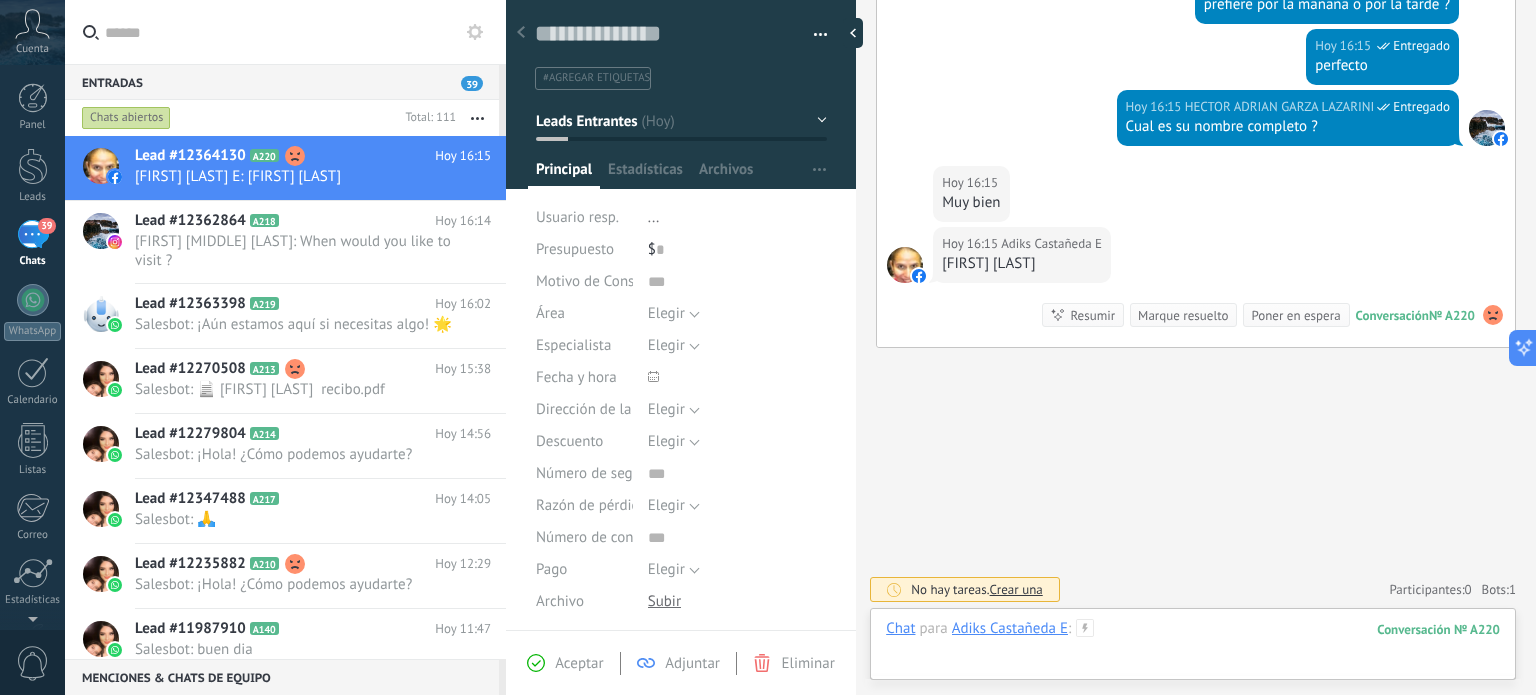 click at bounding box center [1193, 649] 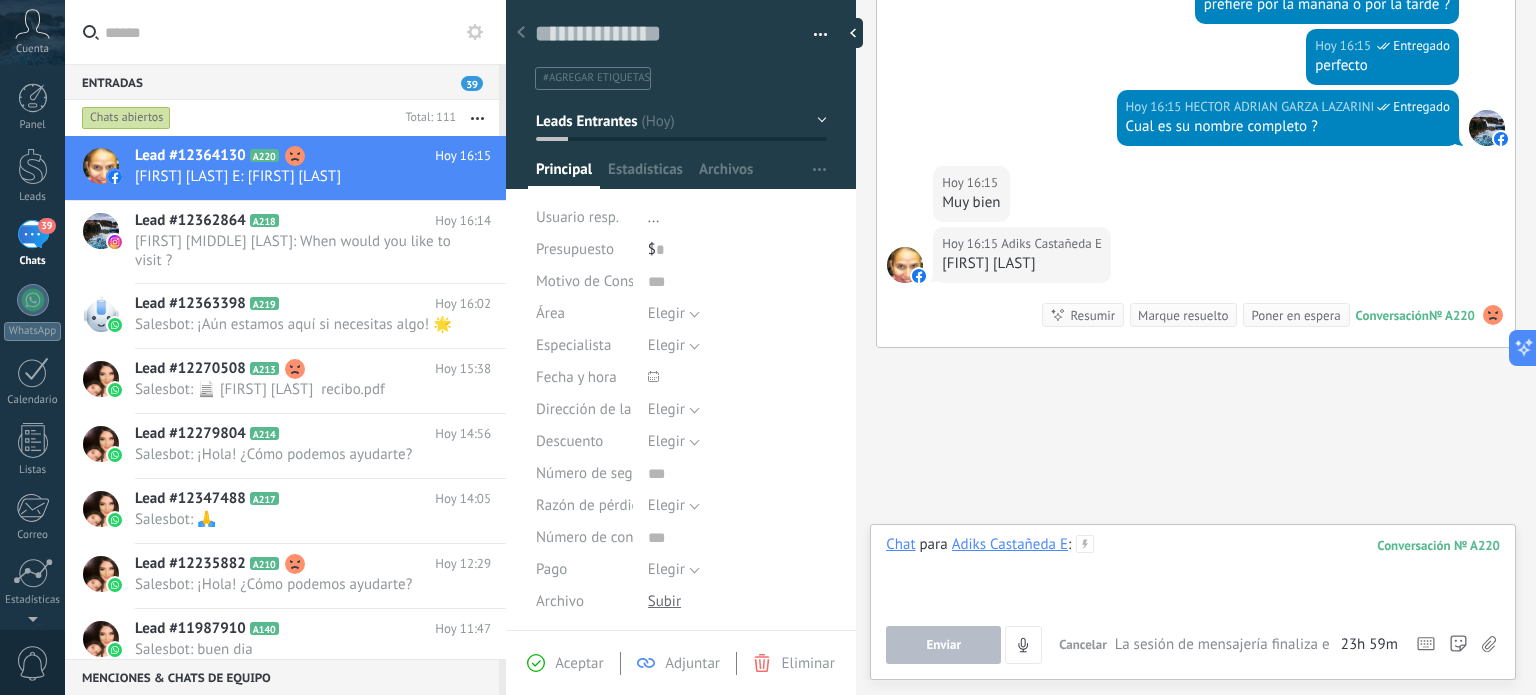 type 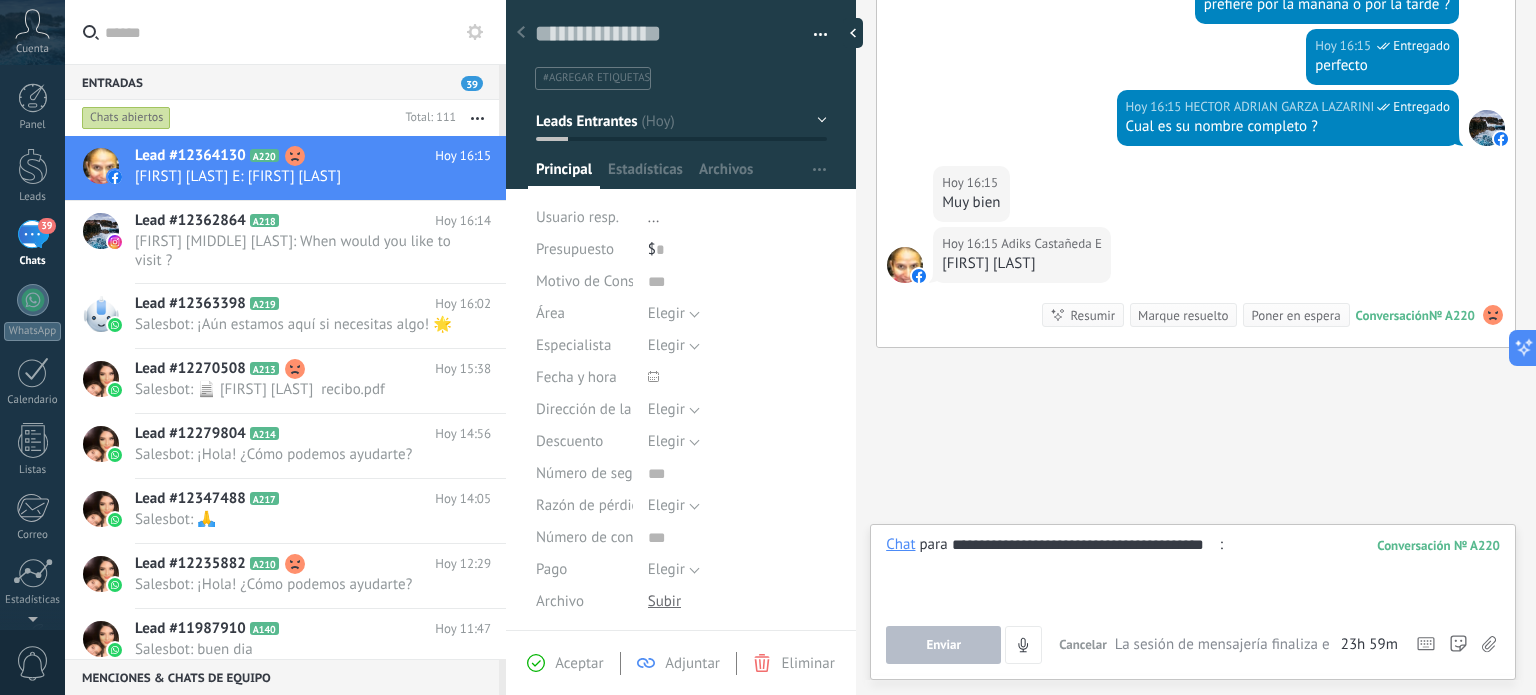 type on "**********" 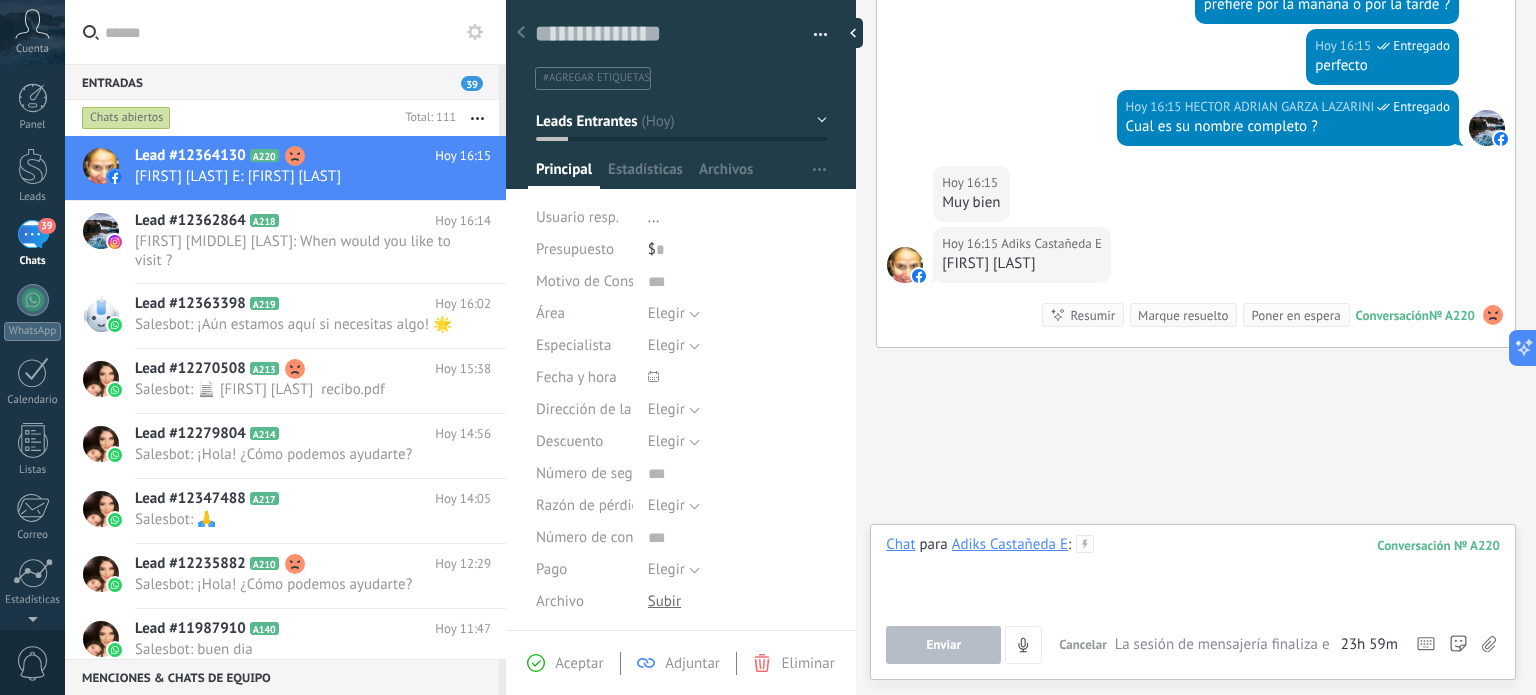 click at bounding box center [1193, 573] 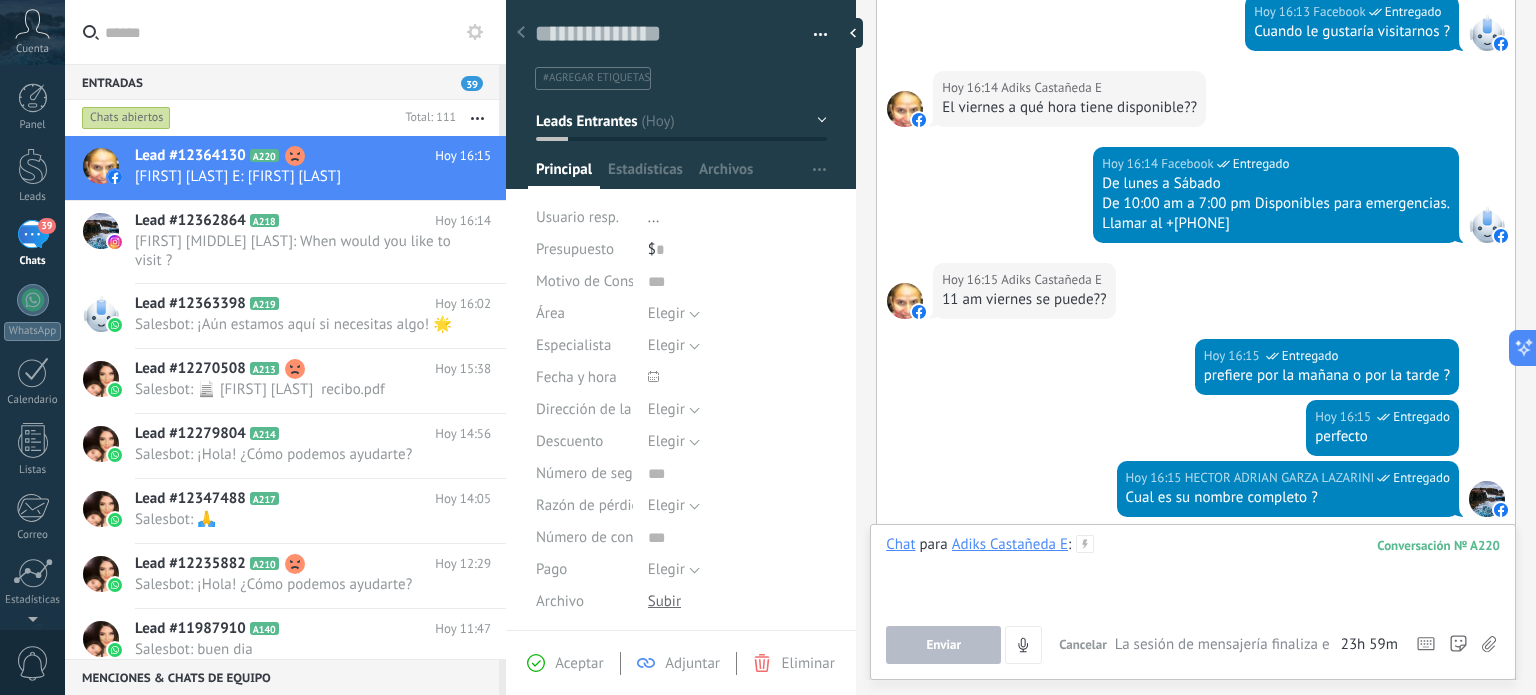 scroll, scrollTop: 795, scrollLeft: 0, axis: vertical 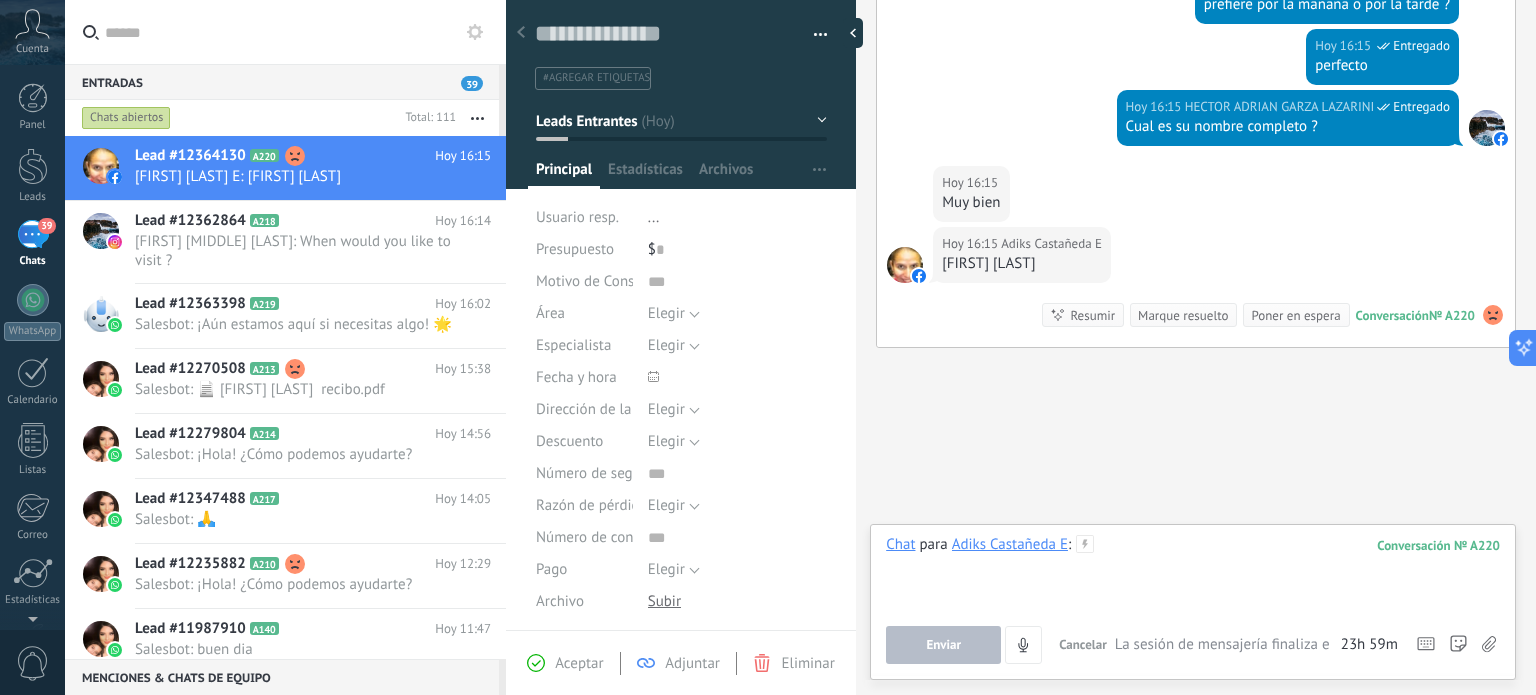 click at bounding box center [1193, 573] 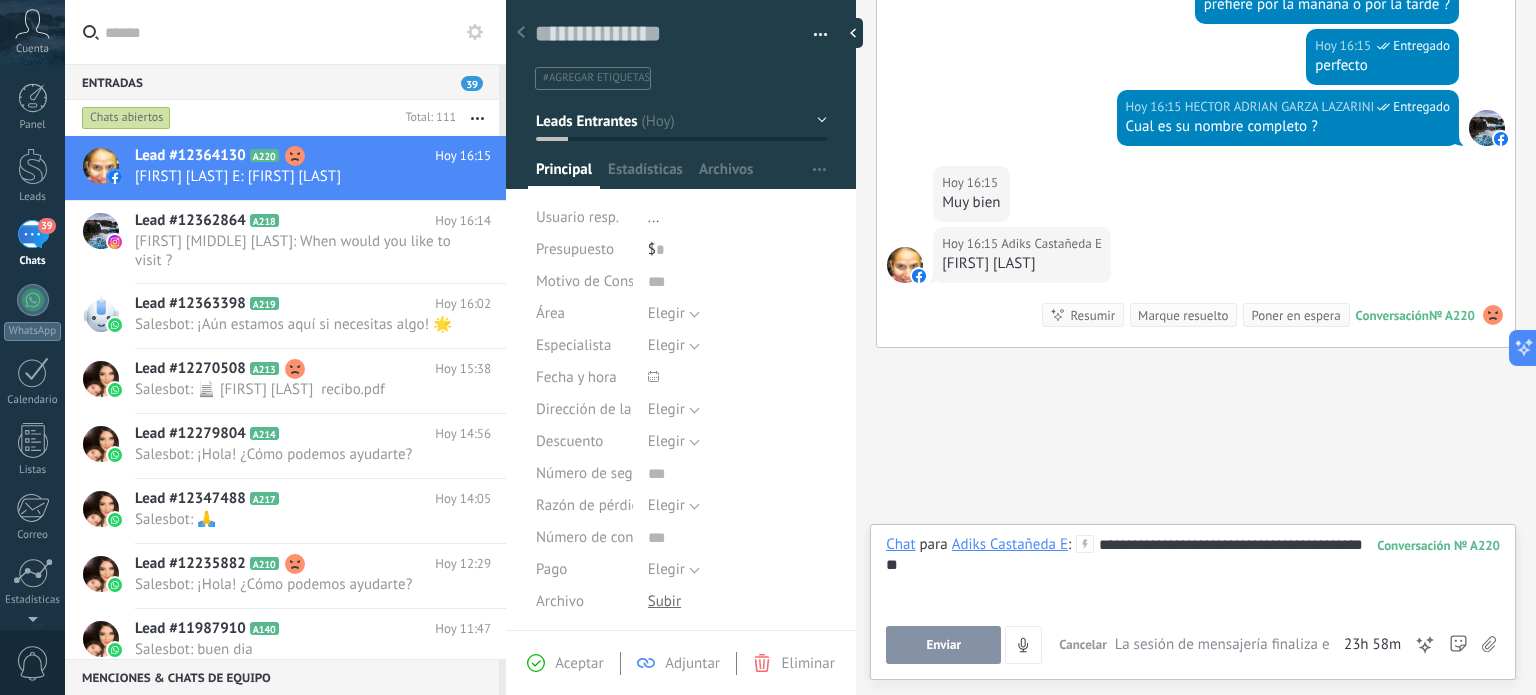 click on "**********" at bounding box center [1193, 573] 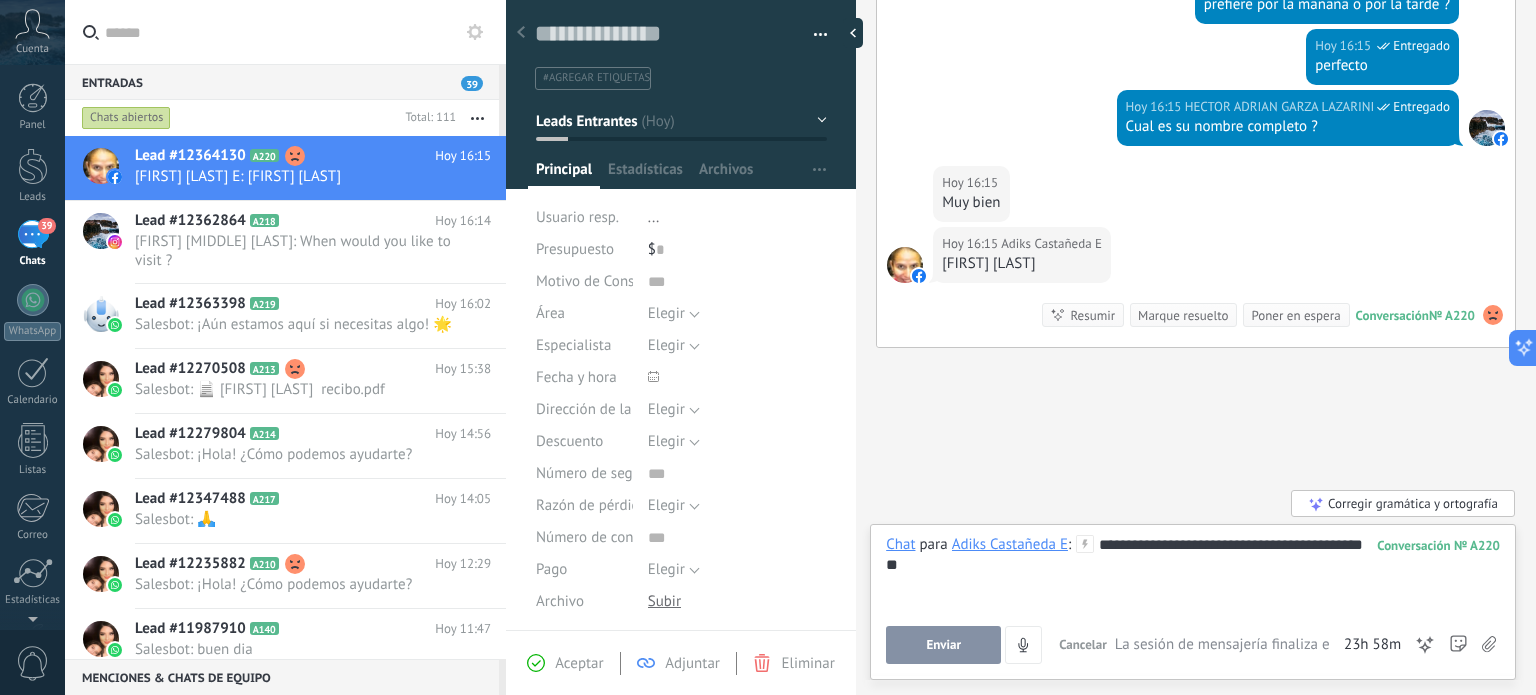 click on "Corregir gramática y ortografía" at bounding box center (1403, 503) 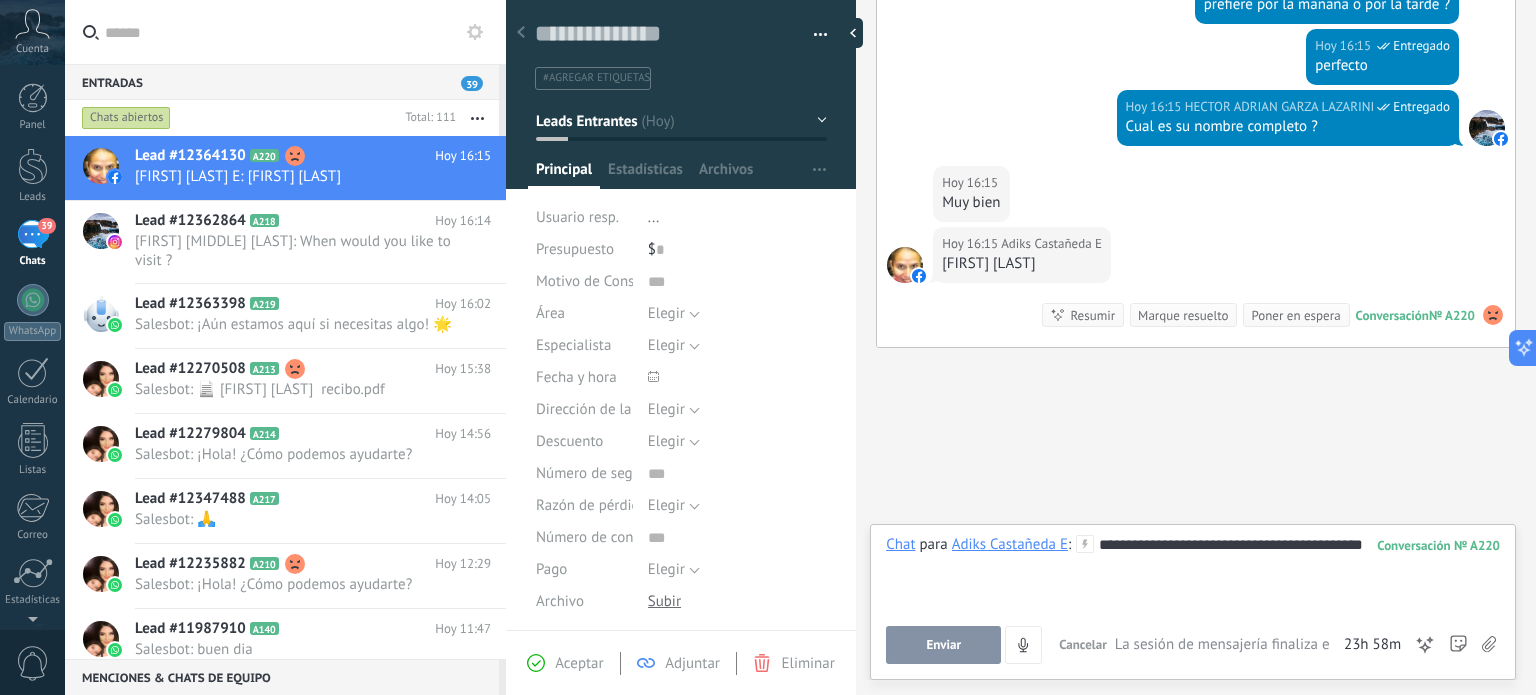 click on "Enviar" at bounding box center (943, 645) 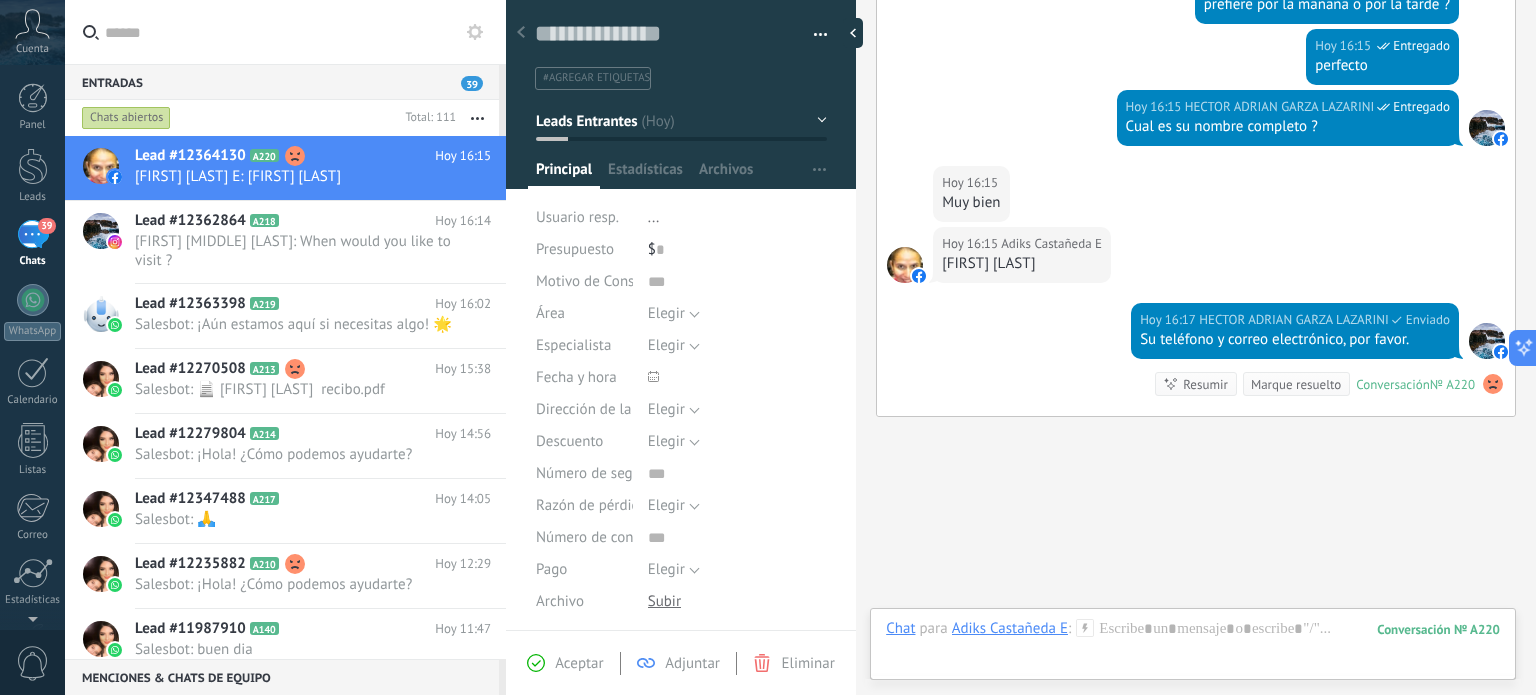 scroll, scrollTop: 864, scrollLeft: 0, axis: vertical 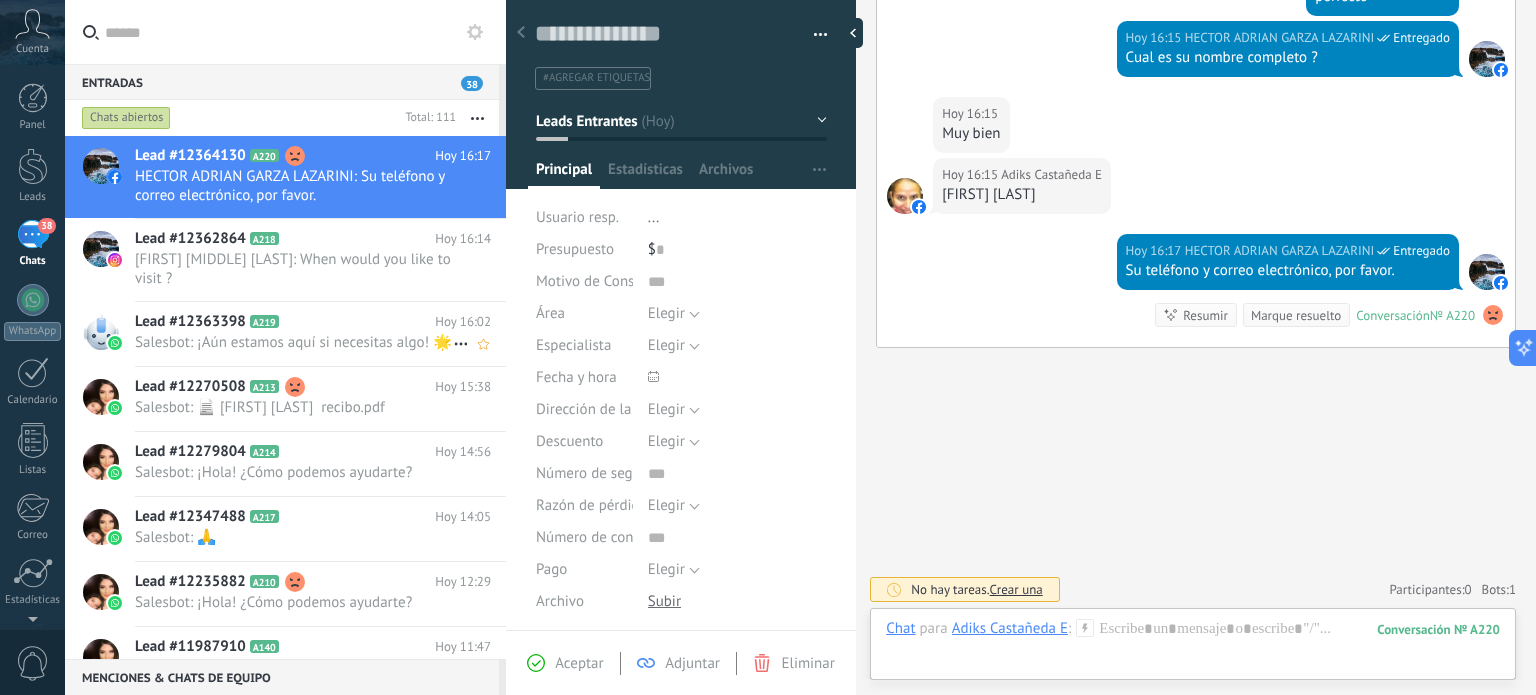 click on "Salesbot: ¡Aún estamos aquí si necesitas algo! 🌟" at bounding box center (294, 342) 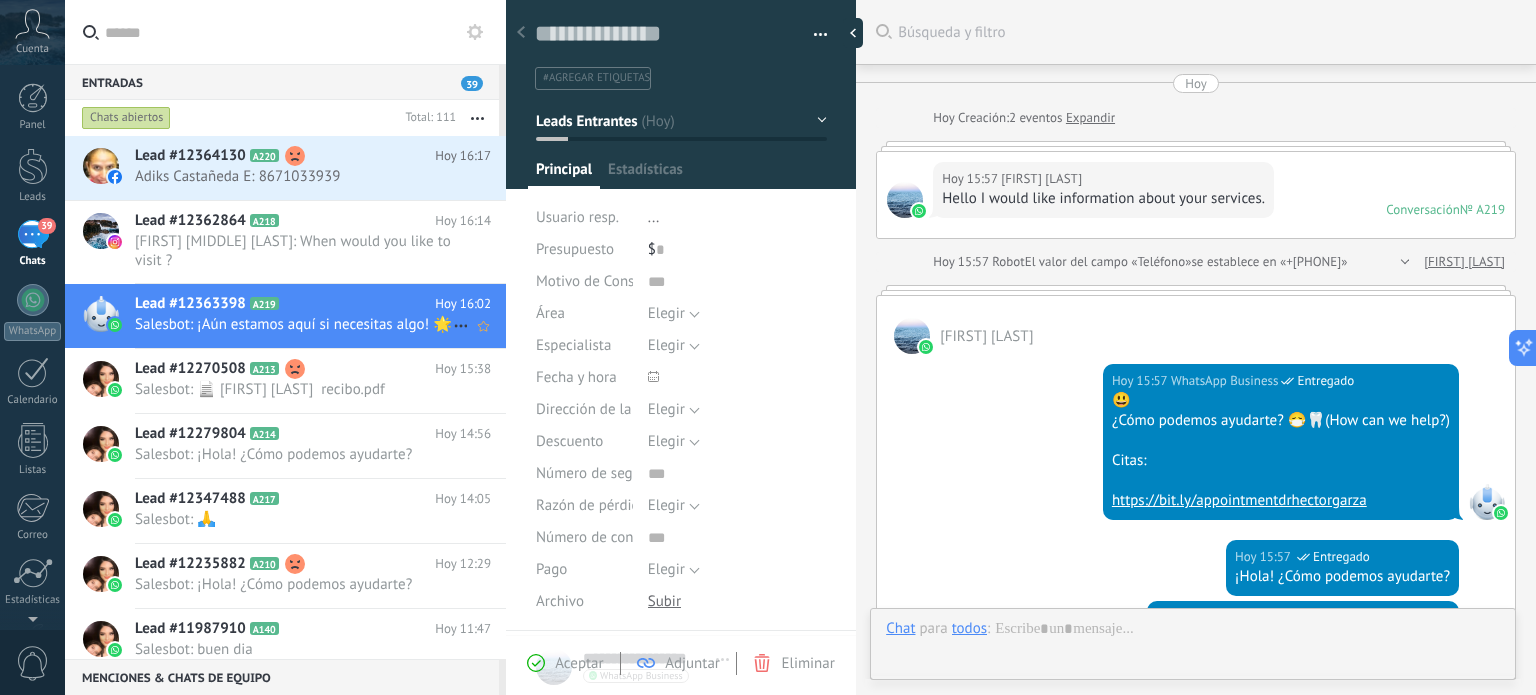 scroll, scrollTop: 29, scrollLeft: 0, axis: vertical 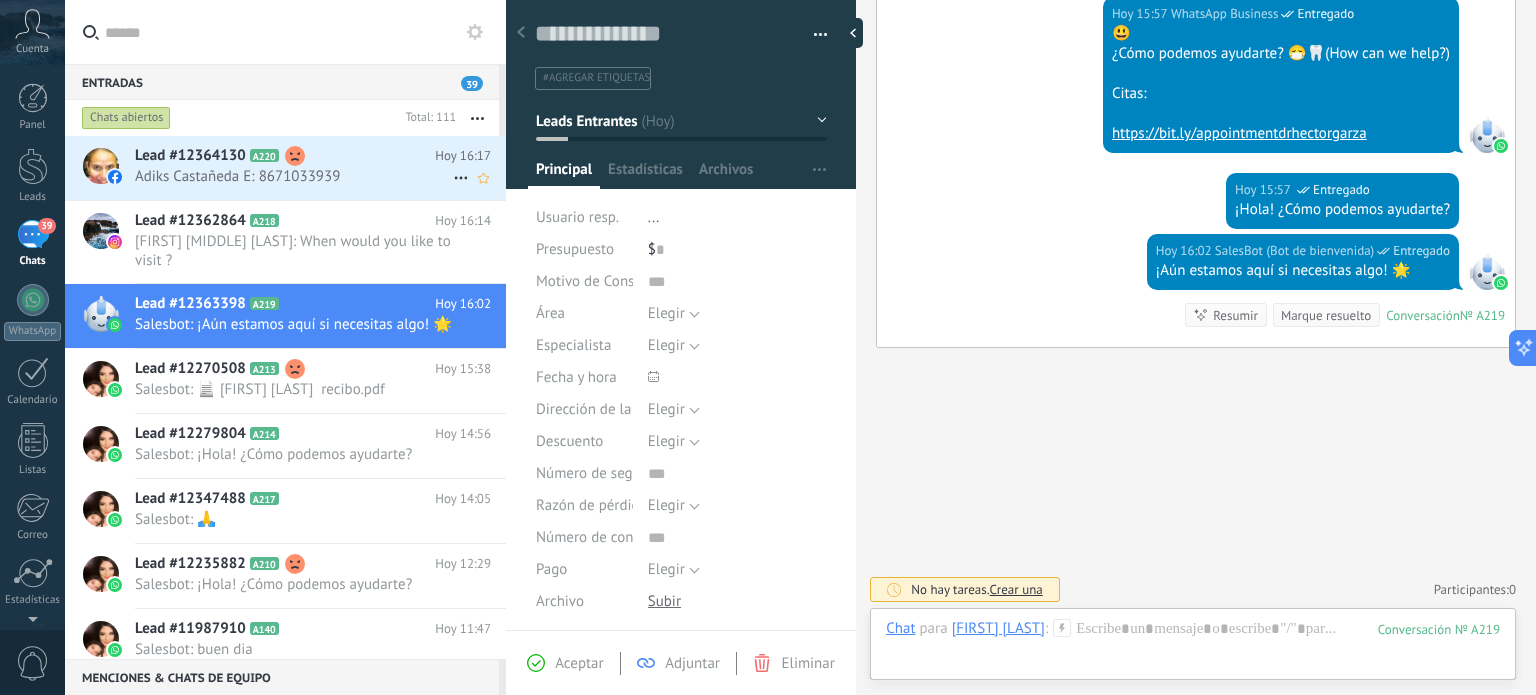 click on "Lead #12364130
A220
Hoy 16:17
Adiks Castañeda E: 8671033939" at bounding box center [320, 167] 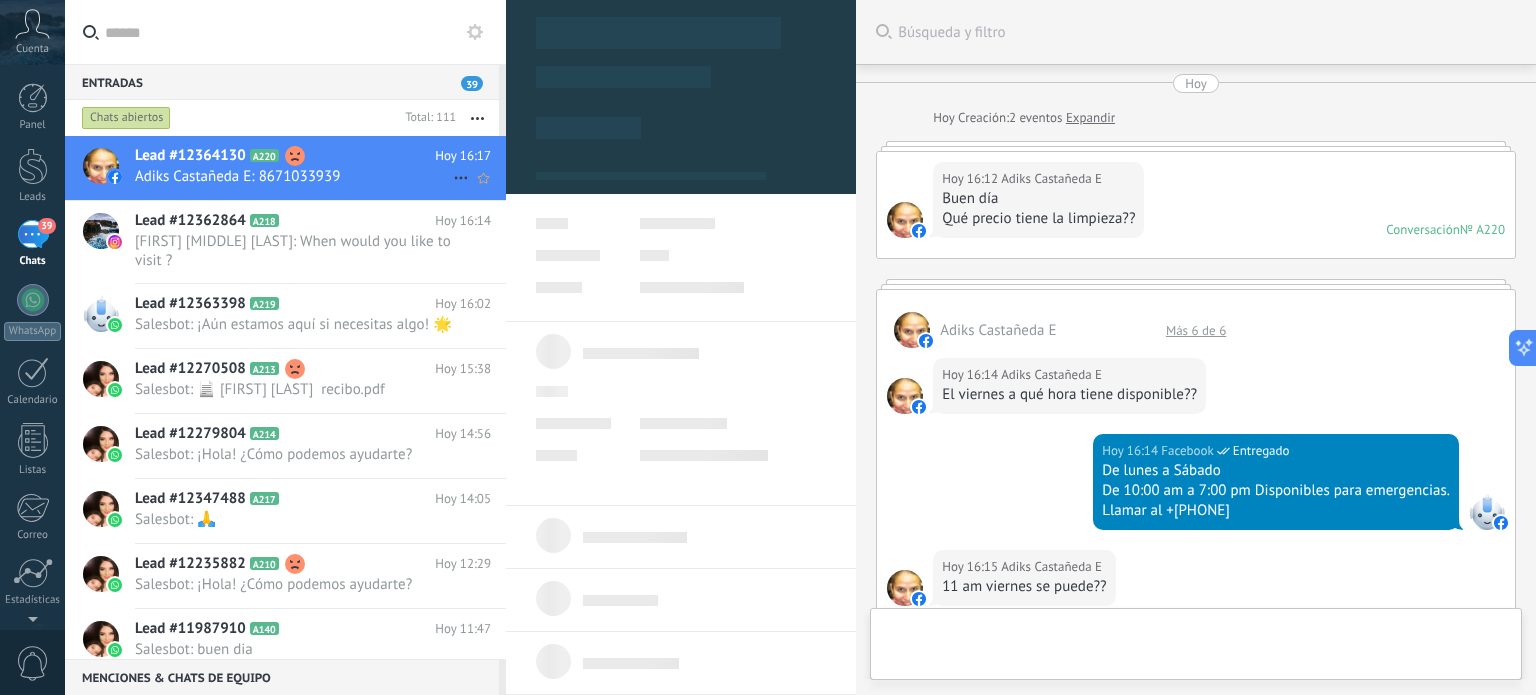 type on "**********" 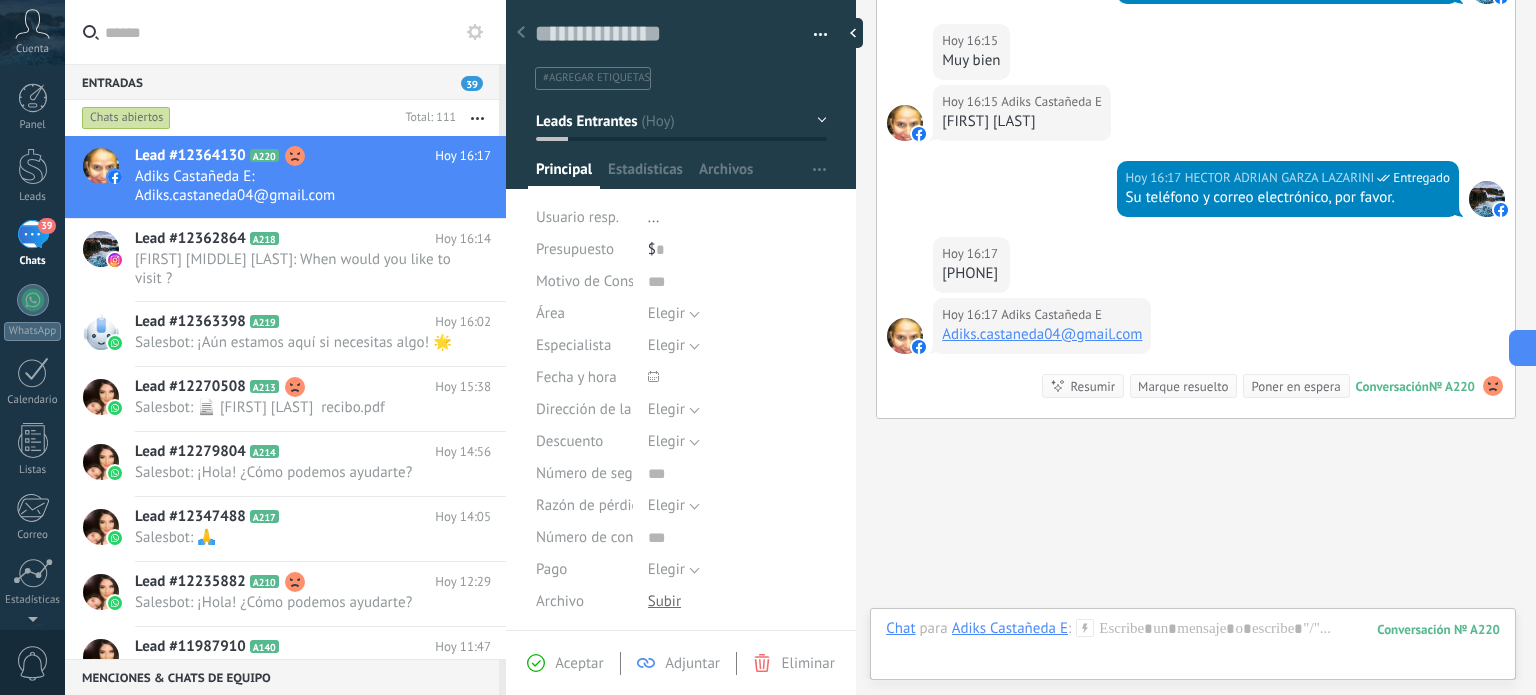 scroll, scrollTop: 871, scrollLeft: 0, axis: vertical 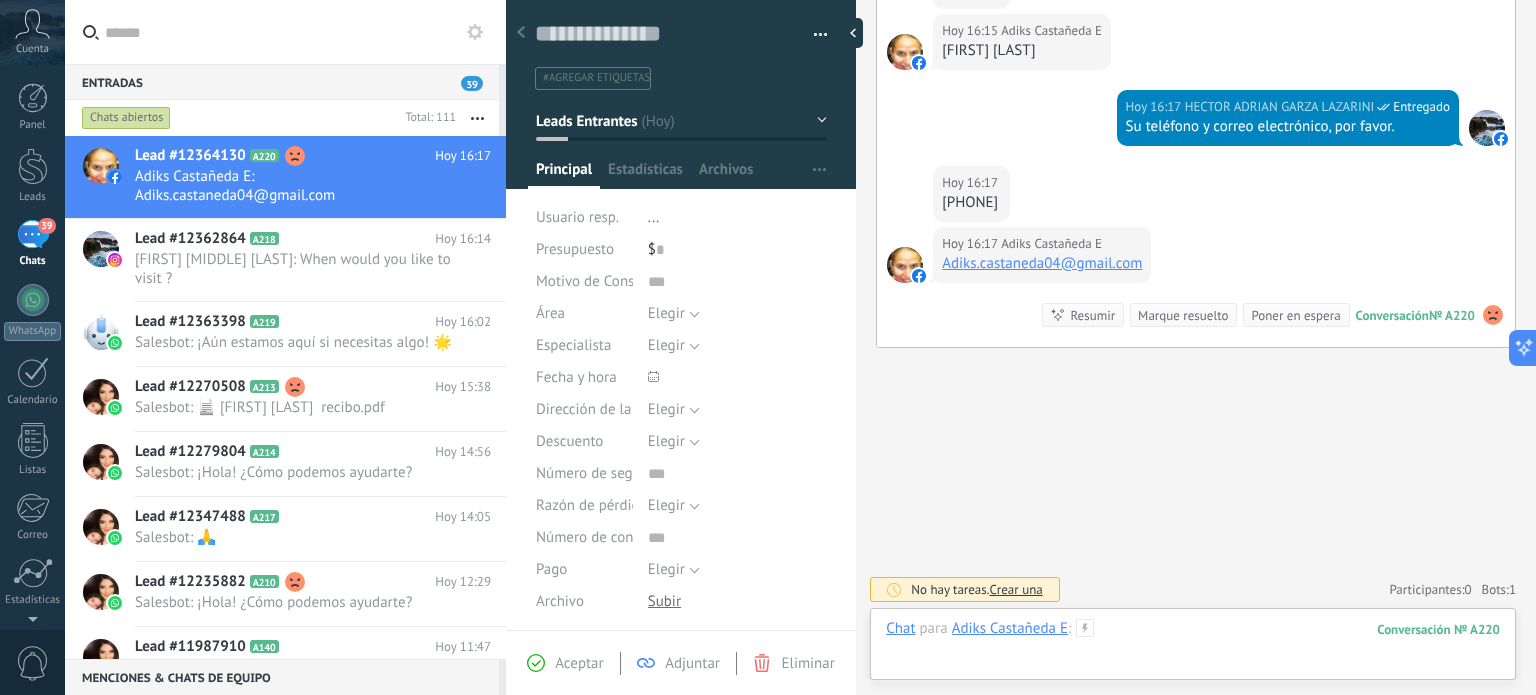 click at bounding box center (1193, 649) 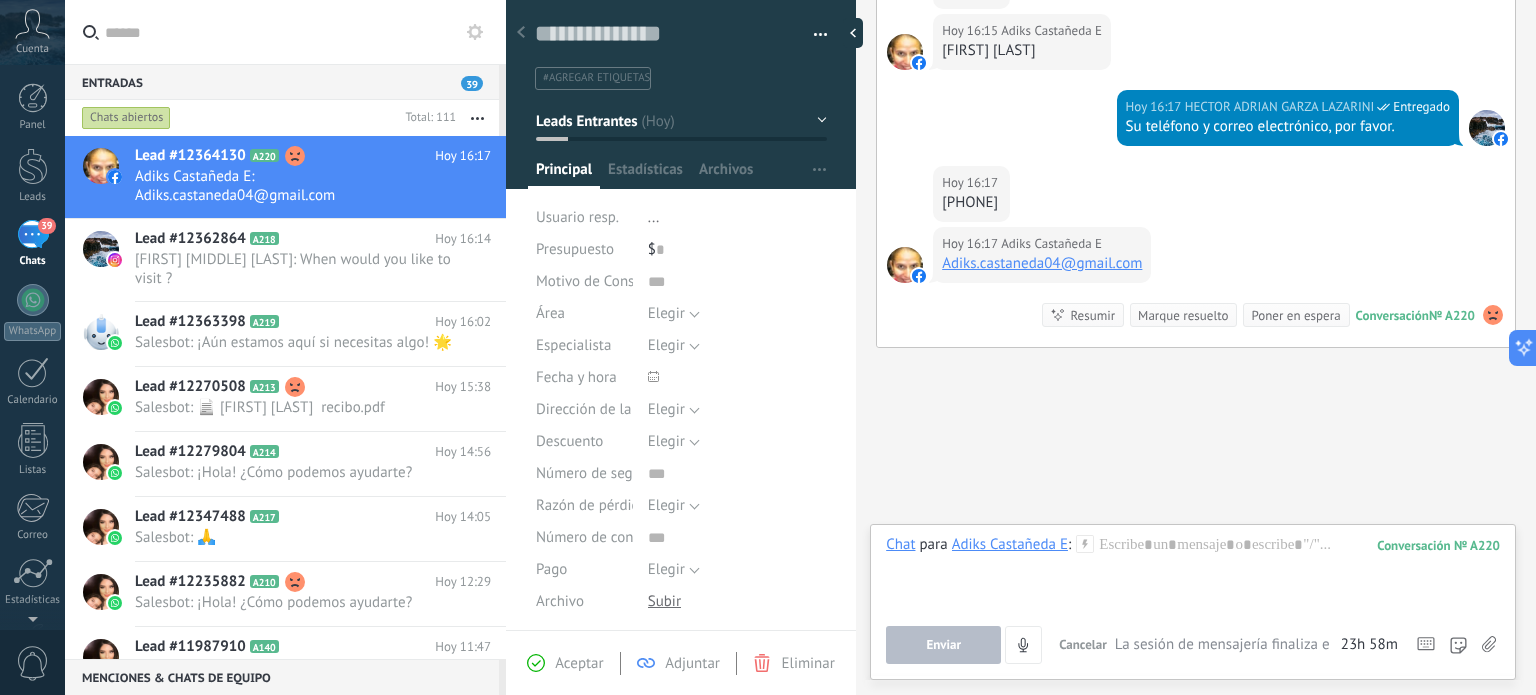 click 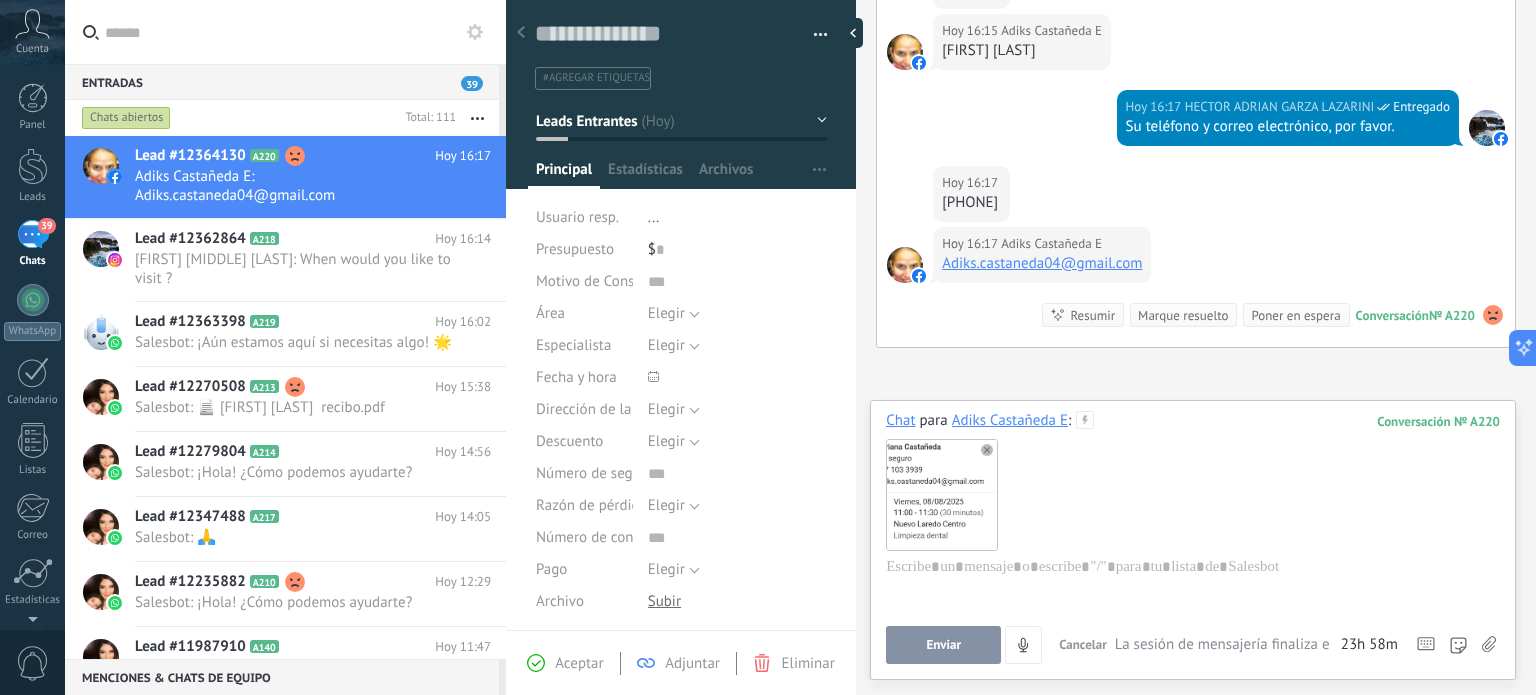click on "Enviar" at bounding box center [943, 645] 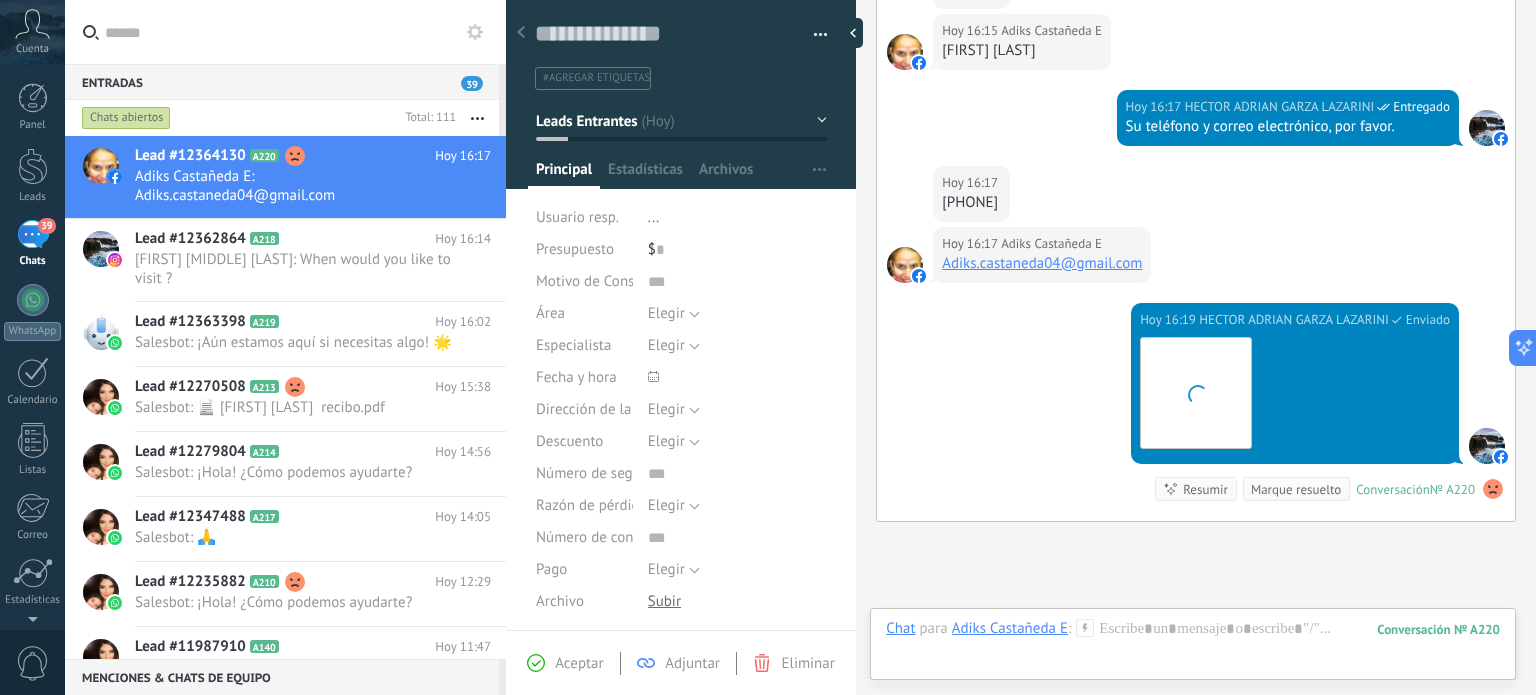 scroll, scrollTop: 1044, scrollLeft: 0, axis: vertical 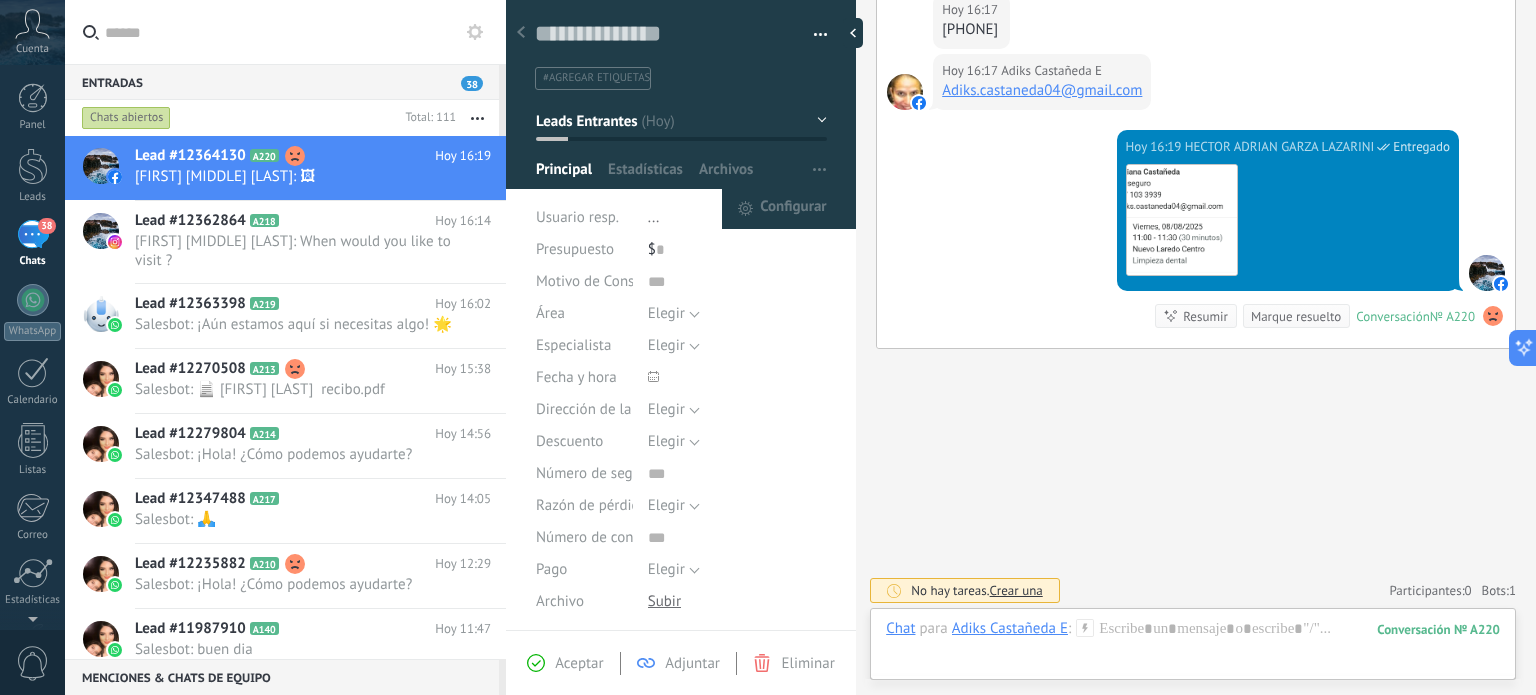 click at bounding box center [819, 170] 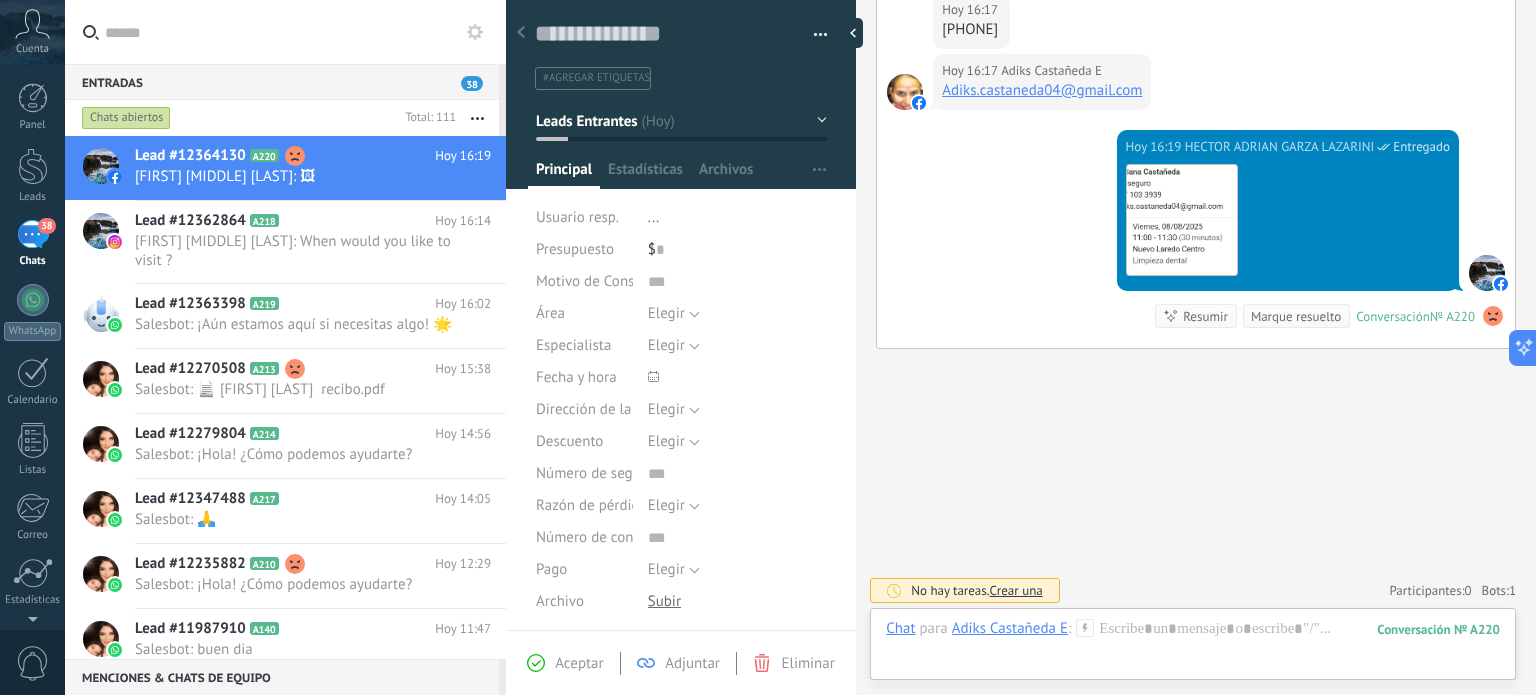 click at bounding box center (813, 35) 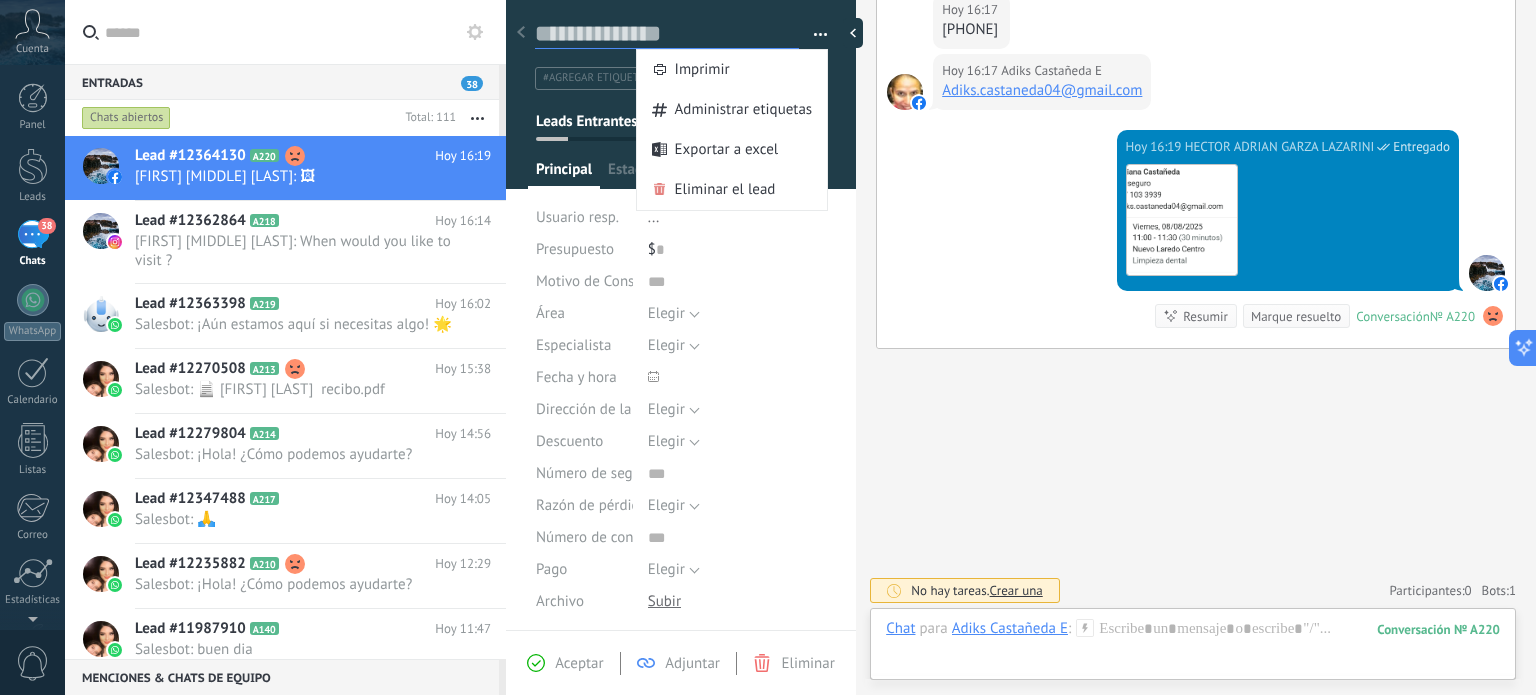 click at bounding box center [667, 34] 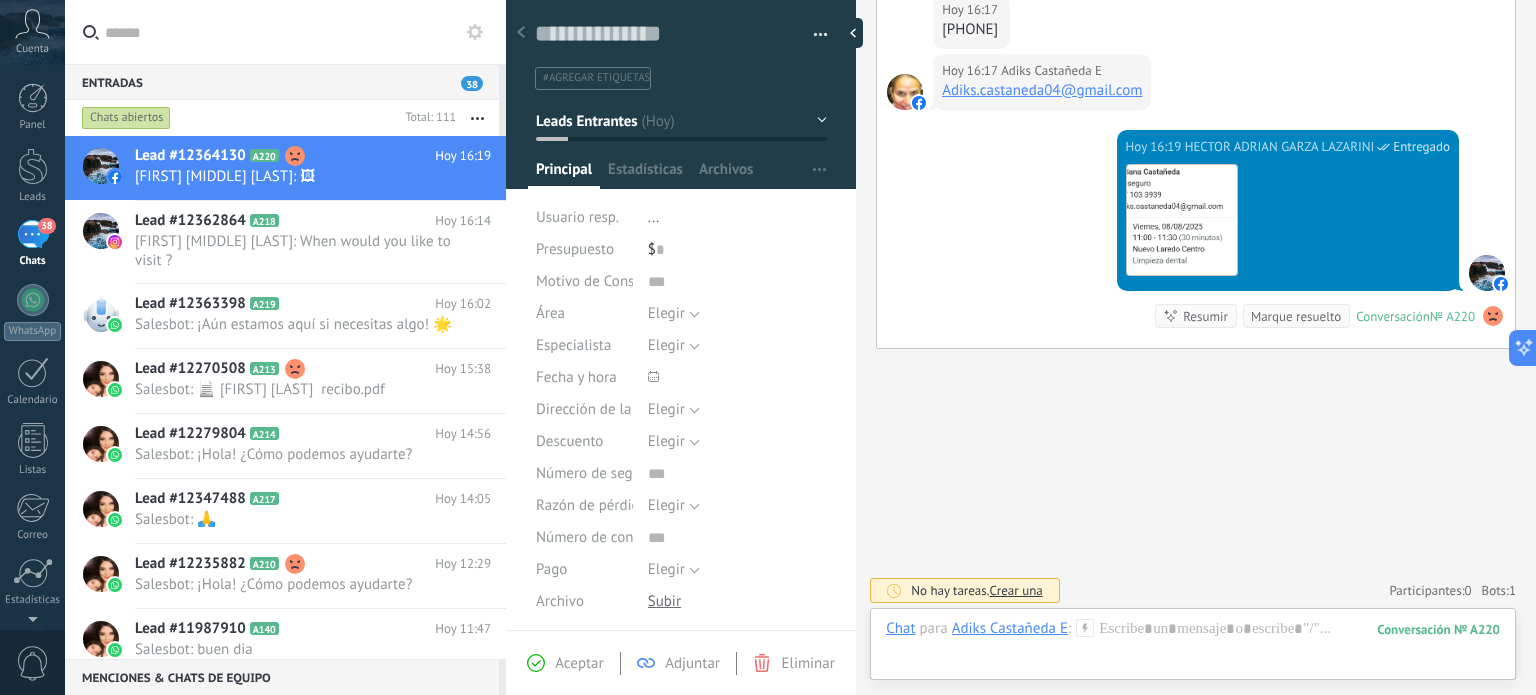 click on "Leads Entrantes" at bounding box center [681, 121] 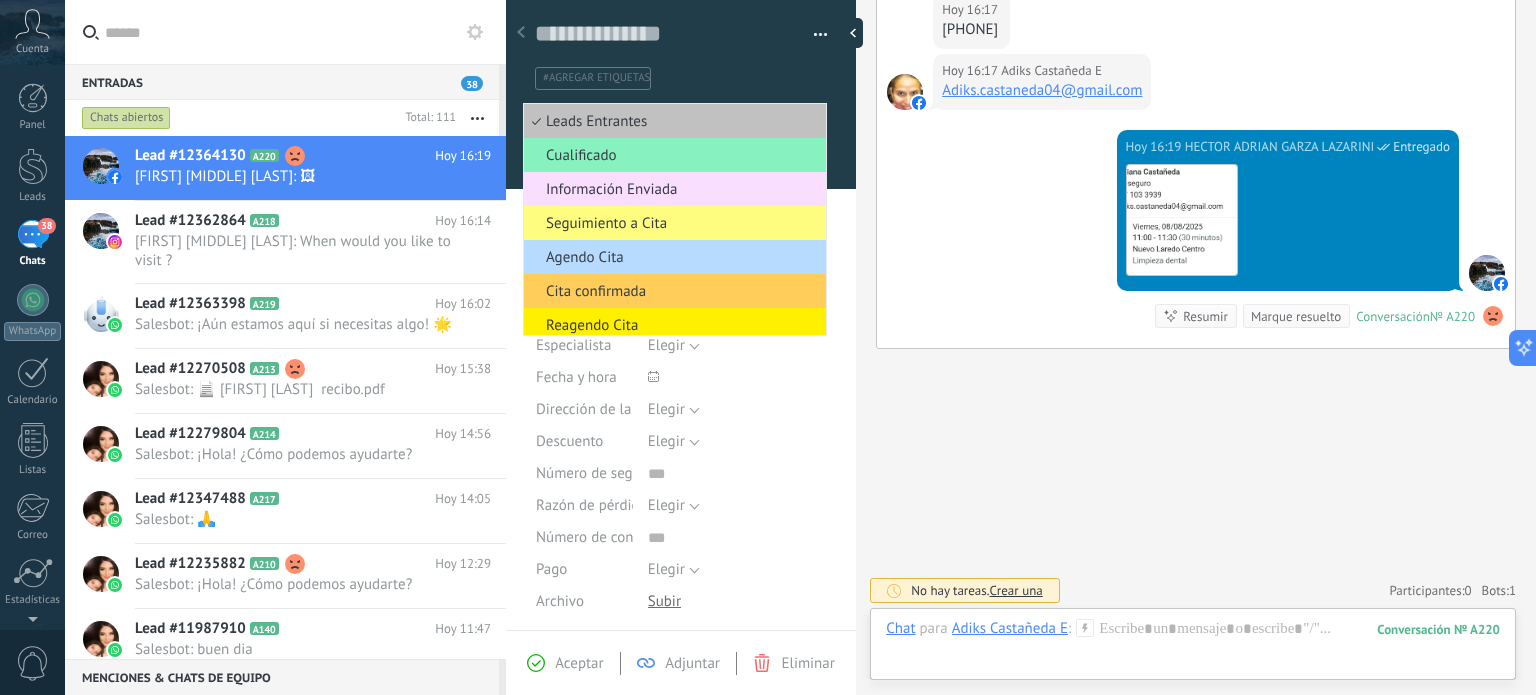 click on "Agendo Cita" at bounding box center (672, 257) 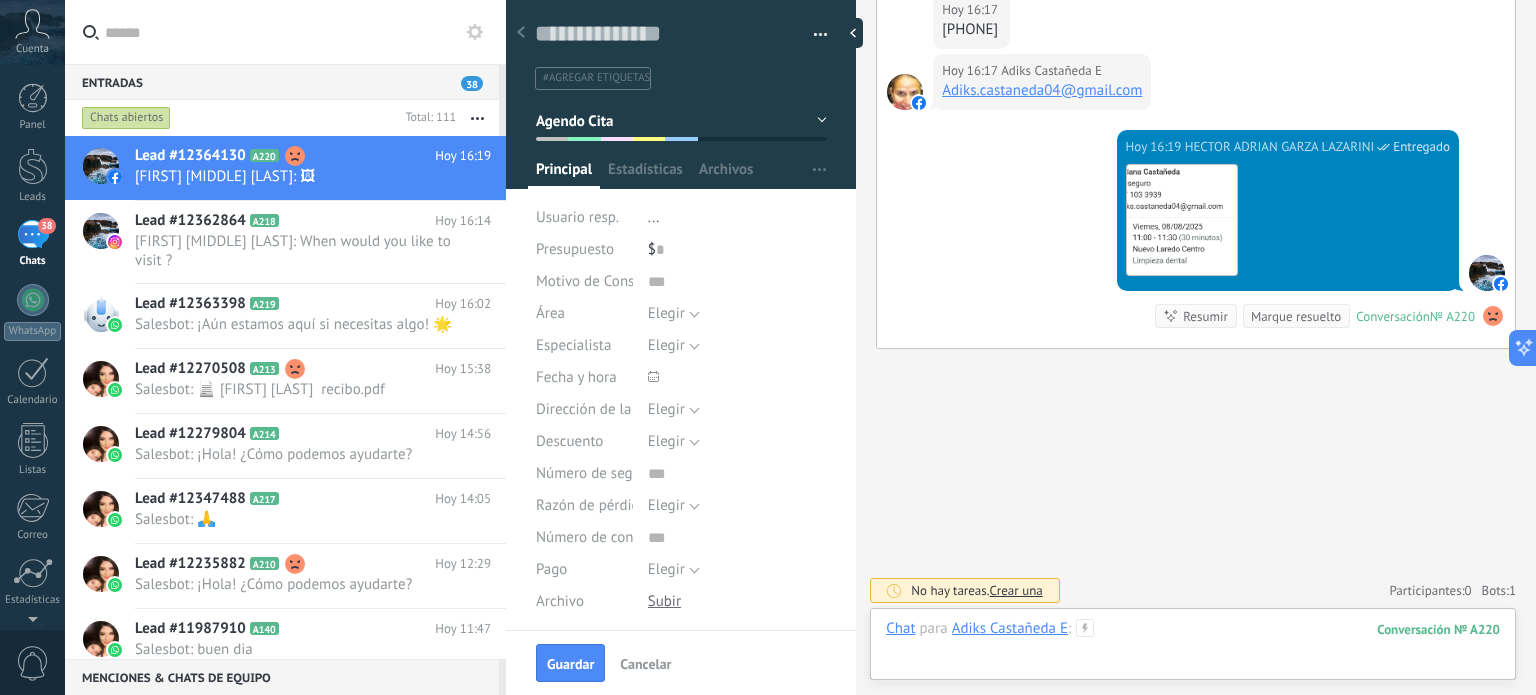 click at bounding box center [1193, 649] 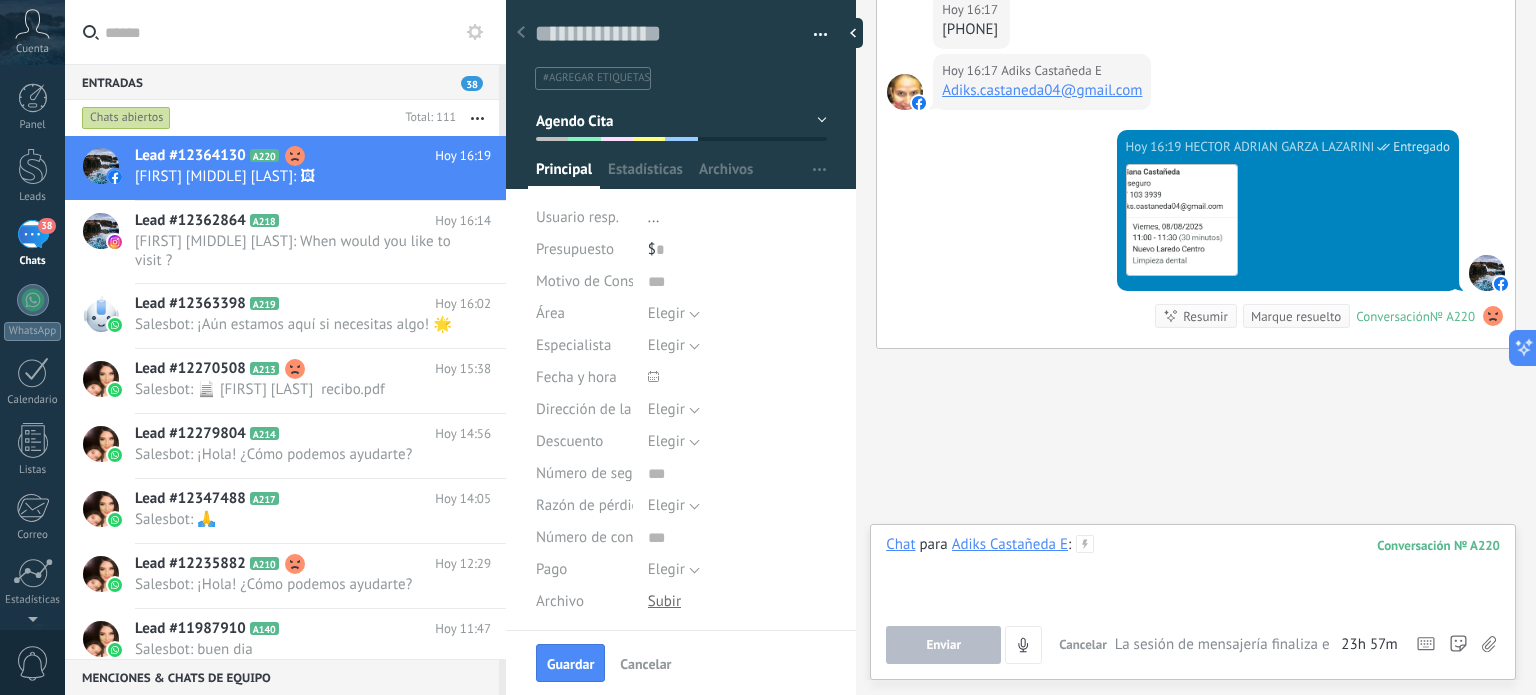 type 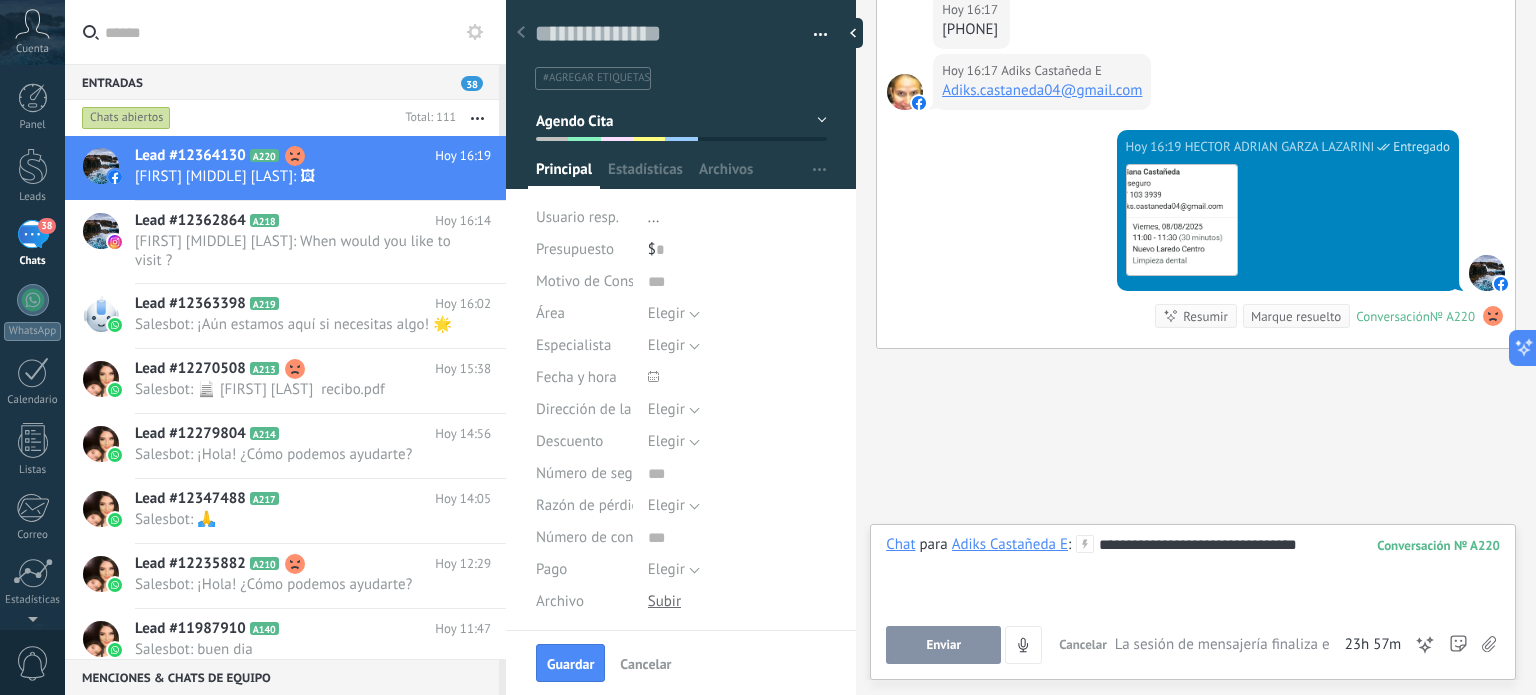 click on "Enviar" at bounding box center [943, 645] 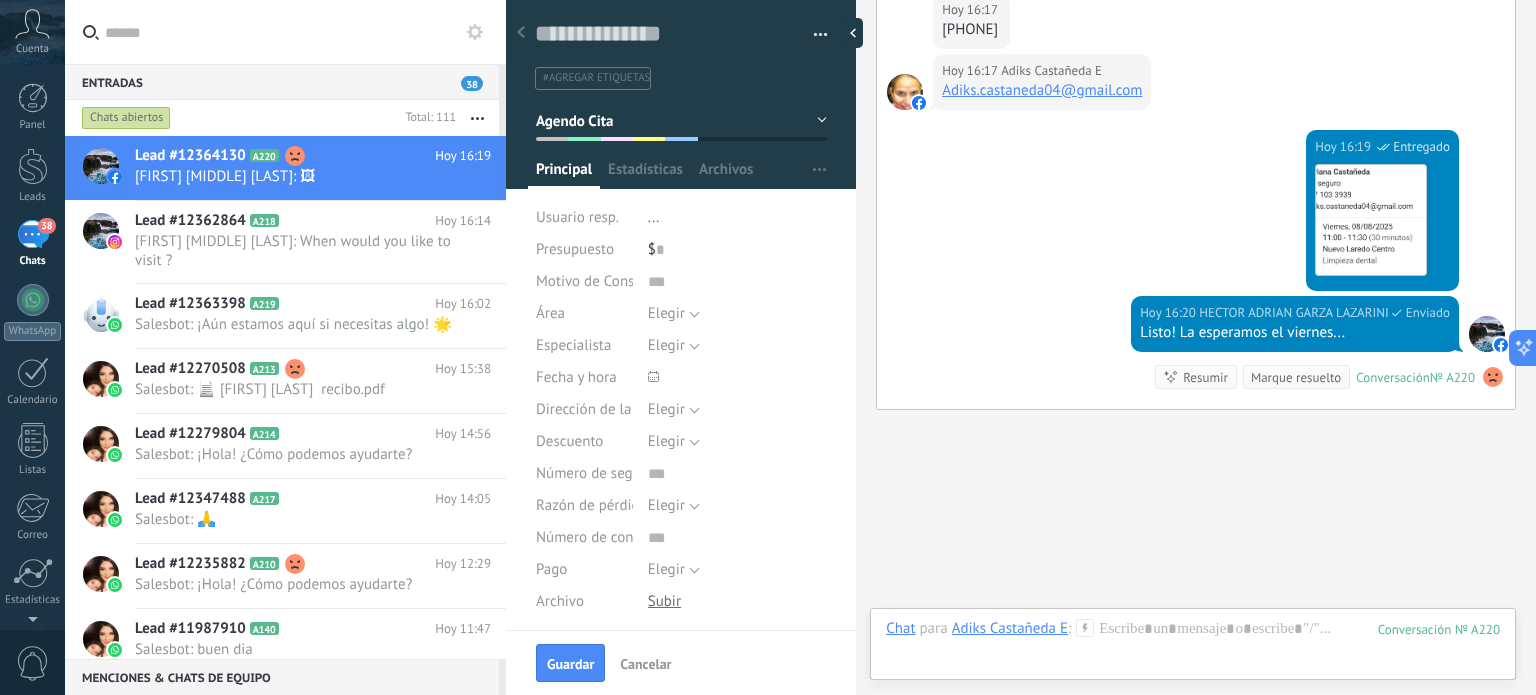 scroll, scrollTop: 1105, scrollLeft: 0, axis: vertical 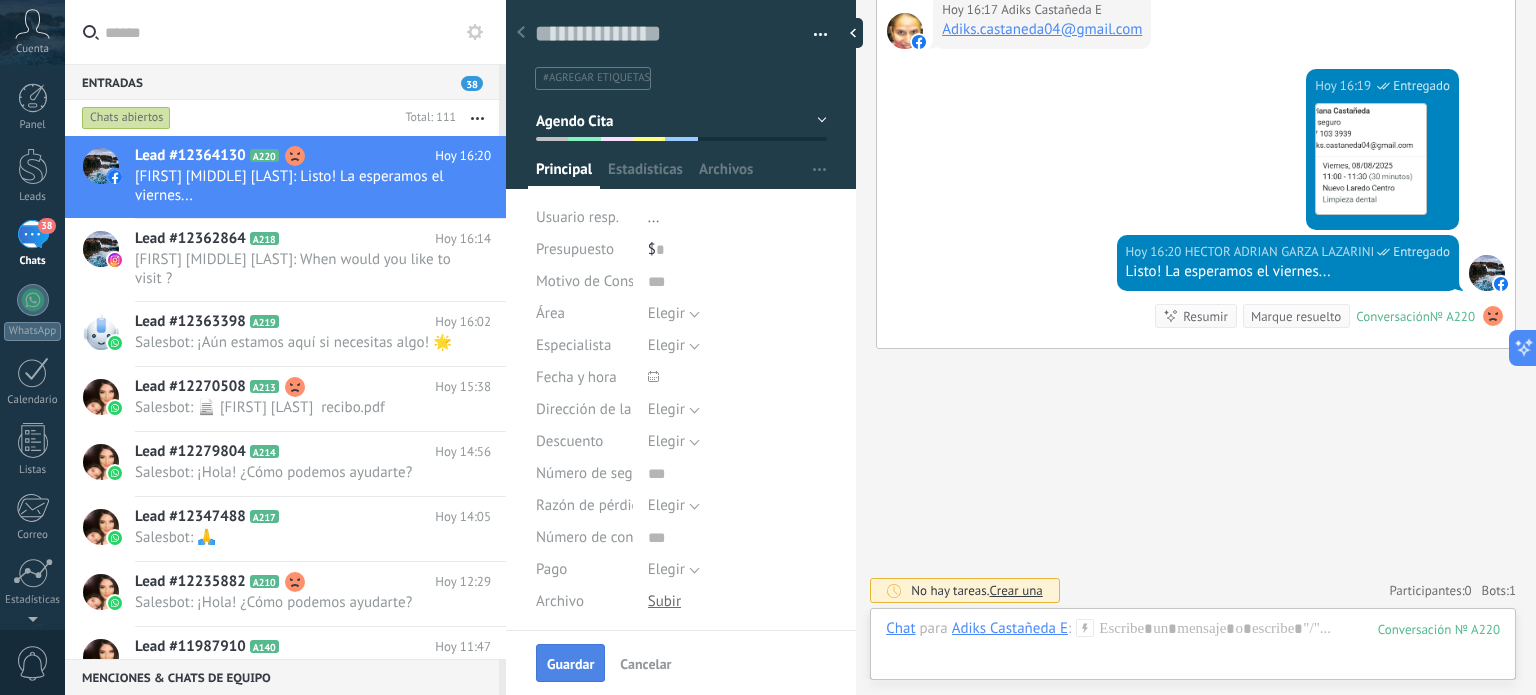 click on "Guardar" at bounding box center (570, 664) 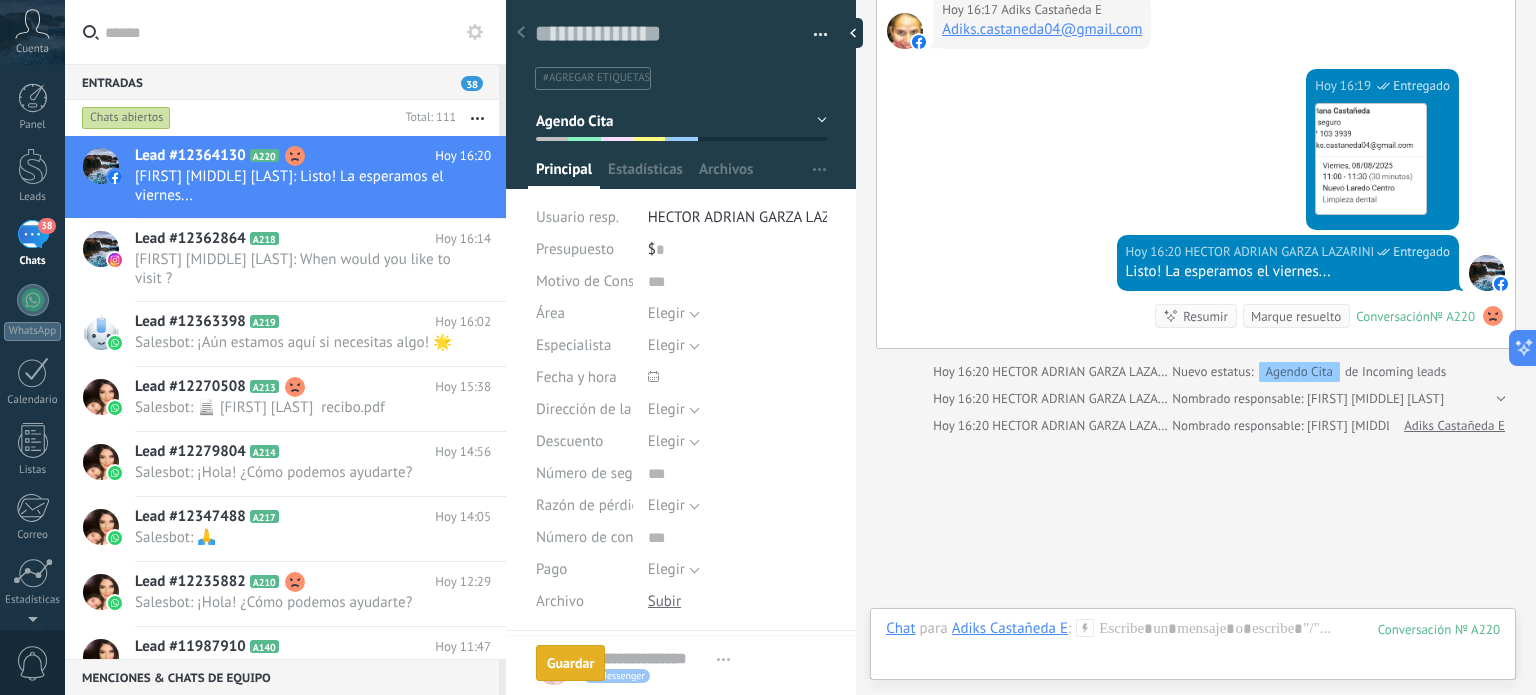 scroll, scrollTop: 1192, scrollLeft: 0, axis: vertical 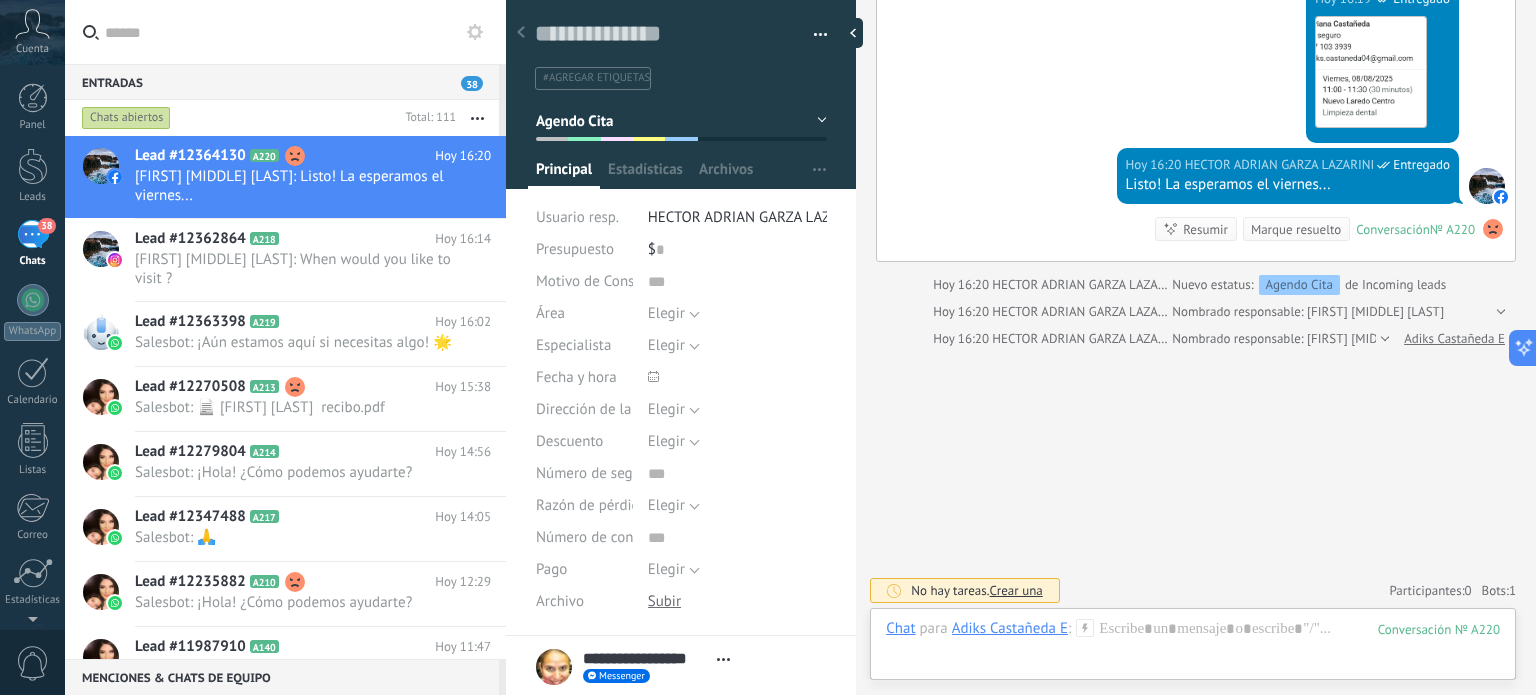 click at bounding box center (813, 35) 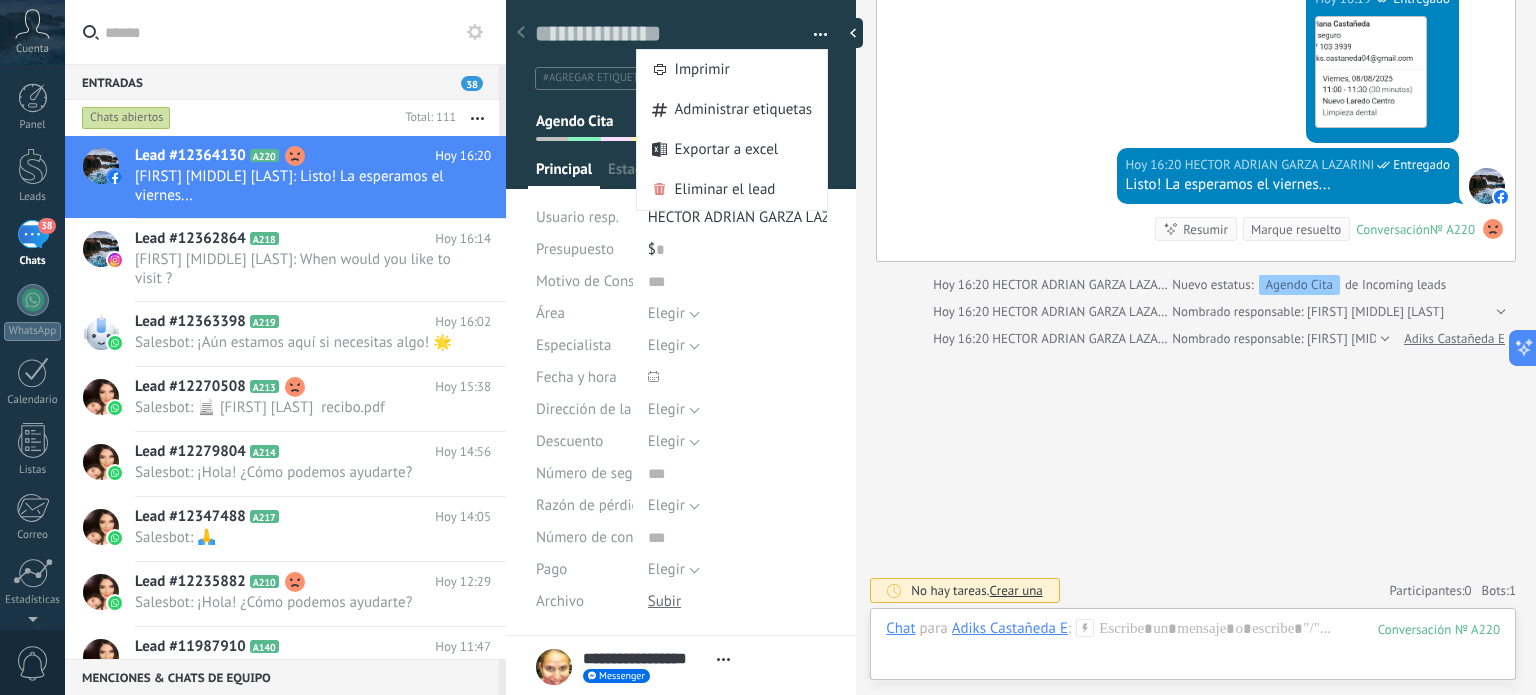 click at bounding box center [813, 35] 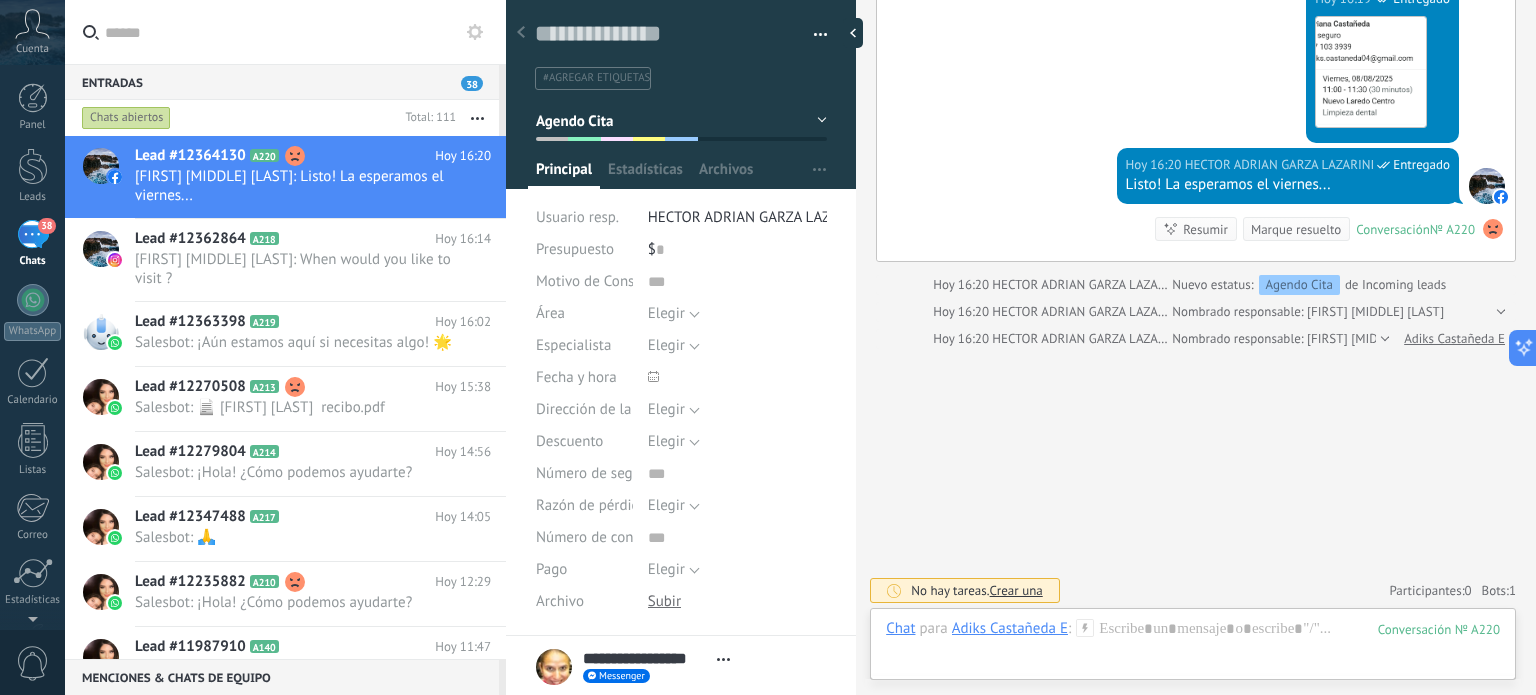 click 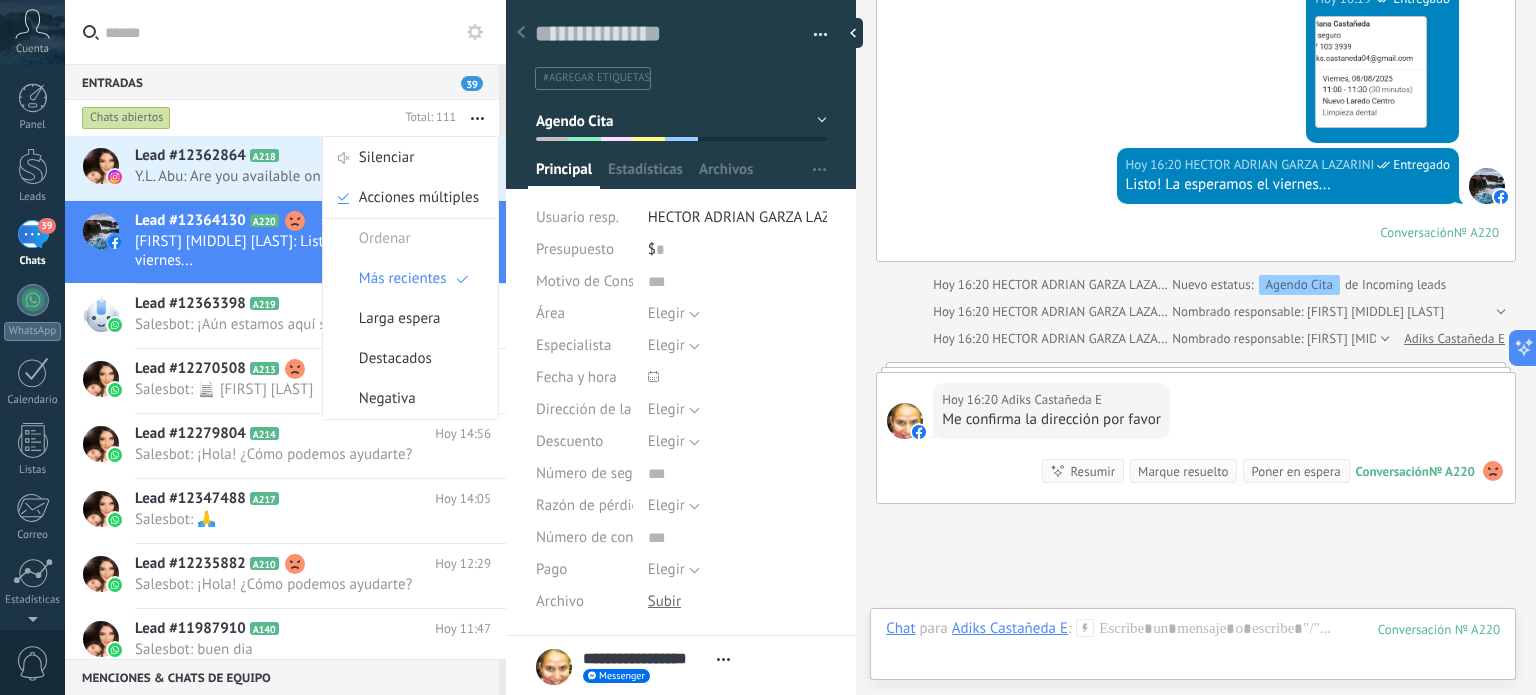 scroll, scrollTop: 1180, scrollLeft: 0, axis: vertical 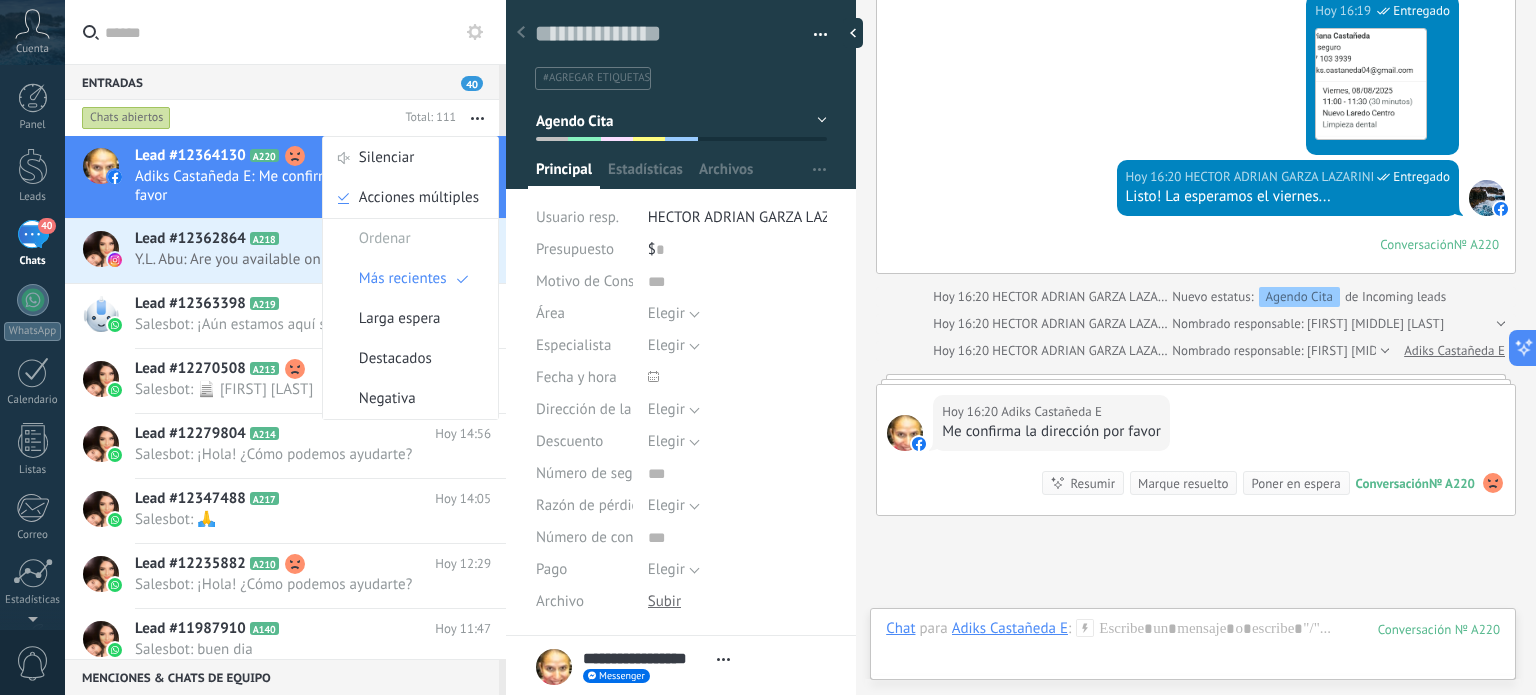 click on "Adiks Castañeda E: Me confirma la dirección por favor" at bounding box center [294, 186] 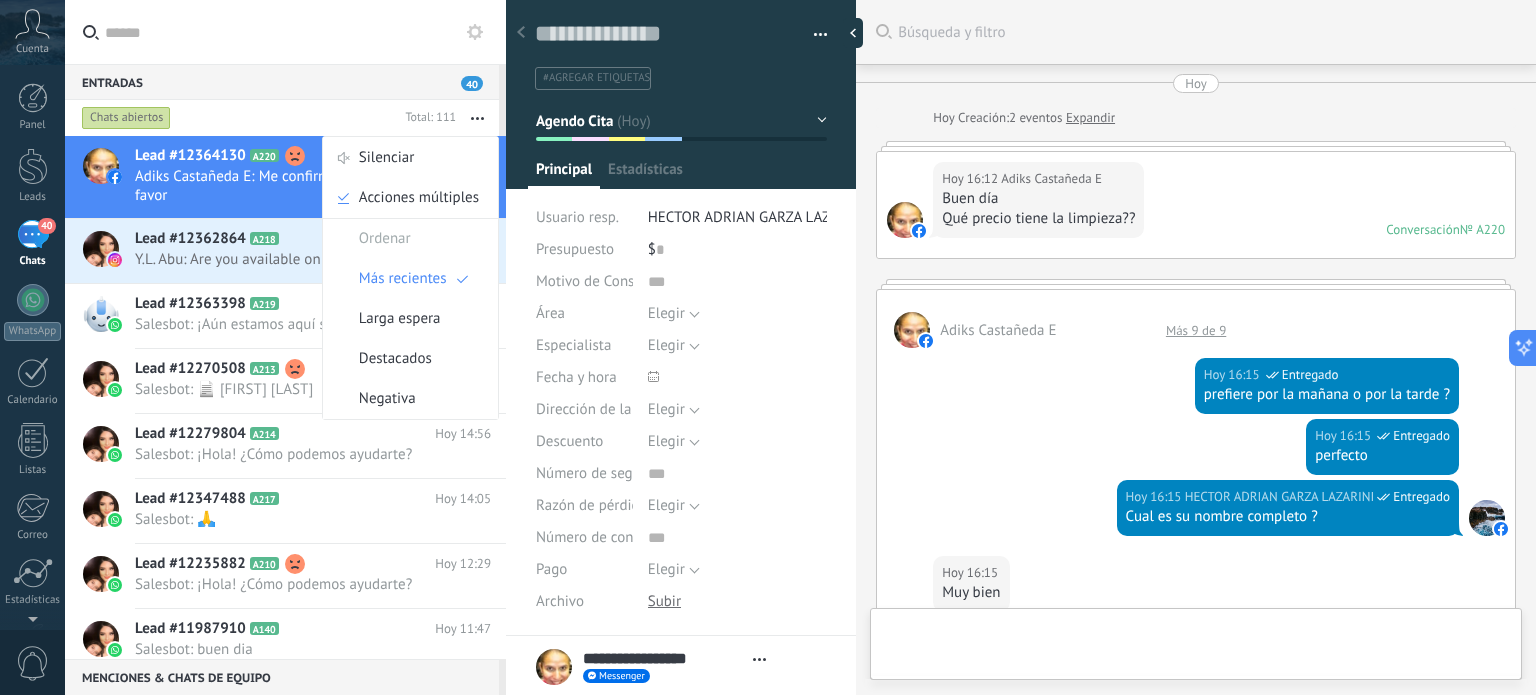 type on "**********" 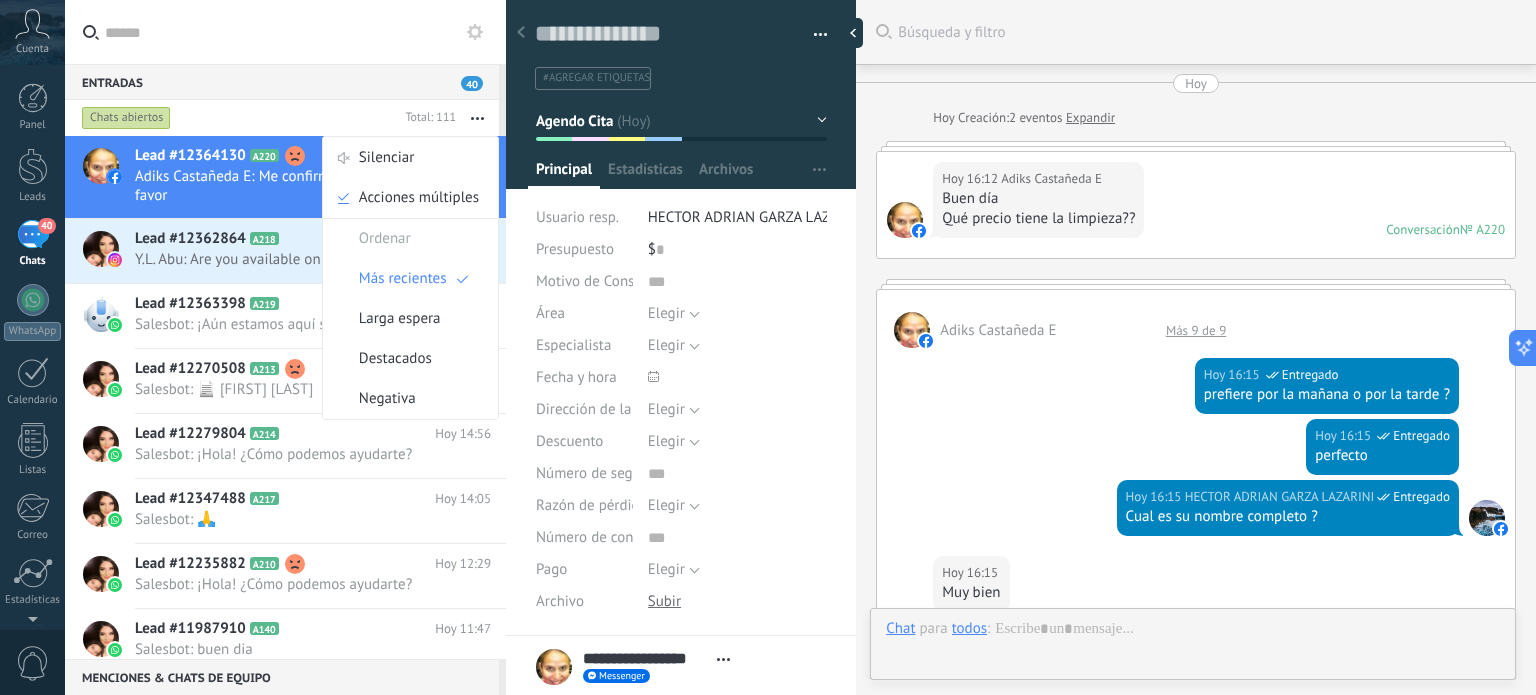 scroll, scrollTop: 29, scrollLeft: 0, axis: vertical 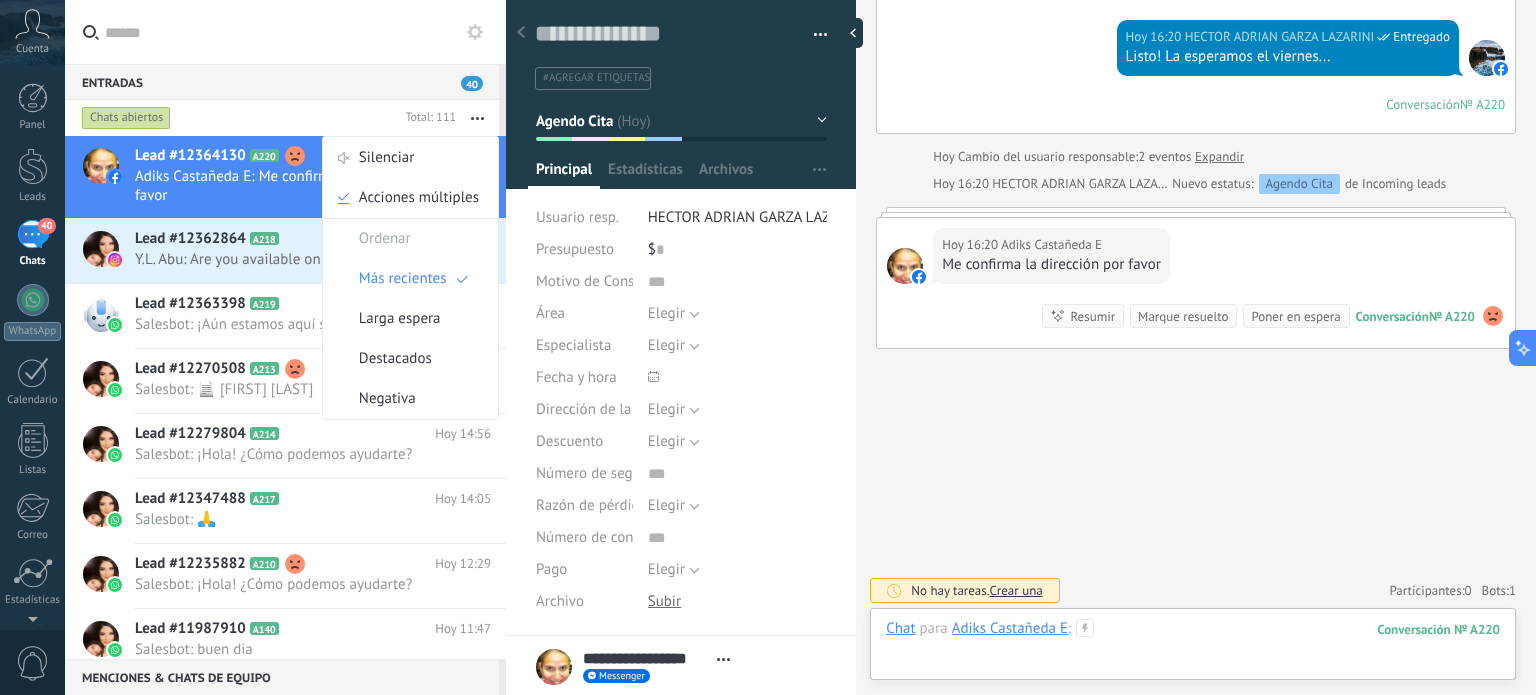 click at bounding box center [1193, 649] 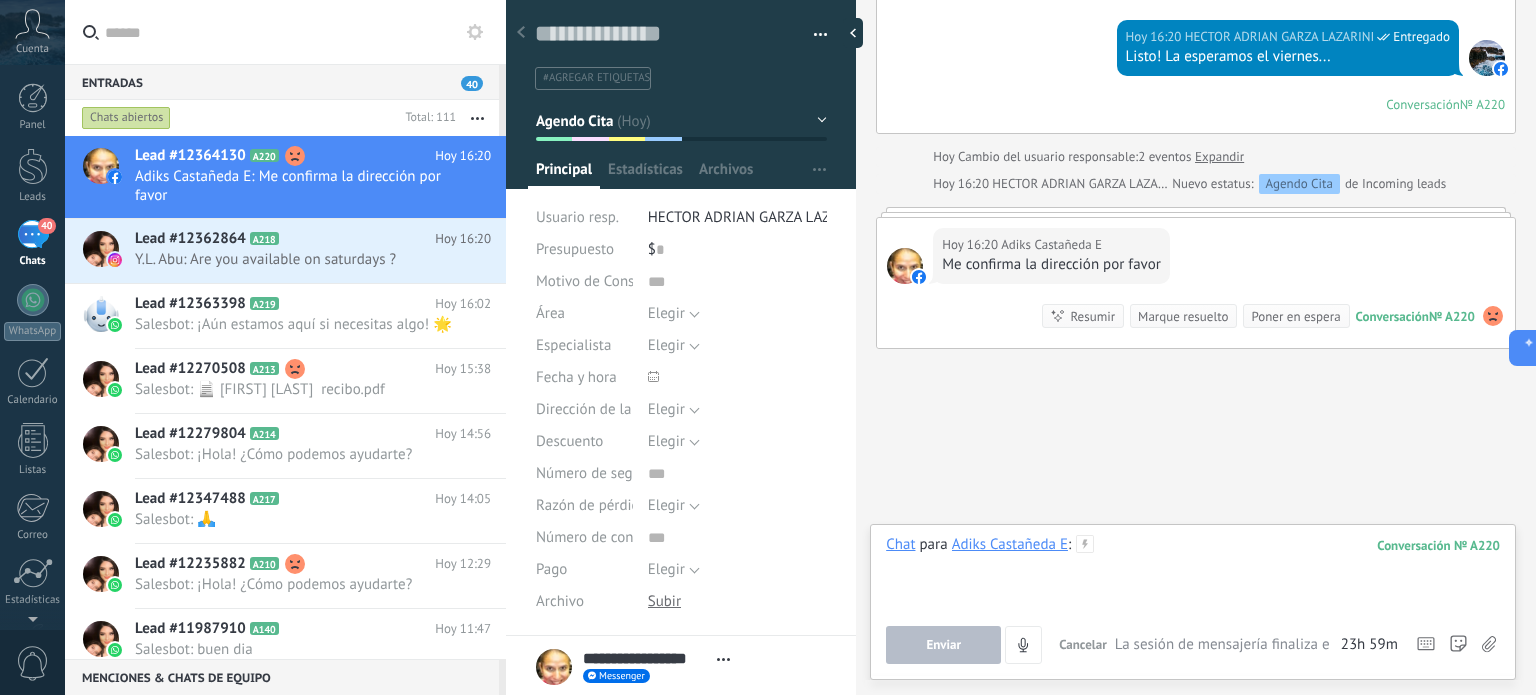 type 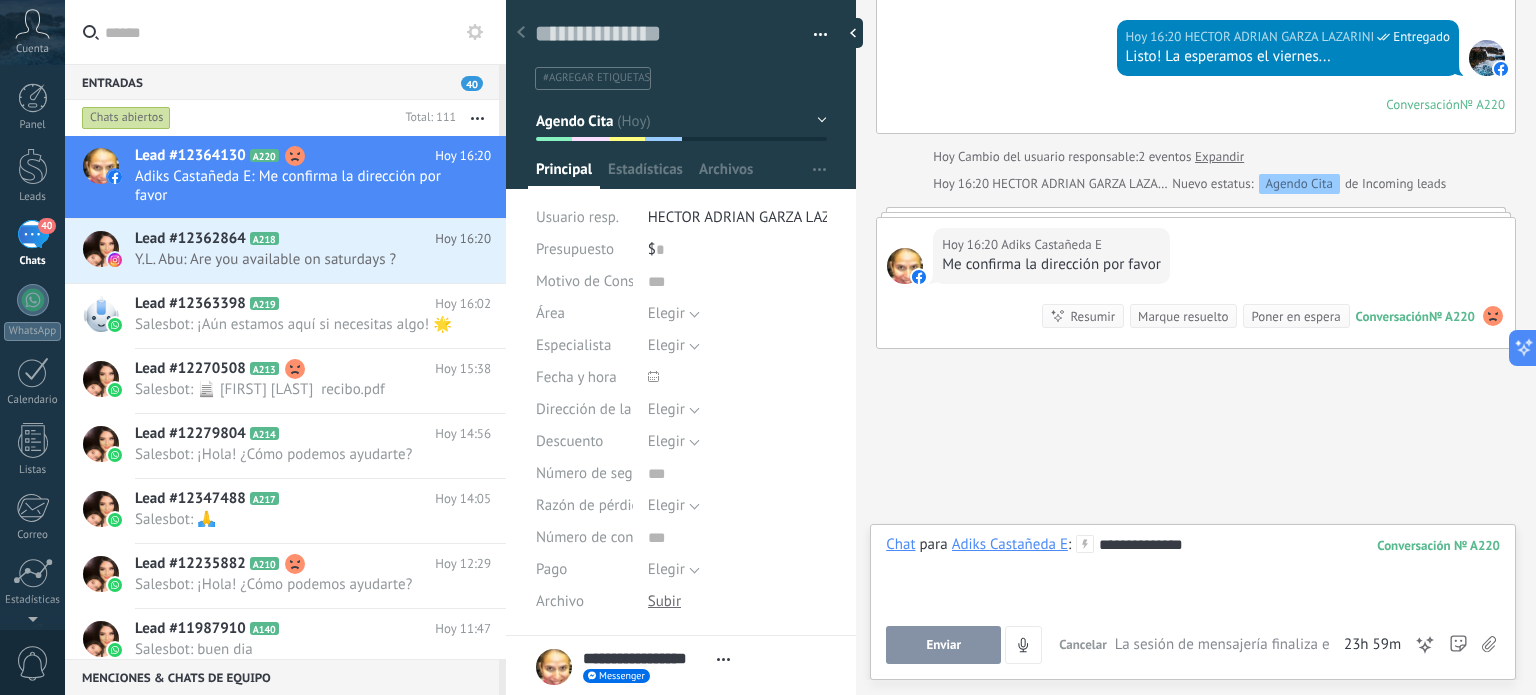click on "Enviar" at bounding box center (943, 645) 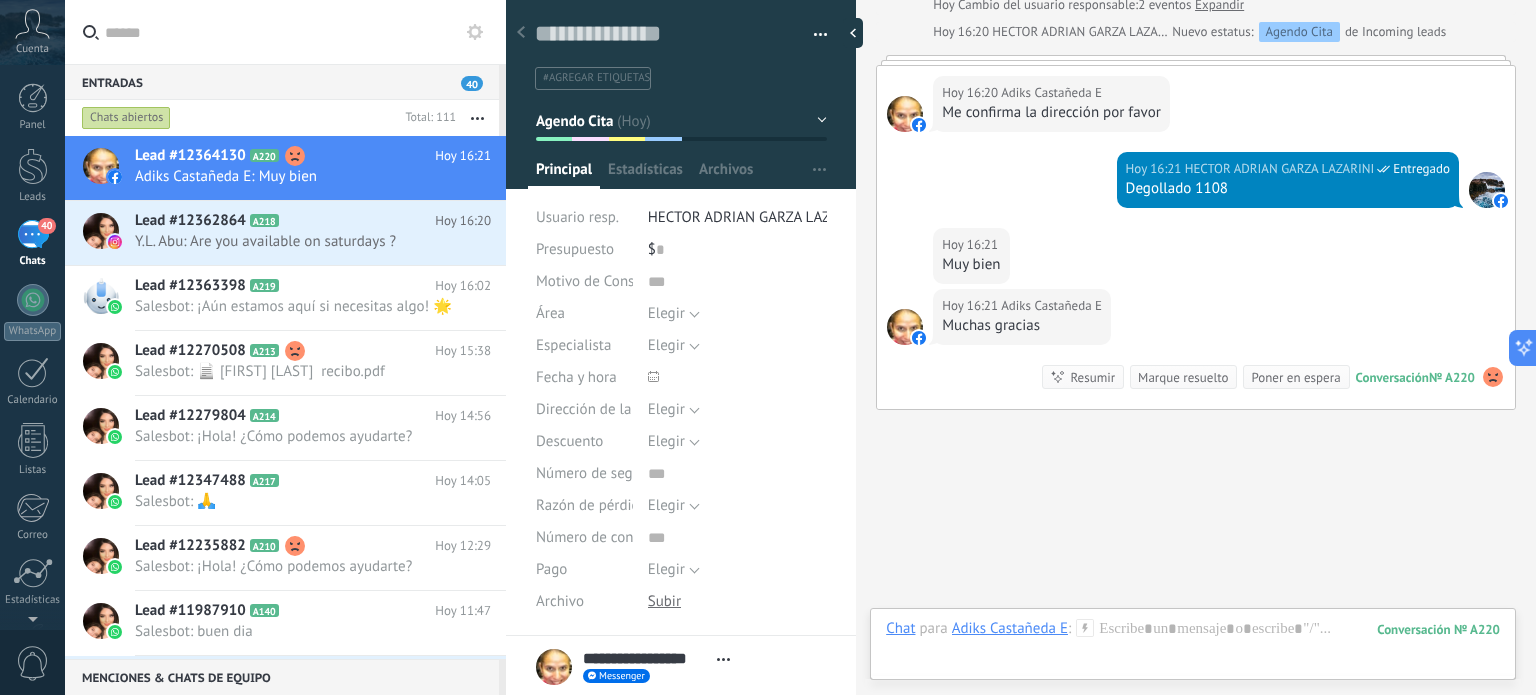 scroll, scrollTop: 1280, scrollLeft: 0, axis: vertical 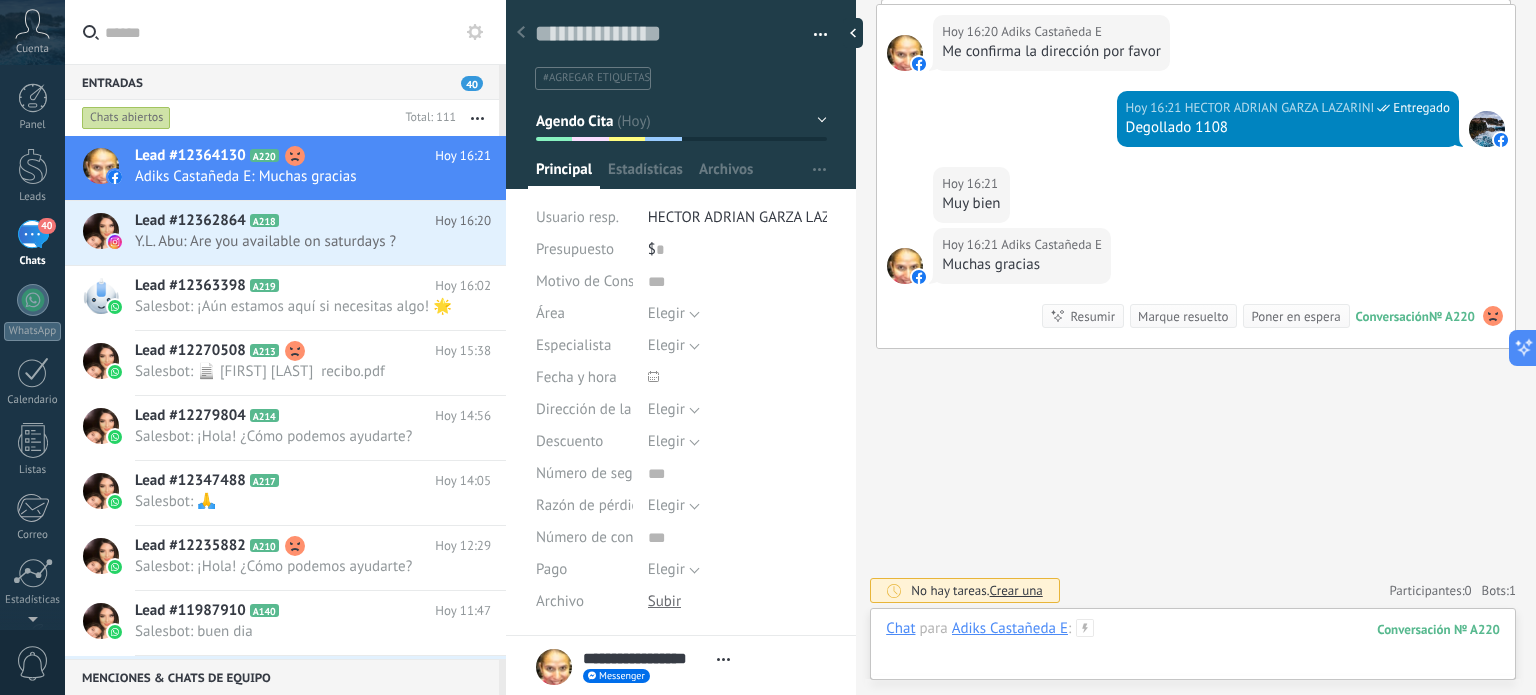 paste 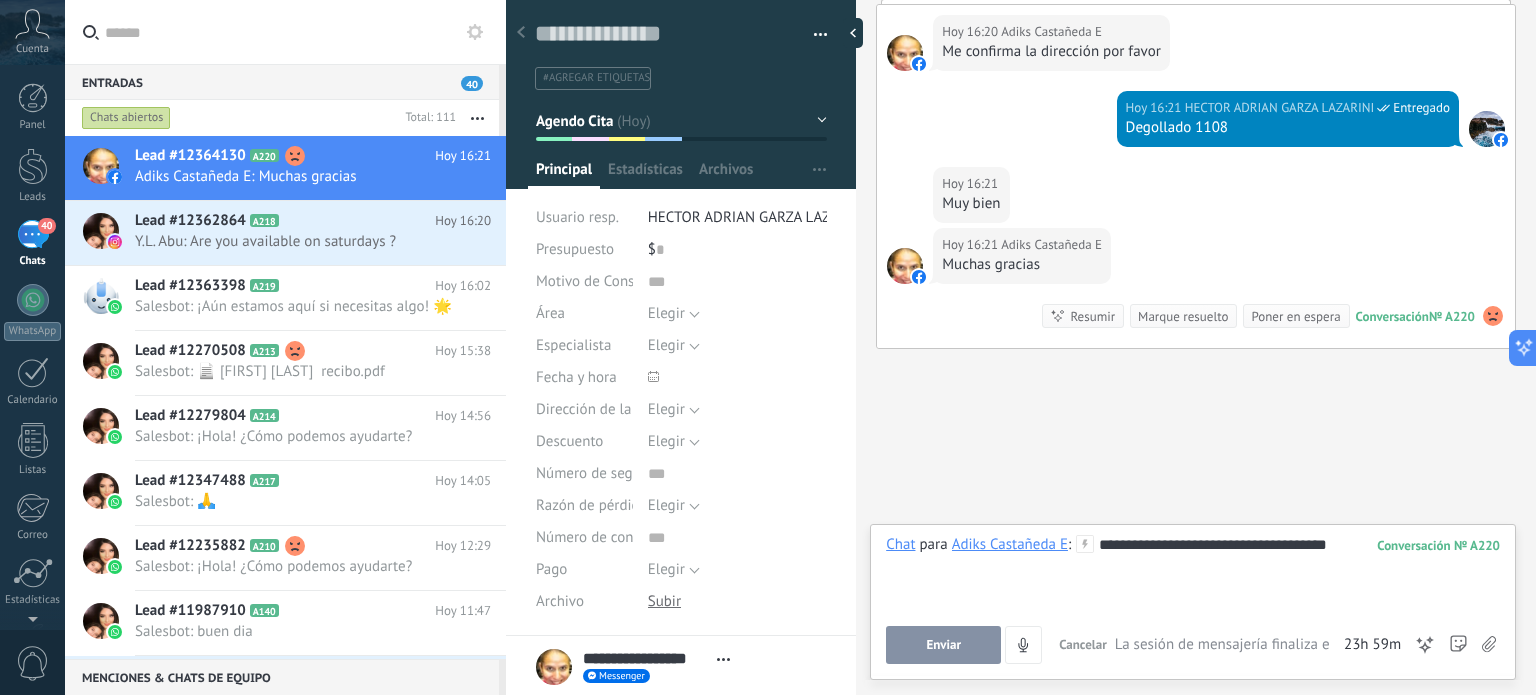 click on "Enviar" at bounding box center [943, 645] 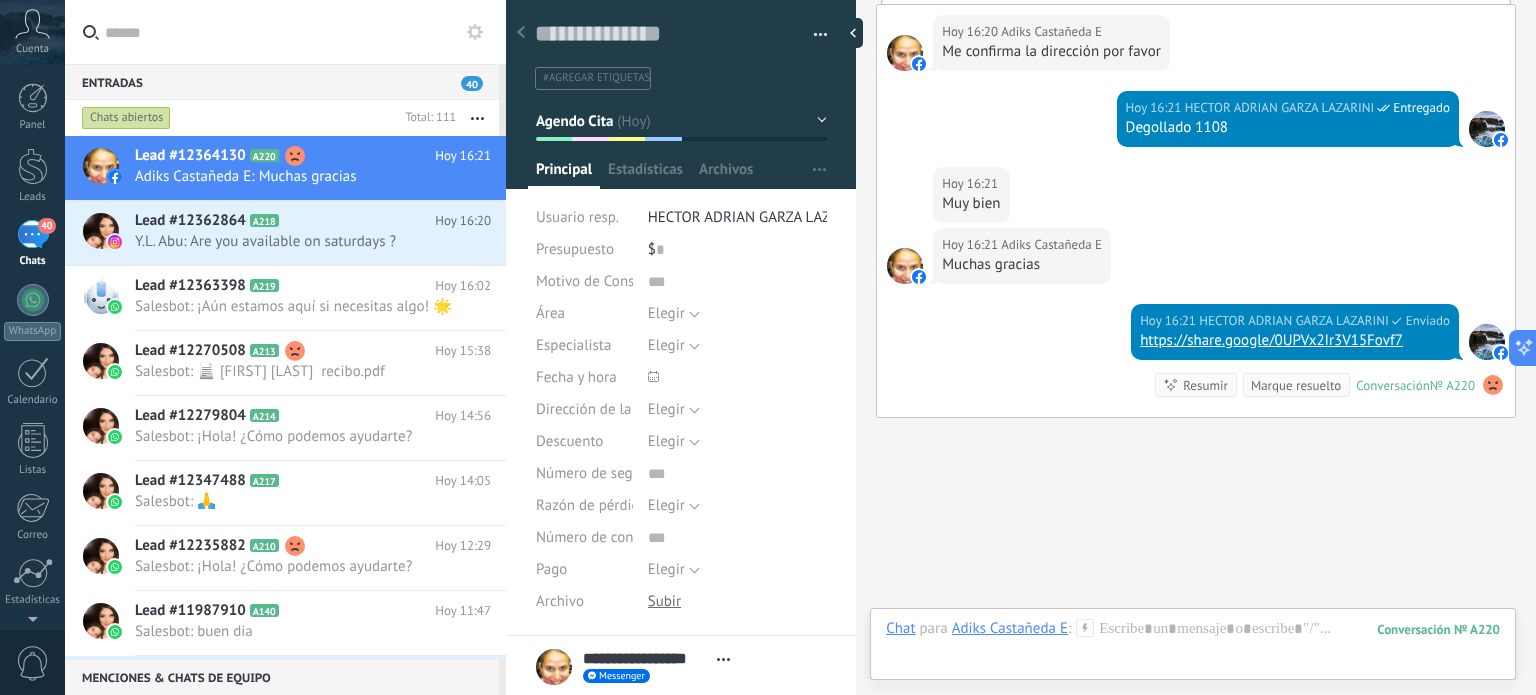 scroll, scrollTop: 1348, scrollLeft: 0, axis: vertical 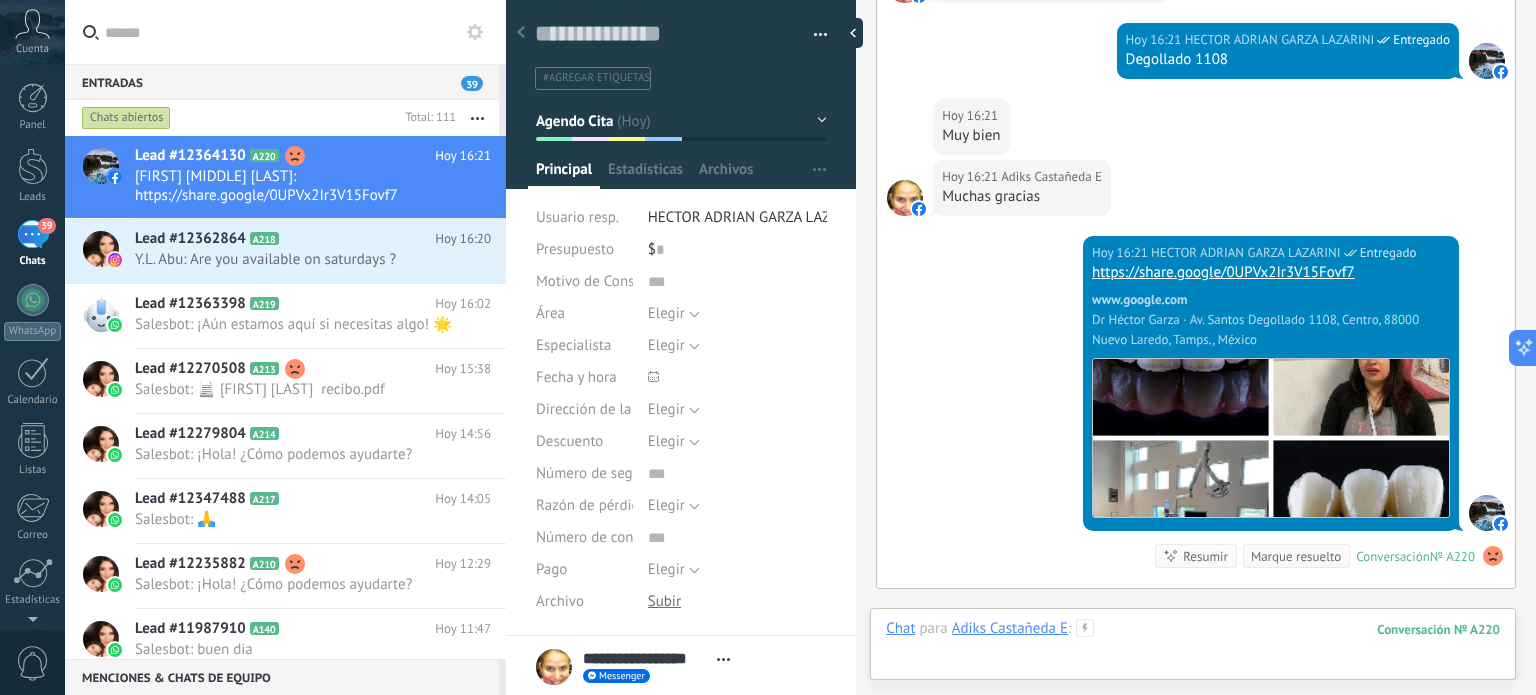 click at bounding box center (1193, 649) 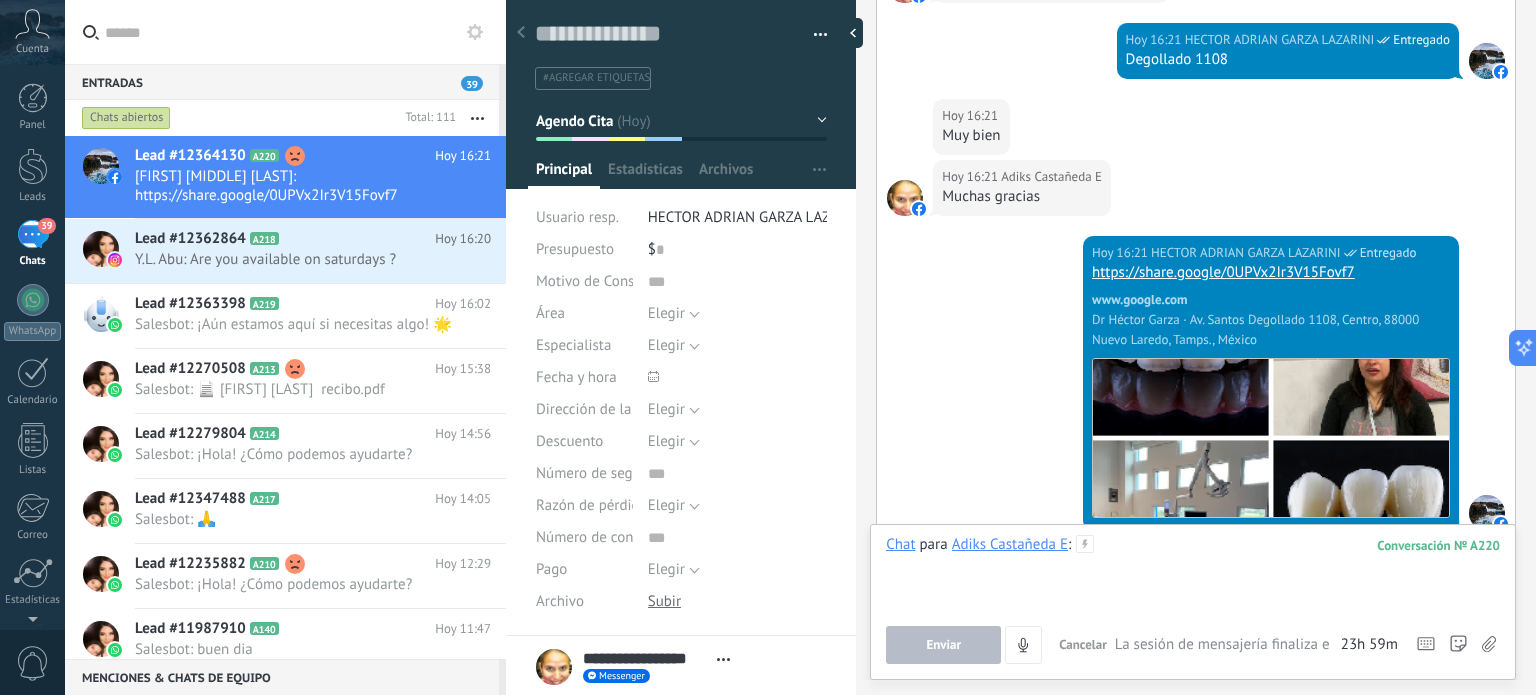 type 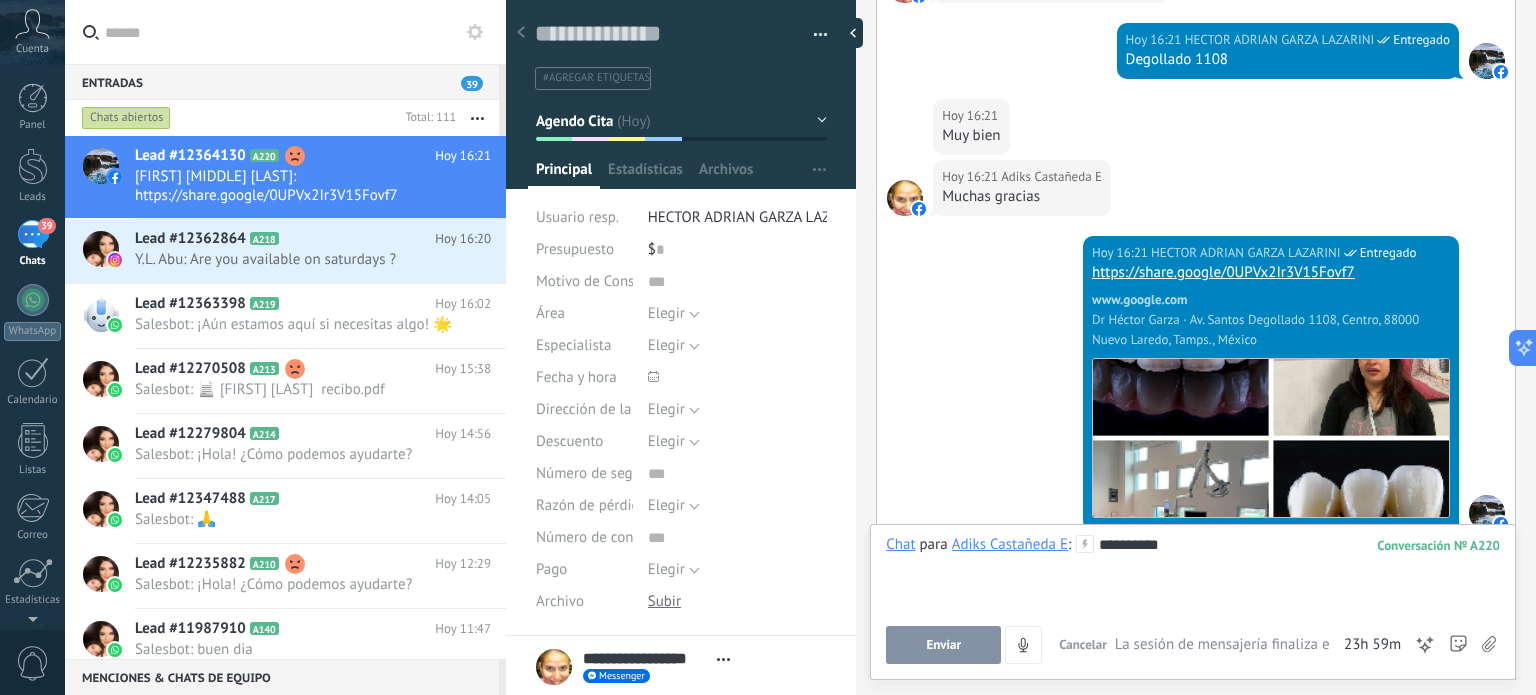 scroll, scrollTop: 1524, scrollLeft: 0, axis: vertical 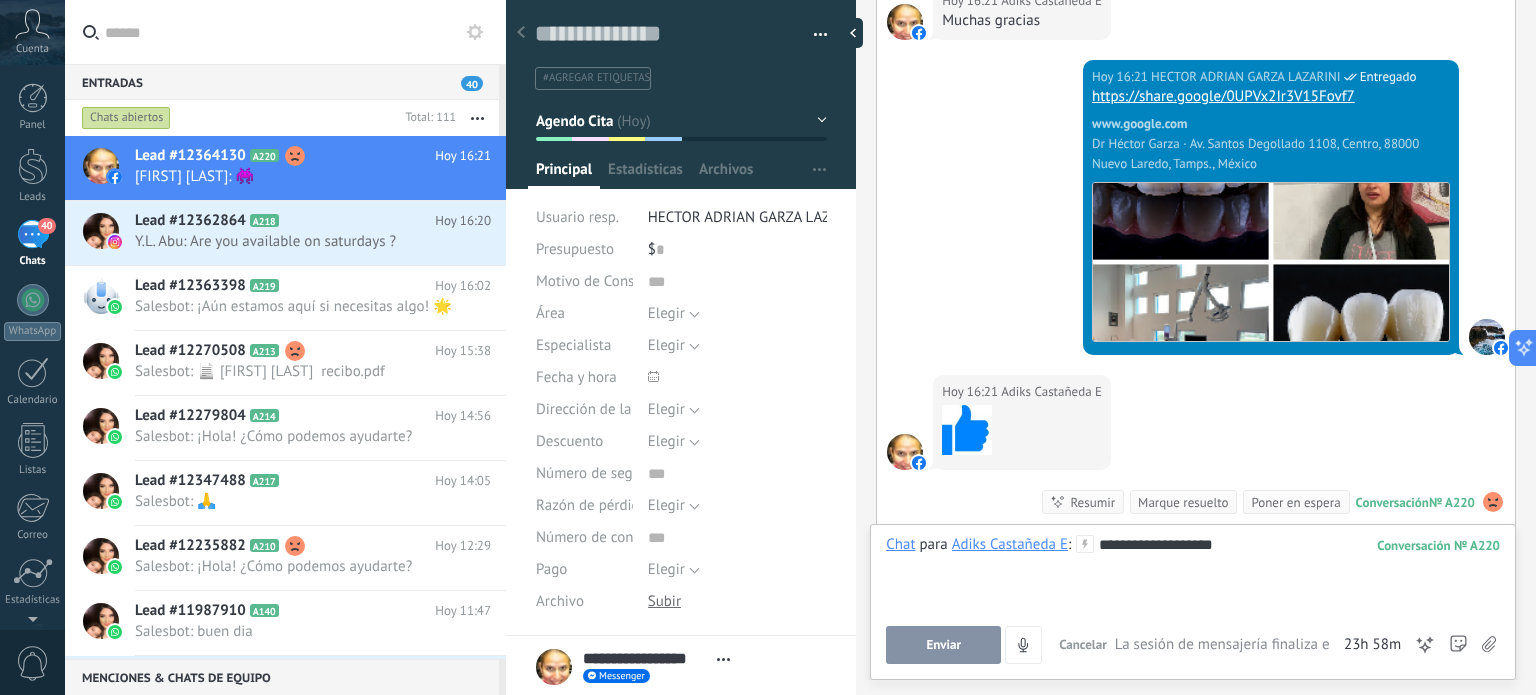 click on "Enviar" at bounding box center [943, 645] 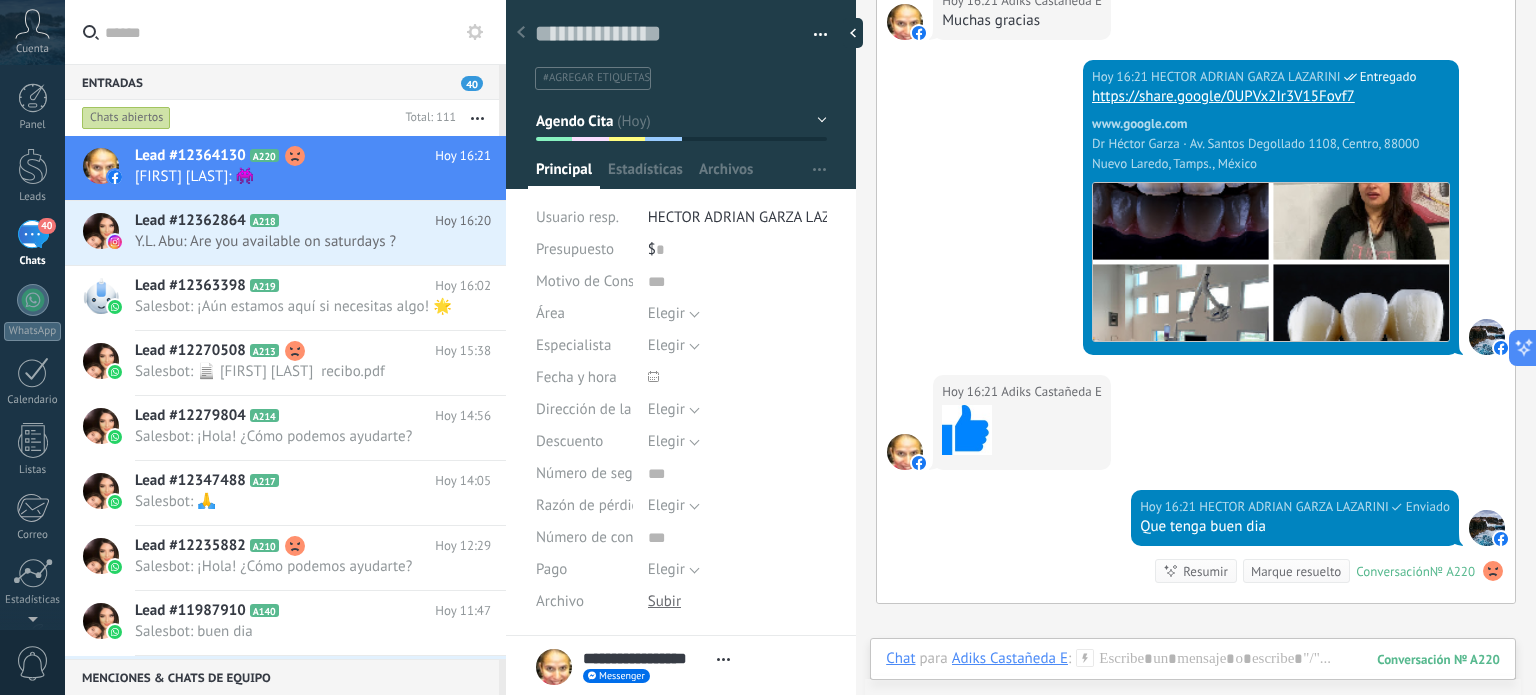 scroll, scrollTop: 1778, scrollLeft: 0, axis: vertical 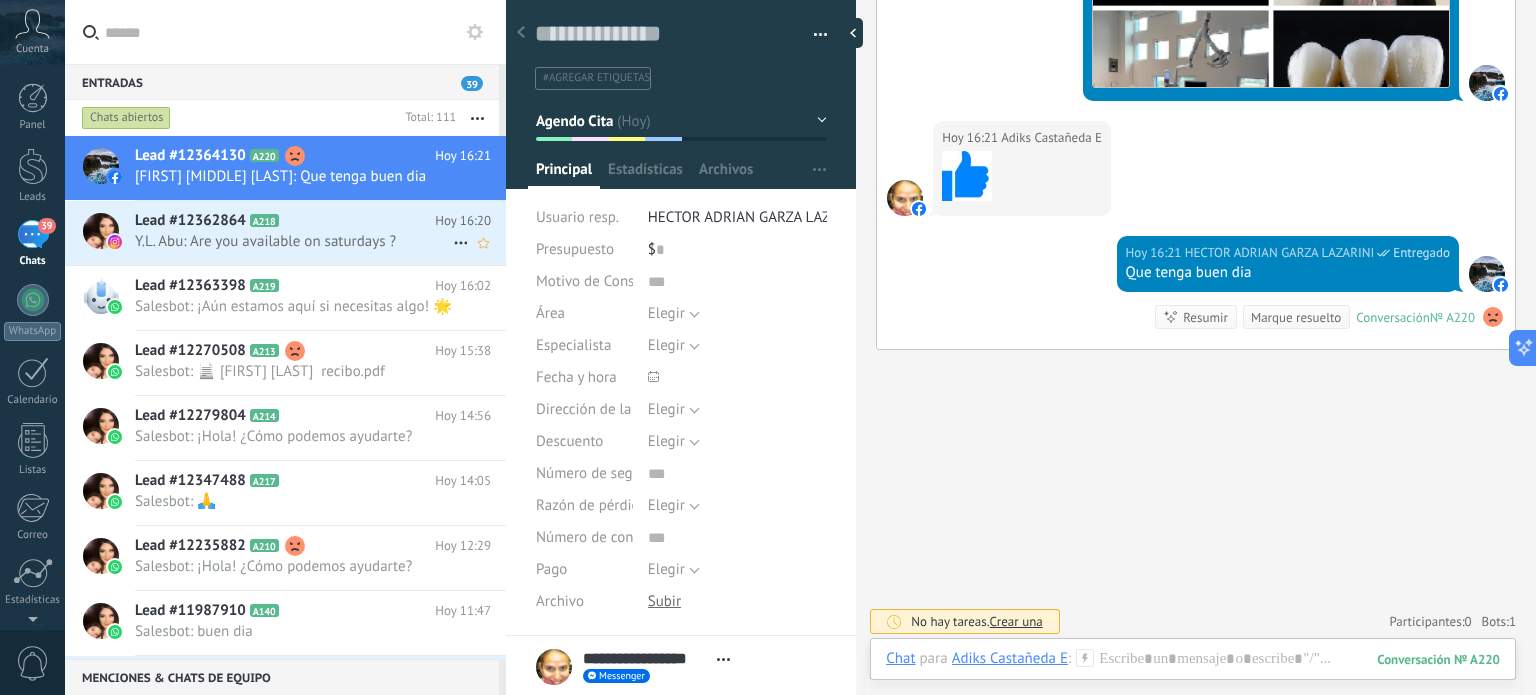 click on "Lead #12362864
A218" at bounding box center (285, 221) 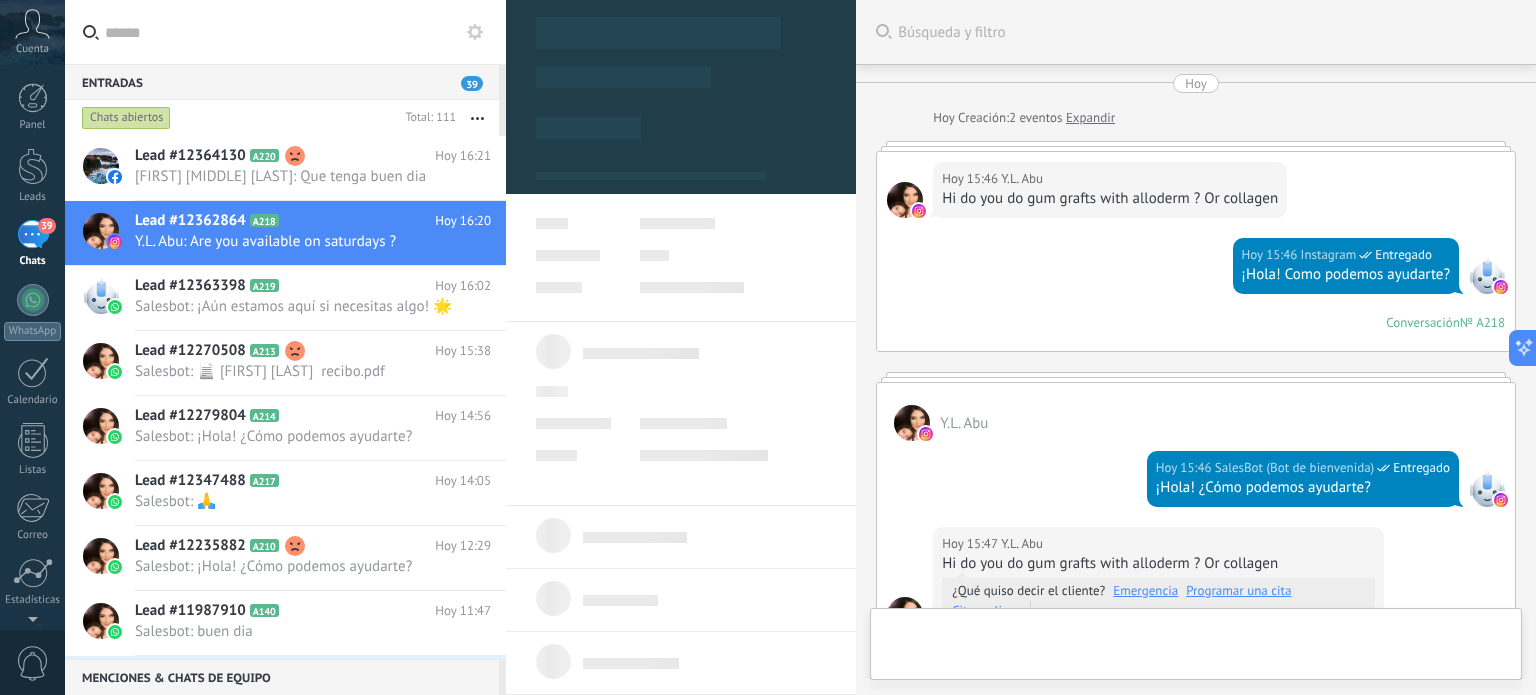 scroll, scrollTop: 674, scrollLeft: 0, axis: vertical 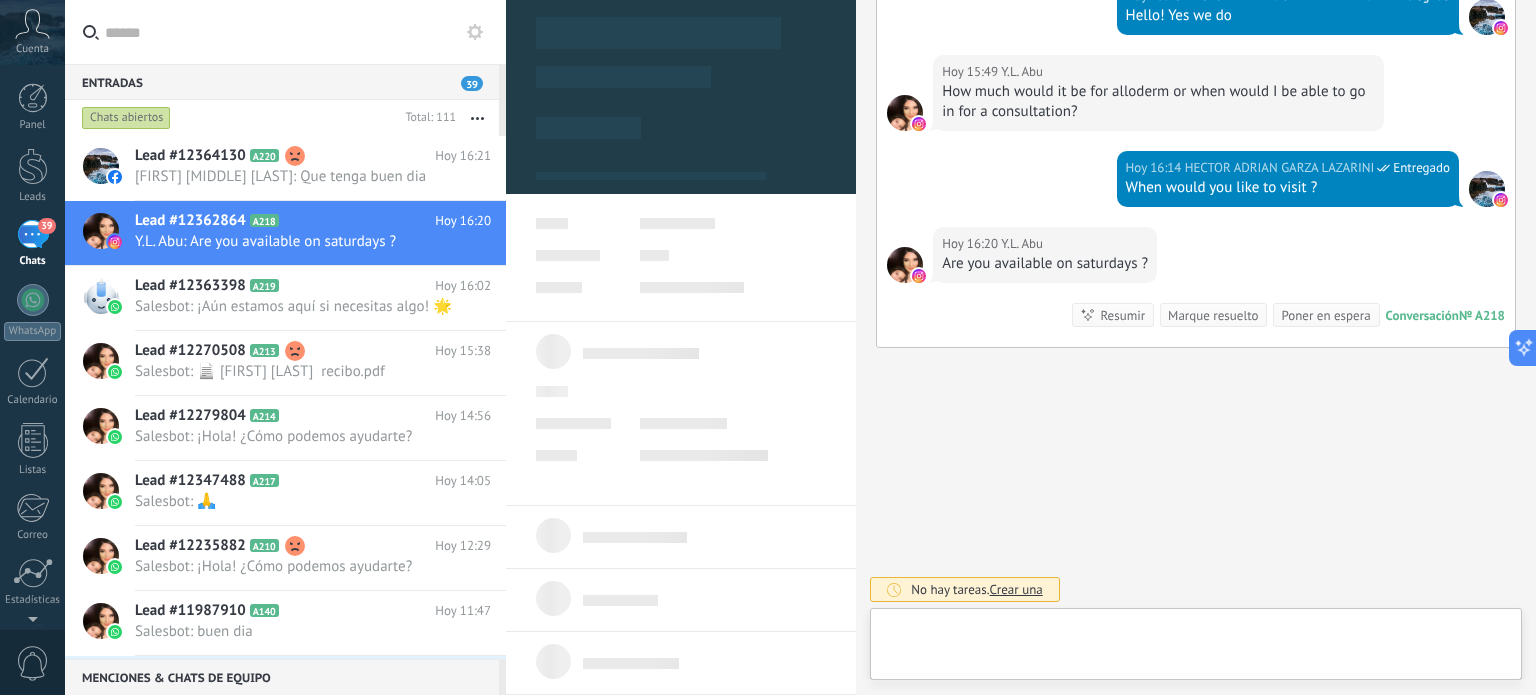 type on "**********" 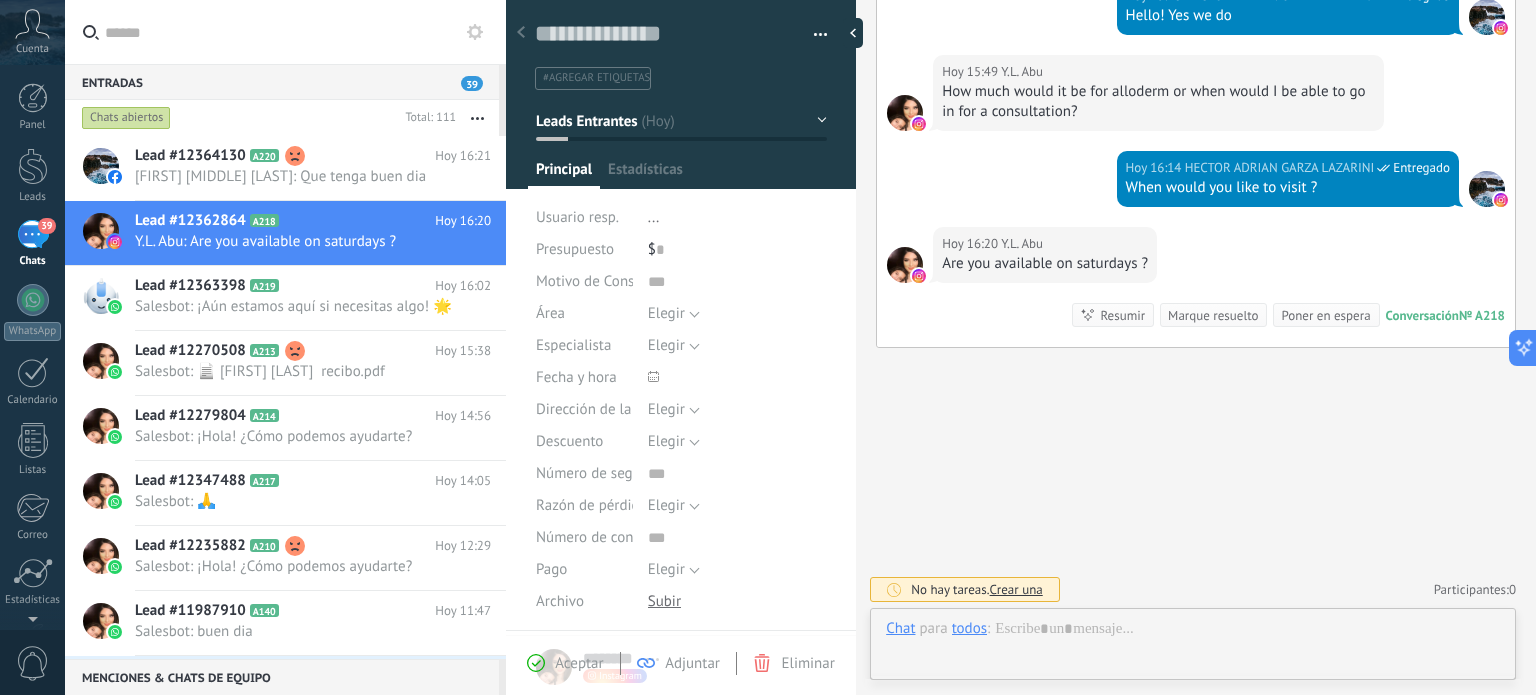 scroll, scrollTop: 29, scrollLeft: 0, axis: vertical 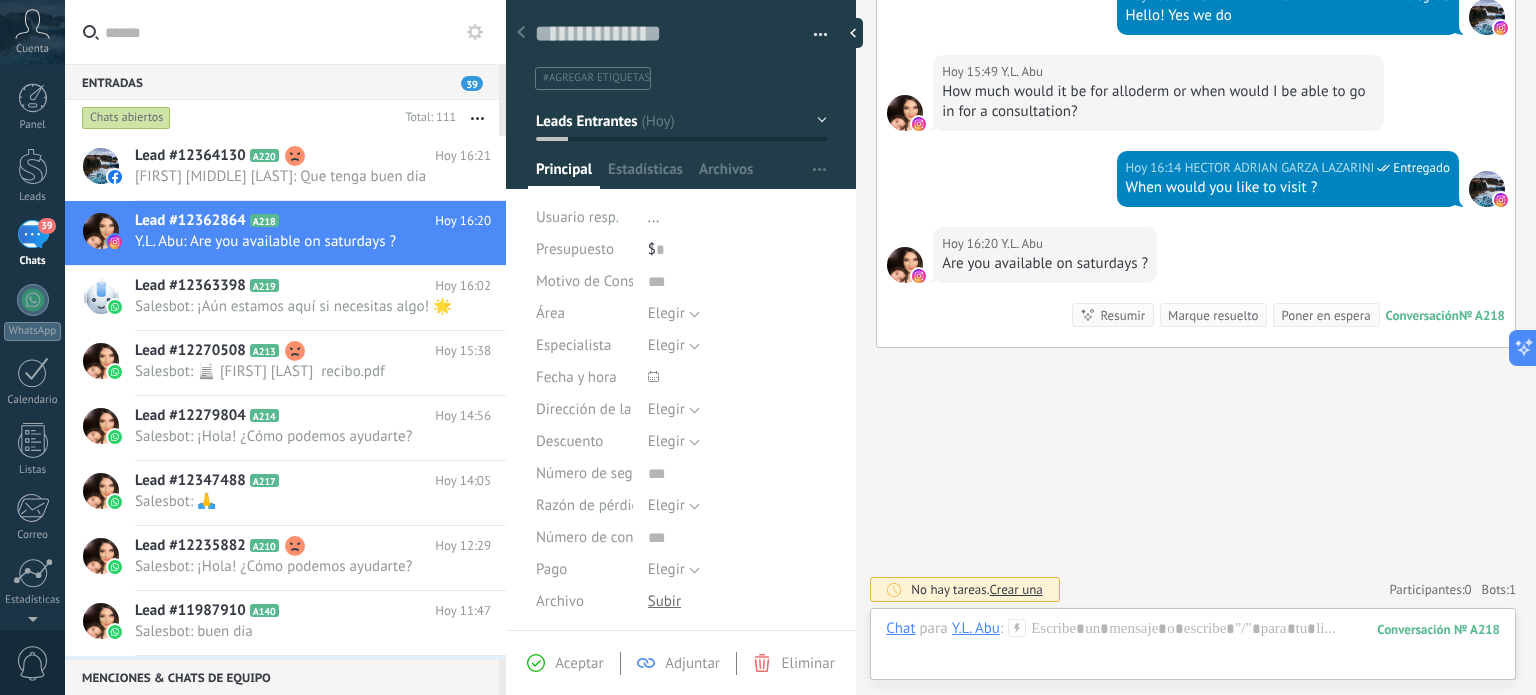 click on "Chat Correo Nota Tarea Chat   para   Y.L. Abu : 218 Enviar Cancelar Rastrear clics en links ? Reducir links largos y rastrear clics: cuando se habilita, los URLs que envías serán reemplazados con links de rastreo. Una vez clickeados, un evento se registrará en el feed del lead. Abajo seleccione las fuentes que utilizan esta  en Ajustes Las plantillas no pueden ser editadas 23h 58m La sesión de mensajería finaliza en: Atajos – ejecutar bots y plantillas – seleccionar acción – mencionar a un colega – seleccionar el destinatario – insertar valor del campo Kommo AI Beta Corregir gramática y ortografía Hacerlo profesional Hacerlo amistoso Hacerlo ingenioso Hacerlo más largo Hacerlo más corto Simplificarlo" at bounding box center [1193, 644] 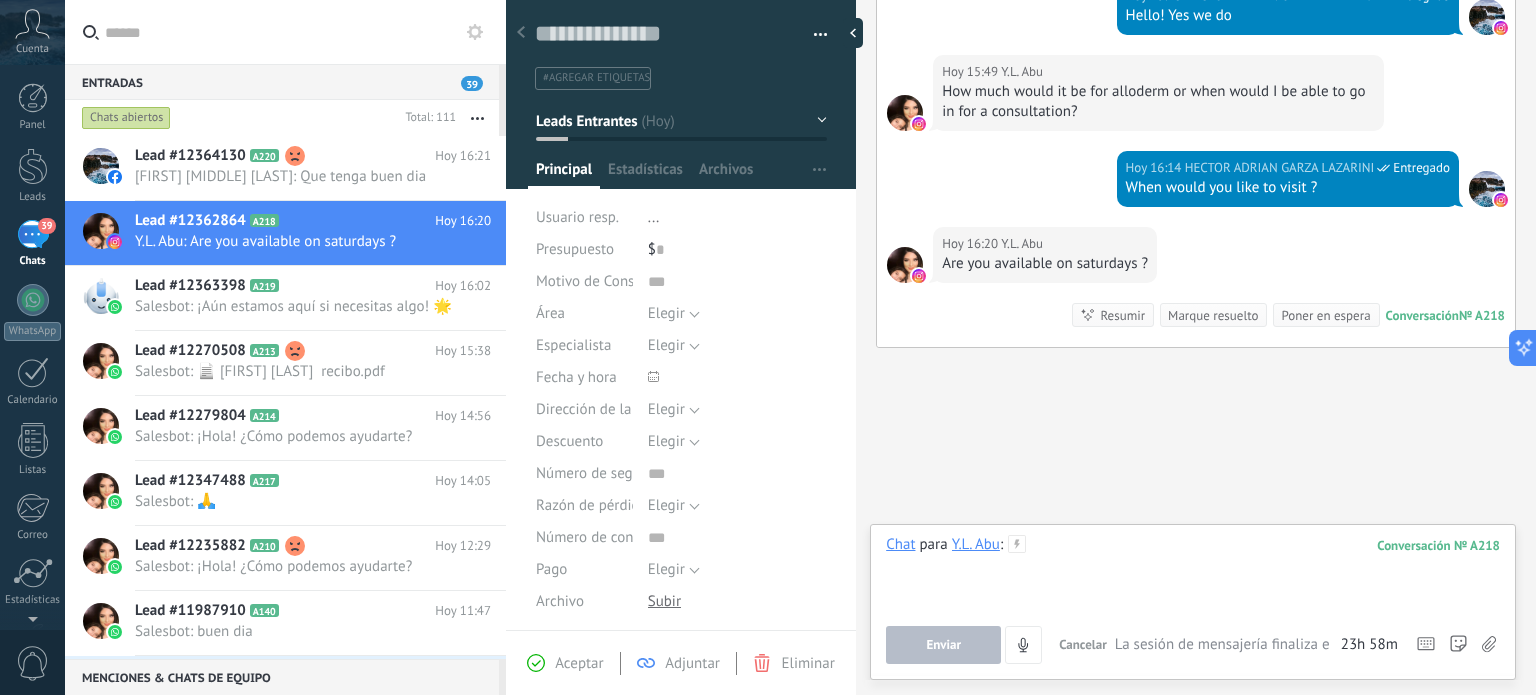 click at bounding box center (1193, 573) 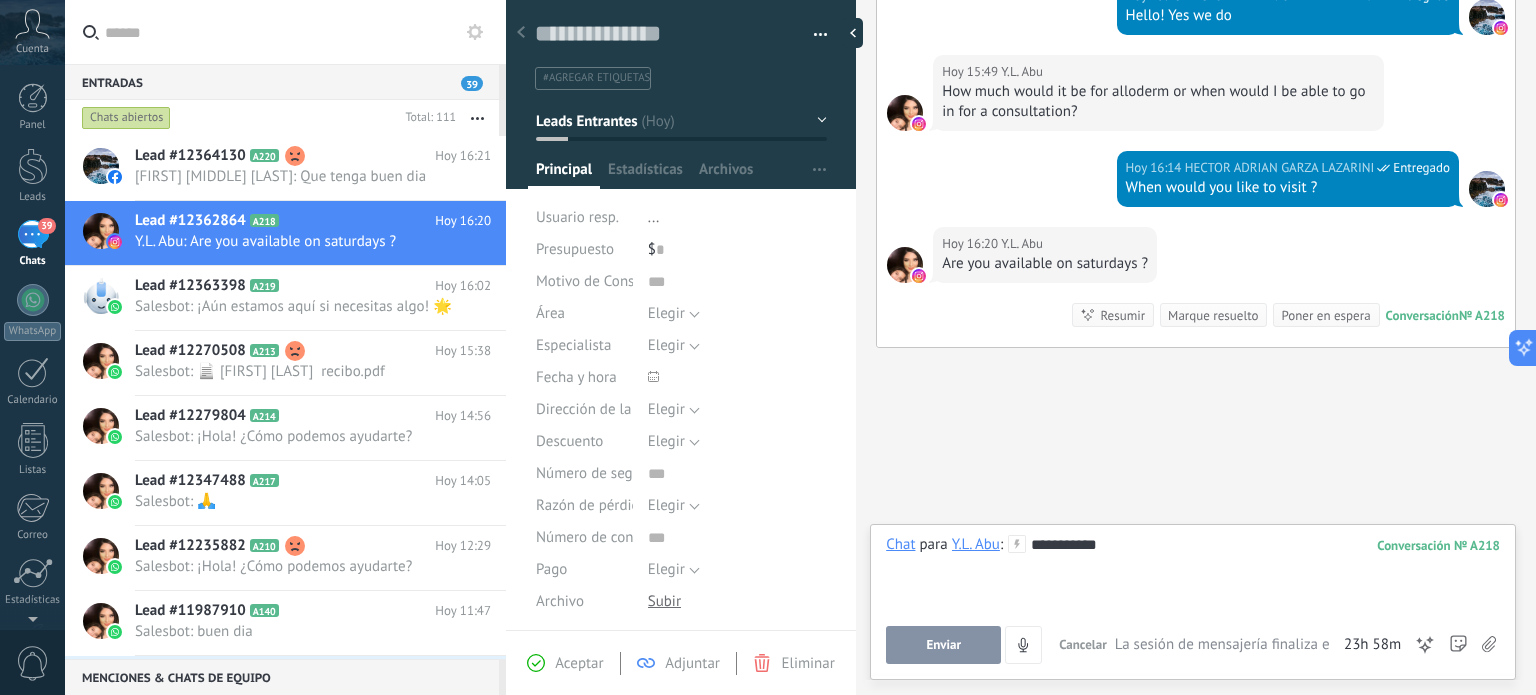 click on "Enviar" at bounding box center [943, 645] 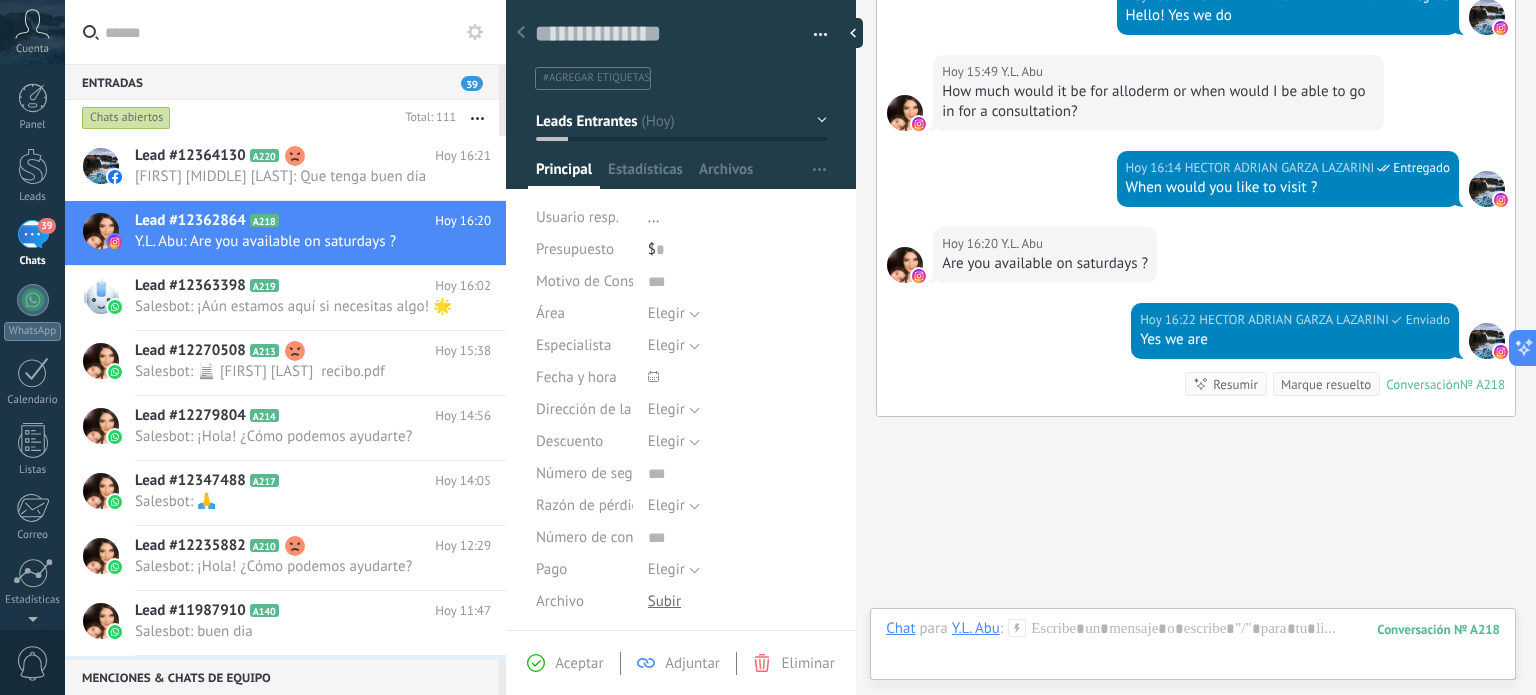 scroll, scrollTop: 743, scrollLeft: 0, axis: vertical 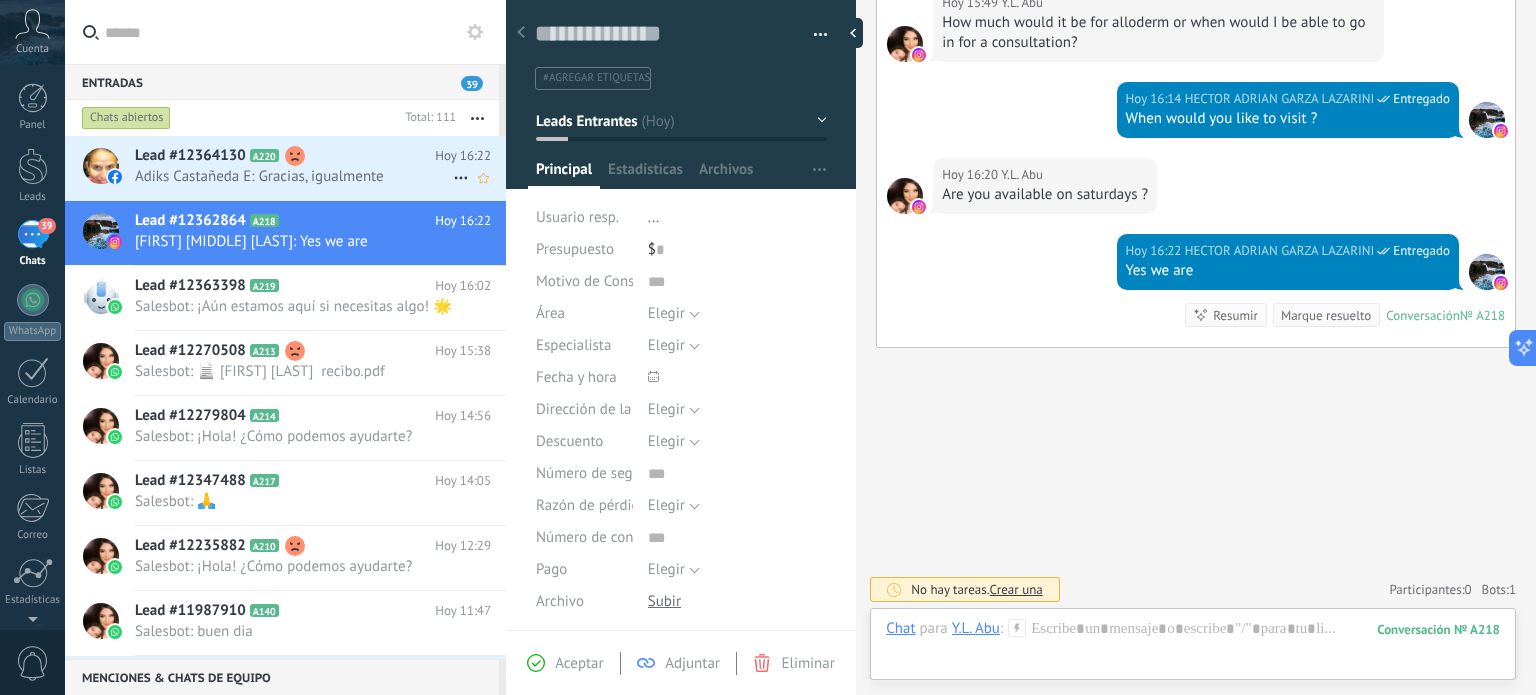 click on "Adiks Castañeda E: Gracias, igualmente" at bounding box center (294, 176) 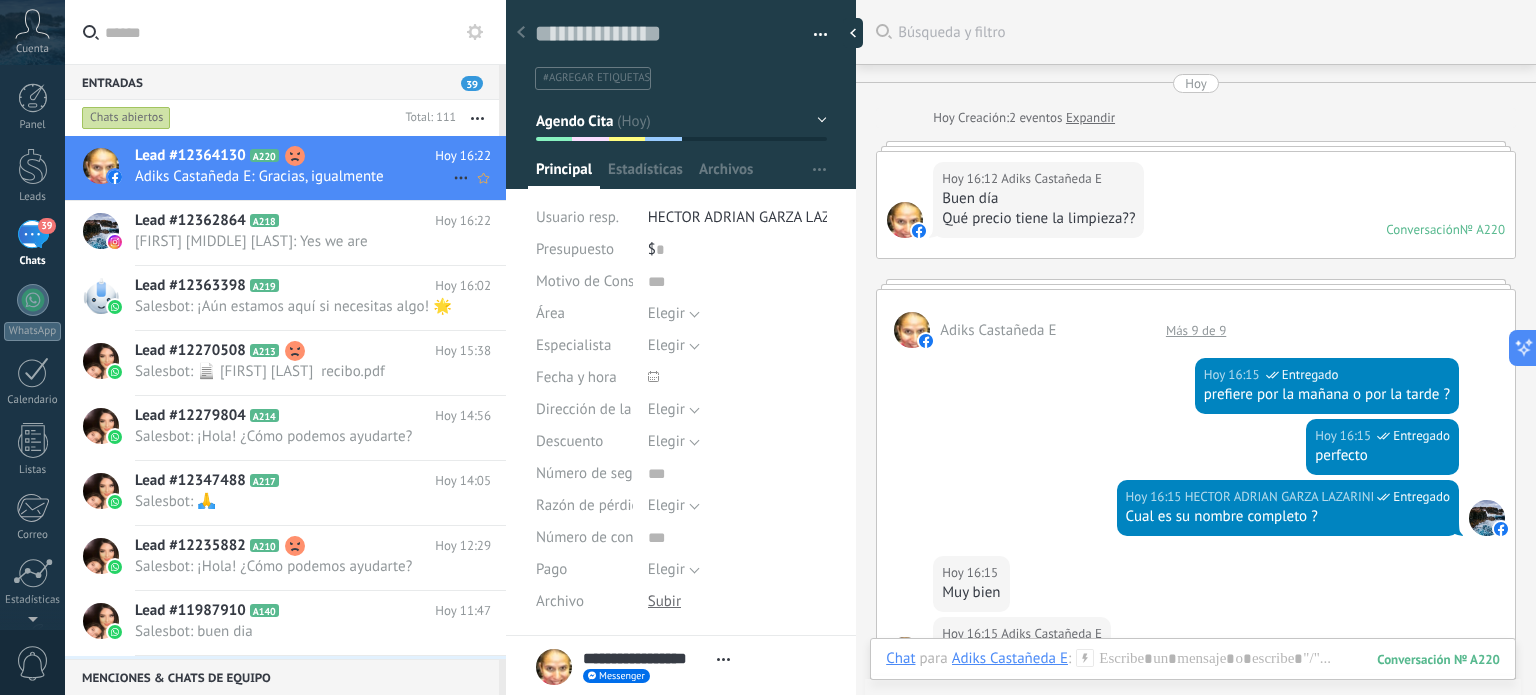 scroll, scrollTop: 29, scrollLeft: 0, axis: vertical 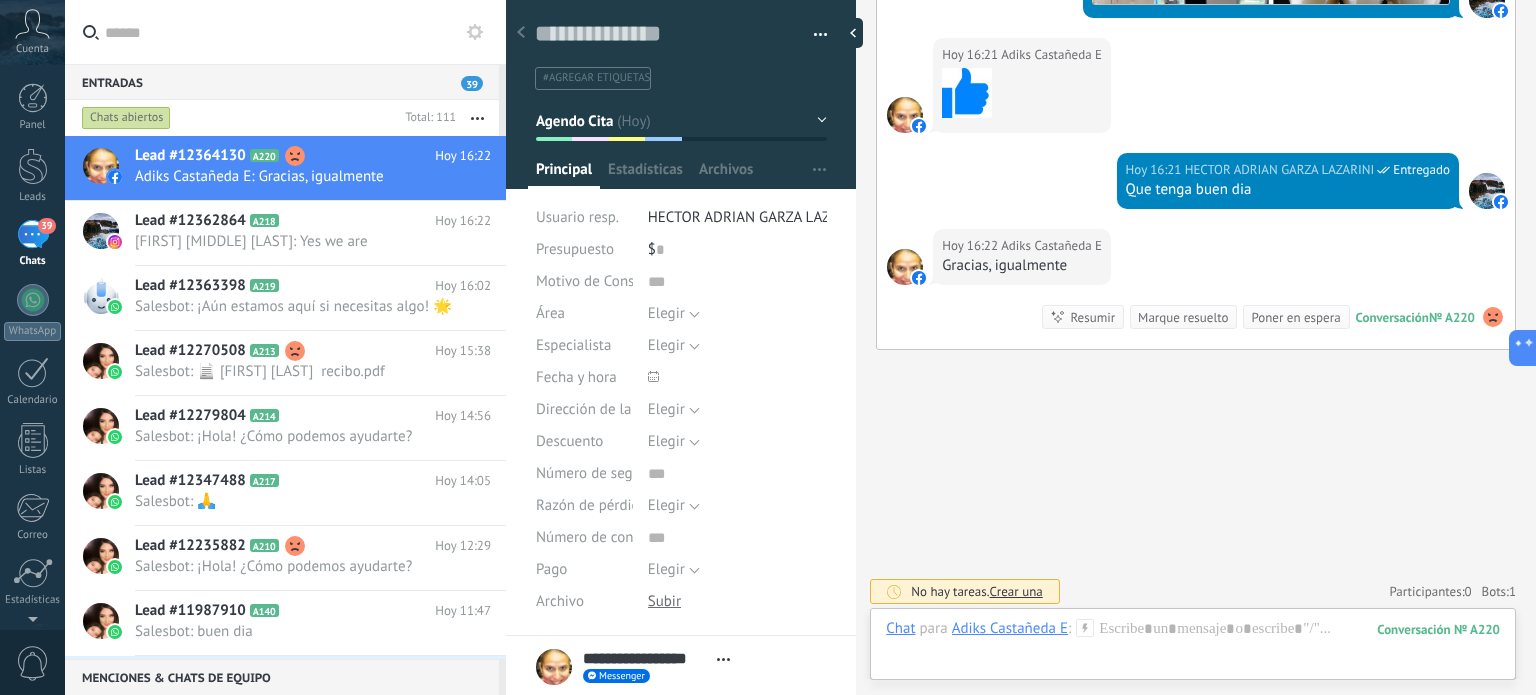 click 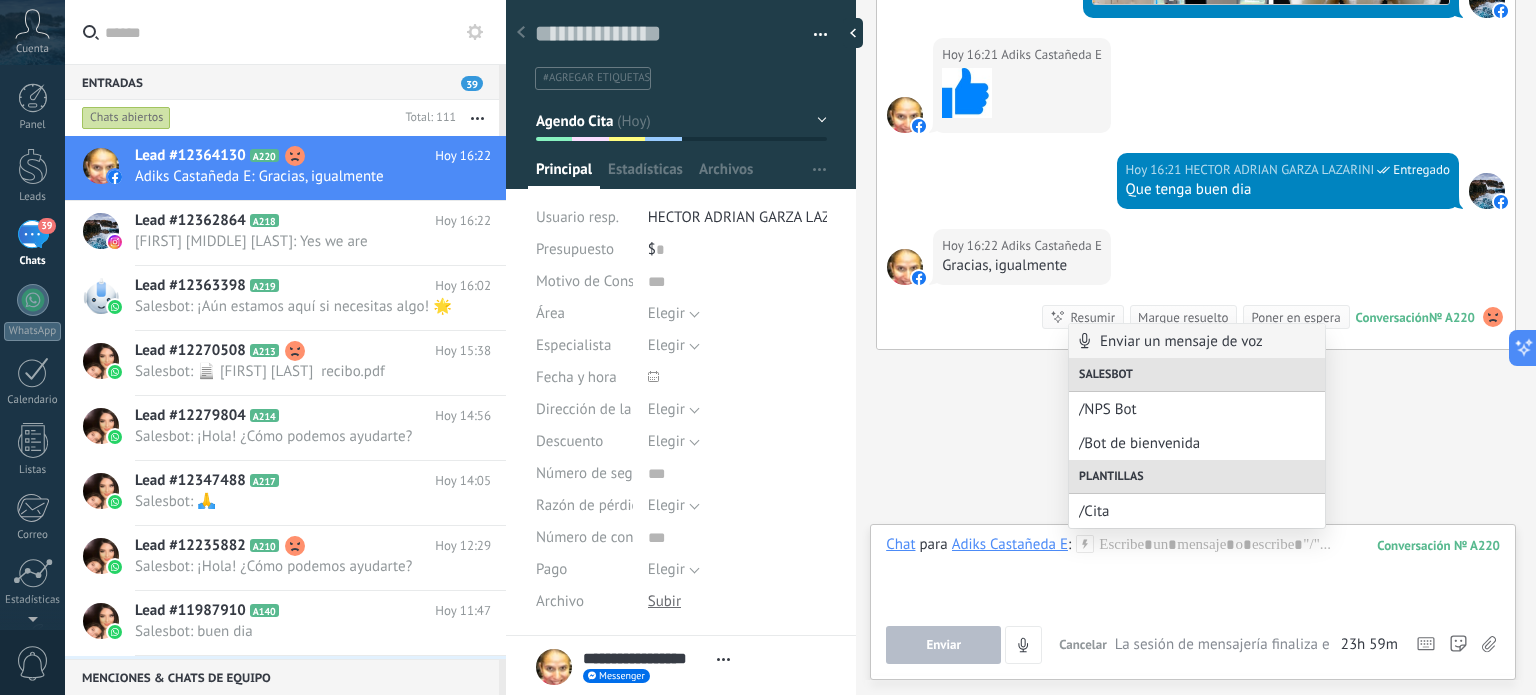 click on "Cancelar" at bounding box center (1083, 645) 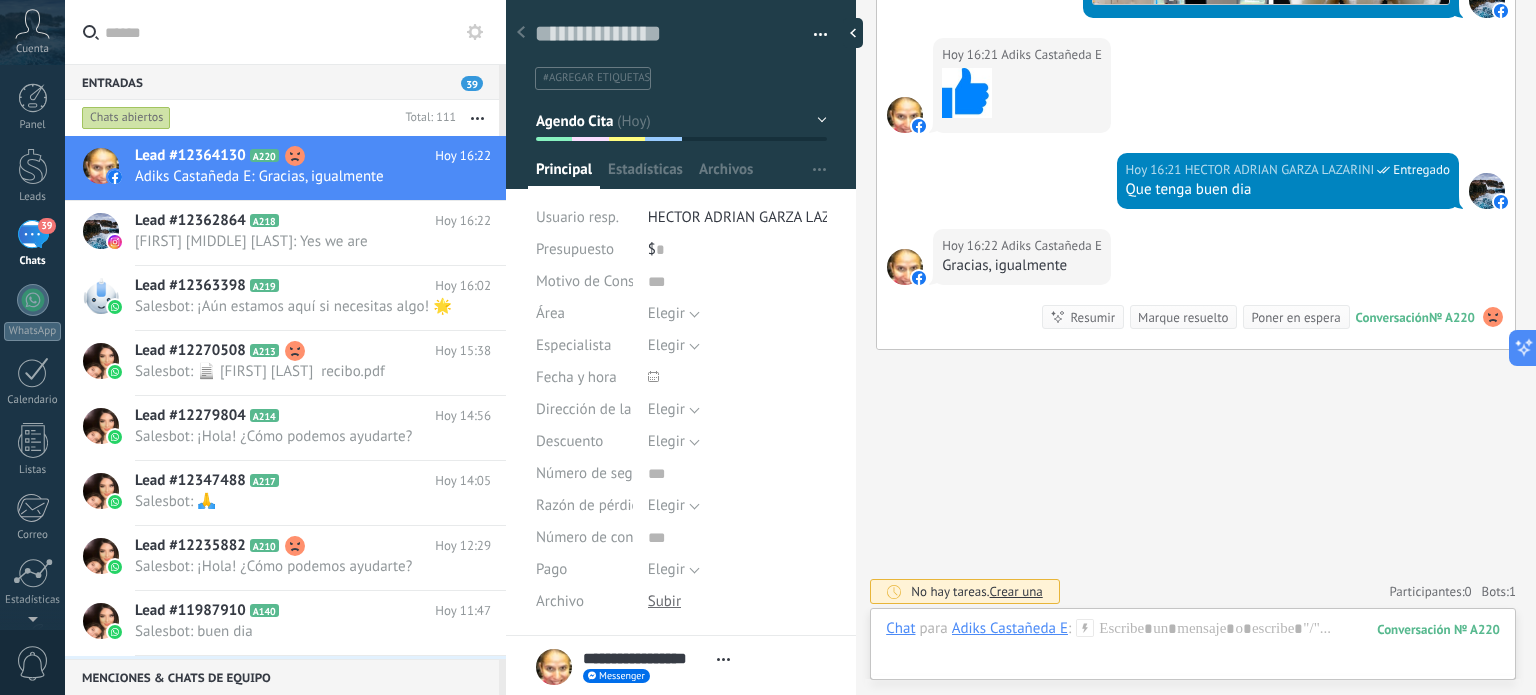 click 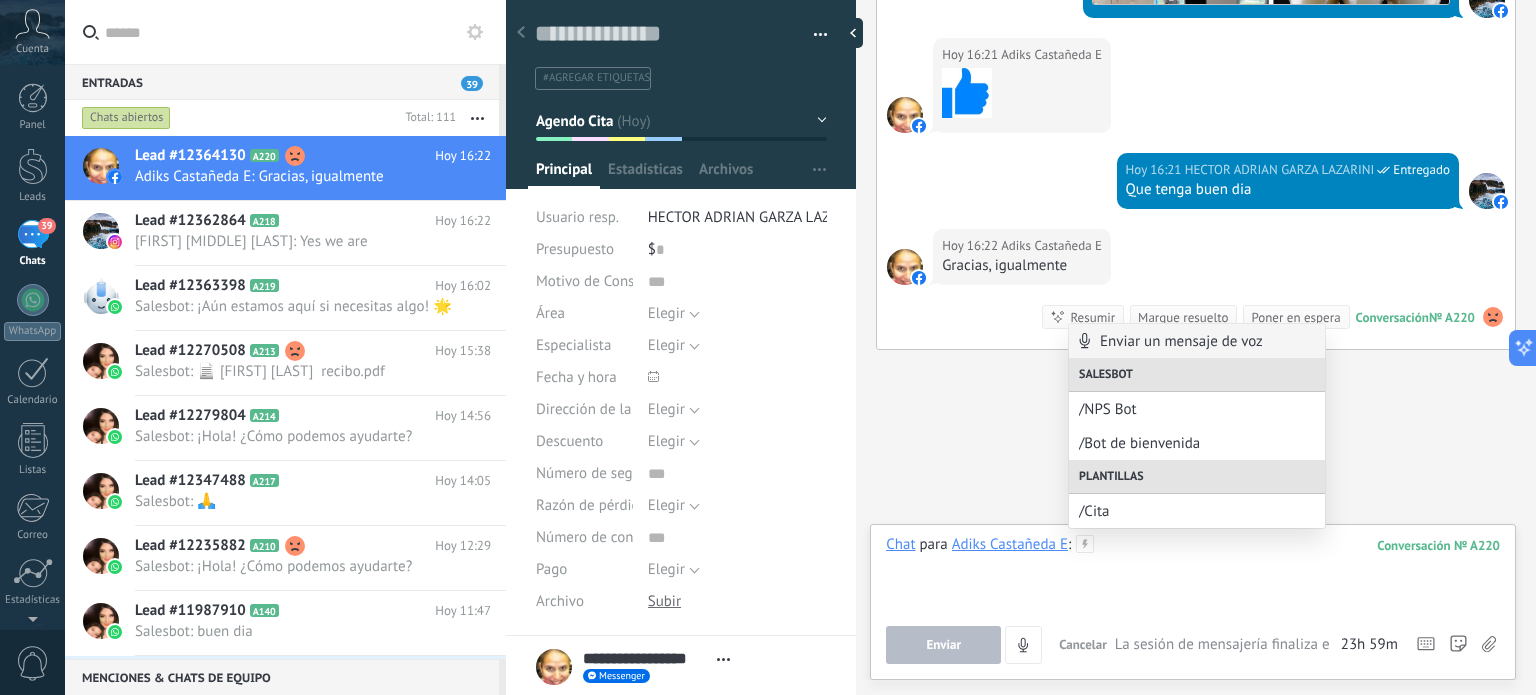 click at bounding box center [1193, 573] 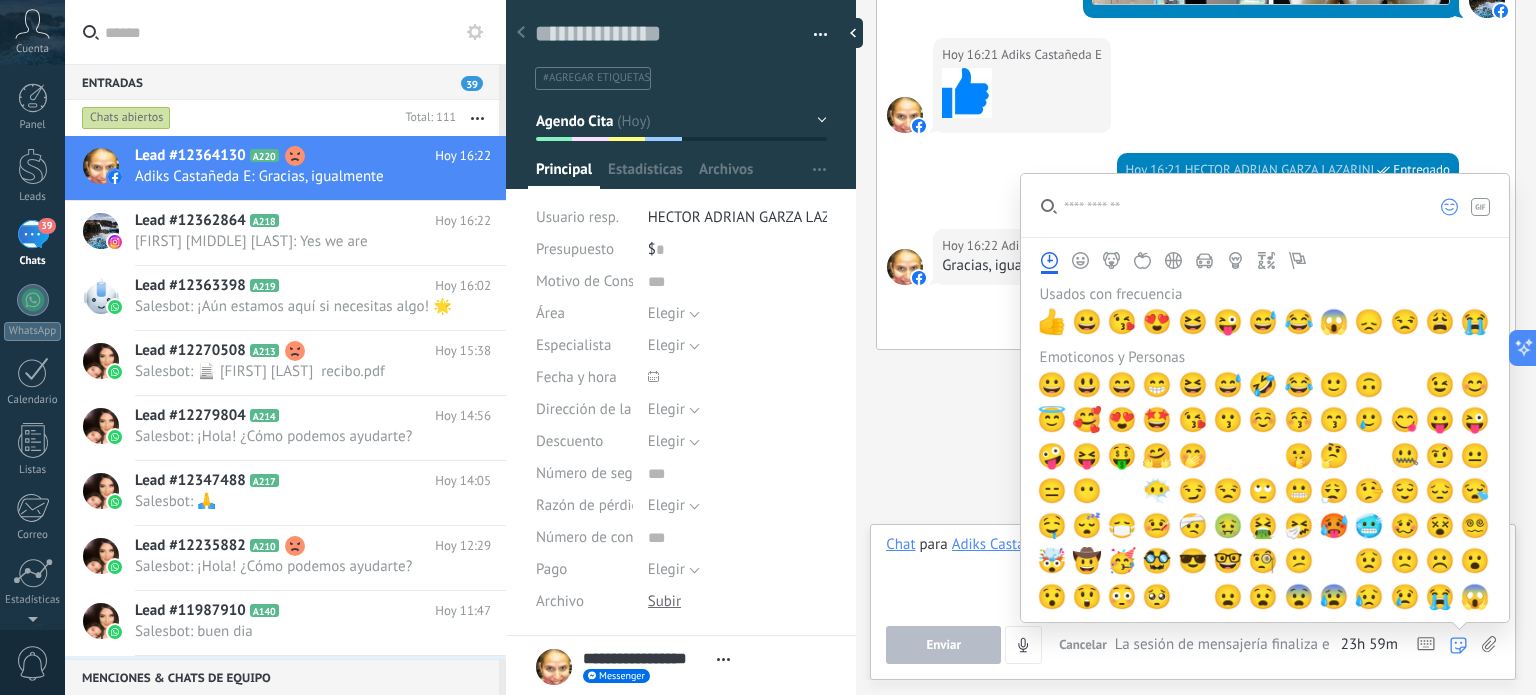 click 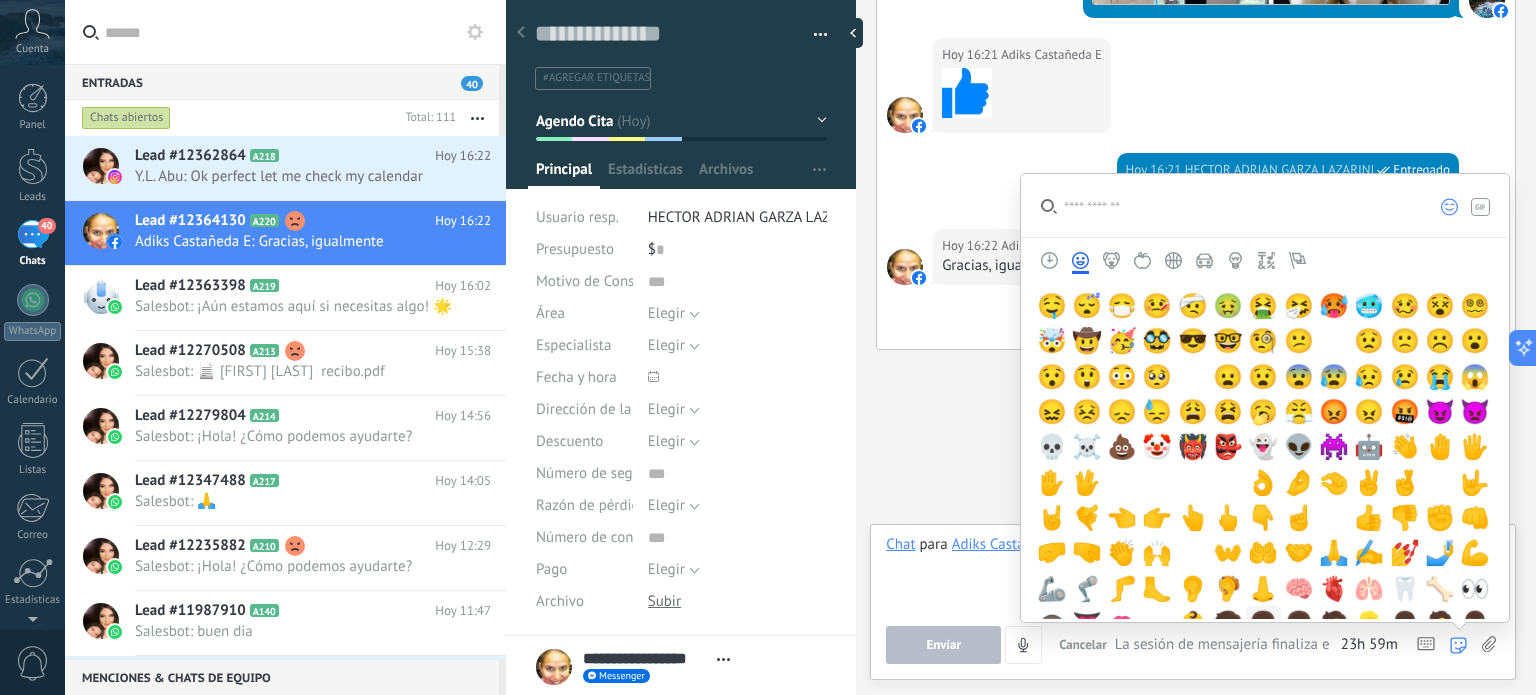 scroll, scrollTop: 320, scrollLeft: 0, axis: vertical 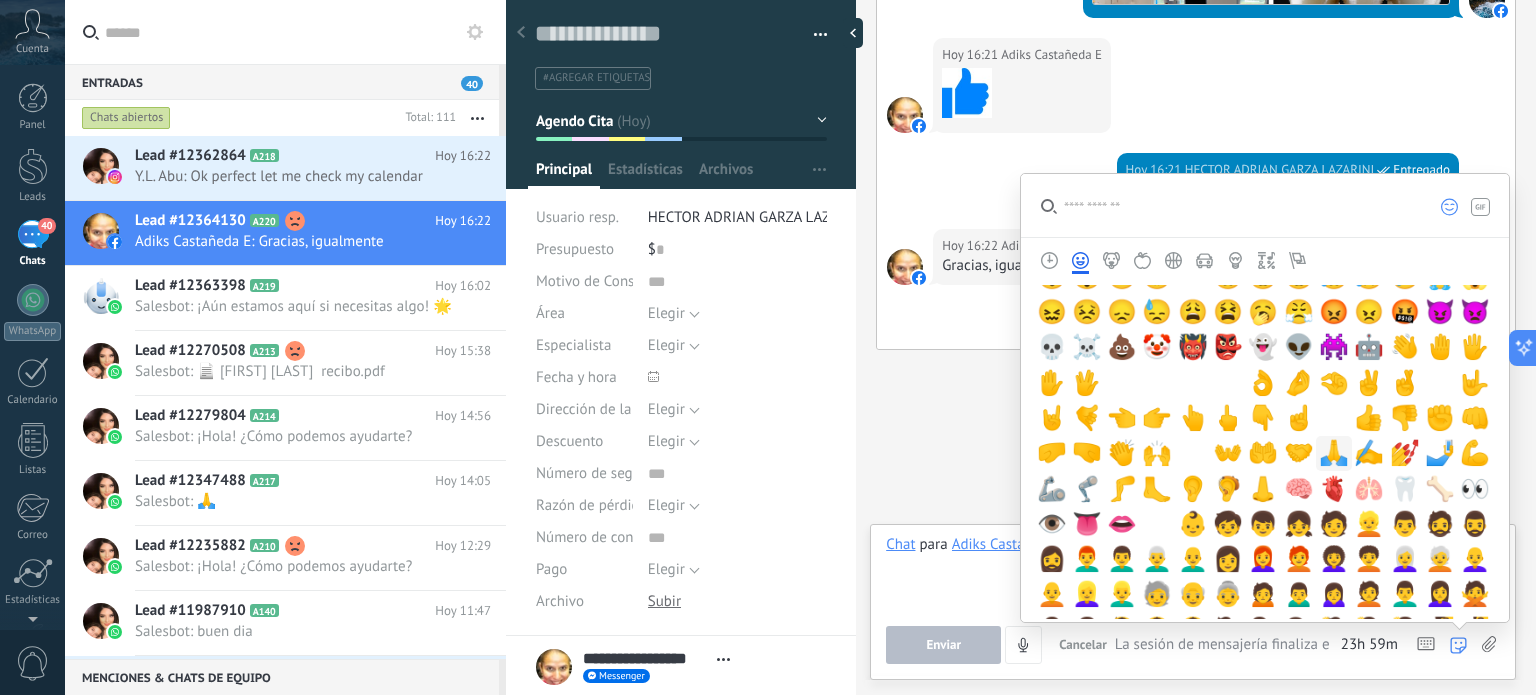 click on "🙏" at bounding box center [1334, 453] 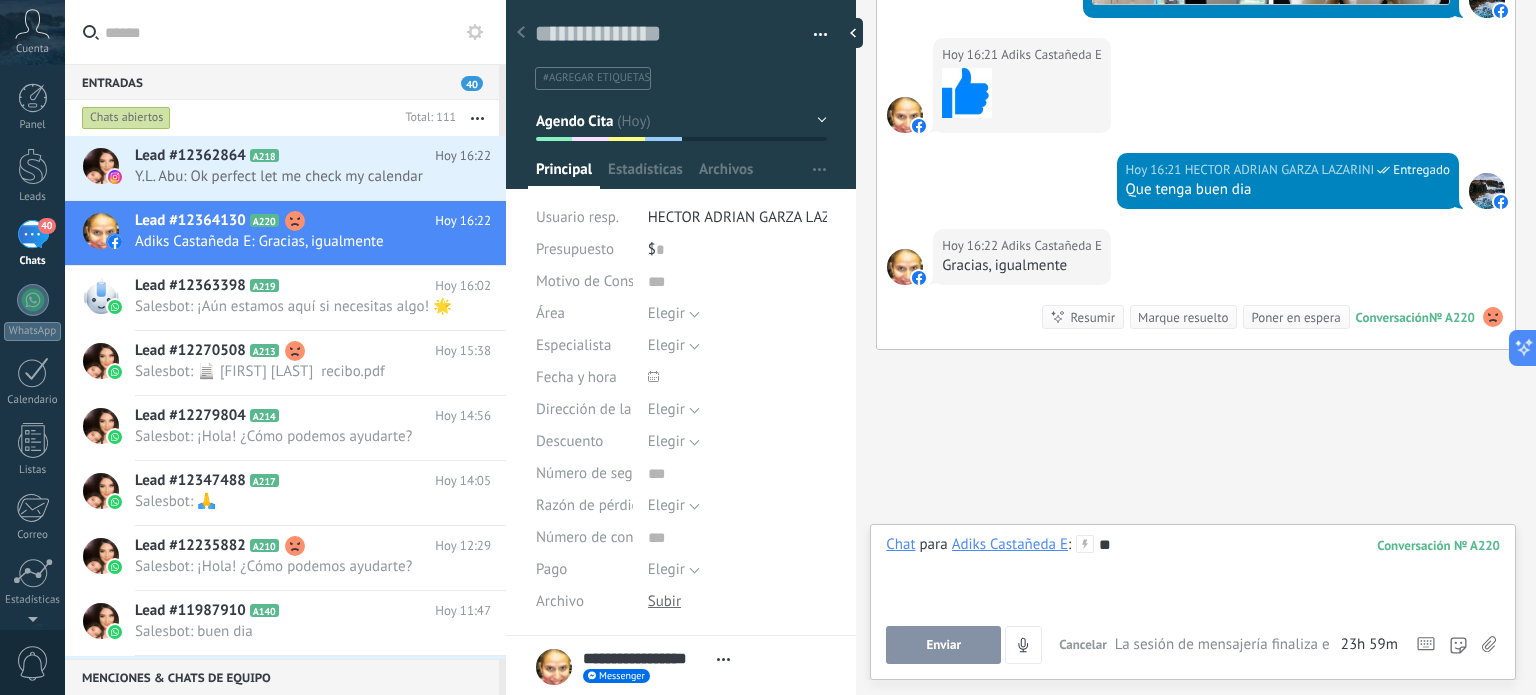 click on "Enviar" at bounding box center (943, 645) 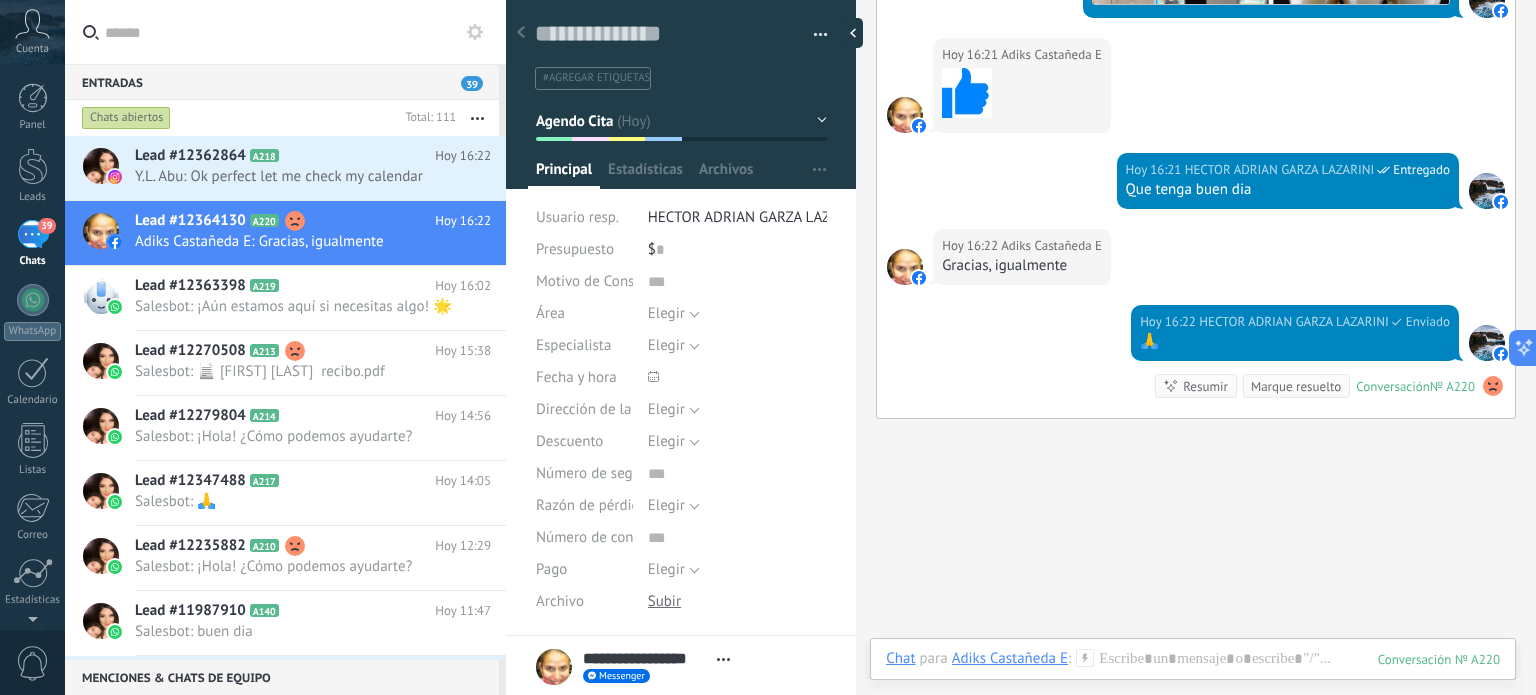 scroll, scrollTop: 1930, scrollLeft: 0, axis: vertical 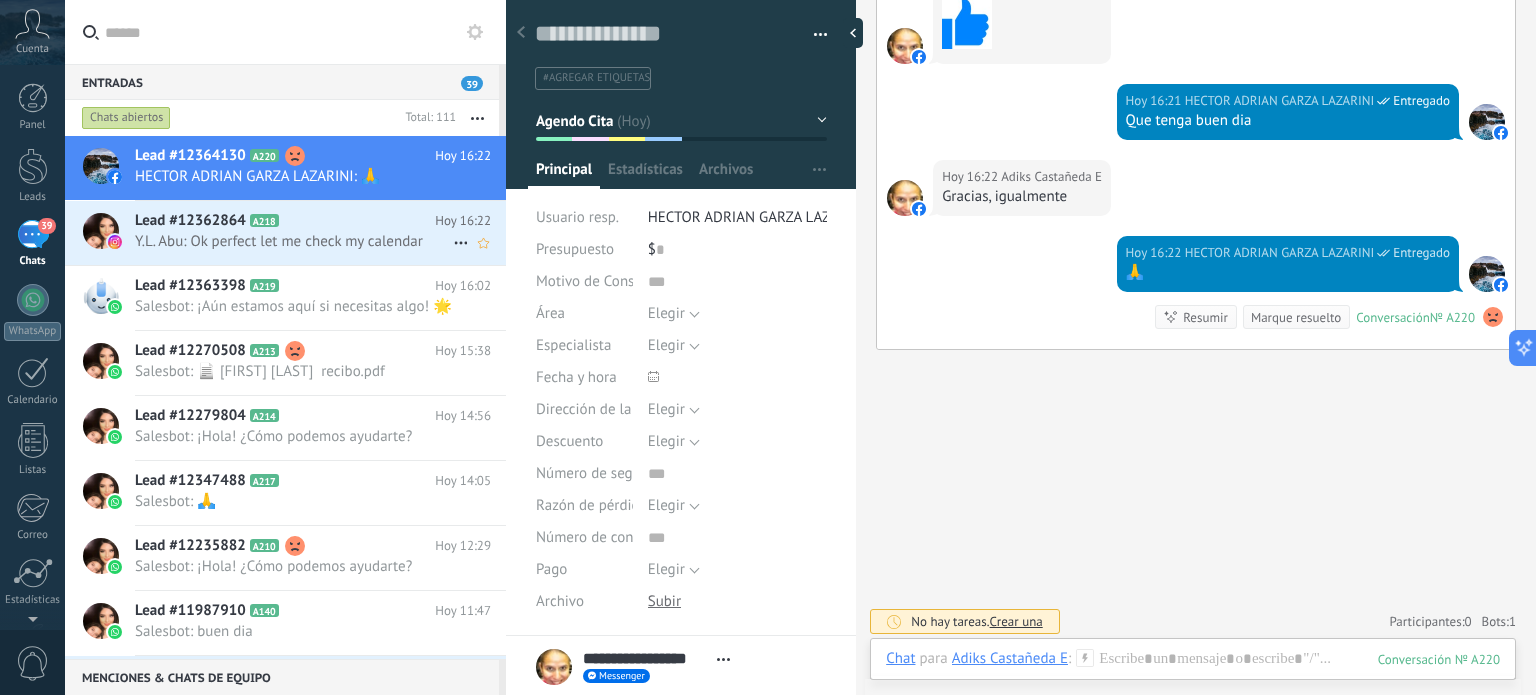 click on "Y.L. Abu: Ok perfect let me check my calendar" at bounding box center [294, 241] 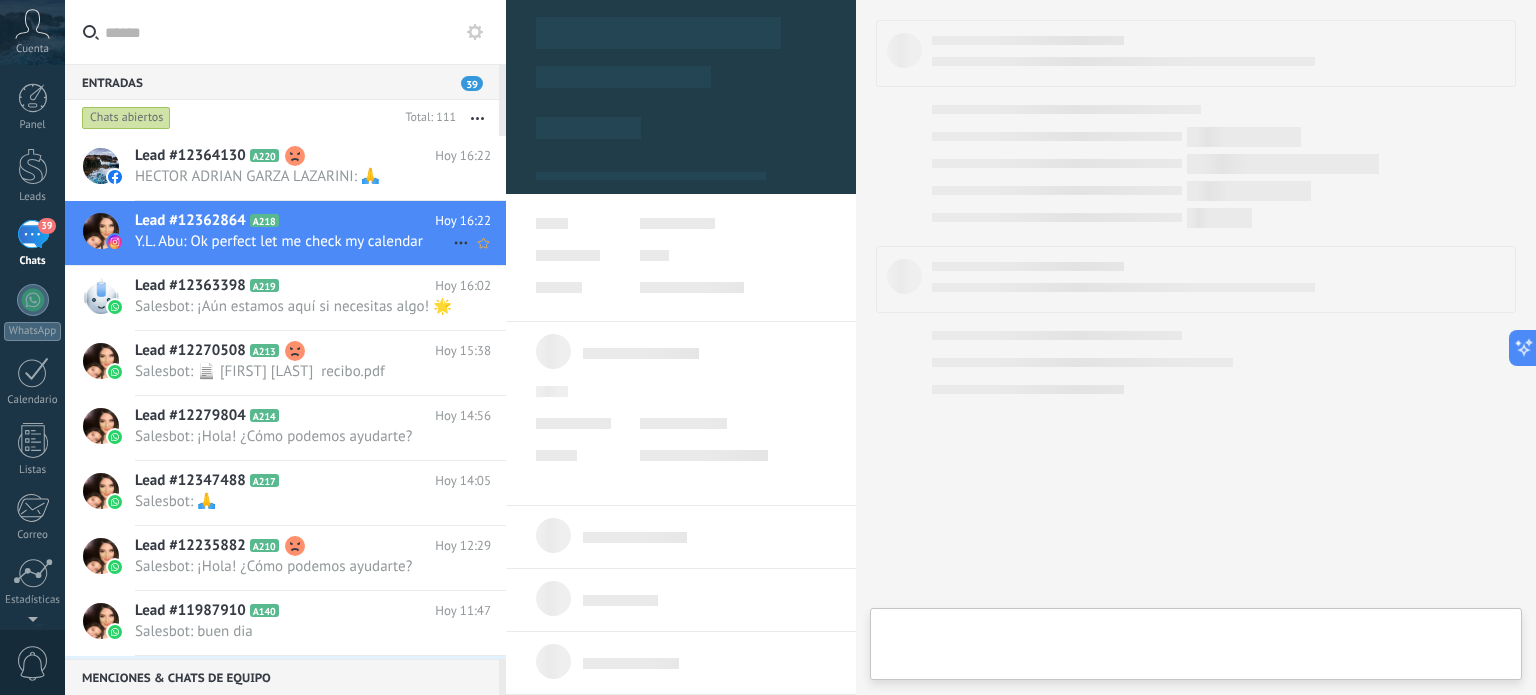 type on "**********" 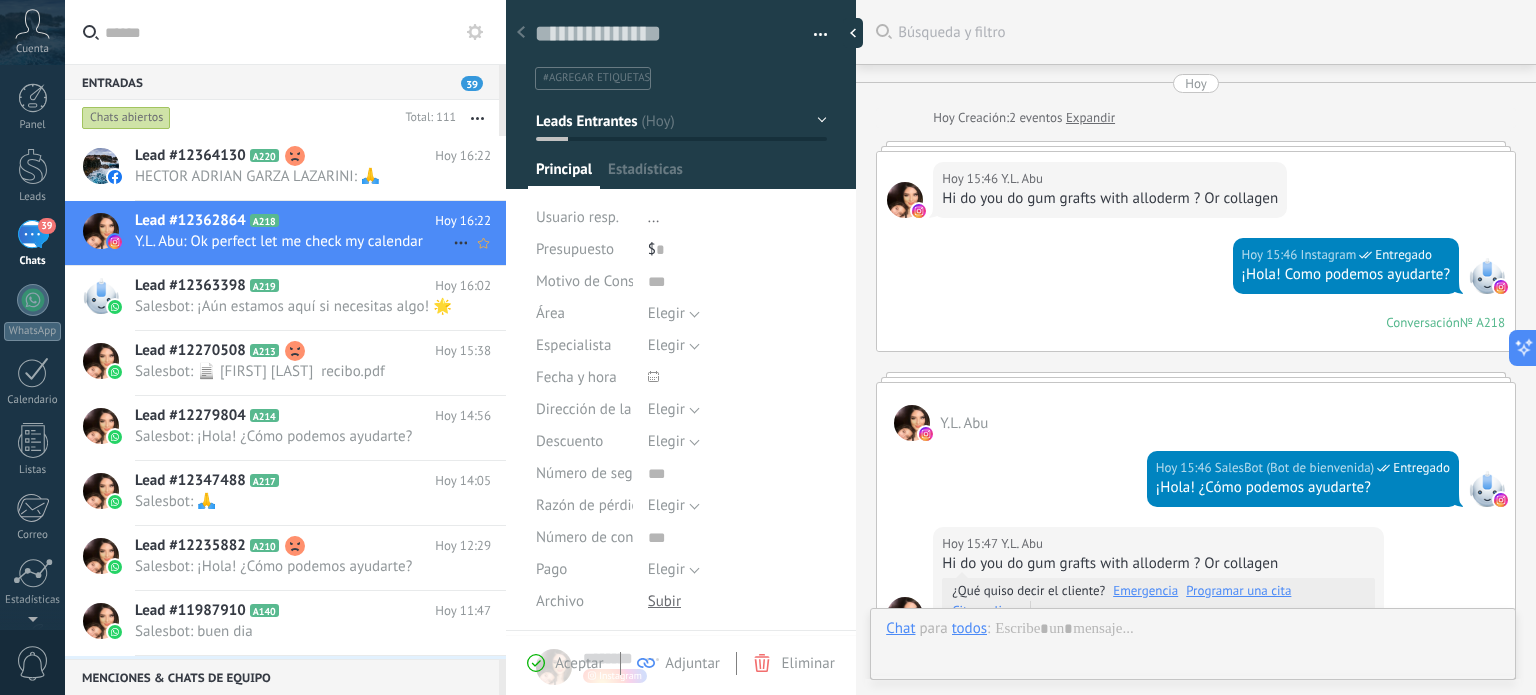 scroll, scrollTop: 29, scrollLeft: 0, axis: vertical 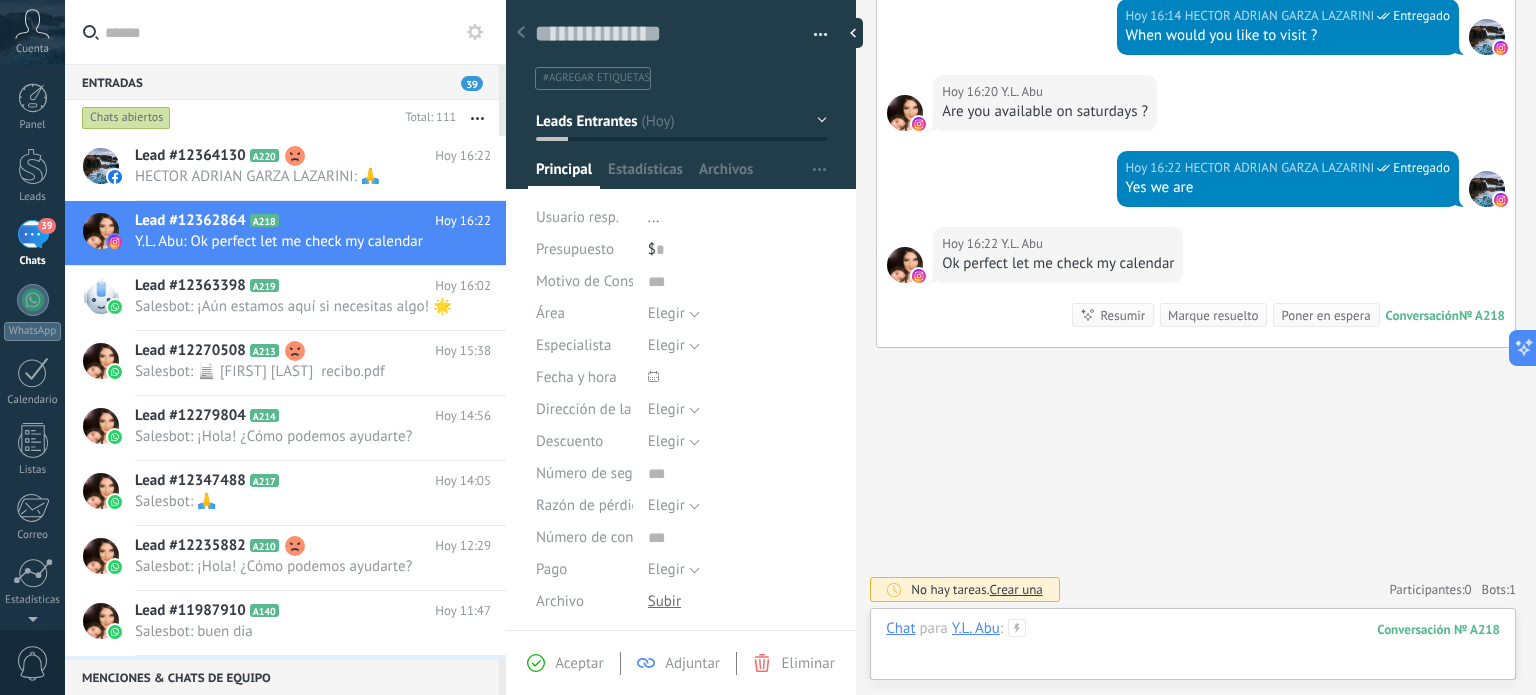 click at bounding box center (1193, 649) 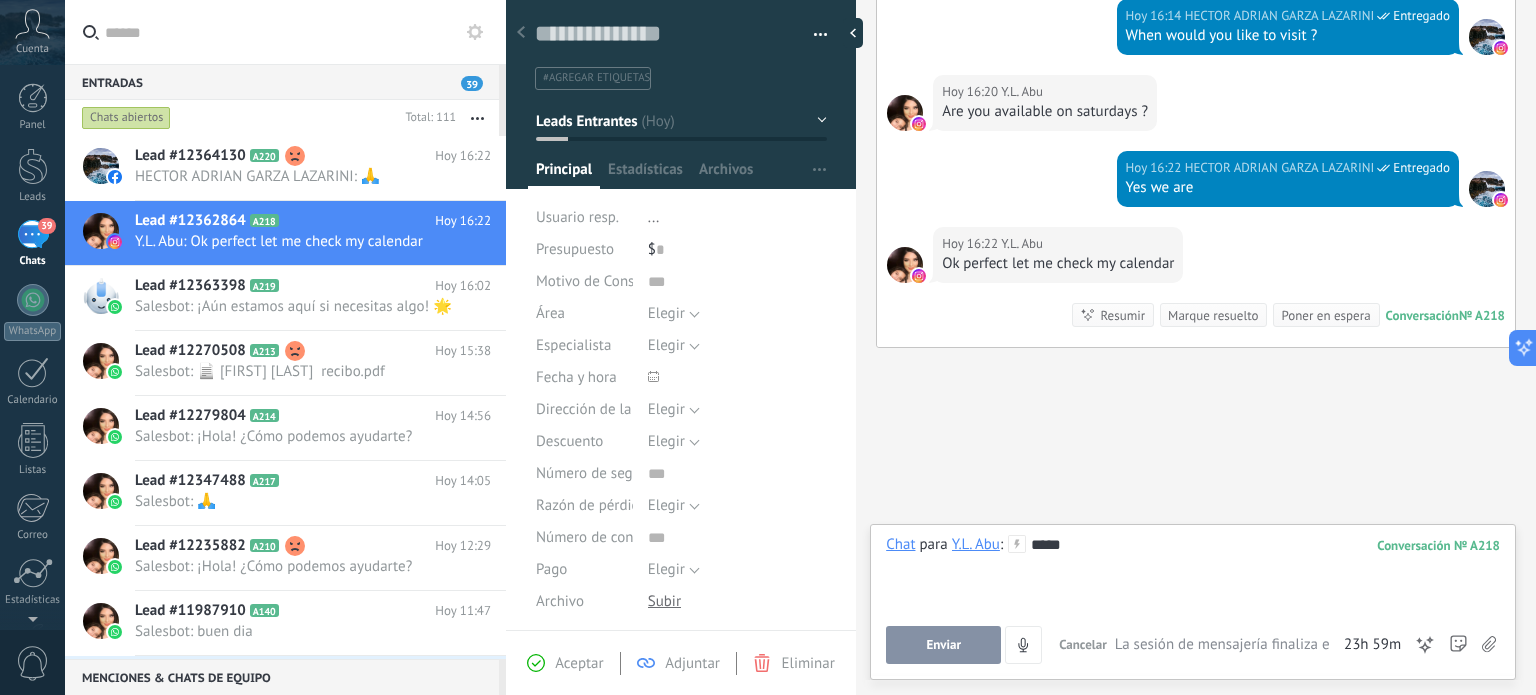 click on "Enviar" at bounding box center [943, 645] 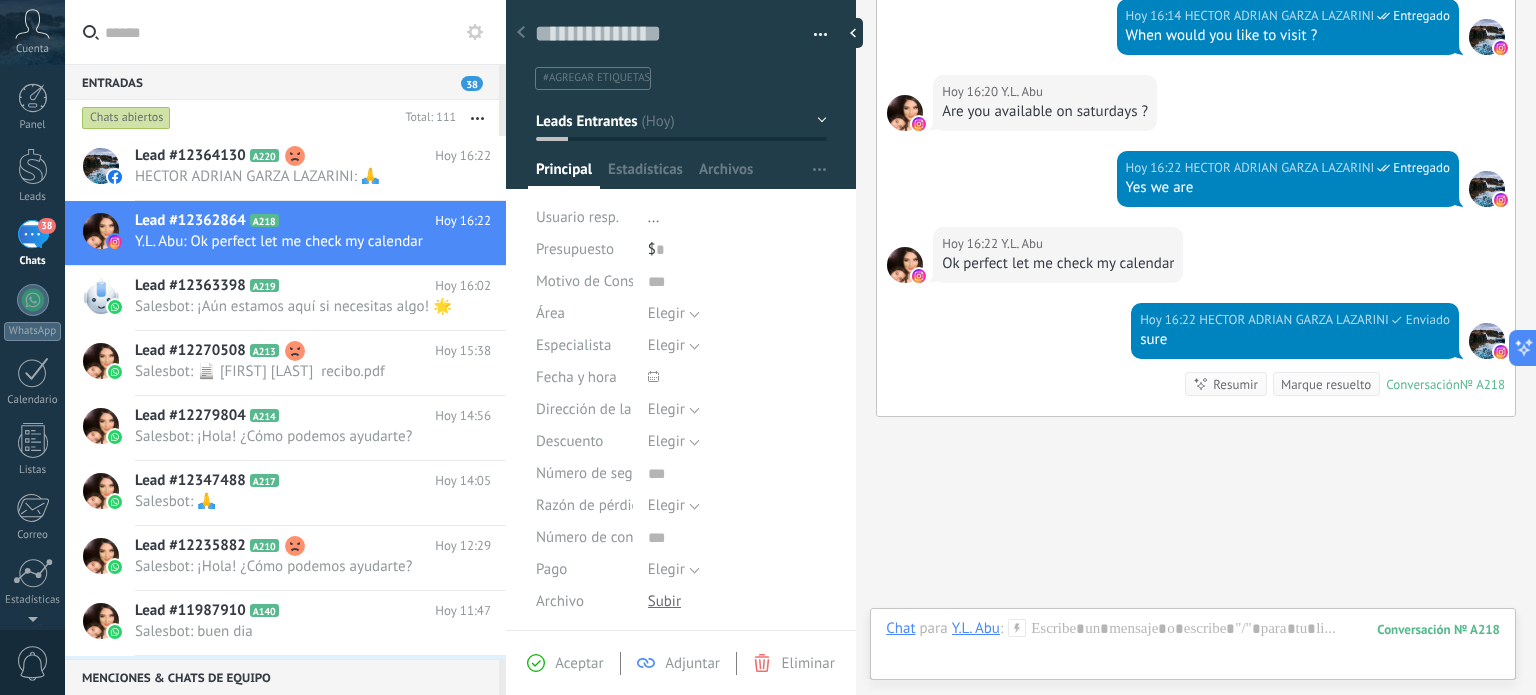 scroll, scrollTop: 895, scrollLeft: 0, axis: vertical 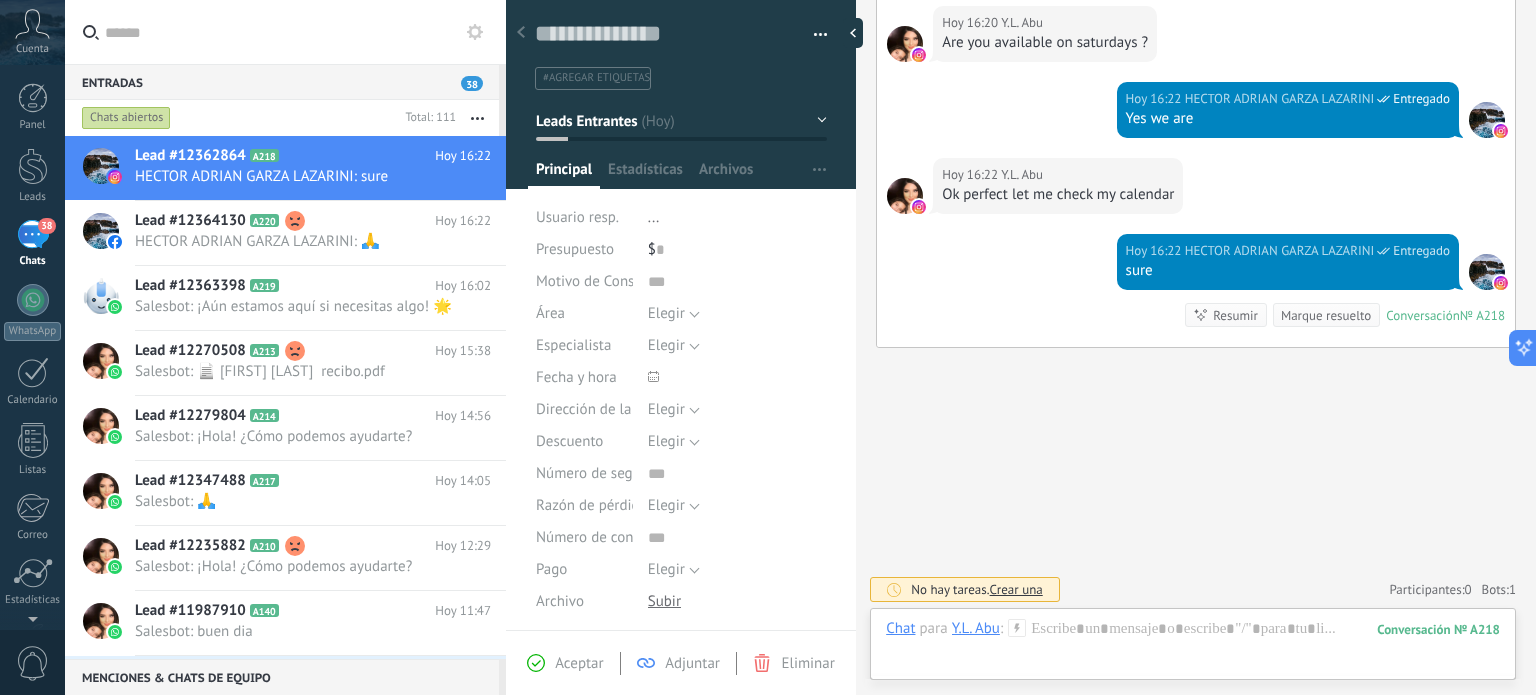 click 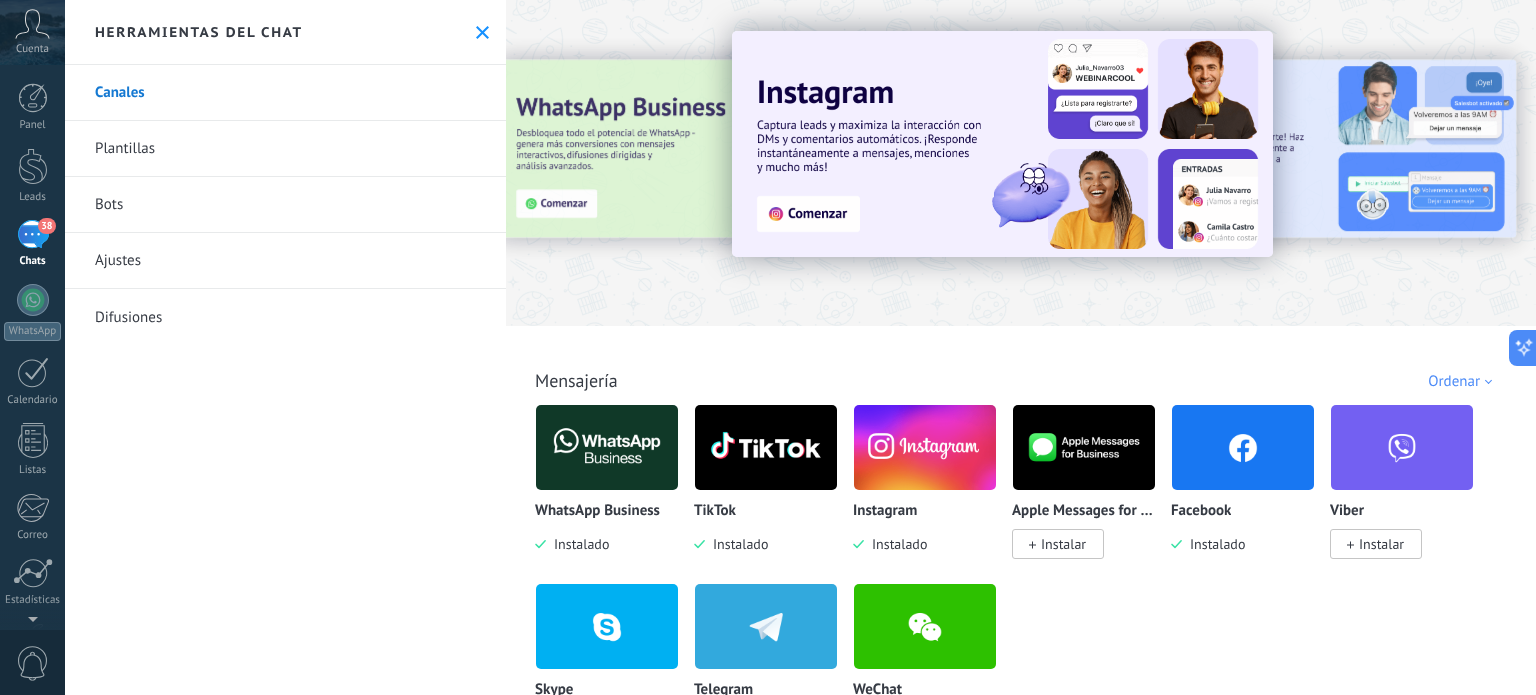 click on "Ajustes" at bounding box center [285, 261] 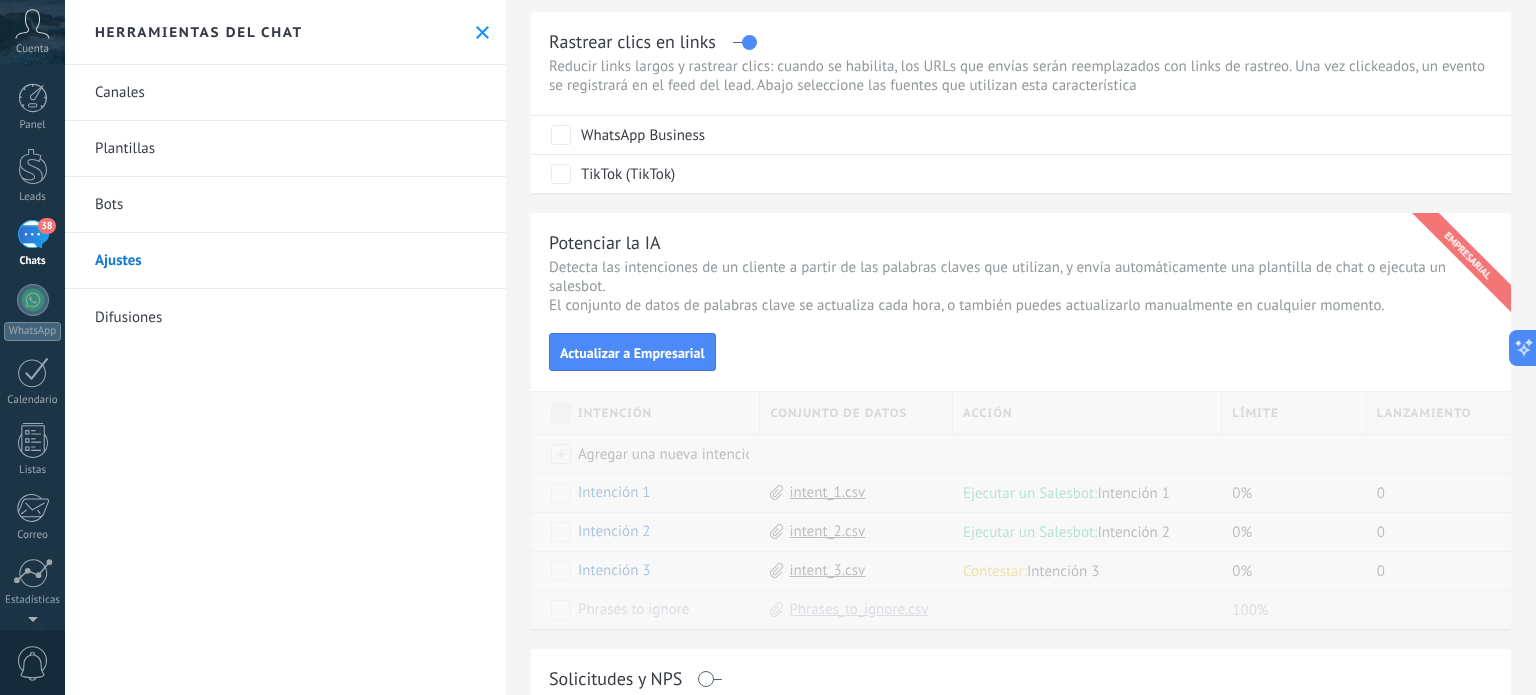 scroll, scrollTop: 0, scrollLeft: 0, axis: both 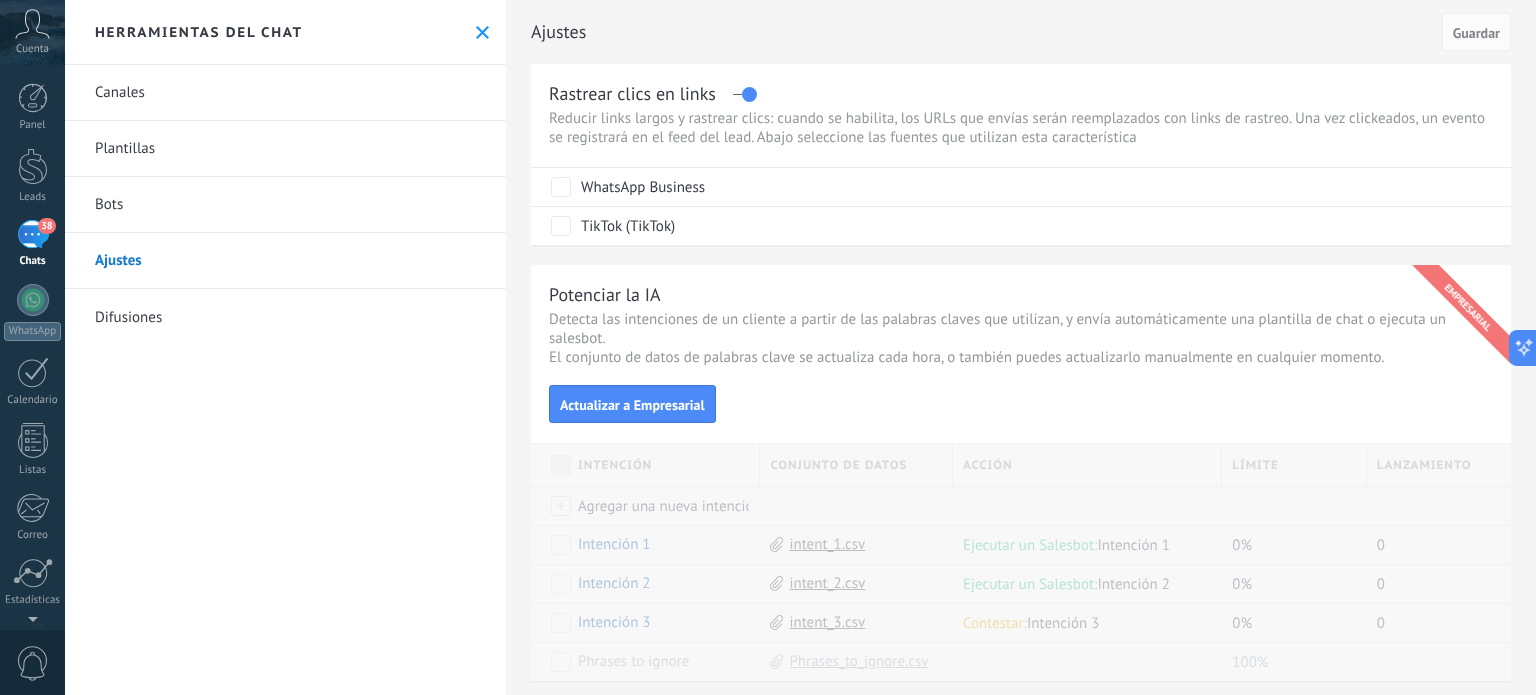 click on "Plantillas" at bounding box center [285, 149] 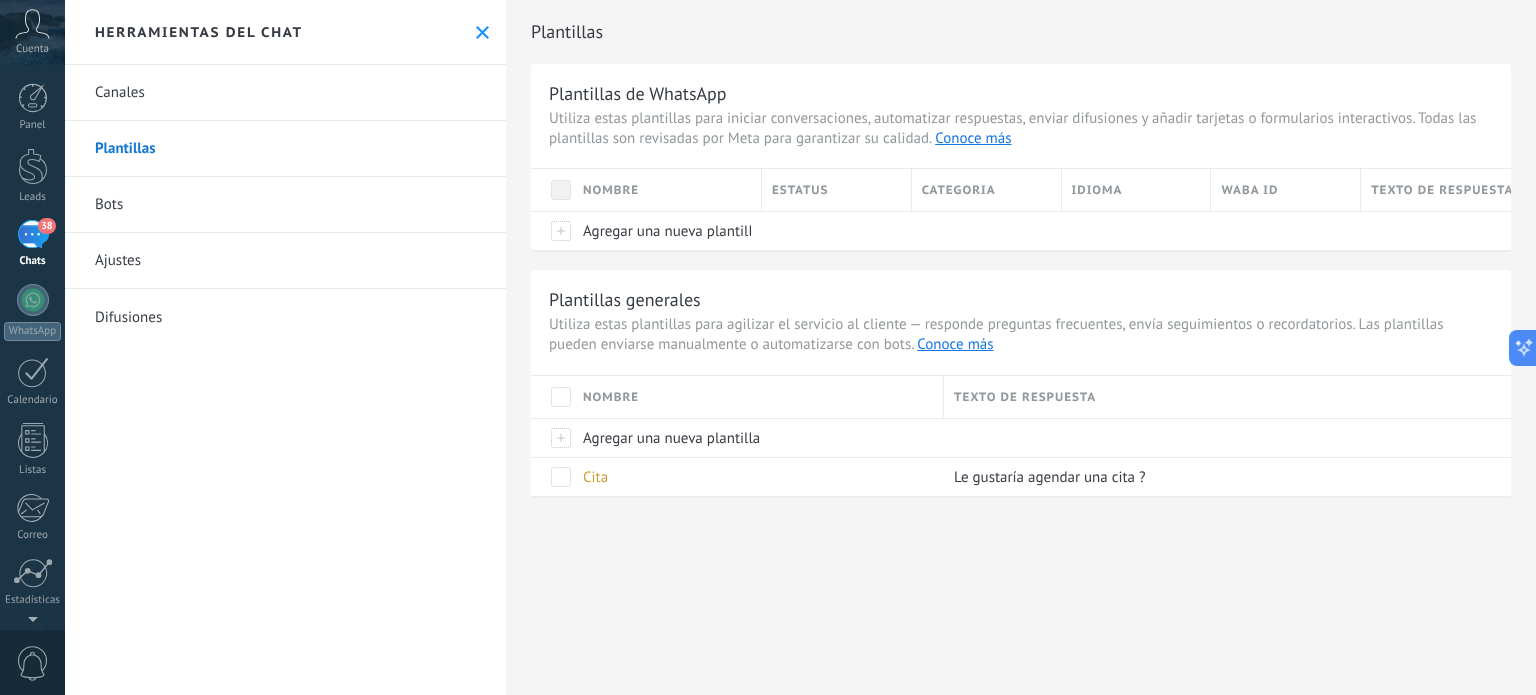click on "38" at bounding box center (33, 234) 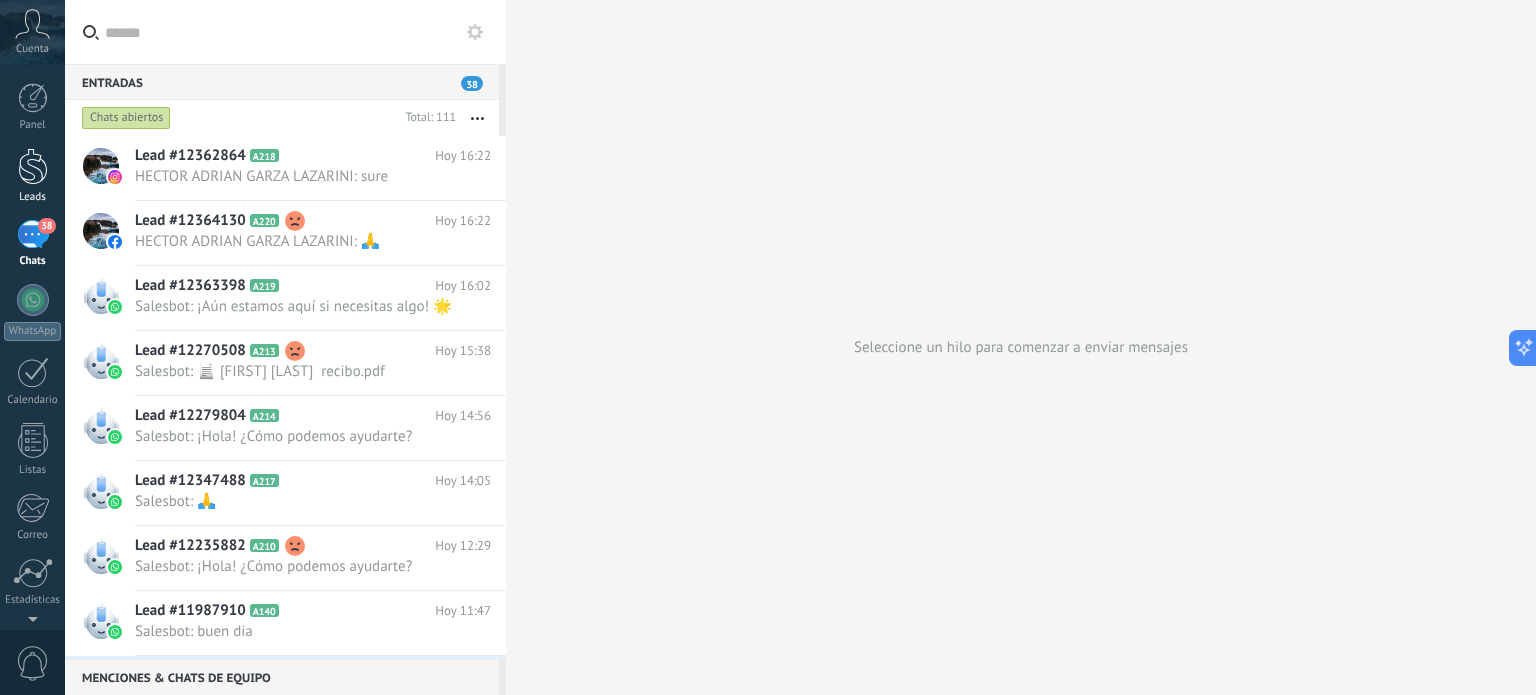 click at bounding box center (33, 166) 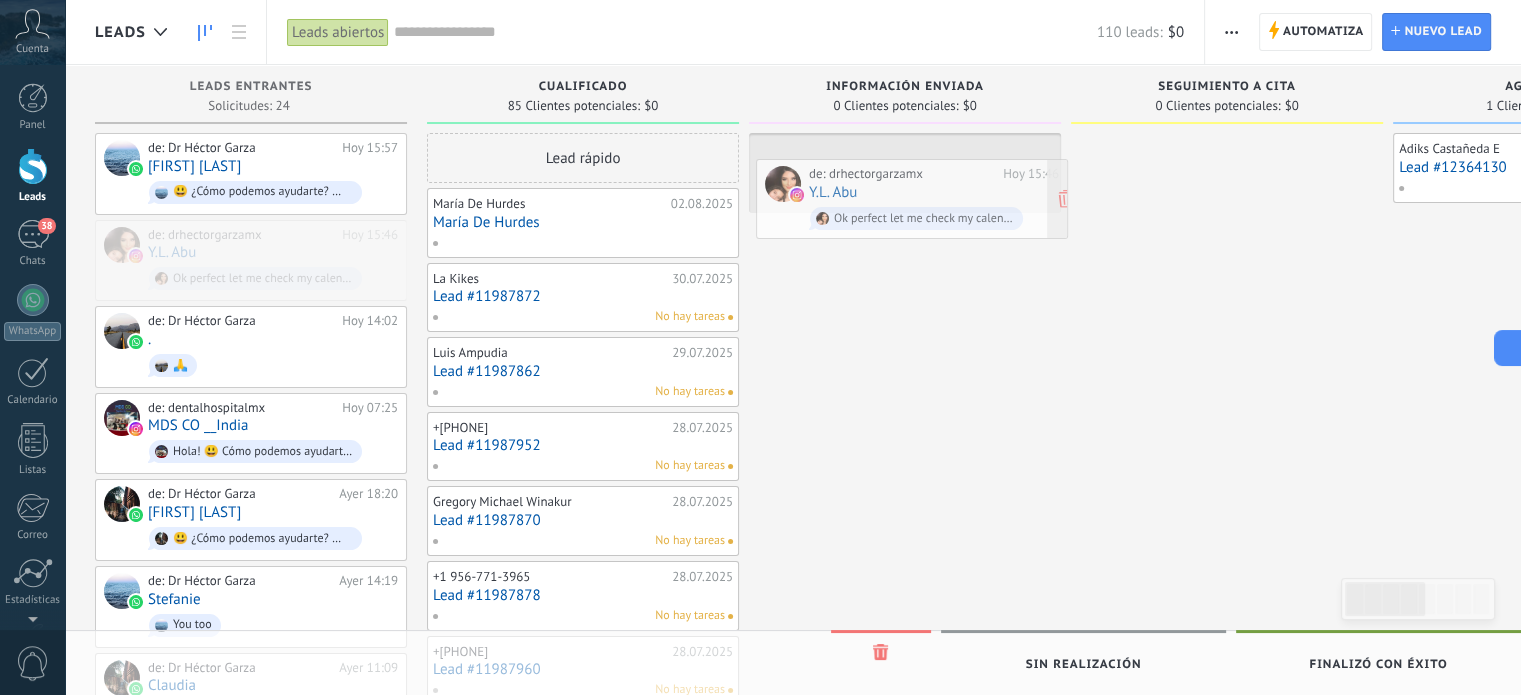 drag, startPoint x: 278, startPoint y: 235, endPoint x: 939, endPoint y: 176, distance: 663.6279 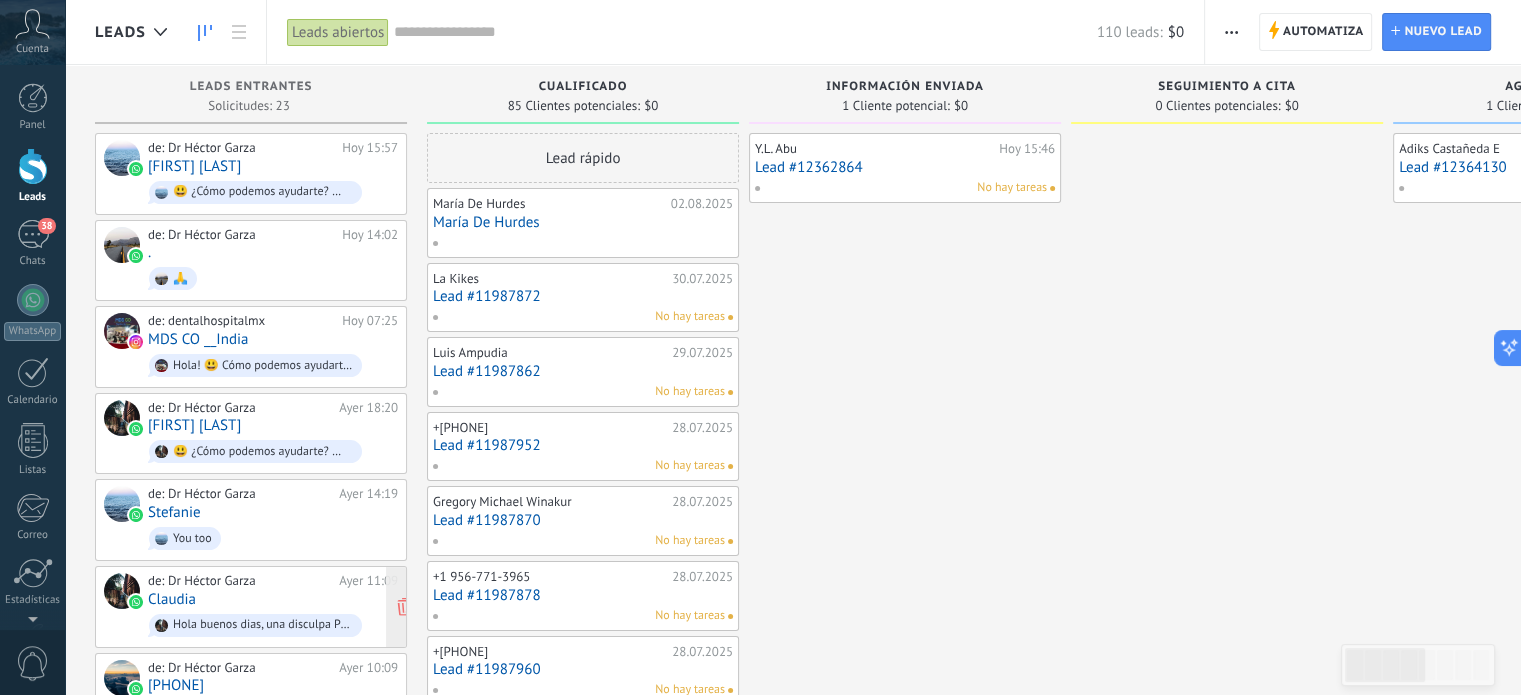 click on "de: Dr Héctor Garza" at bounding box center (240, 581) 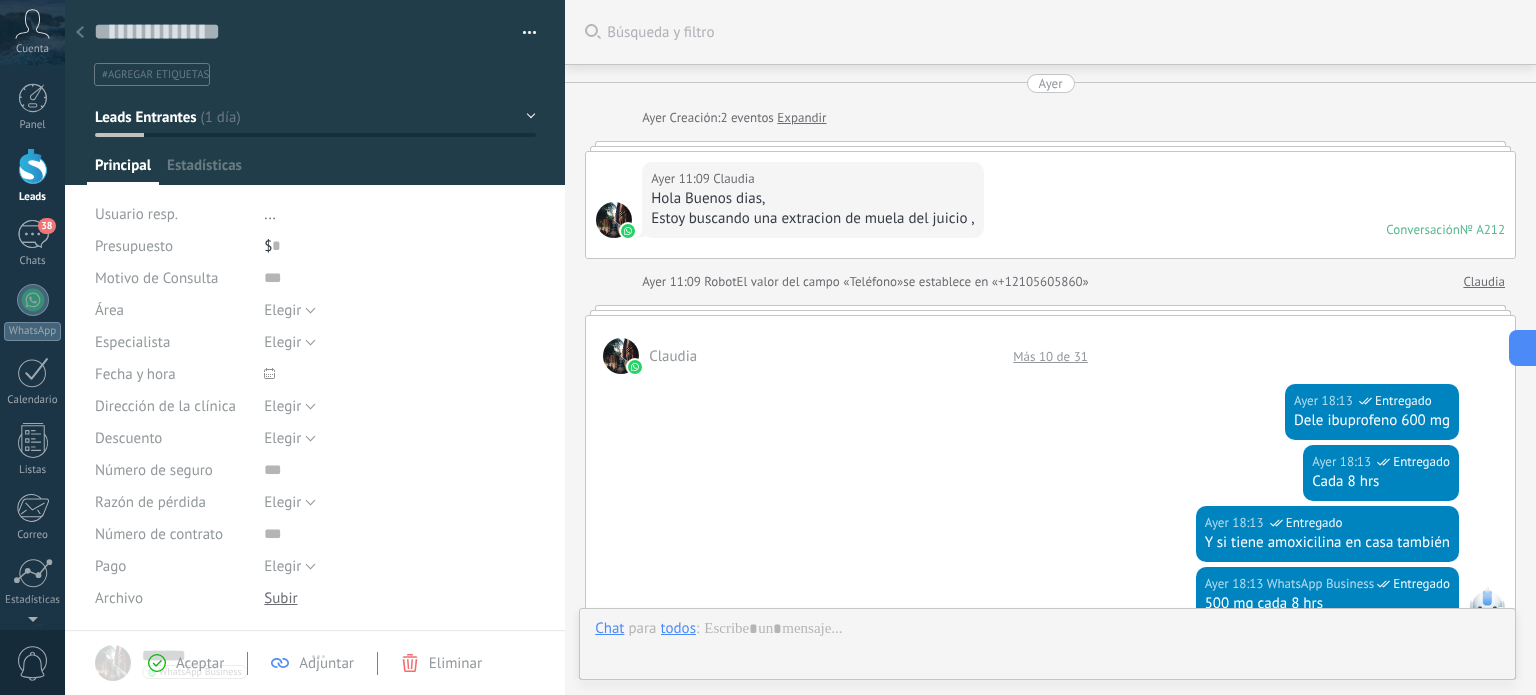 scroll, scrollTop: 1063, scrollLeft: 0, axis: vertical 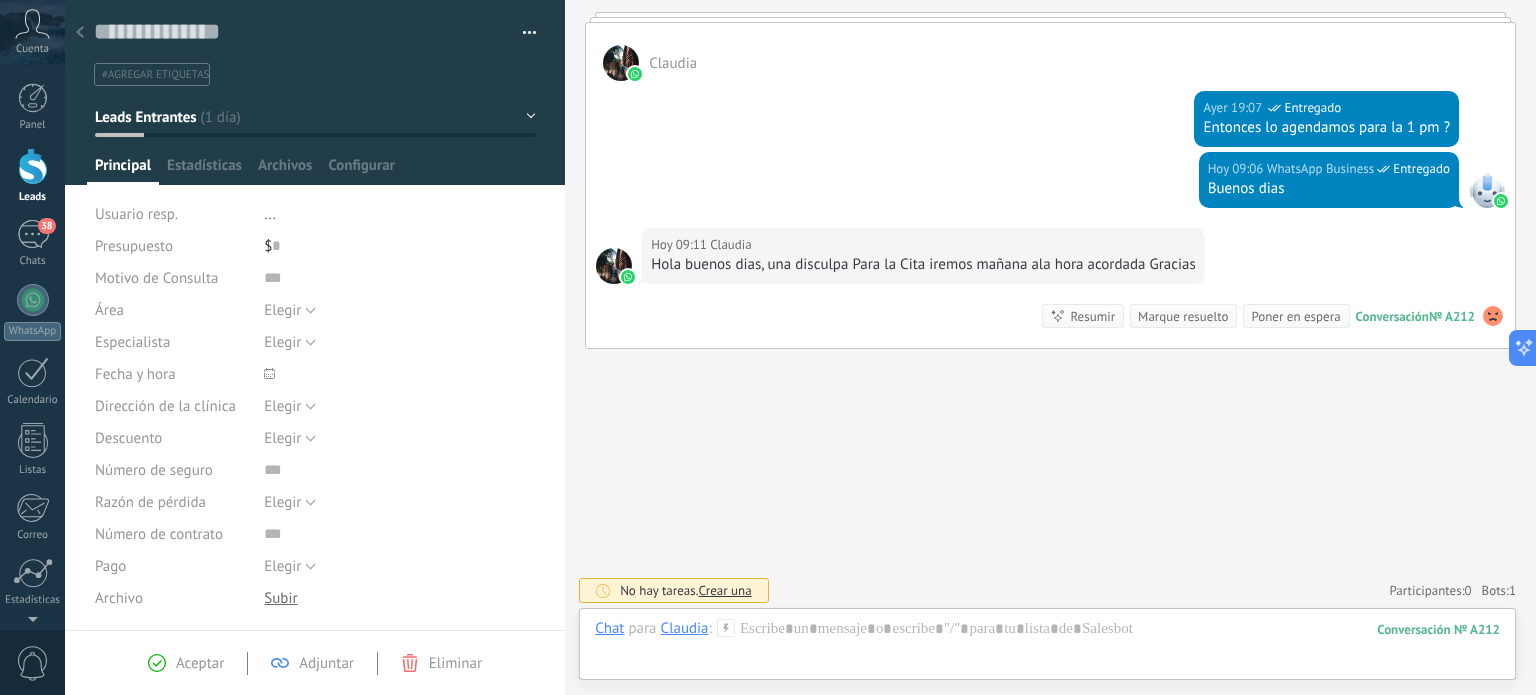 click at bounding box center (33, 166) 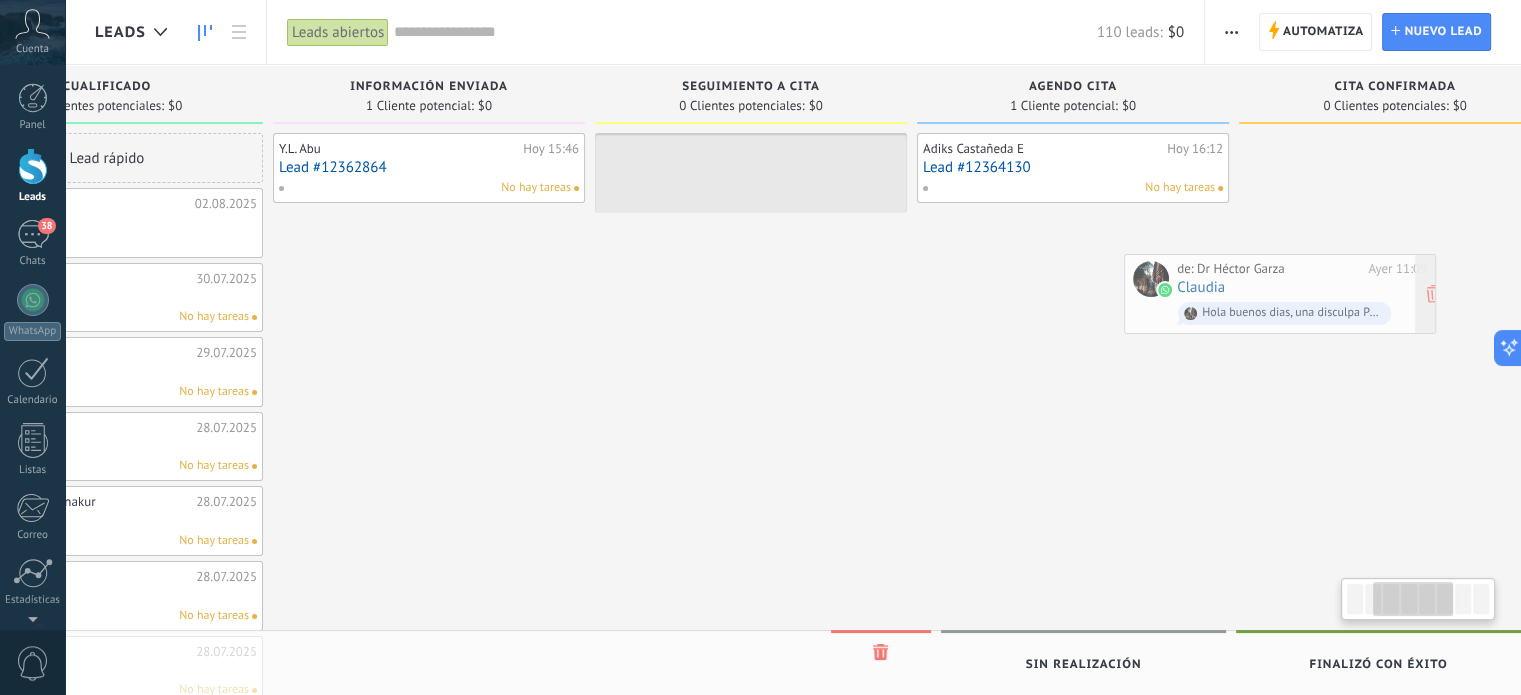 scroll, scrollTop: 0, scrollLeft: 505, axis: horizontal 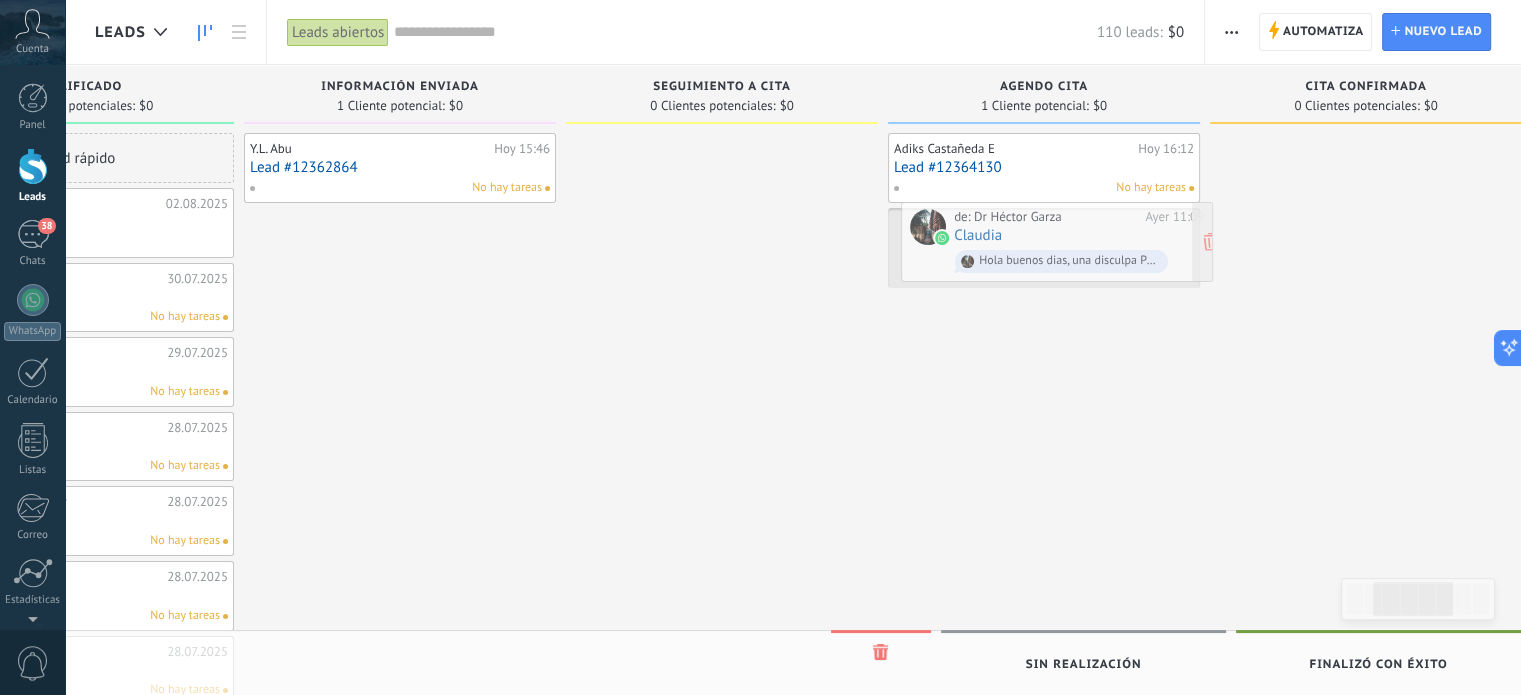 drag, startPoint x: 194, startPoint y: 589, endPoint x: 995, endPoint y: 235, distance: 875.738 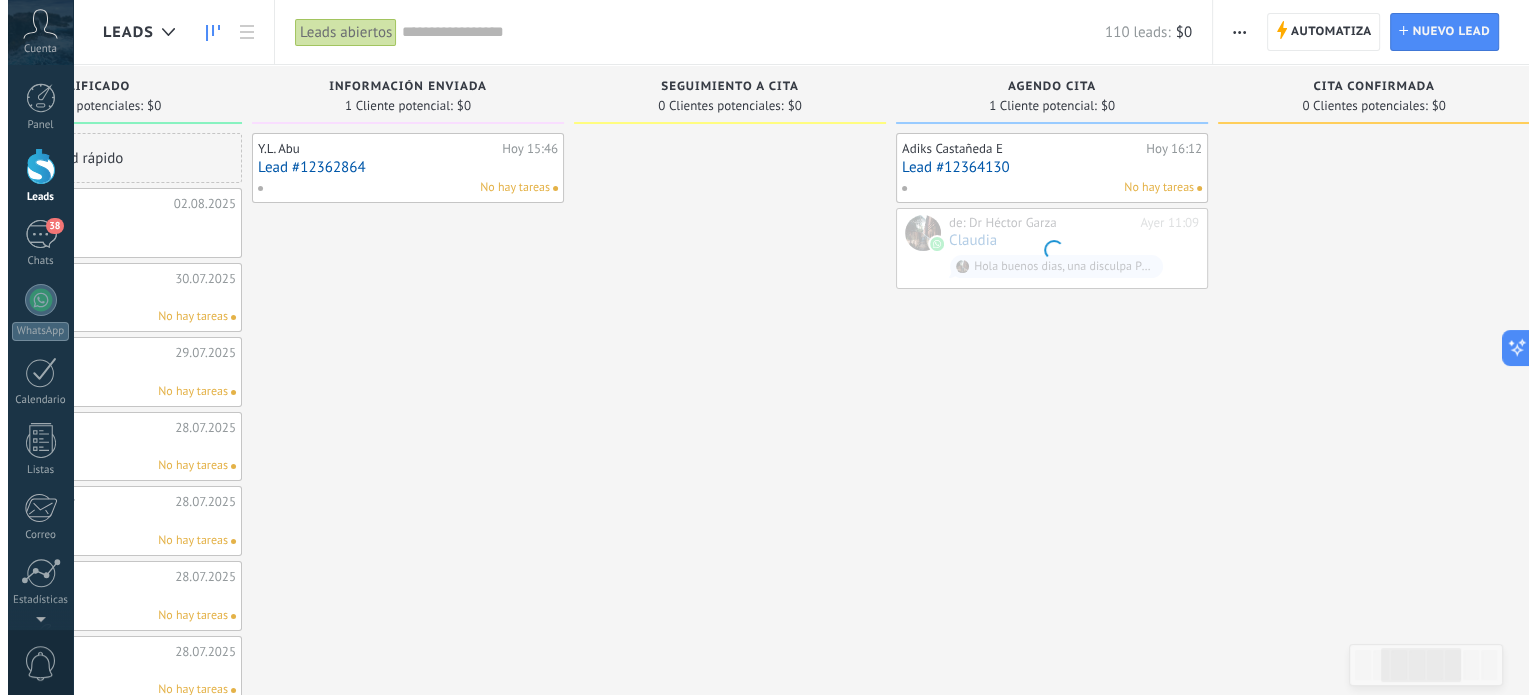 scroll, scrollTop: 0, scrollLeft: 0, axis: both 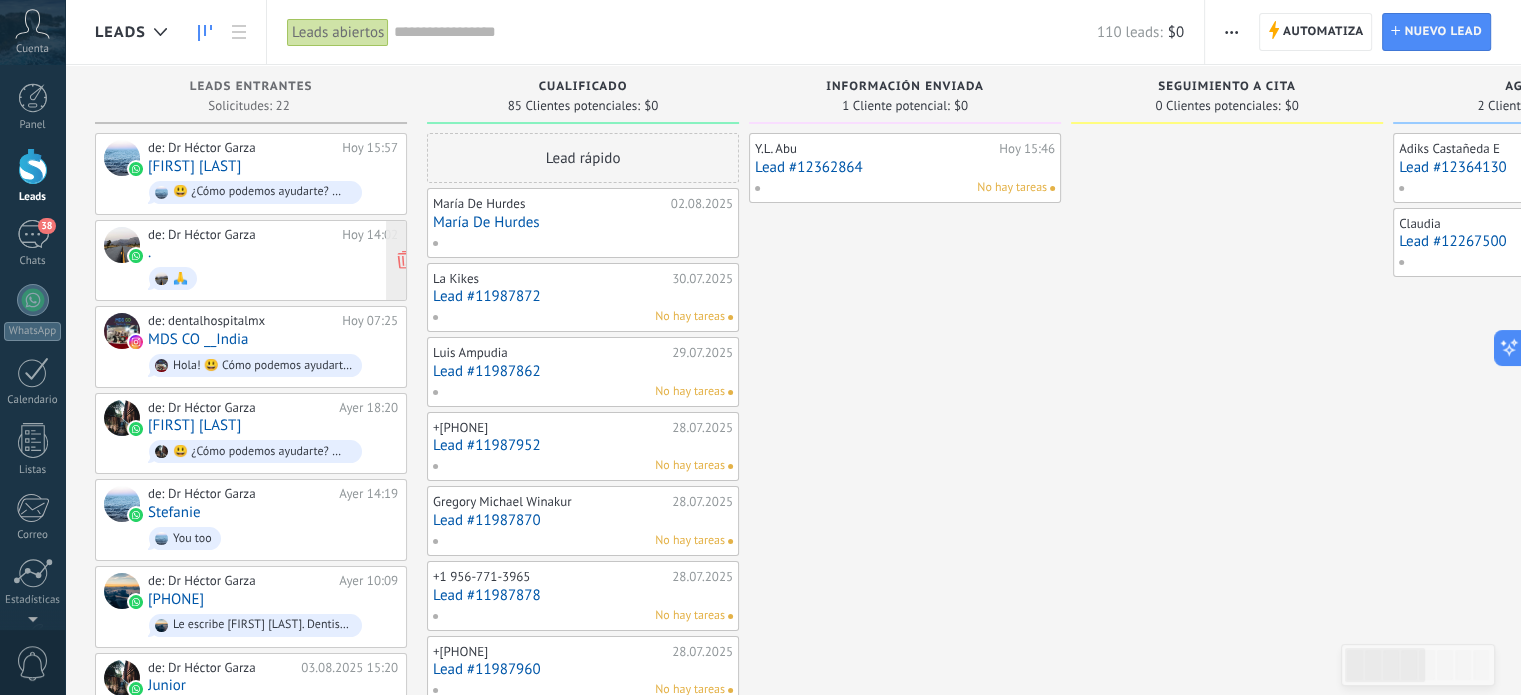 click on "🙏" at bounding box center (273, 278) 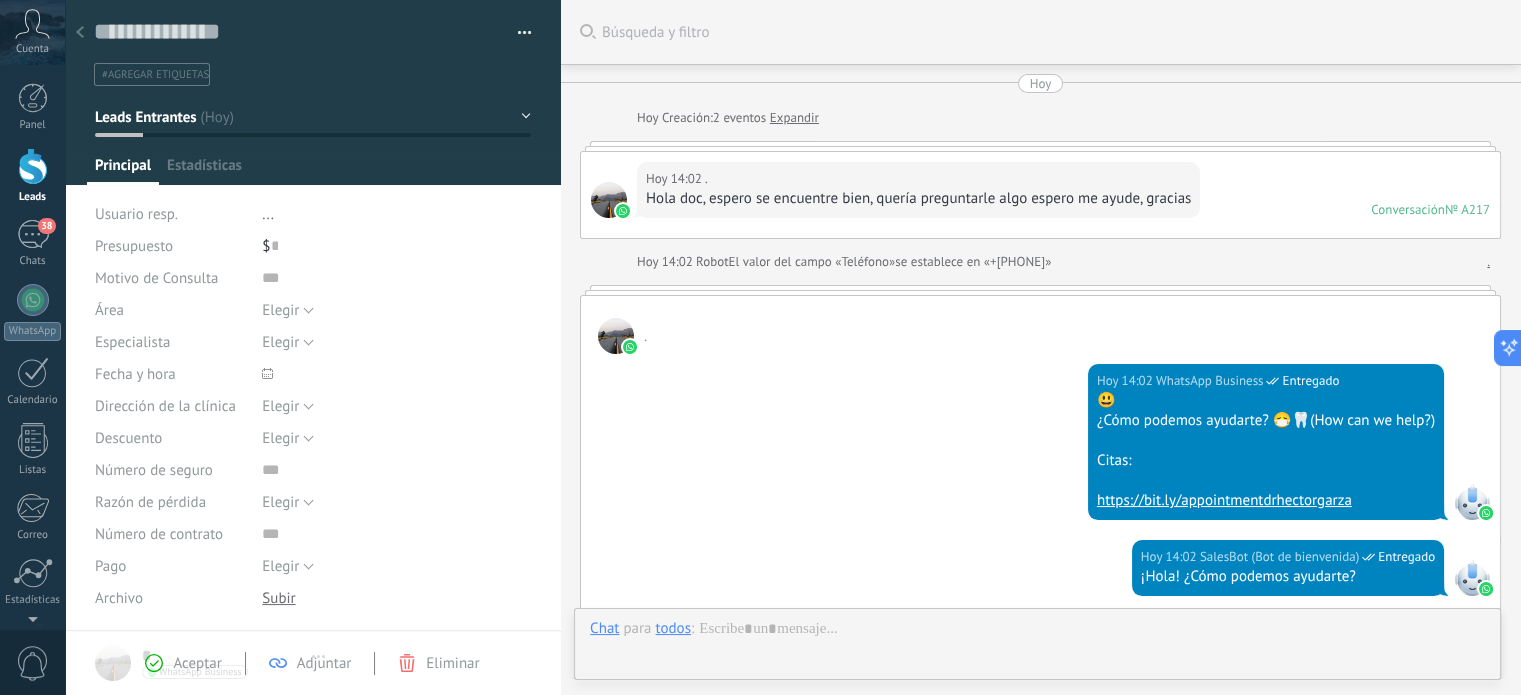 type on "**********" 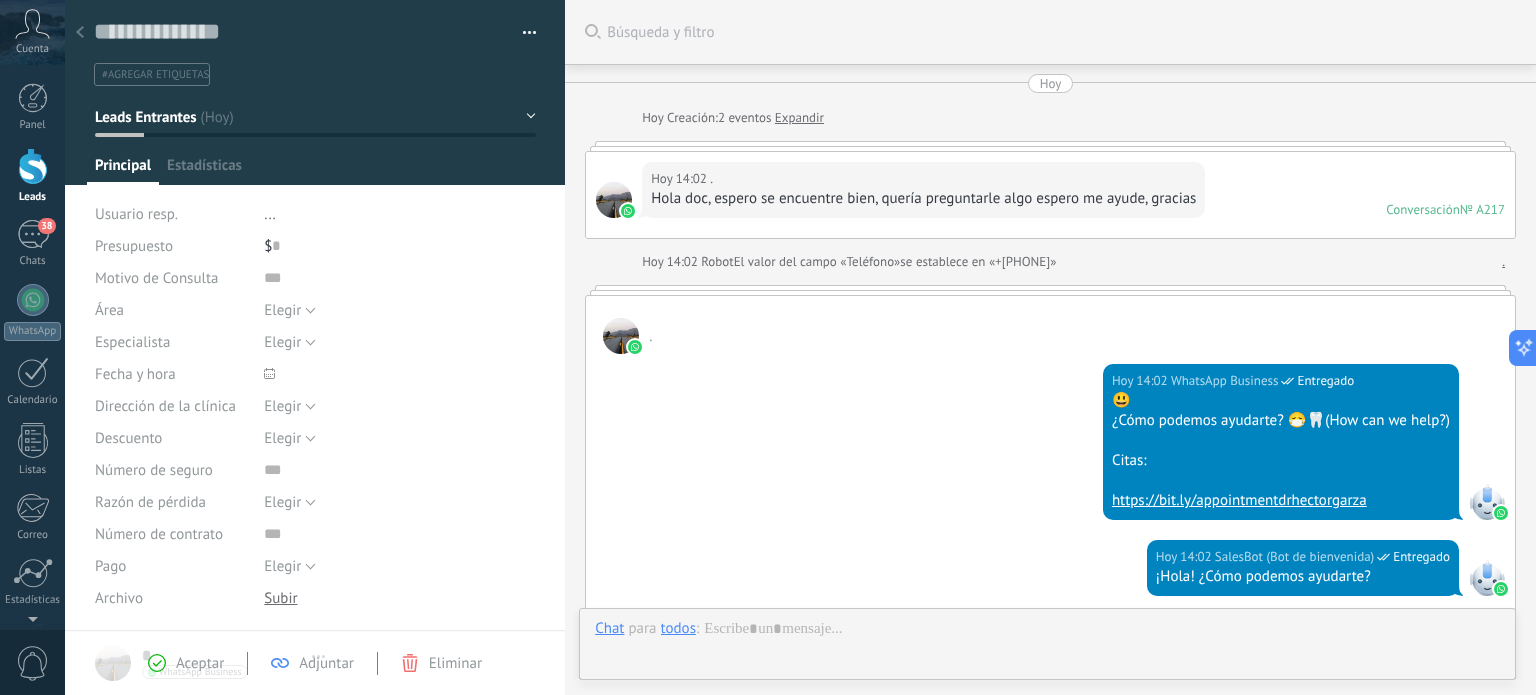 scroll, scrollTop: 716, scrollLeft: 0, axis: vertical 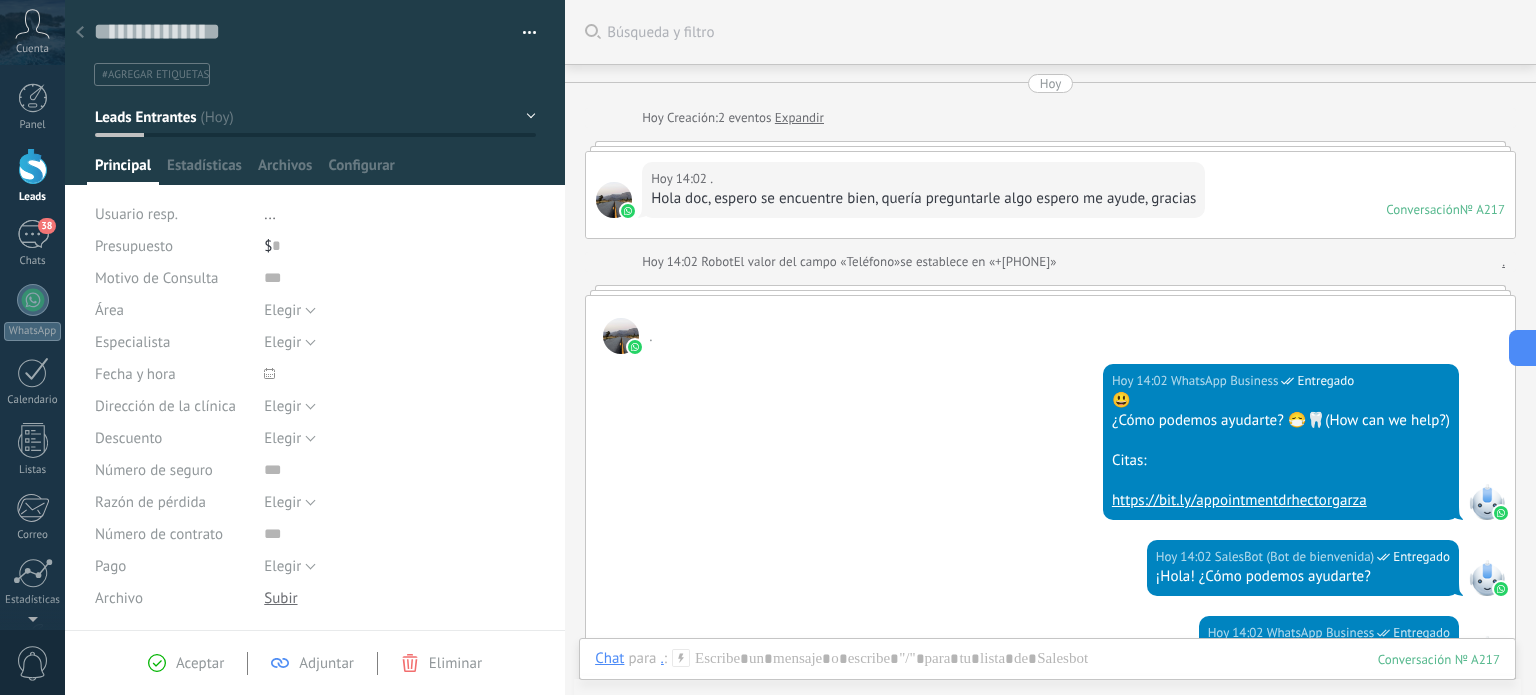 click at bounding box center (33, 166) 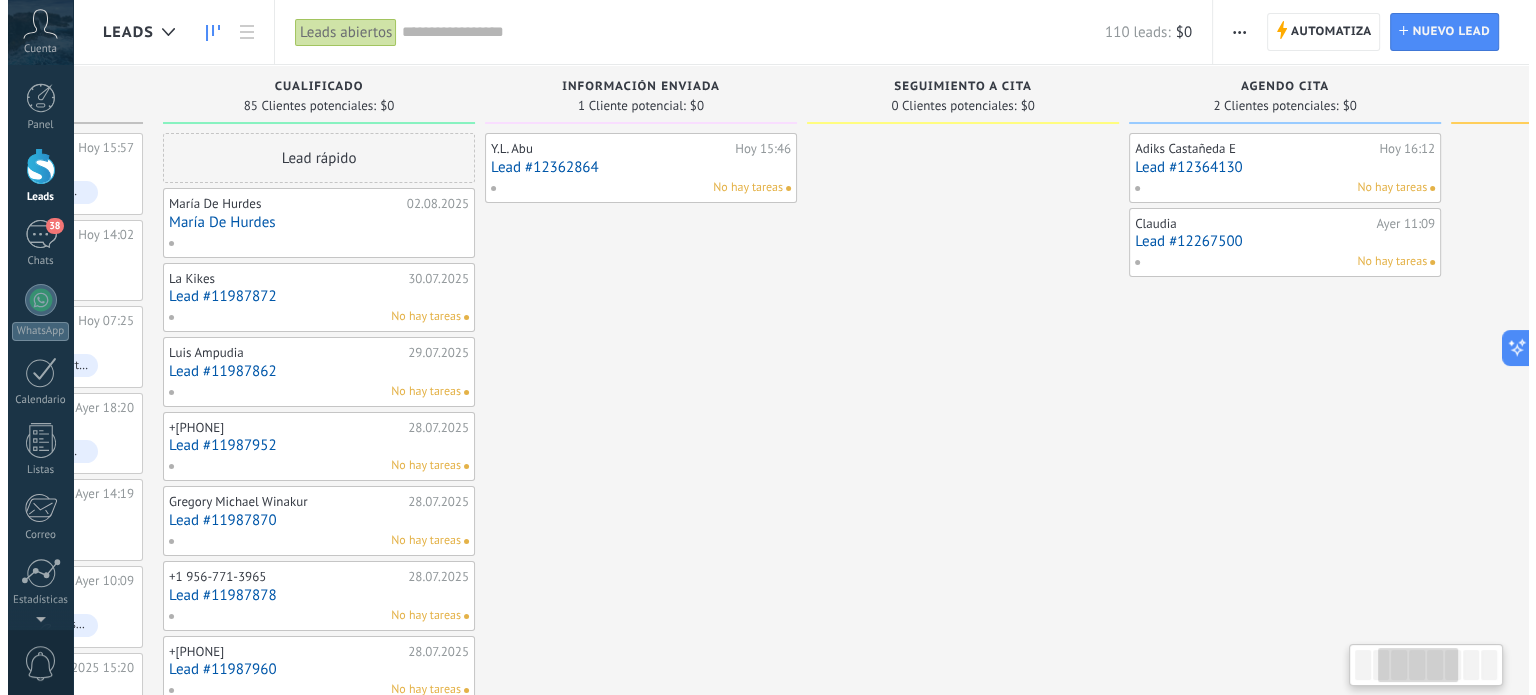 scroll, scrollTop: 0, scrollLeft: 498, axis: horizontal 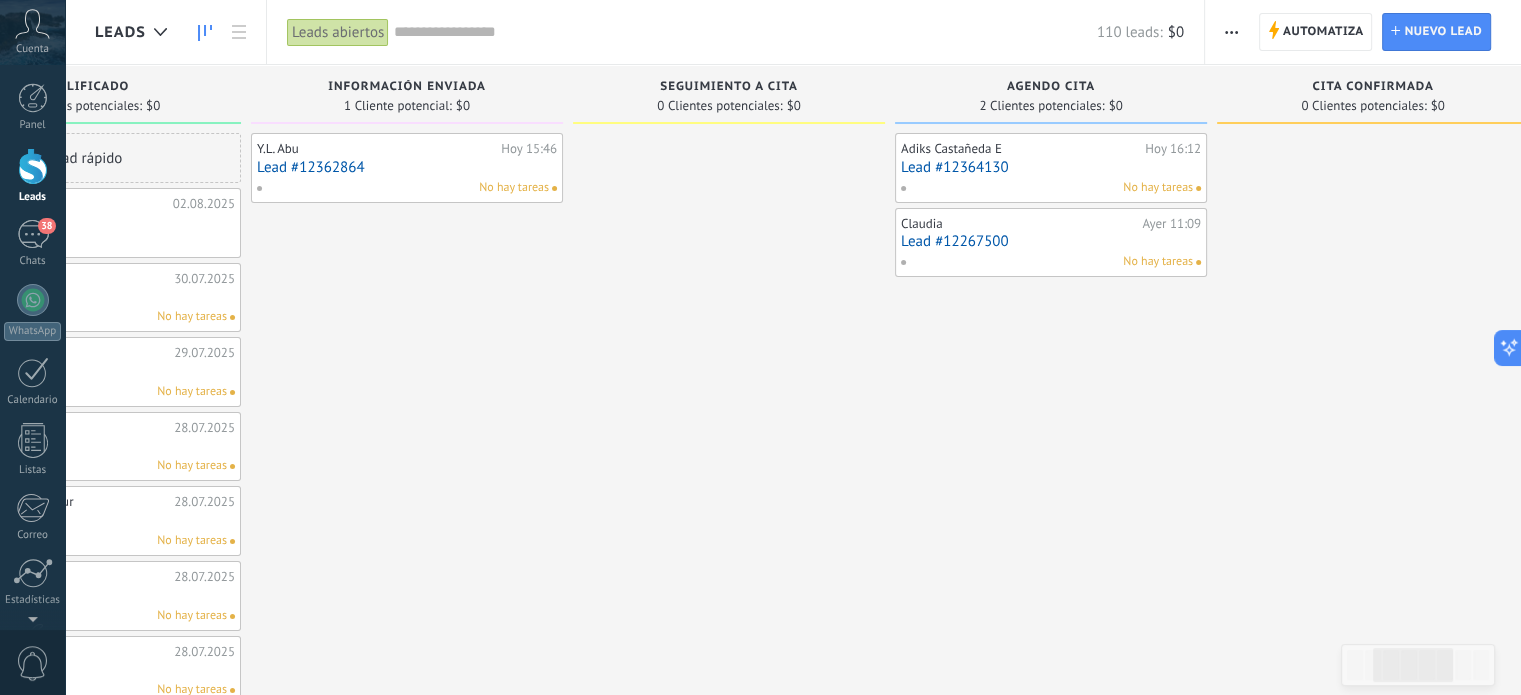 click on "Agendo Cita 2  Clientes potenciales:  $0" at bounding box center [1051, 94] 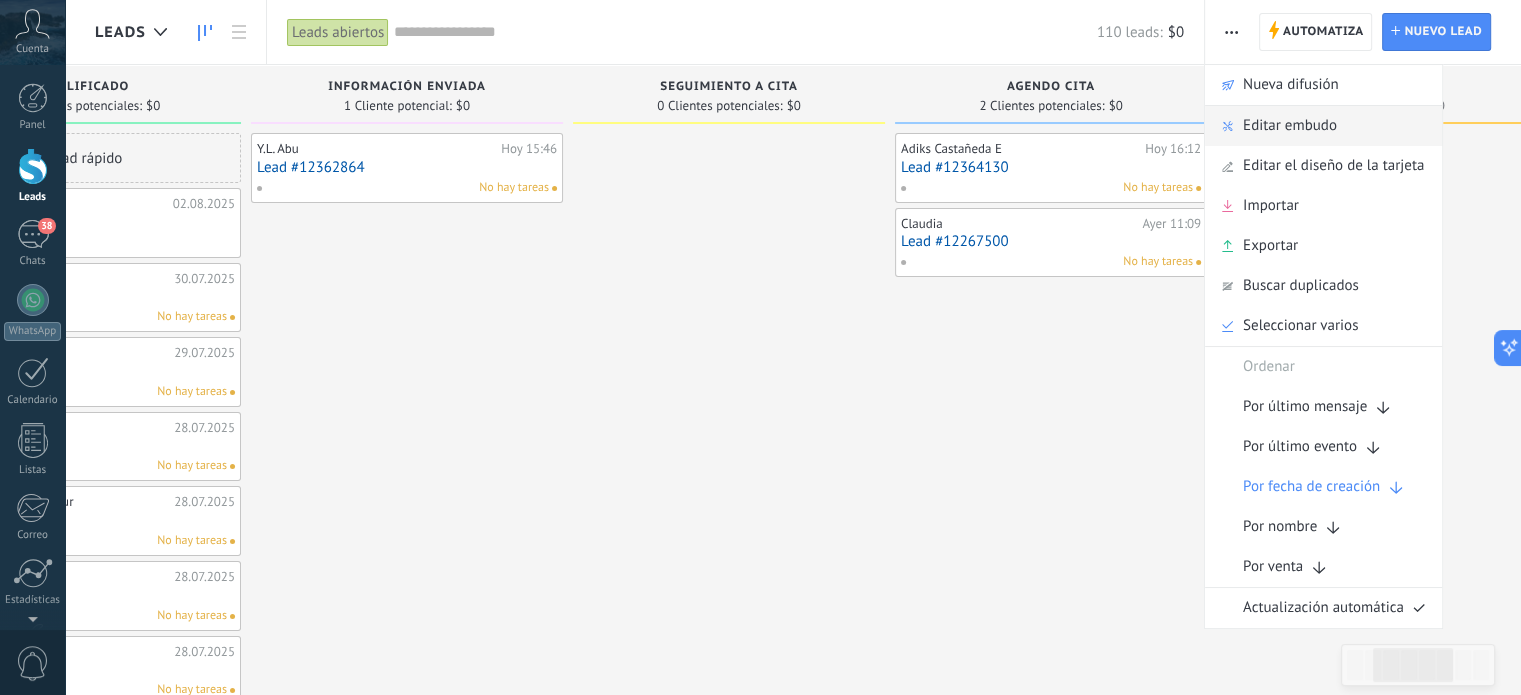 click on "Editar embudo" at bounding box center (1290, 126) 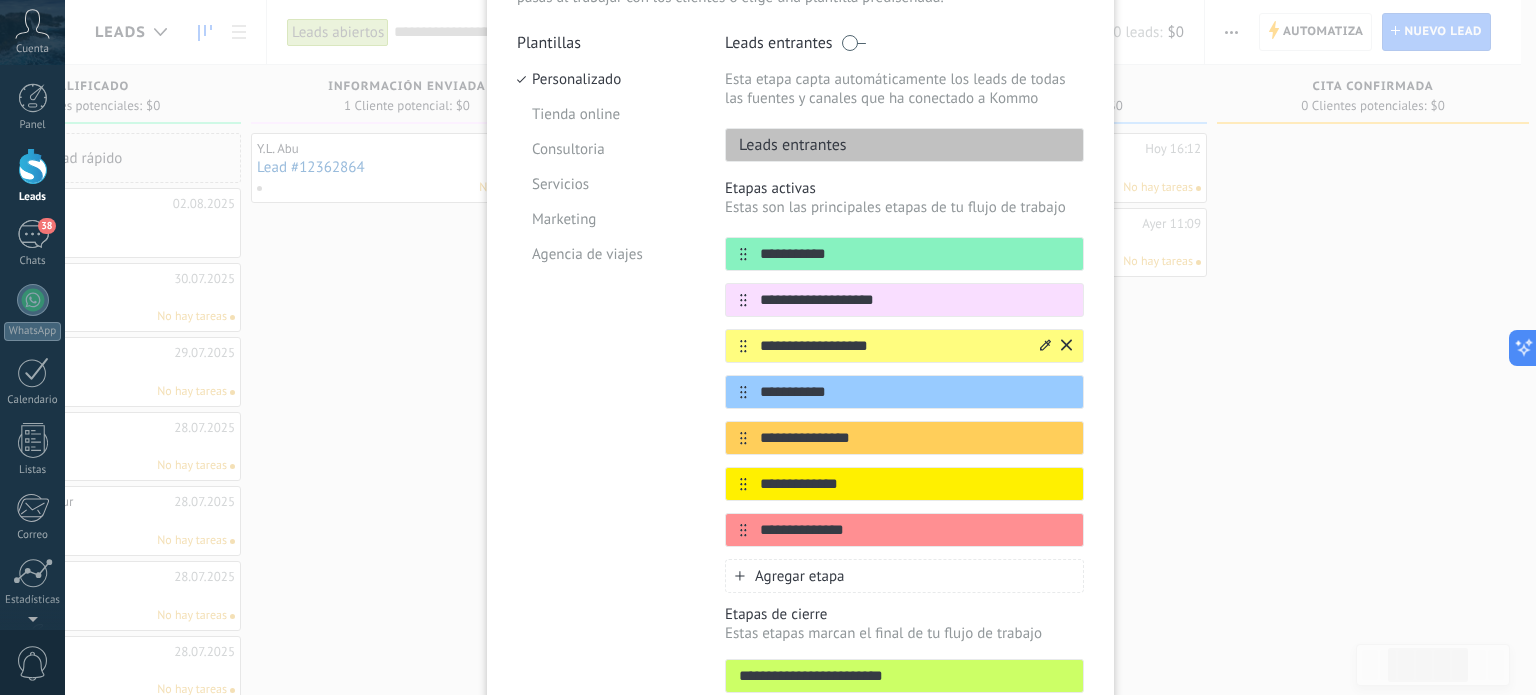 scroll, scrollTop: 178, scrollLeft: 0, axis: vertical 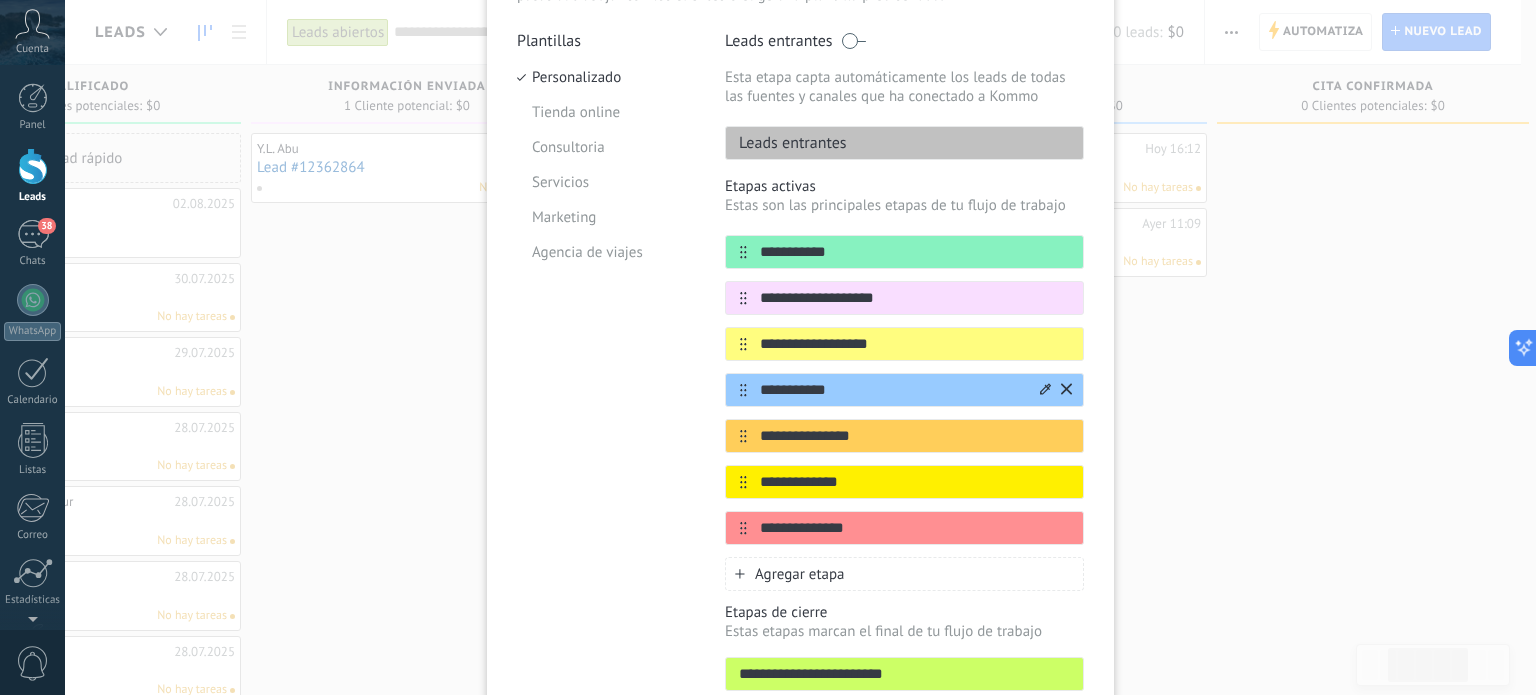 click on "**********" at bounding box center (892, 390) 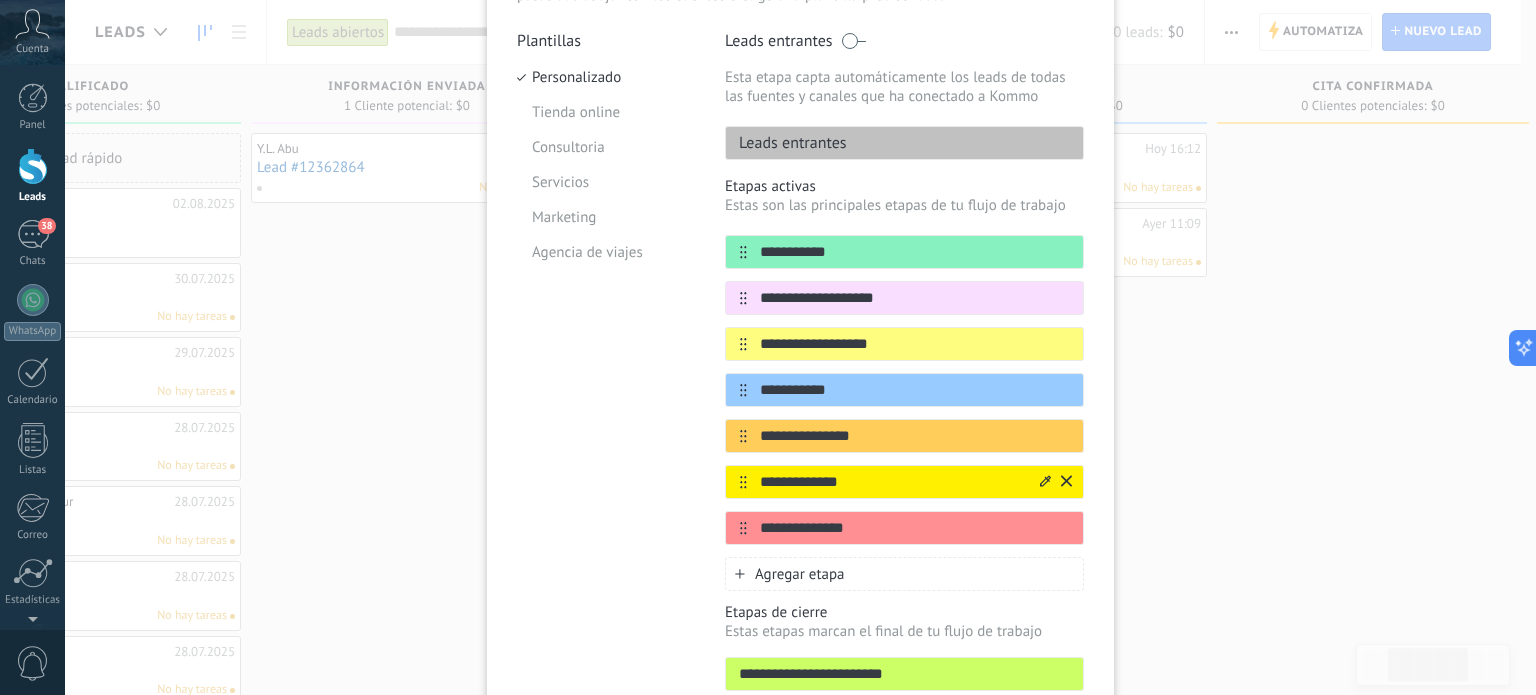 type on "**********" 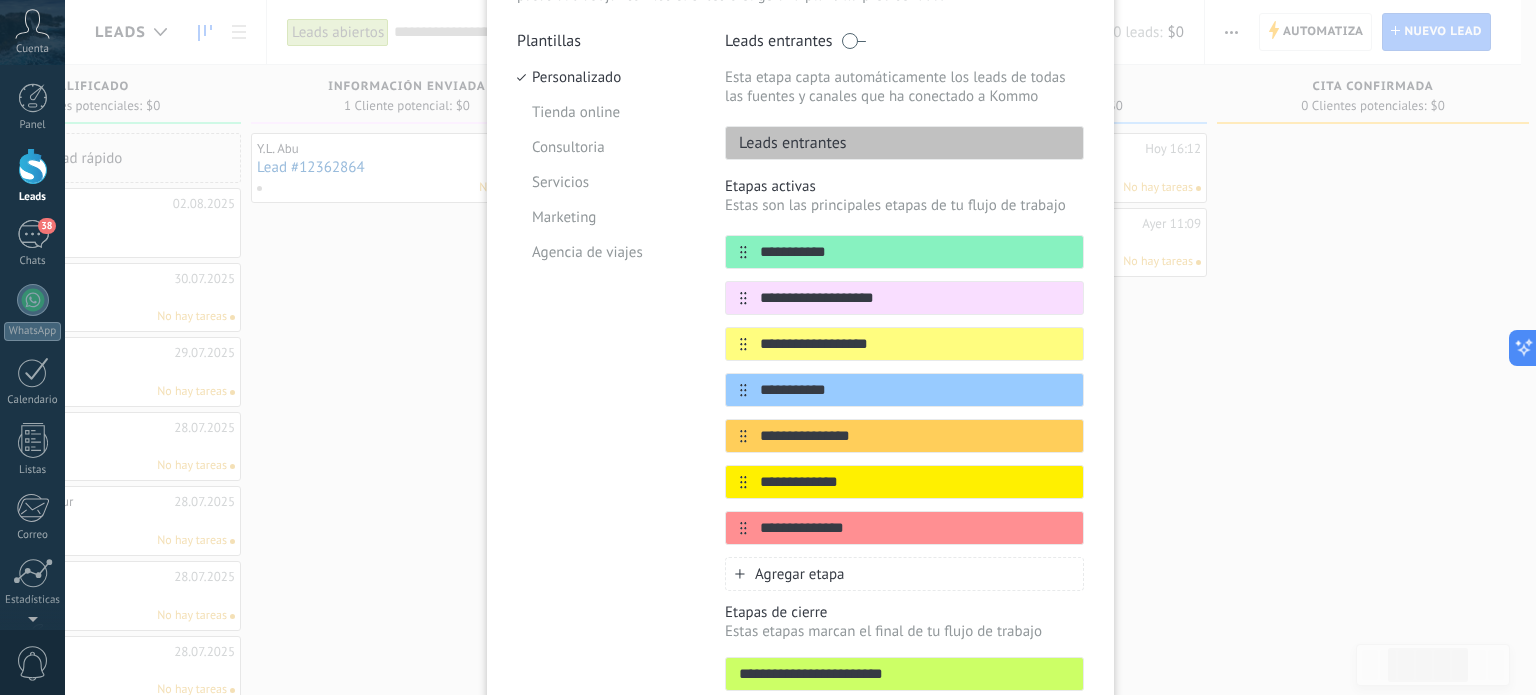 type on "**********" 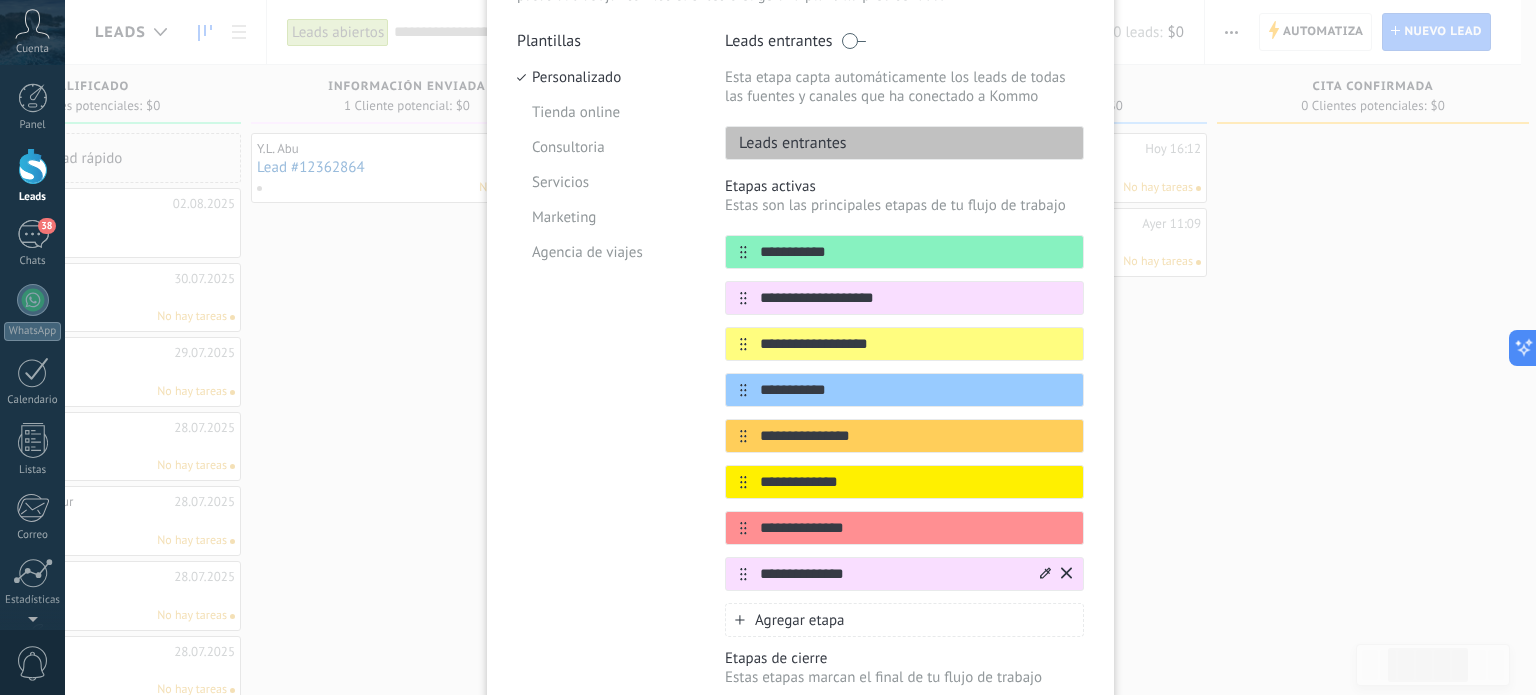 type on "**********" 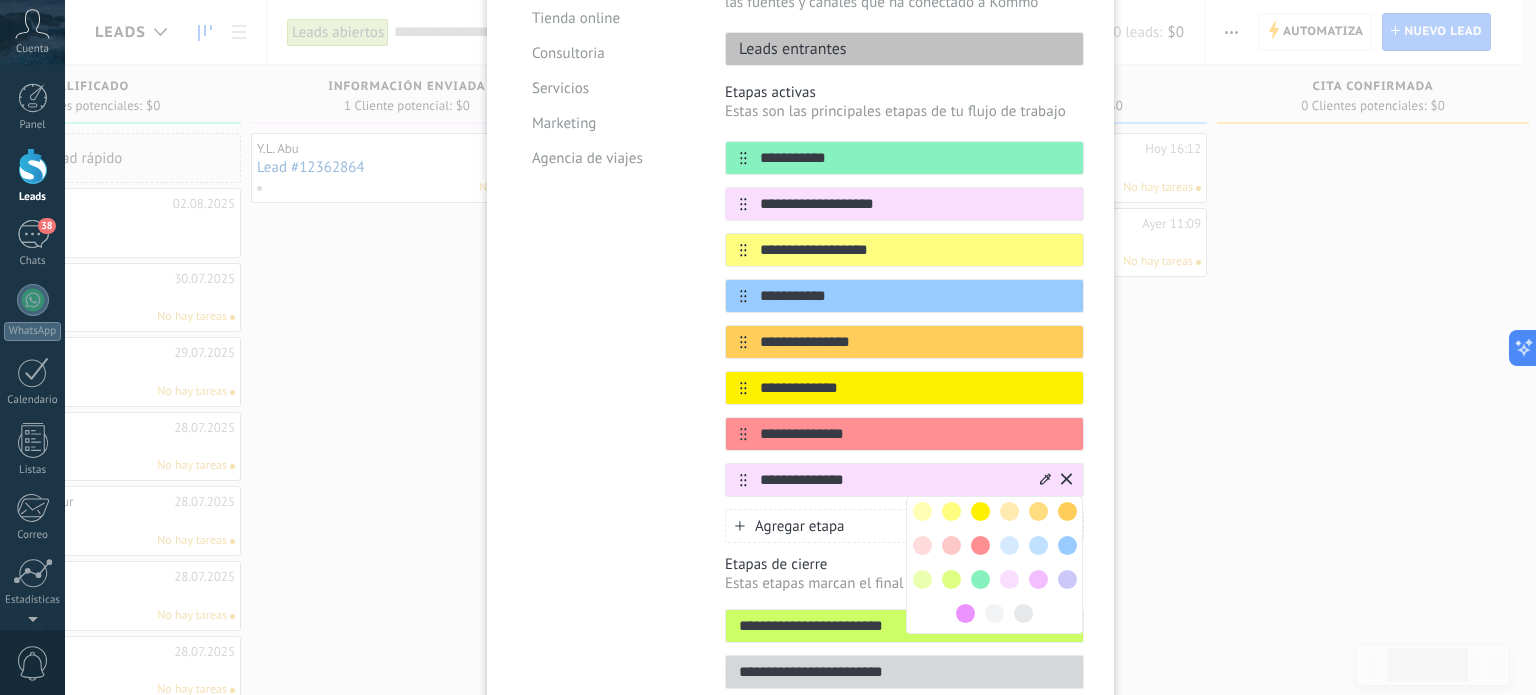scroll, scrollTop: 274, scrollLeft: 0, axis: vertical 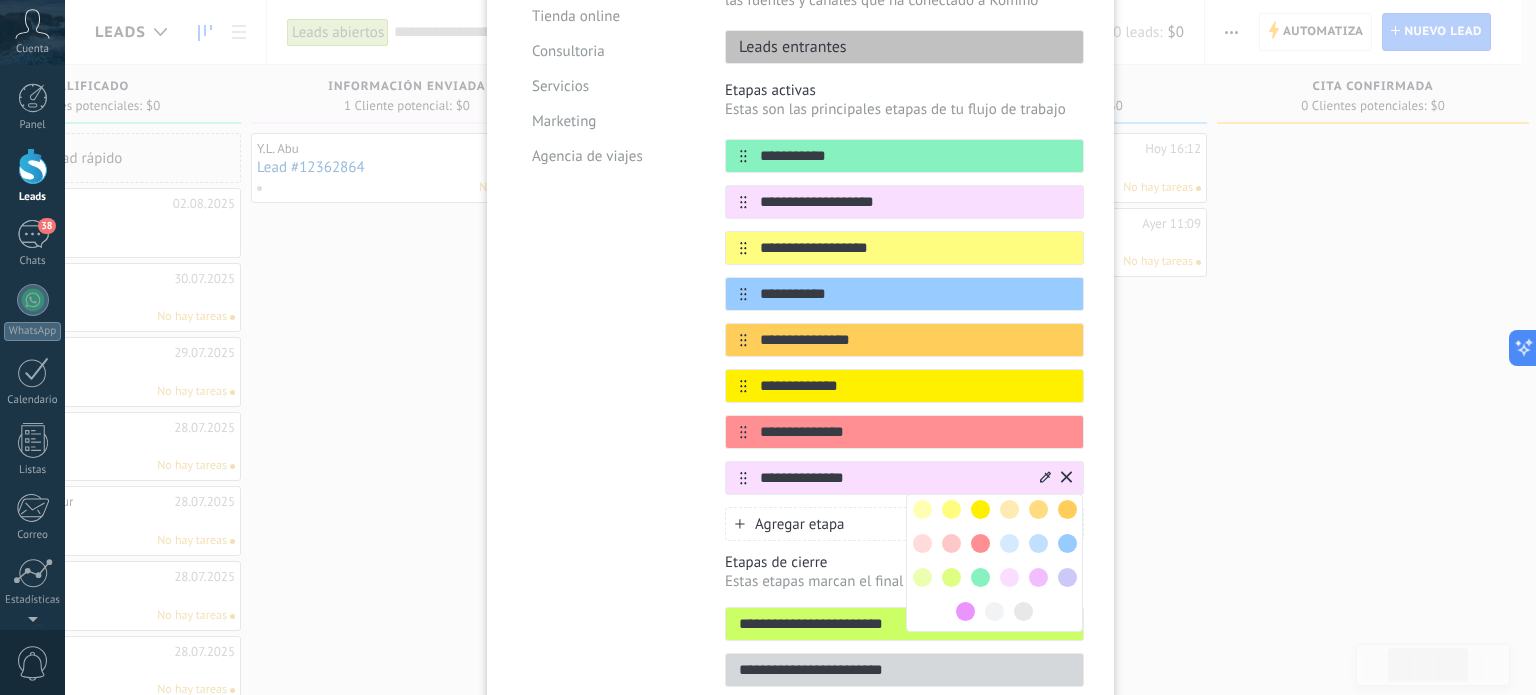 click at bounding box center [1009, 543] 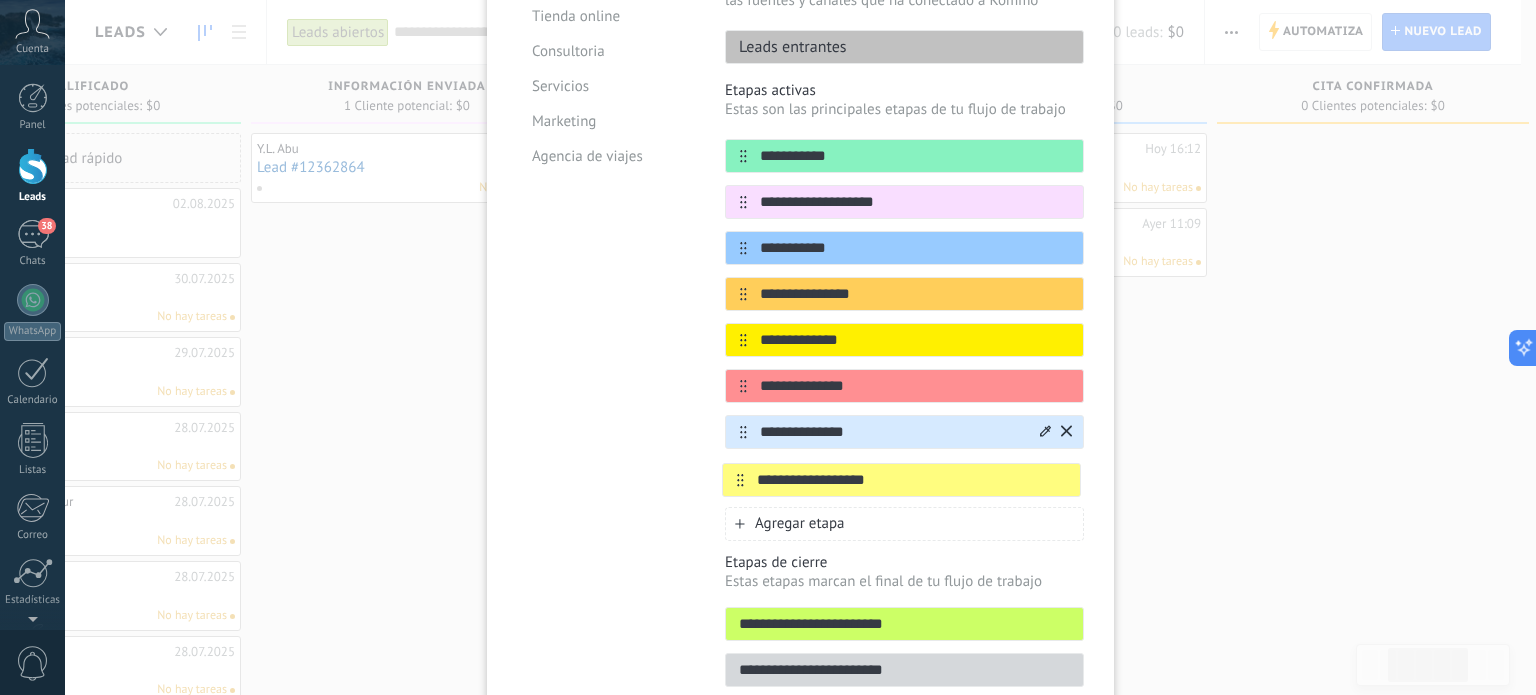 drag, startPoint x: 738, startPoint y: 242, endPoint x: 740, endPoint y: 469, distance: 227.0088 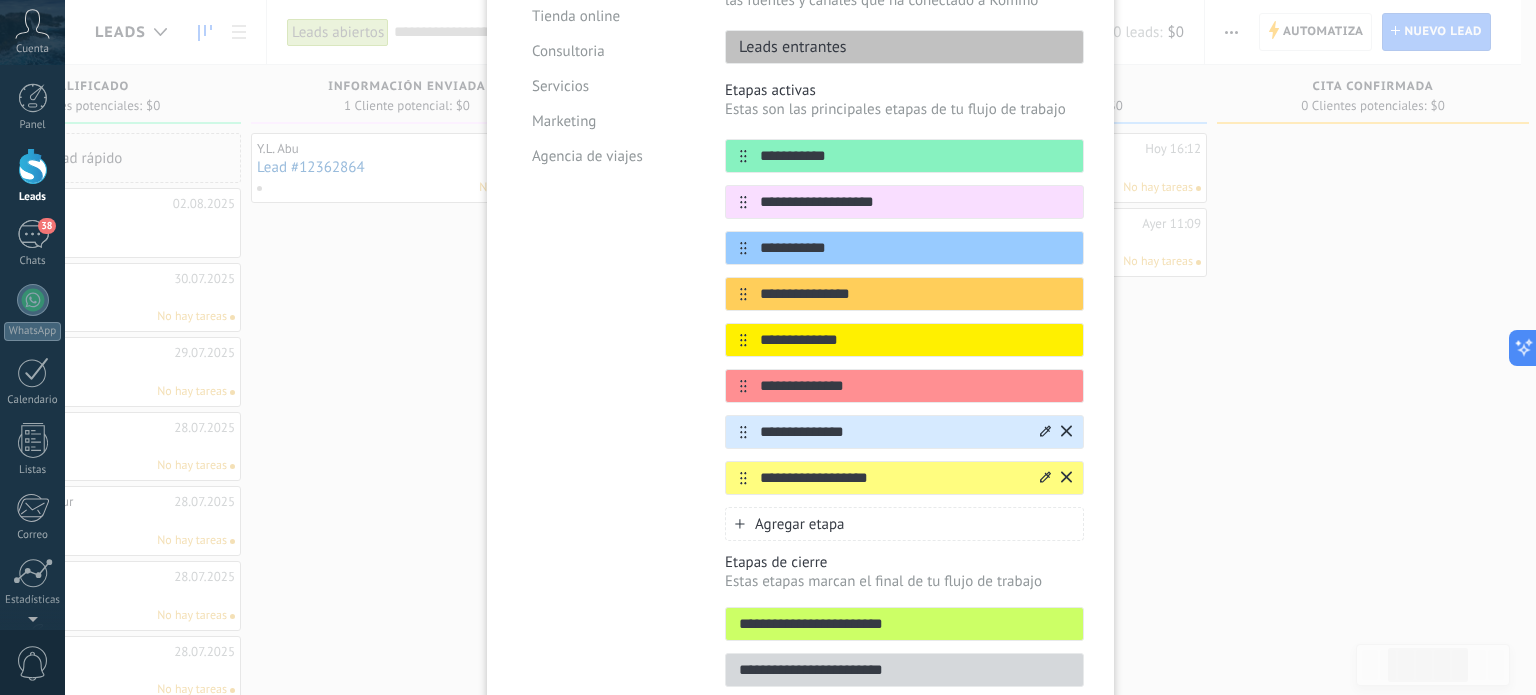 click on "**********" at bounding box center [892, 478] 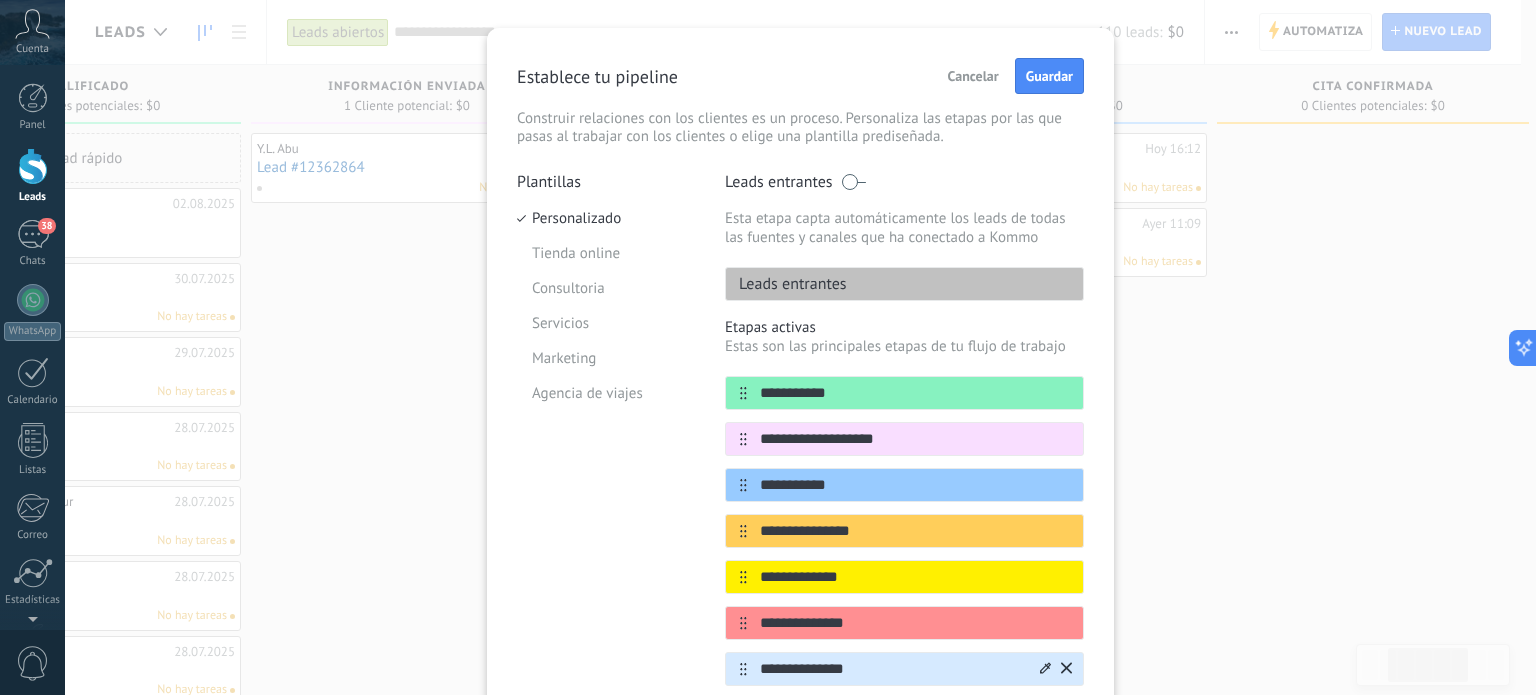scroll, scrollTop: 0, scrollLeft: 0, axis: both 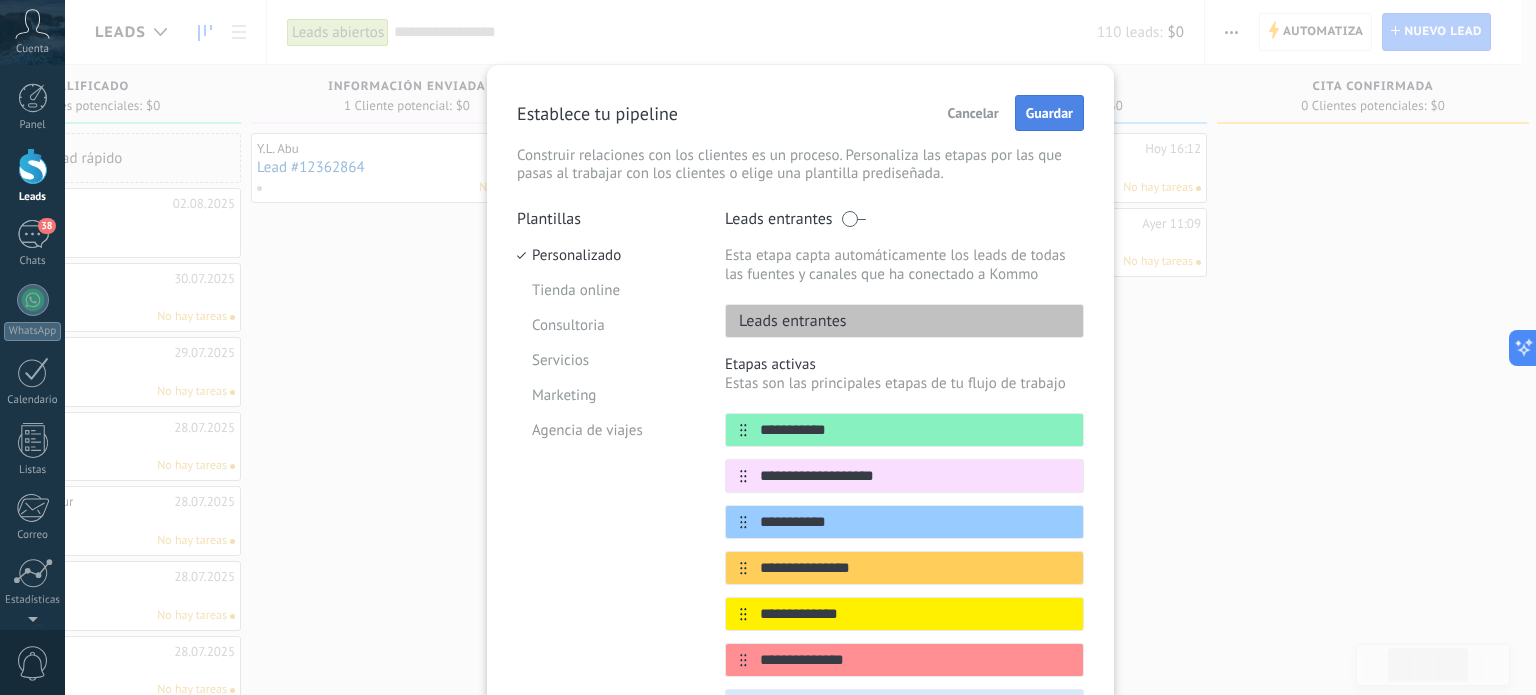type on "**********" 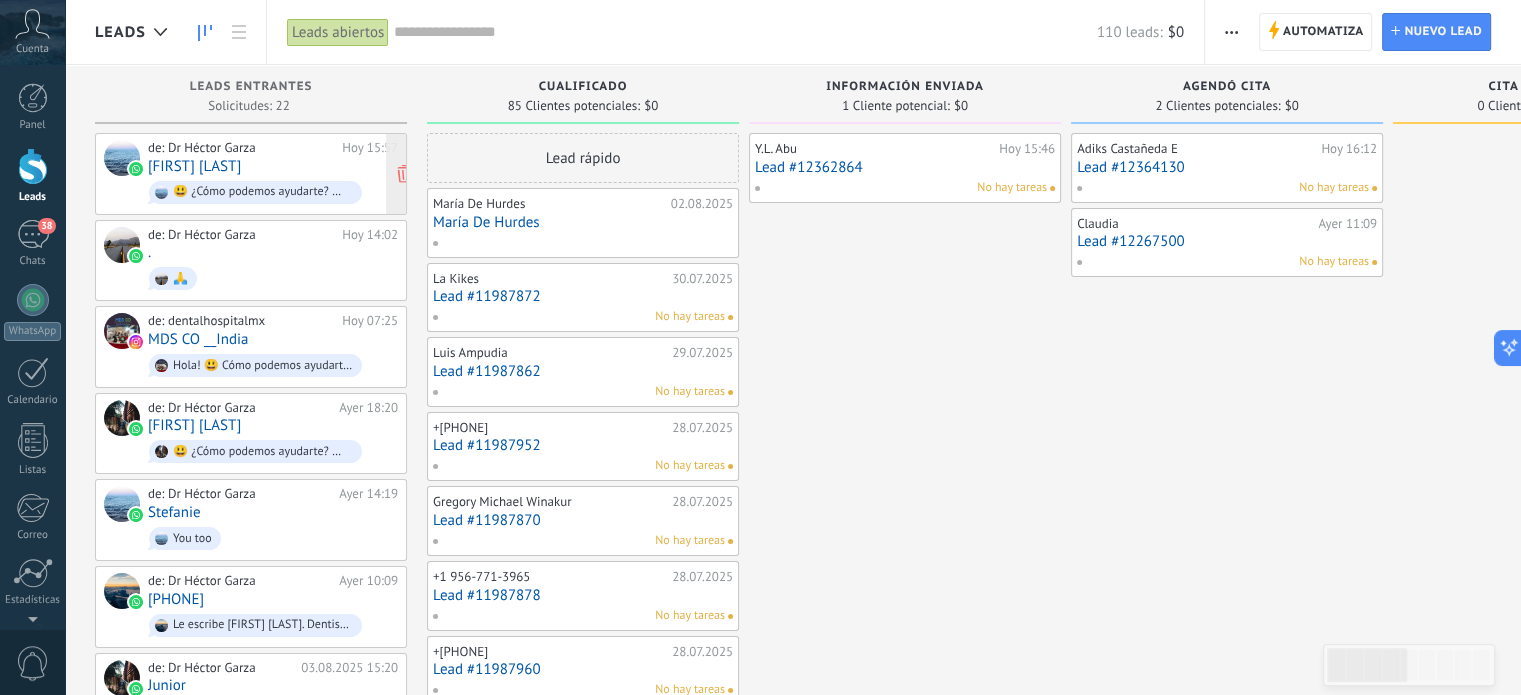 click on "[FIRST] [LAST]" at bounding box center [194, 166] 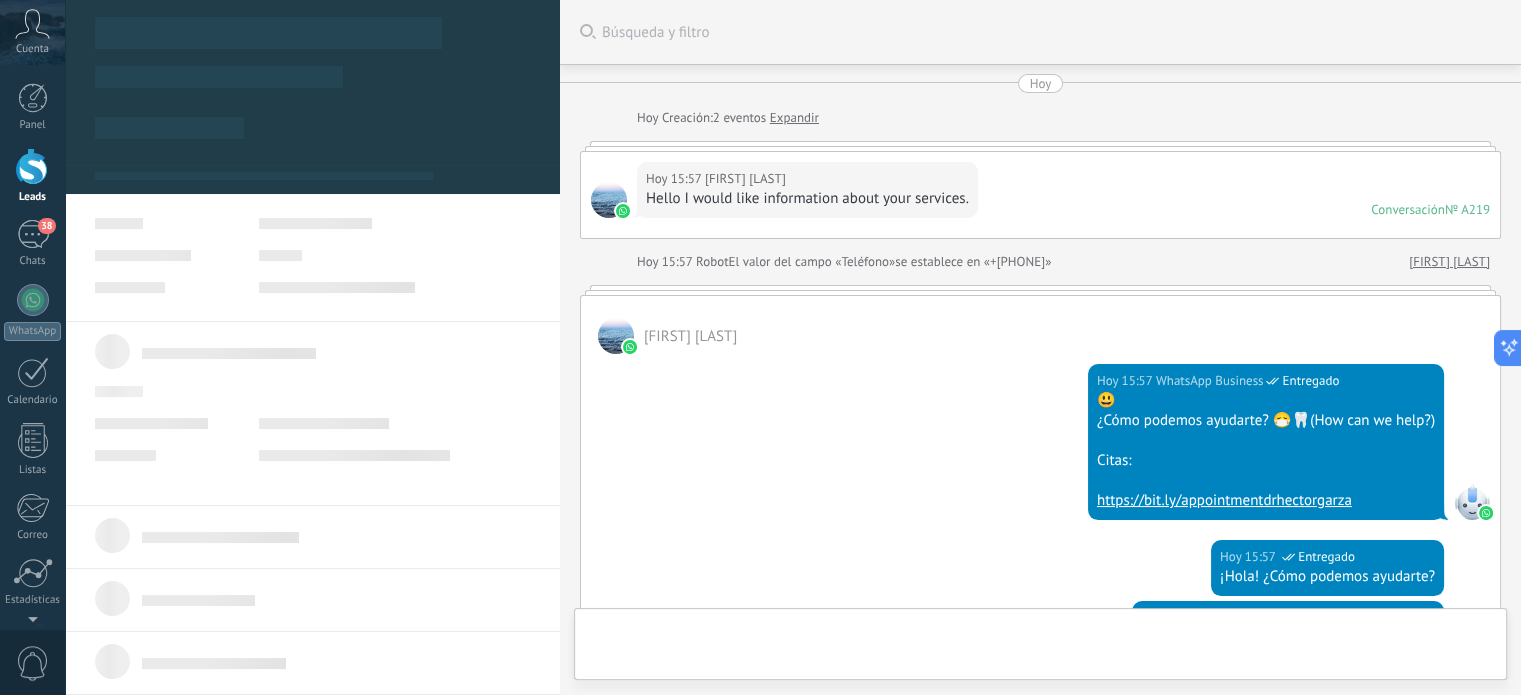 type on "**********" 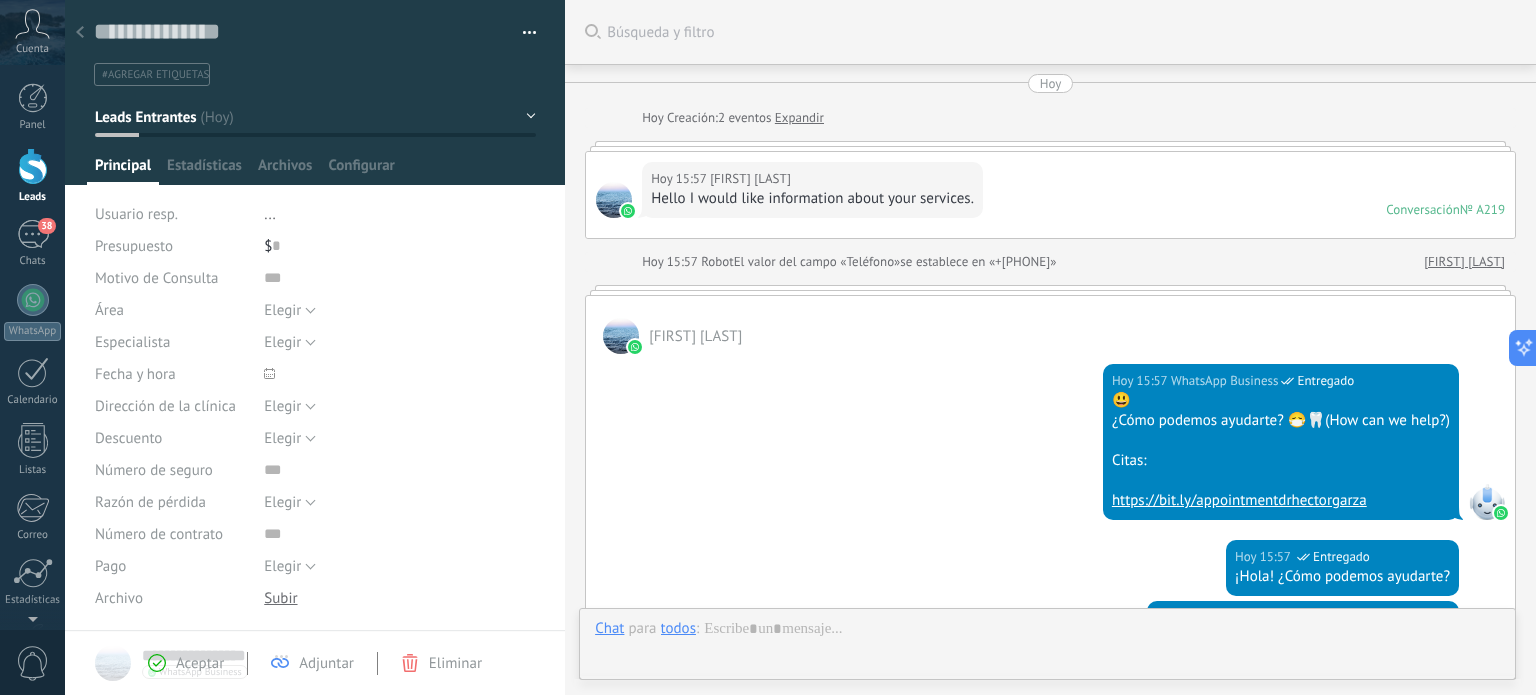 scroll, scrollTop: 367, scrollLeft: 0, axis: vertical 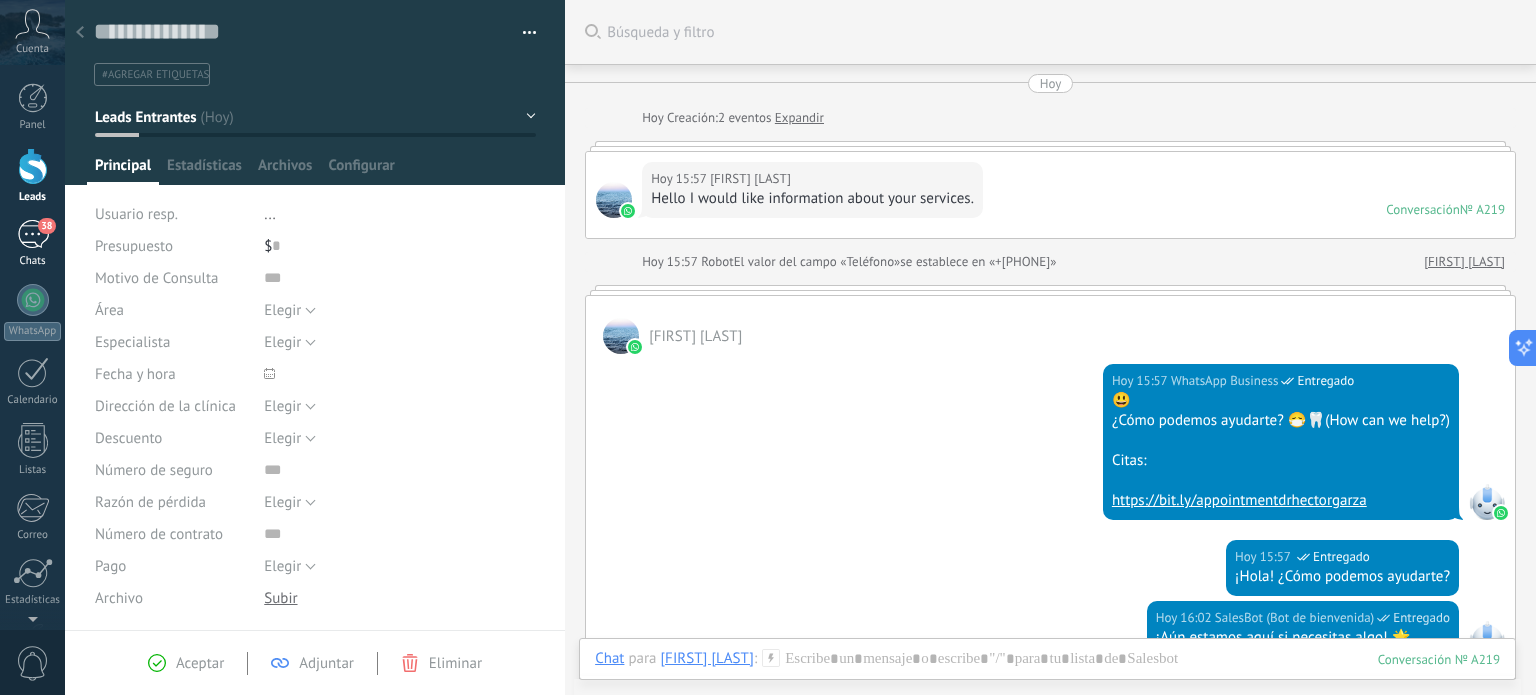 click on "38" at bounding box center (33, 234) 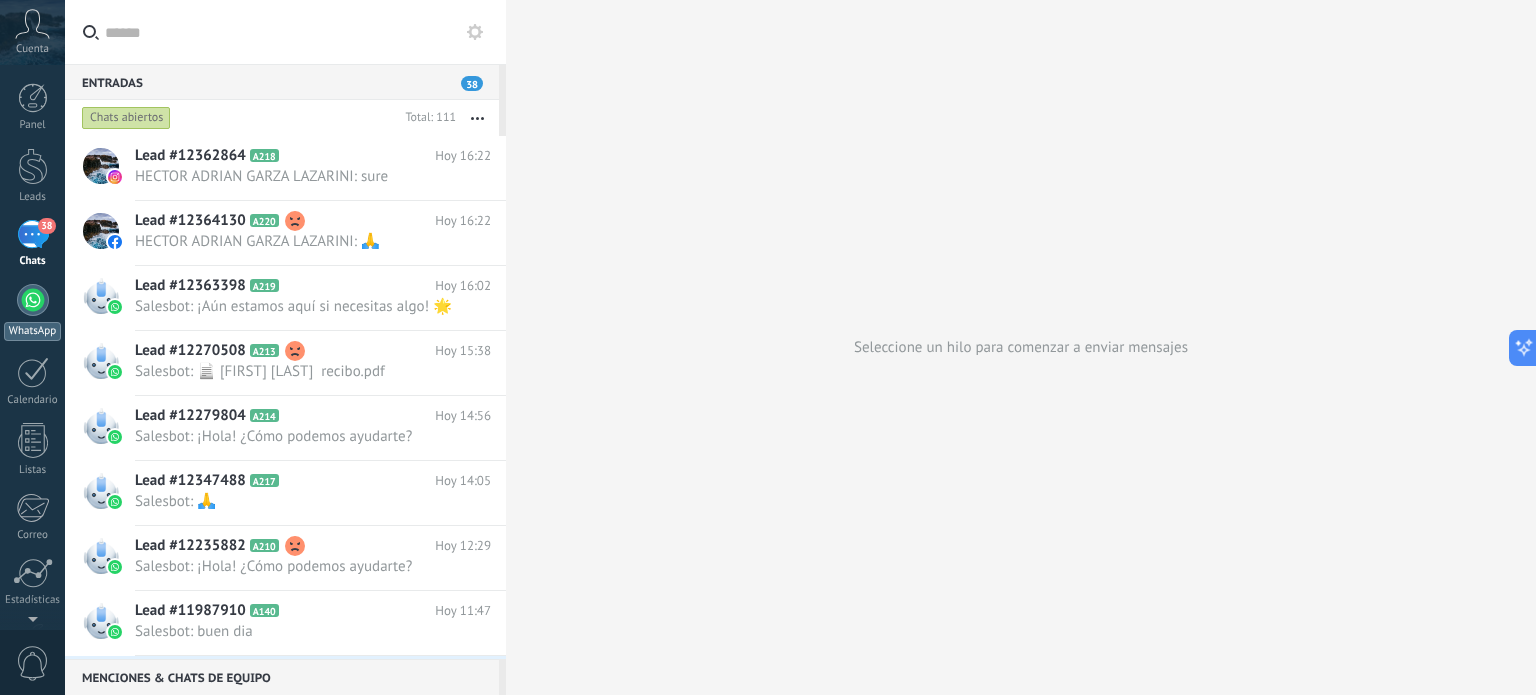 click at bounding box center [33, 300] 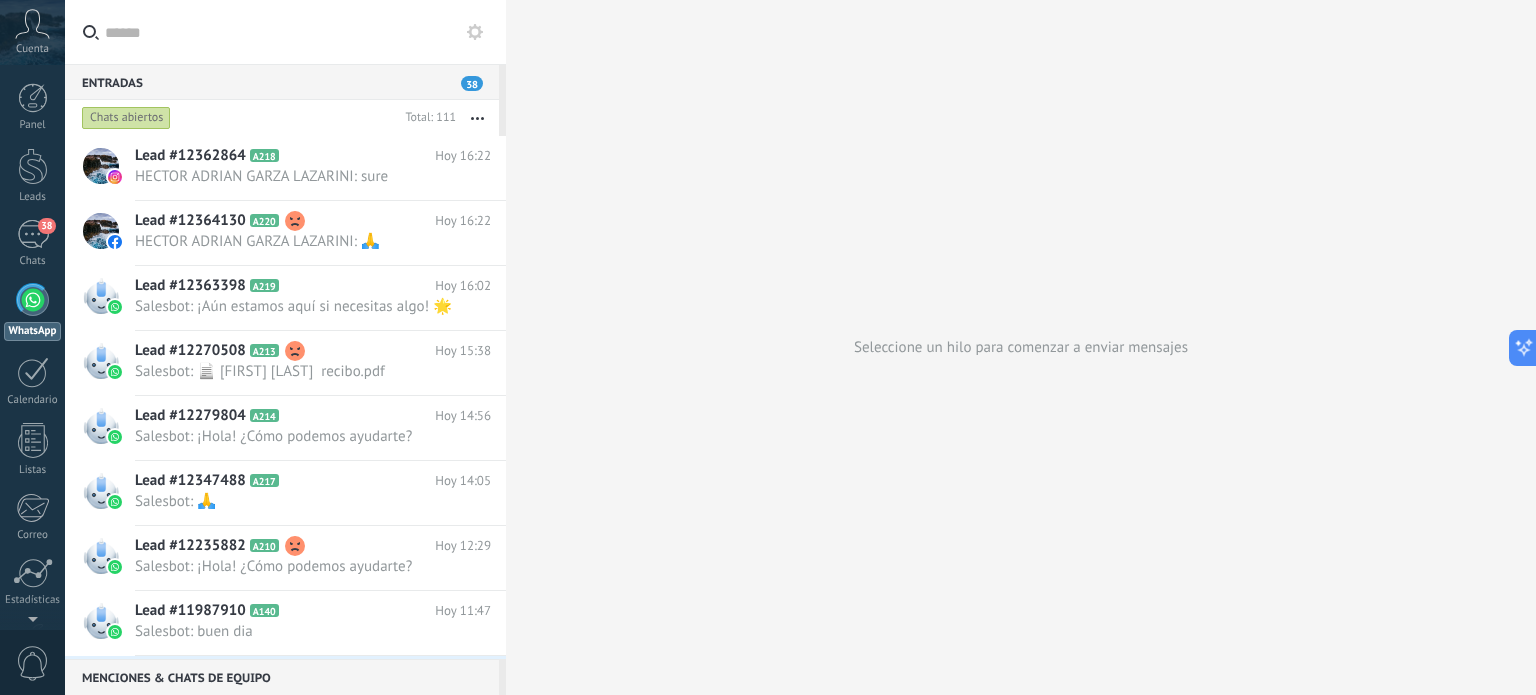 scroll, scrollTop: 55, scrollLeft: 0, axis: vertical 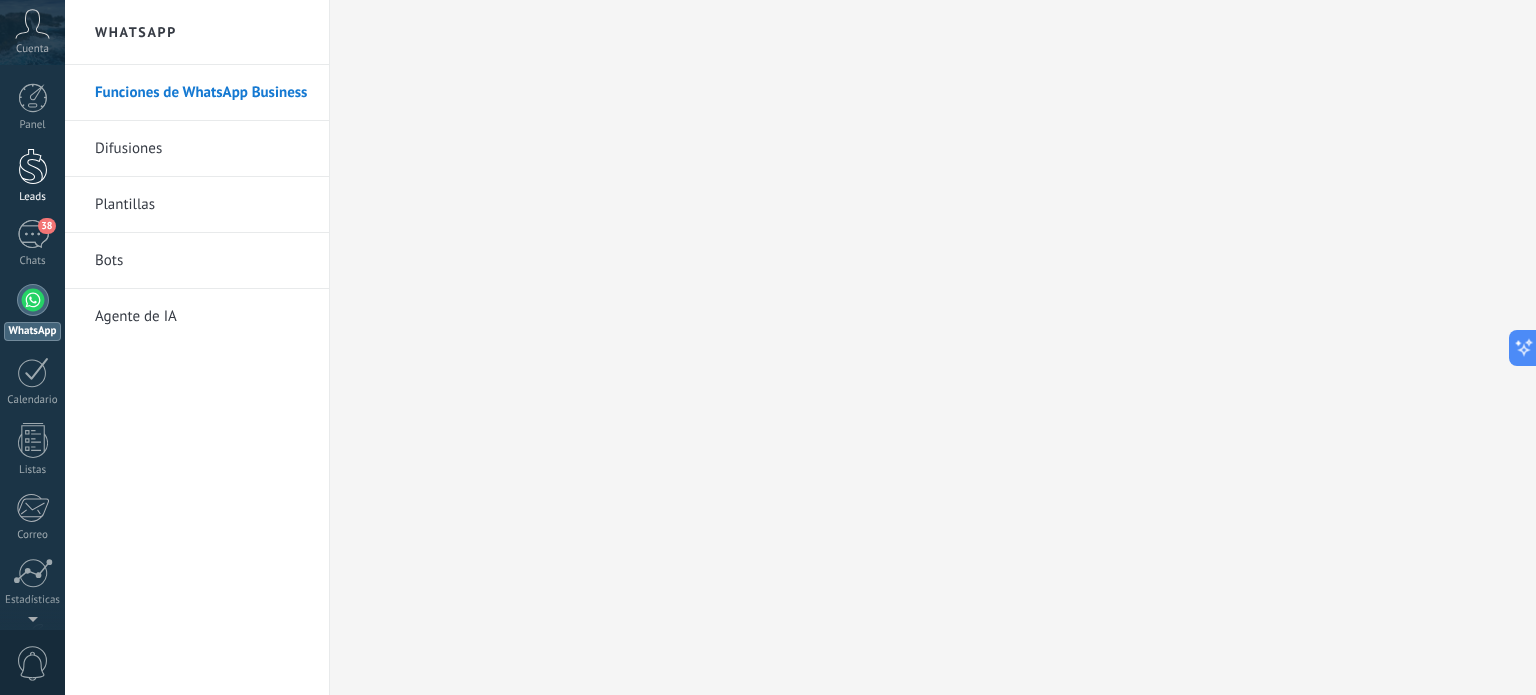 click at bounding box center (33, 166) 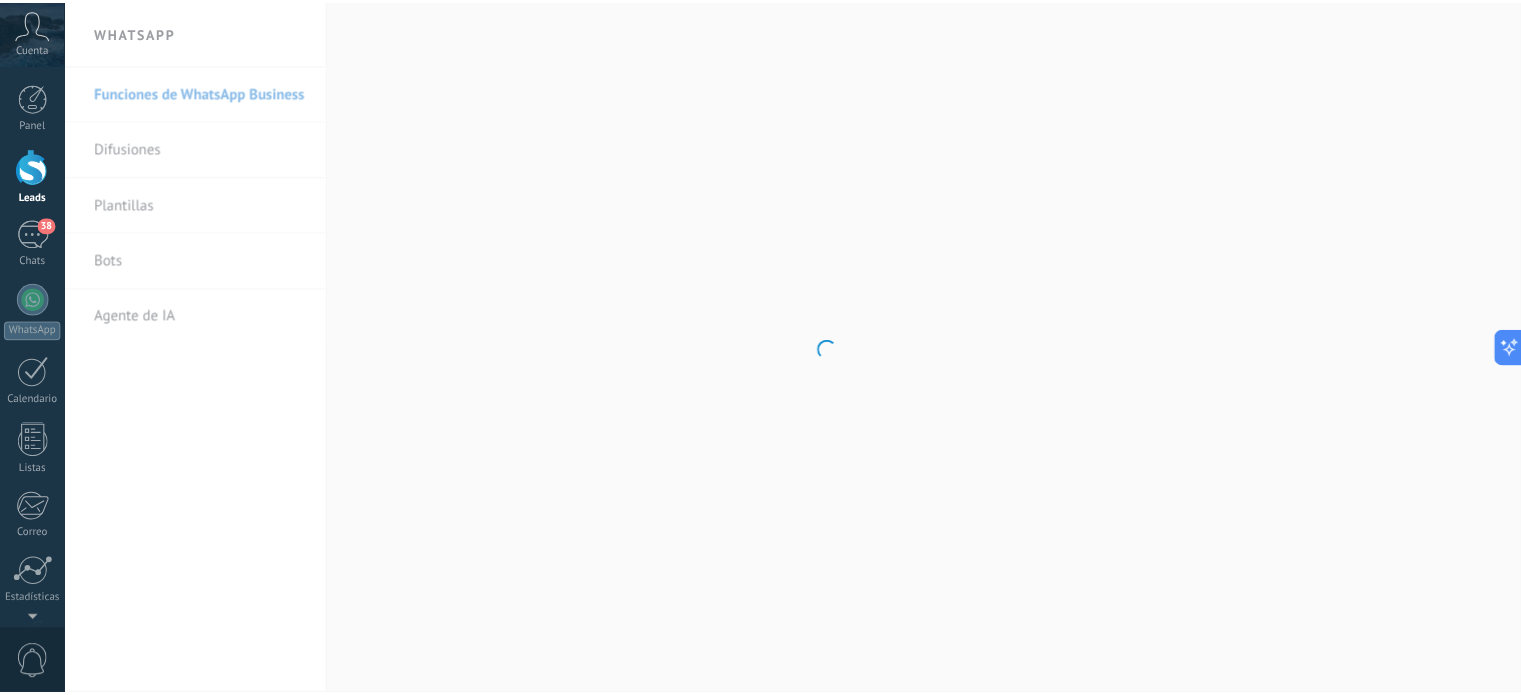scroll, scrollTop: 100, scrollLeft: 0, axis: vertical 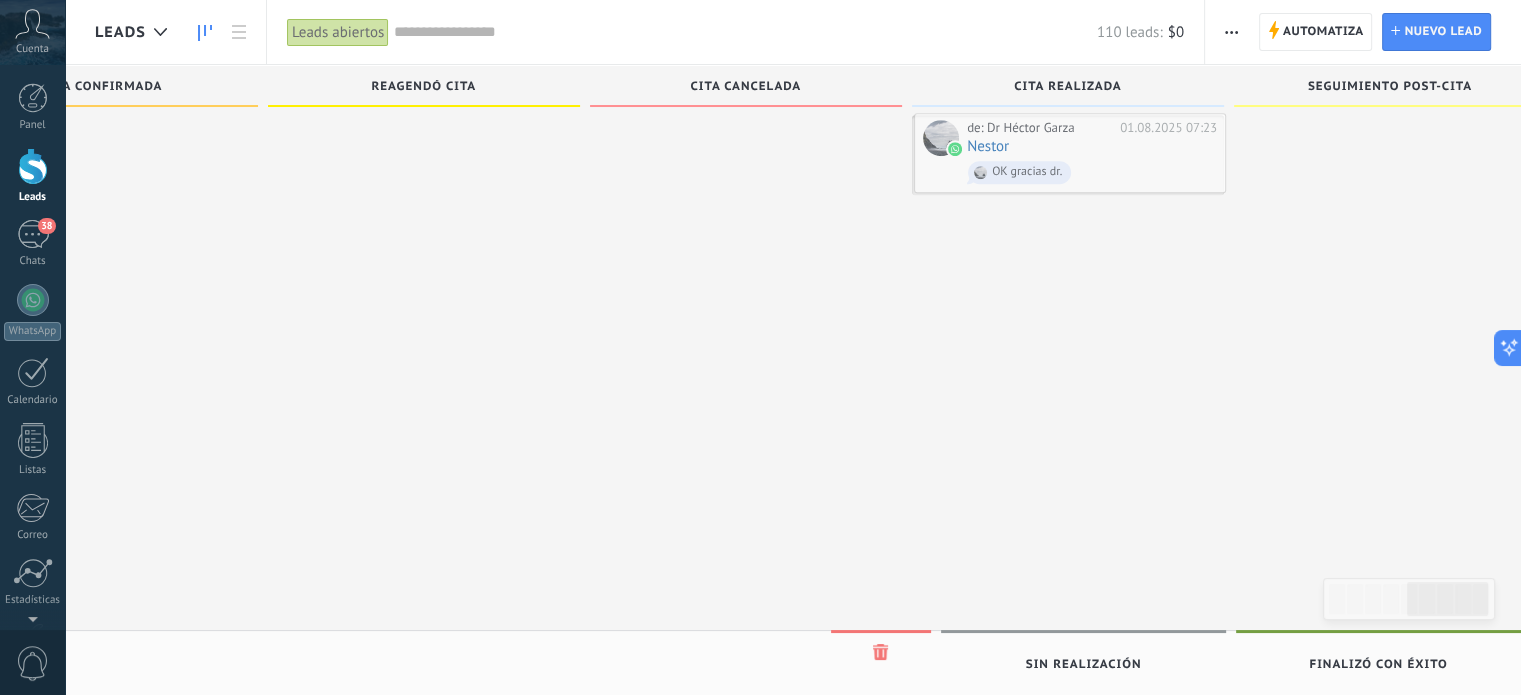 drag, startPoint x: 203, startPoint y: 299, endPoint x: 1024, endPoint y: 144, distance: 835.5034 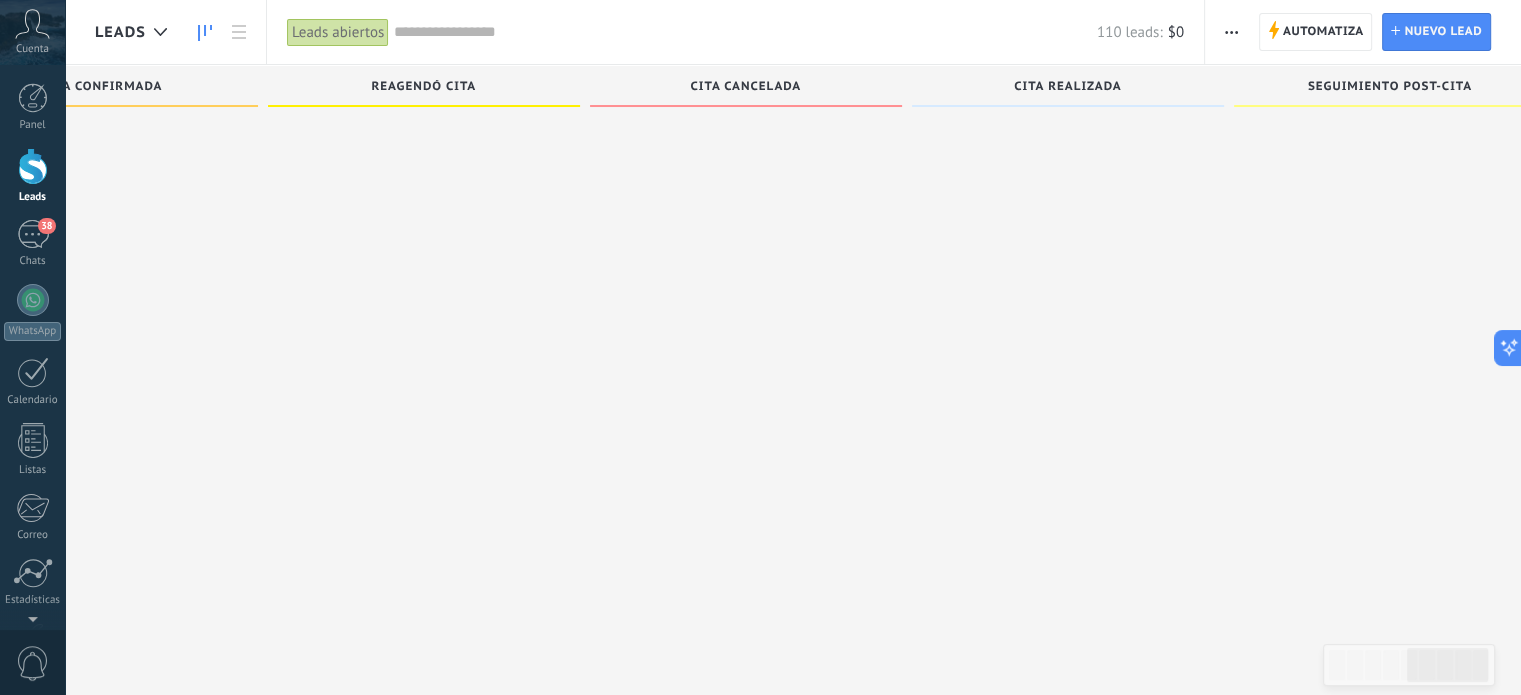 scroll, scrollTop: 752, scrollLeft: 0, axis: vertical 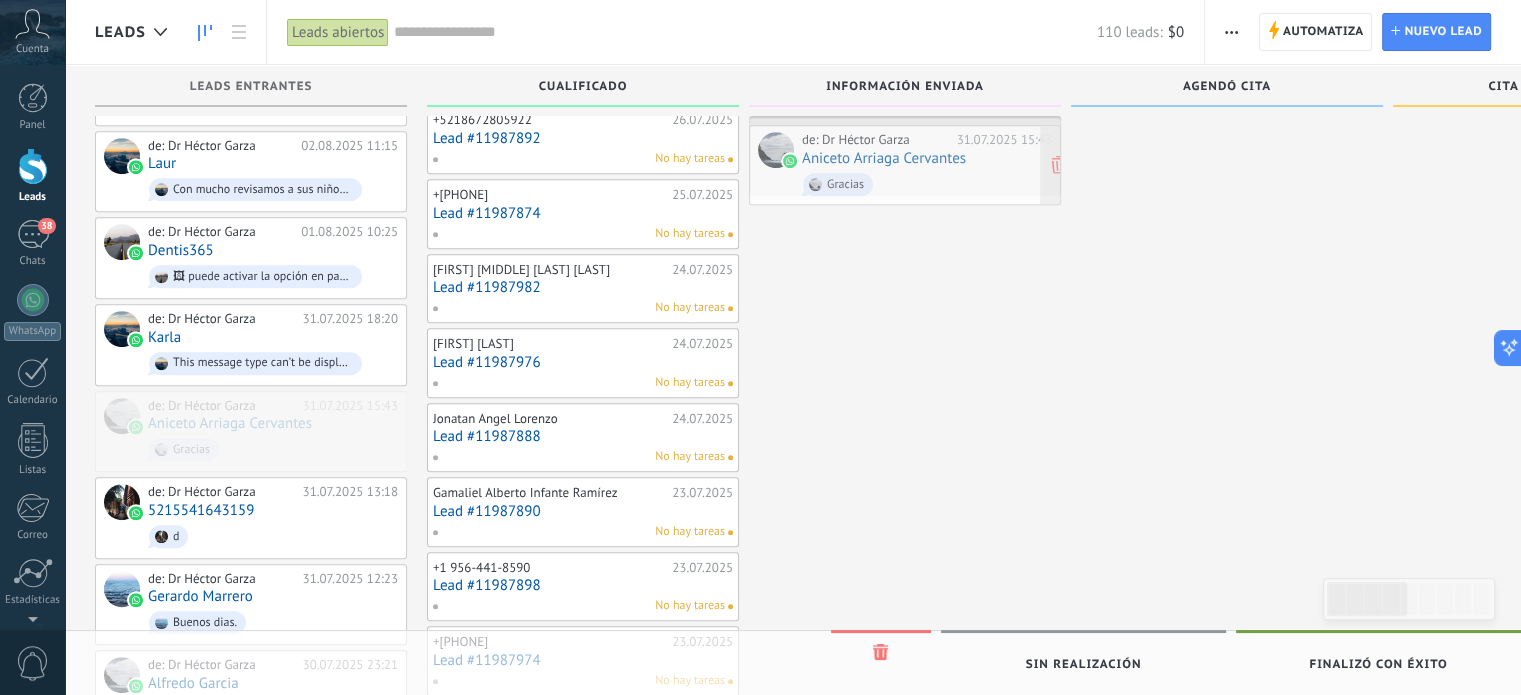 drag, startPoint x: 258, startPoint y: 395, endPoint x: 912, endPoint y: 152, distance: 697.6855 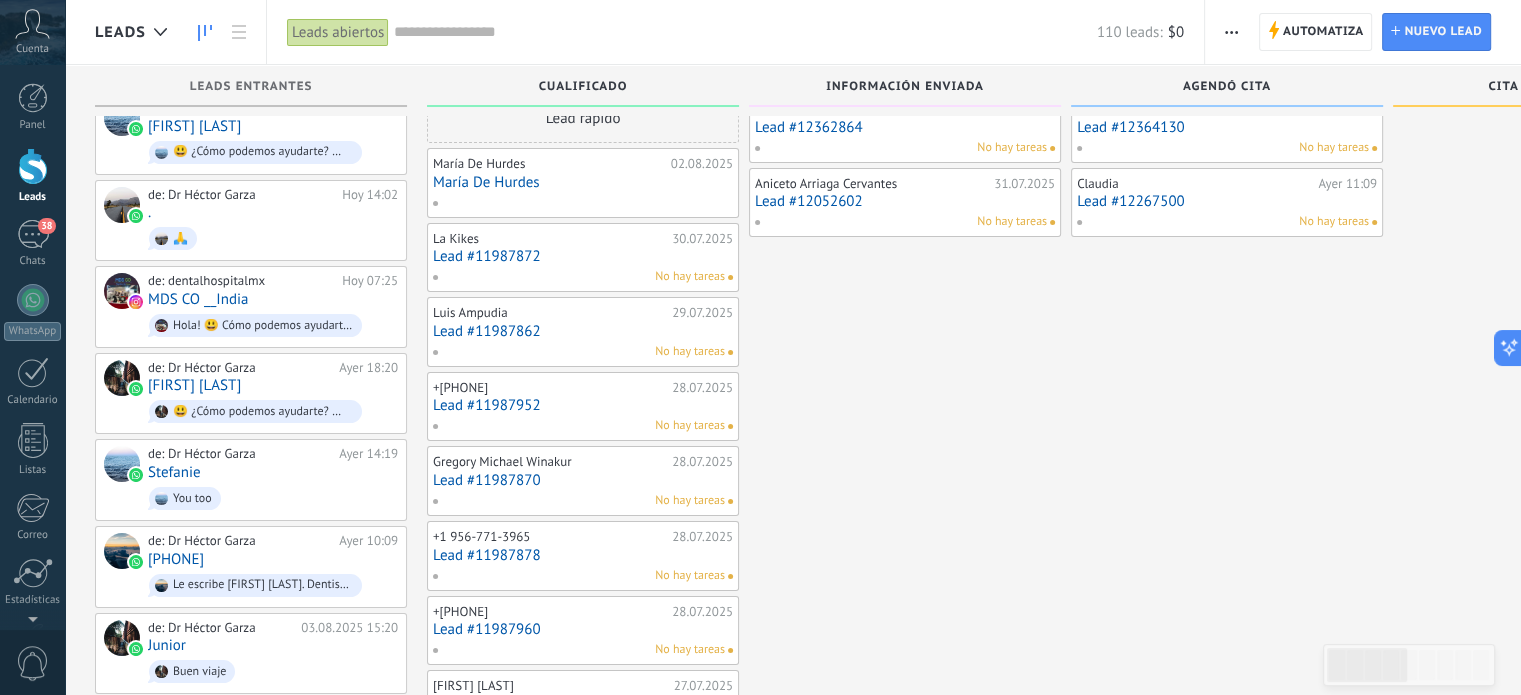 scroll, scrollTop: 0, scrollLeft: 0, axis: both 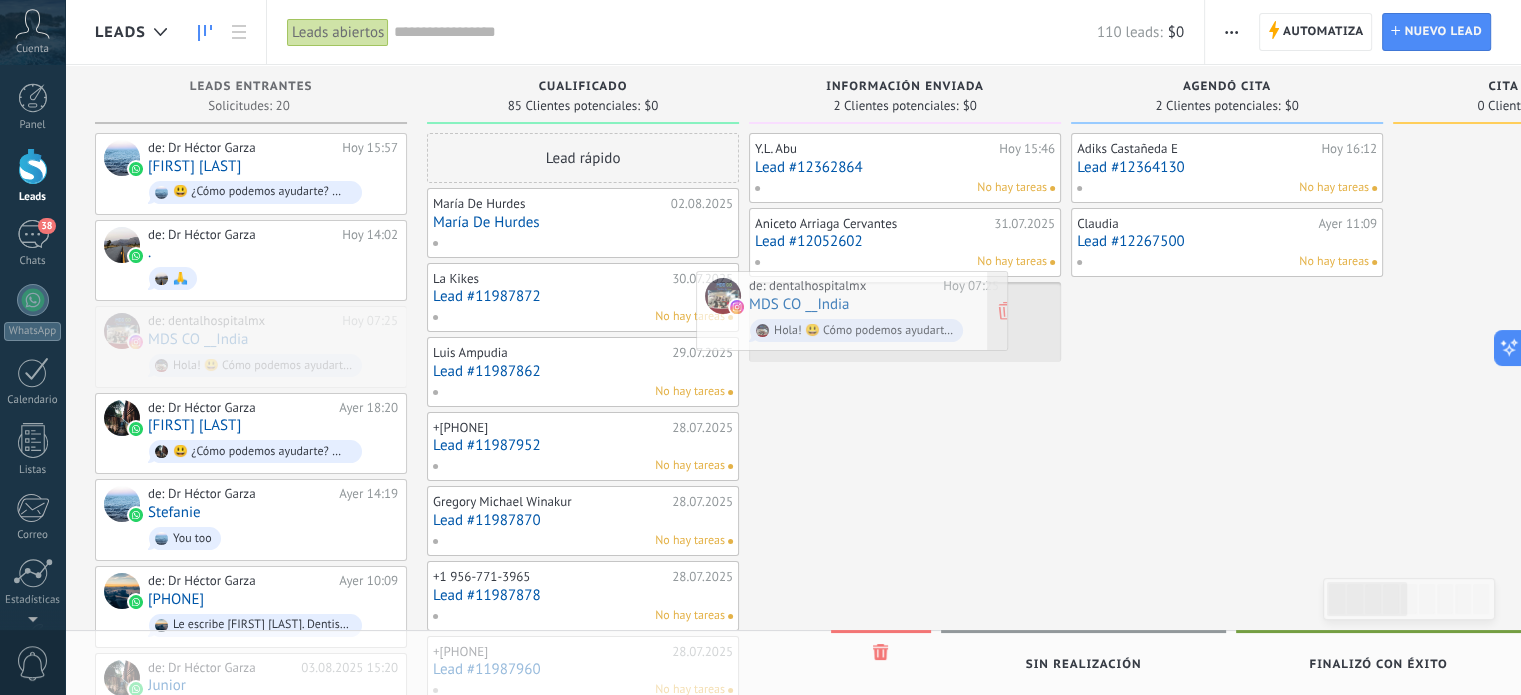 drag, startPoint x: 275, startPoint y: 333, endPoint x: 896, endPoint y: 297, distance: 622.0426 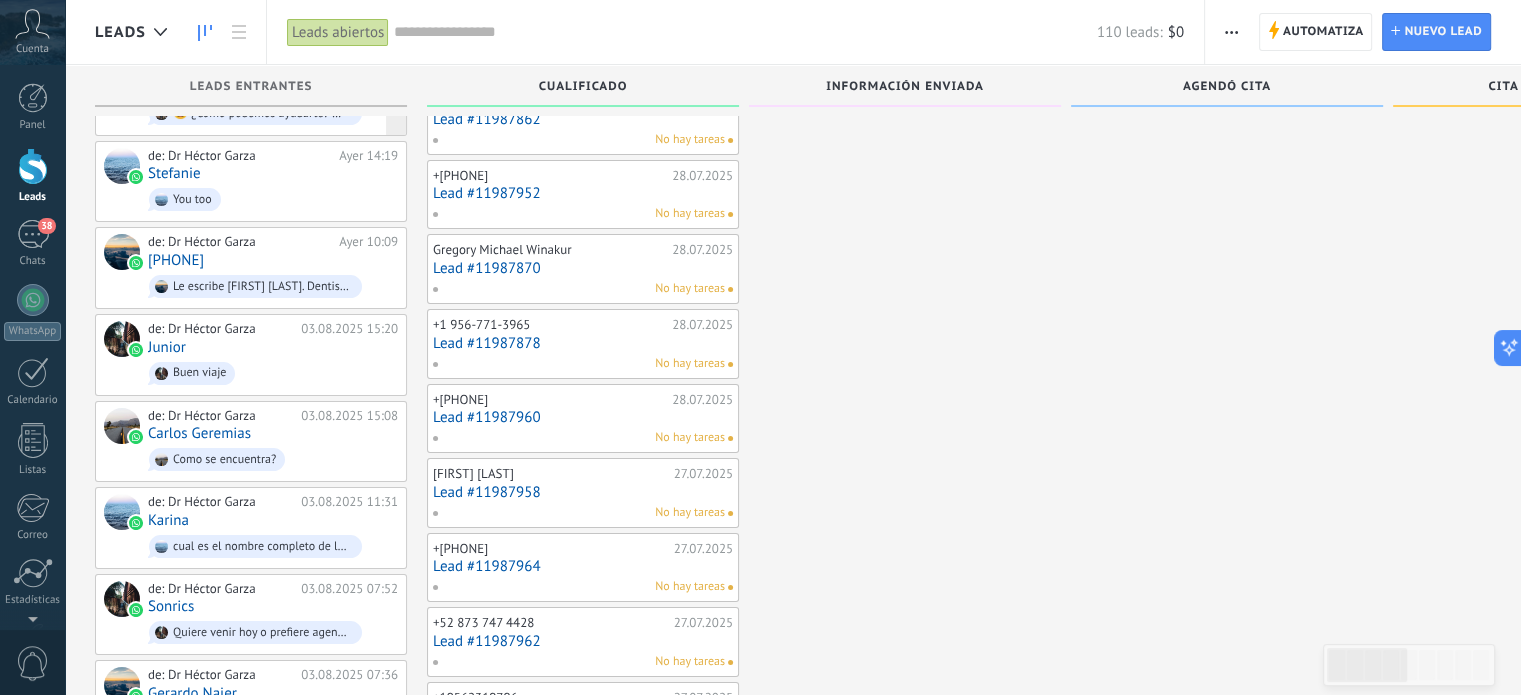 scroll, scrollTop: 252, scrollLeft: 0, axis: vertical 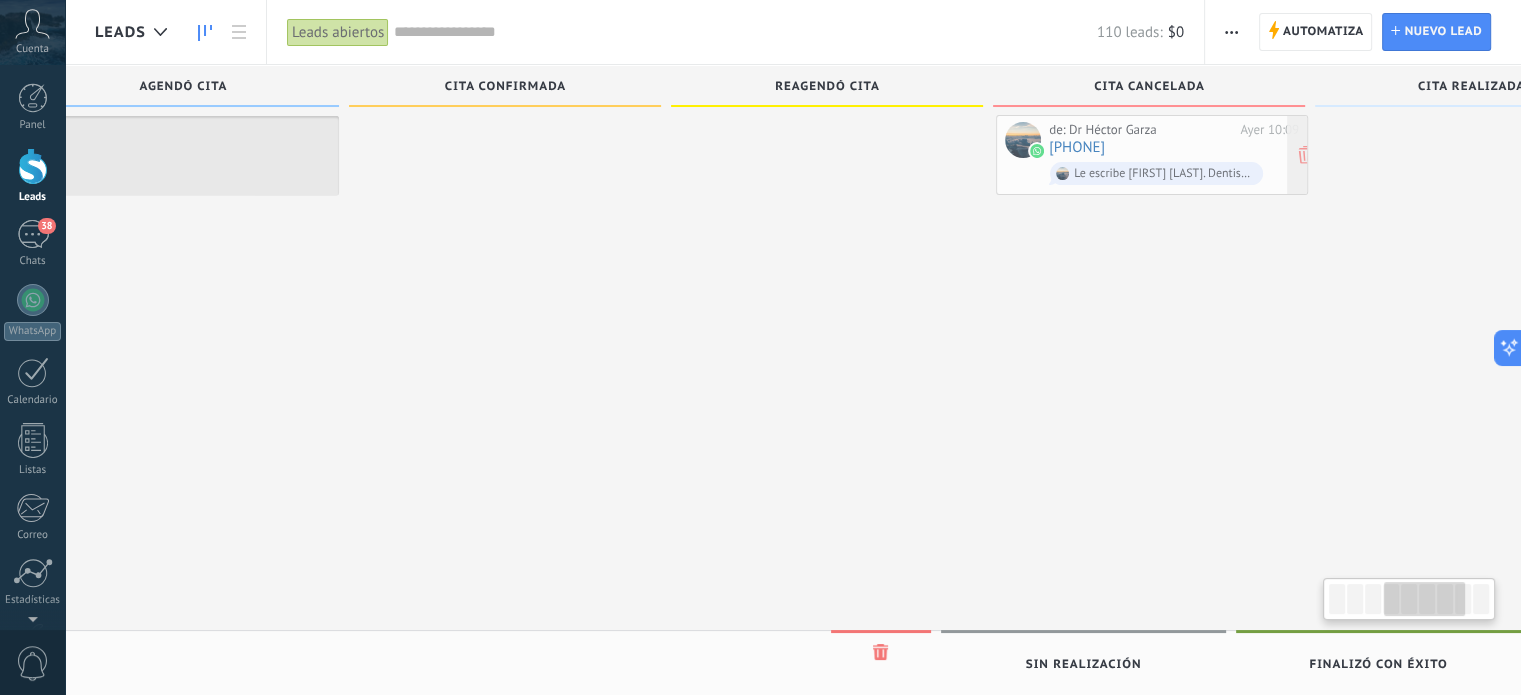 drag, startPoint x: 248, startPoint y: 254, endPoint x: 1149, endPoint y: 147, distance: 907.33124 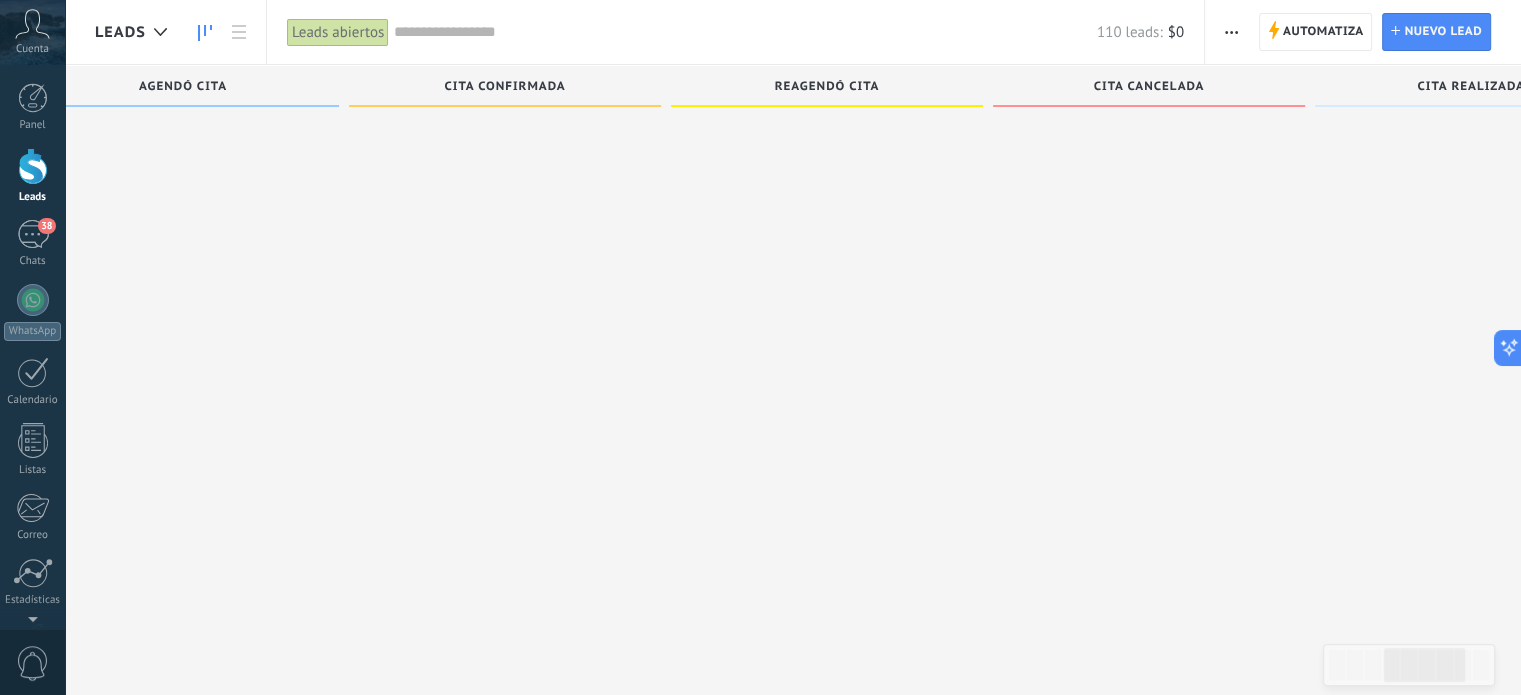 scroll, scrollTop: 0, scrollLeft: 0, axis: both 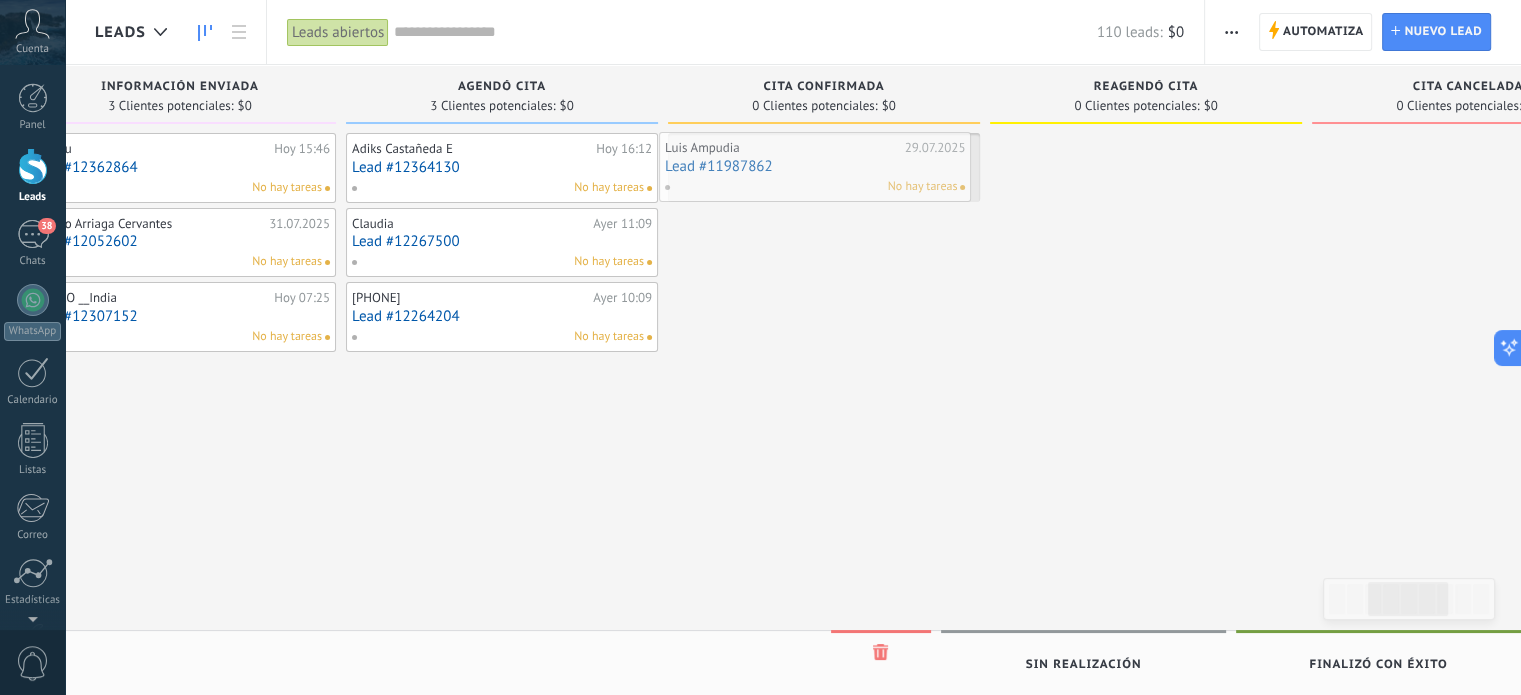 drag, startPoint x: 448, startPoint y: 351, endPoint x: 680, endPoint y: 147, distance: 308.93365 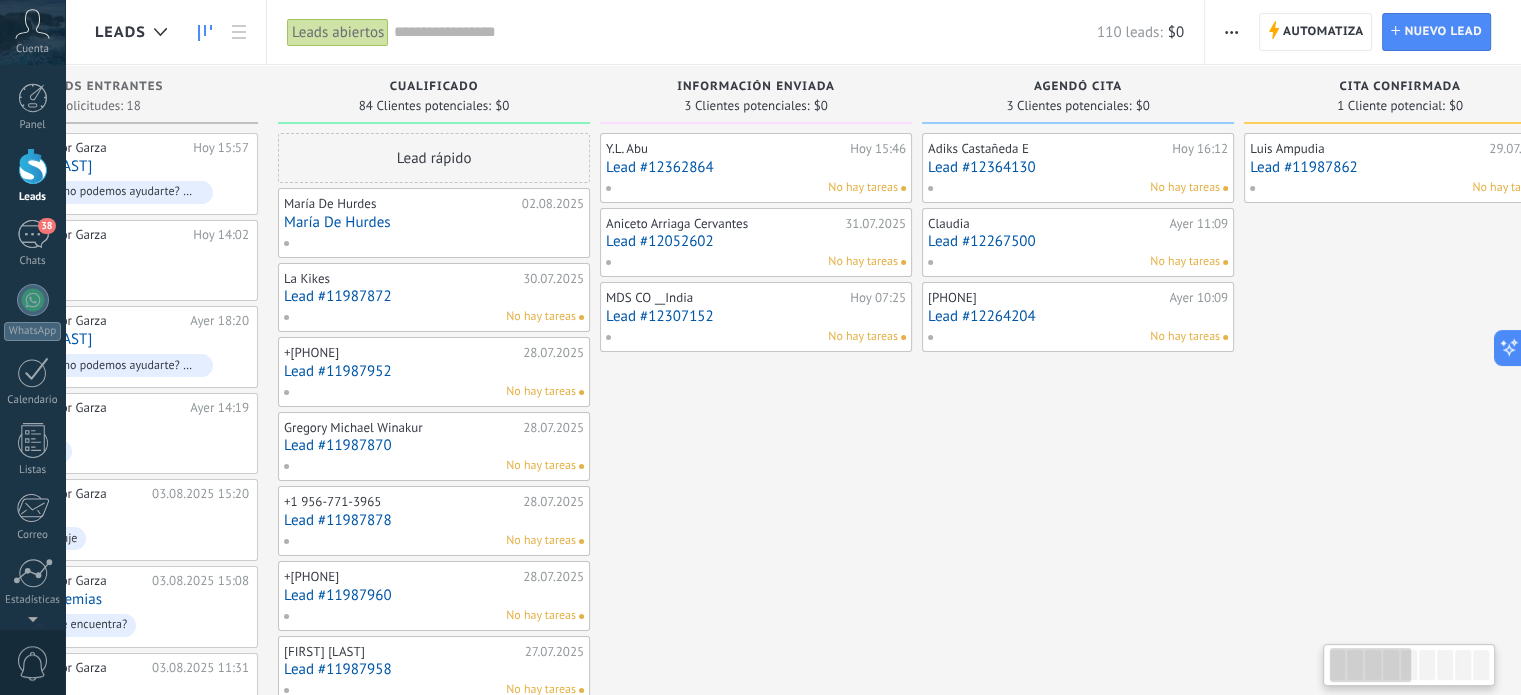 scroll, scrollTop: 0, scrollLeft: 0, axis: both 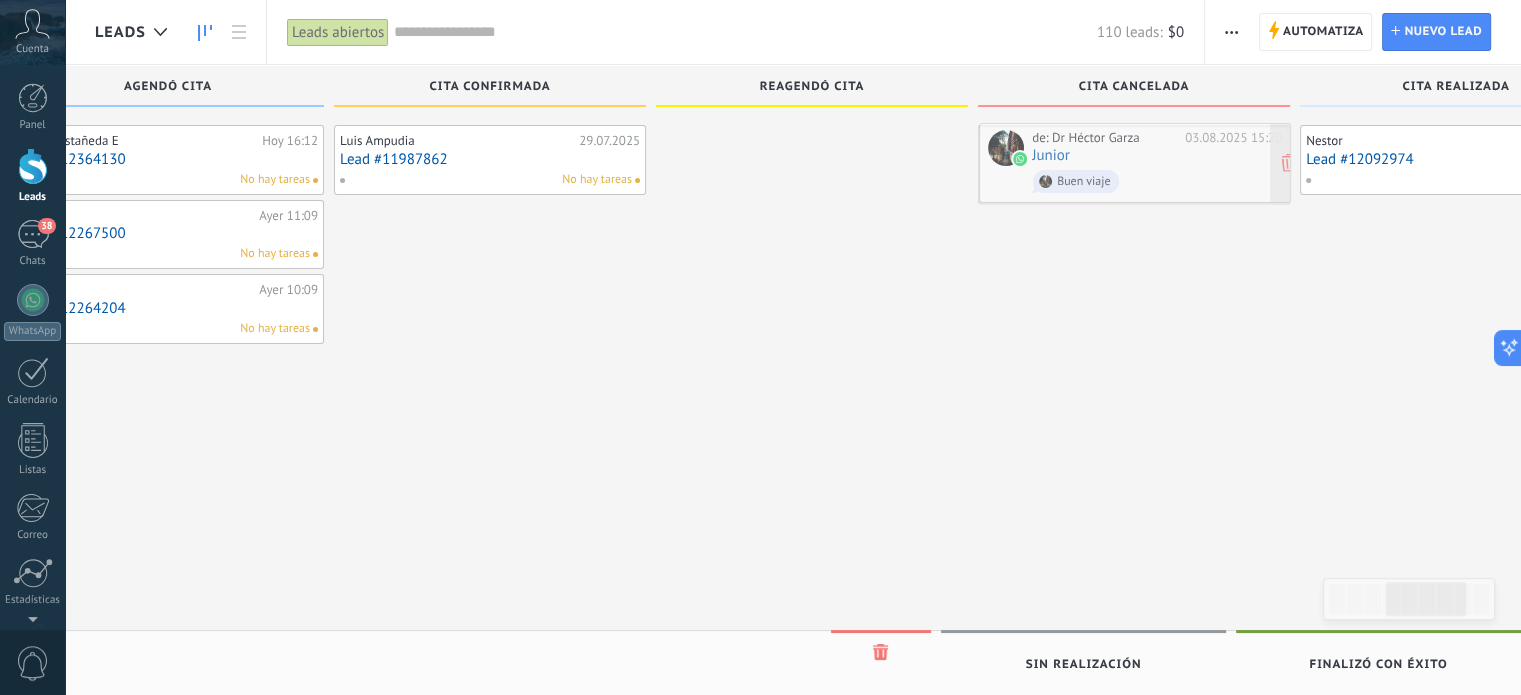 drag, startPoint x: 187, startPoint y: 488, endPoint x: 1071, endPoint y: 145, distance: 948.2115 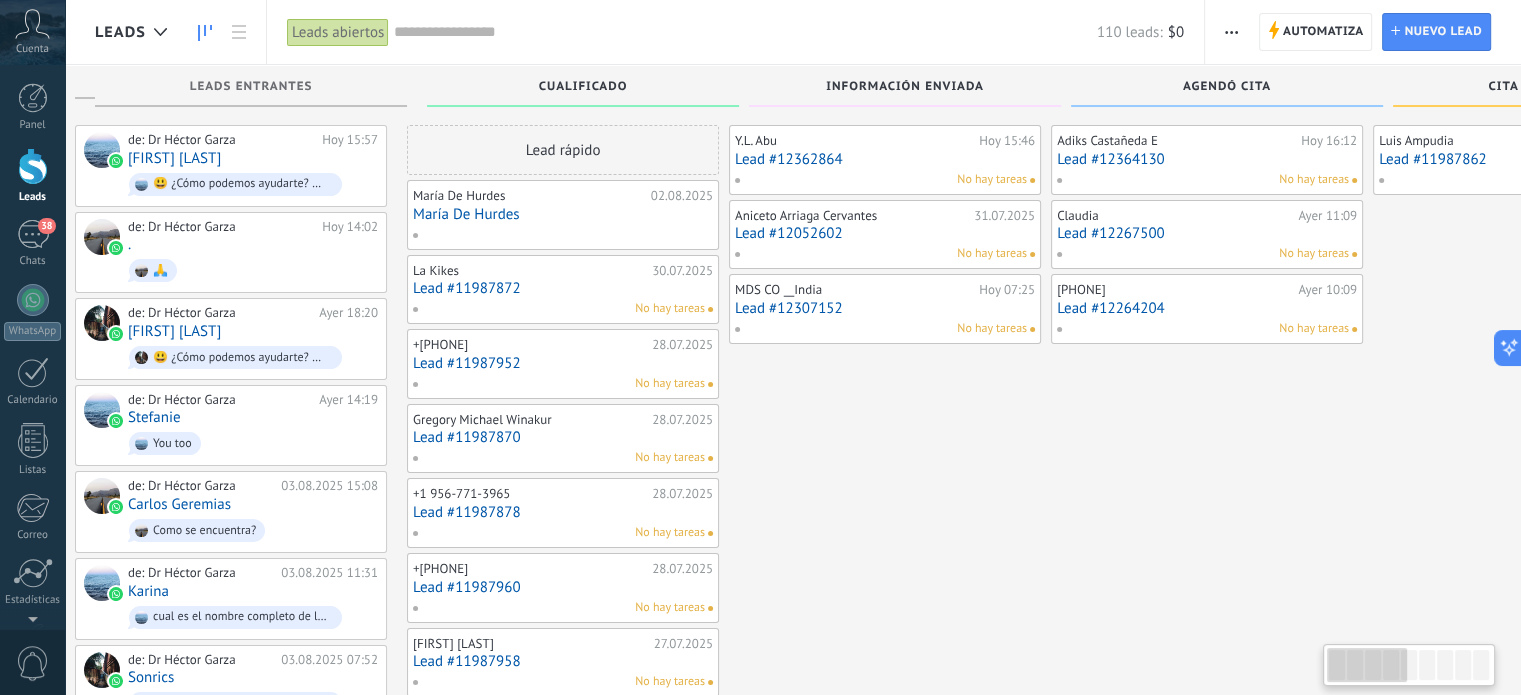 scroll, scrollTop: 0, scrollLeft: 0, axis: both 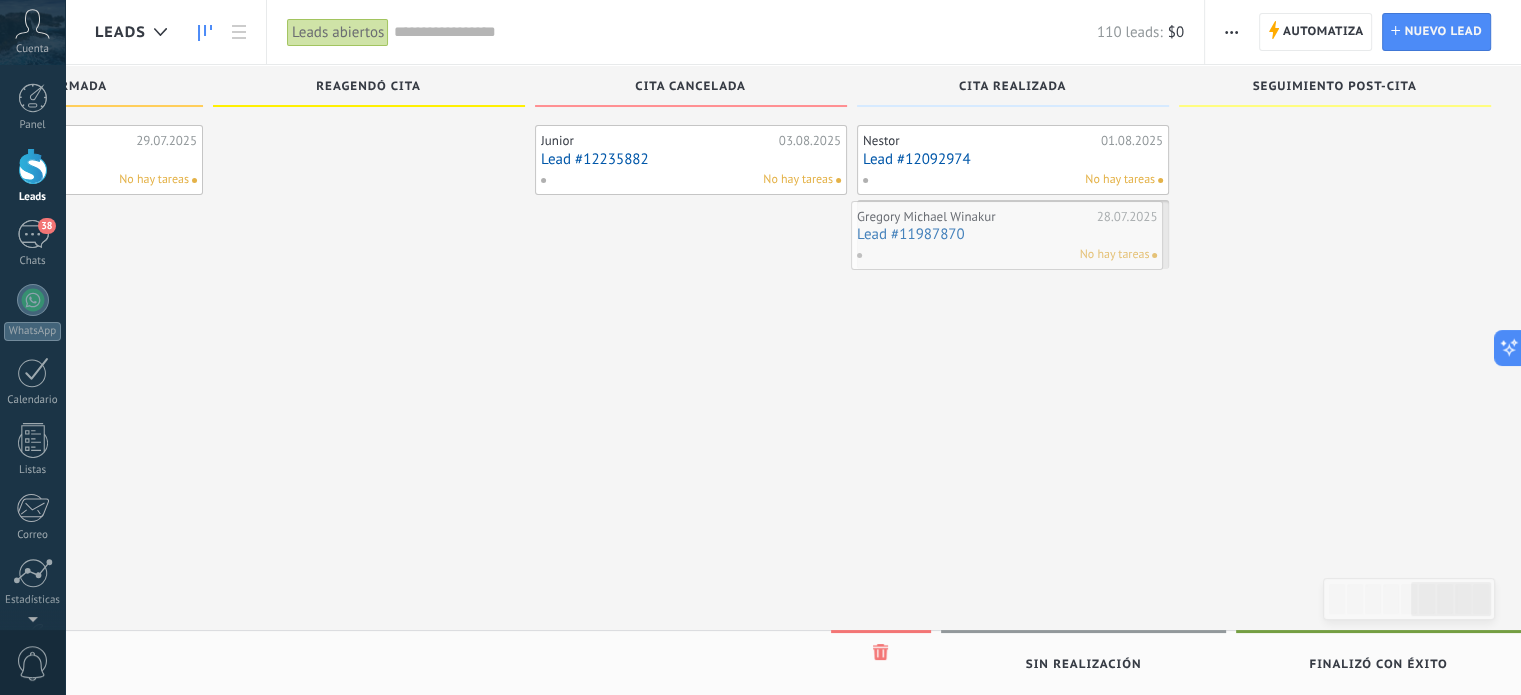 drag, startPoint x: 568, startPoint y: 416, endPoint x: 992, endPoint y: 215, distance: 469.23022 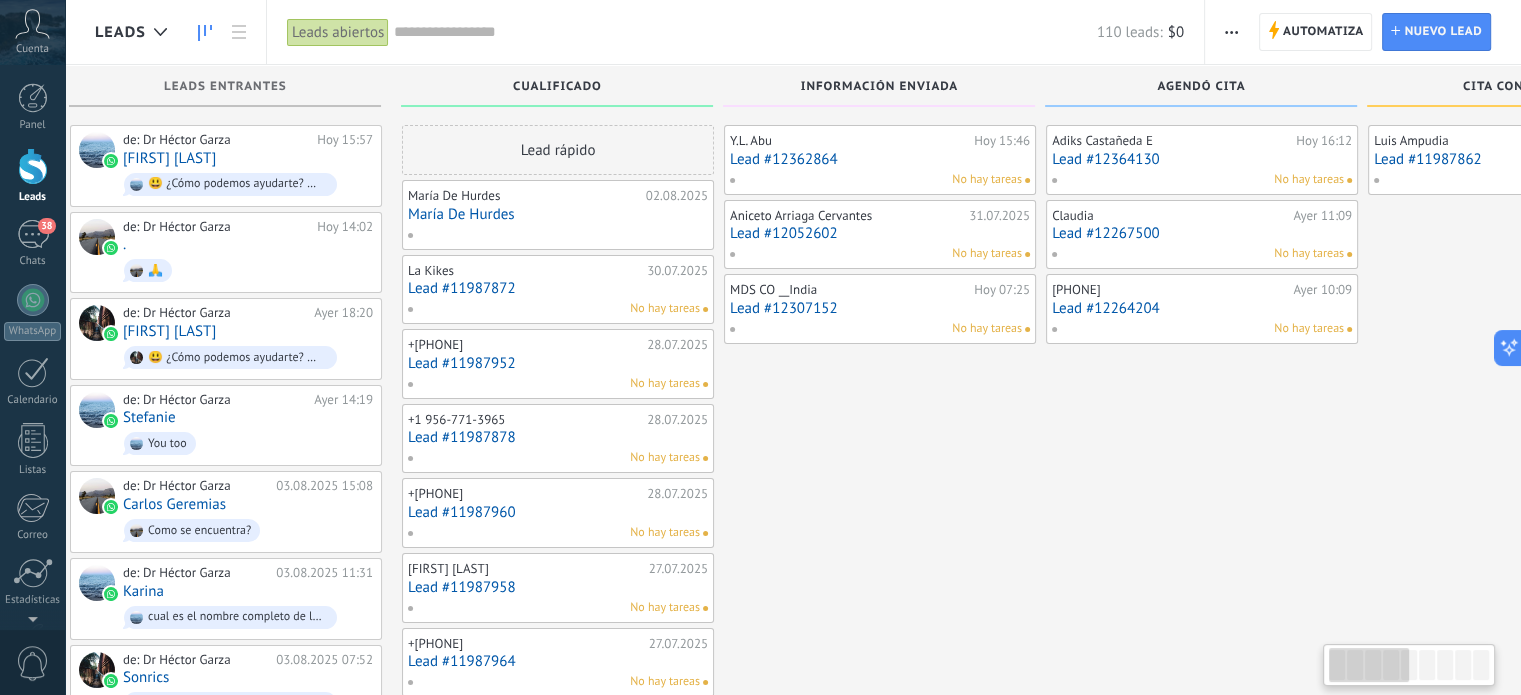 scroll, scrollTop: 0, scrollLeft: 0, axis: both 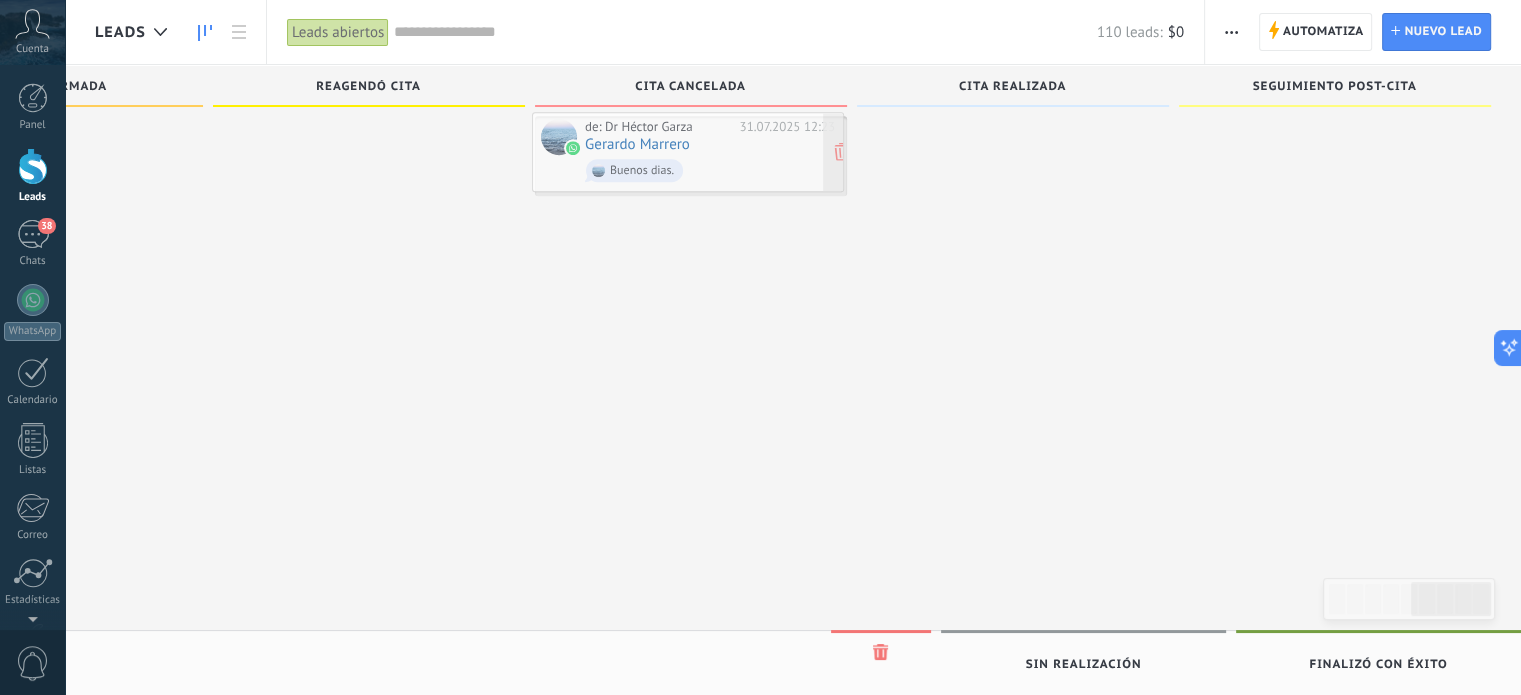 drag, startPoint x: 128, startPoint y: 333, endPoint x: 565, endPoint y: 128, distance: 482.69452 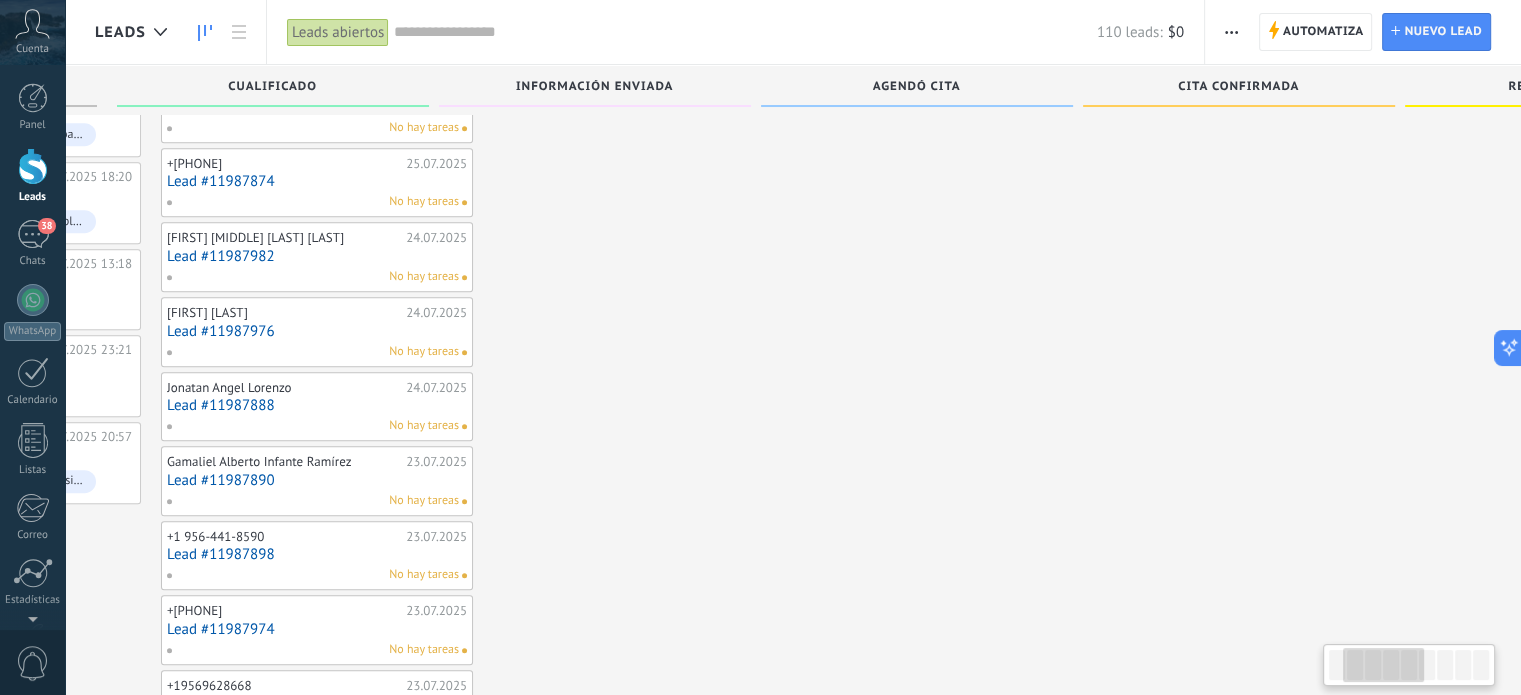 scroll, scrollTop: 0, scrollLeft: 0, axis: both 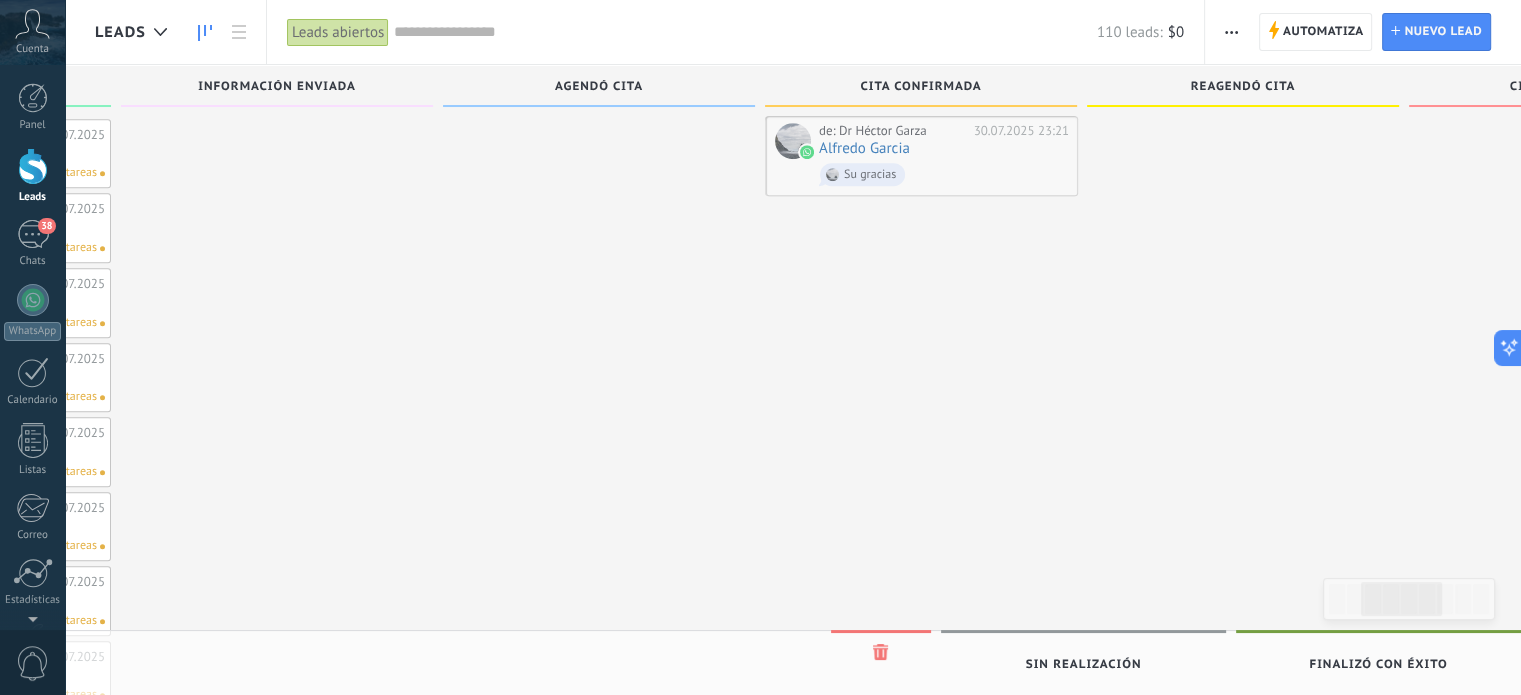 drag, startPoint x: 139, startPoint y: 308, endPoint x: 809, endPoint y: 136, distance: 691.7254 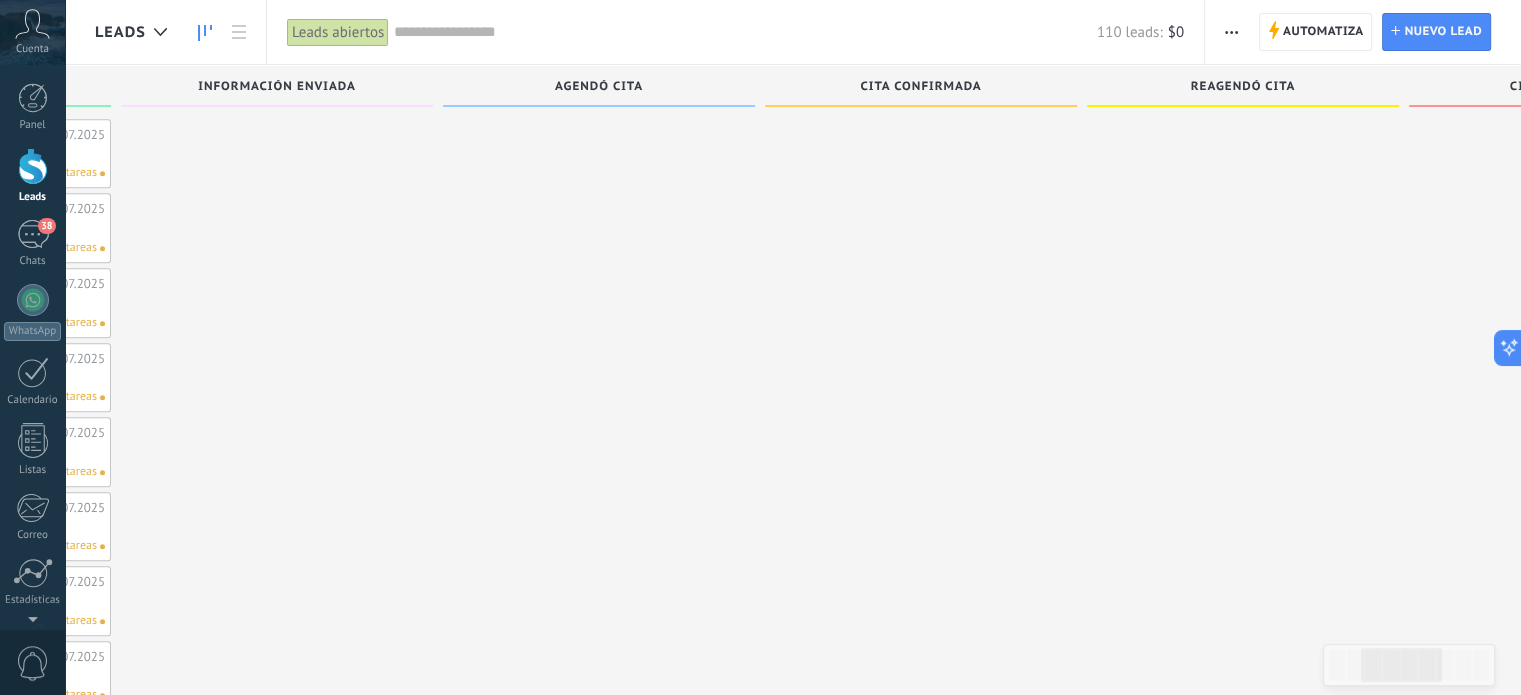 scroll, scrollTop: 0, scrollLeft: 0, axis: both 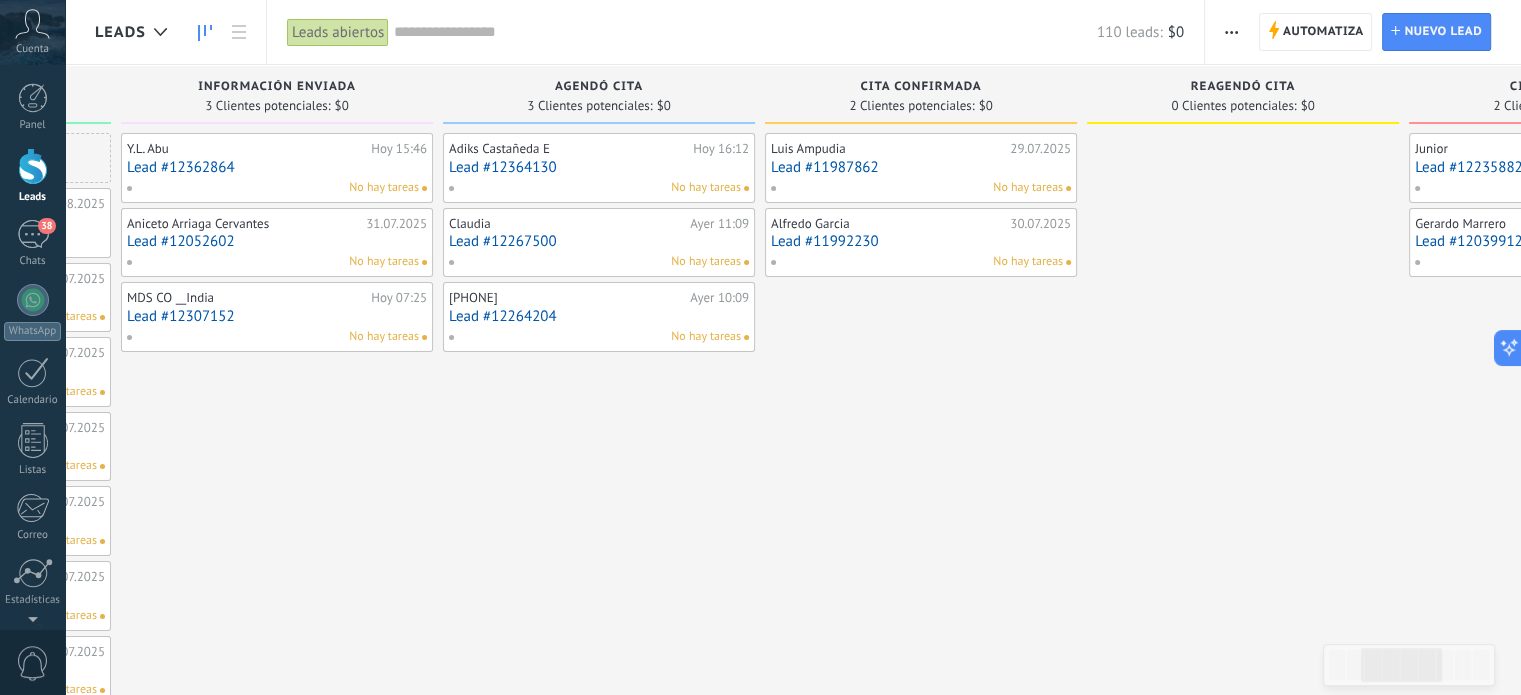 click on "Alfredo Garcia" at bounding box center (888, 224) 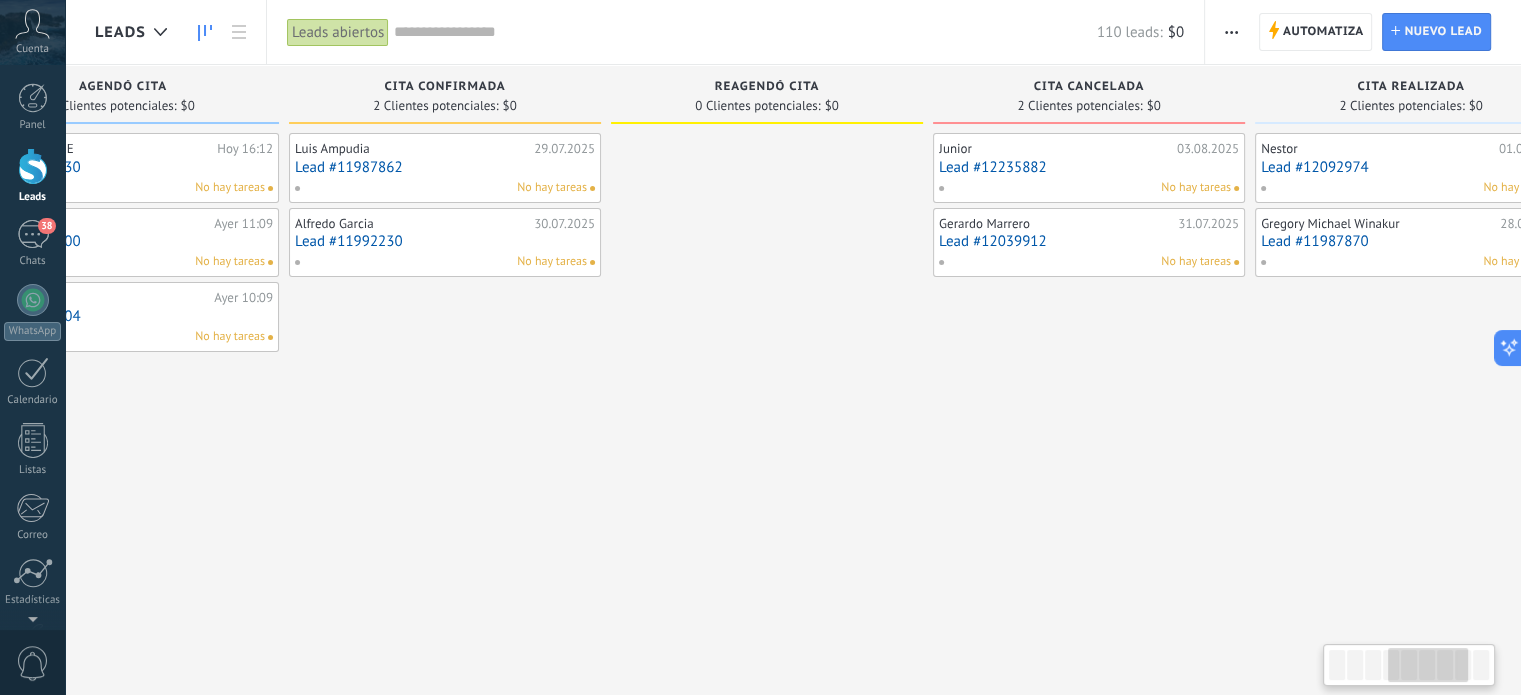 scroll, scrollTop: 0, scrollLeft: 1104, axis: horizontal 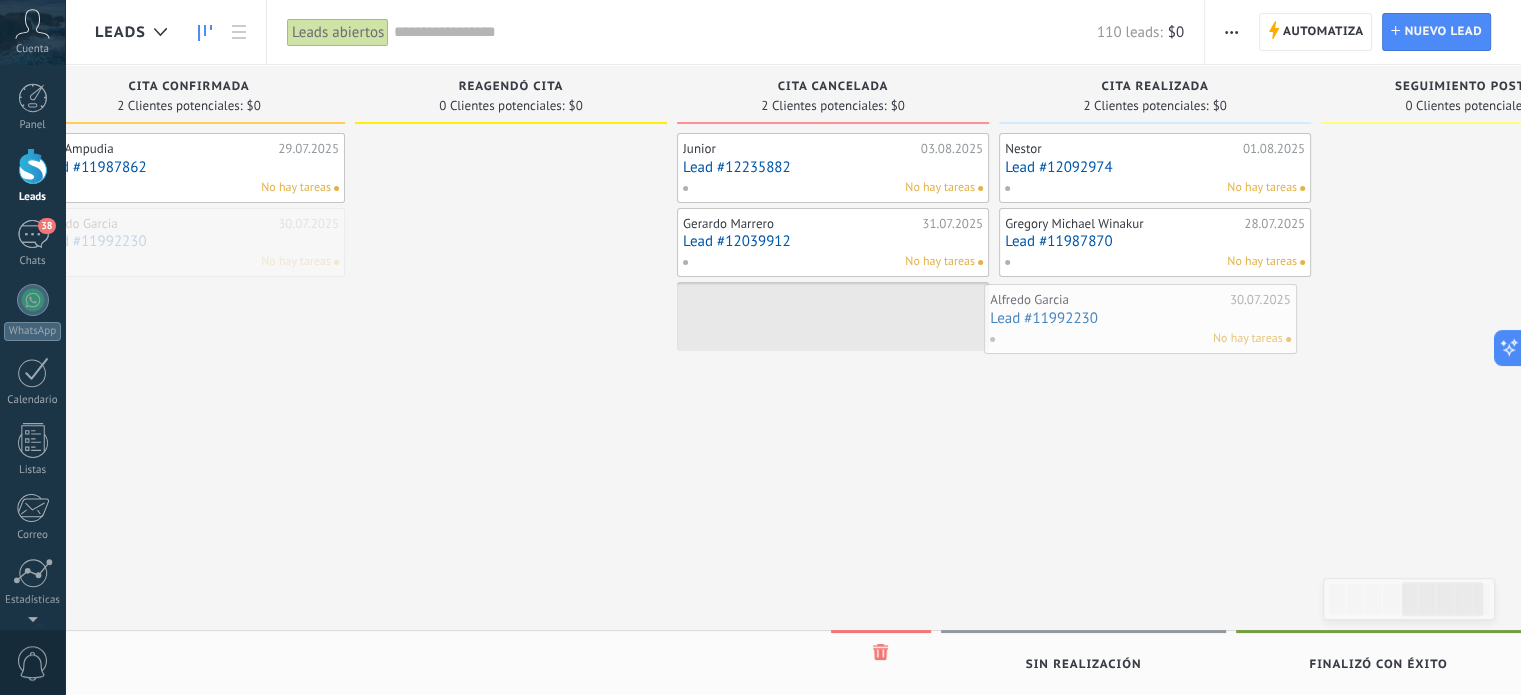 drag, startPoint x: 325, startPoint y: 231, endPoint x: 1021, endPoint y: 308, distance: 700.2464 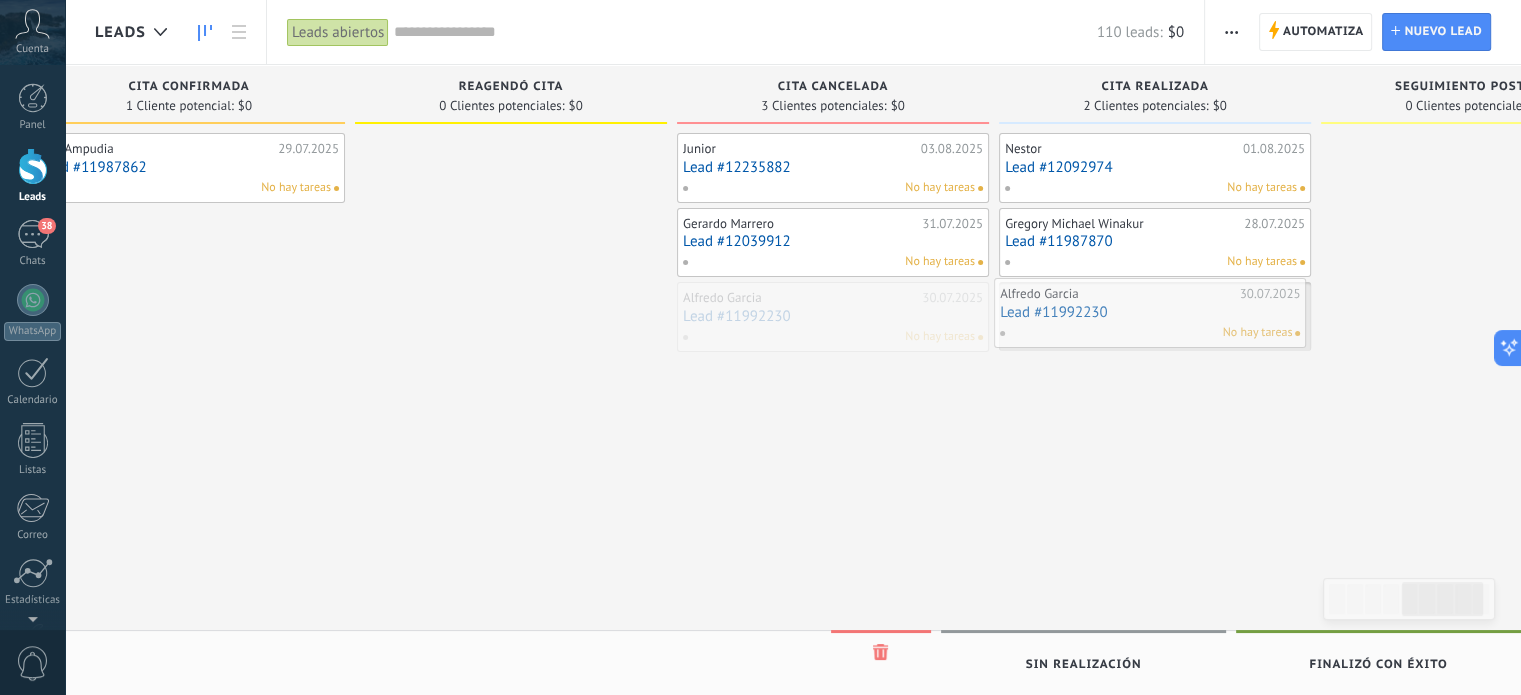 drag, startPoint x: 720, startPoint y: 300, endPoint x: 1037, endPoint y: 301, distance: 317.0016 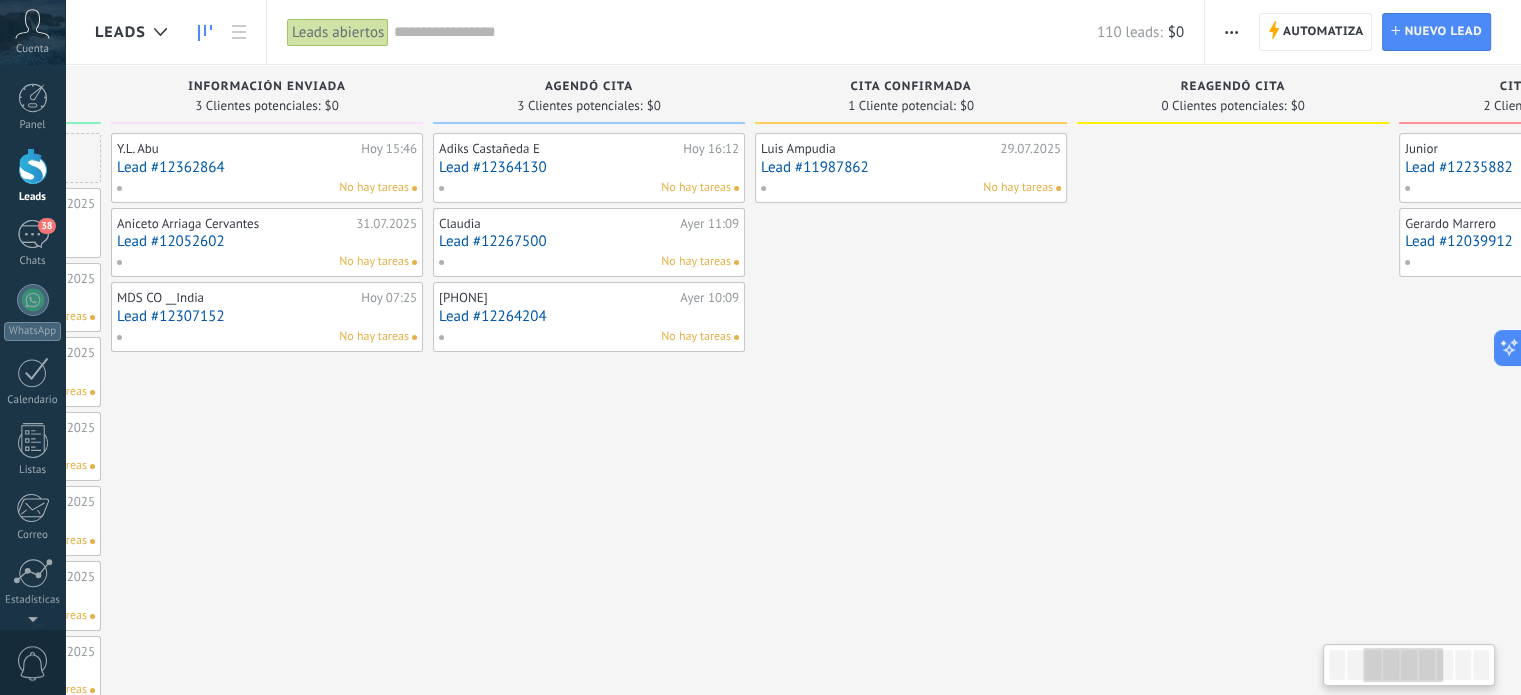 scroll, scrollTop: 0, scrollLeft: 637, axis: horizontal 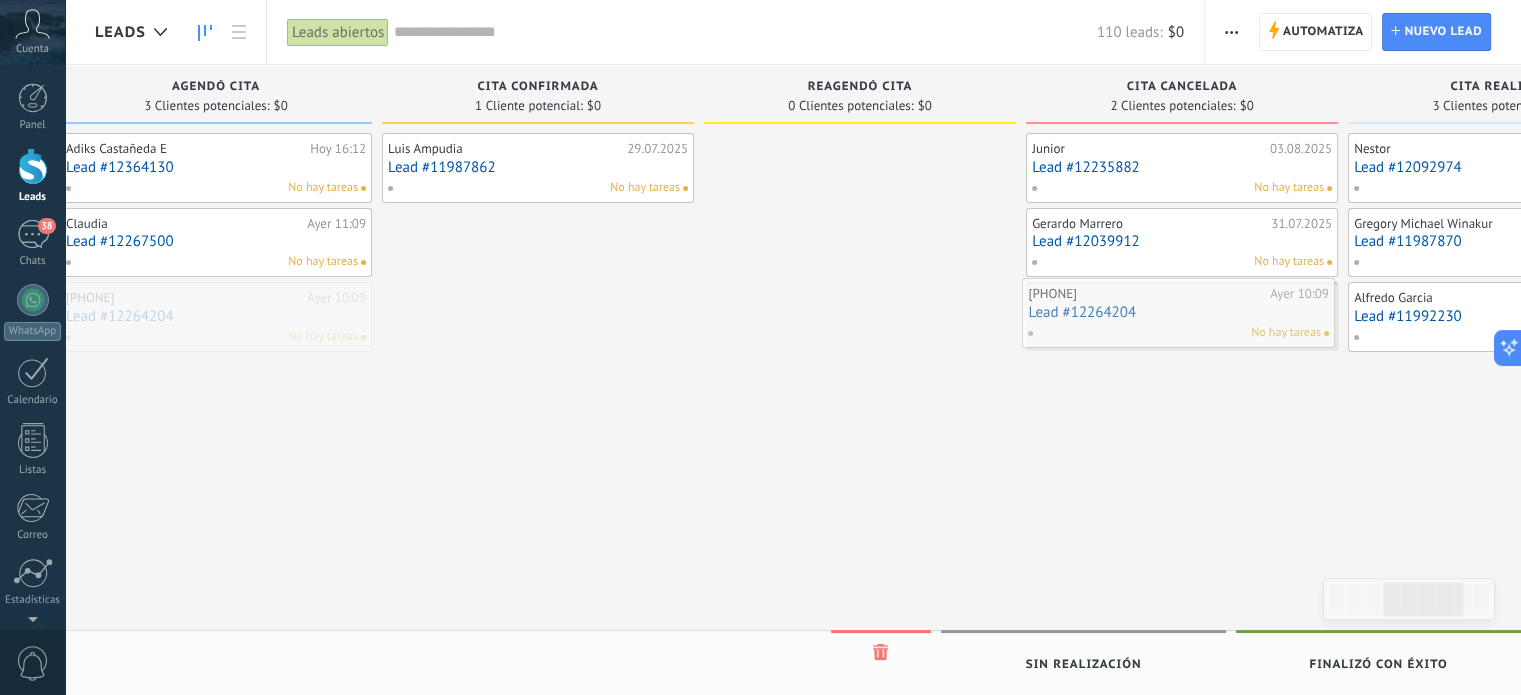drag, startPoint x: 483, startPoint y: 301, endPoint x: 1073, endPoint y: 300, distance: 590.00085 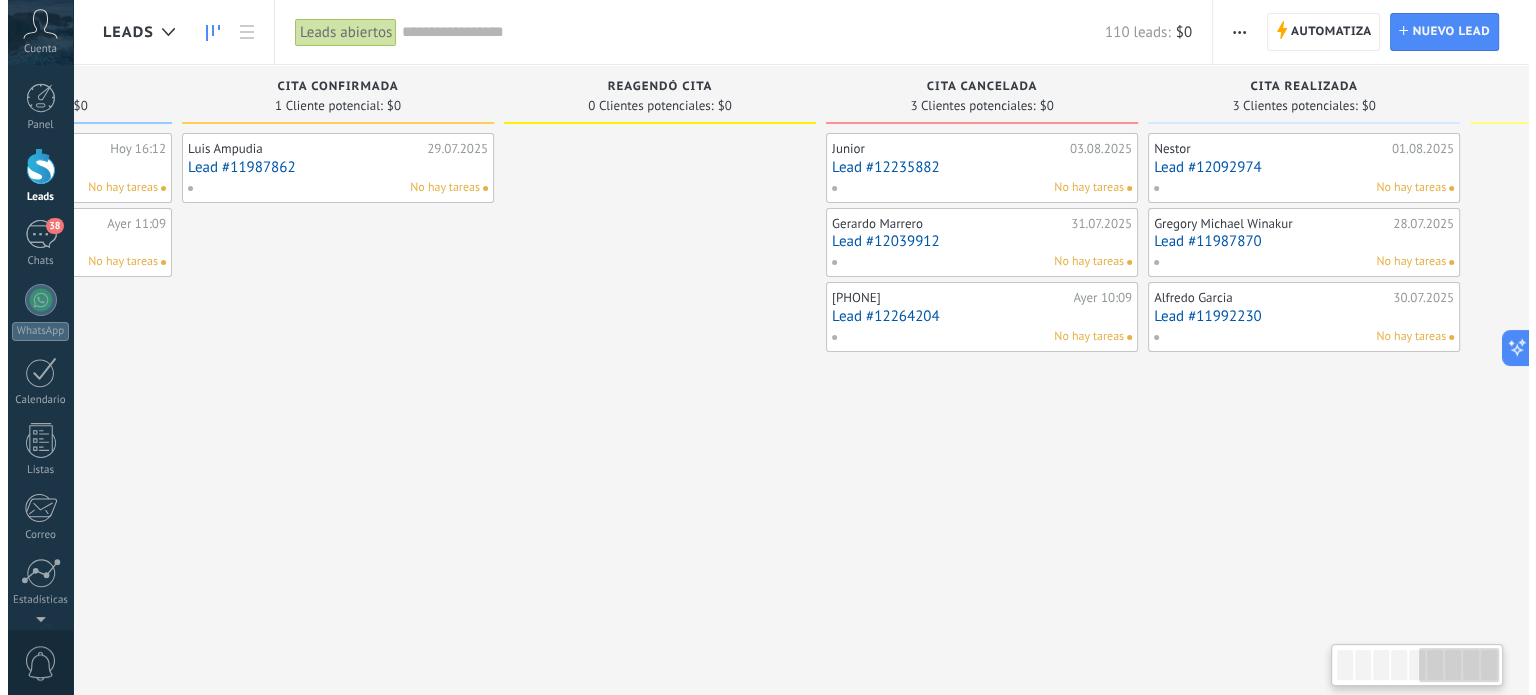 scroll, scrollTop: 0, scrollLeft: 1502, axis: horizontal 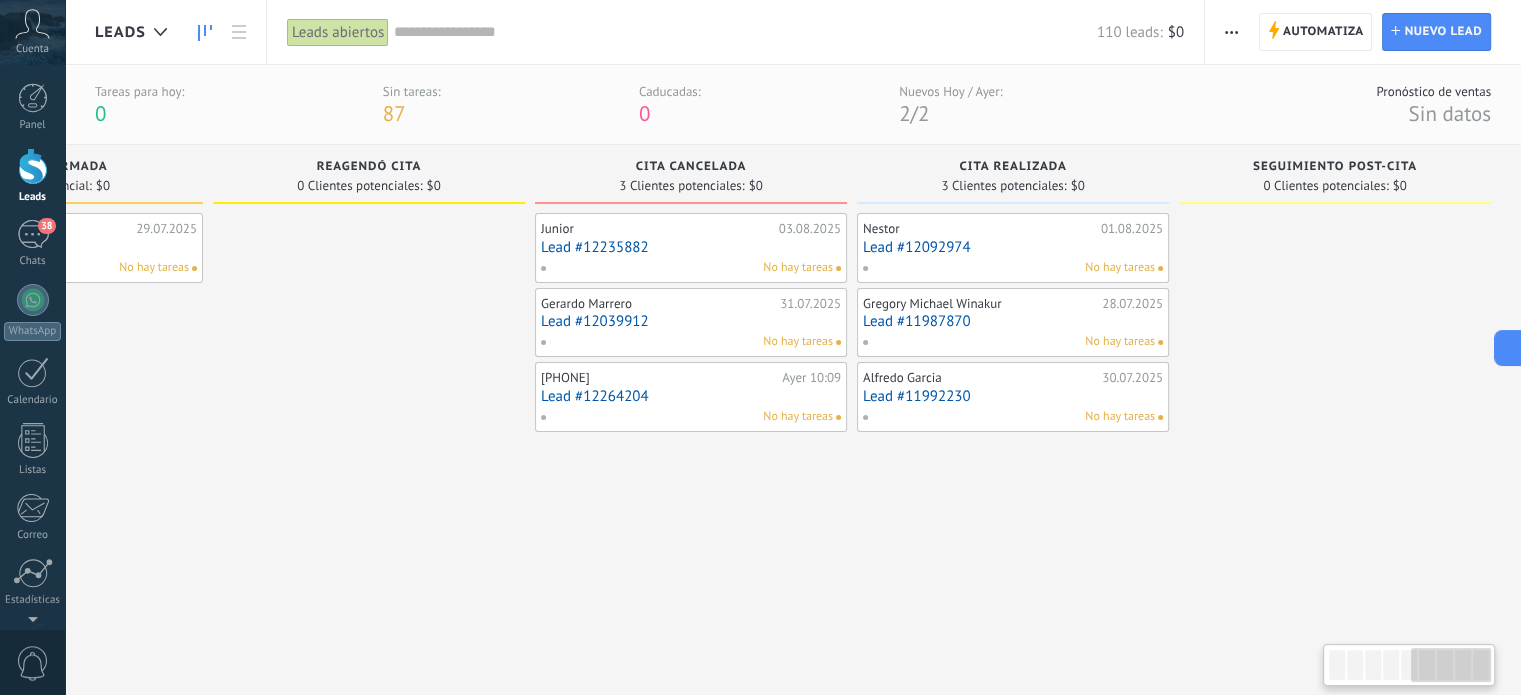 click on "Tareas para hoy: 0 Sin tareas: 87 Caducadas: 0 Nuevos Hoy / Ayer: 2  /  2 Pronóstico de ventas Sin datos" at bounding box center [793, 105] 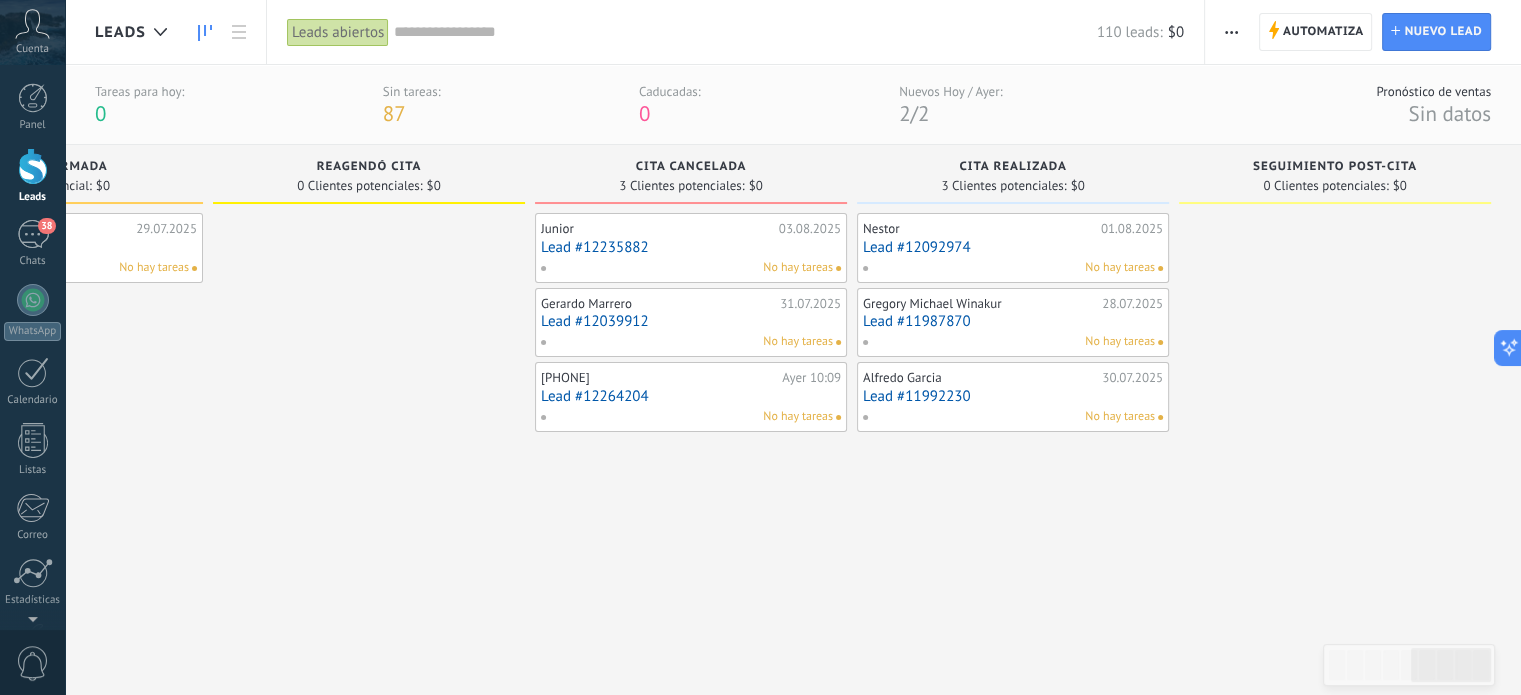 click at bounding box center [1231, 32] 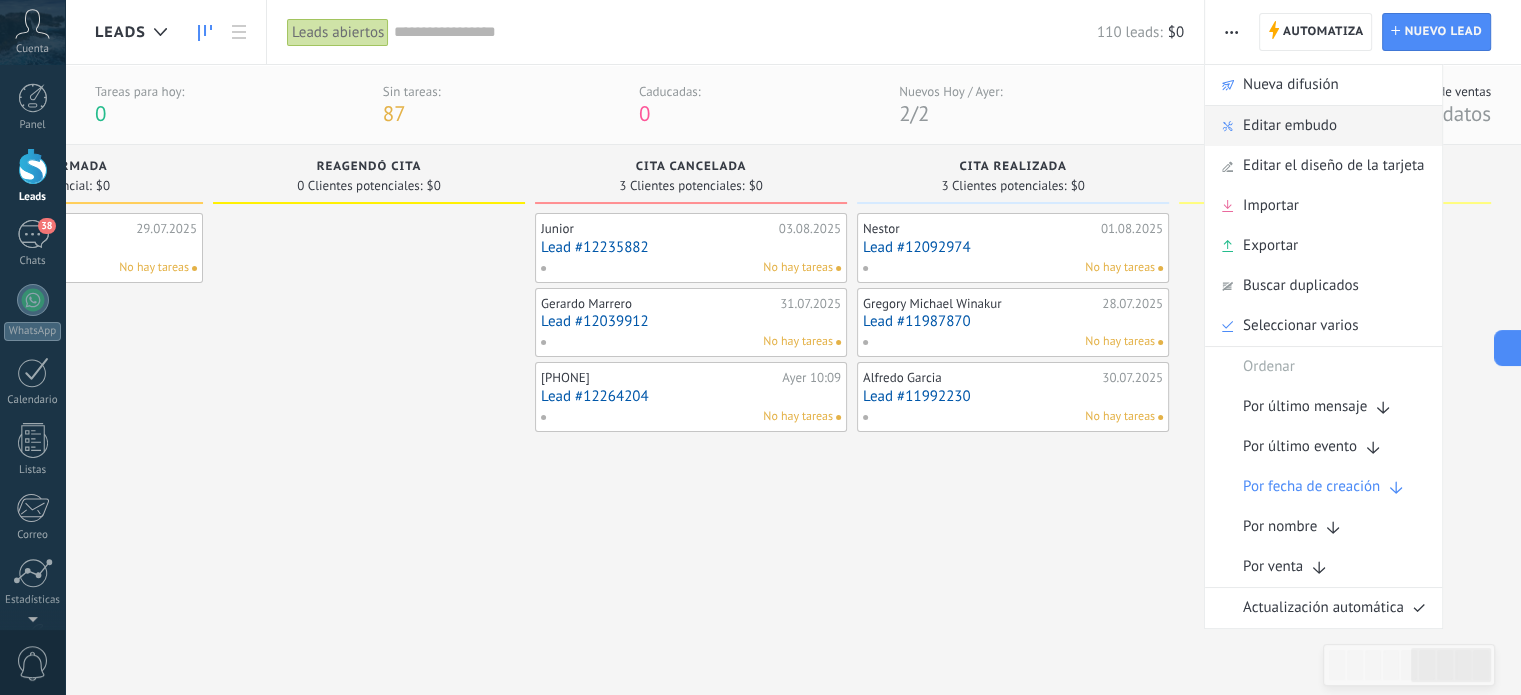 click on "Editar embudo" at bounding box center (1290, 126) 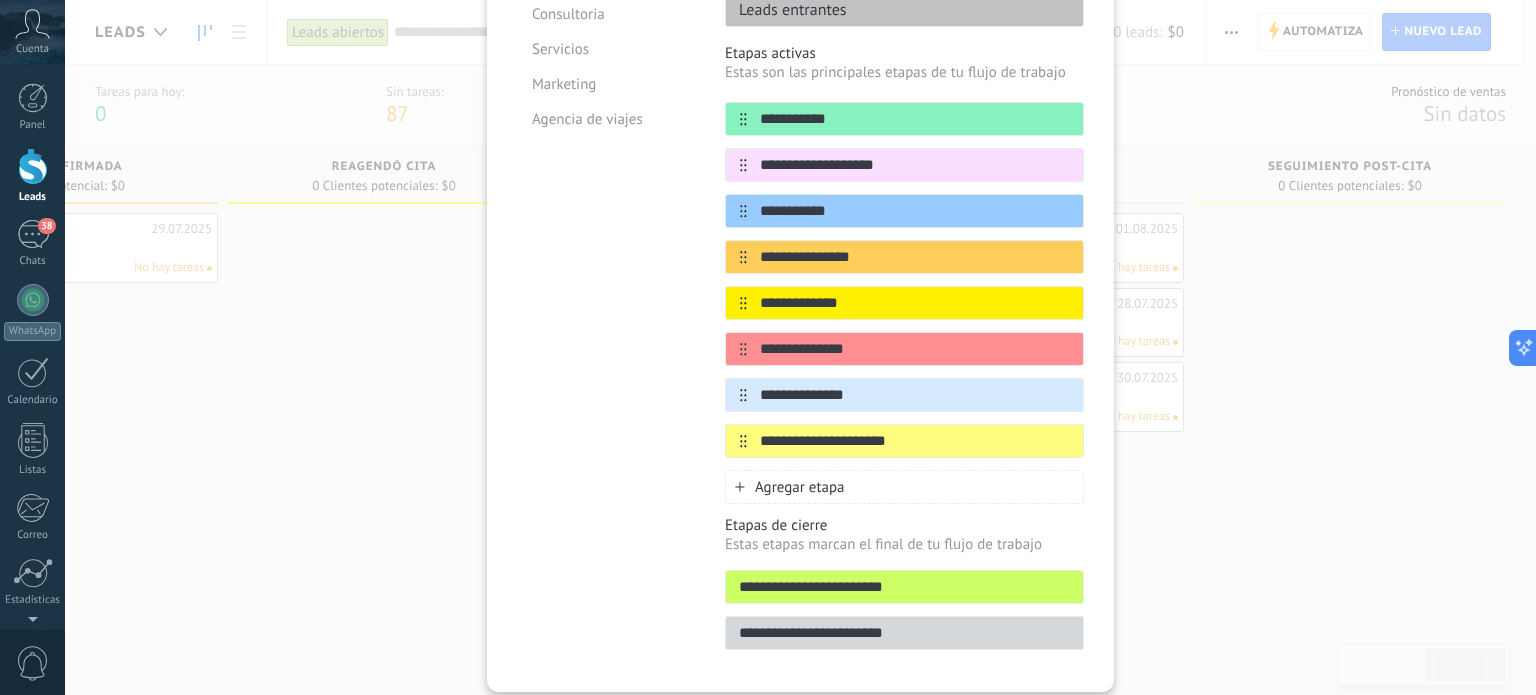 scroll, scrollTop: 312, scrollLeft: 0, axis: vertical 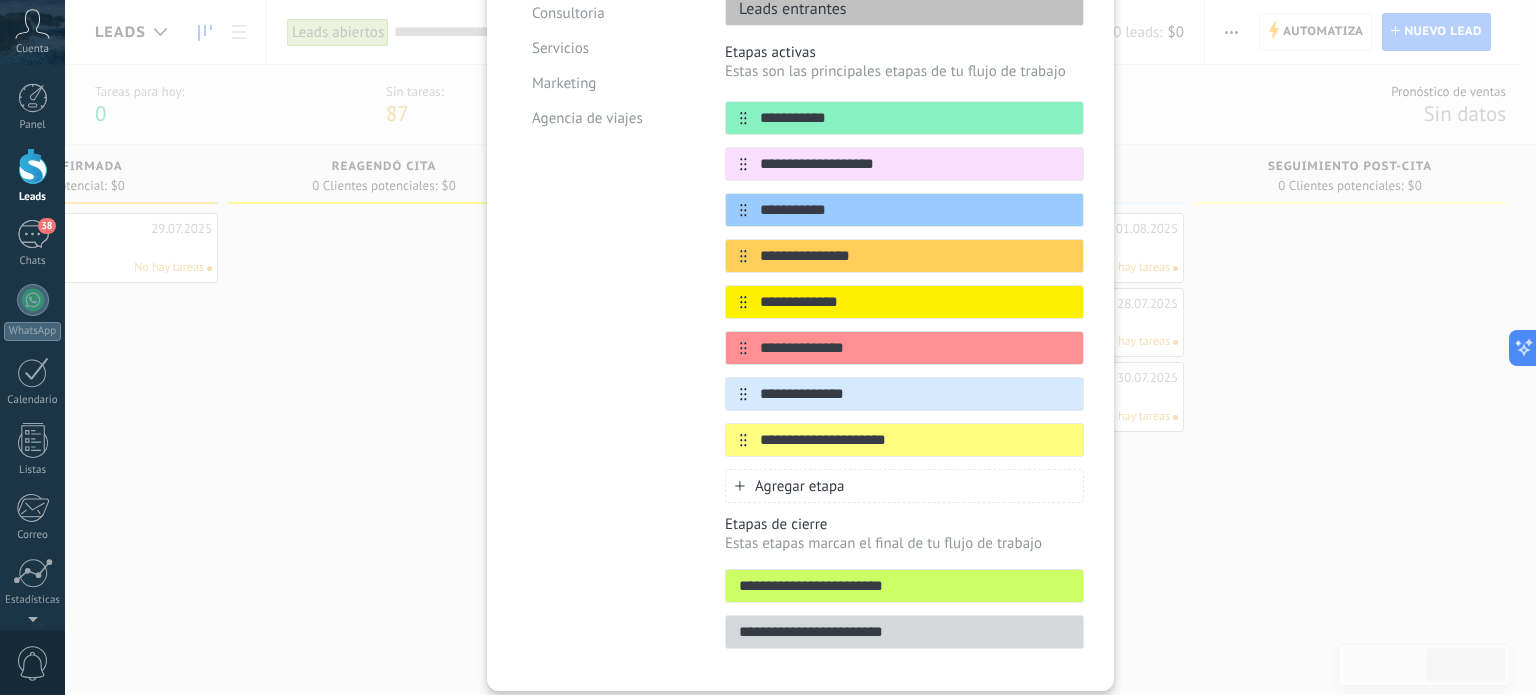 click 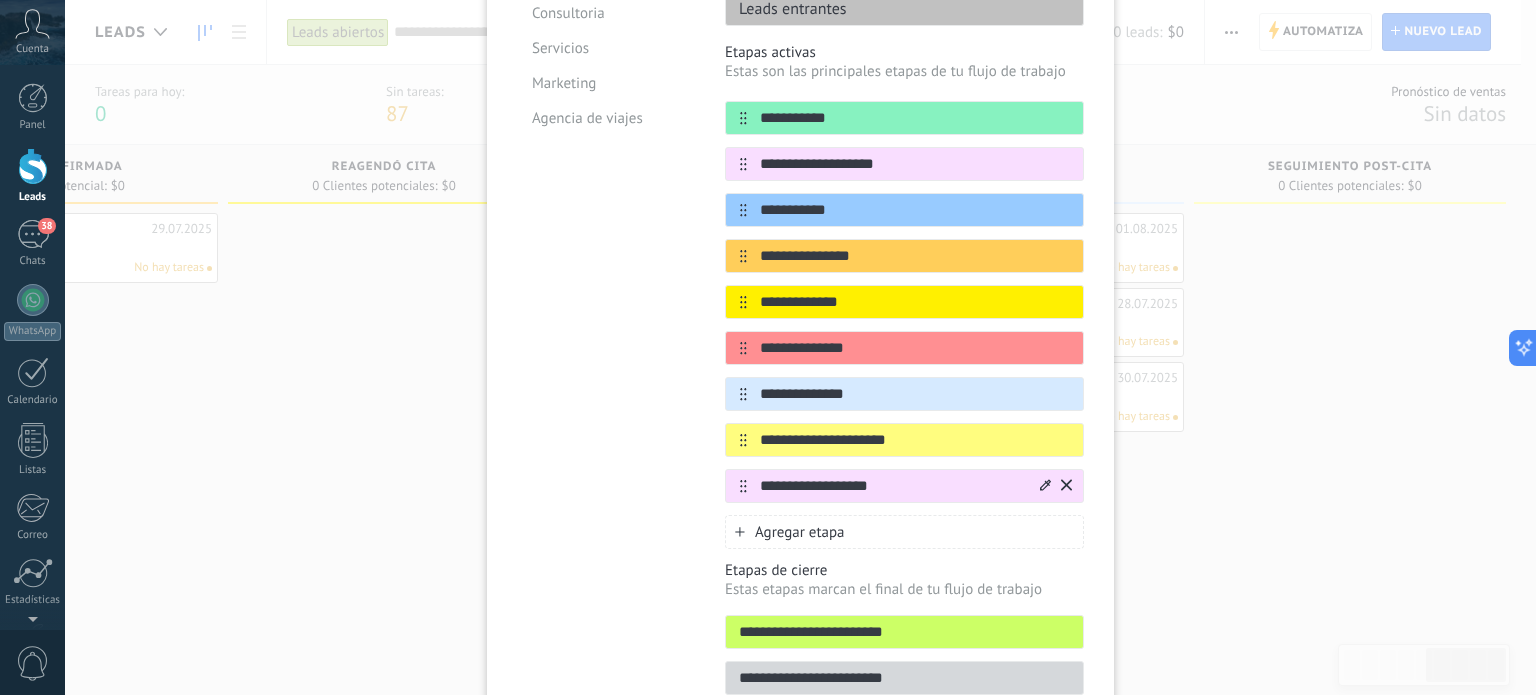 type on "**********" 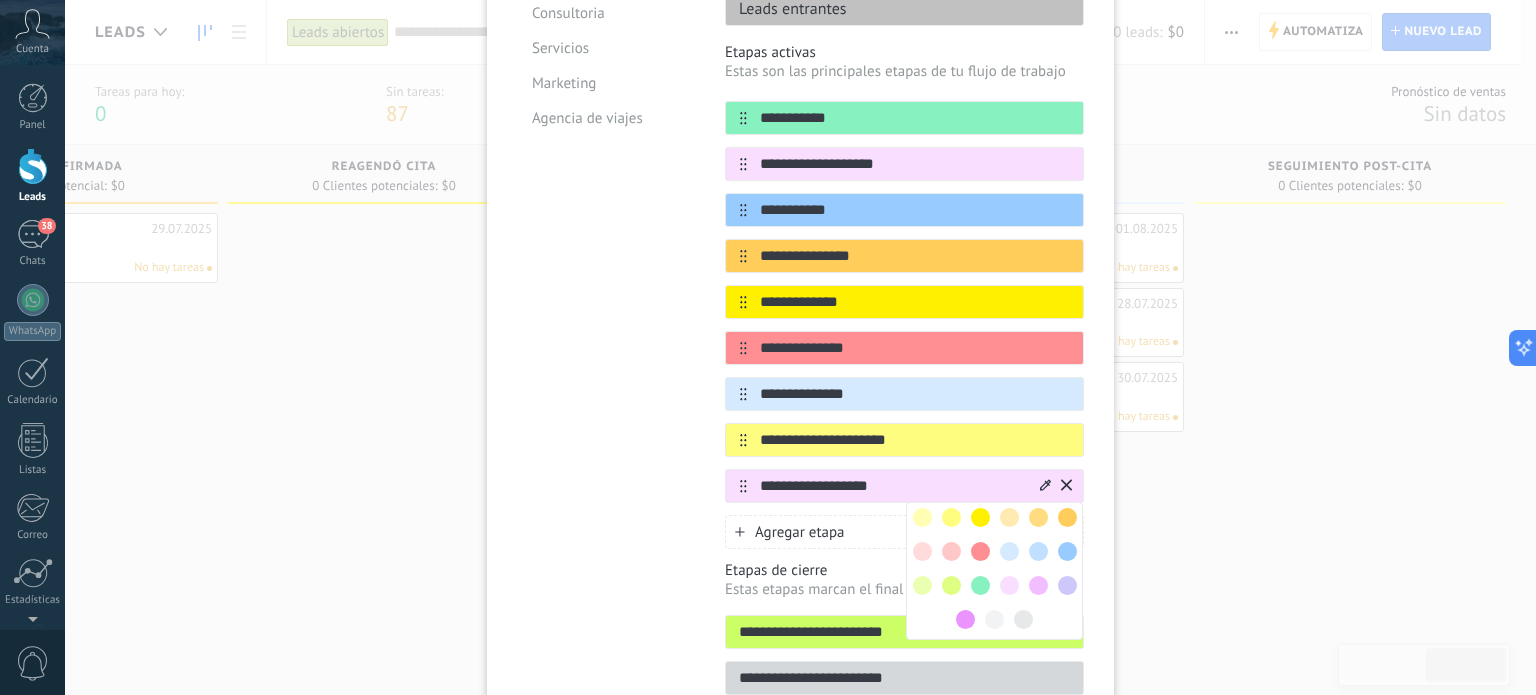 click at bounding box center (922, 585) 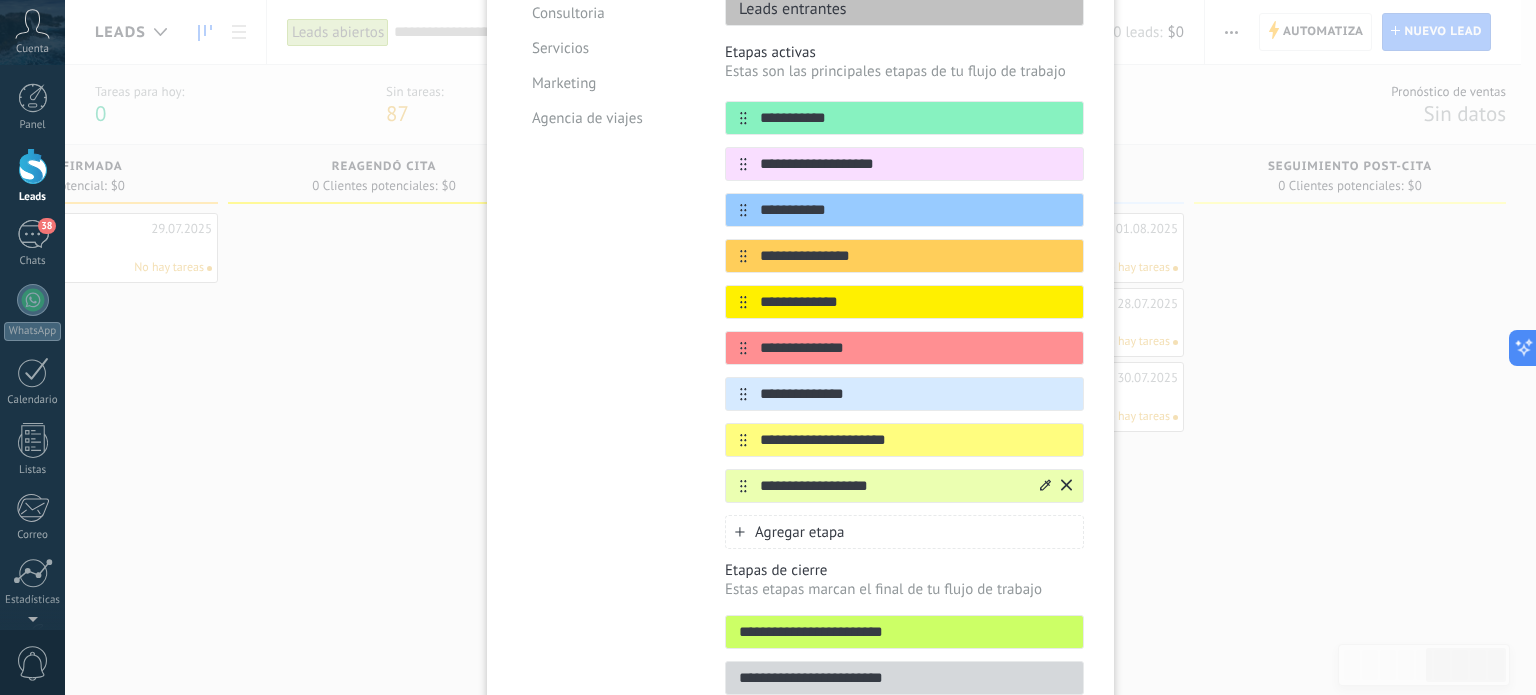 click on "**********" at bounding box center (904, 486) 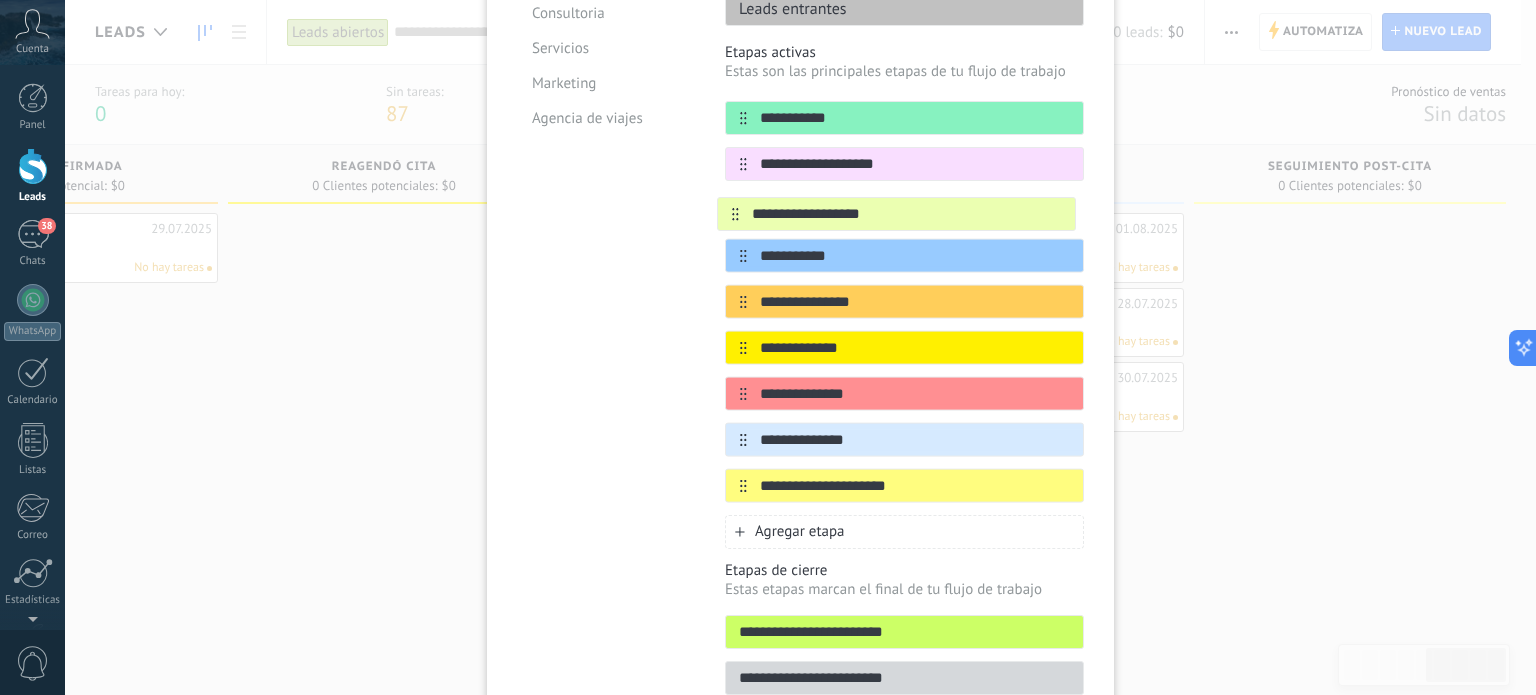 drag, startPoint x: 740, startPoint y: 486, endPoint x: 735, endPoint y: 212, distance: 274.04562 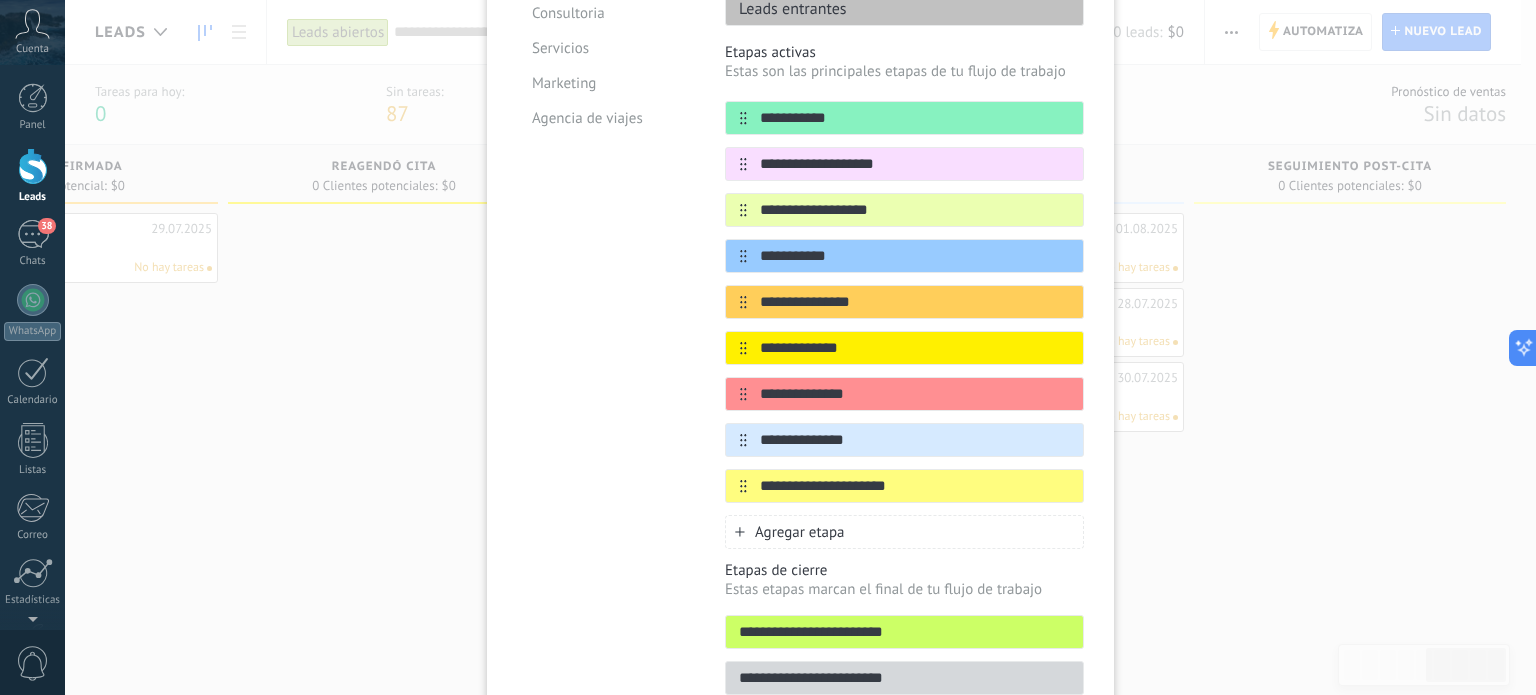 click on "Plantillas Personalizado Tienda online Consultoria Servicios Marketing Agencia de viajes" at bounding box center [606, 302] 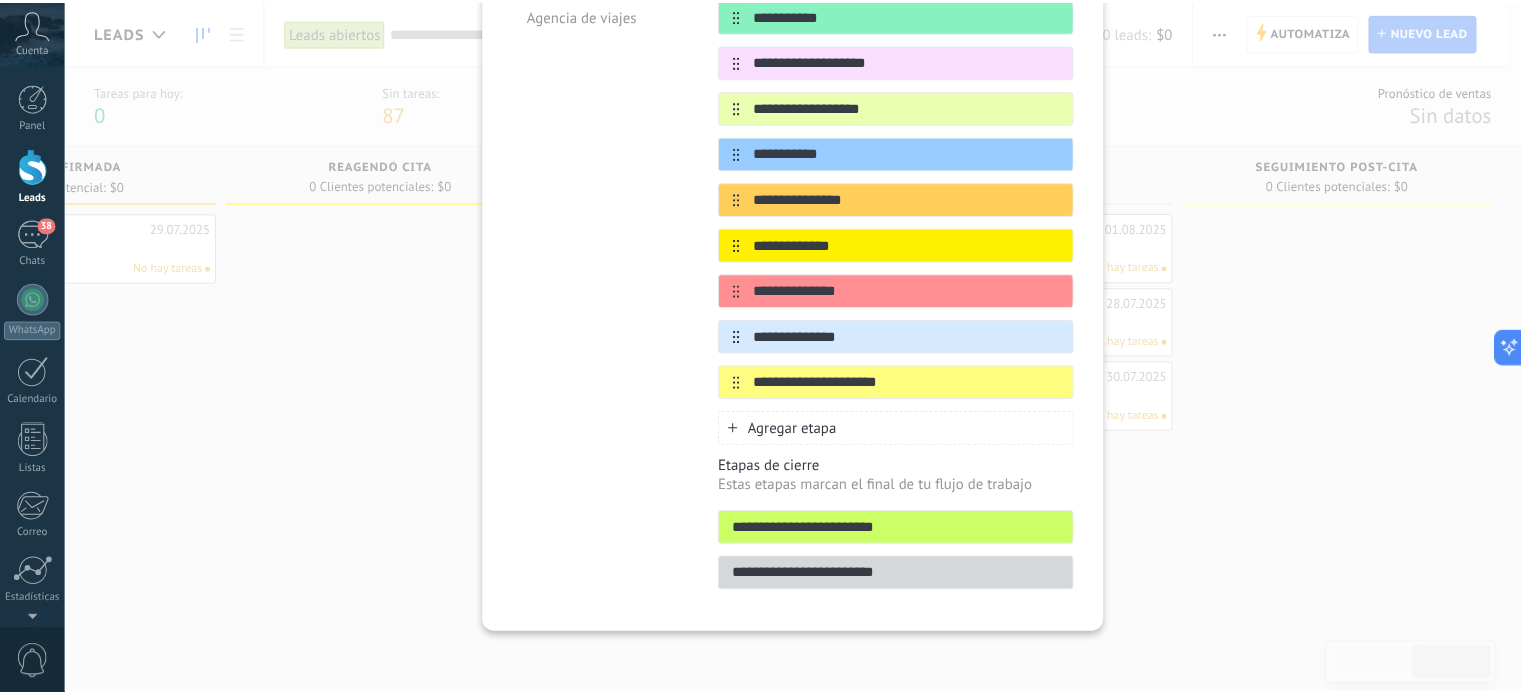 scroll, scrollTop: 0, scrollLeft: 0, axis: both 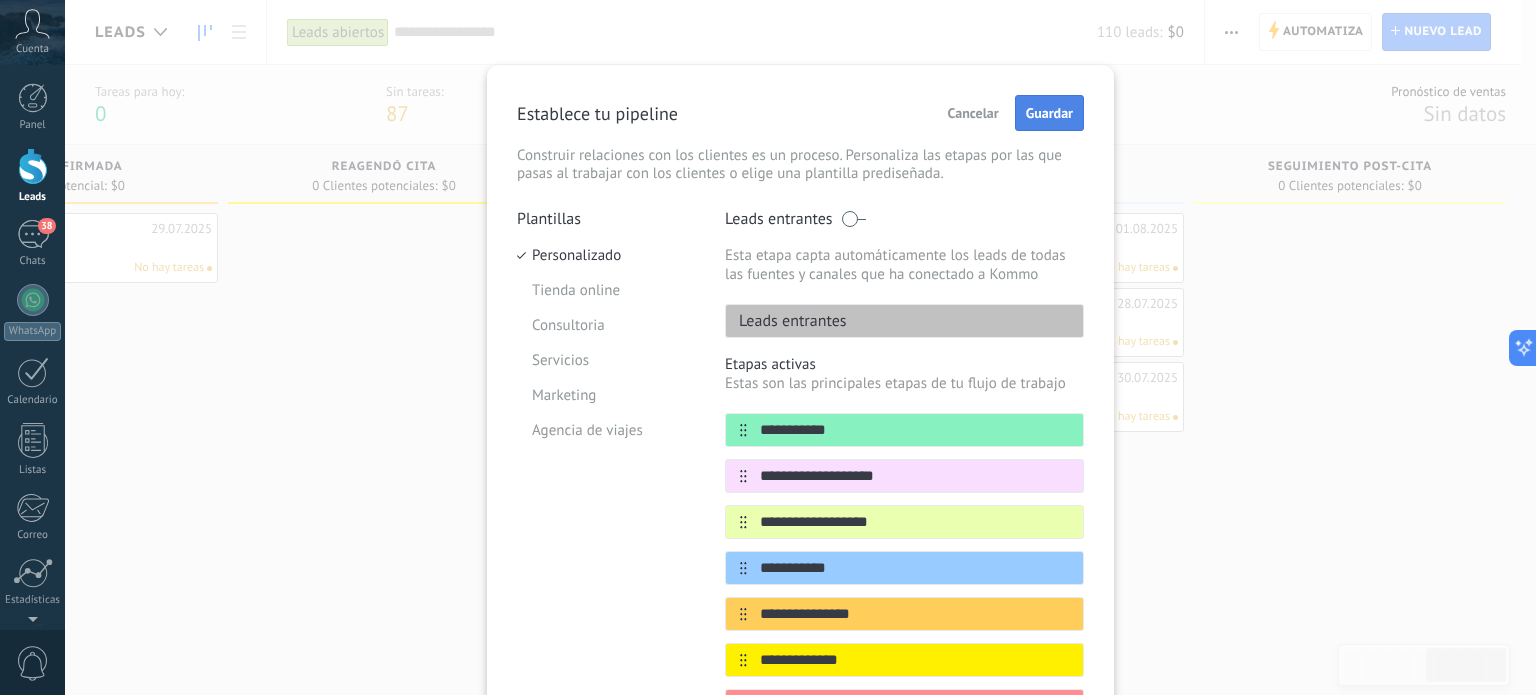click on "Guardar" at bounding box center (1049, 113) 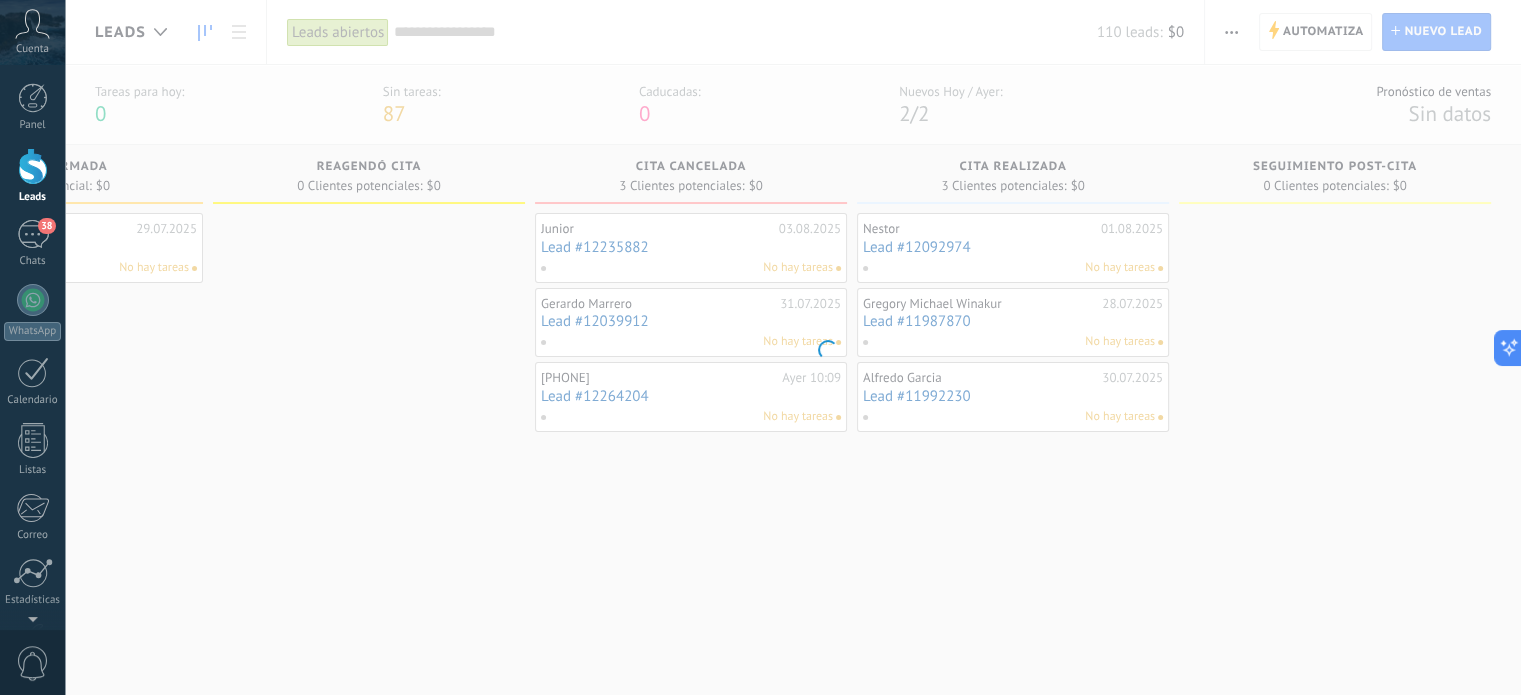 scroll, scrollTop: 0, scrollLeft: 1487, axis: horizontal 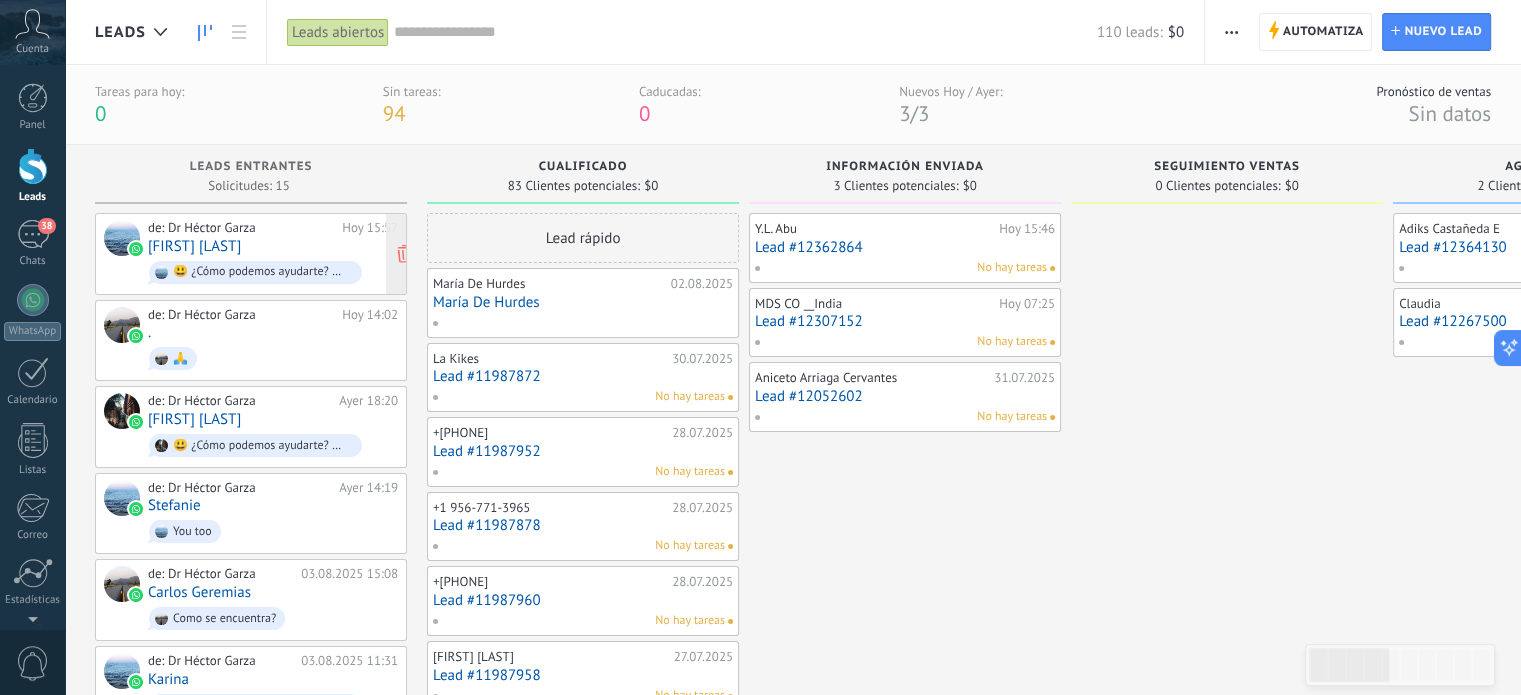 click on "de: Dr Héctor Garza" at bounding box center [241, 228] 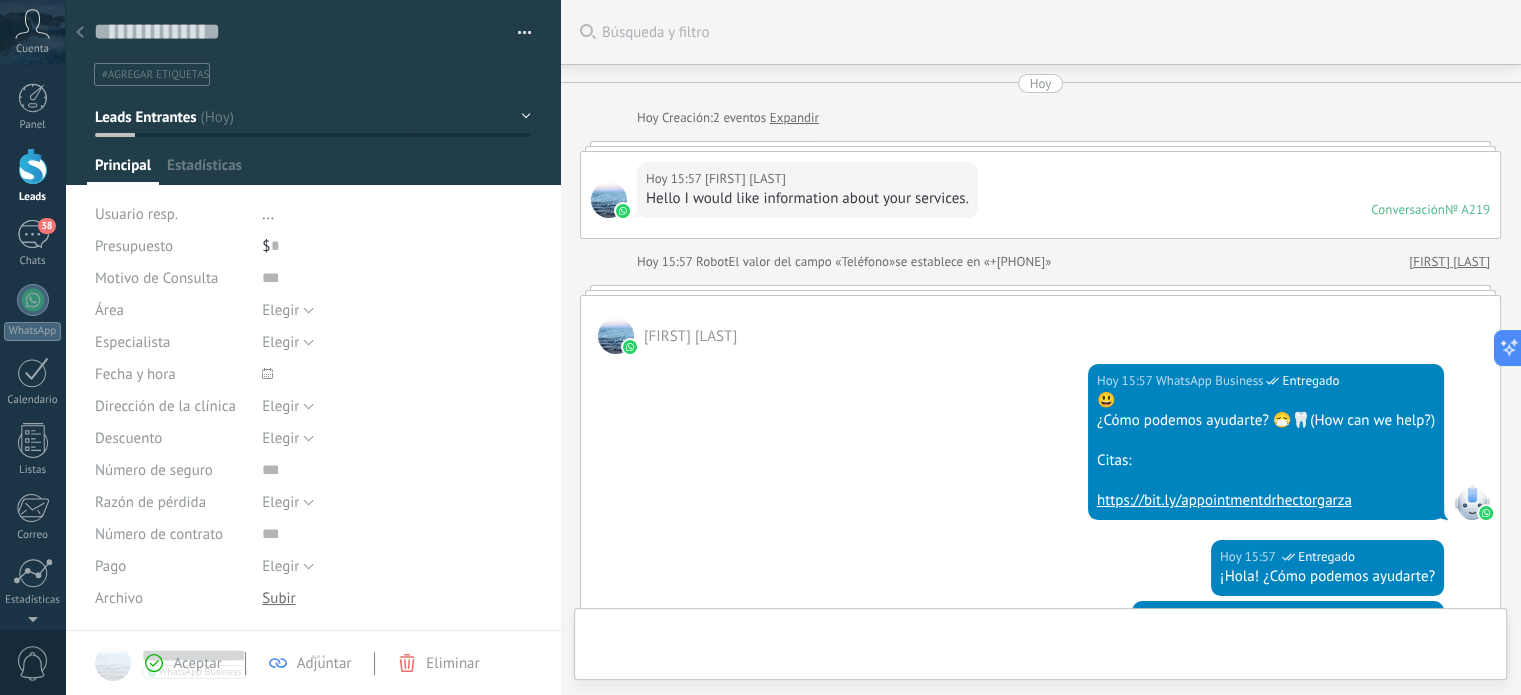 type on "**********" 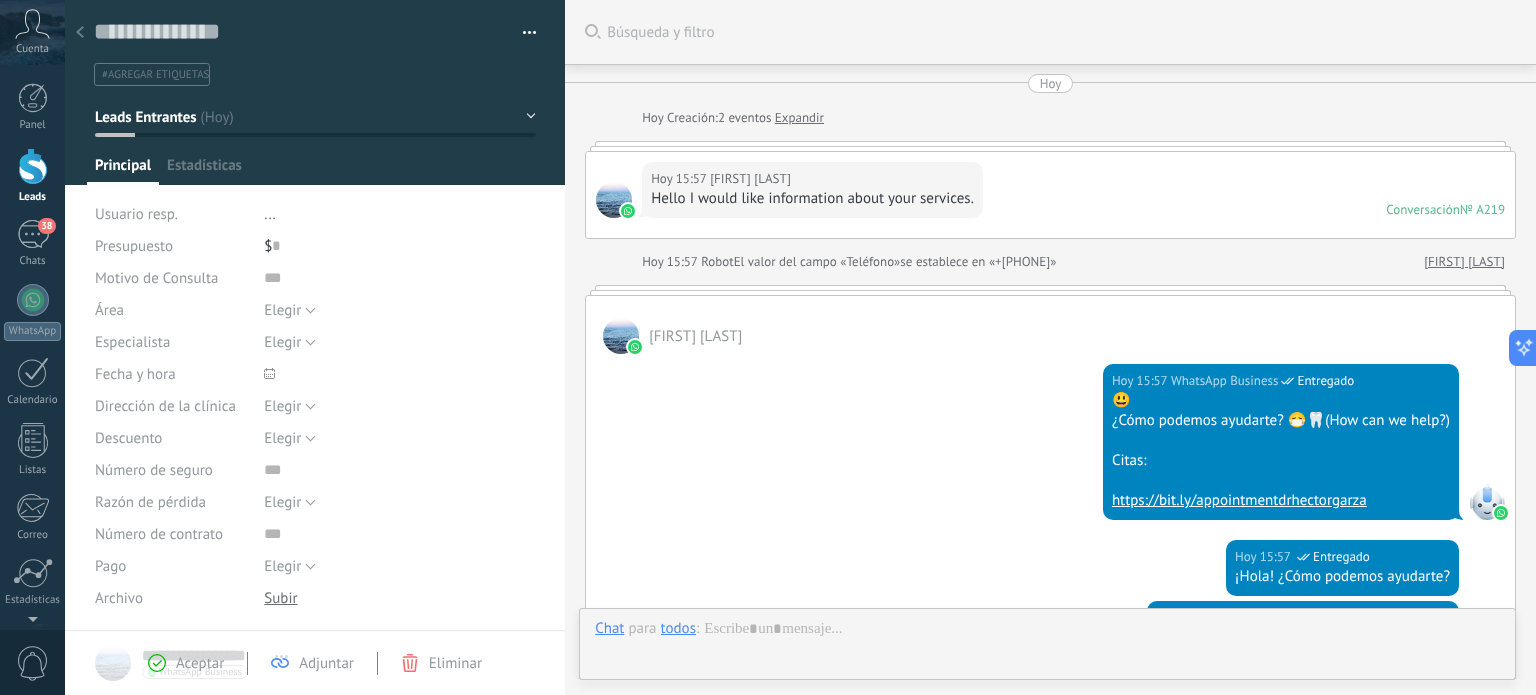scroll, scrollTop: 29, scrollLeft: 0, axis: vertical 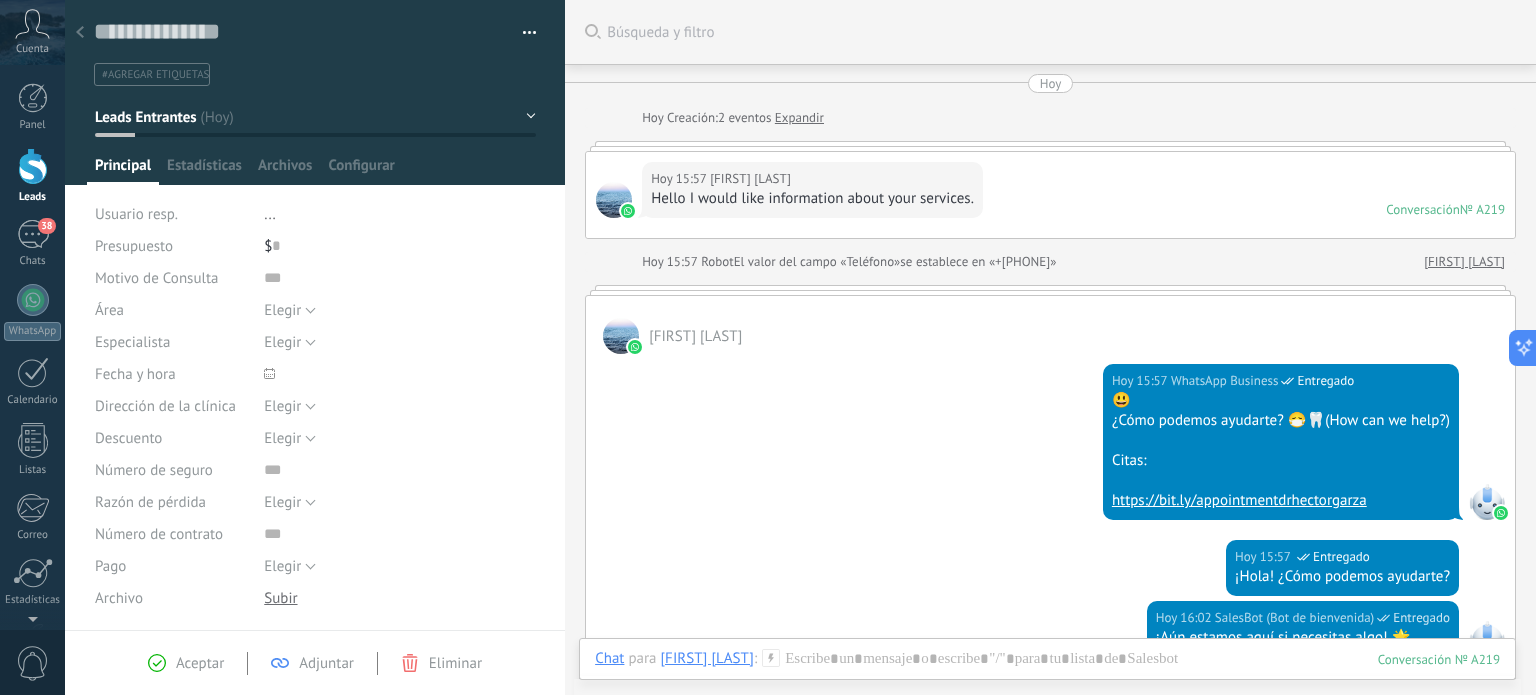 click on "Hello I would like information about your services." at bounding box center (812, 199) 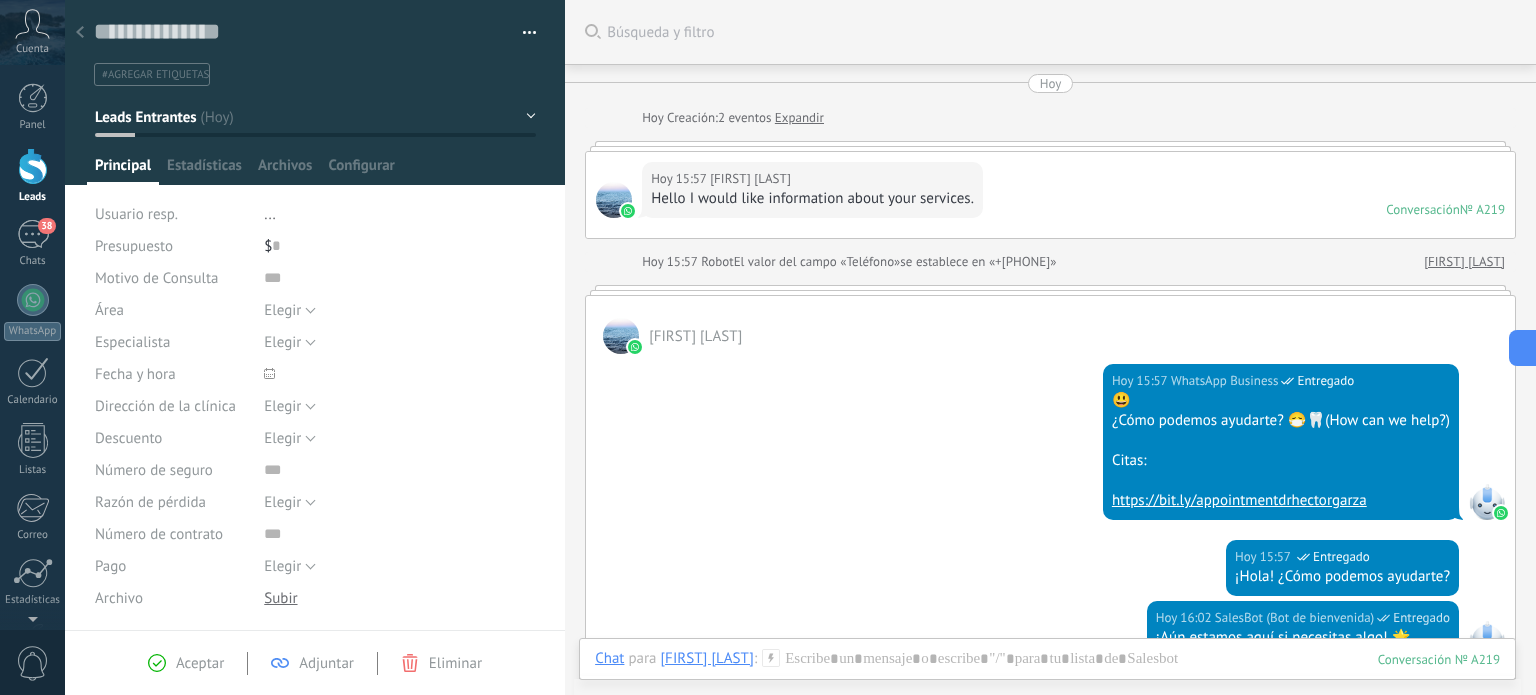 click on "Conversación" at bounding box center [1423, 209] 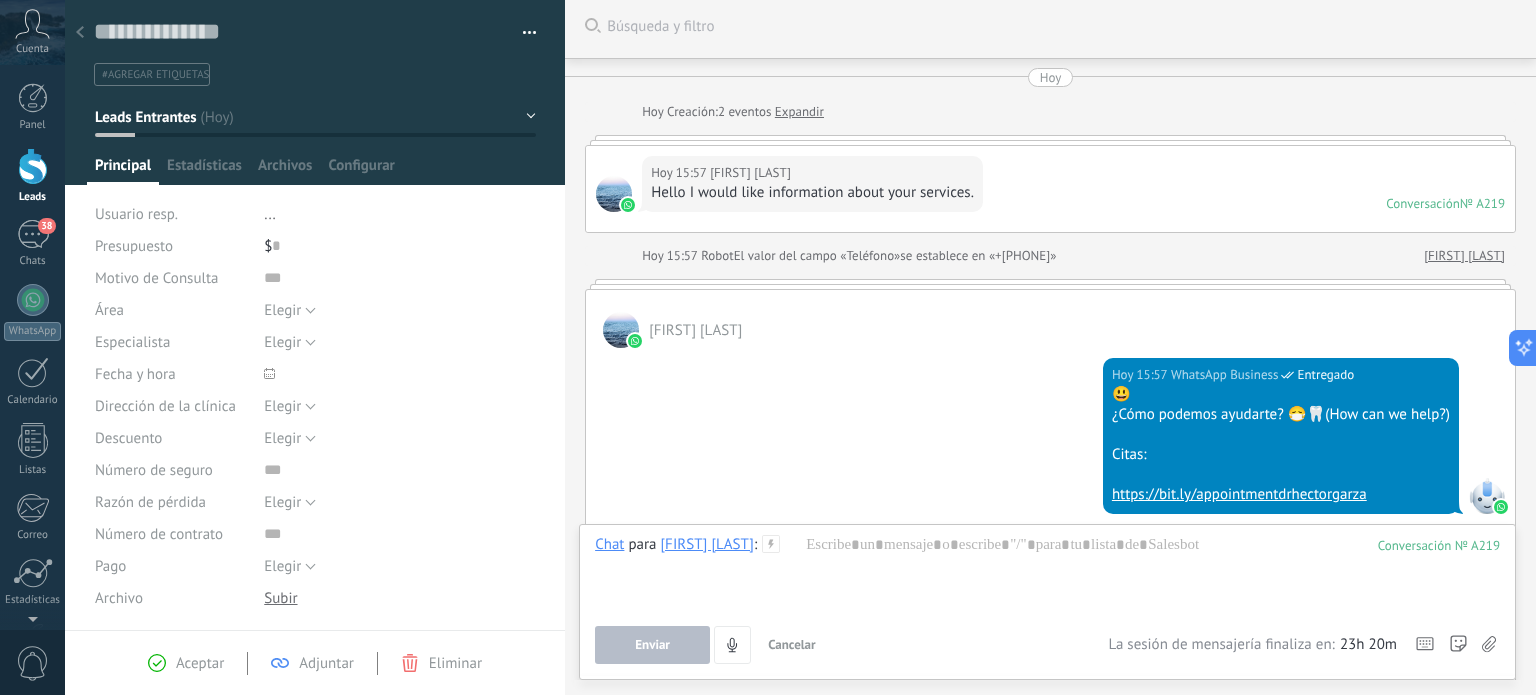 scroll, scrollTop: 0, scrollLeft: 0, axis: both 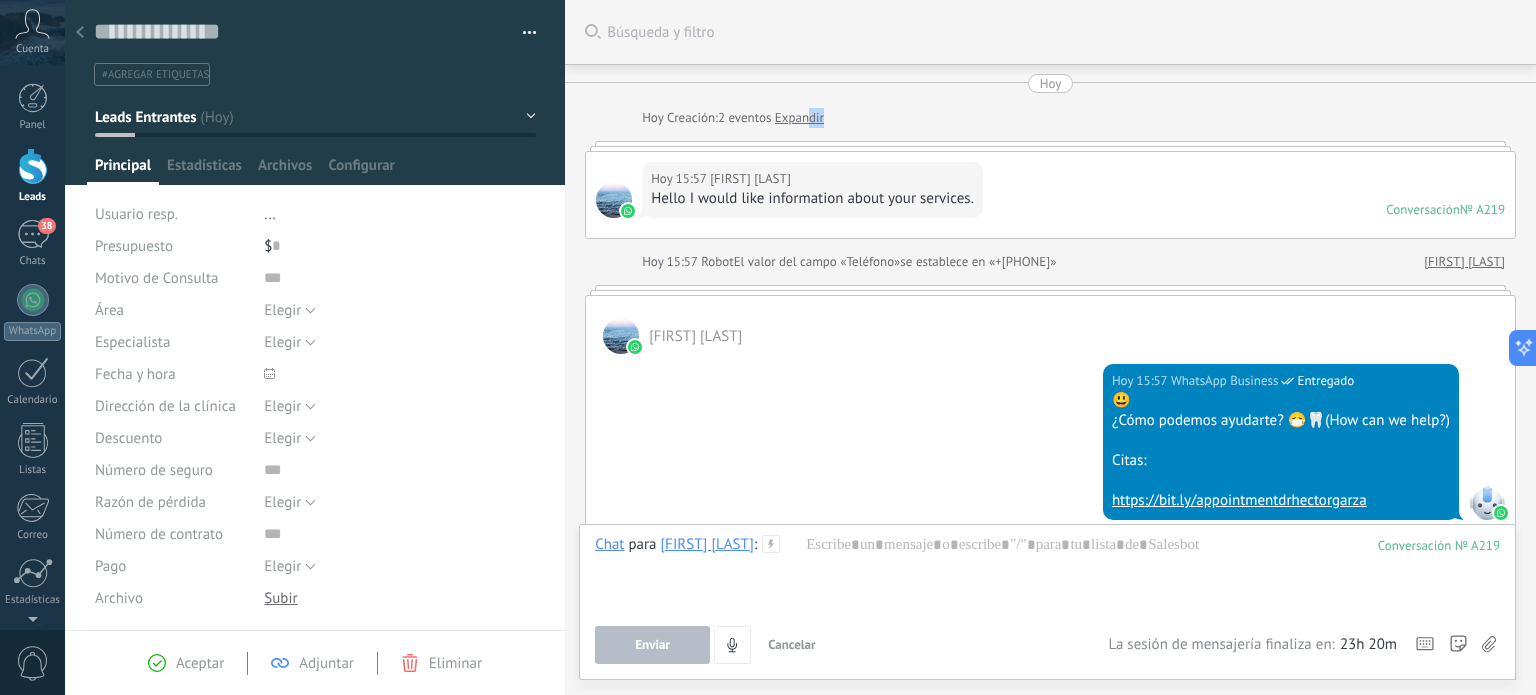 drag, startPoint x: 819, startPoint y: 150, endPoint x: 809, endPoint y: 121, distance: 30.675724 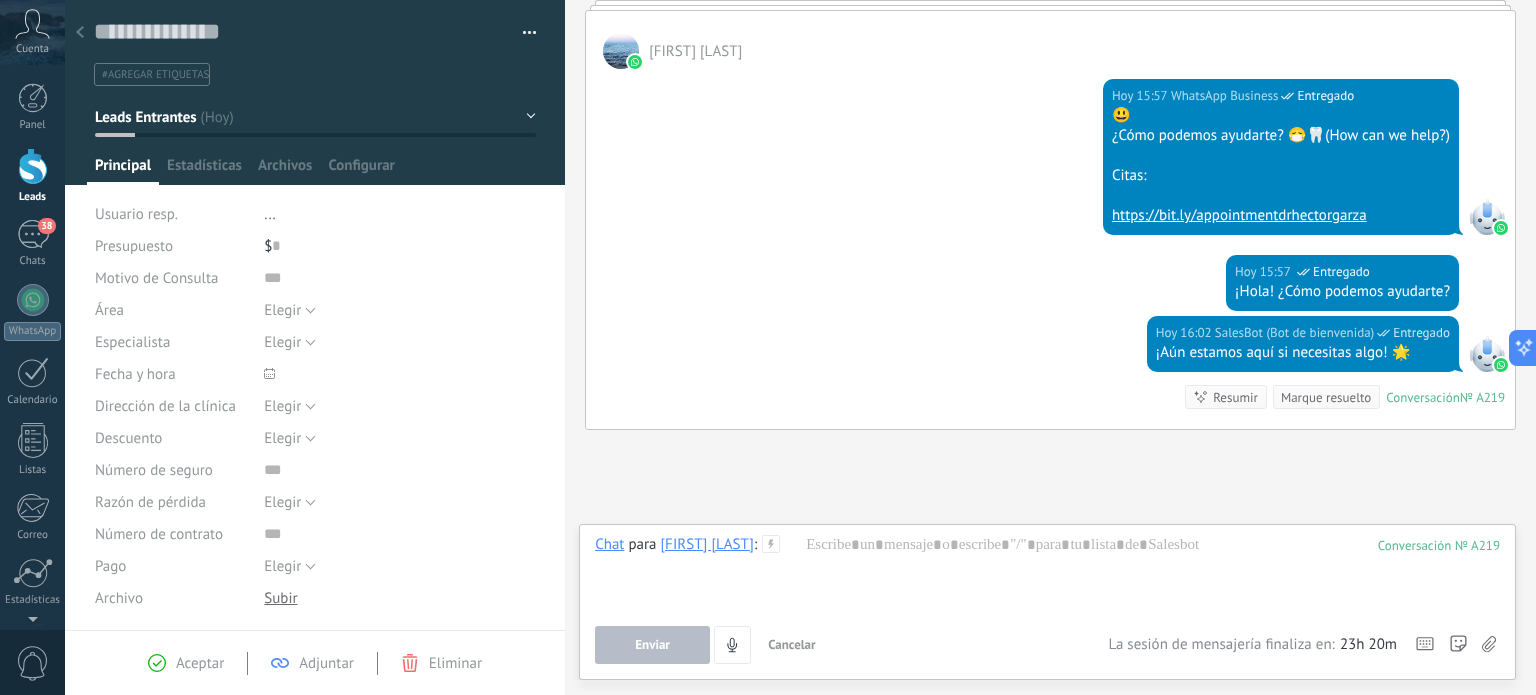 scroll, scrollTop: 0, scrollLeft: 0, axis: both 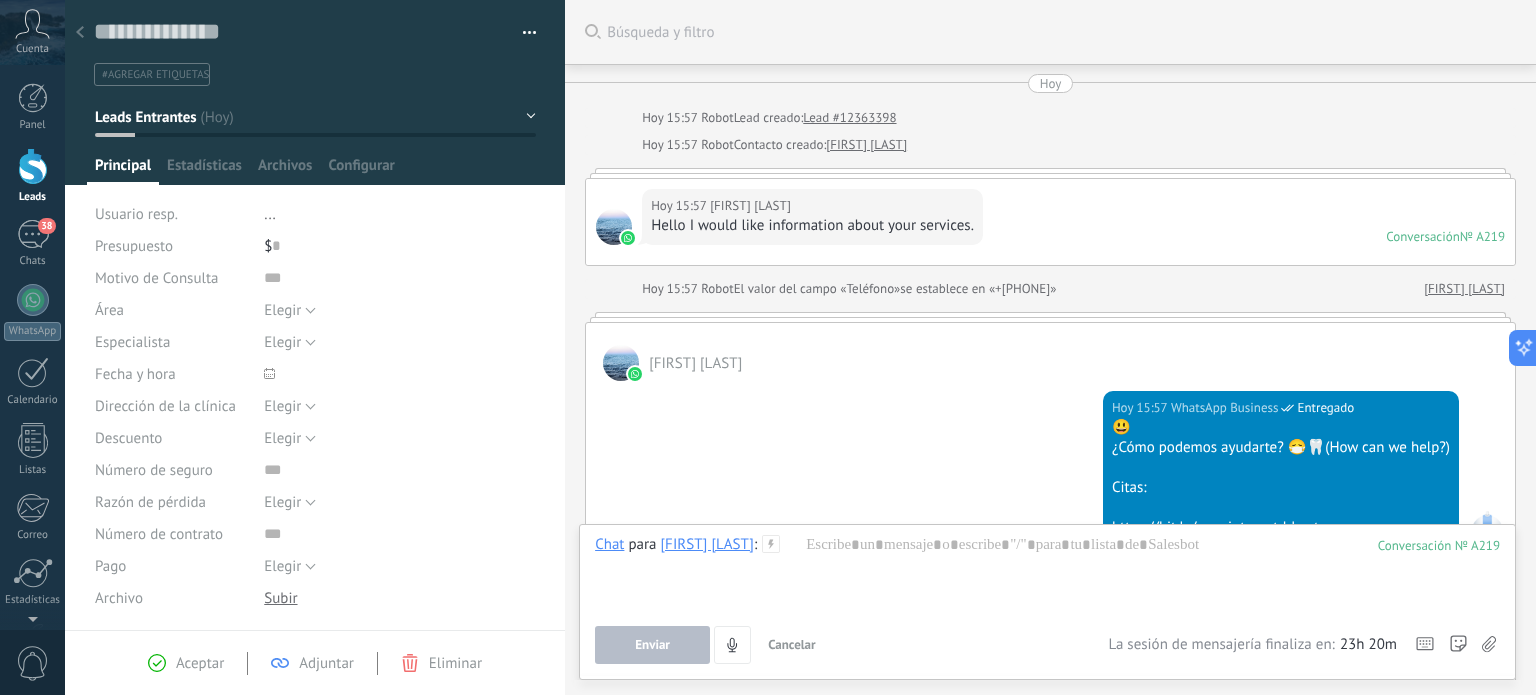 click 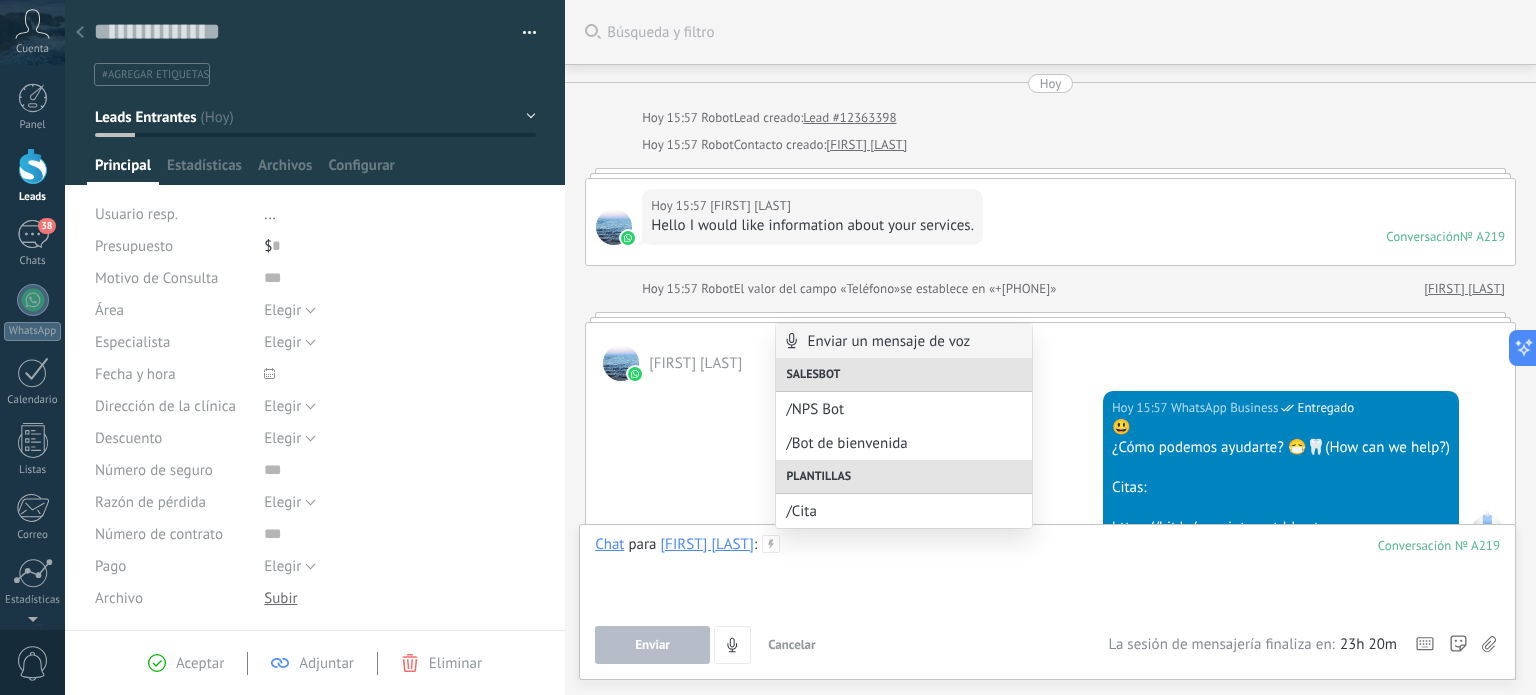 click at bounding box center (1047, 573) 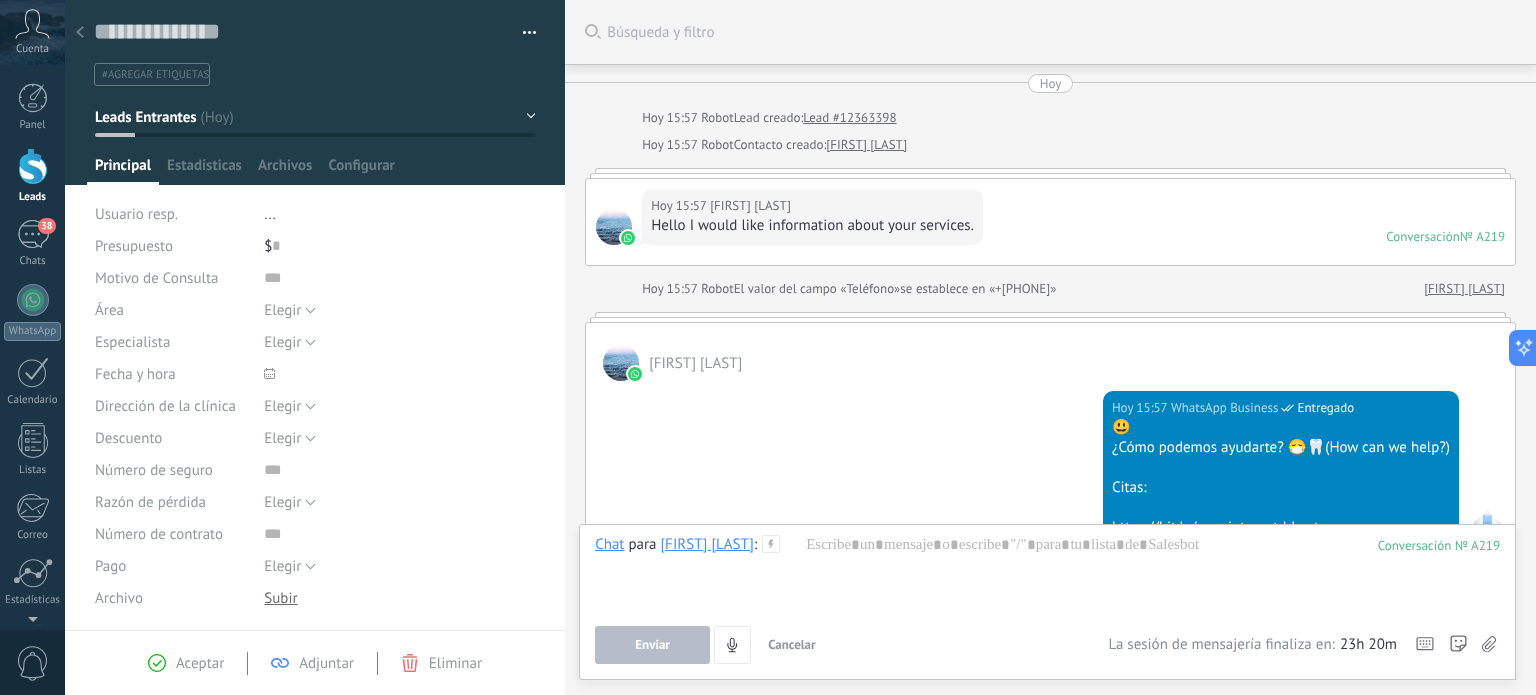 click at bounding box center (315, 92) 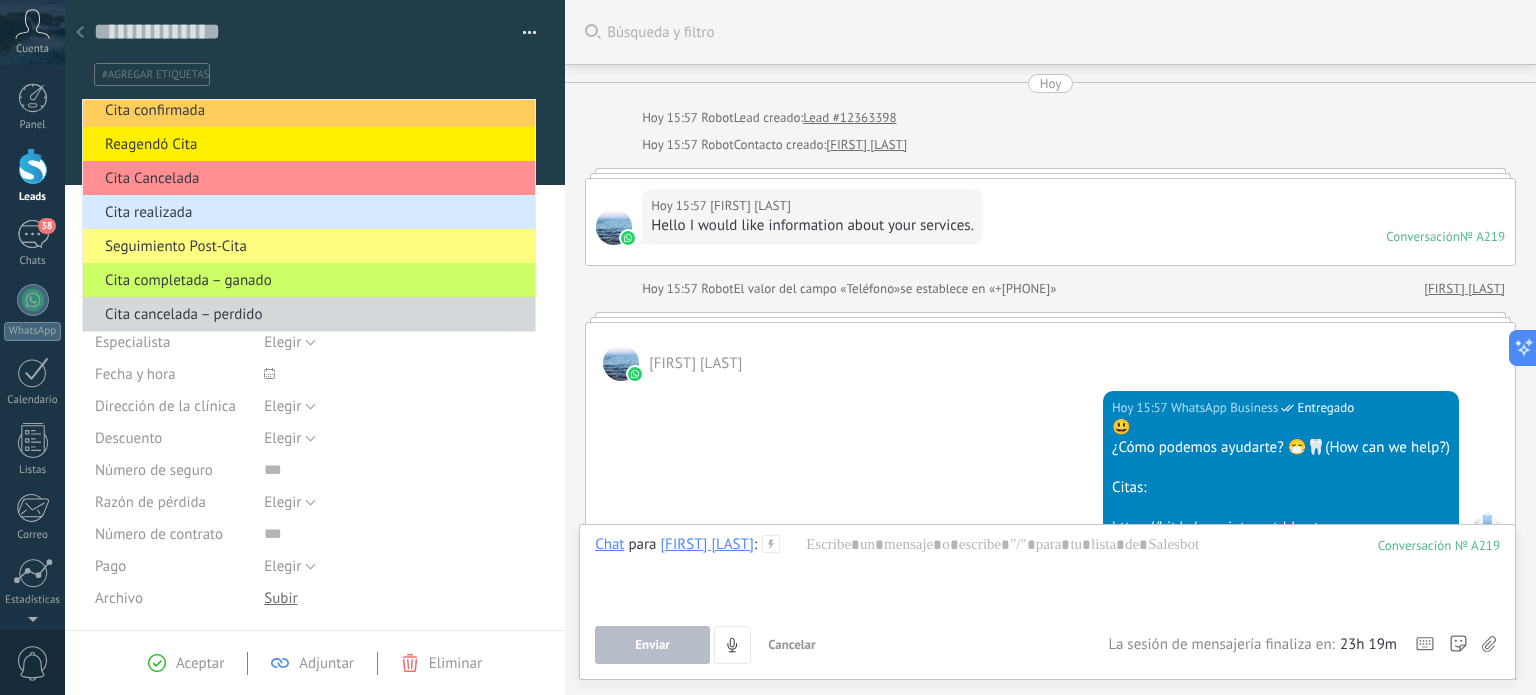 scroll, scrollTop: 0, scrollLeft: 0, axis: both 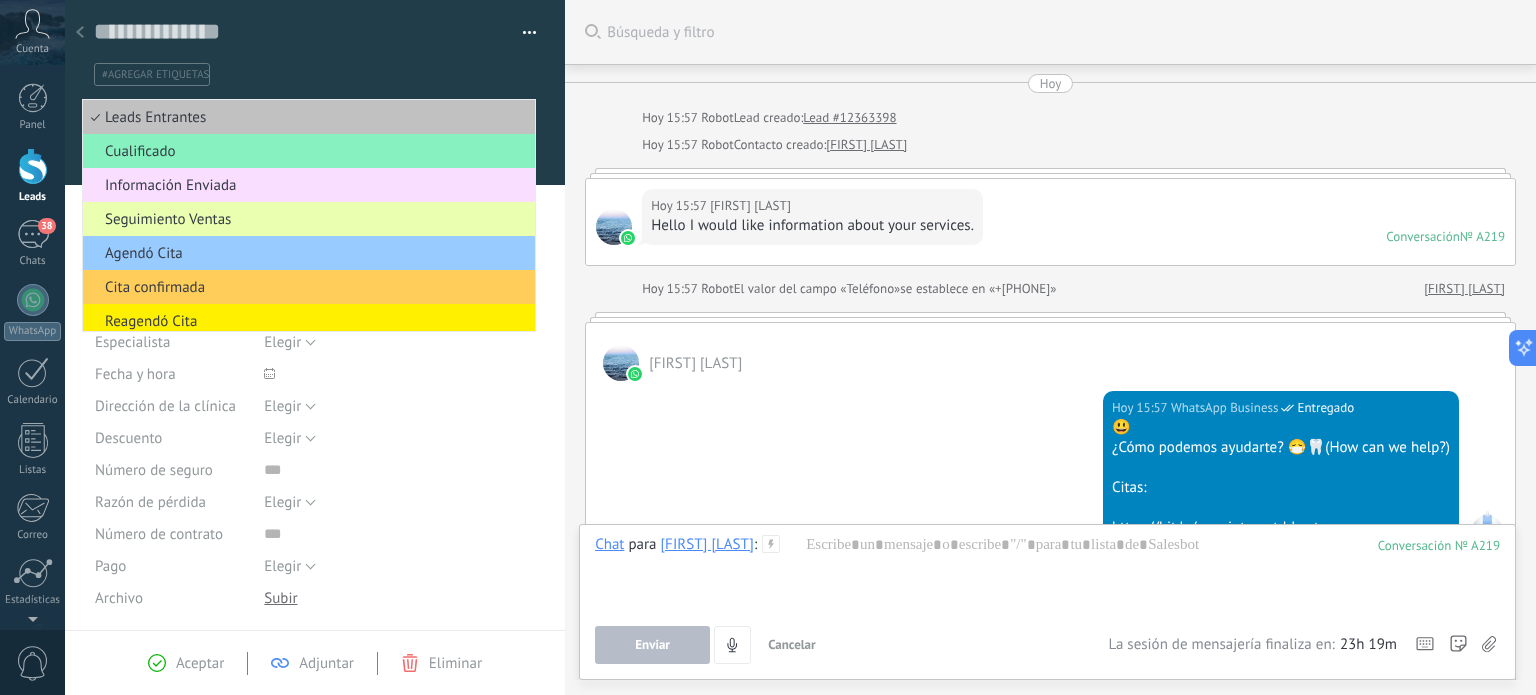 click on "#agregar etiquetas" at bounding box center [311, 74] 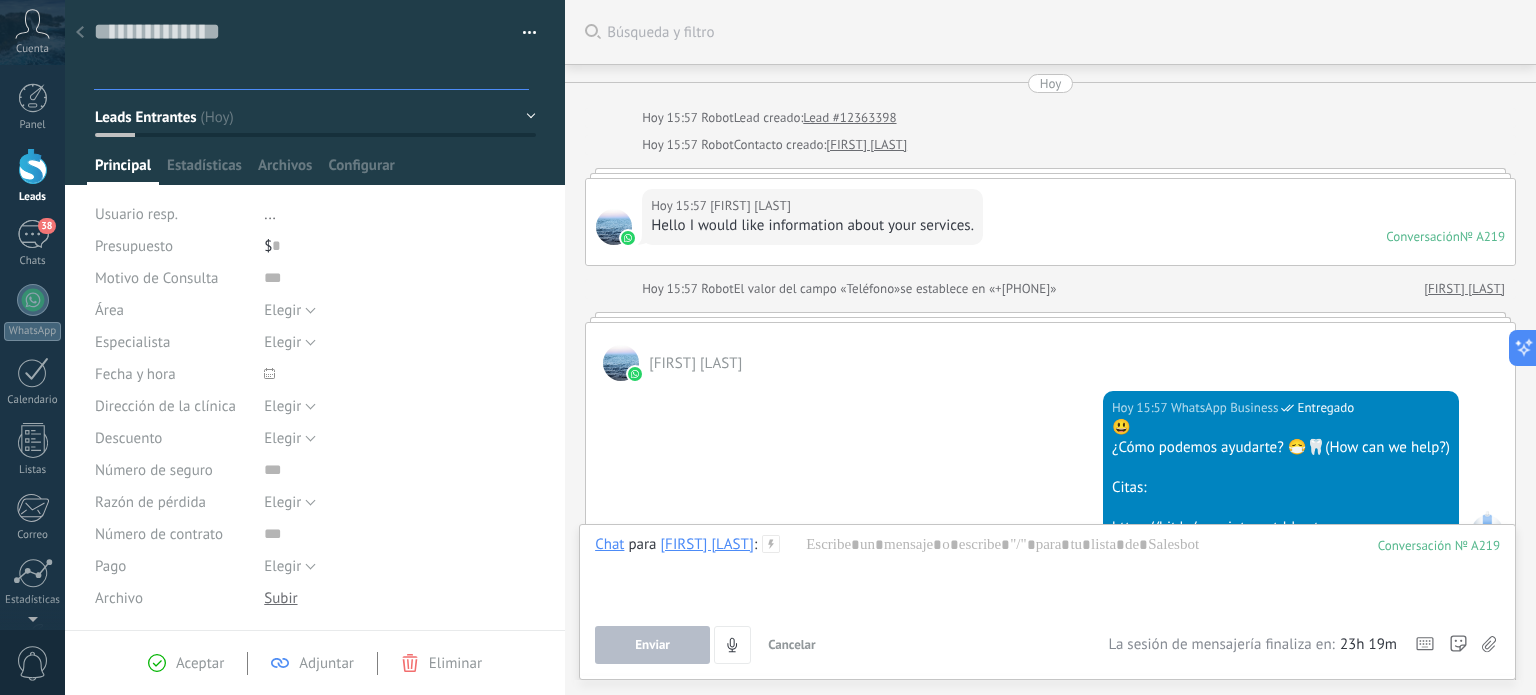 click at bounding box center [80, 33] 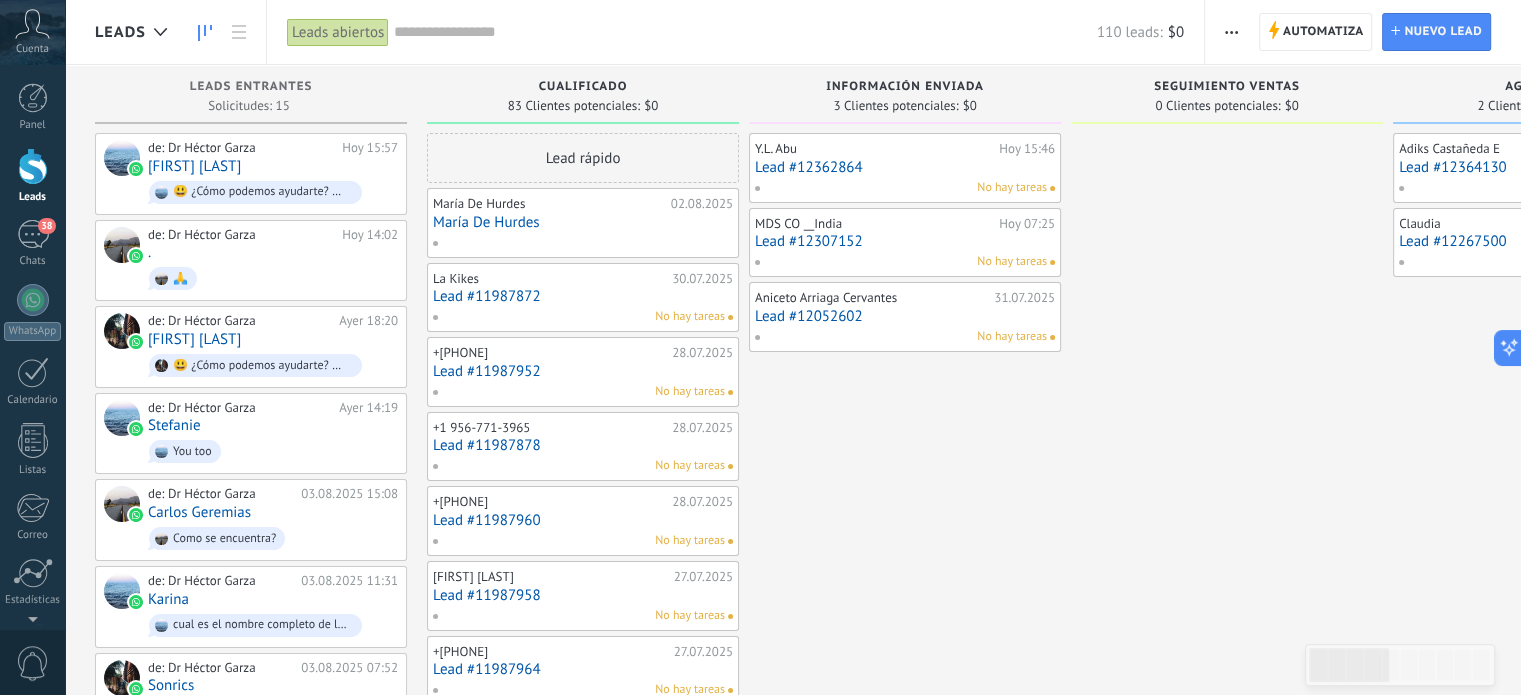 click 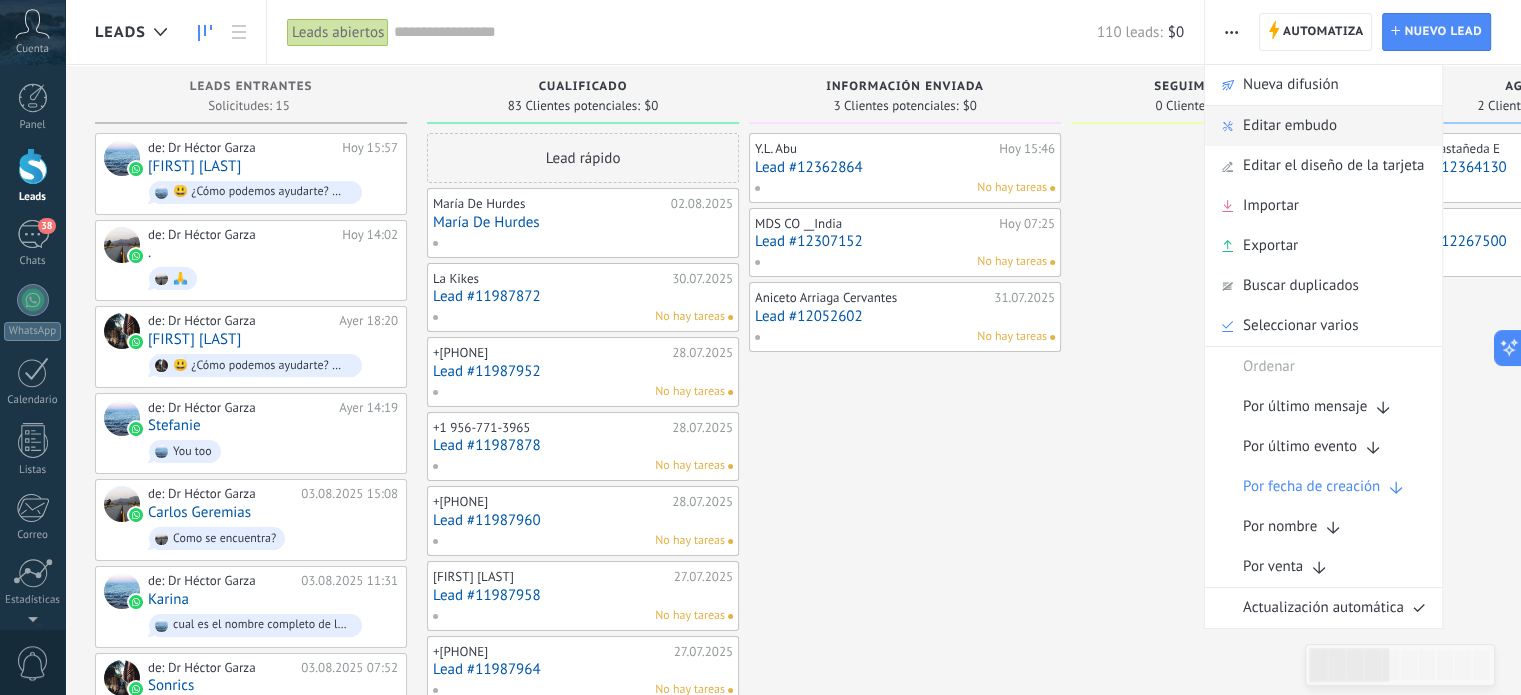 click on "Editar embudo" at bounding box center [1290, 126] 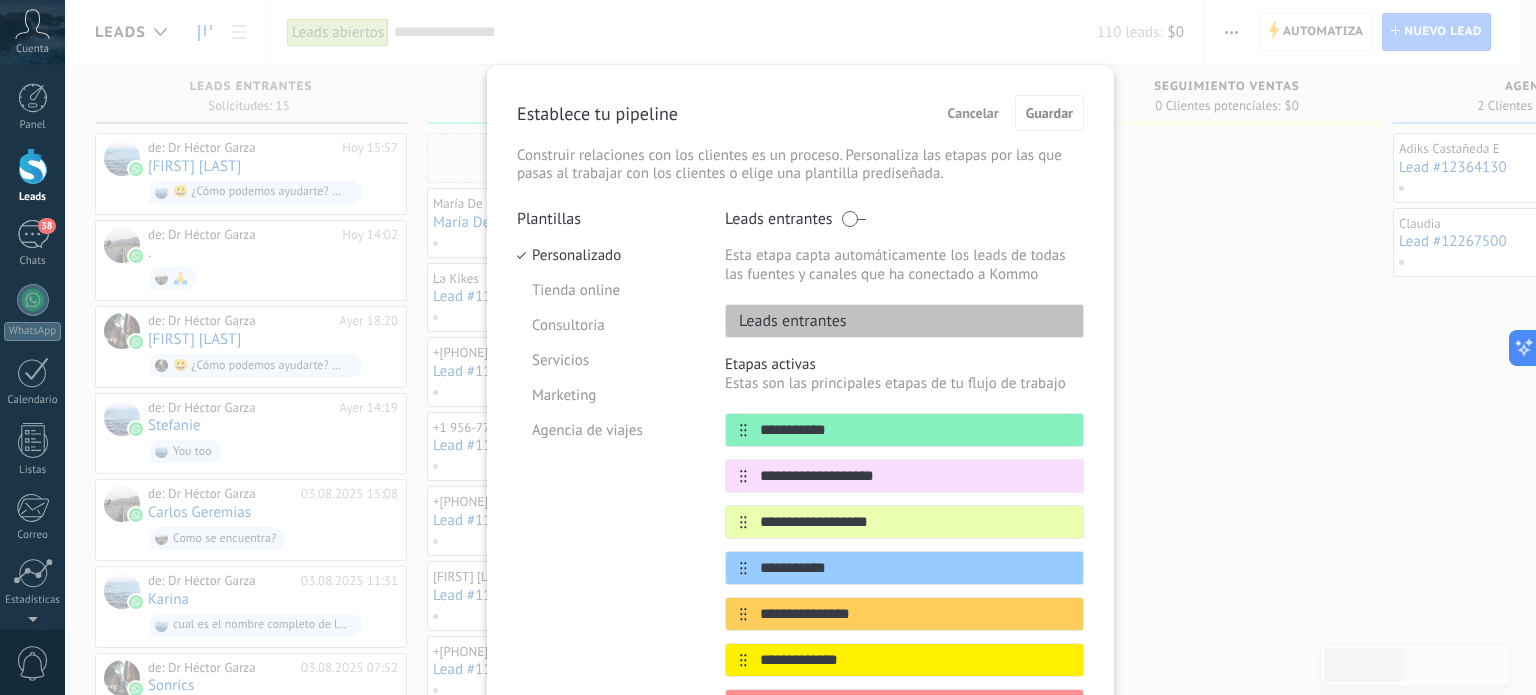scroll, scrollTop: 415, scrollLeft: 0, axis: vertical 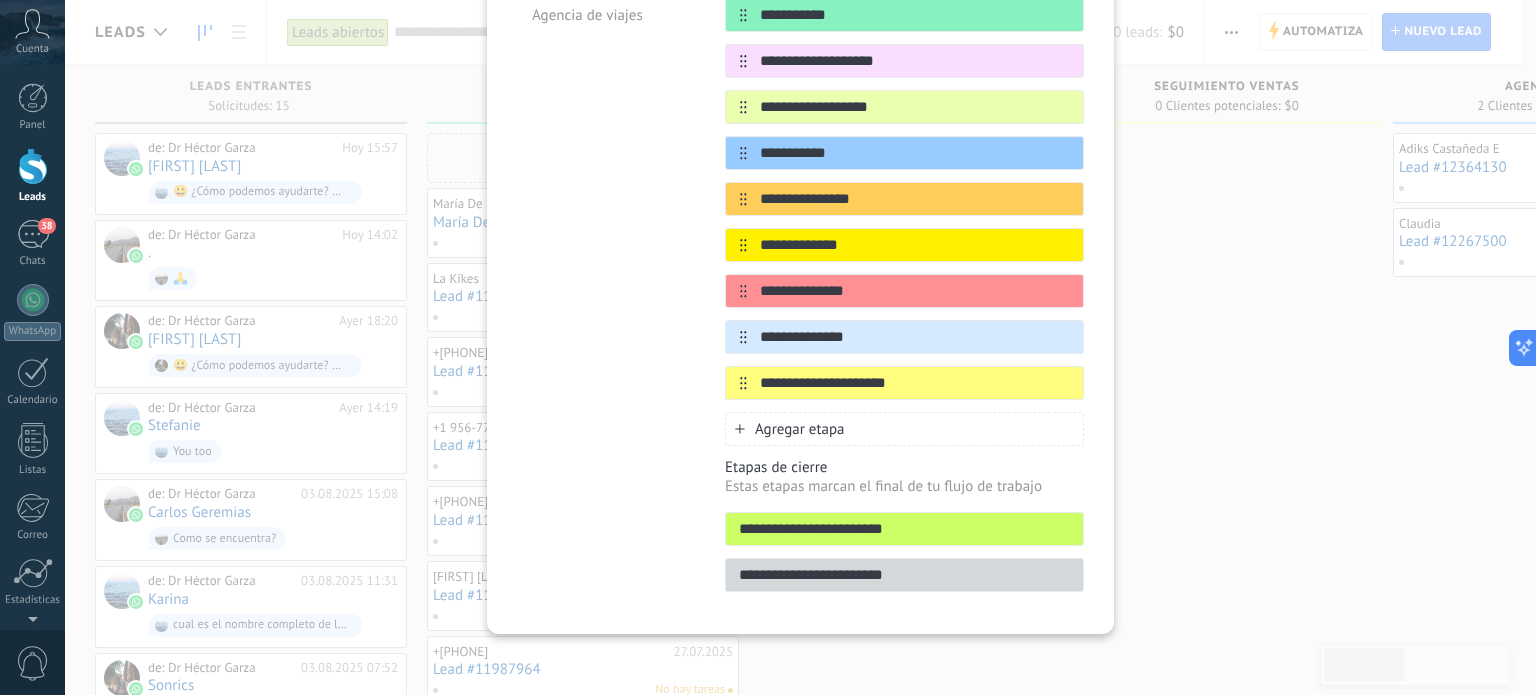 click on "Agregar etapa" at bounding box center [800, 429] 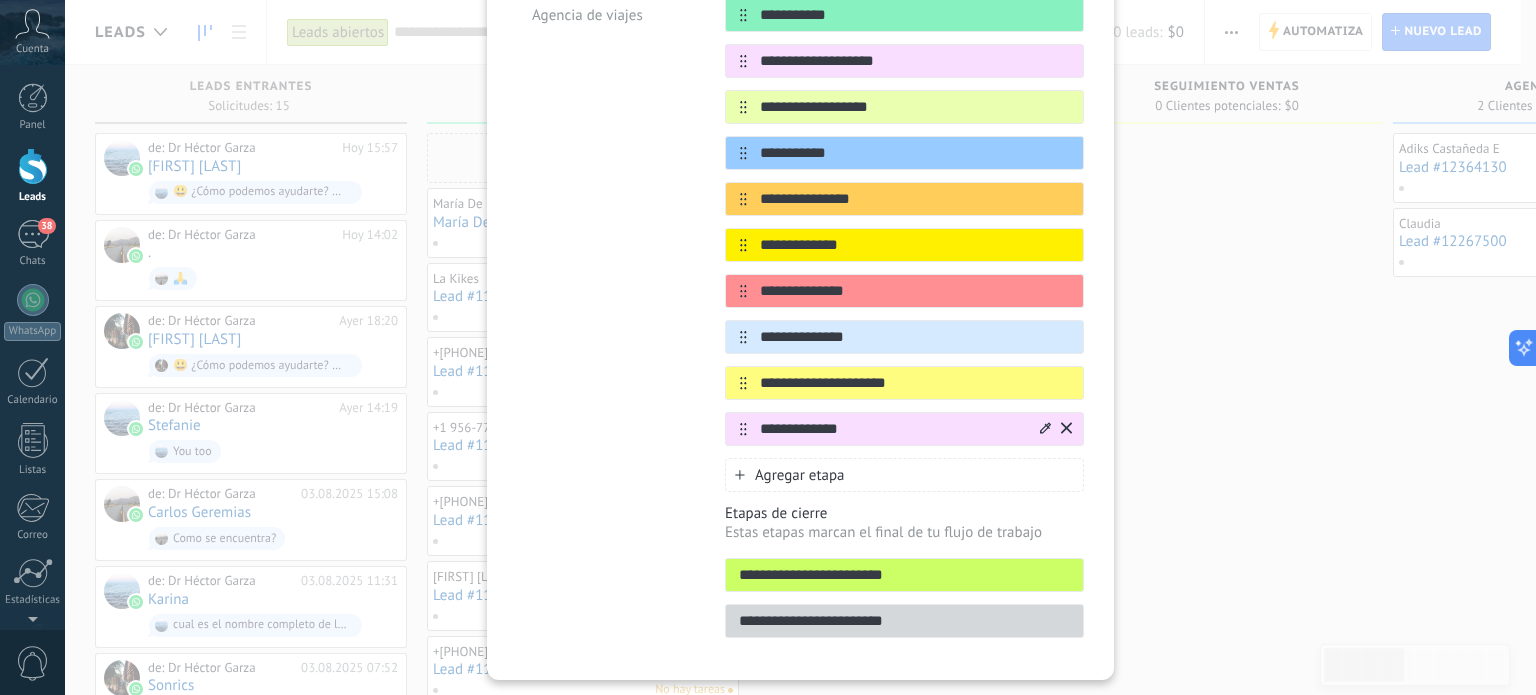 type on "**********" 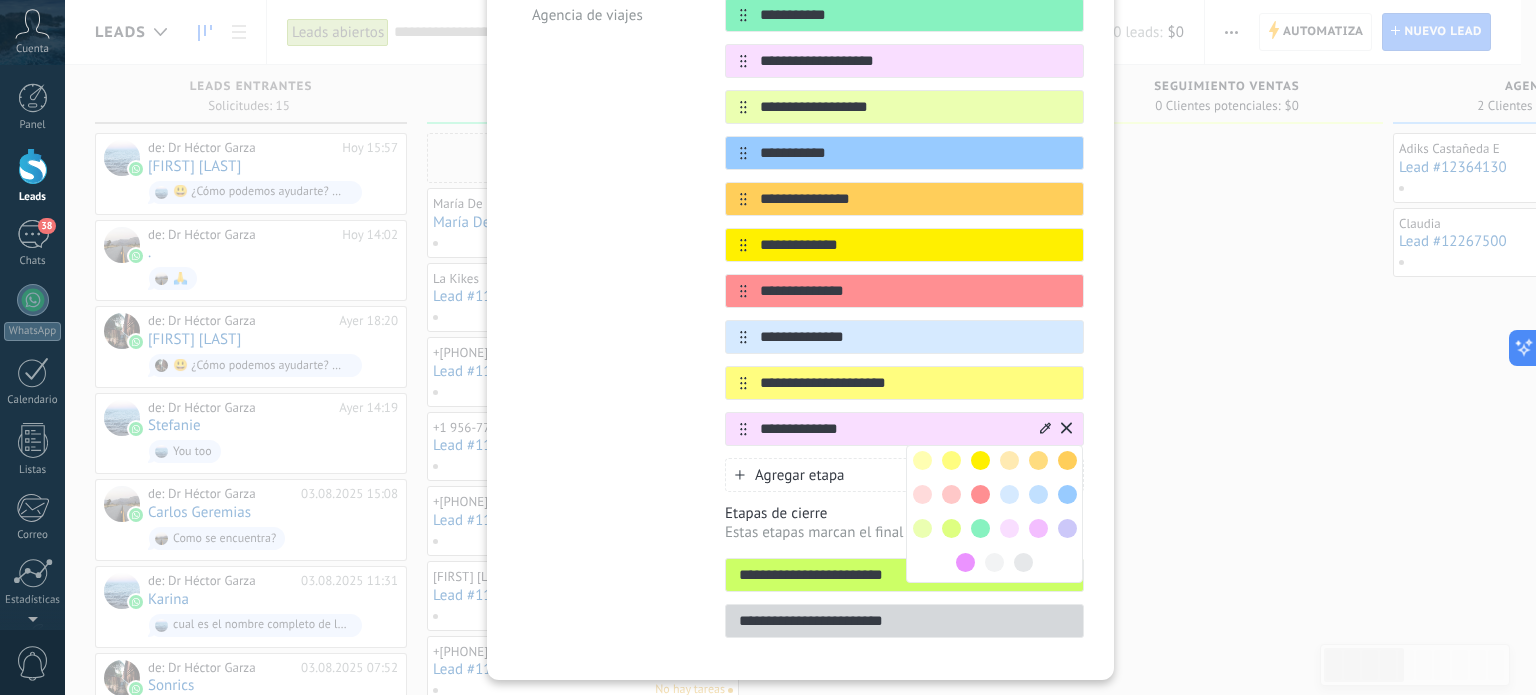 click at bounding box center (980, 494) 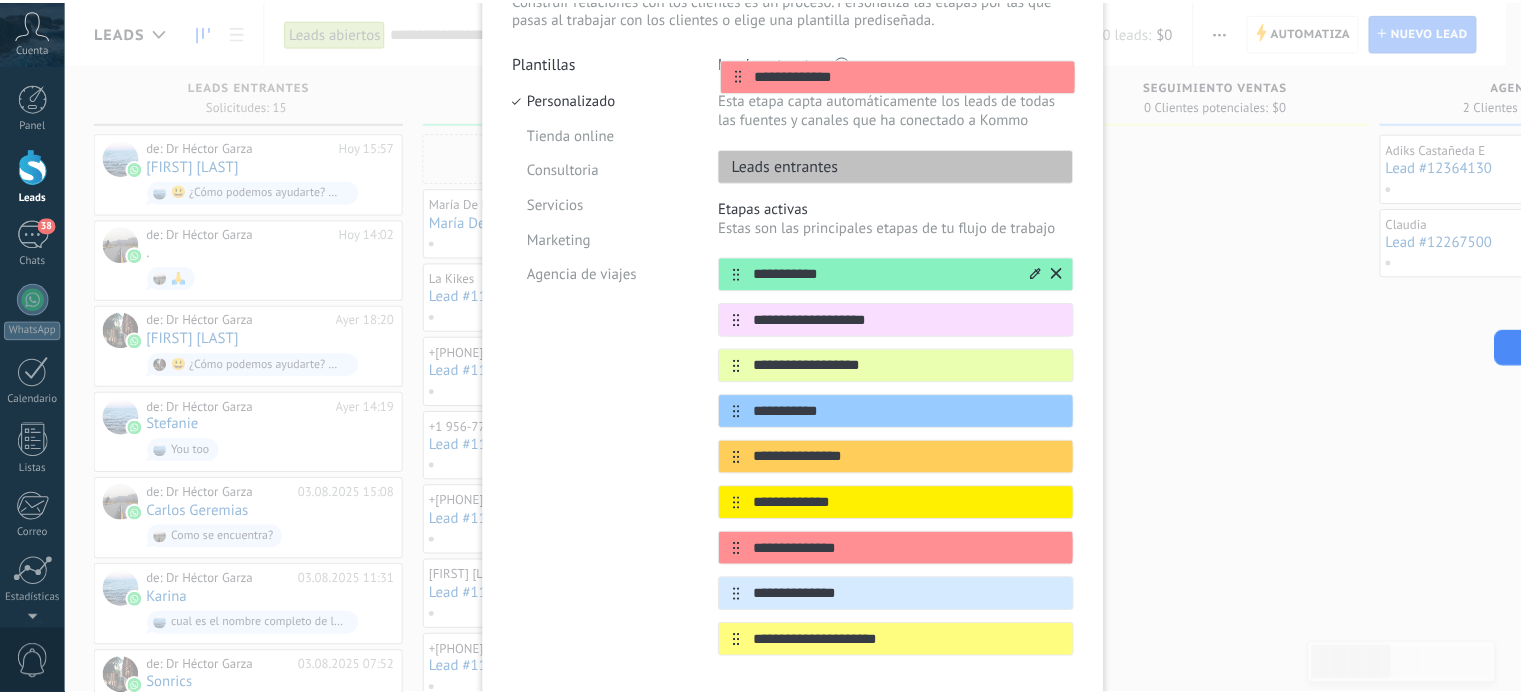 scroll, scrollTop: 0, scrollLeft: 0, axis: both 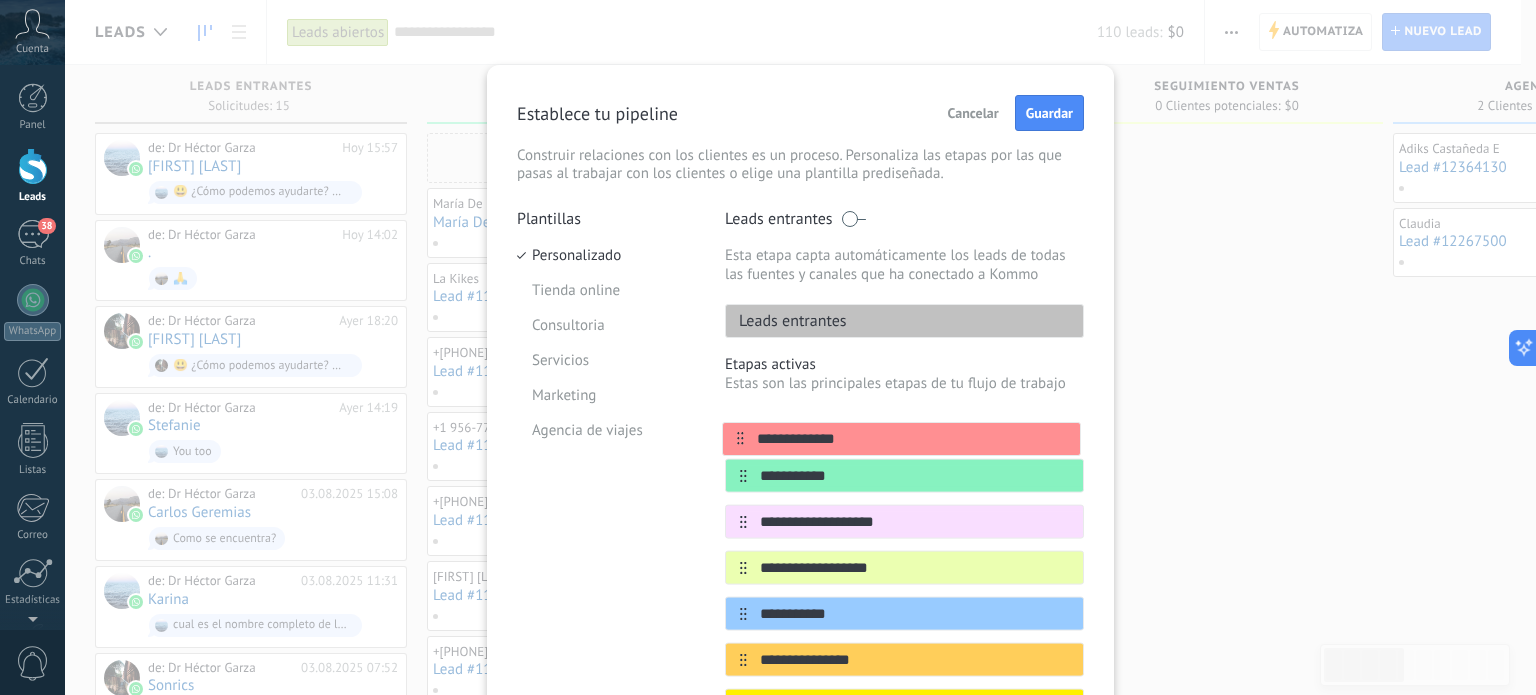 click on "**********" at bounding box center (904, 637) 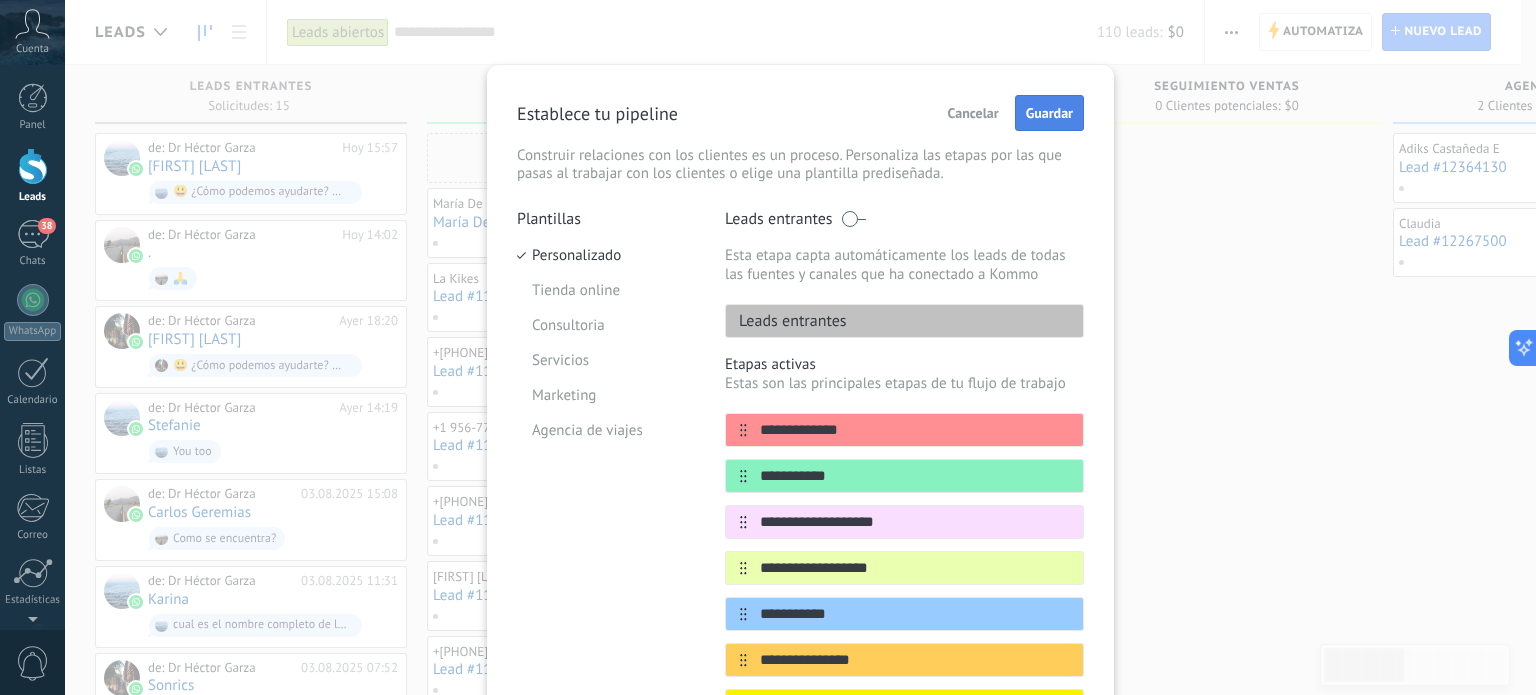 click on "Guardar" at bounding box center (1049, 113) 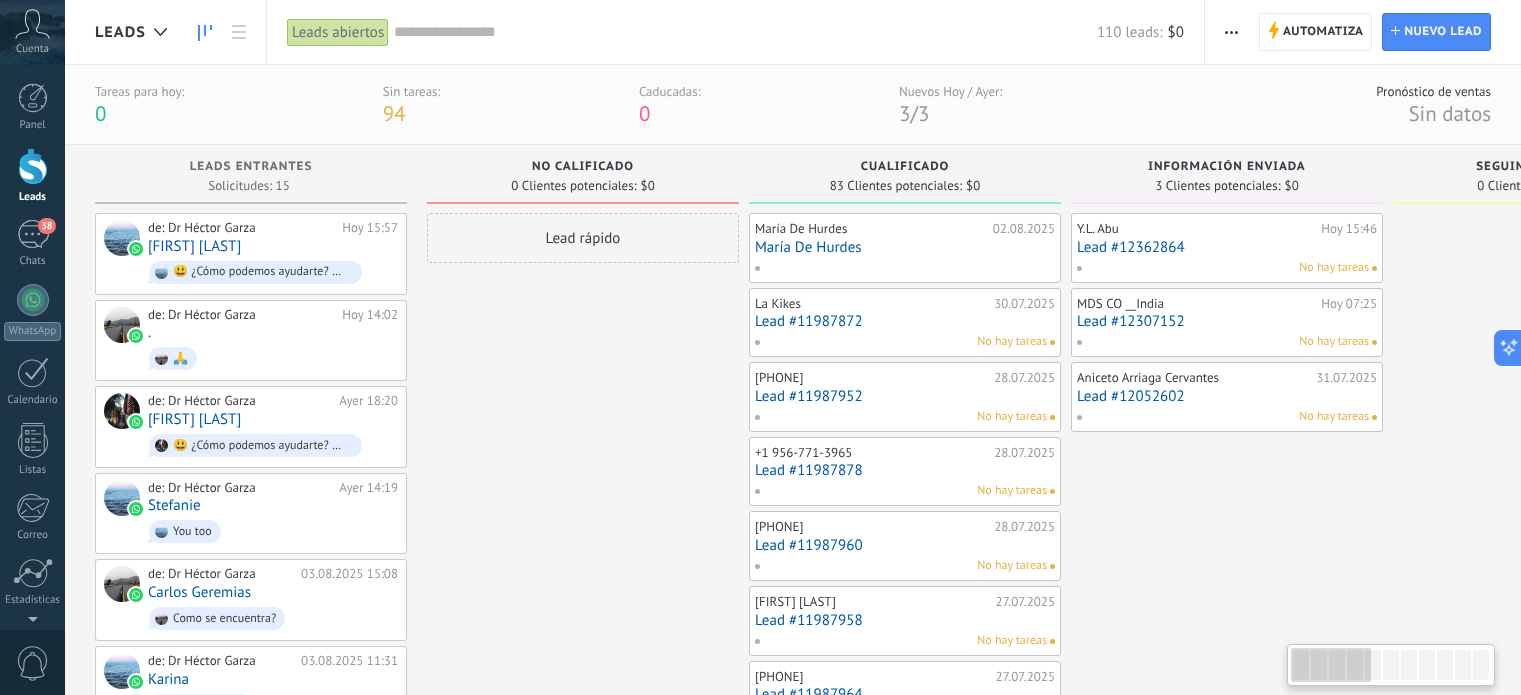 scroll, scrollTop: 0, scrollLeft: 0, axis: both 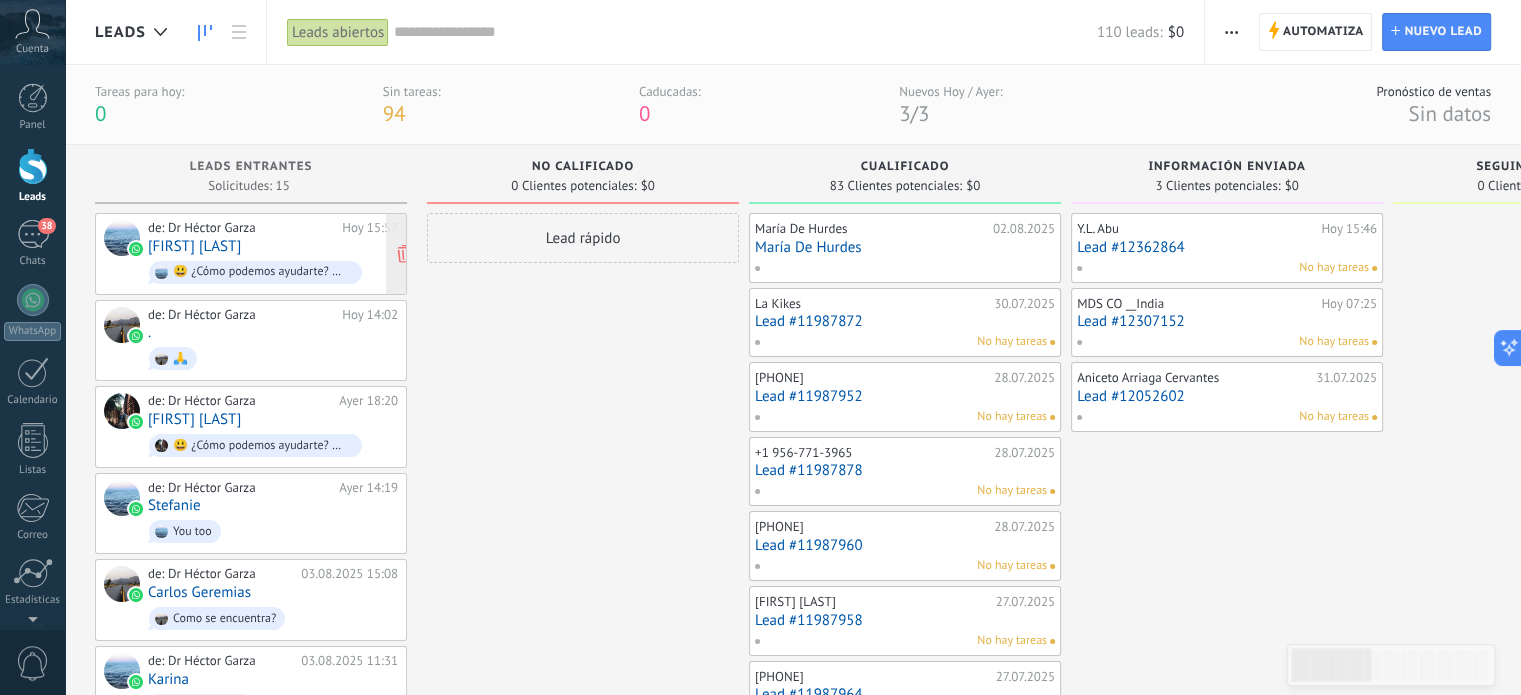 click on "[FIRST] [LAST]" at bounding box center (194, 246) 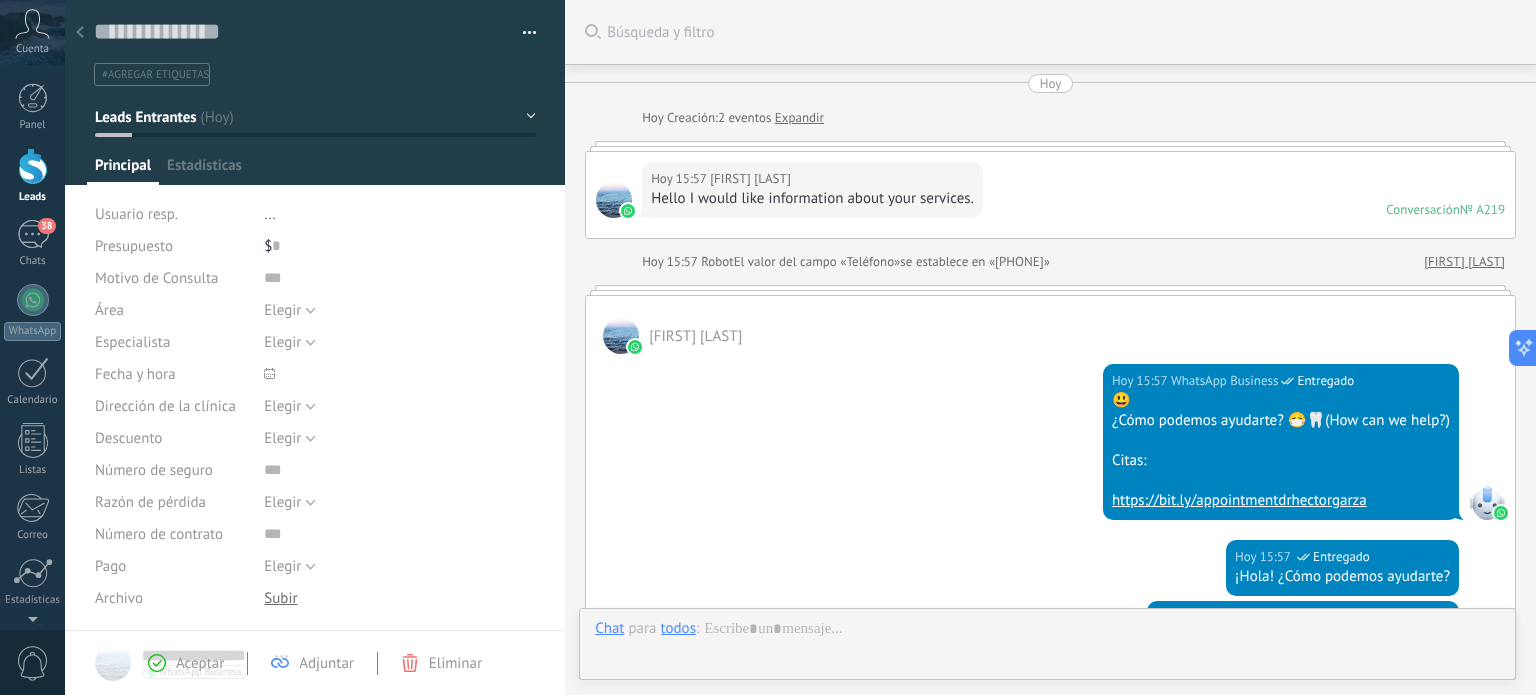 scroll, scrollTop: 29, scrollLeft: 0, axis: vertical 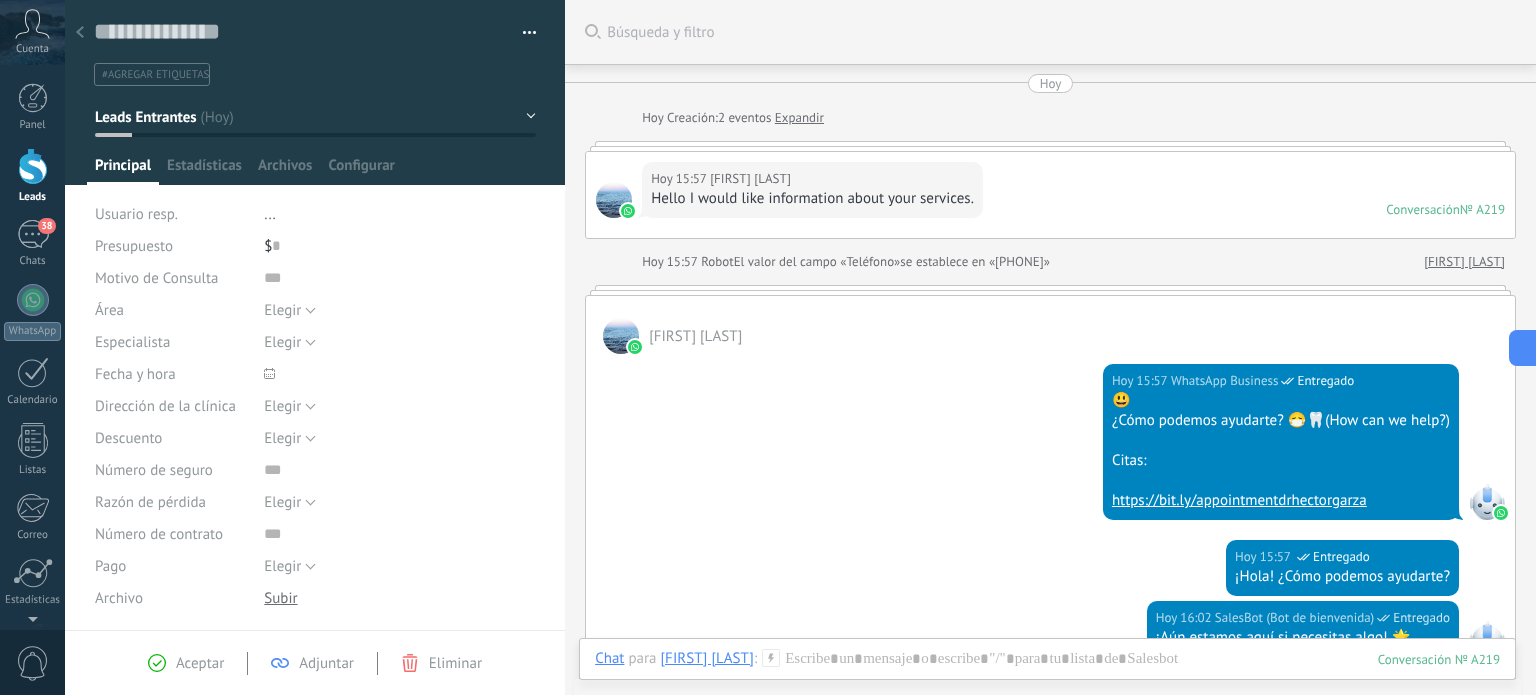 click at bounding box center (33, 166) 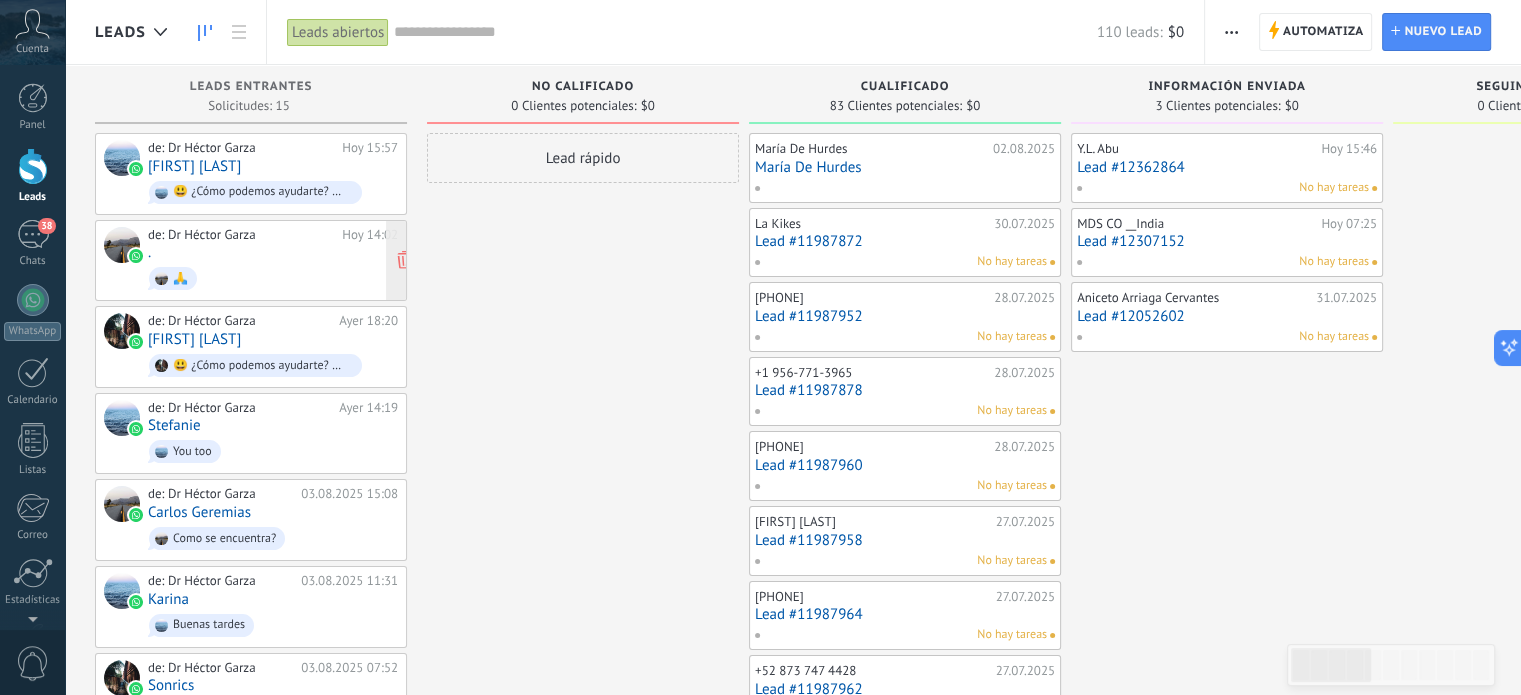 click on "de: Dr [LAST] [FIRST] Hoy 14:02 . 🙏" at bounding box center [273, 261] 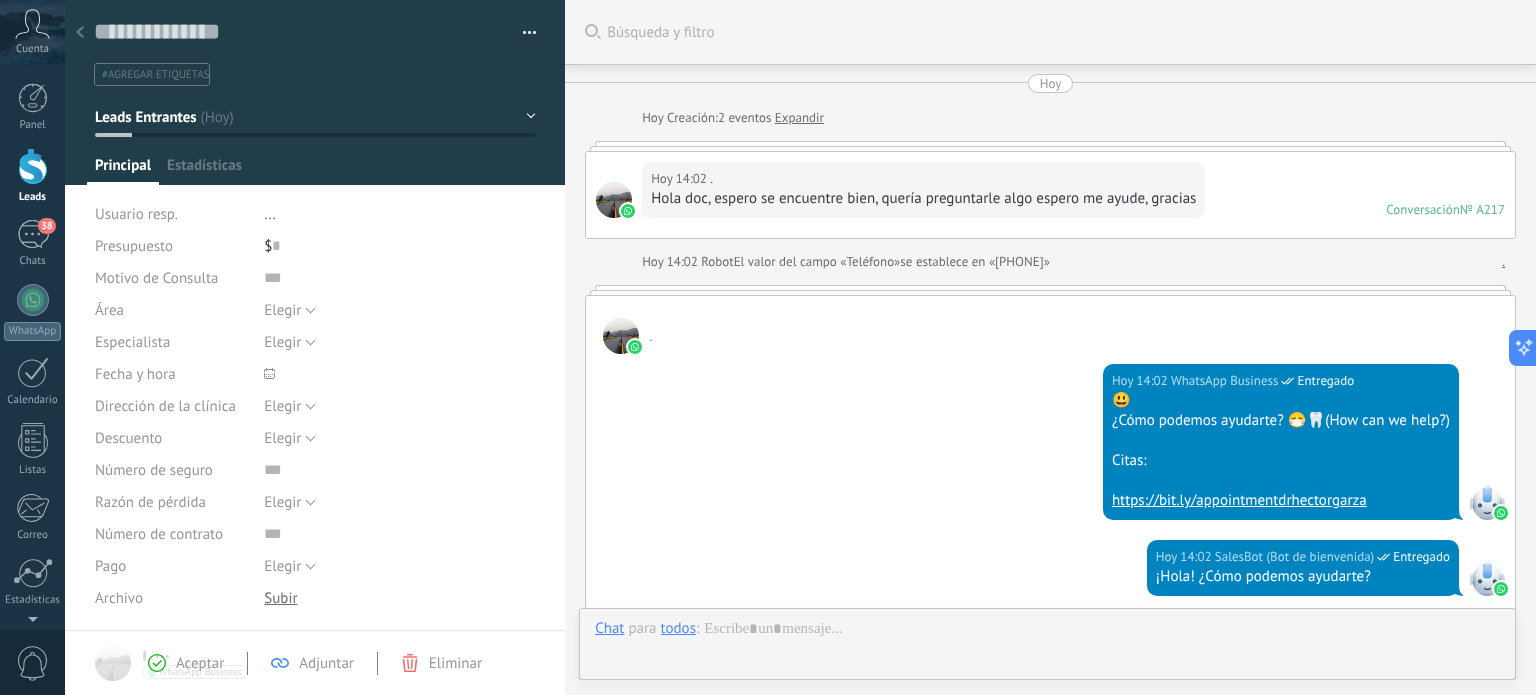 scroll, scrollTop: 29, scrollLeft: 0, axis: vertical 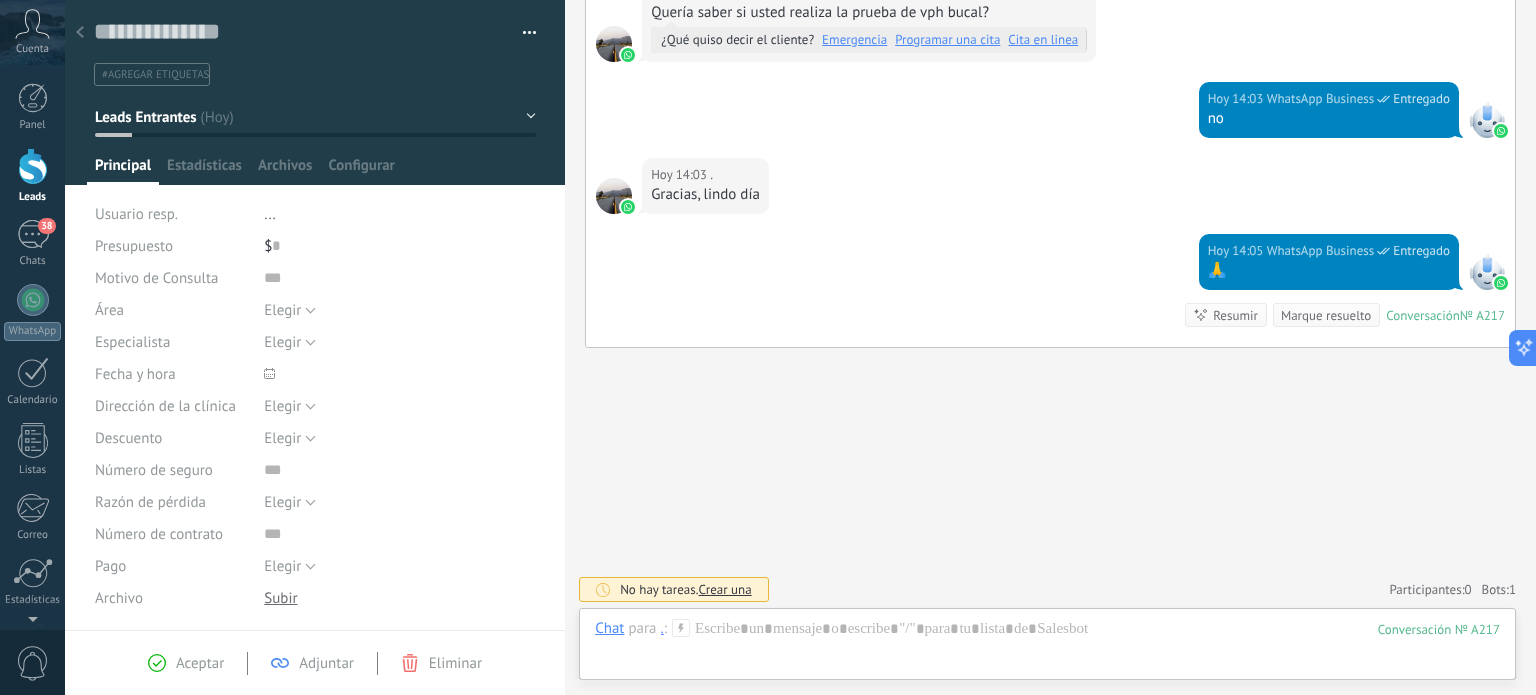 click on "Leads Entrantes" at bounding box center [315, 117] 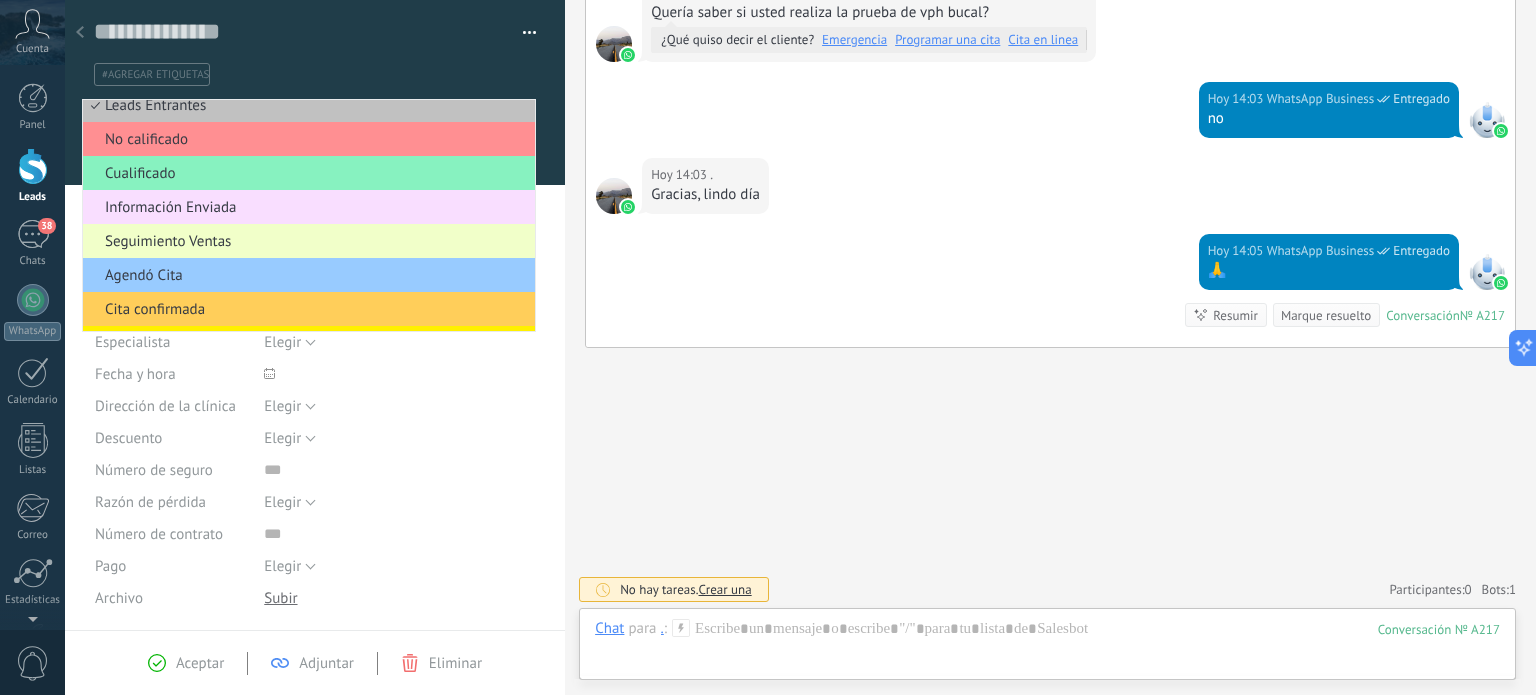 scroll, scrollTop: 15, scrollLeft: 0, axis: vertical 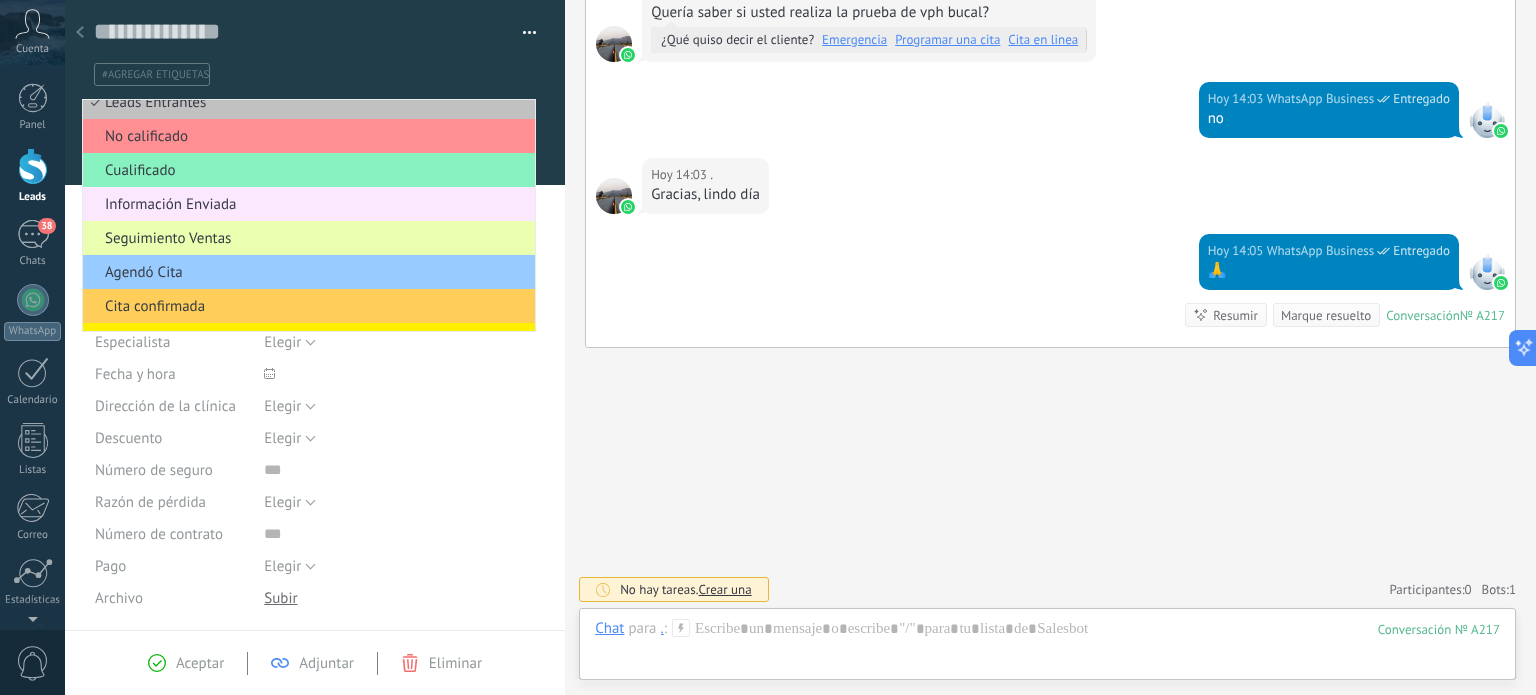 click on "Información Enviada" at bounding box center (306, 204) 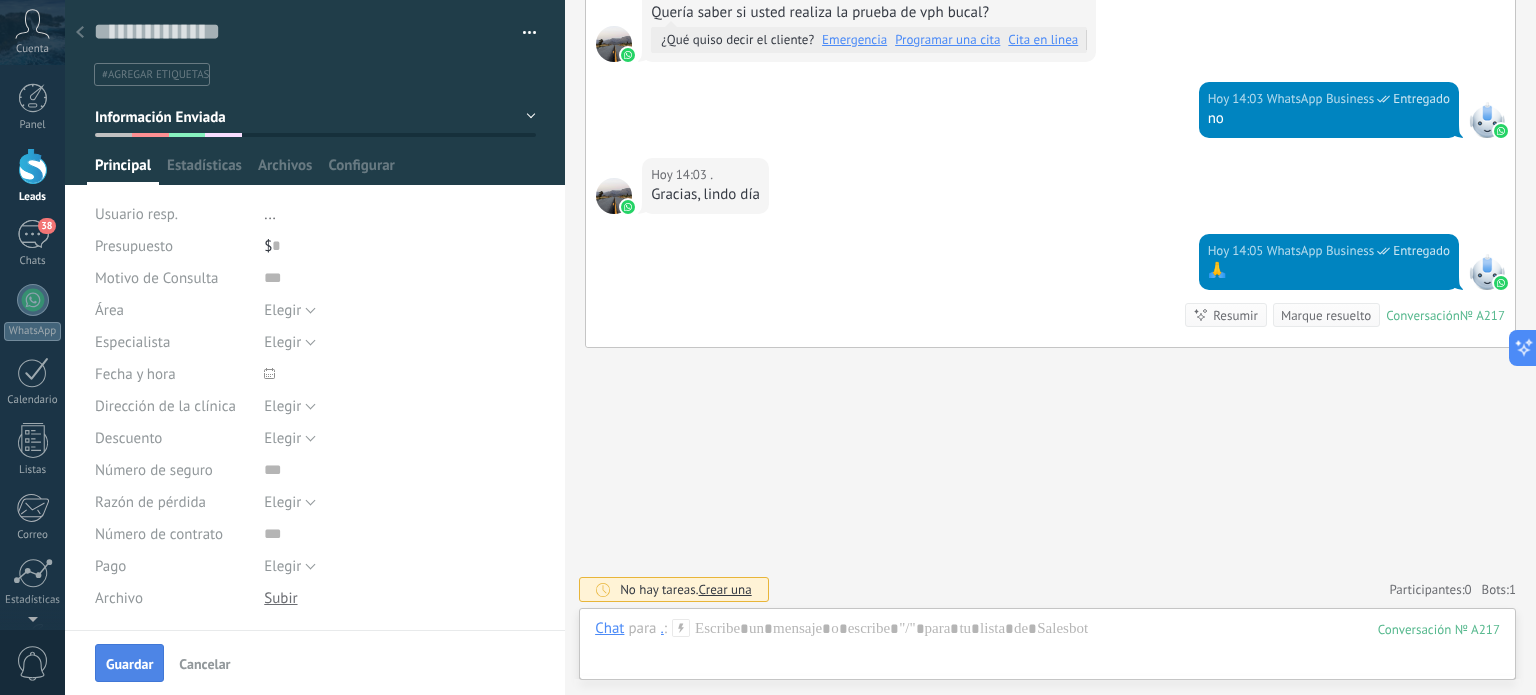 click on "Guardar" at bounding box center [129, 664] 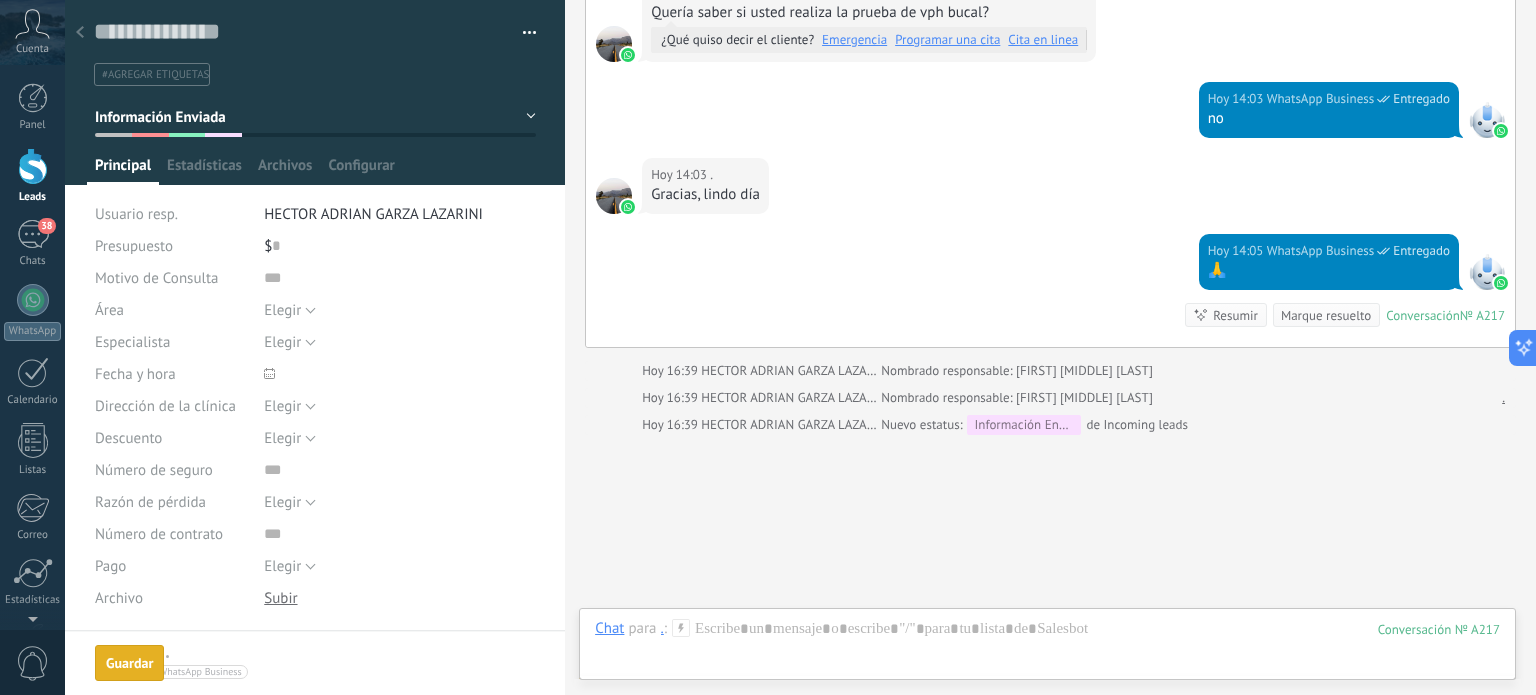 scroll, scrollTop: 803, scrollLeft: 0, axis: vertical 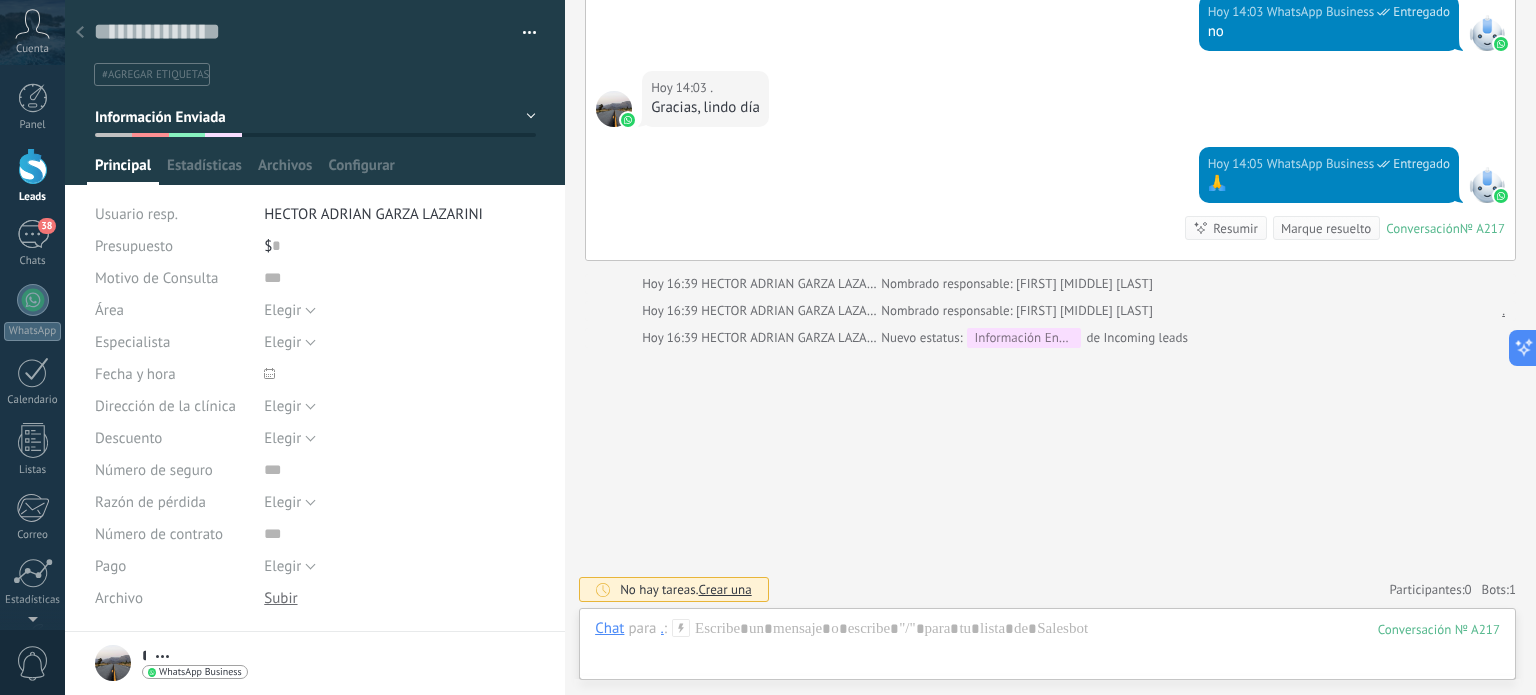 click at bounding box center (33, 166) 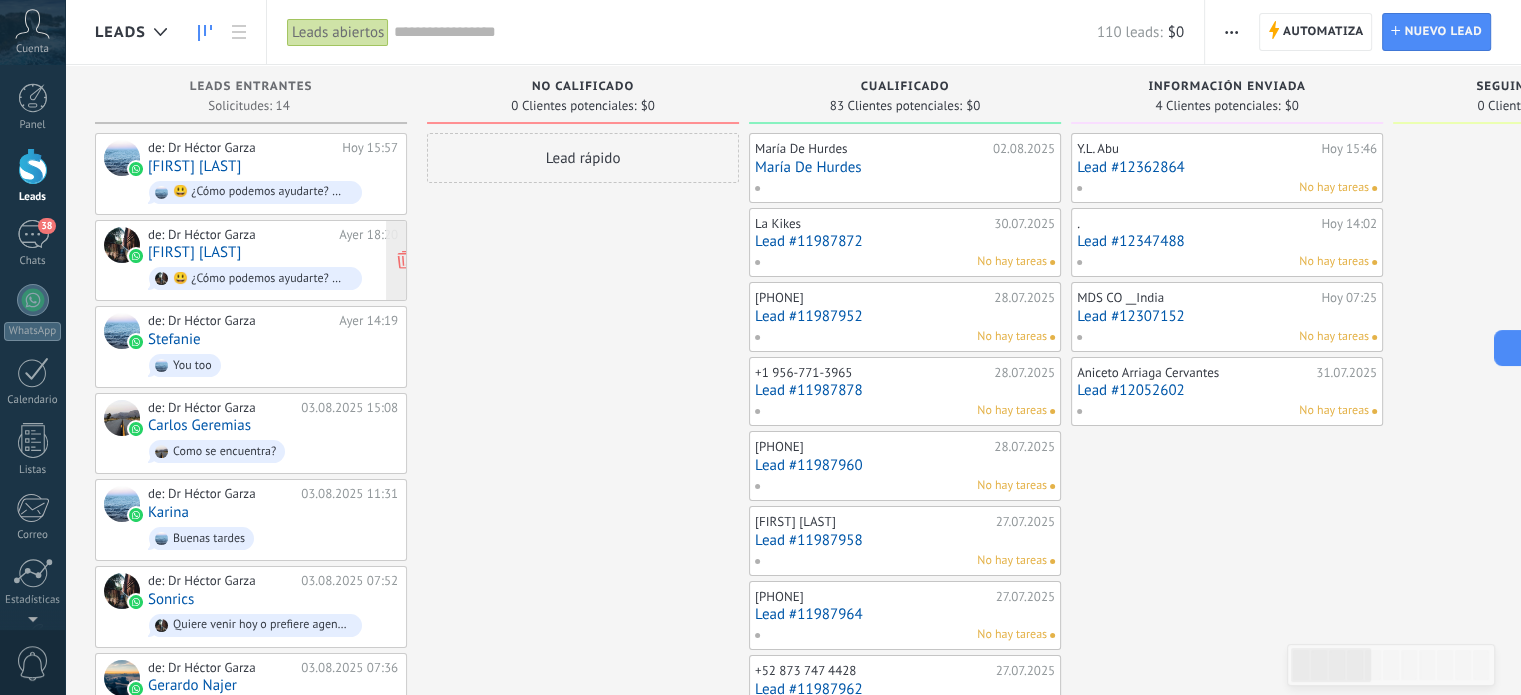 click on "de: Dr Héctor Garza" at bounding box center [240, 235] 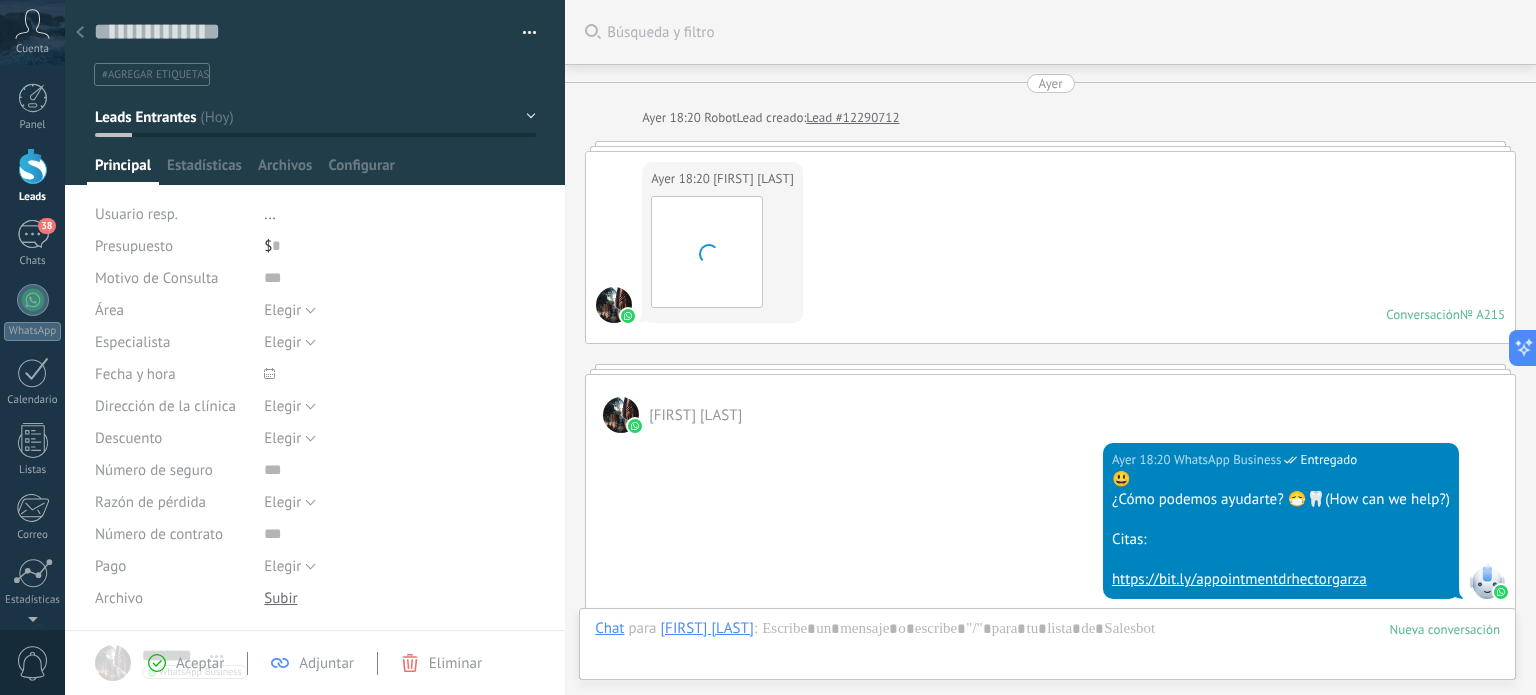 scroll, scrollTop: 29, scrollLeft: 0, axis: vertical 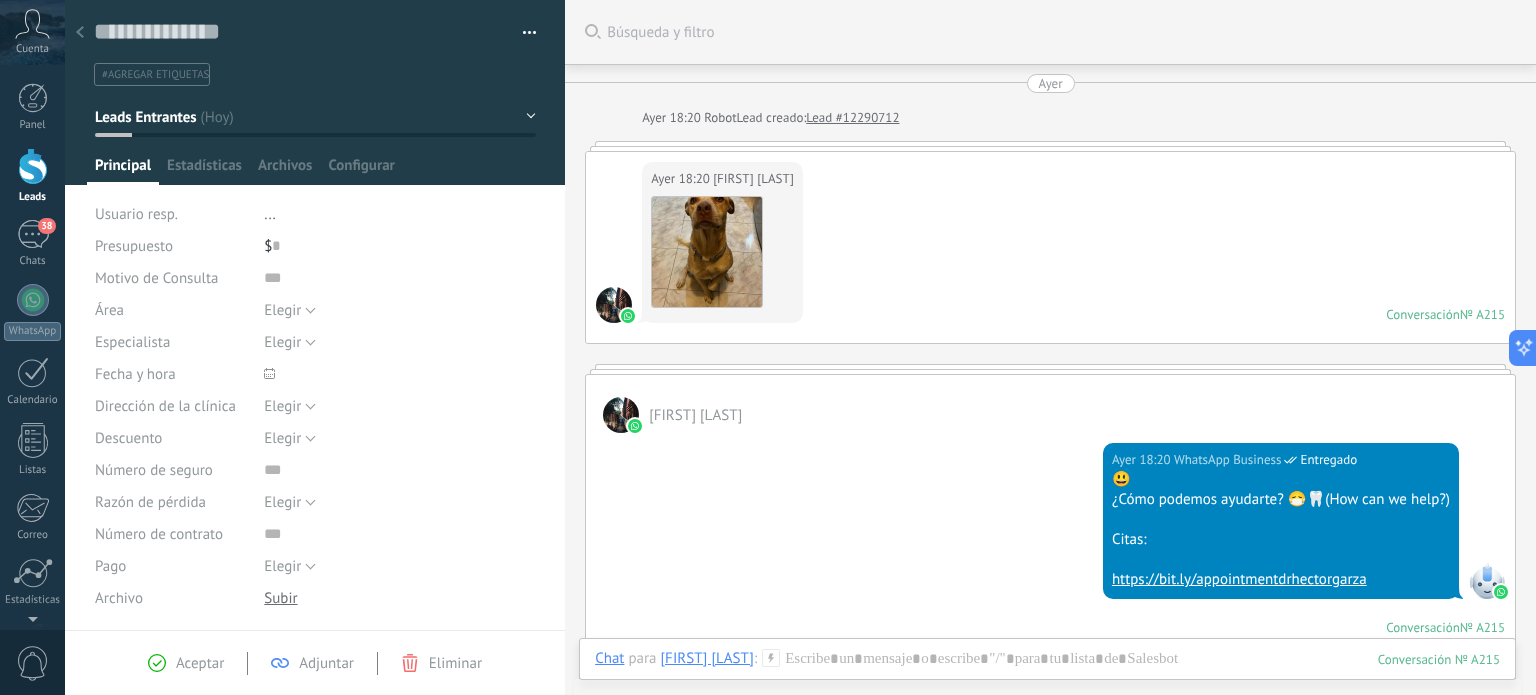 click at bounding box center (315, 92) 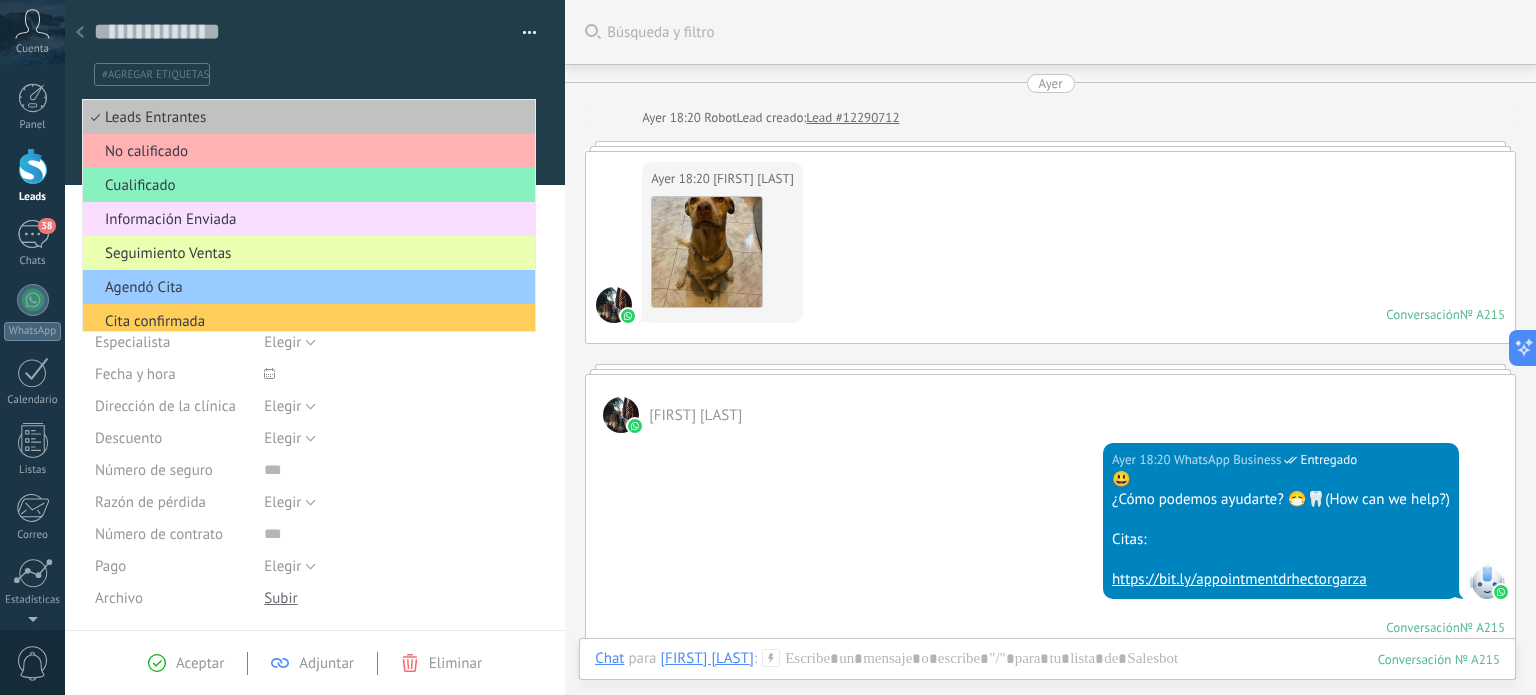 click on "No calificado" at bounding box center (306, 151) 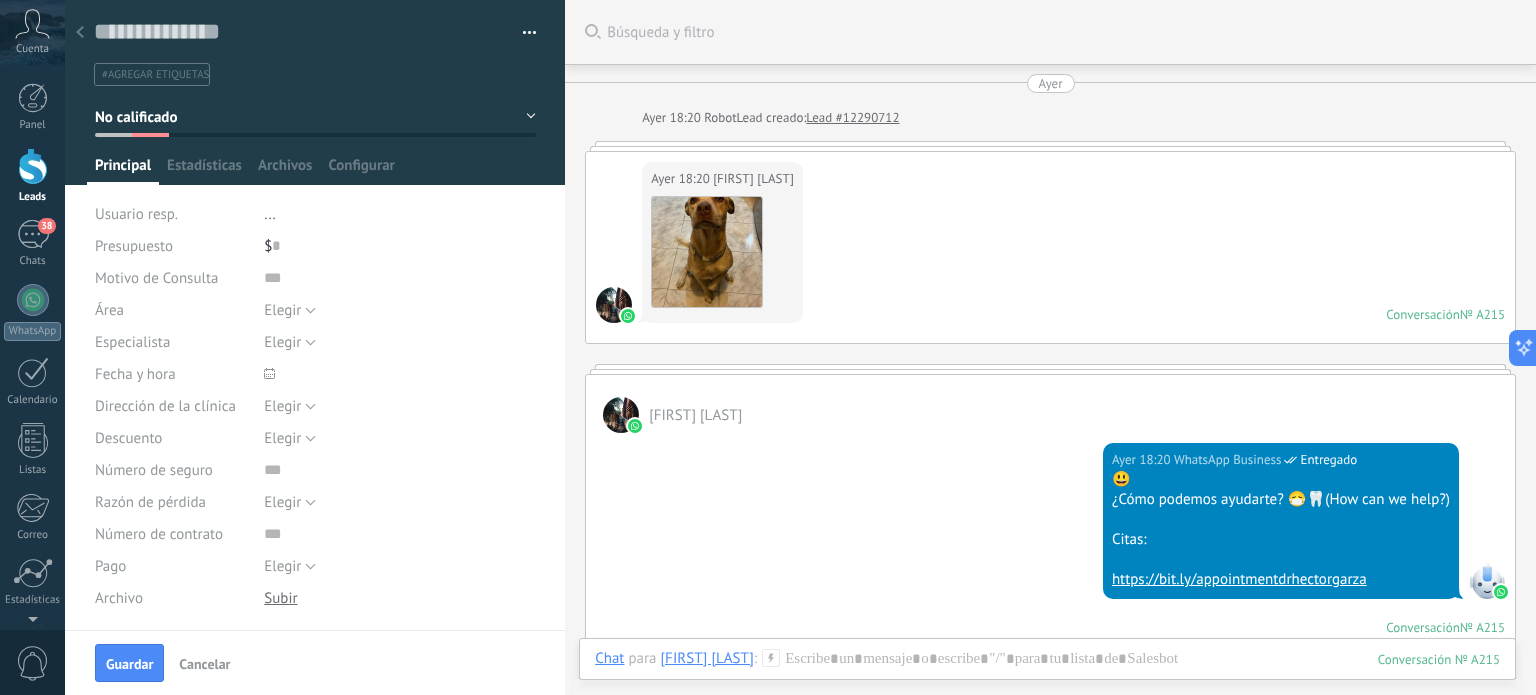 click at bounding box center [33, 166] 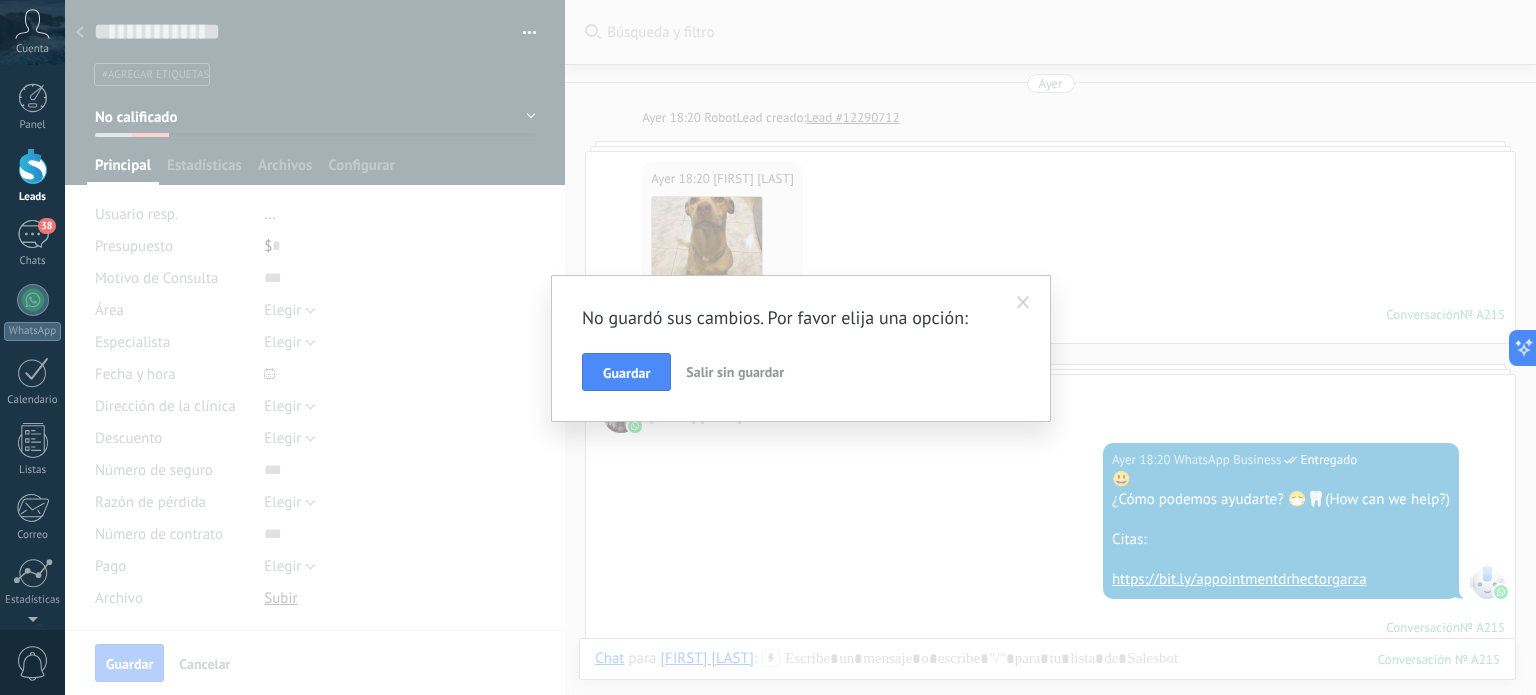 click at bounding box center (1023, 303) 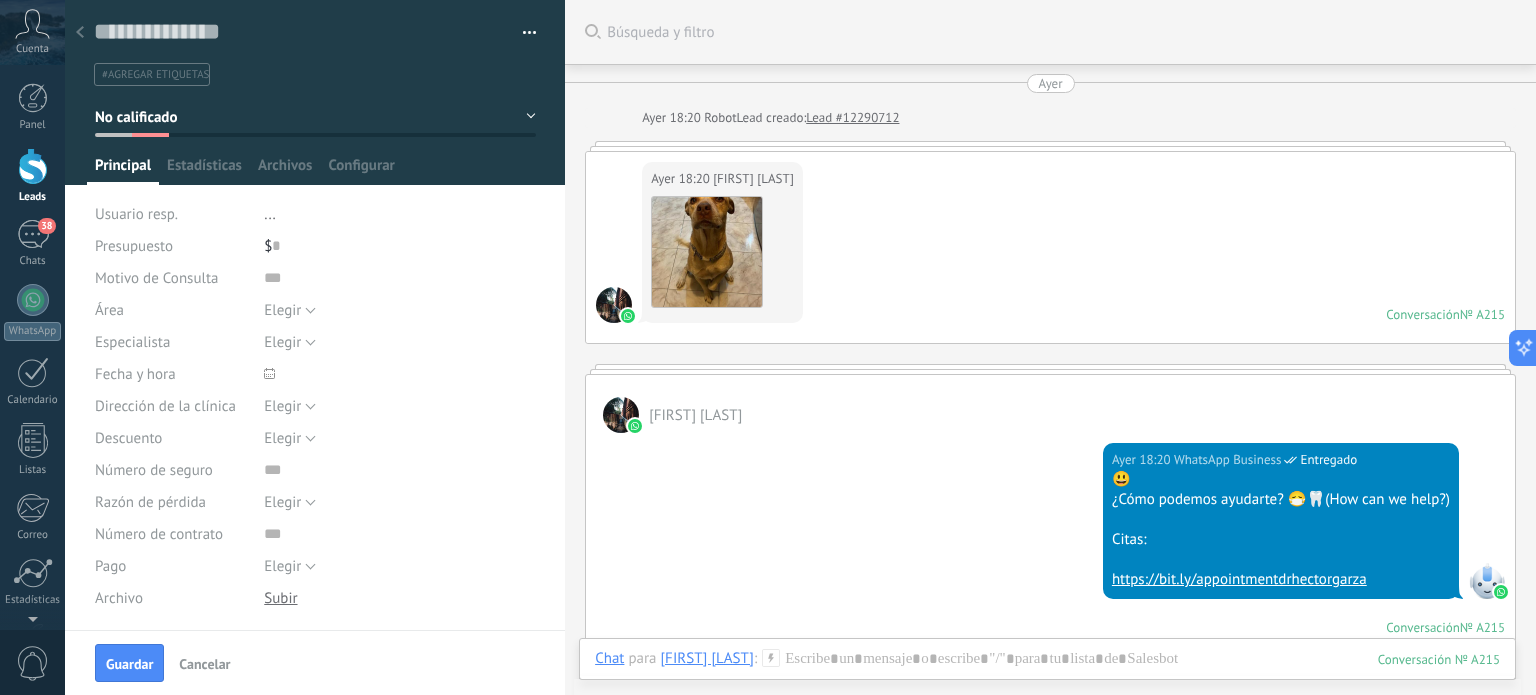 click at bounding box center (33, 166) 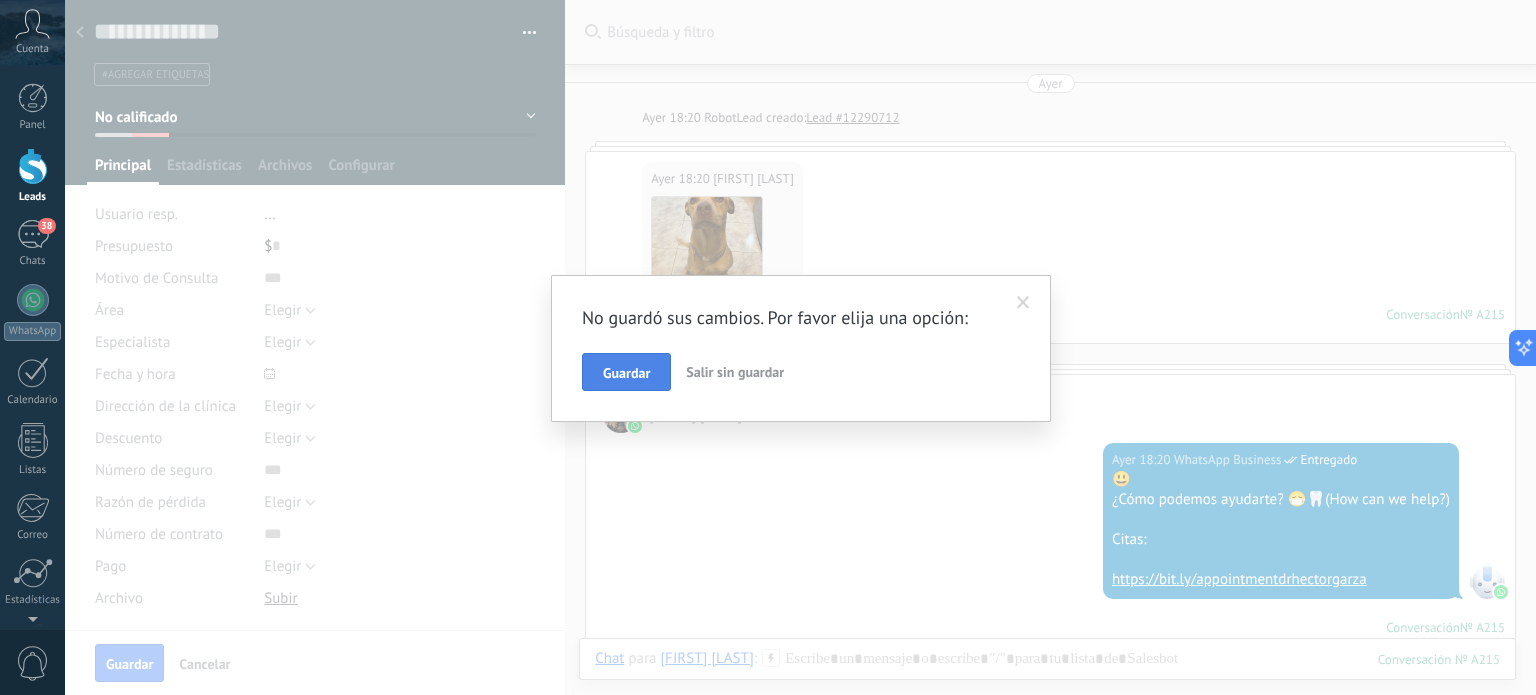 click on "Guardar" at bounding box center (626, 373) 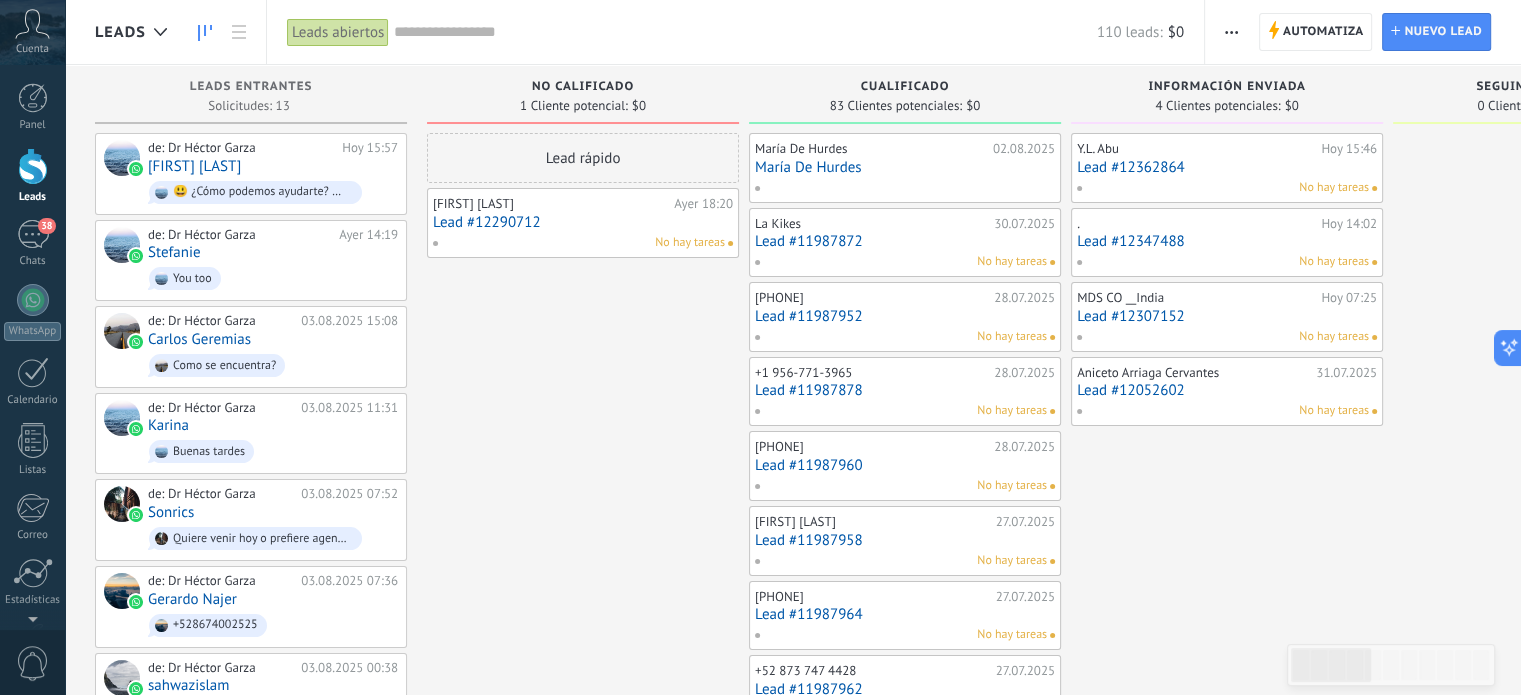 drag, startPoint x: 504, startPoint y: 95, endPoint x: 824, endPoint y: 99, distance: 320.025 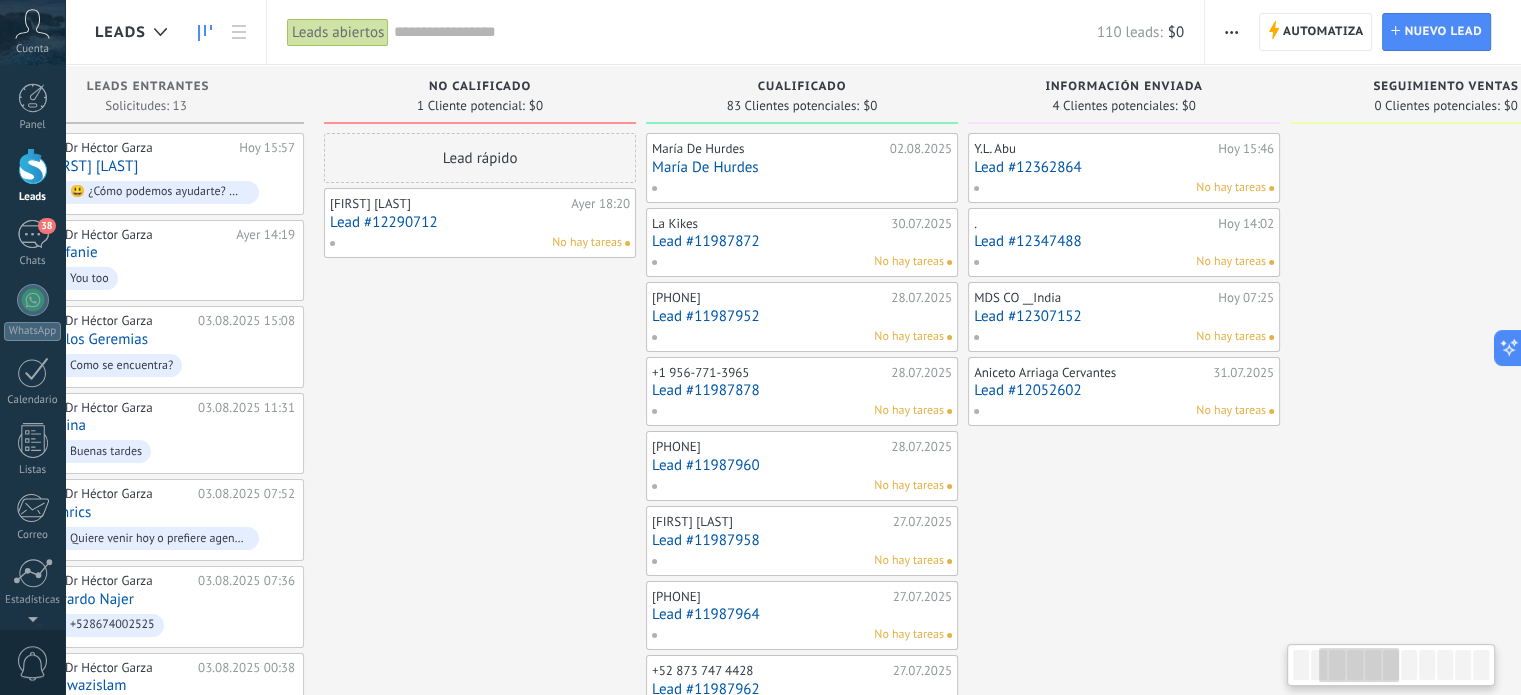 scroll, scrollTop: 0, scrollLeft: 102, axis: horizontal 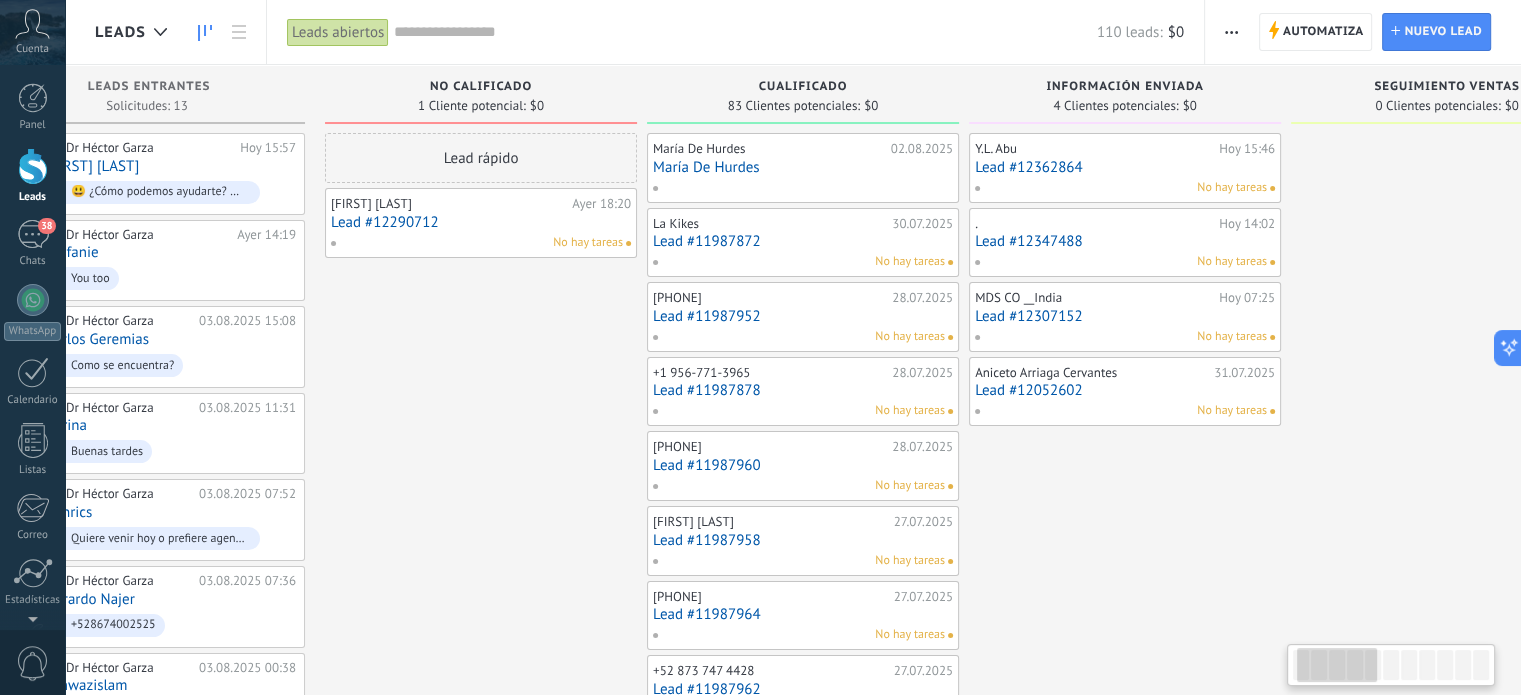 drag, startPoint x: 580, startPoint y: 77, endPoint x: 1424, endPoint y: 155, distance: 847.5966 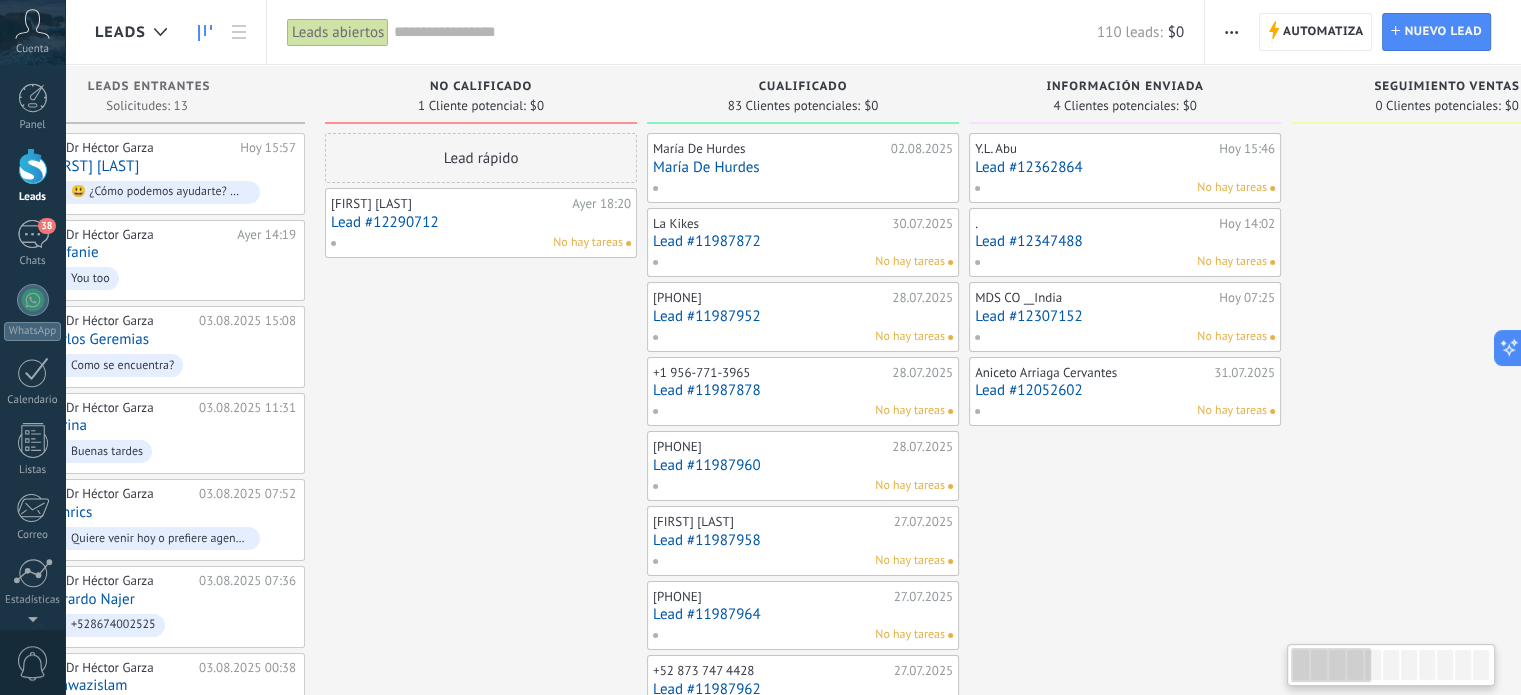 scroll, scrollTop: 0, scrollLeft: 0, axis: both 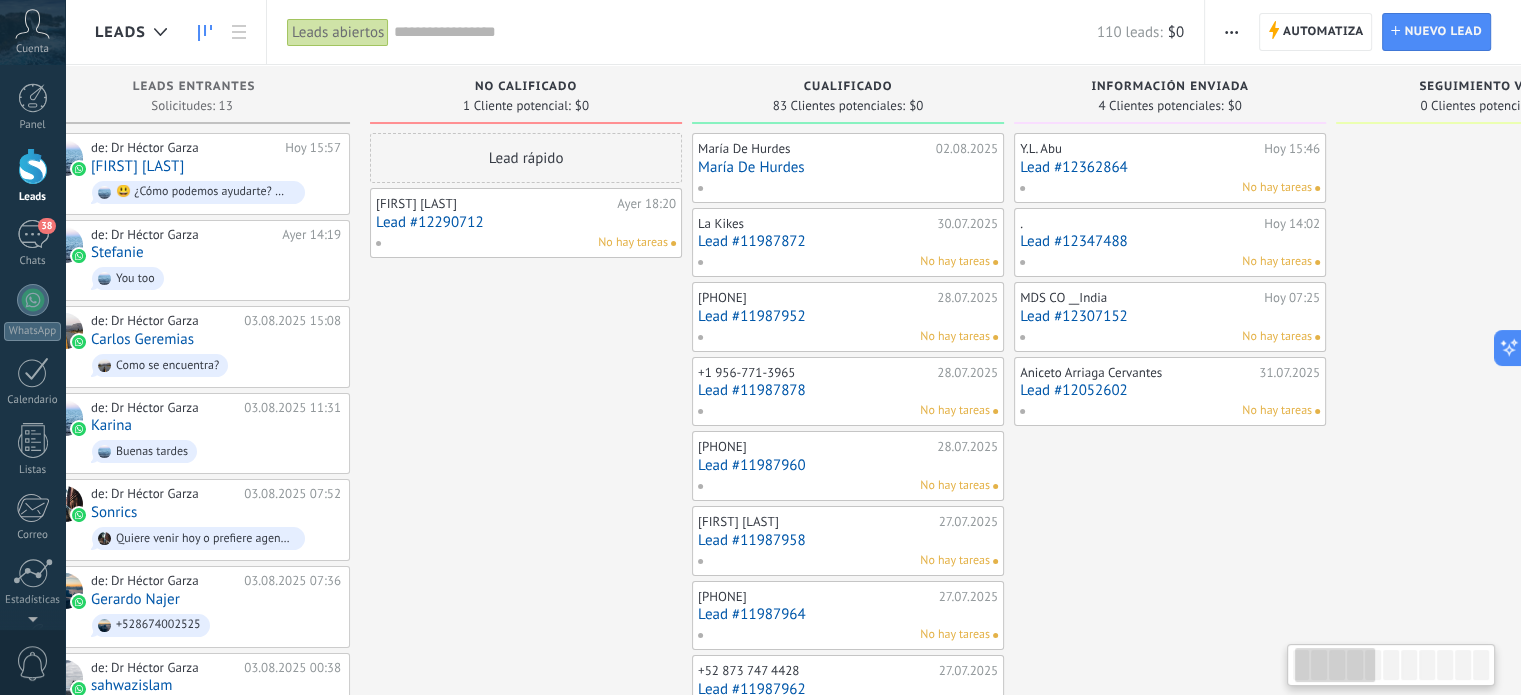 drag, startPoint x: 493, startPoint y: 95, endPoint x: 576, endPoint y: 99, distance: 83.09633 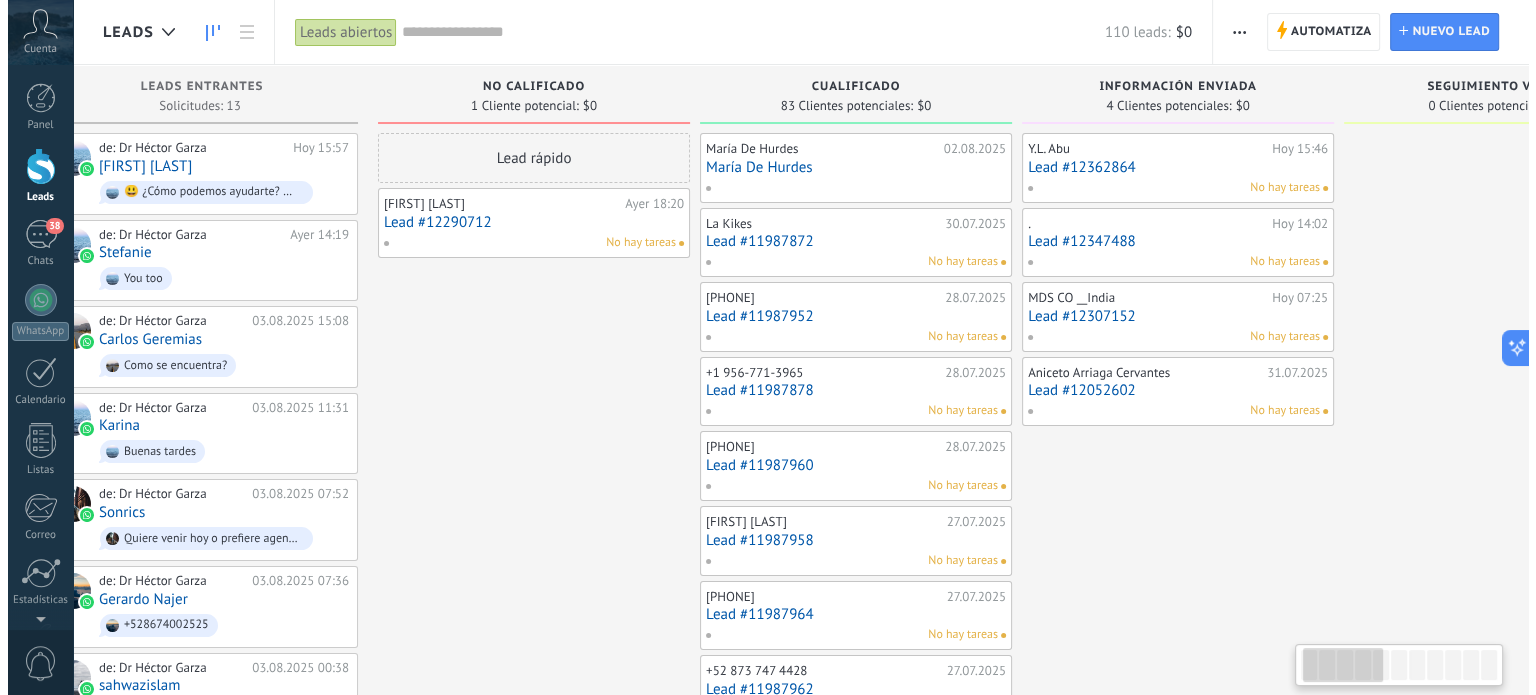 scroll, scrollTop: 0, scrollLeft: 50, axis: horizontal 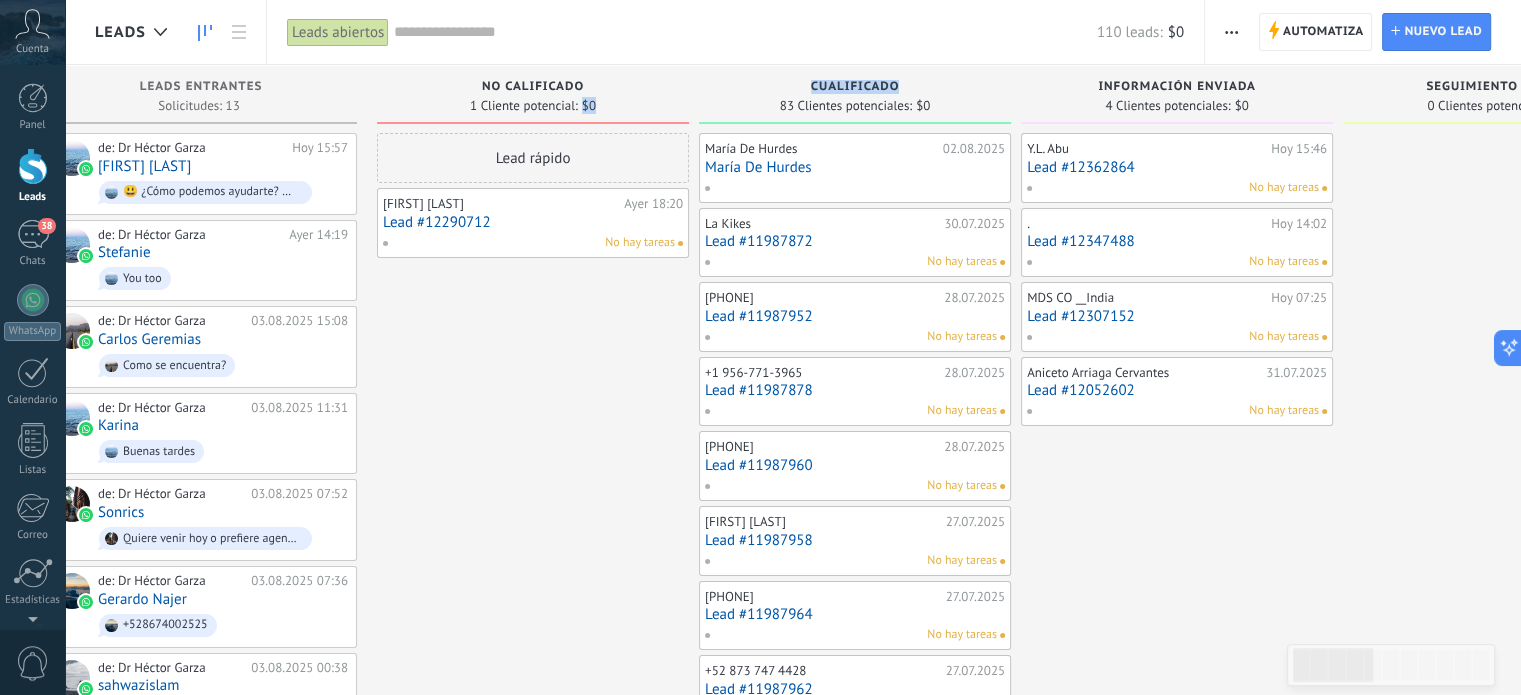 drag, startPoint x: 576, startPoint y: 99, endPoint x: 741, endPoint y: 111, distance: 165.43579 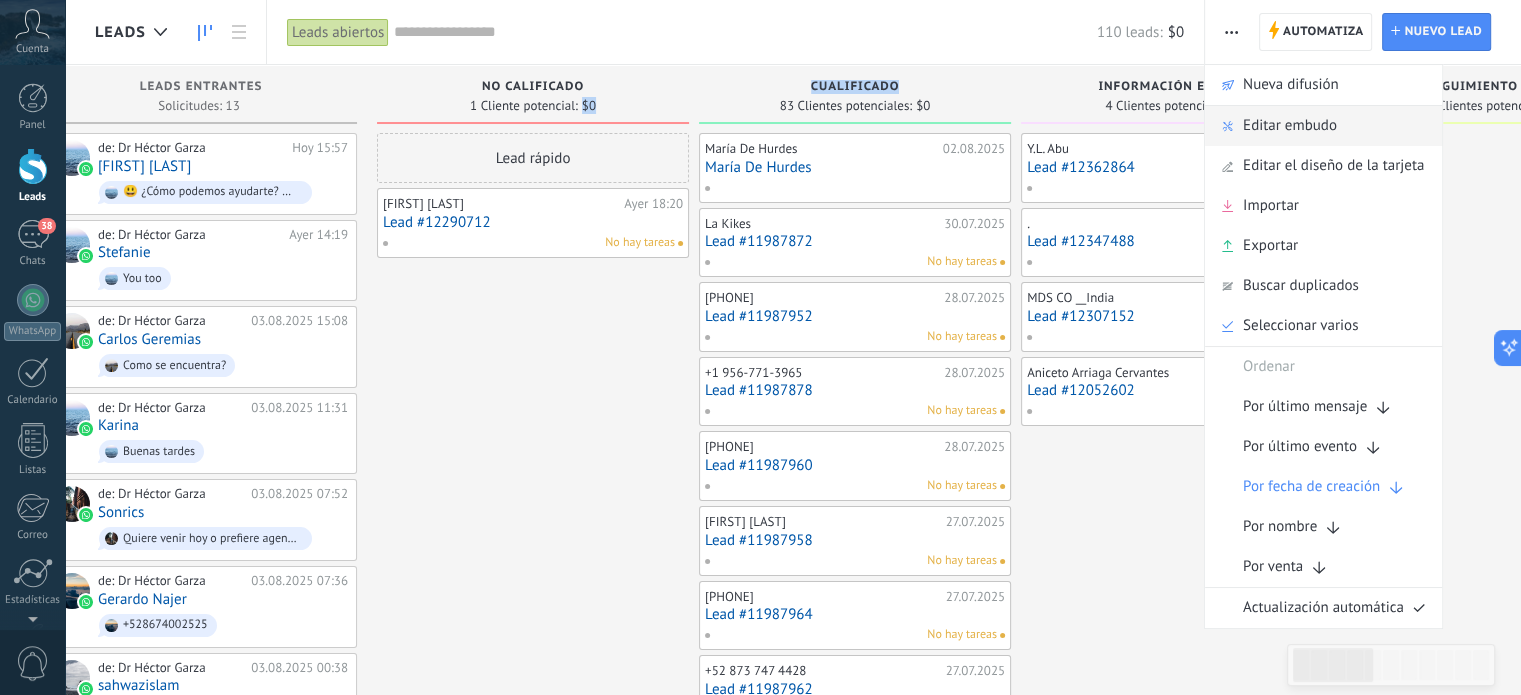 click on "Editar embudo" at bounding box center (1290, 126) 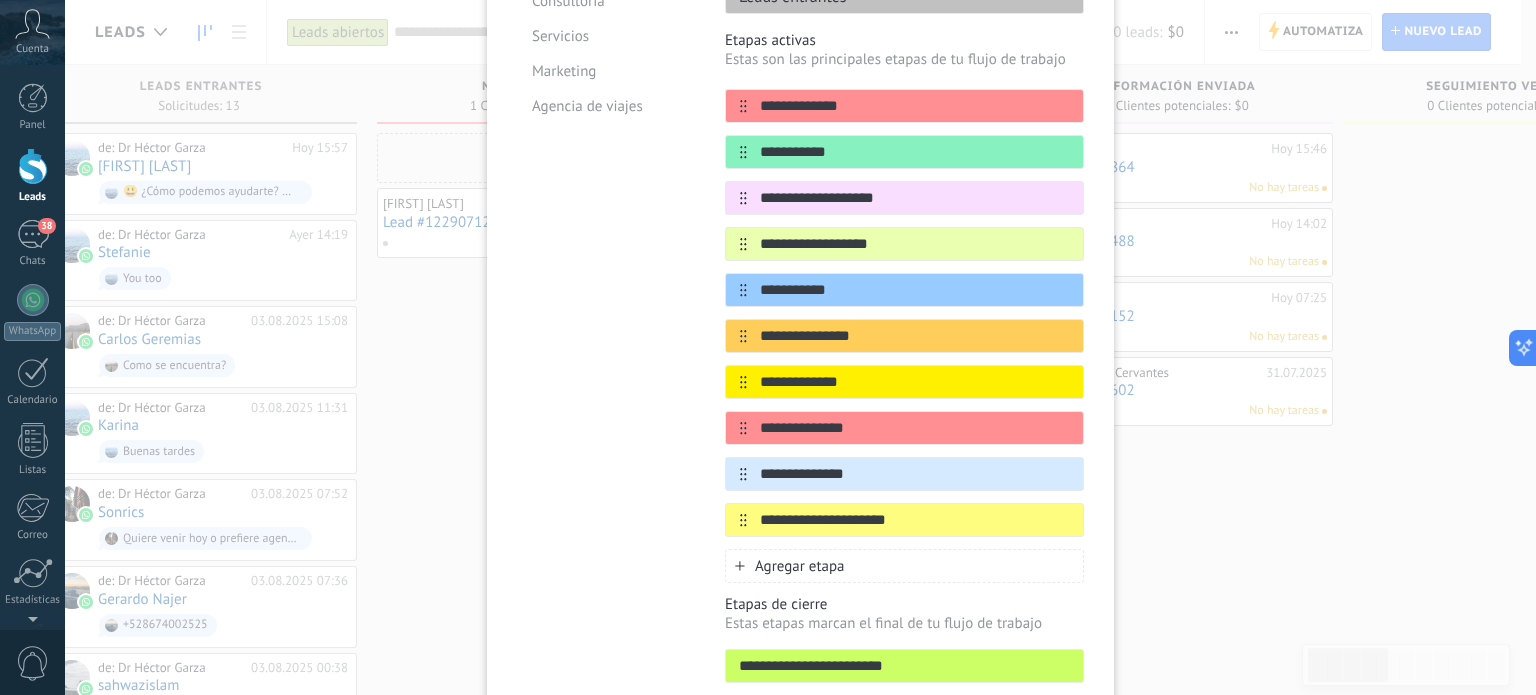scroll, scrollTop: 340, scrollLeft: 0, axis: vertical 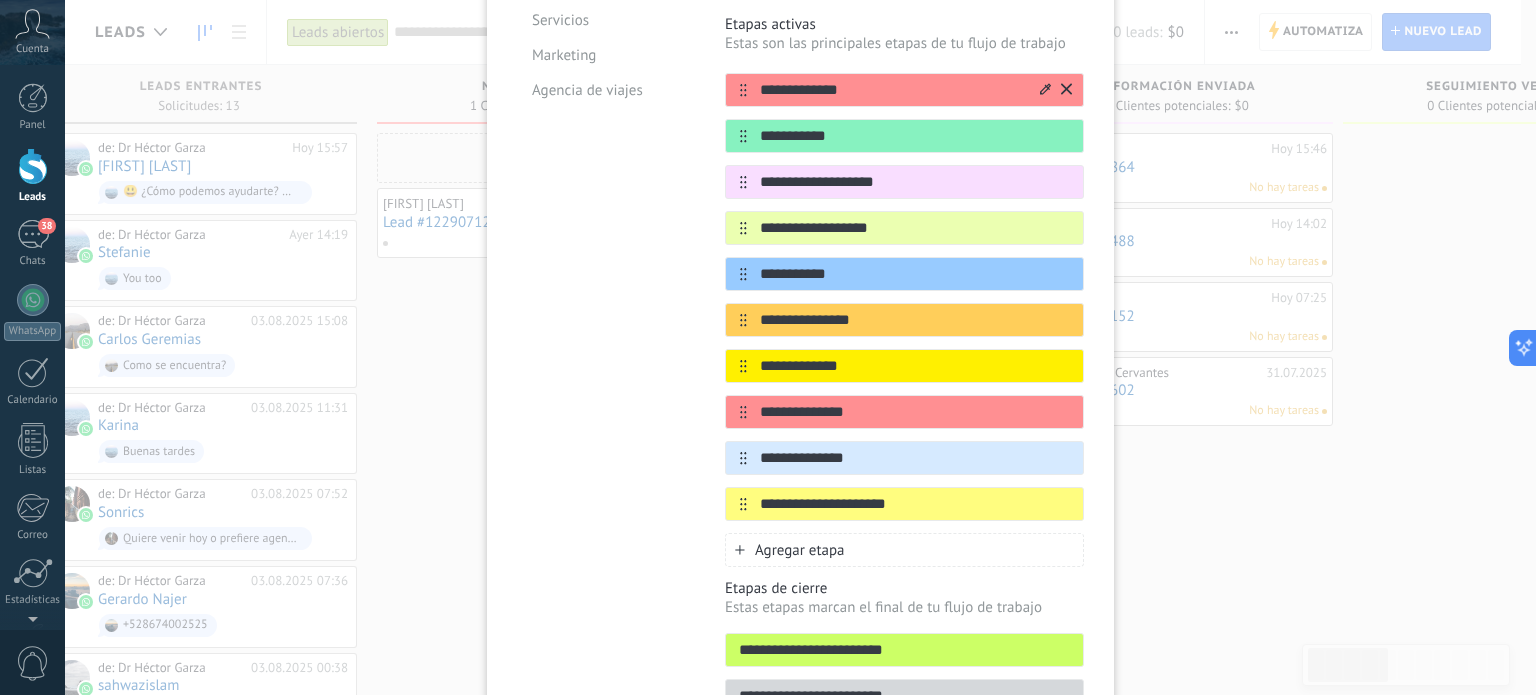 click on "**********" at bounding box center (892, 90) 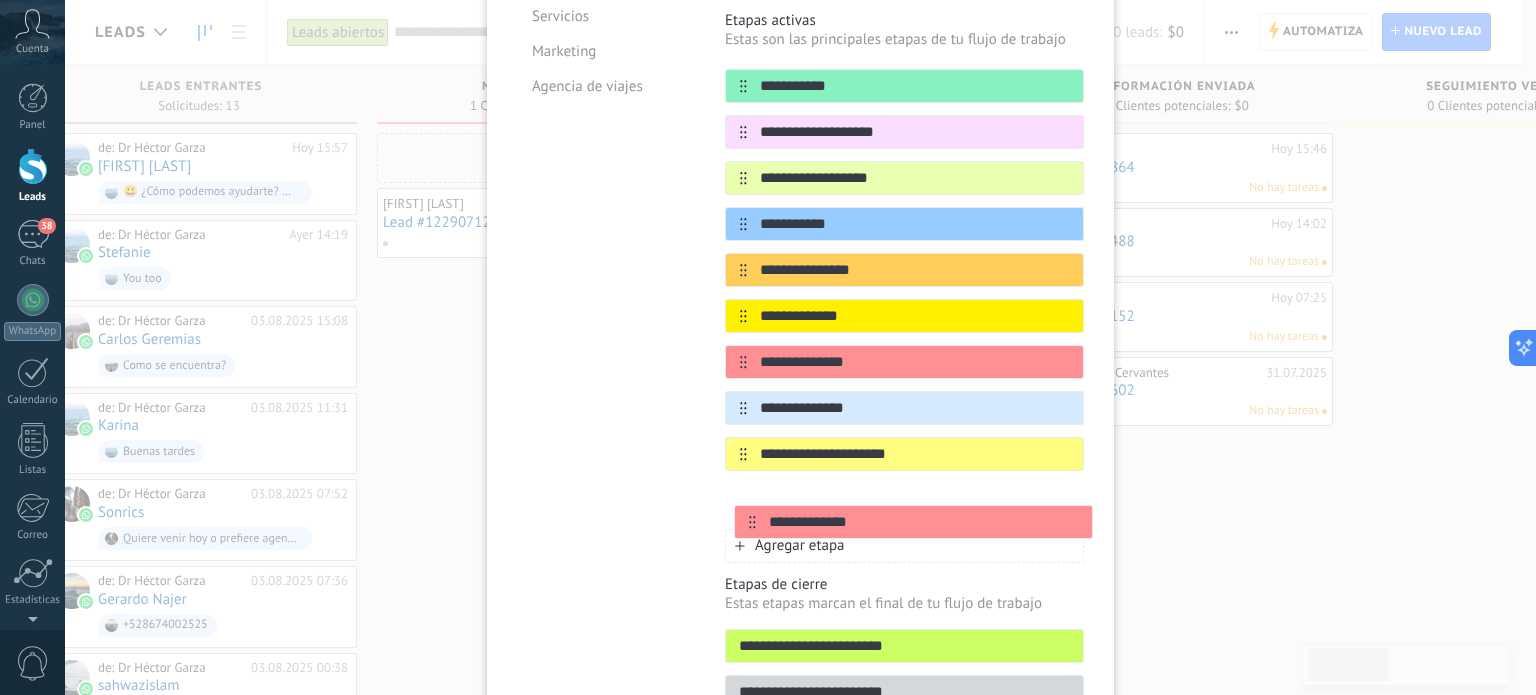 scroll, scrollTop: 347, scrollLeft: 0, axis: vertical 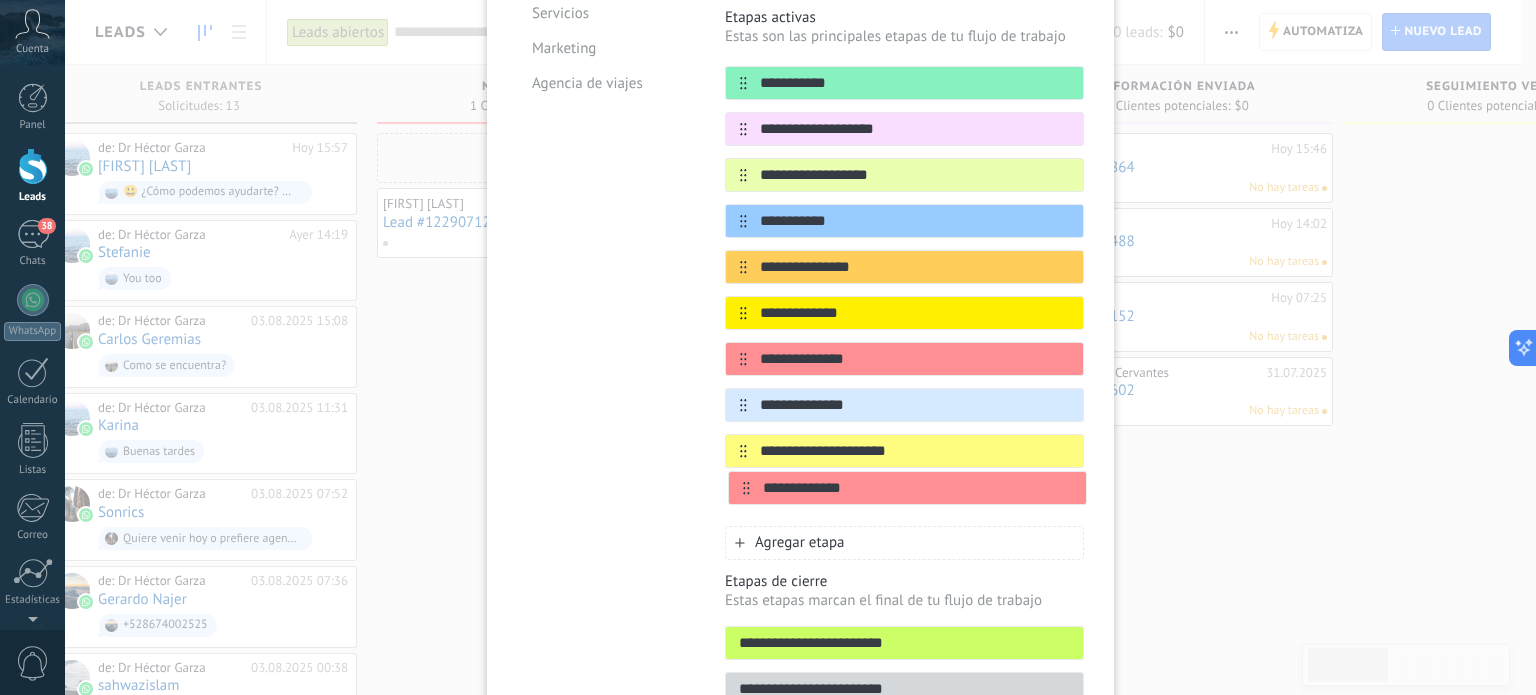 drag, startPoint x: 736, startPoint y: 92, endPoint x: 740, endPoint y: 508, distance: 416.01923 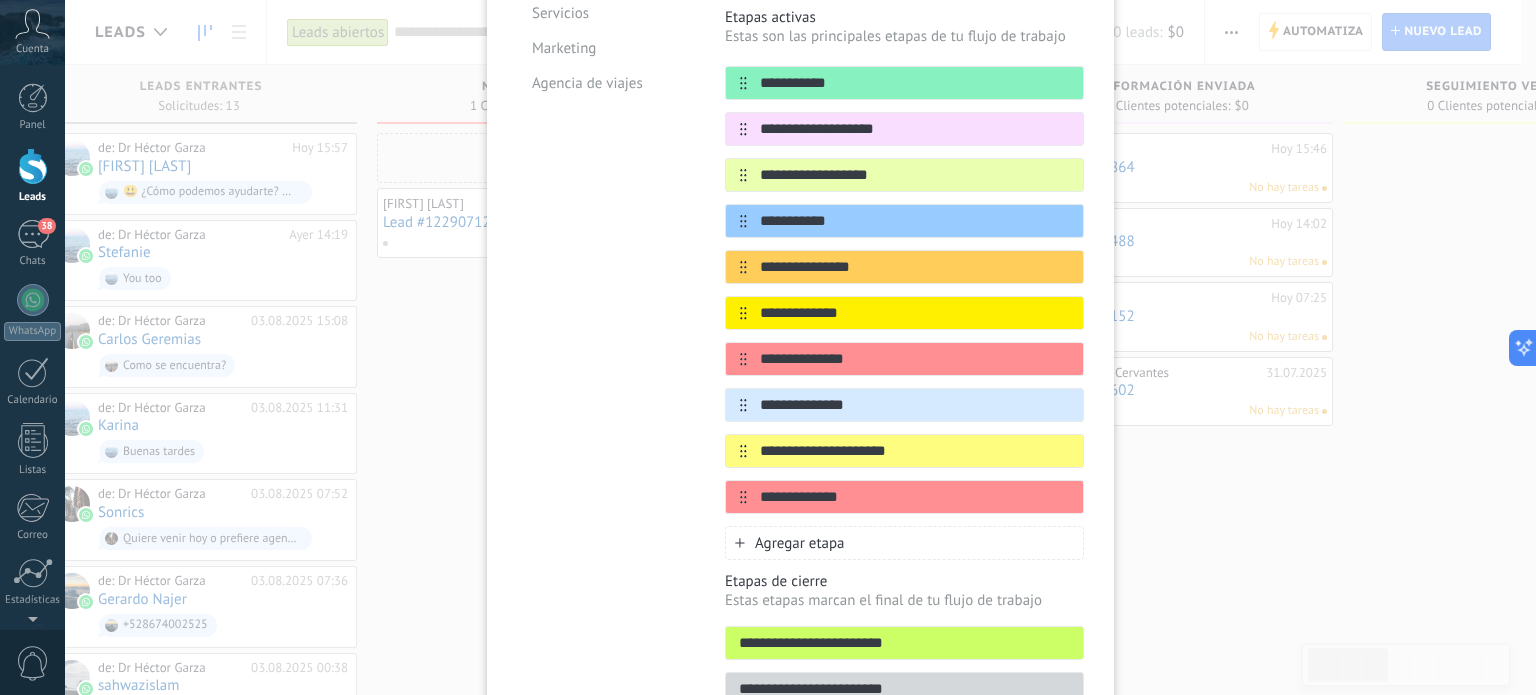 scroll, scrollTop: 0, scrollLeft: 0, axis: both 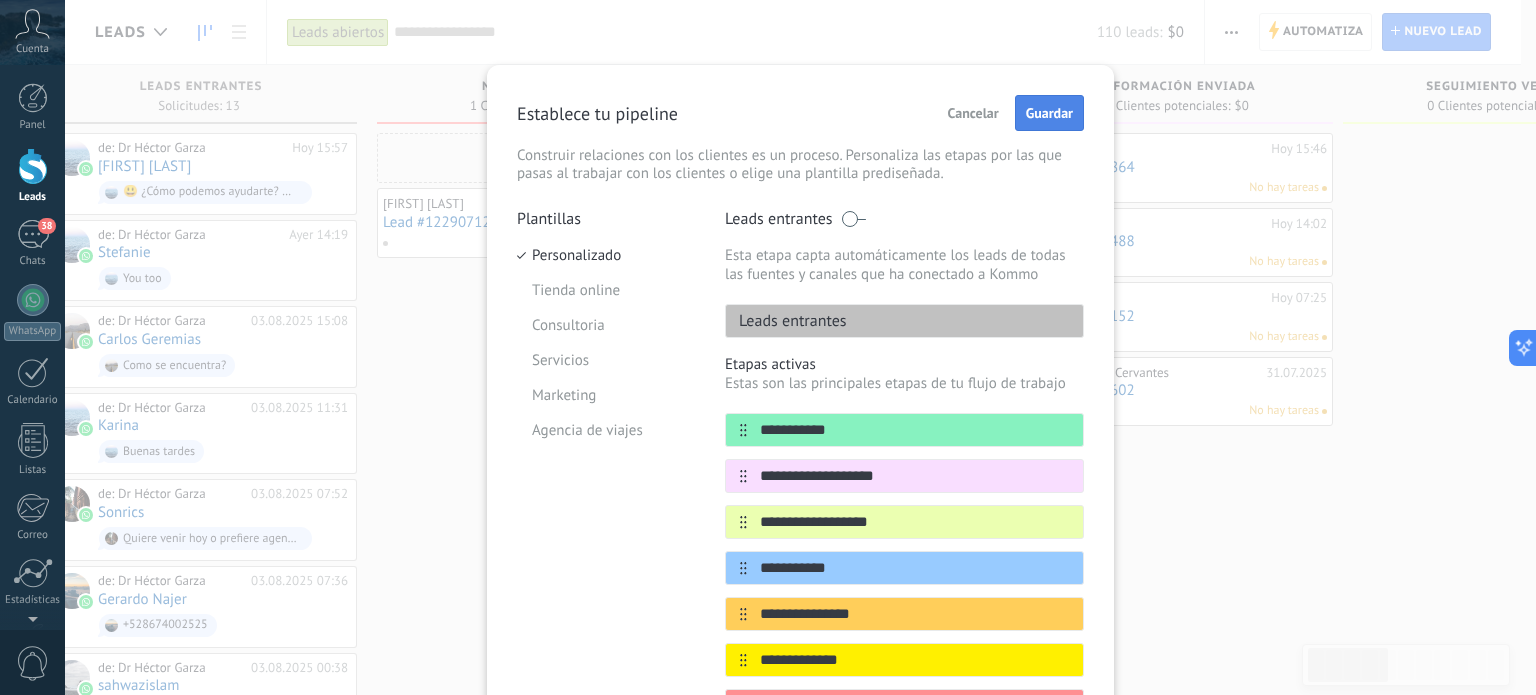 click on "Guardar" at bounding box center [1049, 113] 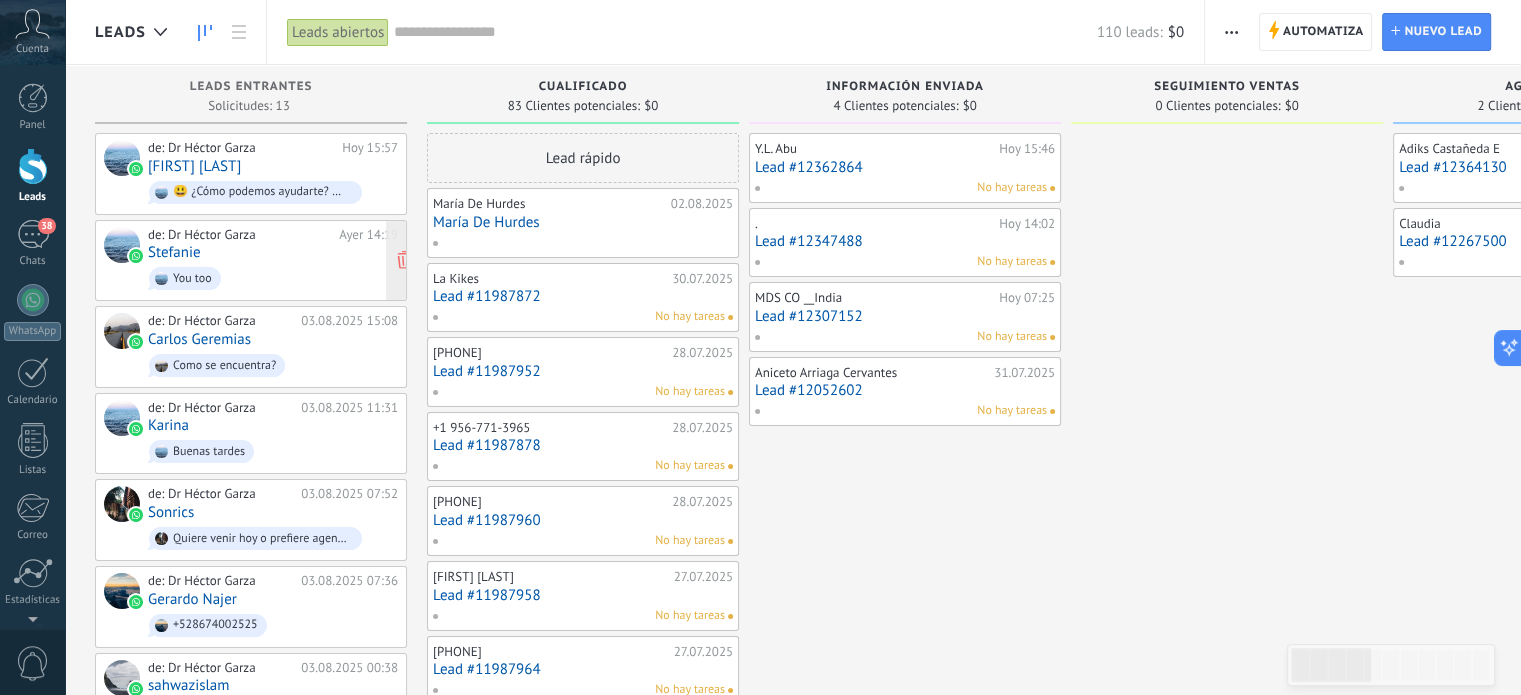 click on "de: Dr [LAST] [FIRST] Ayer 14:19 [FIRST] You too" at bounding box center (273, 261) 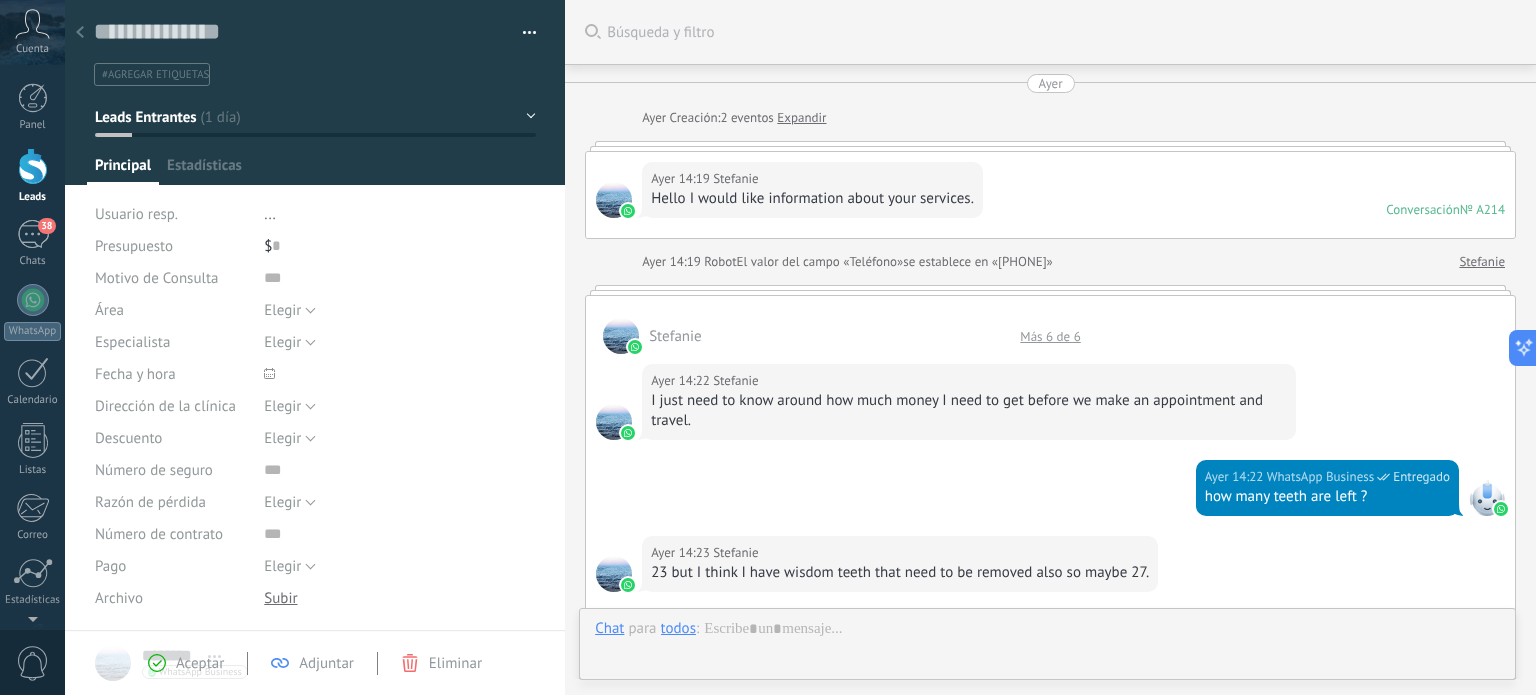 scroll, scrollTop: 29, scrollLeft: 0, axis: vertical 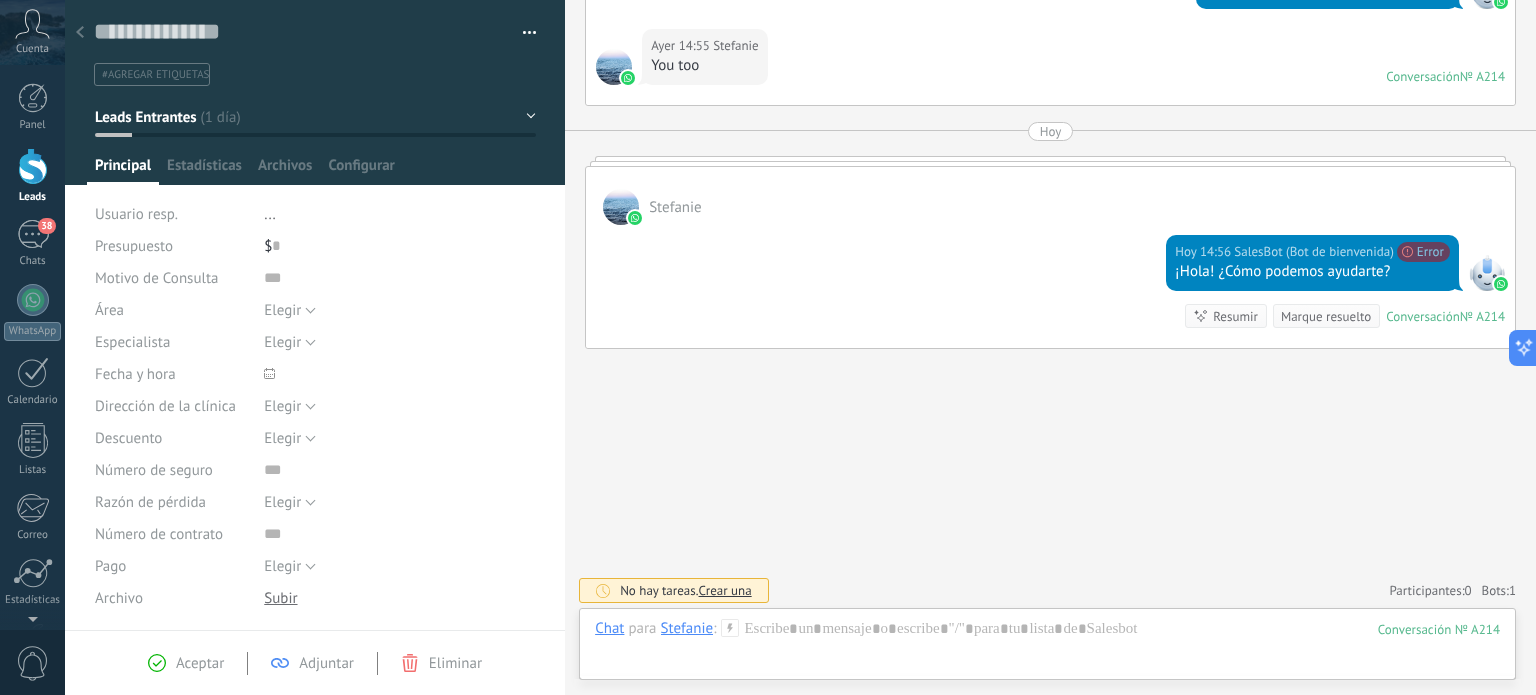 click on "Leads Entrantes" at bounding box center (315, 117) 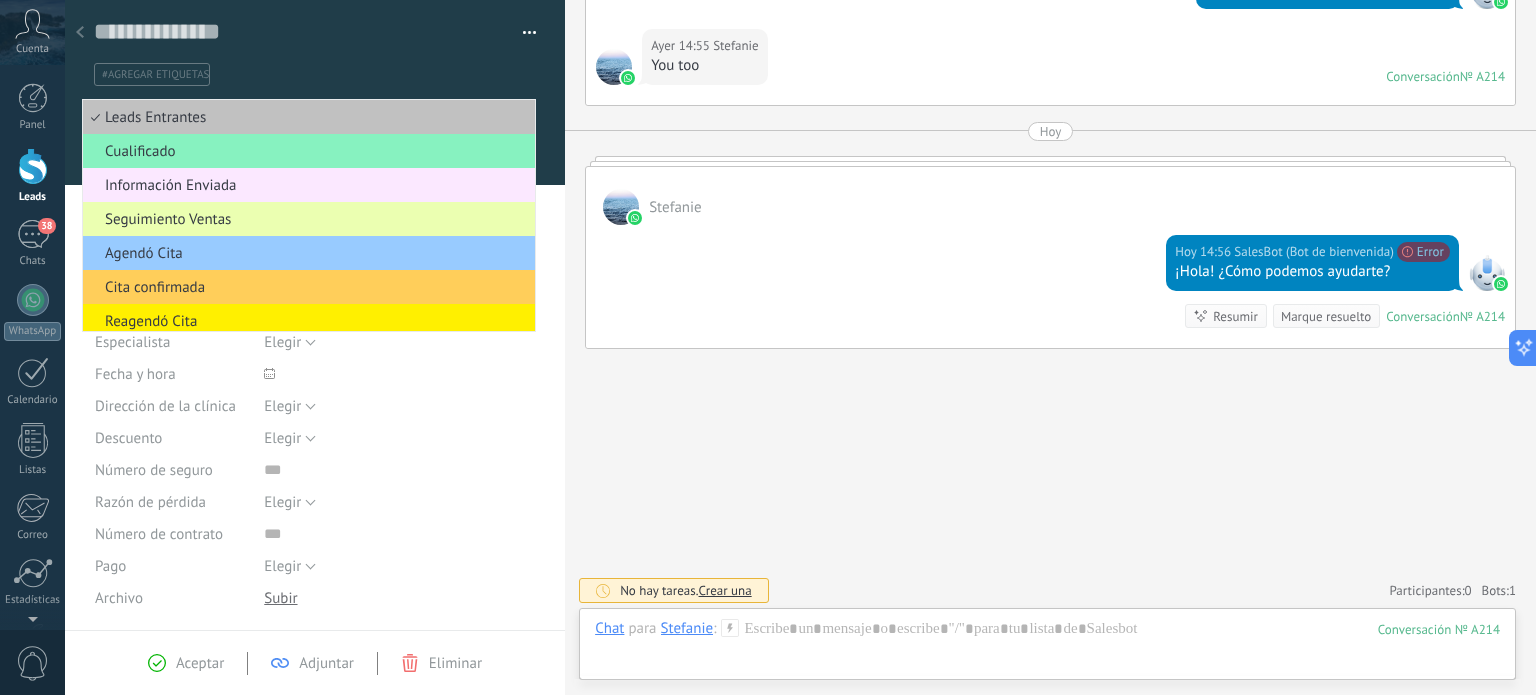 click on "Información Enviada" at bounding box center (306, 185) 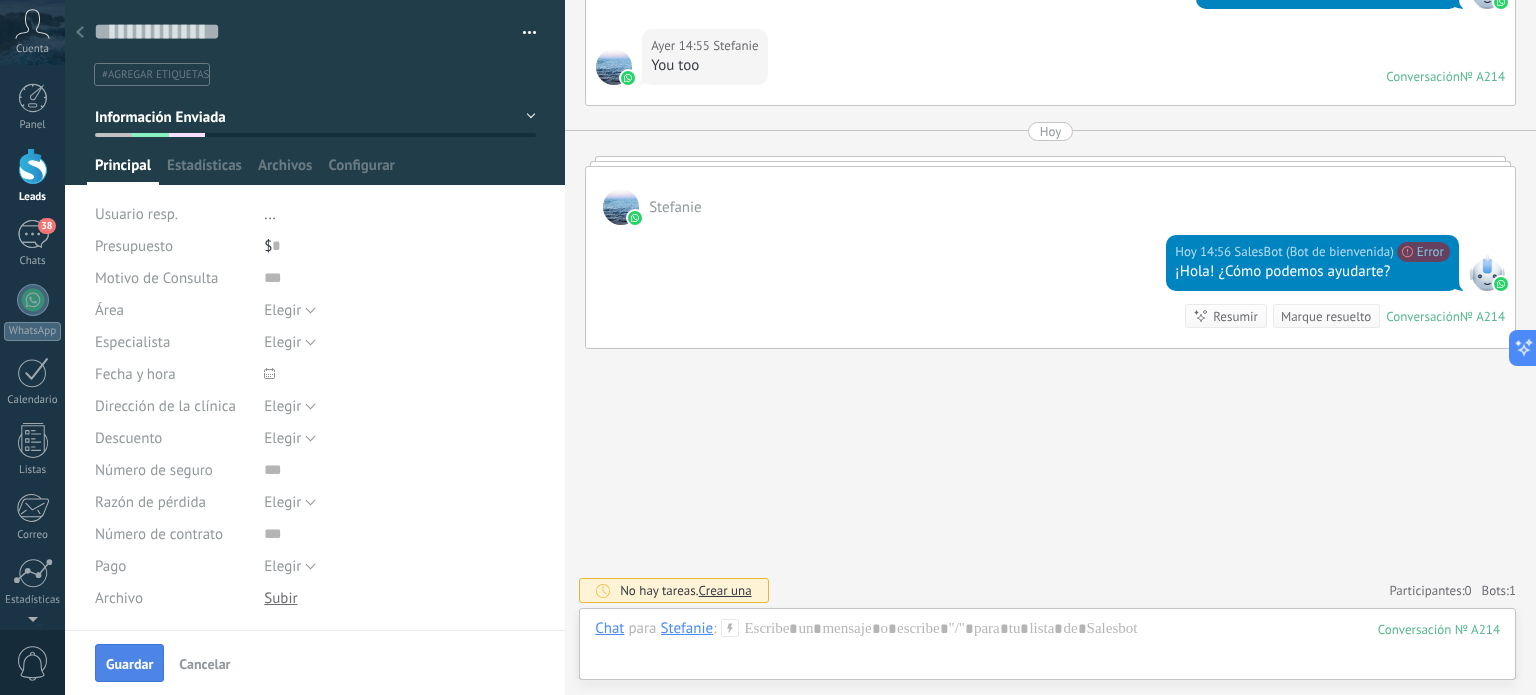 click on "Guardar" at bounding box center (129, 664) 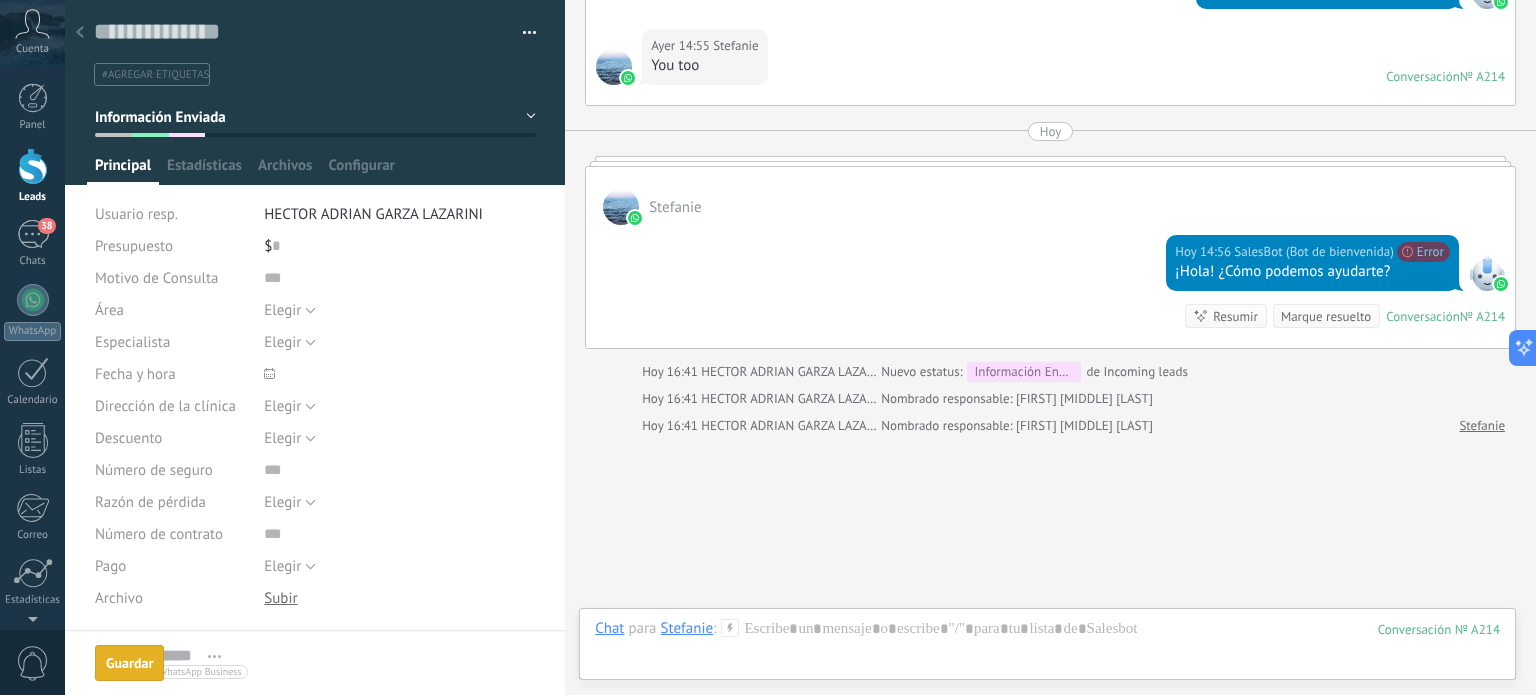 scroll, scrollTop: 1111, scrollLeft: 0, axis: vertical 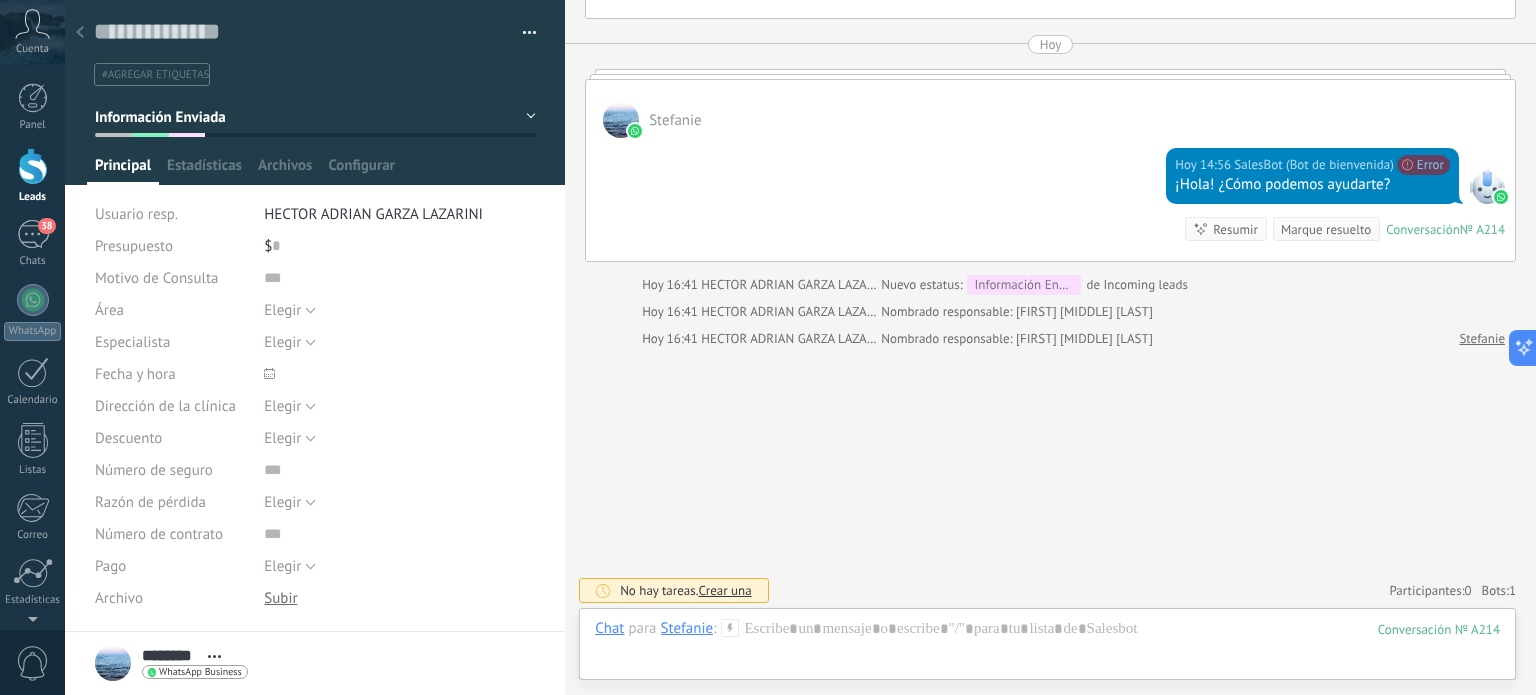 click at bounding box center [33, 166] 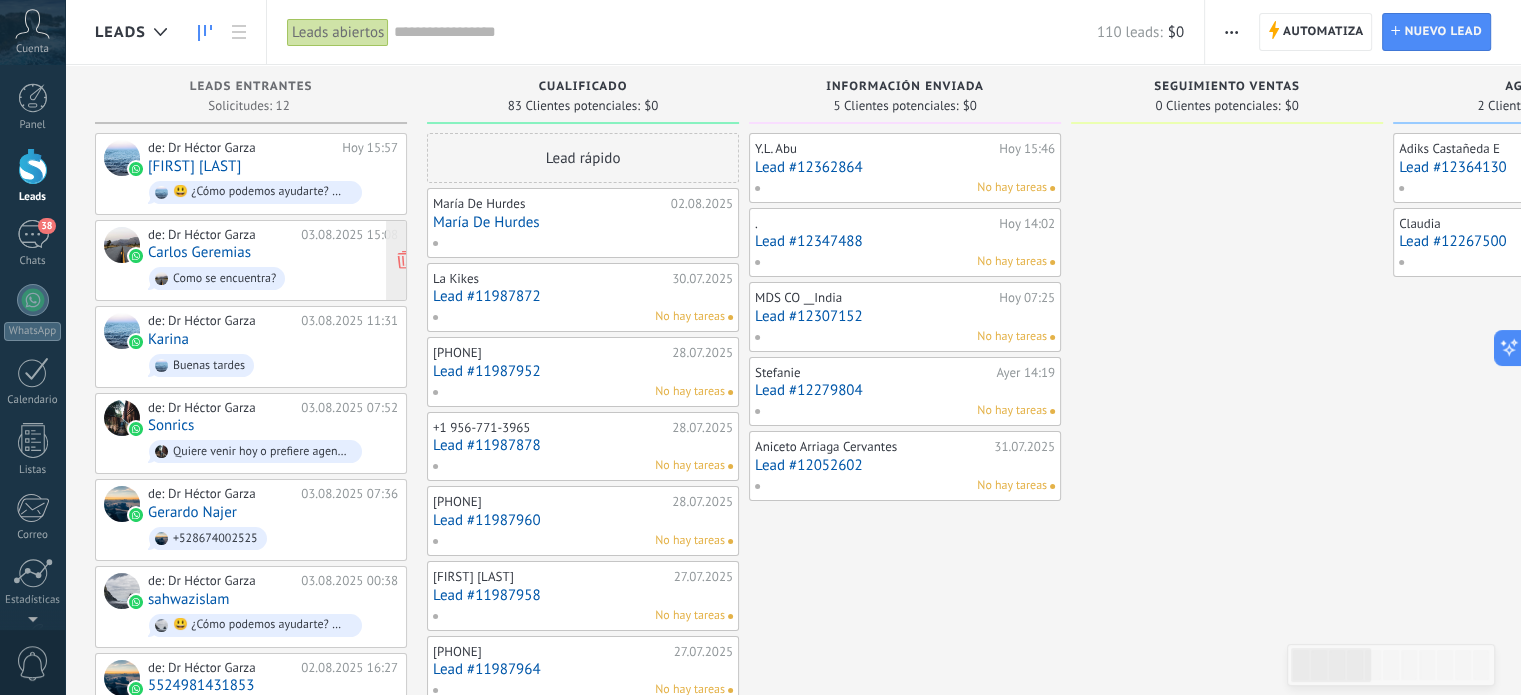click on "de: Dr Héctor Garza" at bounding box center (221, 235) 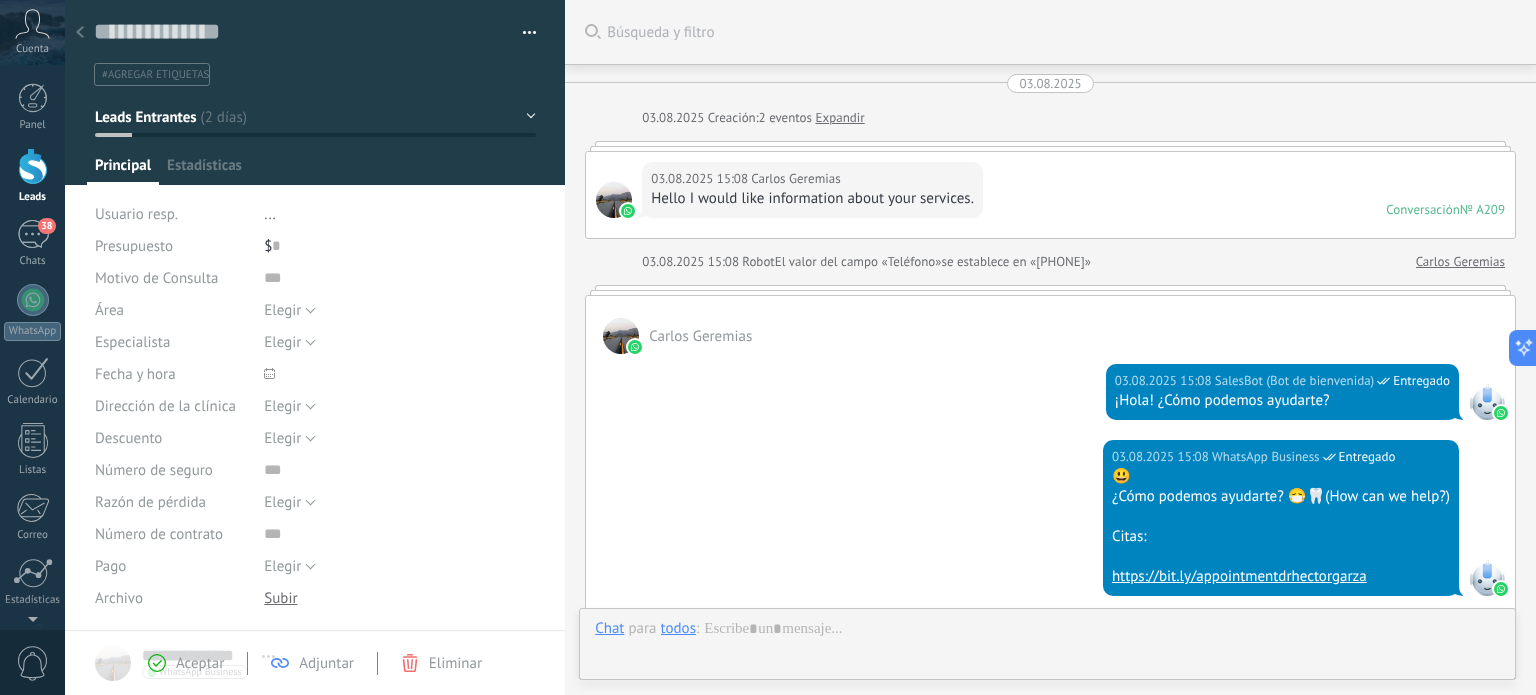 scroll, scrollTop: 29, scrollLeft: 0, axis: vertical 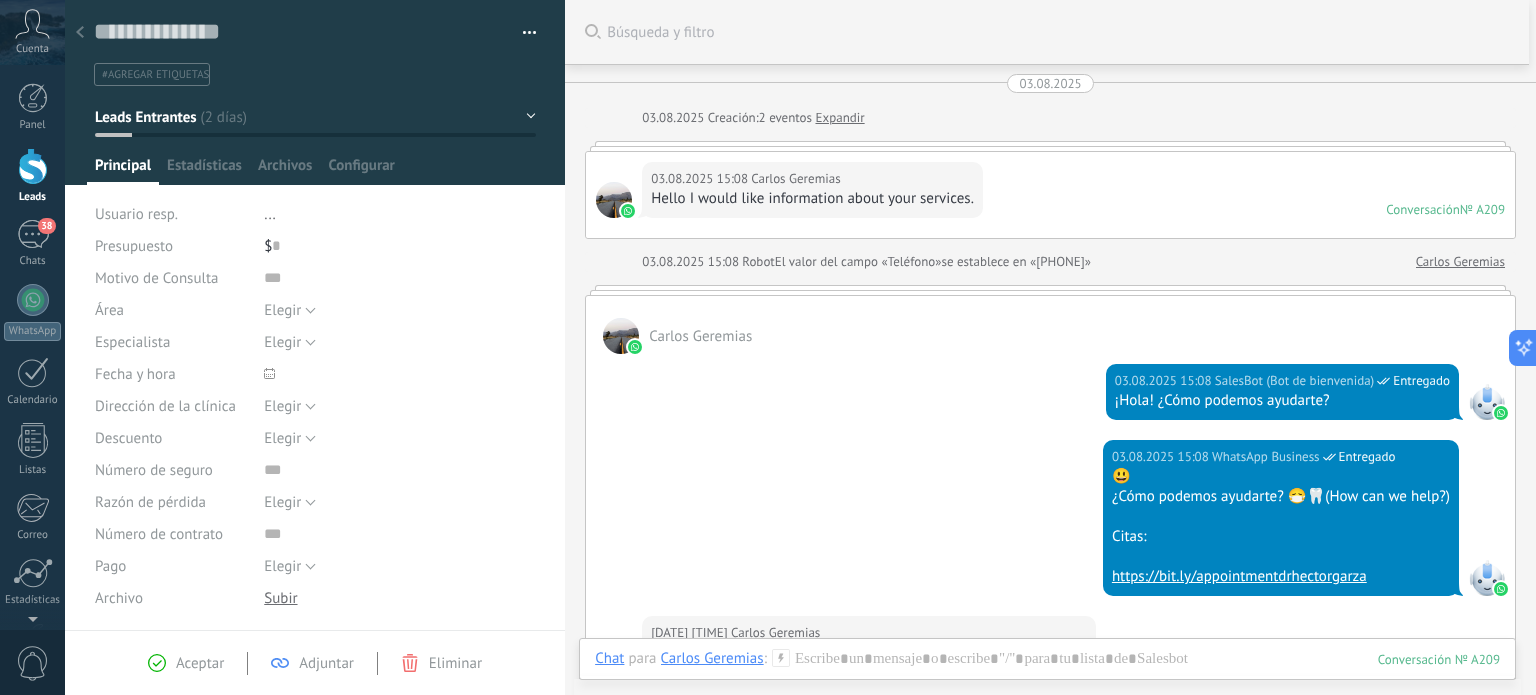 click at bounding box center (33, 166) 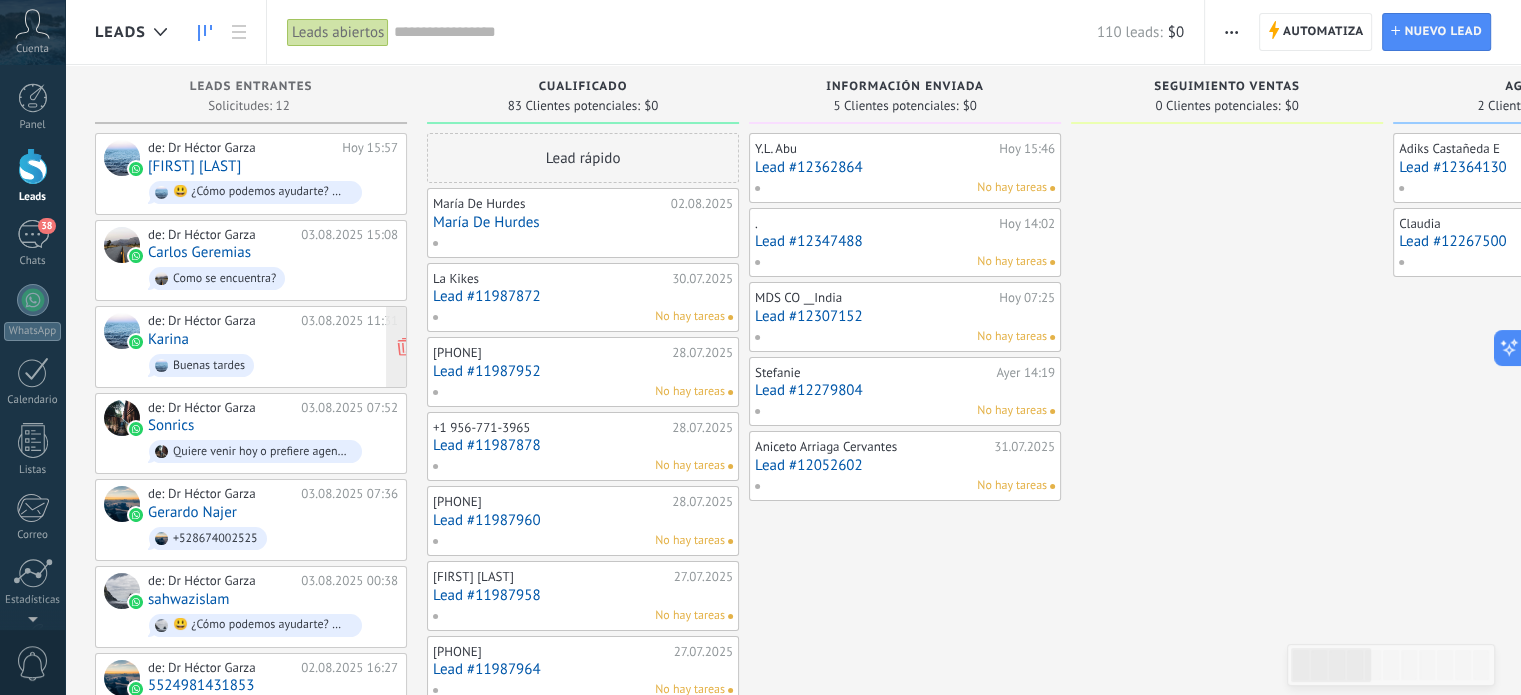 click on "de: Dr Héctor Garza" at bounding box center (221, 321) 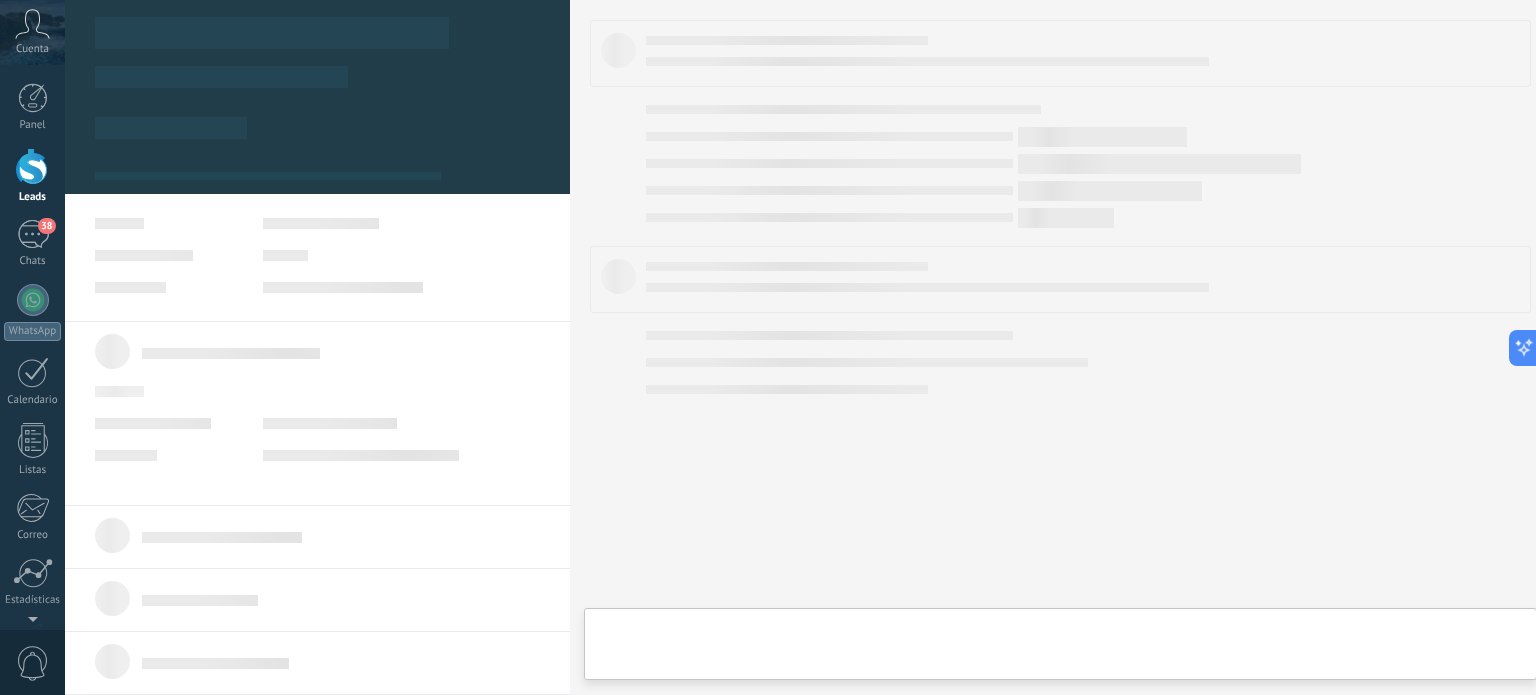 type on "**********" 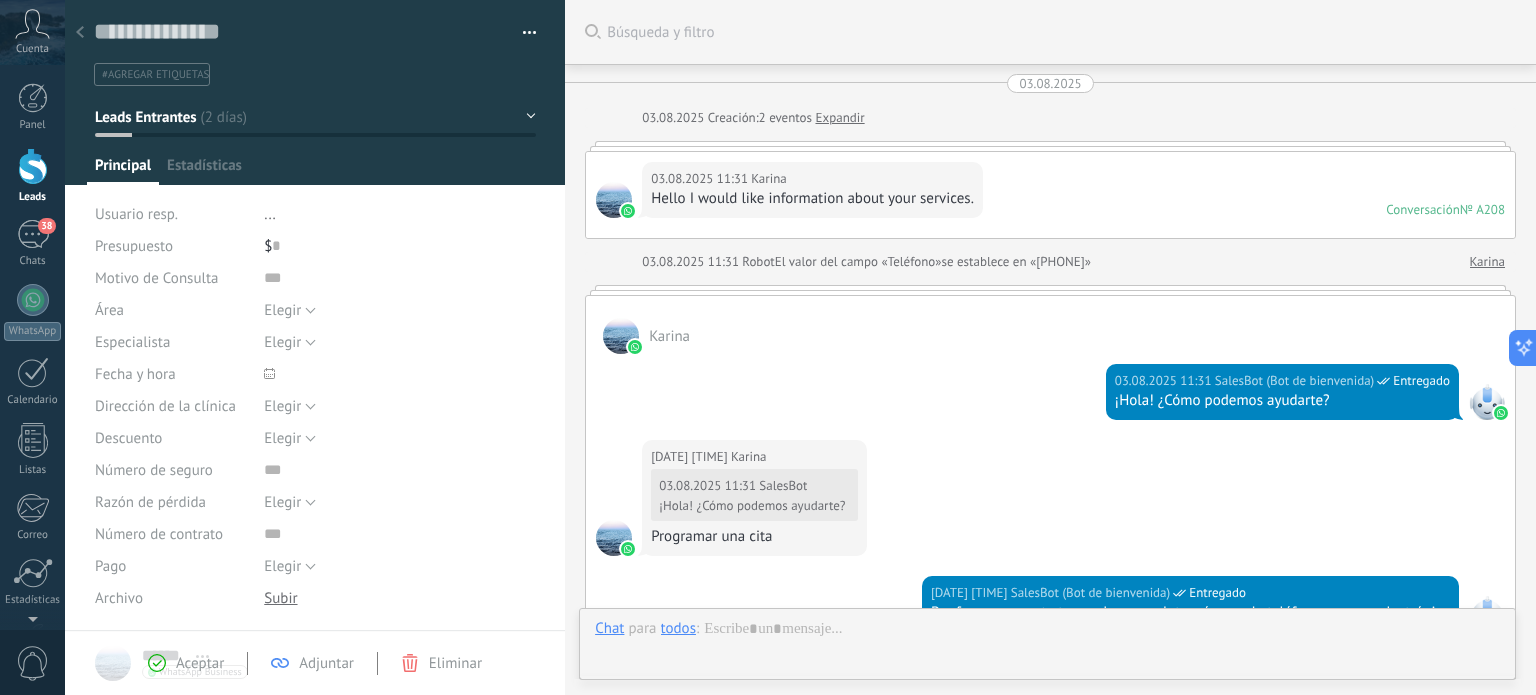 scroll, scrollTop: 29, scrollLeft: 0, axis: vertical 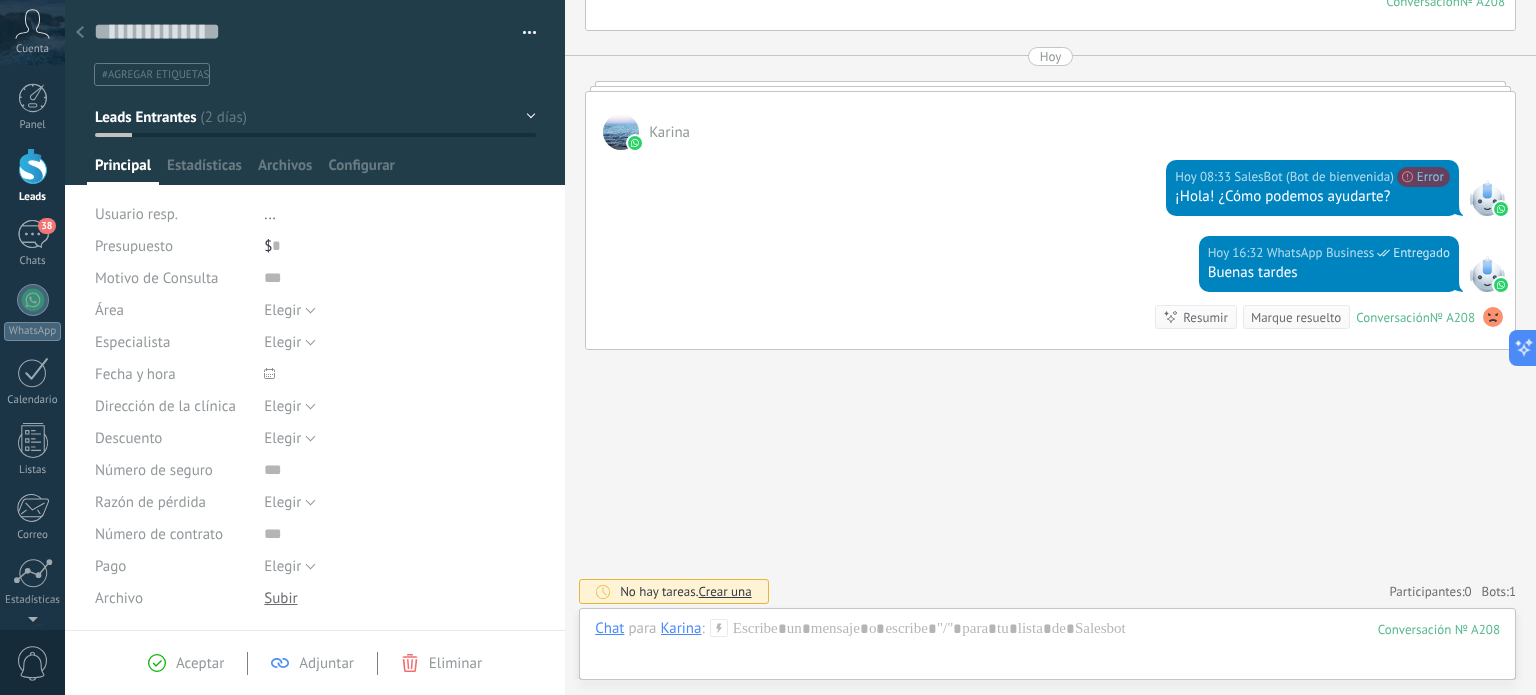 click at bounding box center [33, 166] 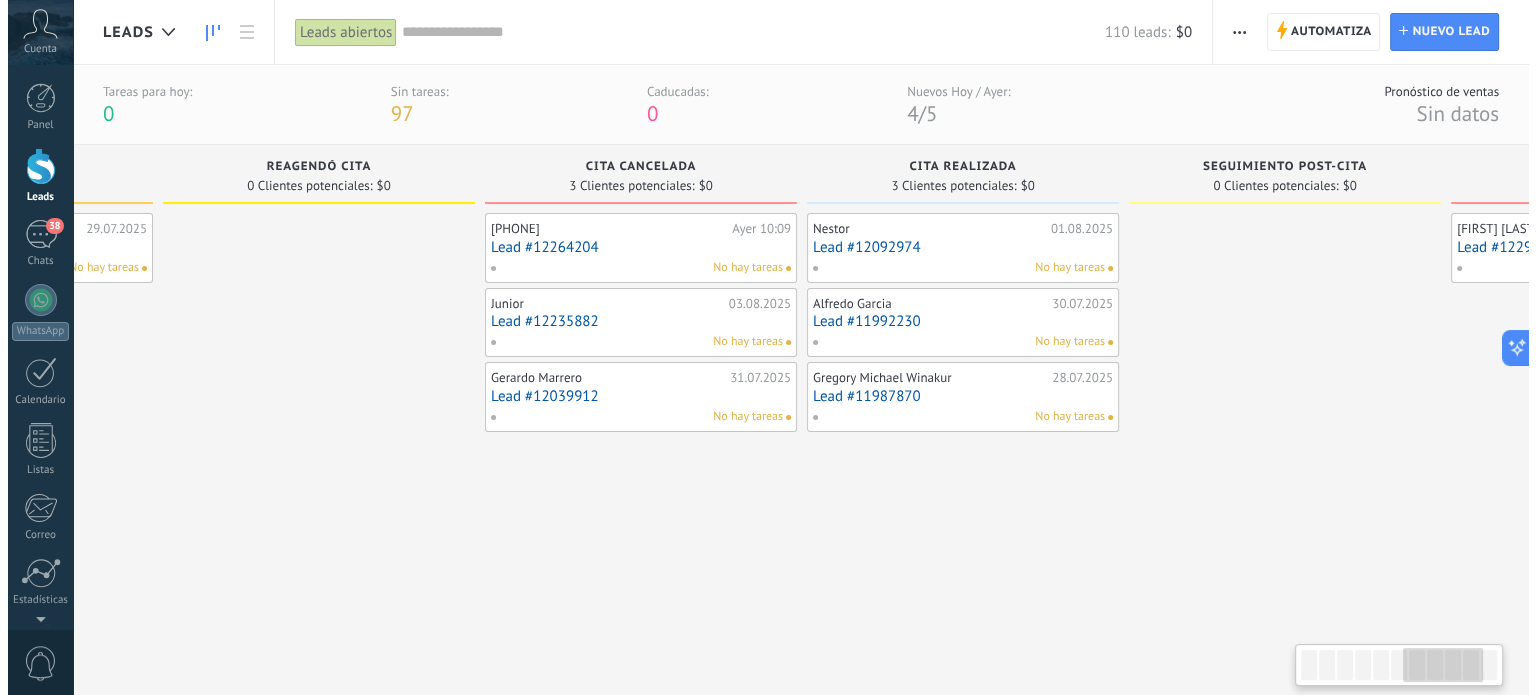 scroll, scrollTop: 0, scrollLeft: 2146, axis: horizontal 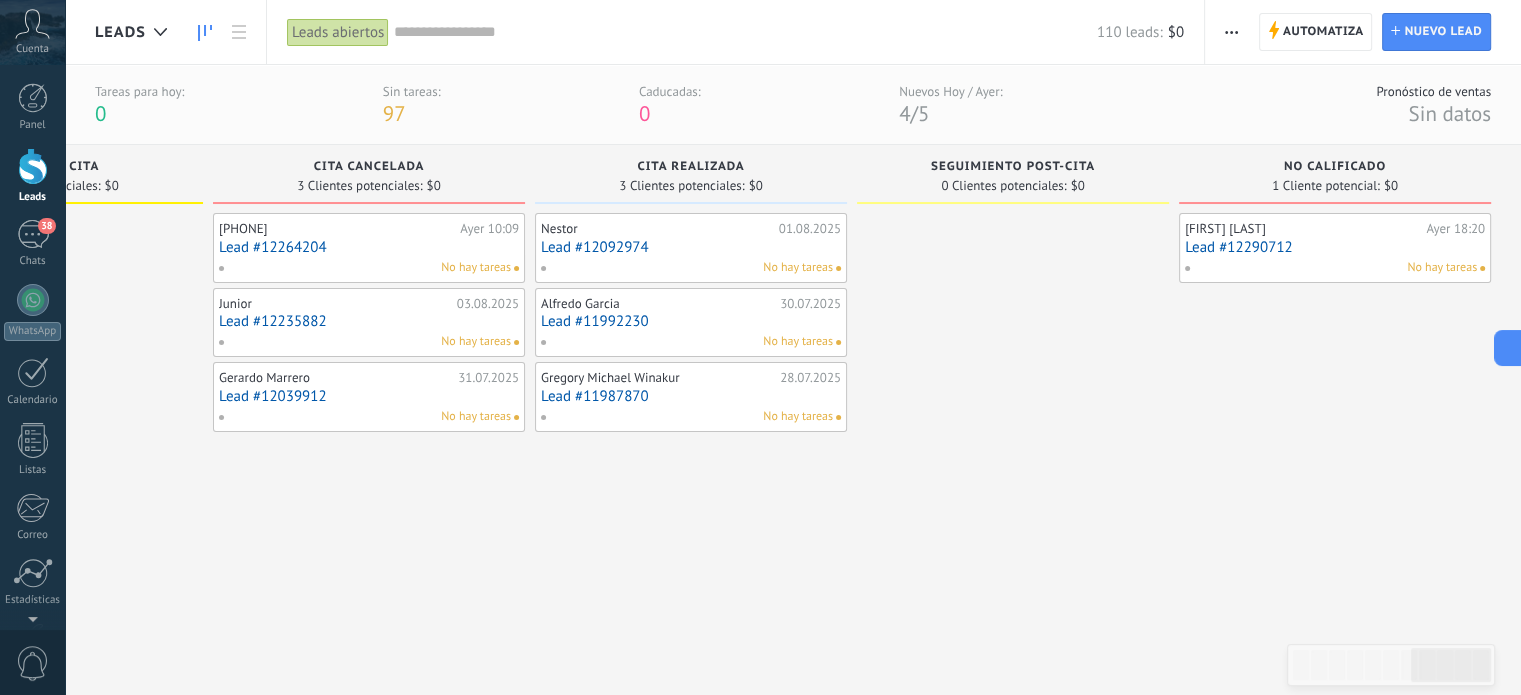 click at bounding box center [1231, 32] 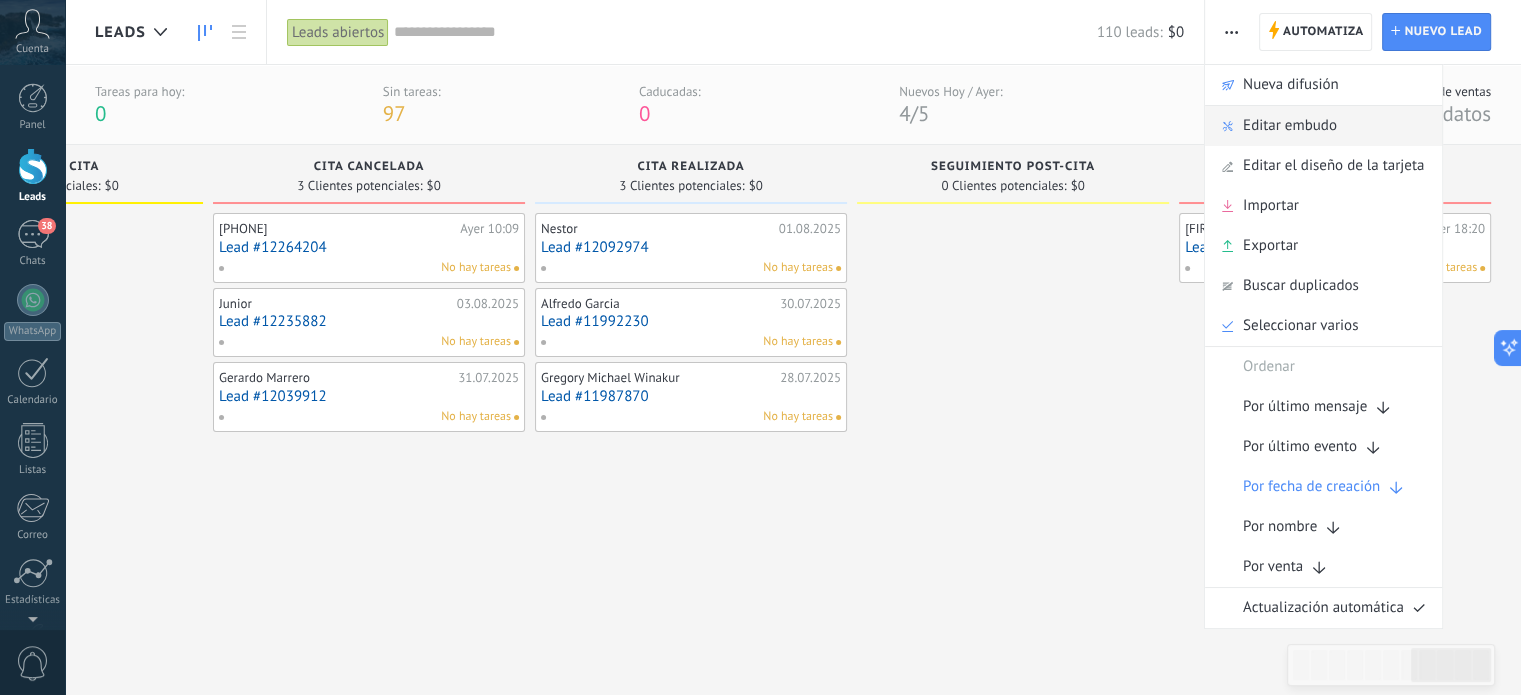 click on "Editar embudo" at bounding box center [1290, 126] 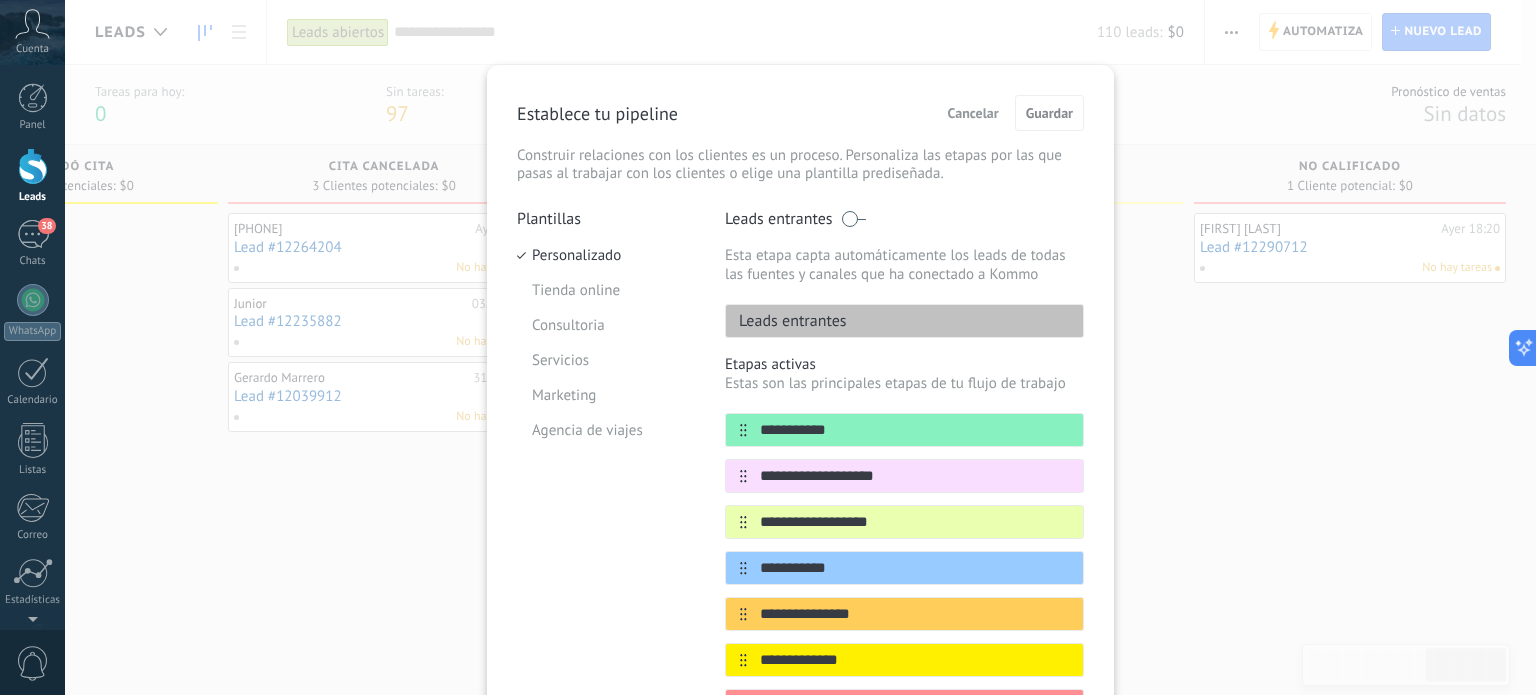 scroll, scrollTop: 460, scrollLeft: 0, axis: vertical 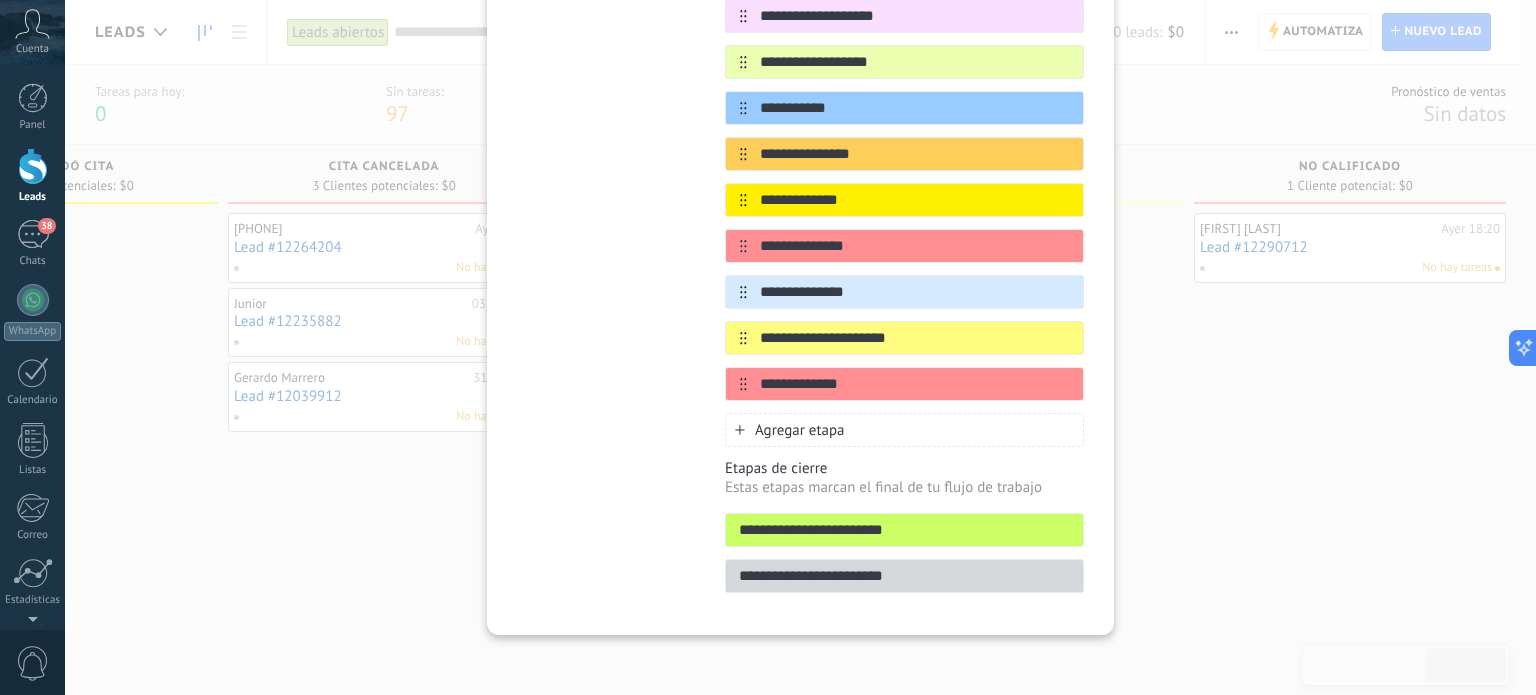 click on "Agregar etapa" at bounding box center [800, 430] 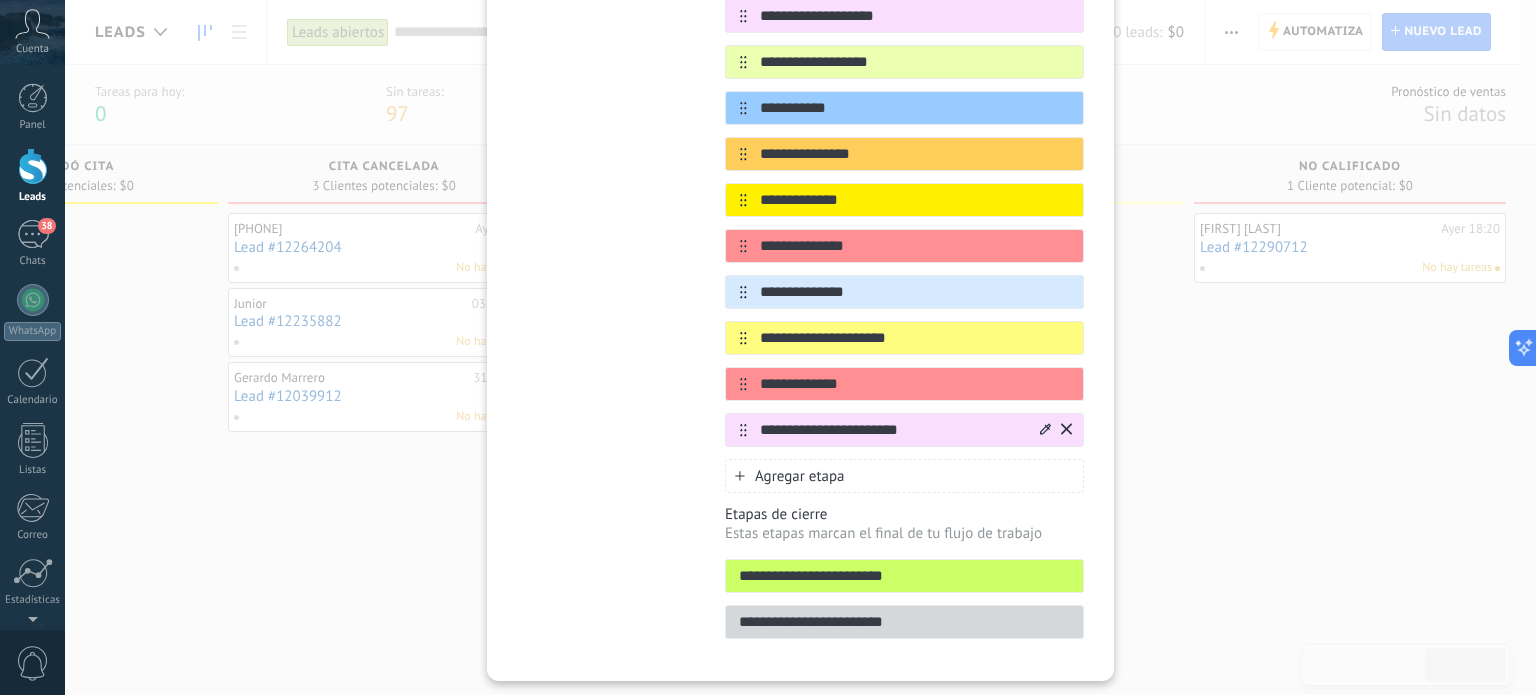 click on "**********" at bounding box center [892, 430] 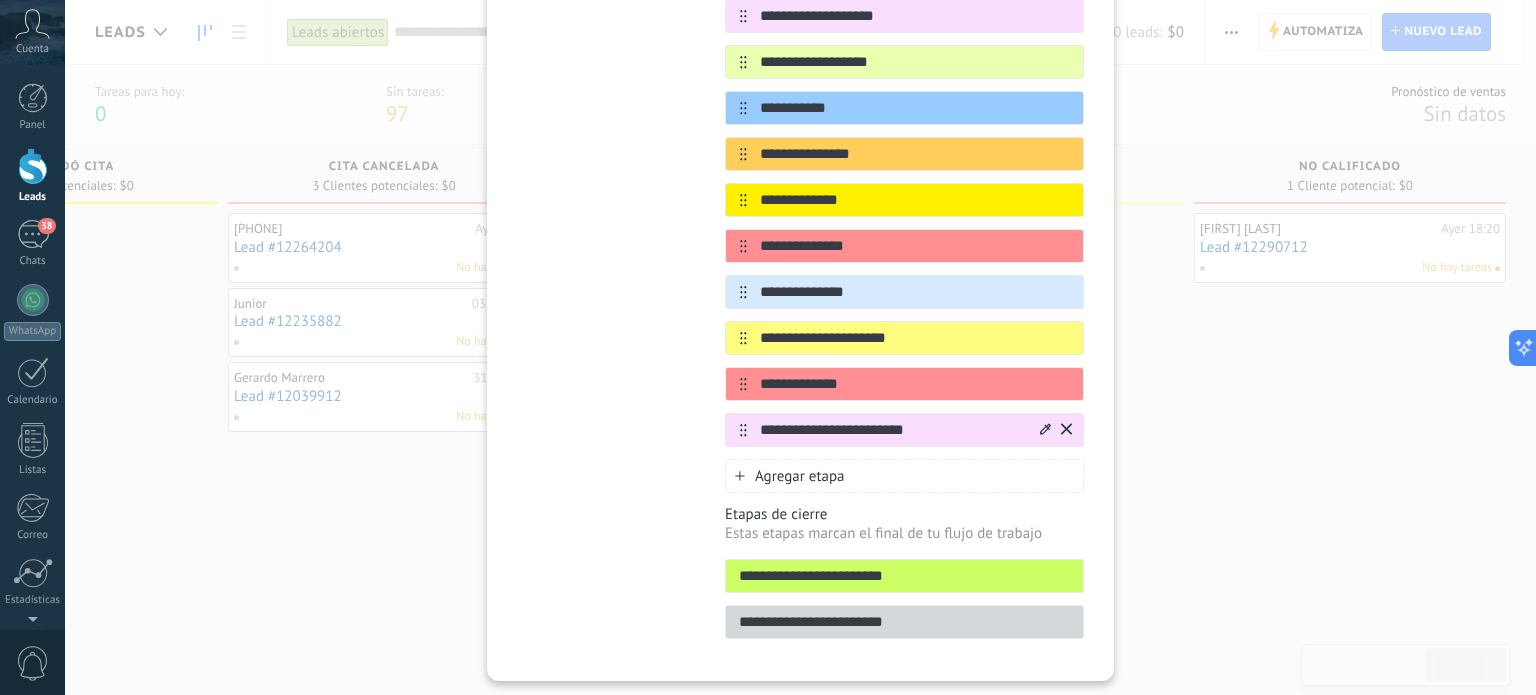type on "**********" 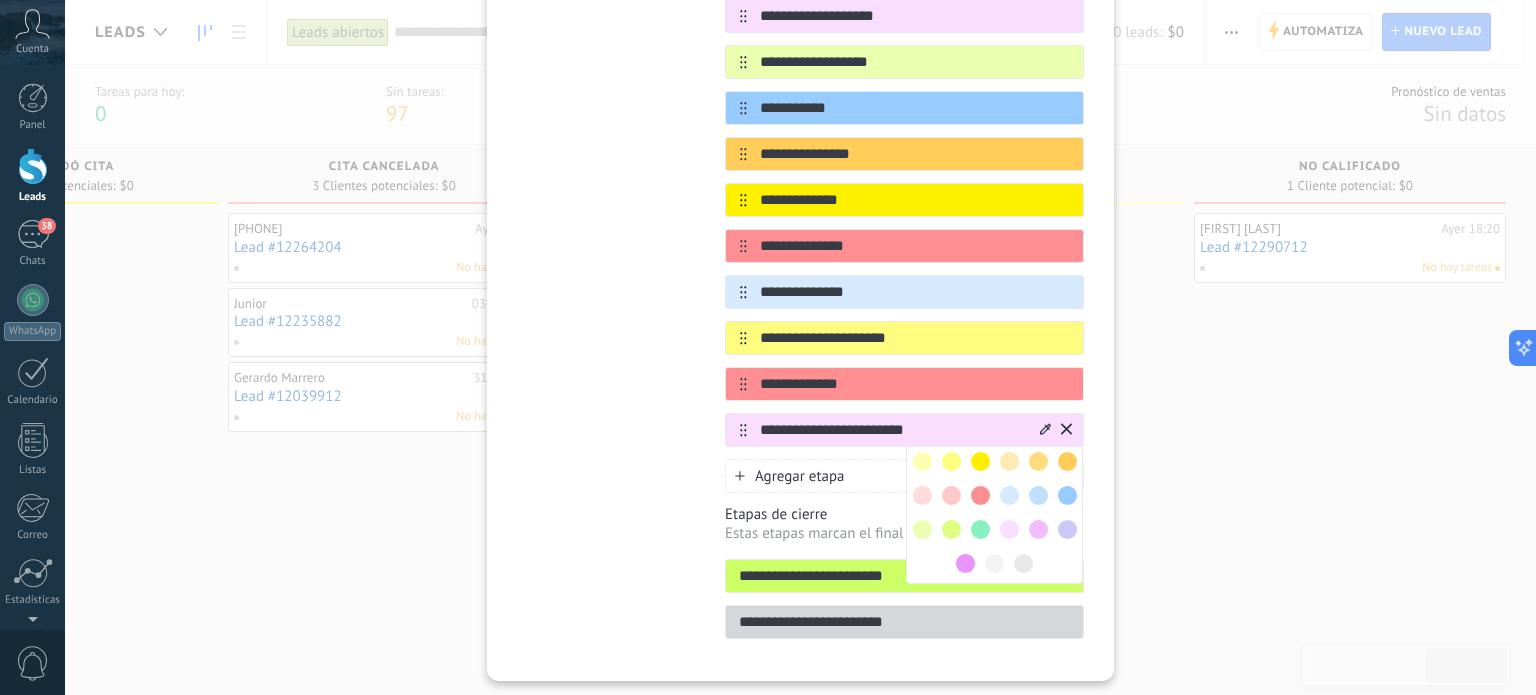 click at bounding box center [922, 529] 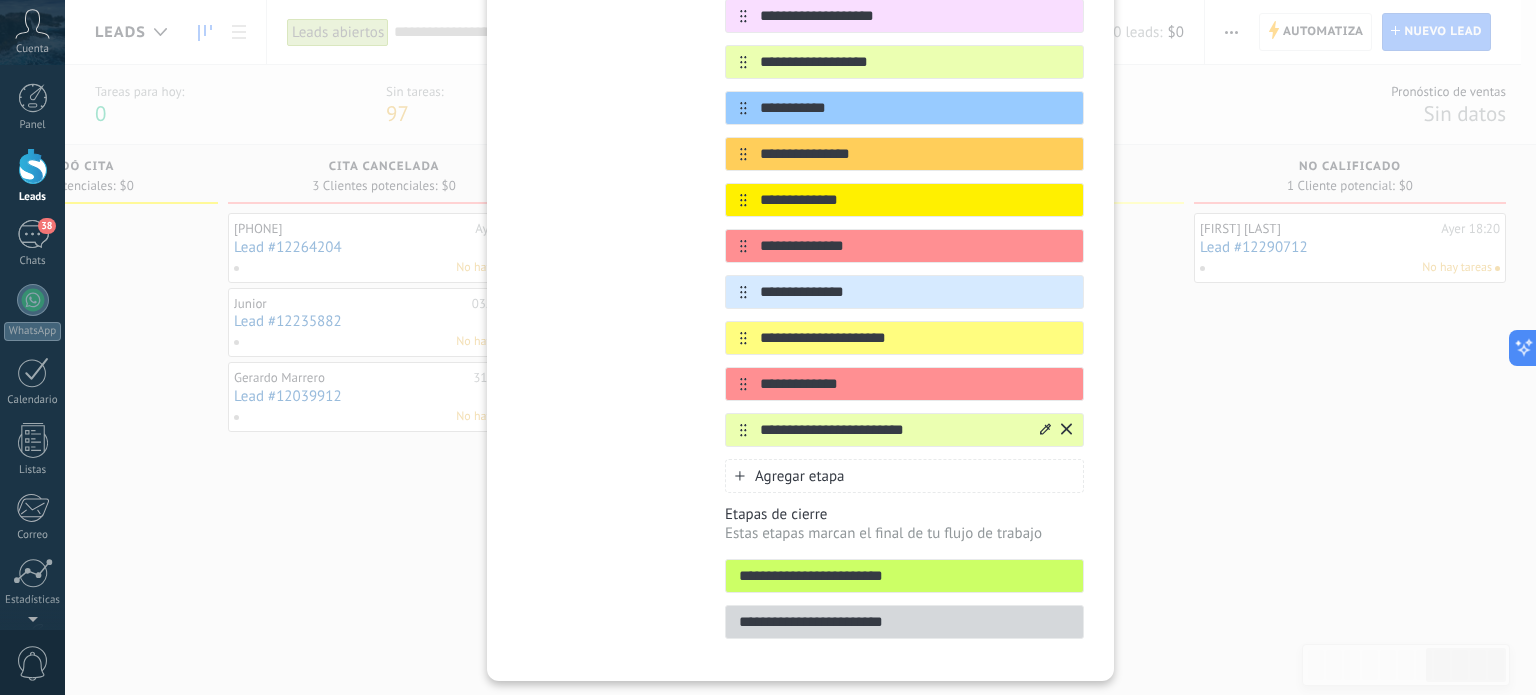 click on "Etapas de cierre" at bounding box center (904, 514) 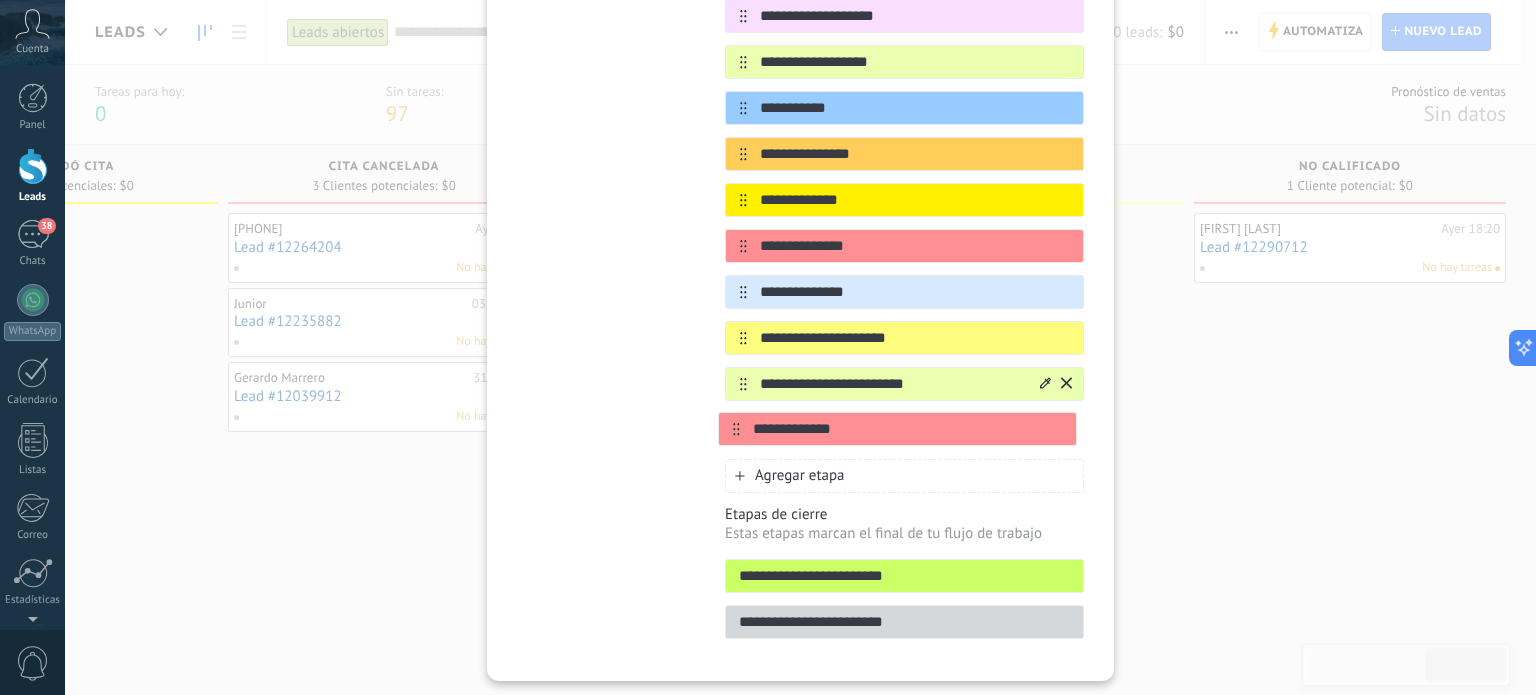 drag, startPoint x: 731, startPoint y: 379, endPoint x: 728, endPoint y: 436, distance: 57.07889 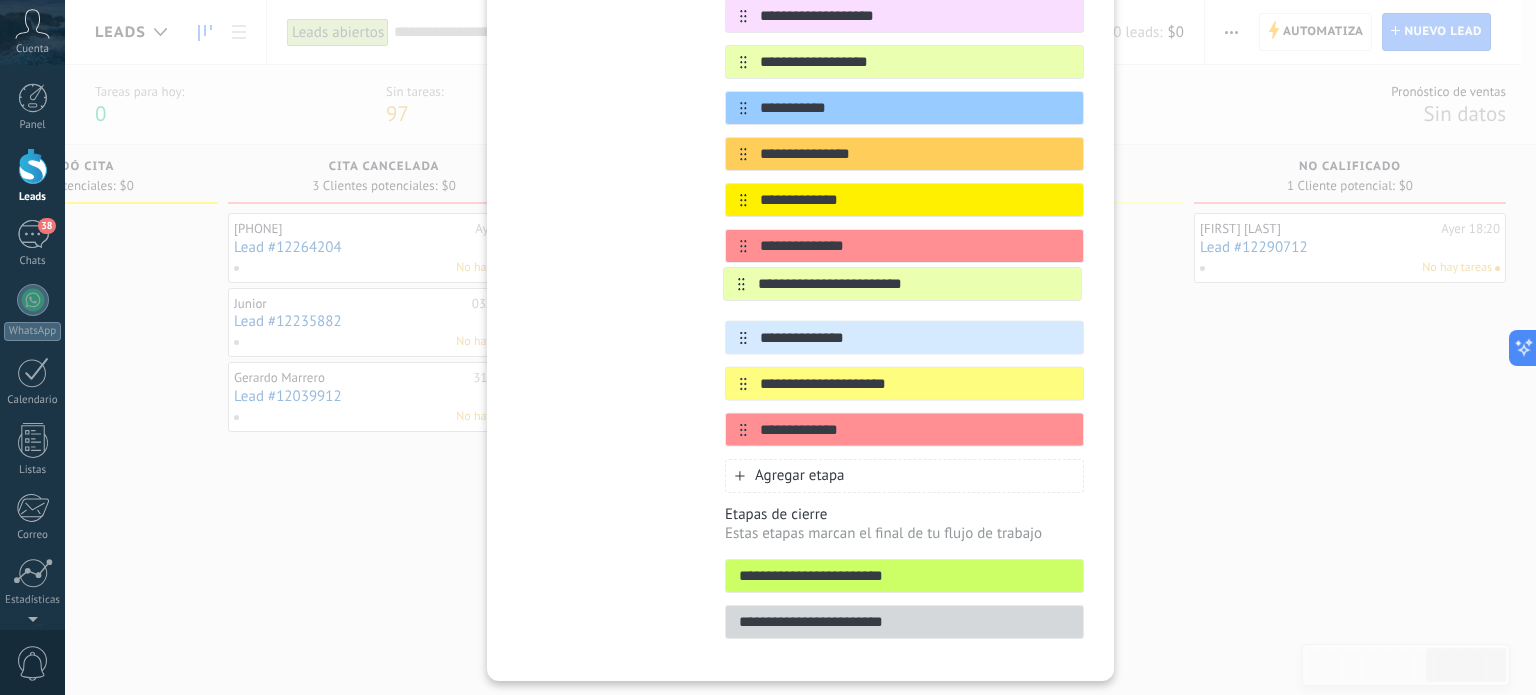 drag, startPoint x: 740, startPoint y: 381, endPoint x: 740, endPoint y: 270, distance: 111 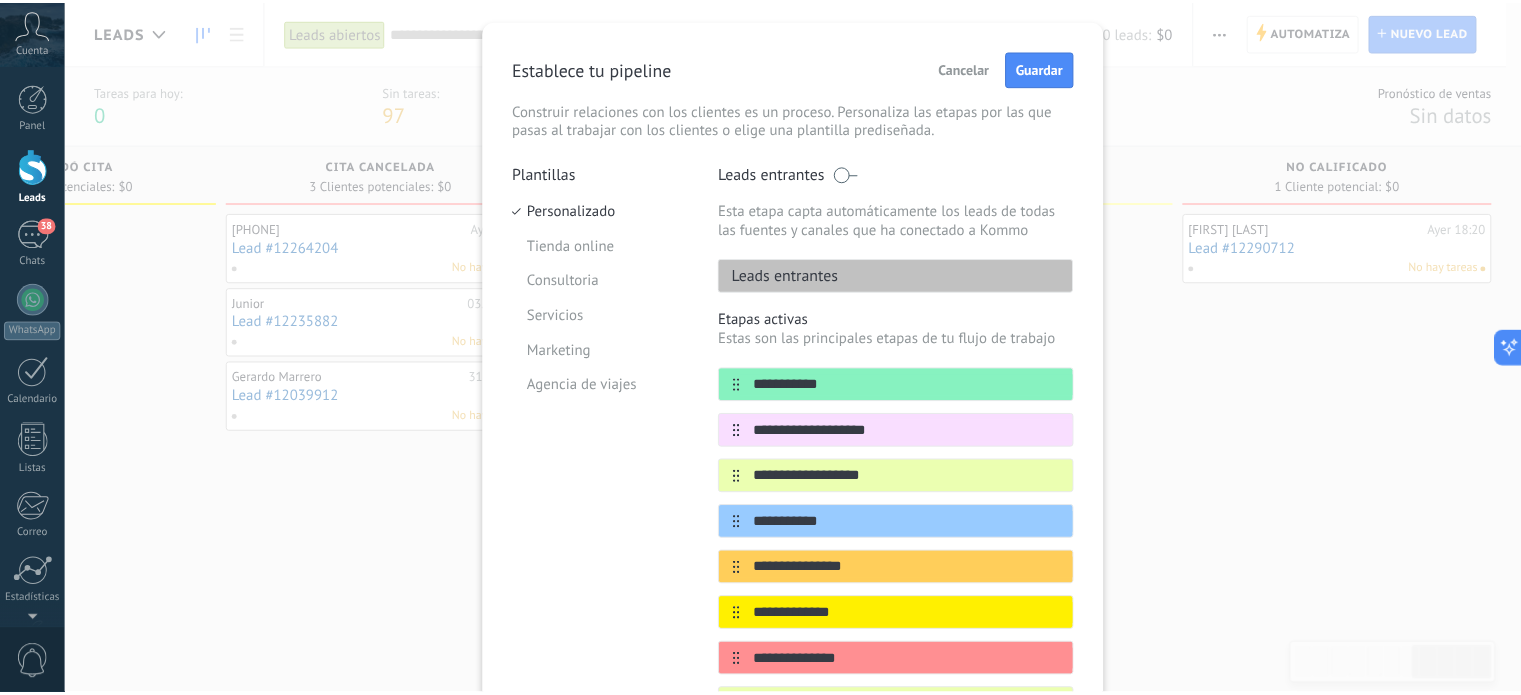 scroll, scrollTop: 0, scrollLeft: 0, axis: both 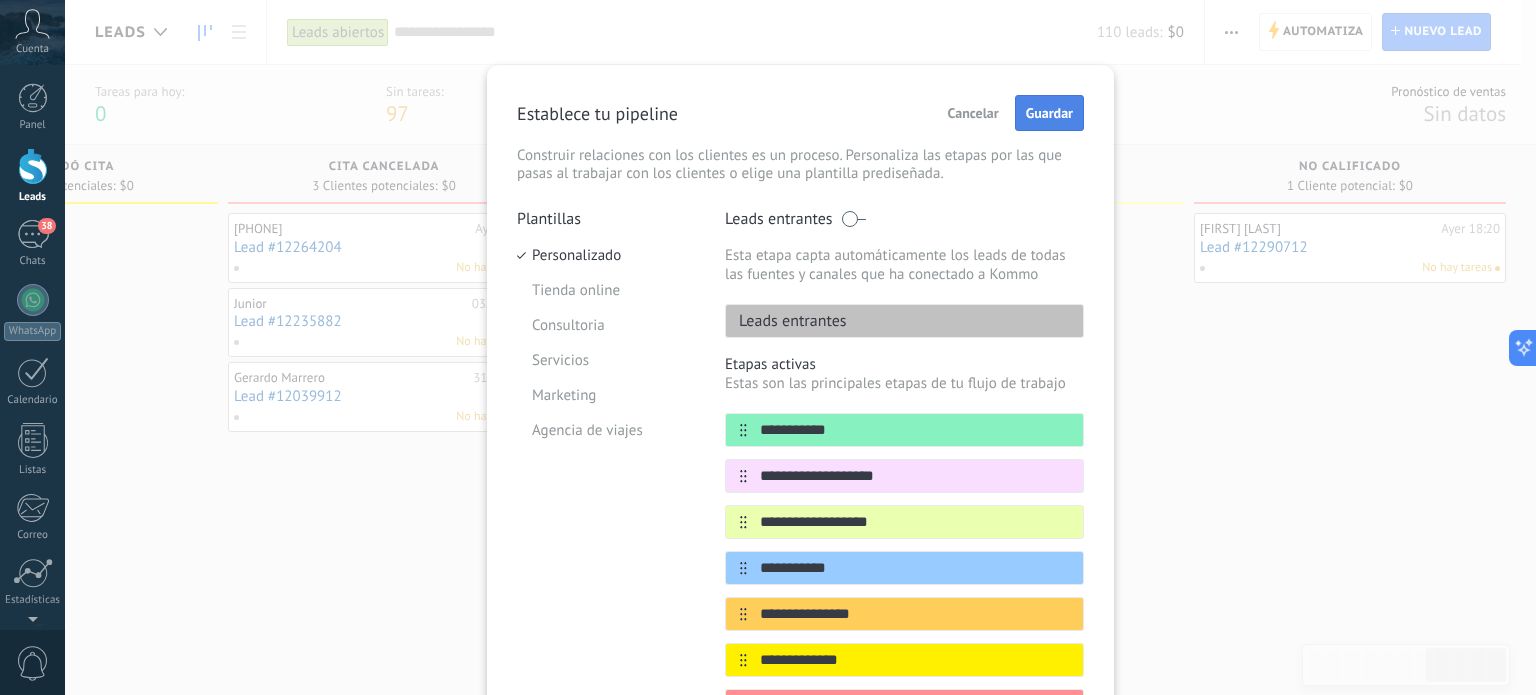 click on "Guardar" at bounding box center (1049, 113) 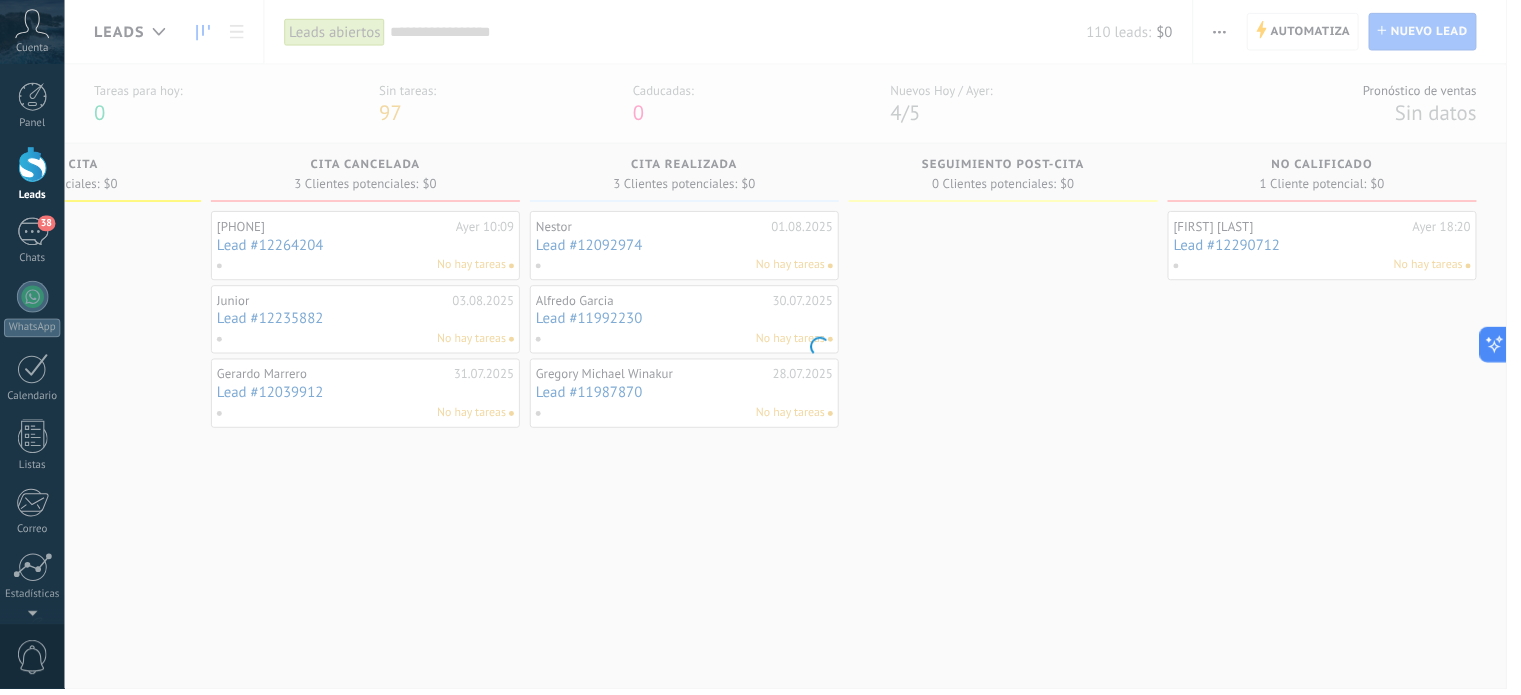 scroll, scrollTop: 0, scrollLeft: 2131, axis: horizontal 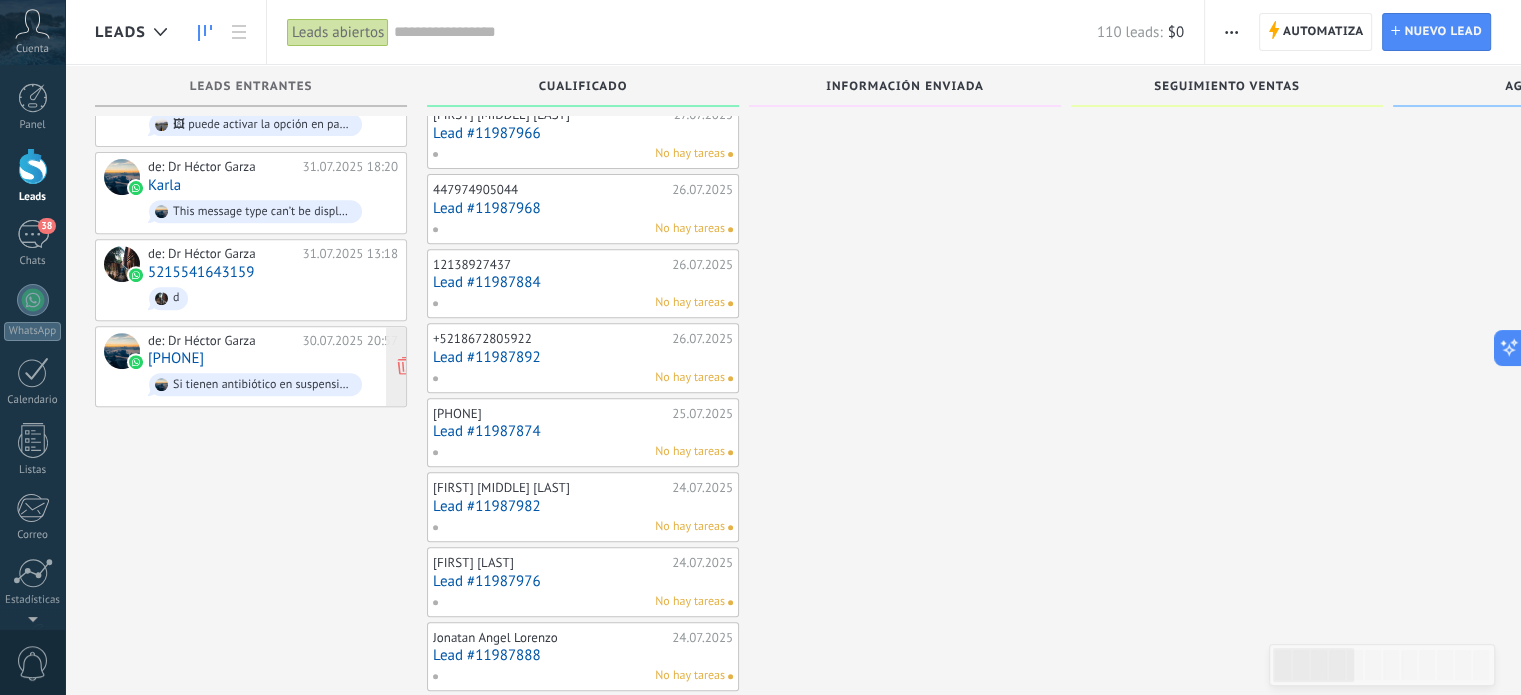 click on "de: Dr Héctor Garza" at bounding box center [222, 341] 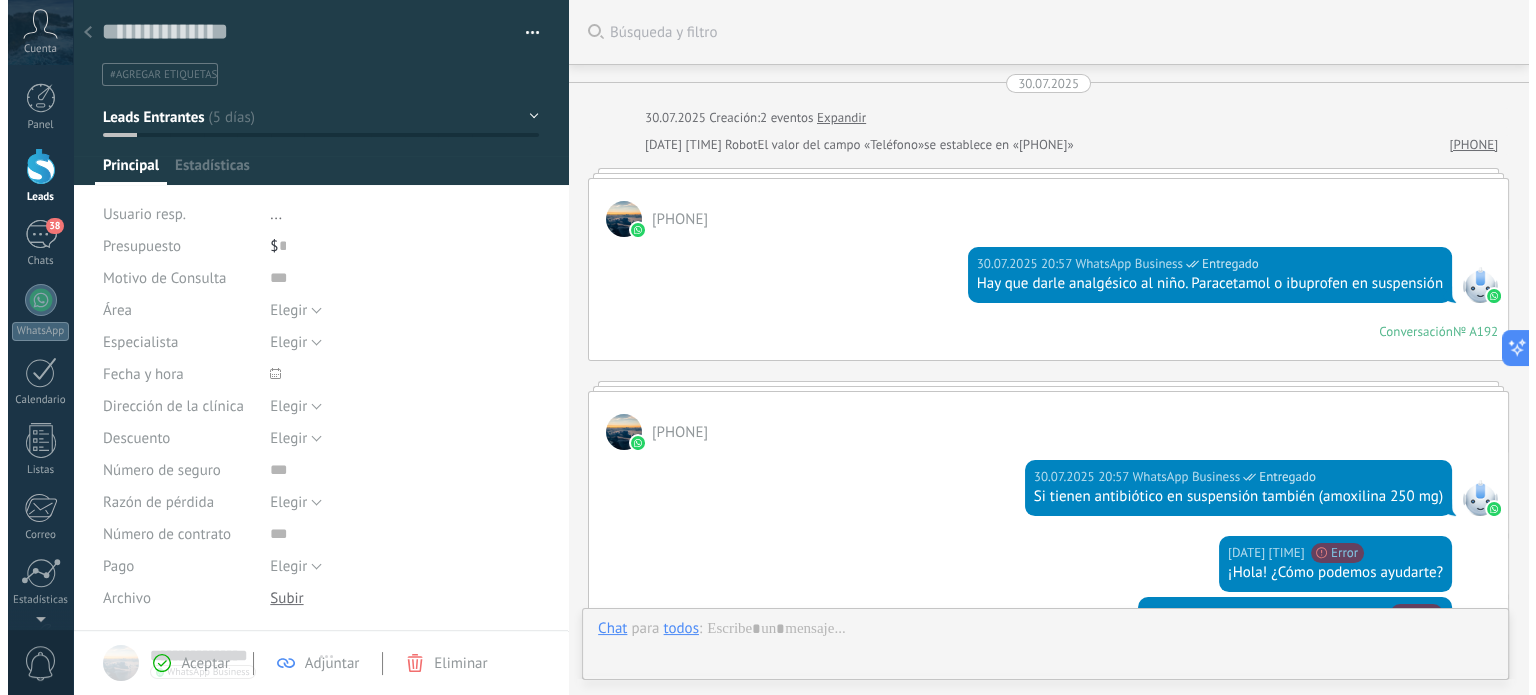 scroll, scrollTop: 0, scrollLeft: 0, axis: both 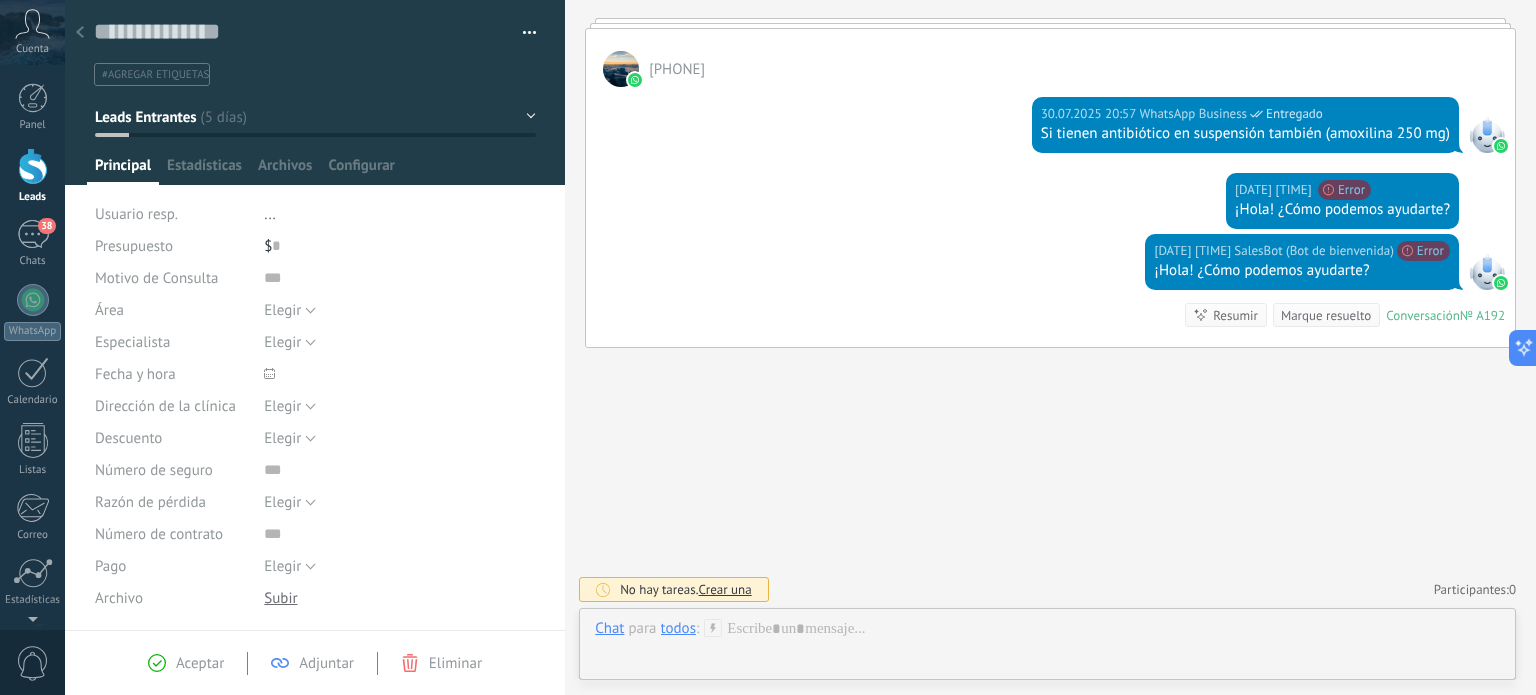 click at bounding box center [33, 166] 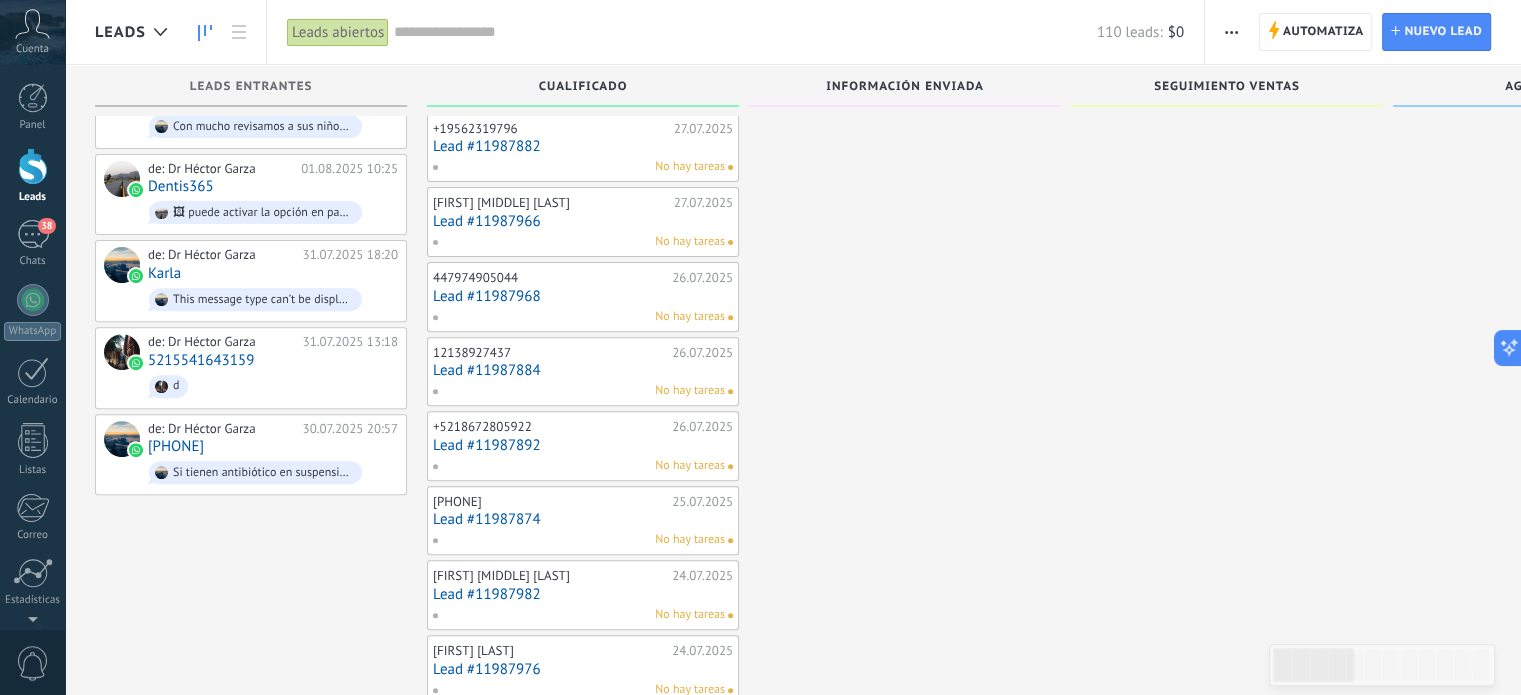 scroll, scrollTop: 671, scrollLeft: 0, axis: vertical 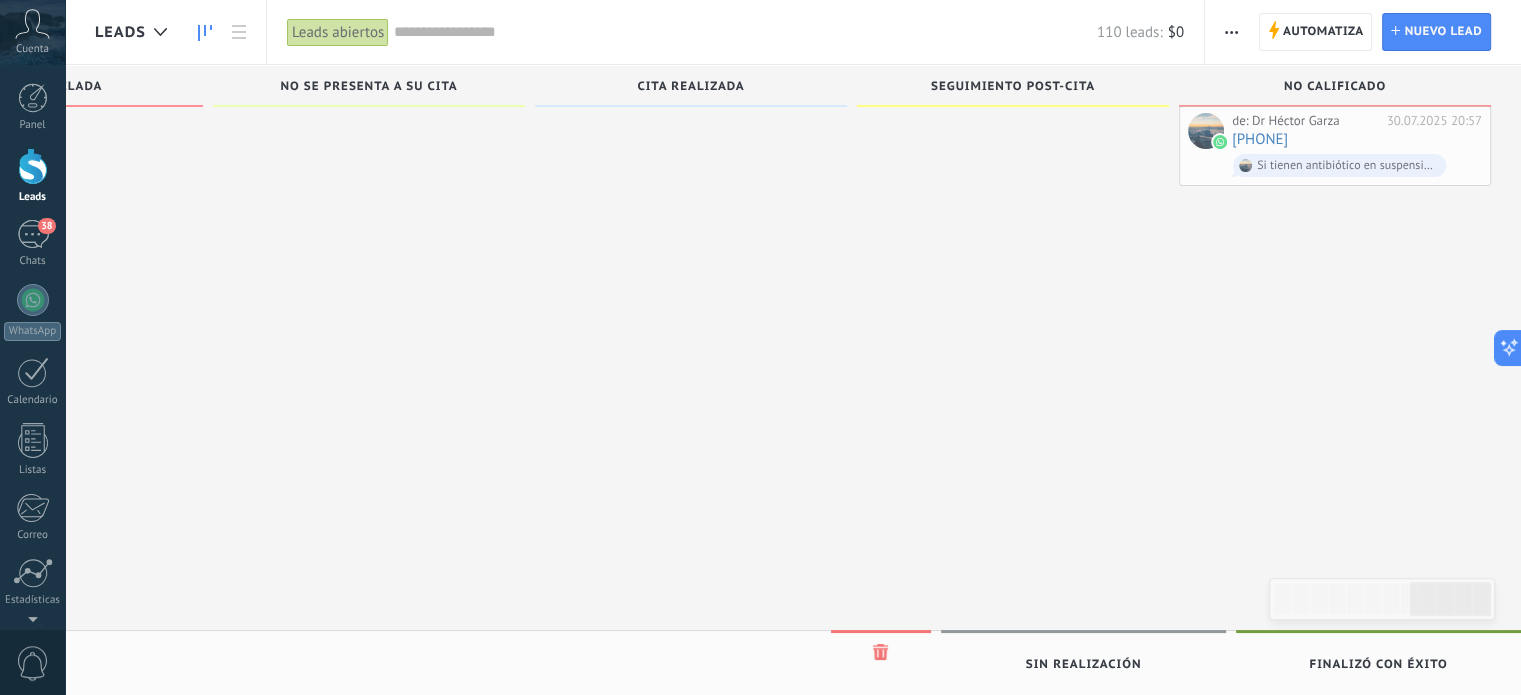 drag, startPoint x: 228, startPoint y: 425, endPoint x: 1312, endPoint y: 134, distance: 1122.38 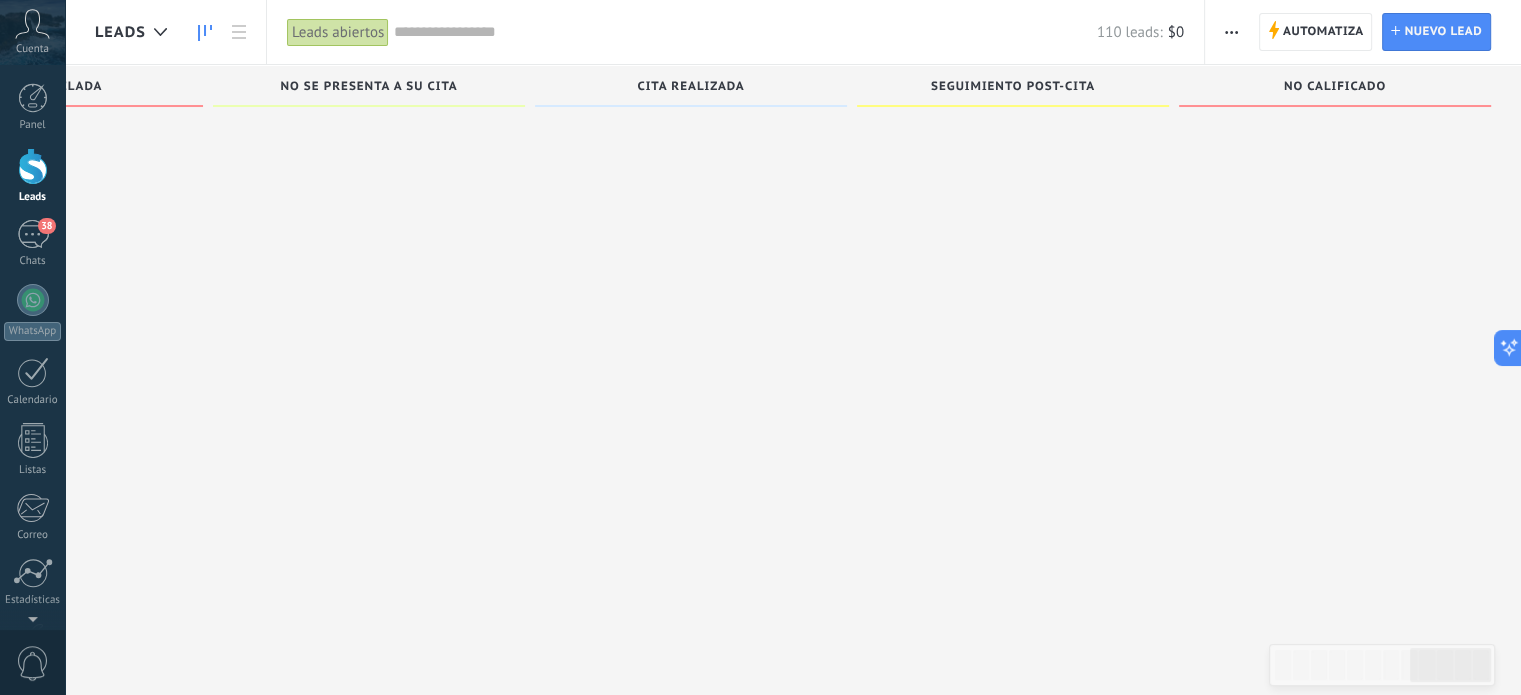 scroll, scrollTop: 0, scrollLeft: 0, axis: both 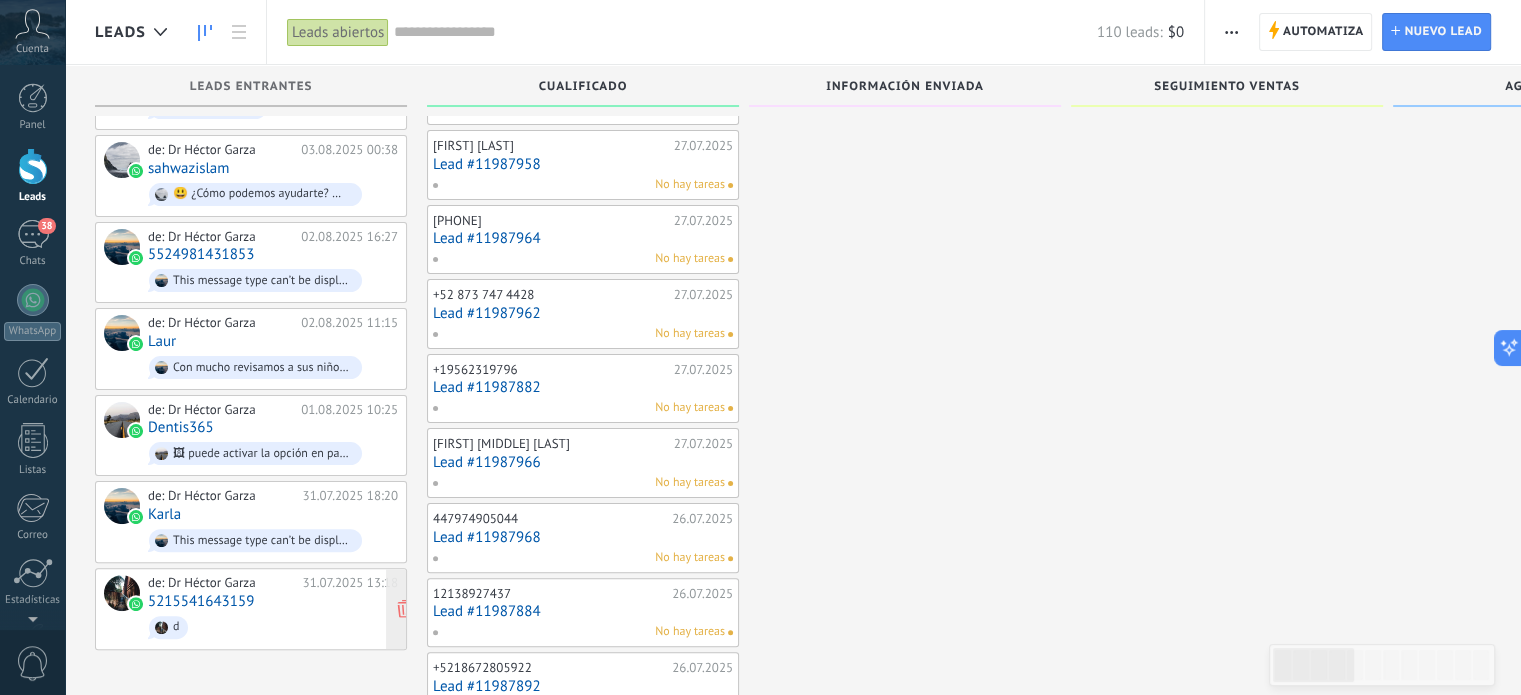 click on "5215541643159" at bounding box center [201, 601] 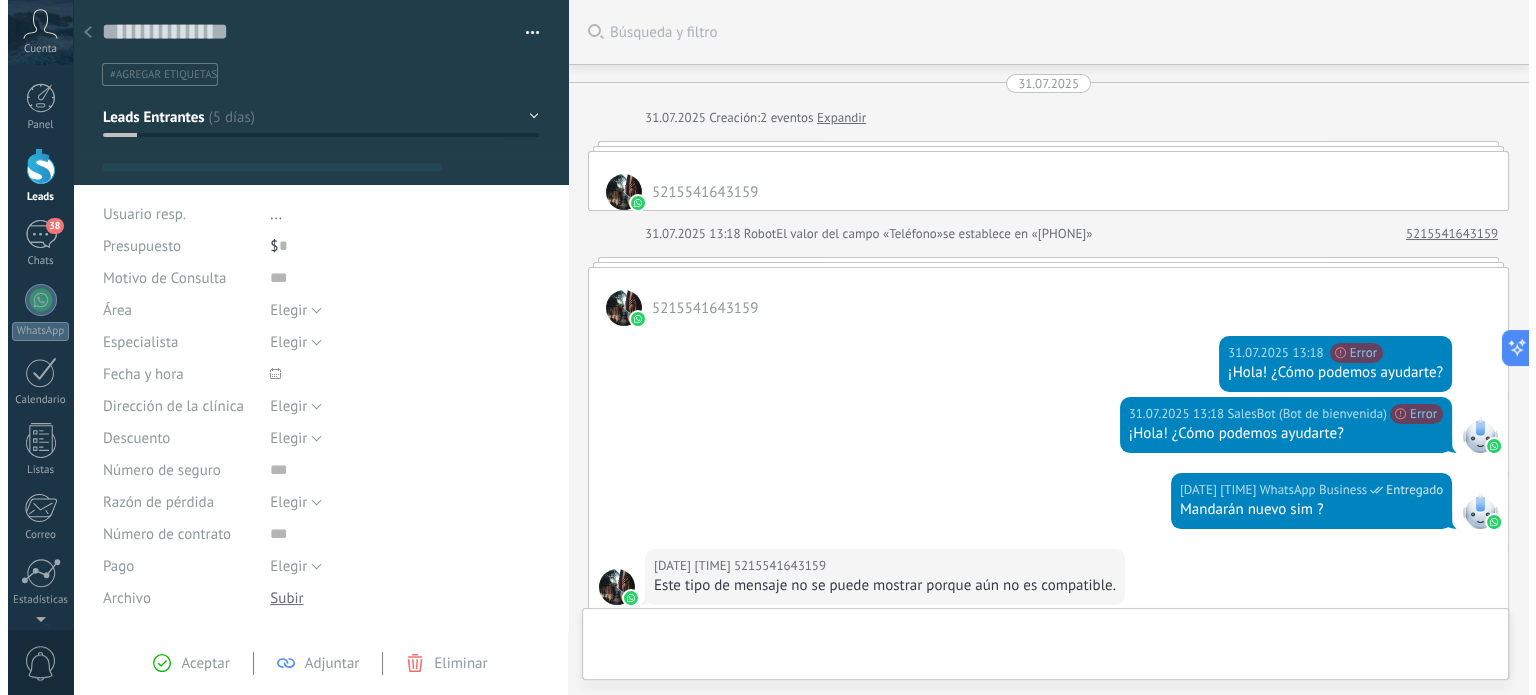 scroll, scrollTop: 0, scrollLeft: 0, axis: both 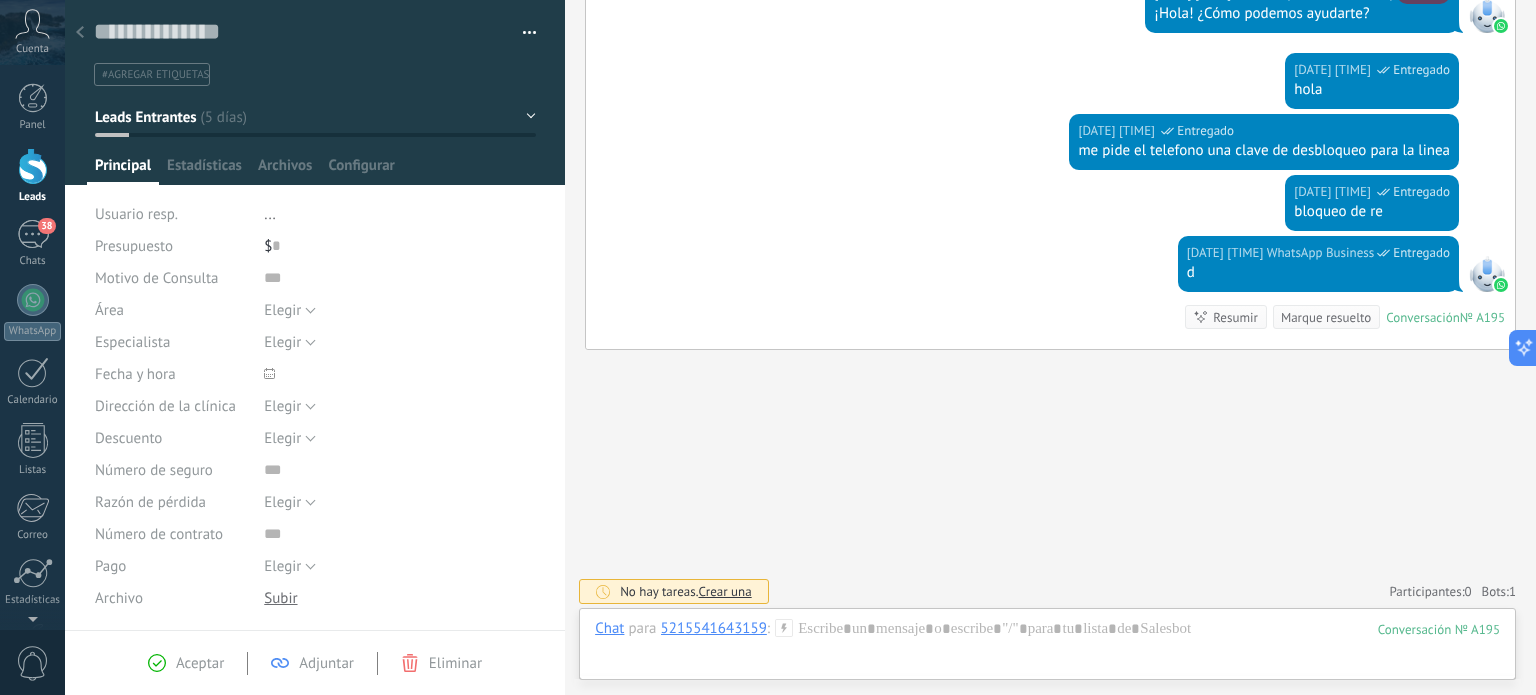 click at bounding box center (522, 33) 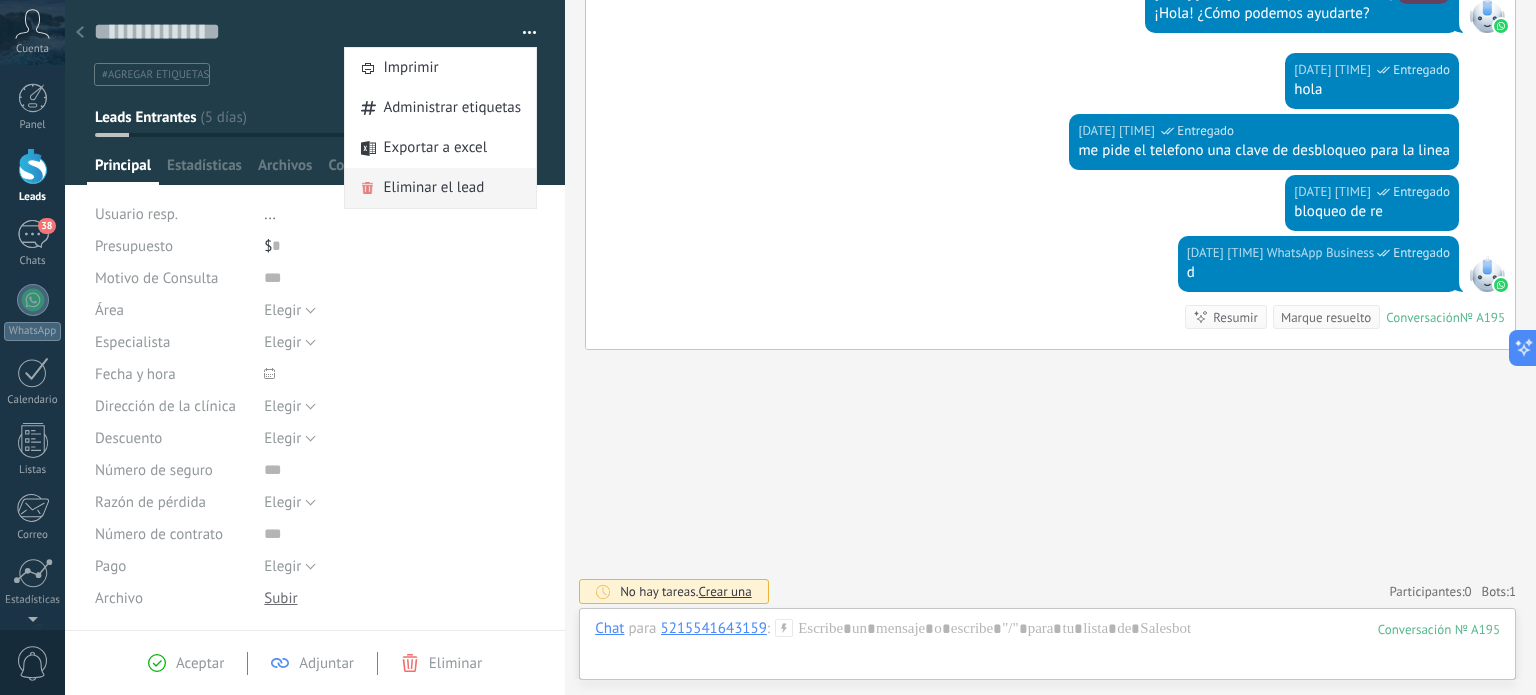 click on "Eliminar el lead" at bounding box center [433, 188] 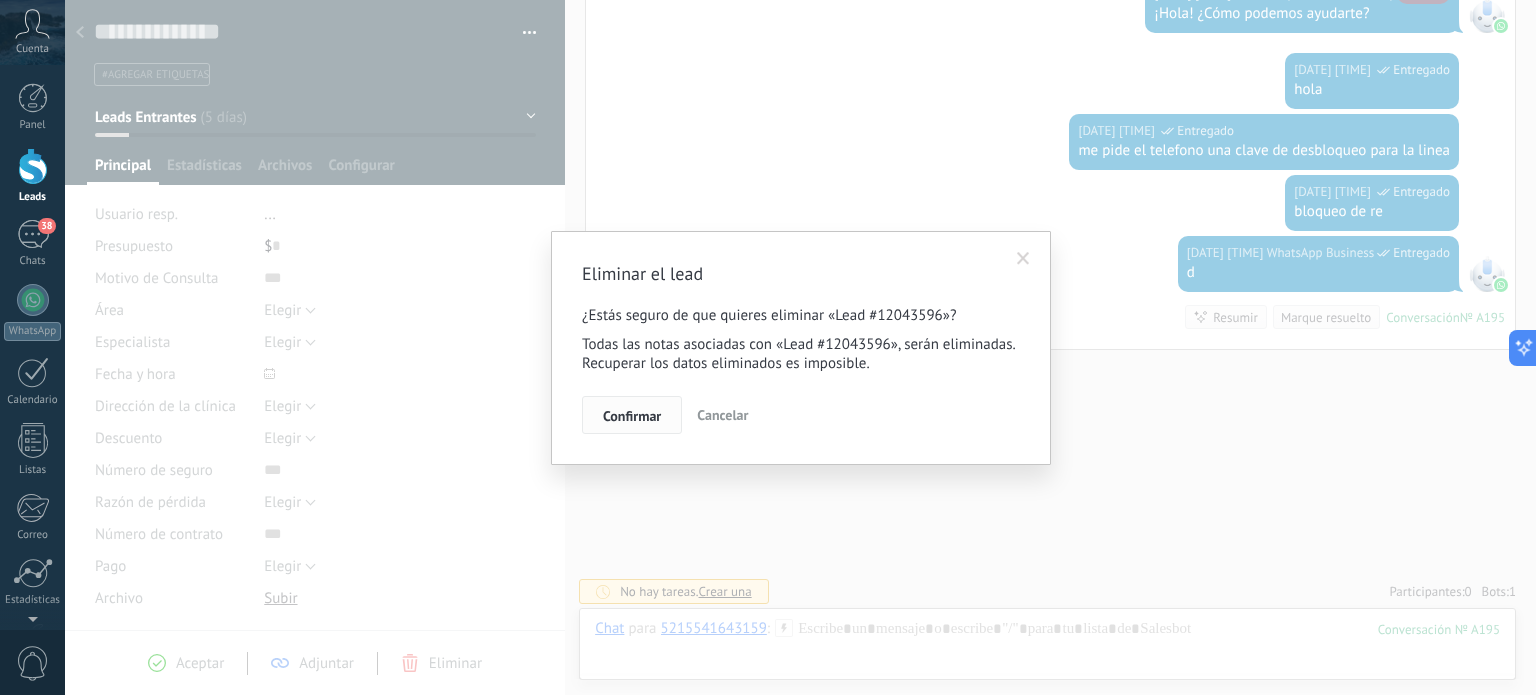 click on "Confirmar" at bounding box center (632, 416) 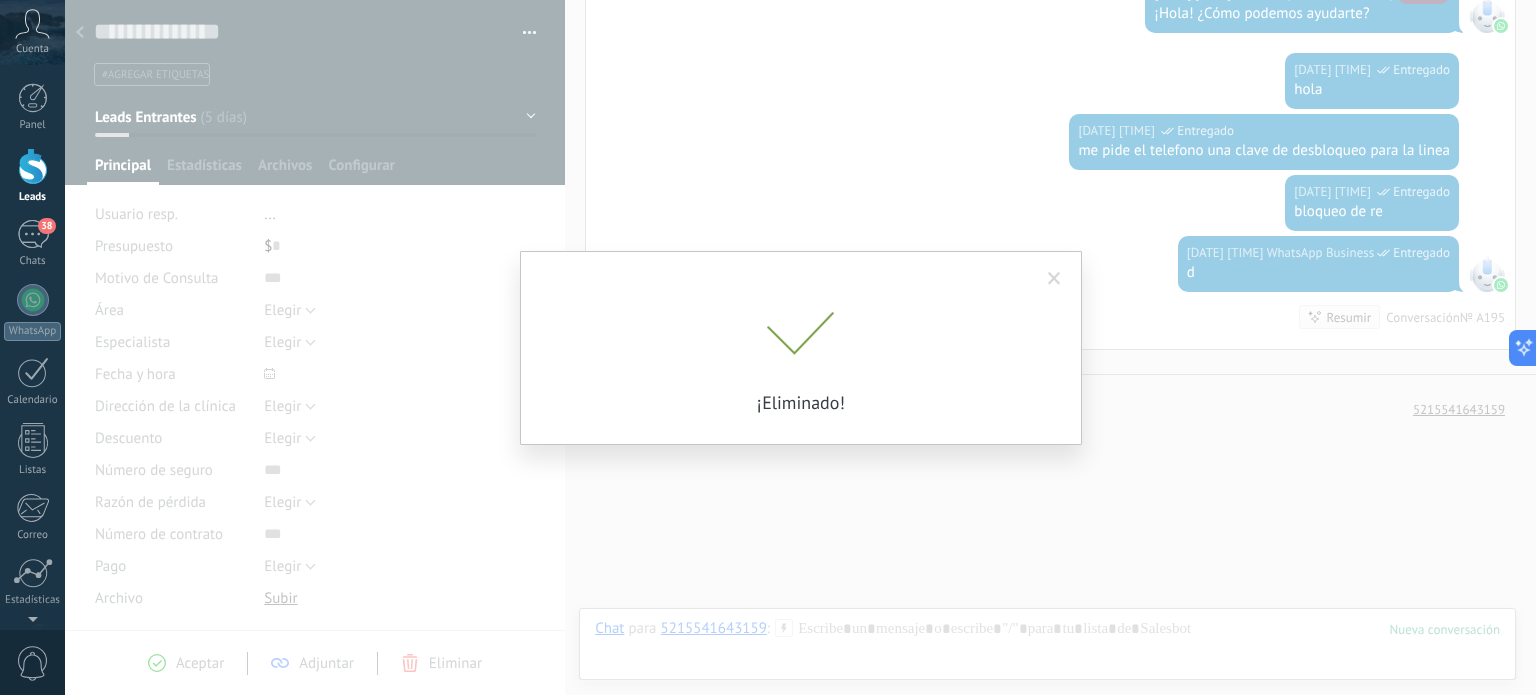 scroll, scrollTop: 1263, scrollLeft: 0, axis: vertical 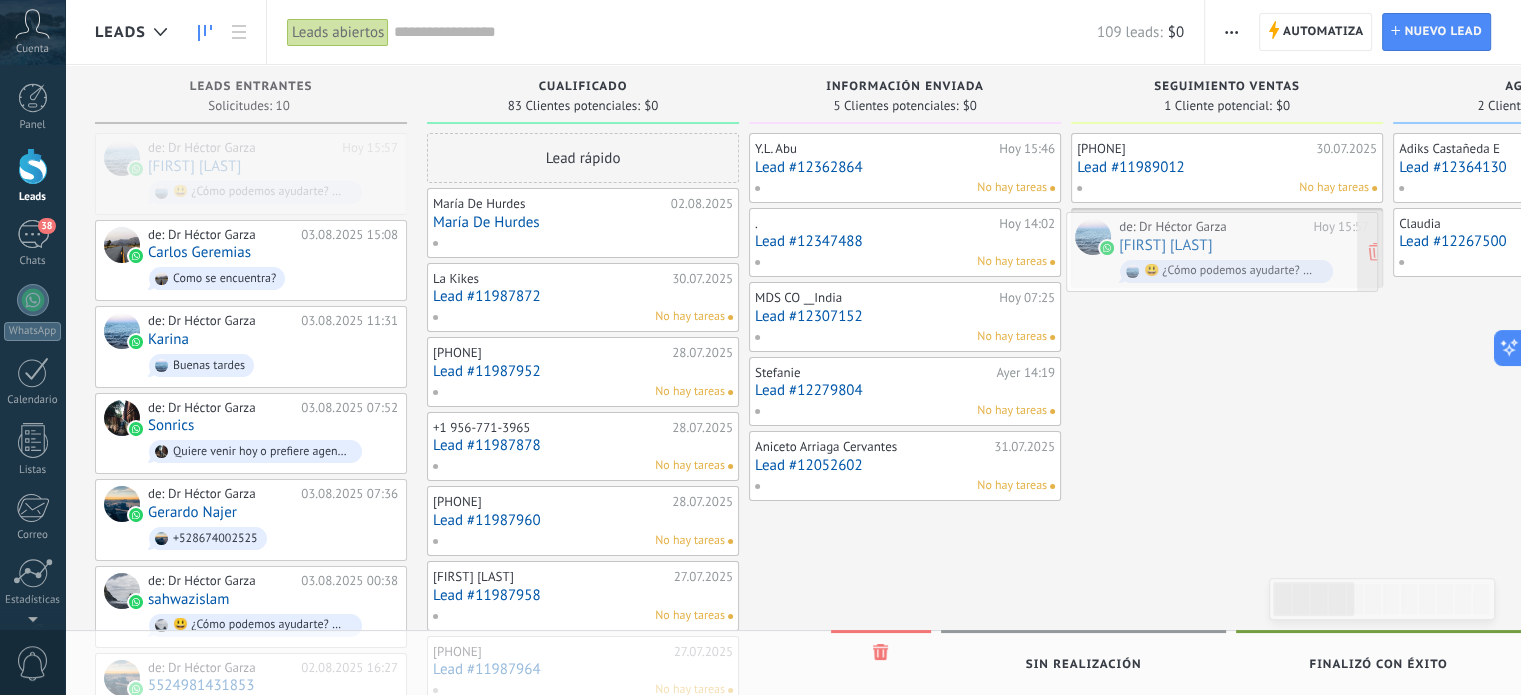 drag, startPoint x: 258, startPoint y: 155, endPoint x: 1229, endPoint y: 234, distance: 974.2084 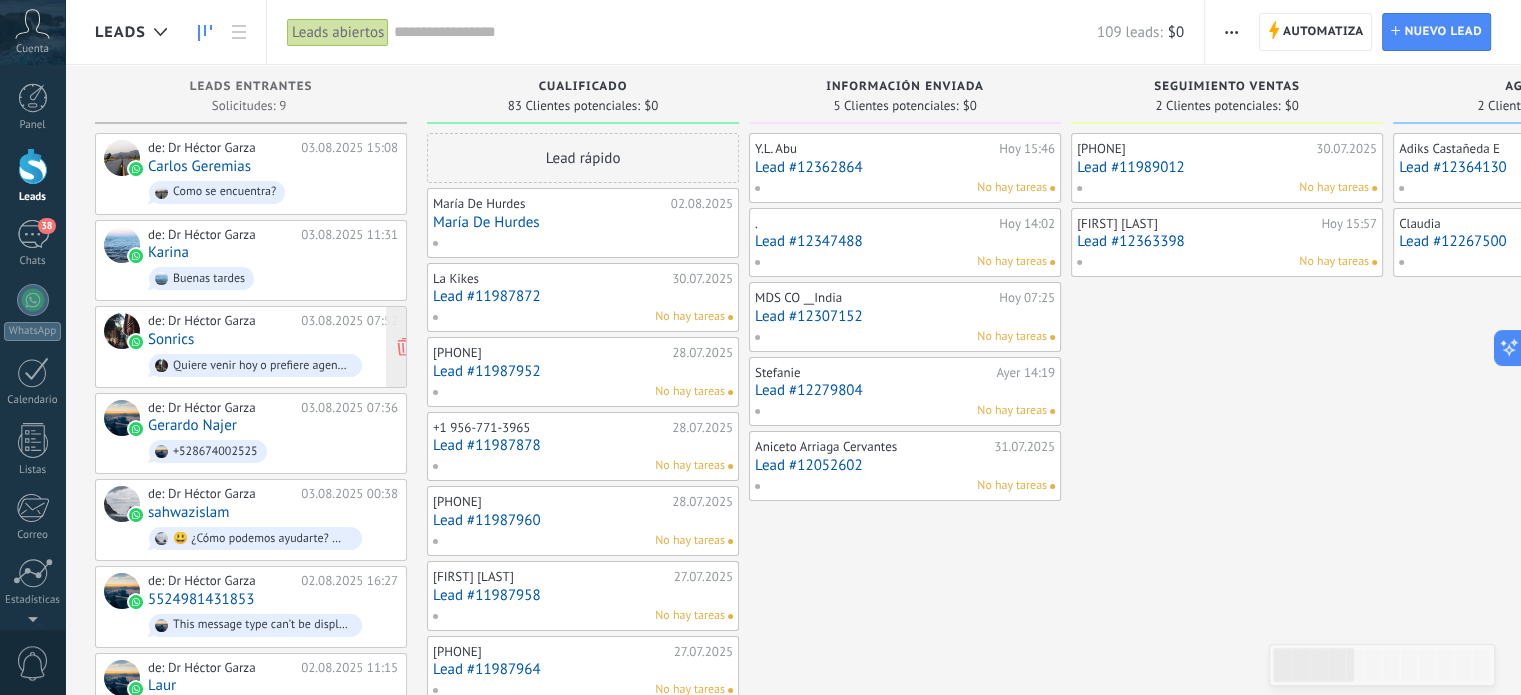 click on "de: Dr Héctor Garza" at bounding box center [221, 321] 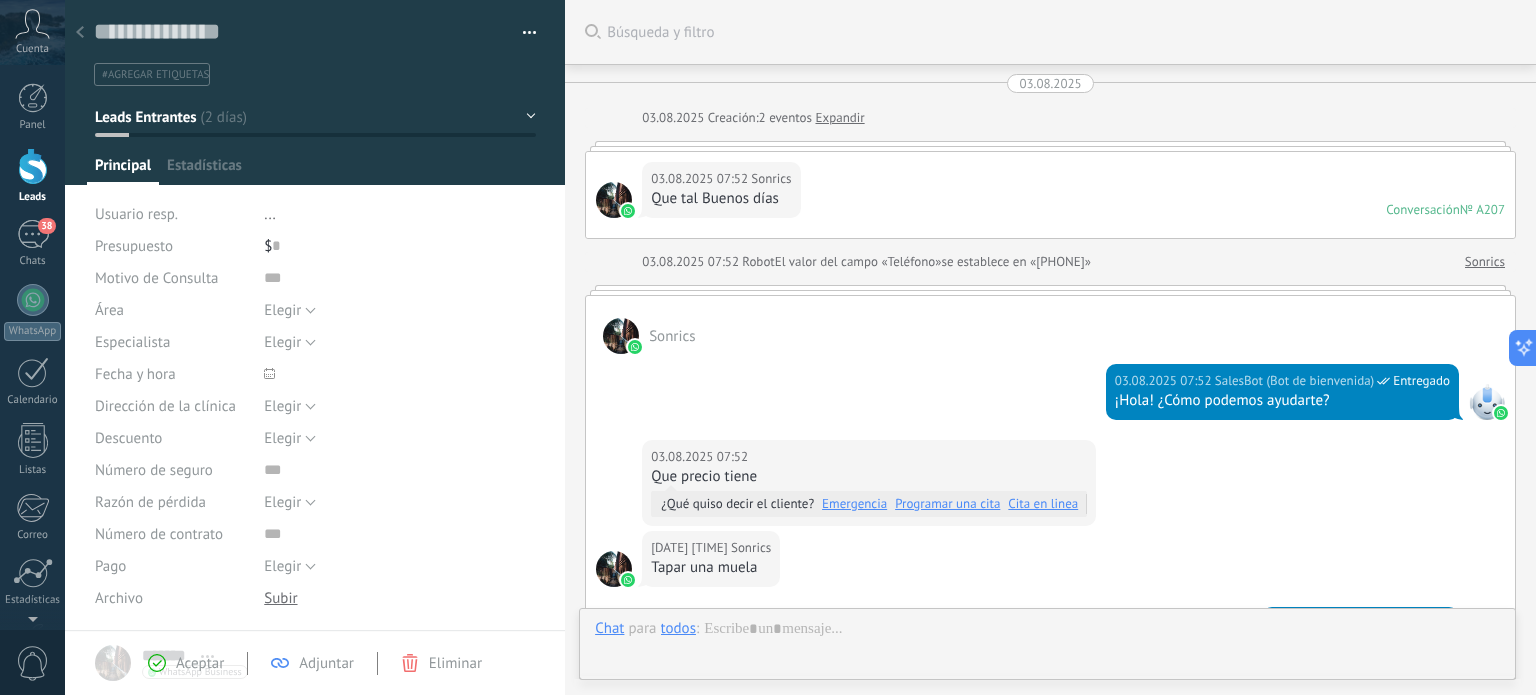 scroll, scrollTop: 1026, scrollLeft: 0, axis: vertical 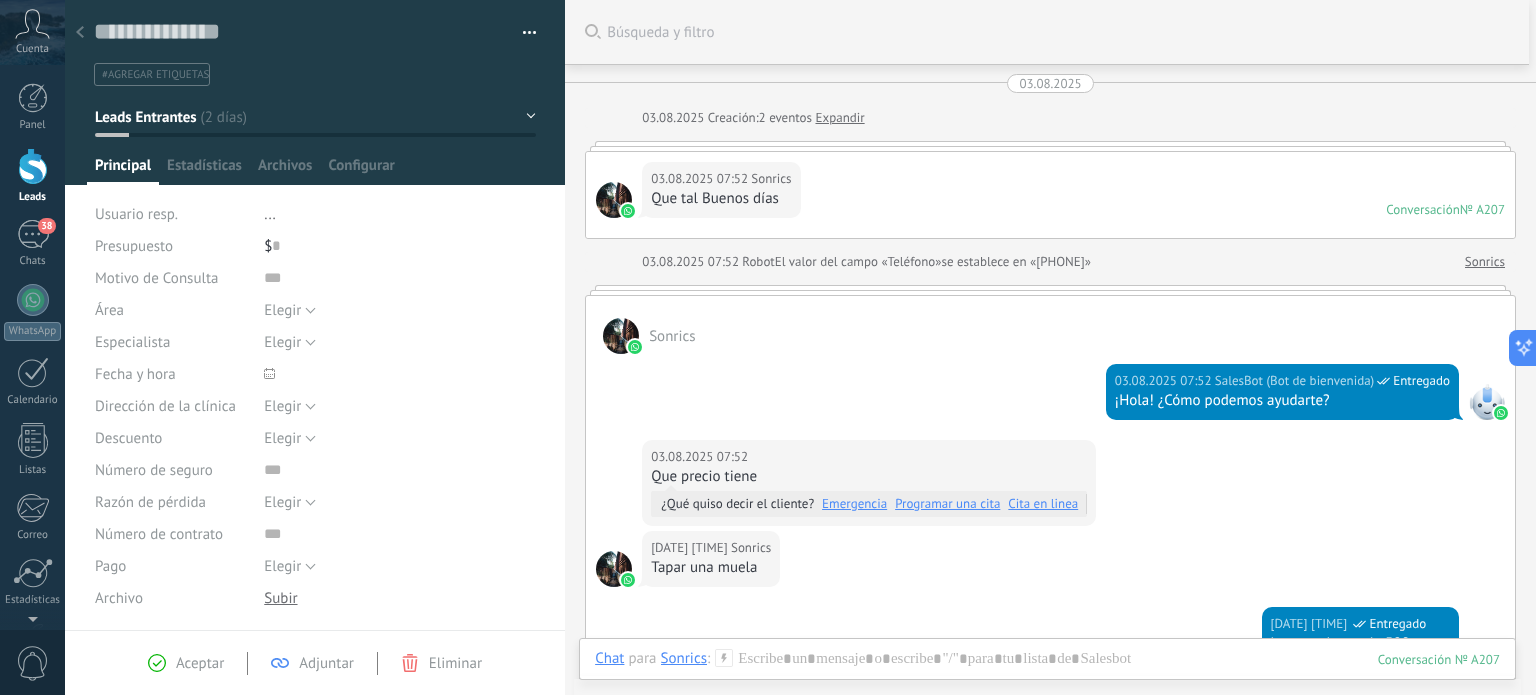 click on "Leads Entrantes" at bounding box center [315, 117] 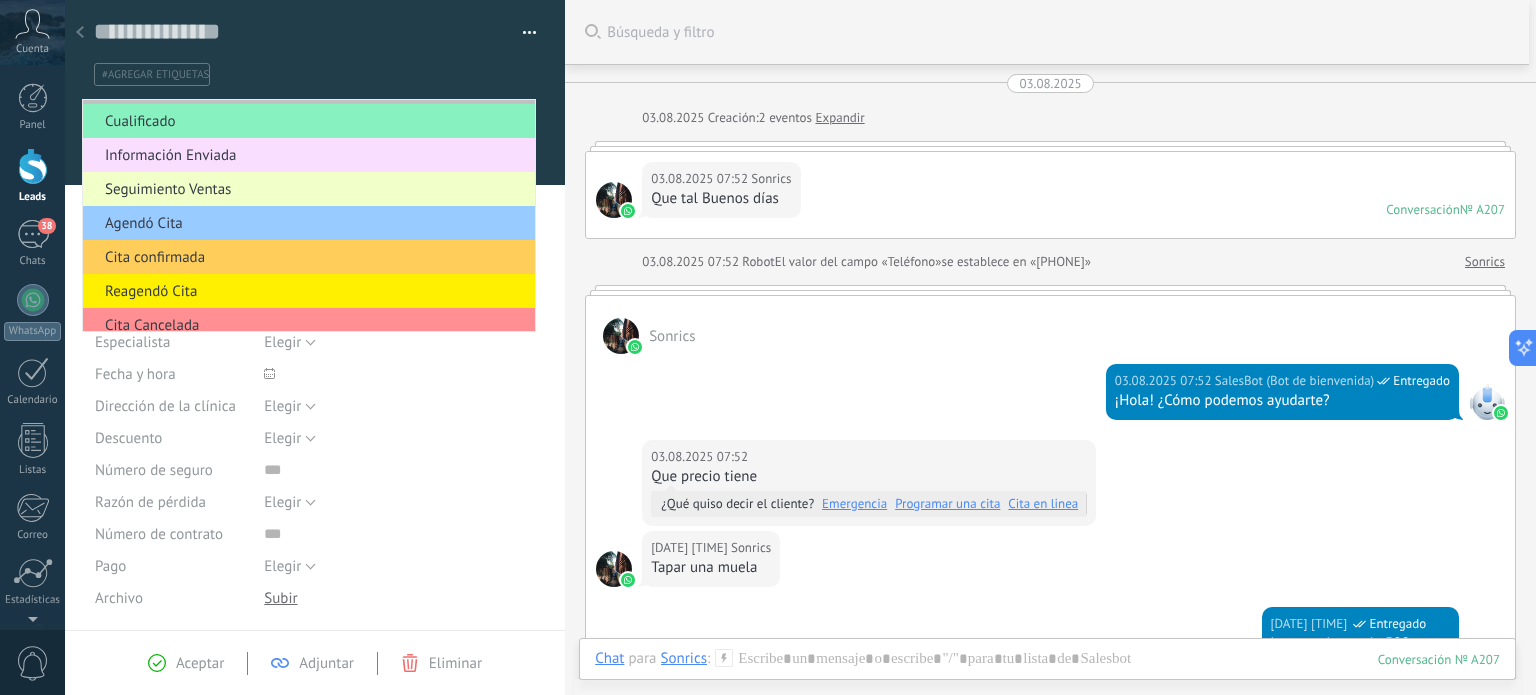 scroll, scrollTop: 23, scrollLeft: 0, axis: vertical 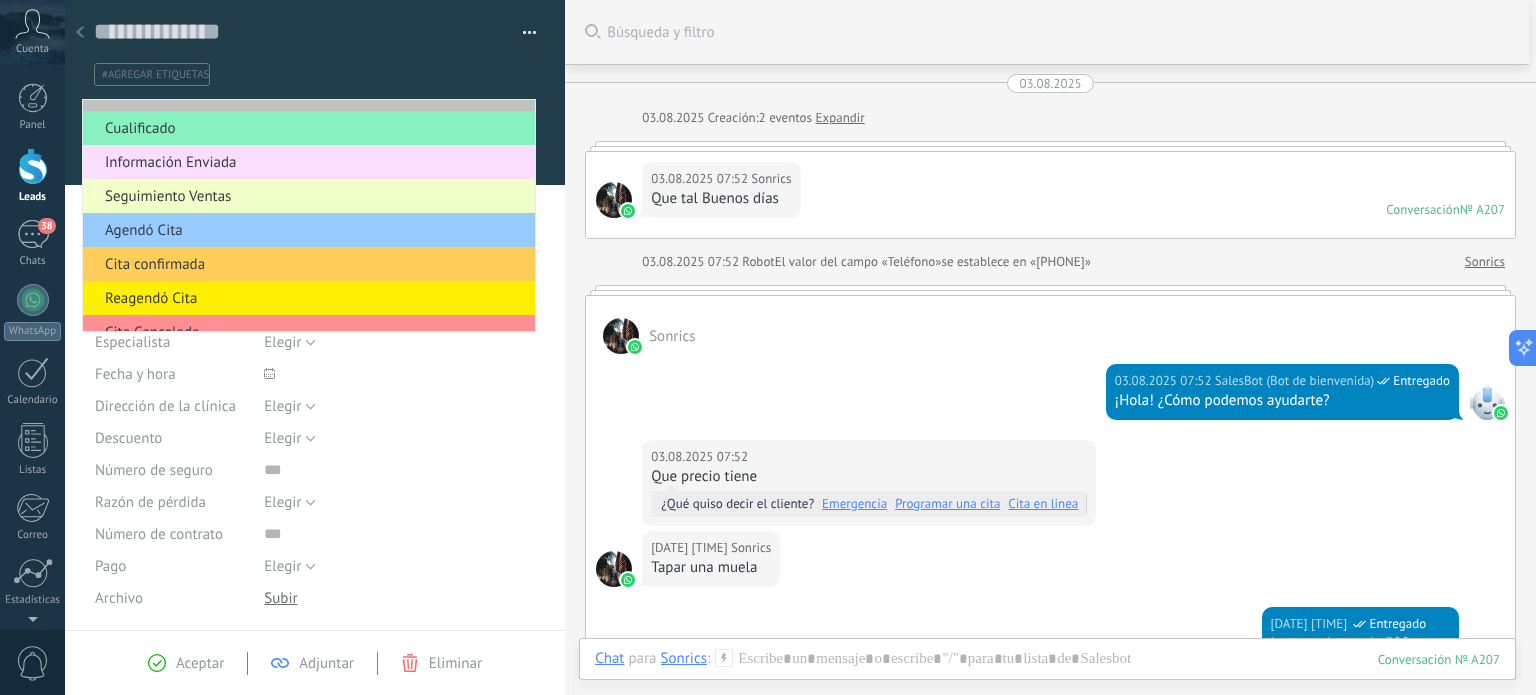 click on "Seguimiento Ventas" at bounding box center [306, 196] 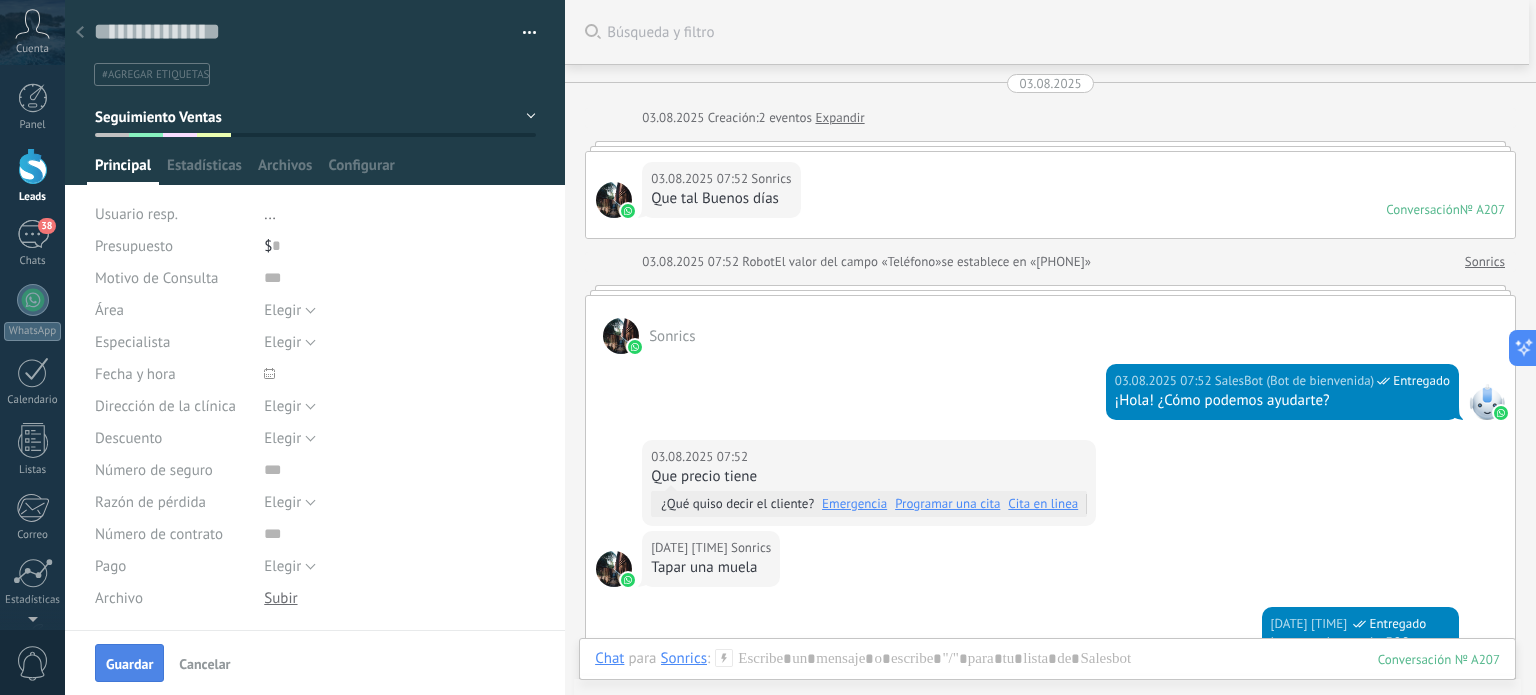 click on "Guardar" at bounding box center [129, 663] 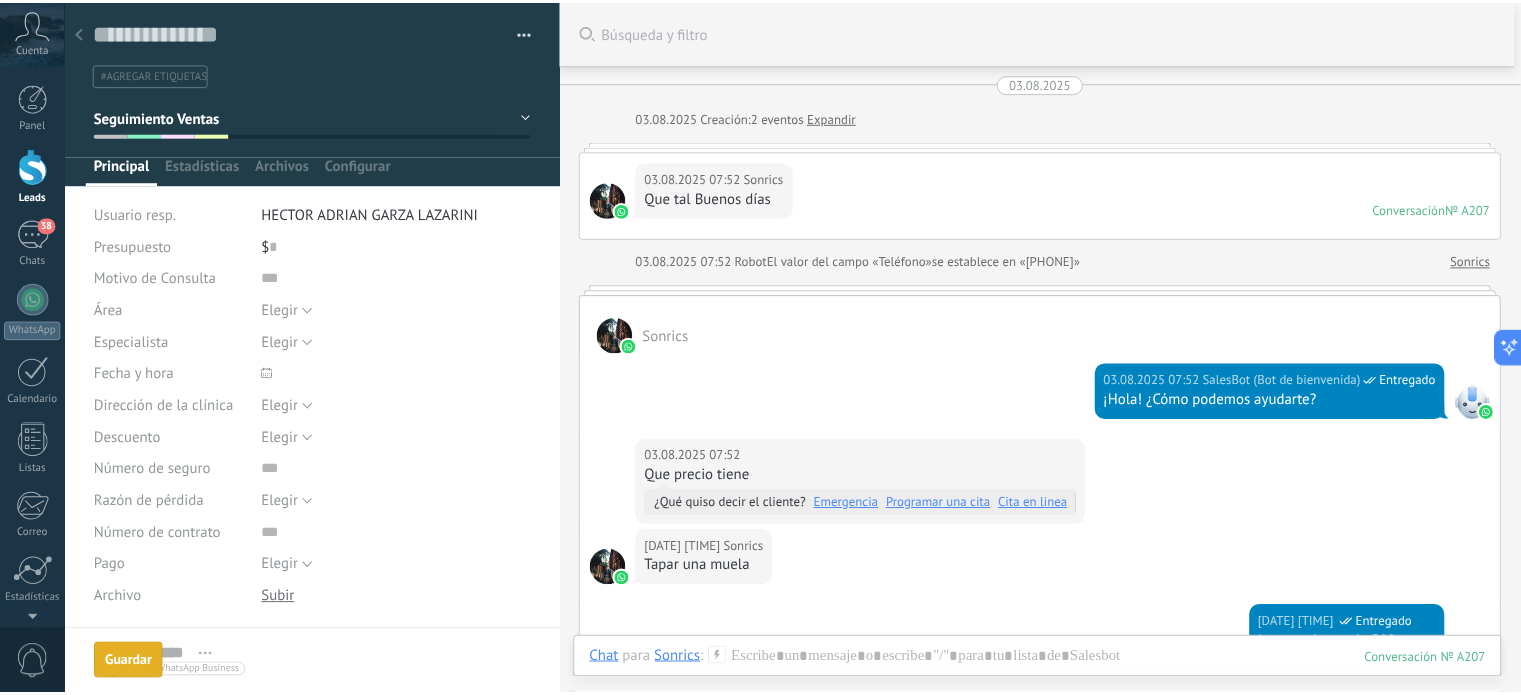 scroll, scrollTop: 126, scrollLeft: 0, axis: vertical 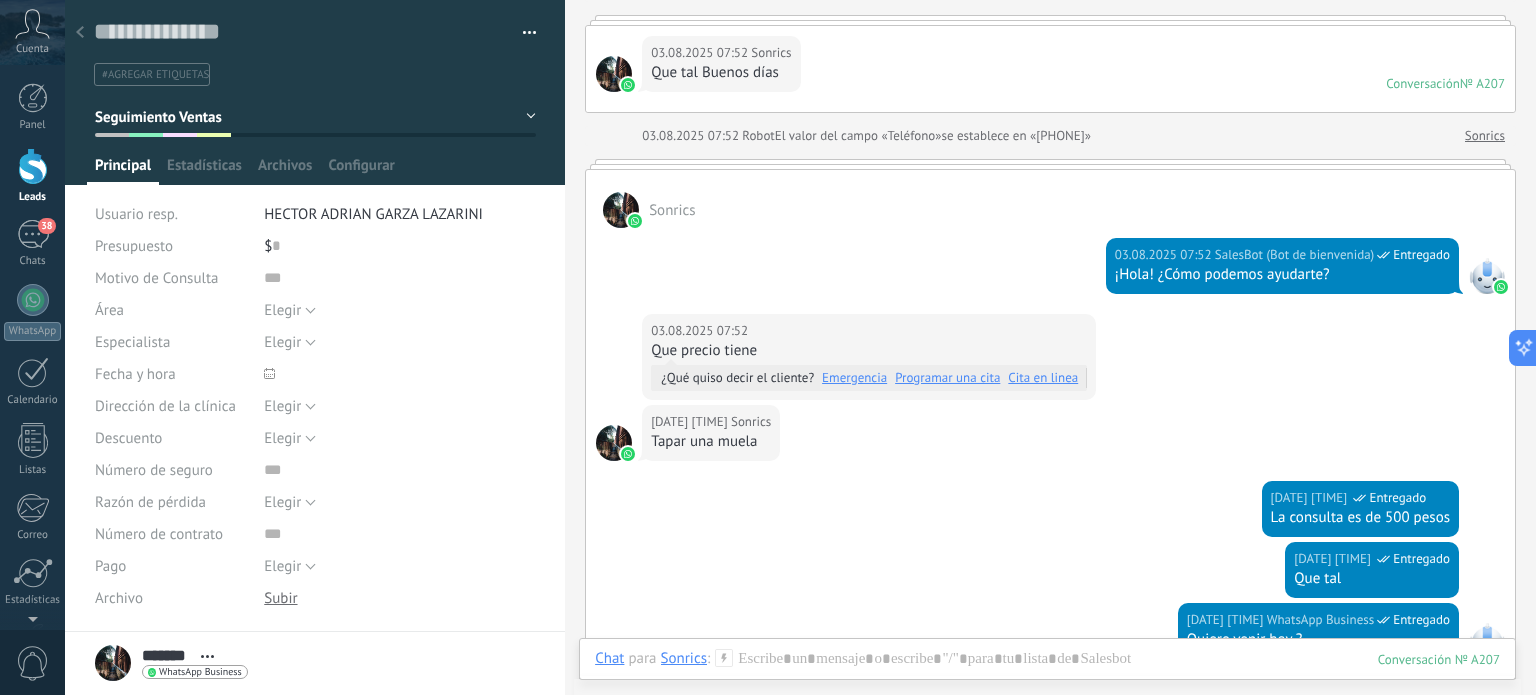 click at bounding box center (33, 166) 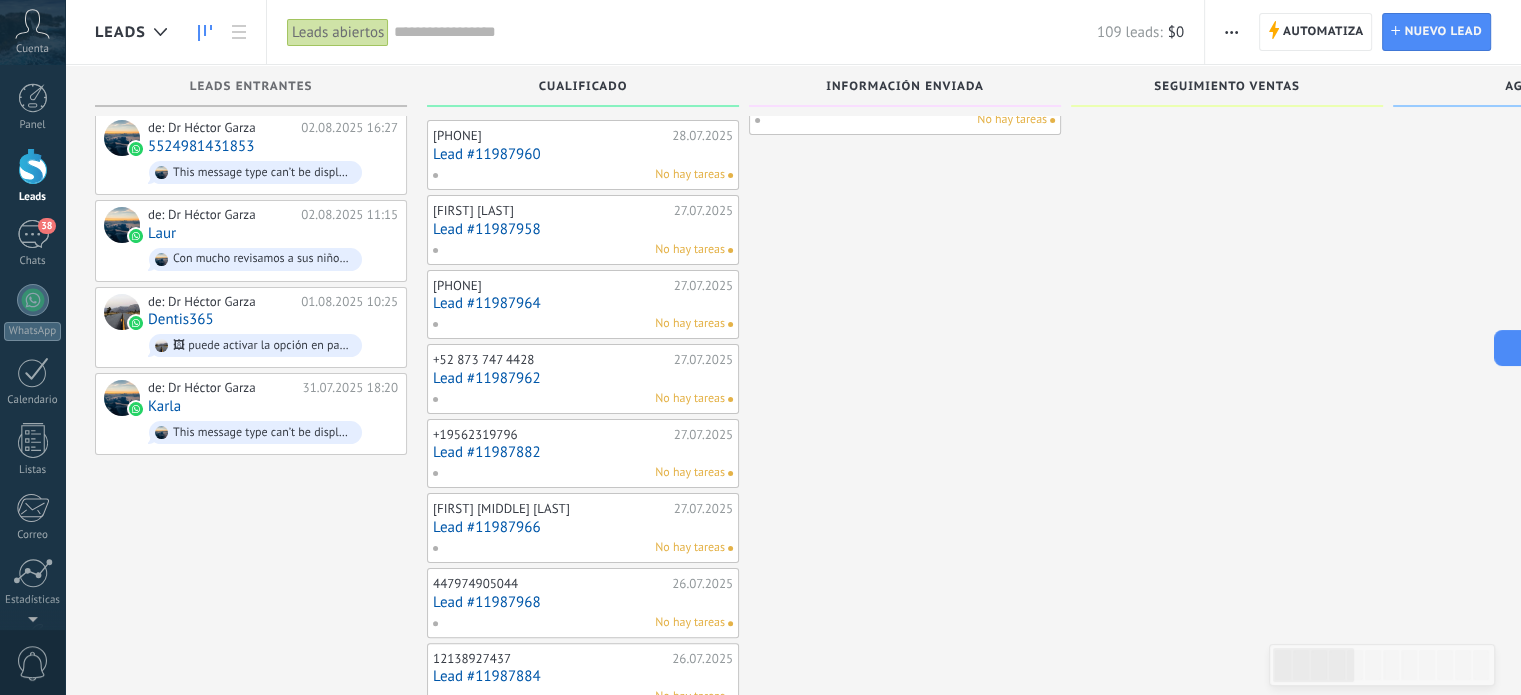 scroll, scrollTop: 368, scrollLeft: 0, axis: vertical 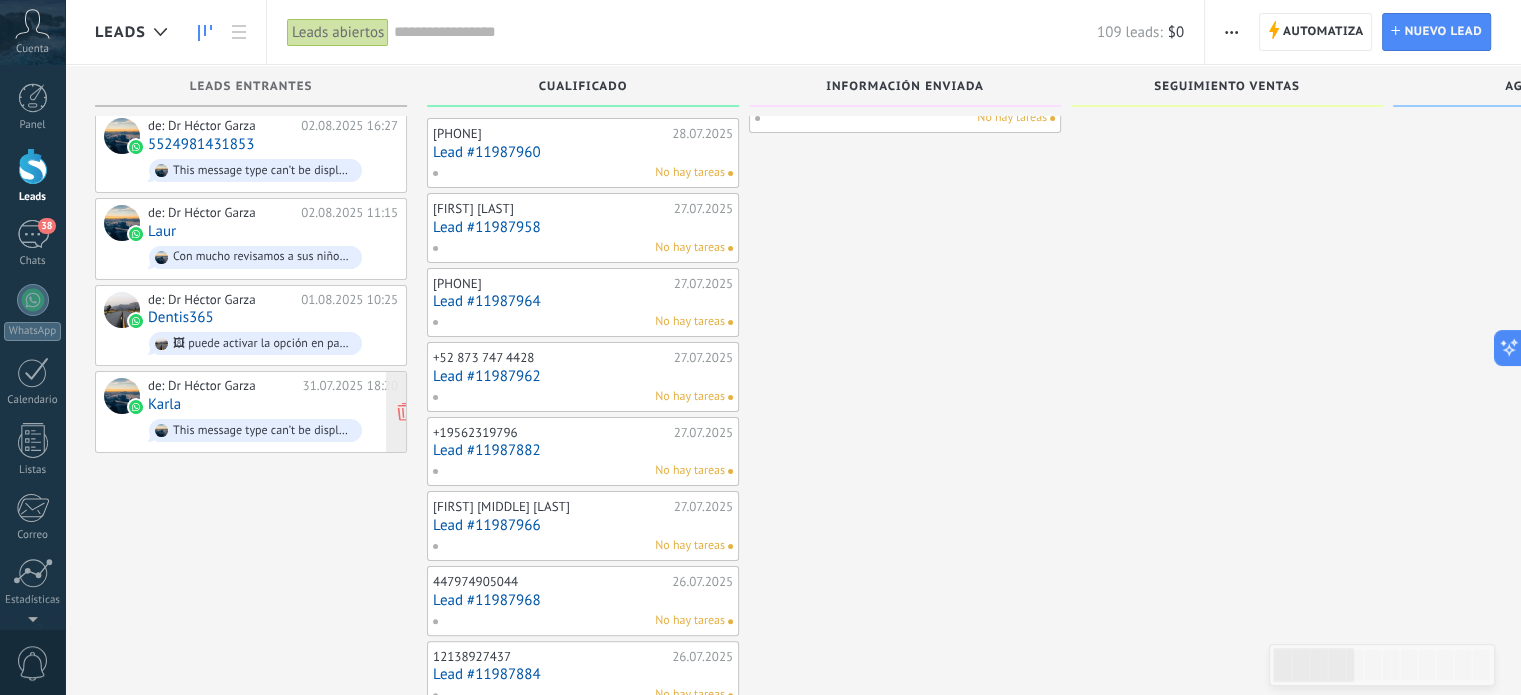 click on "de: Dr [LAST] [FIRST] [DATE] [TIME] [FIRST] This message type can’t be displayed because it’s not supported yet." at bounding box center (273, 412) 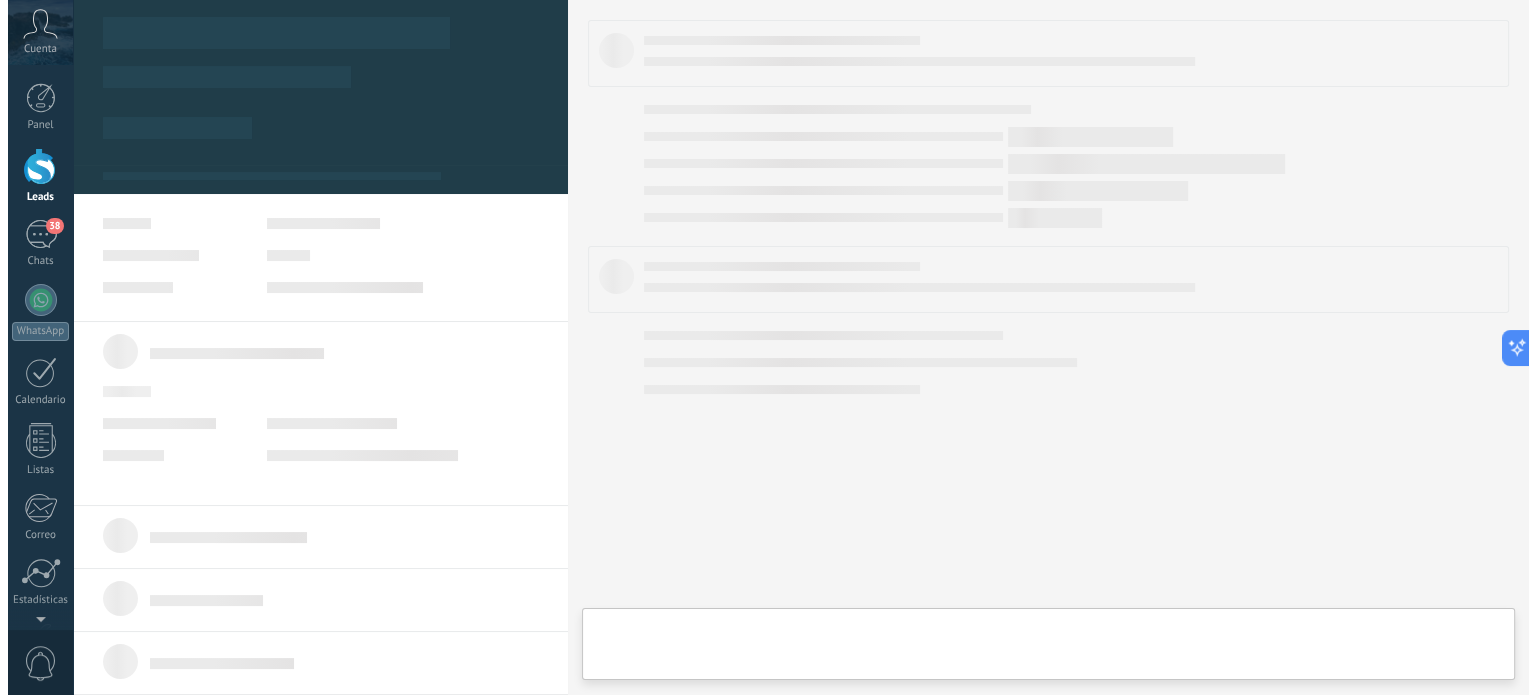scroll, scrollTop: 0, scrollLeft: 0, axis: both 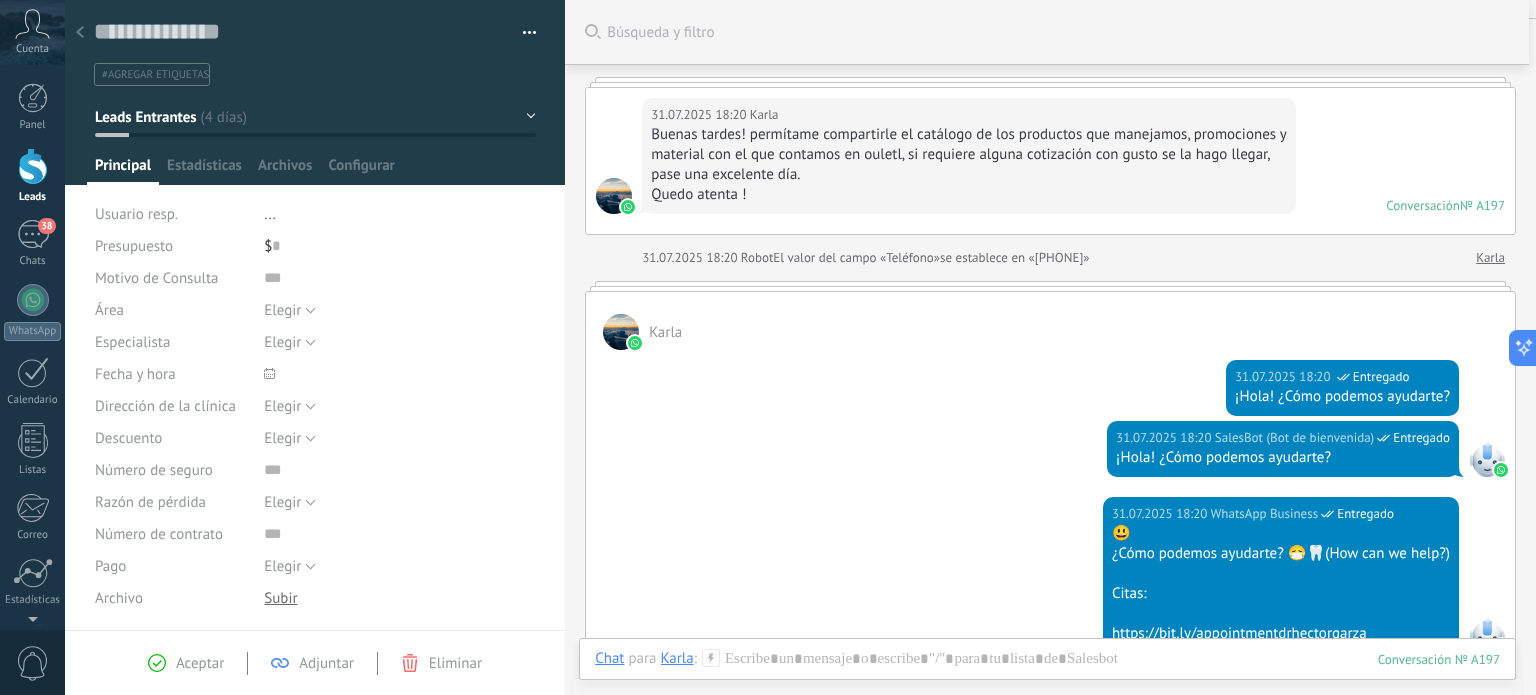 click at bounding box center [530, 36] 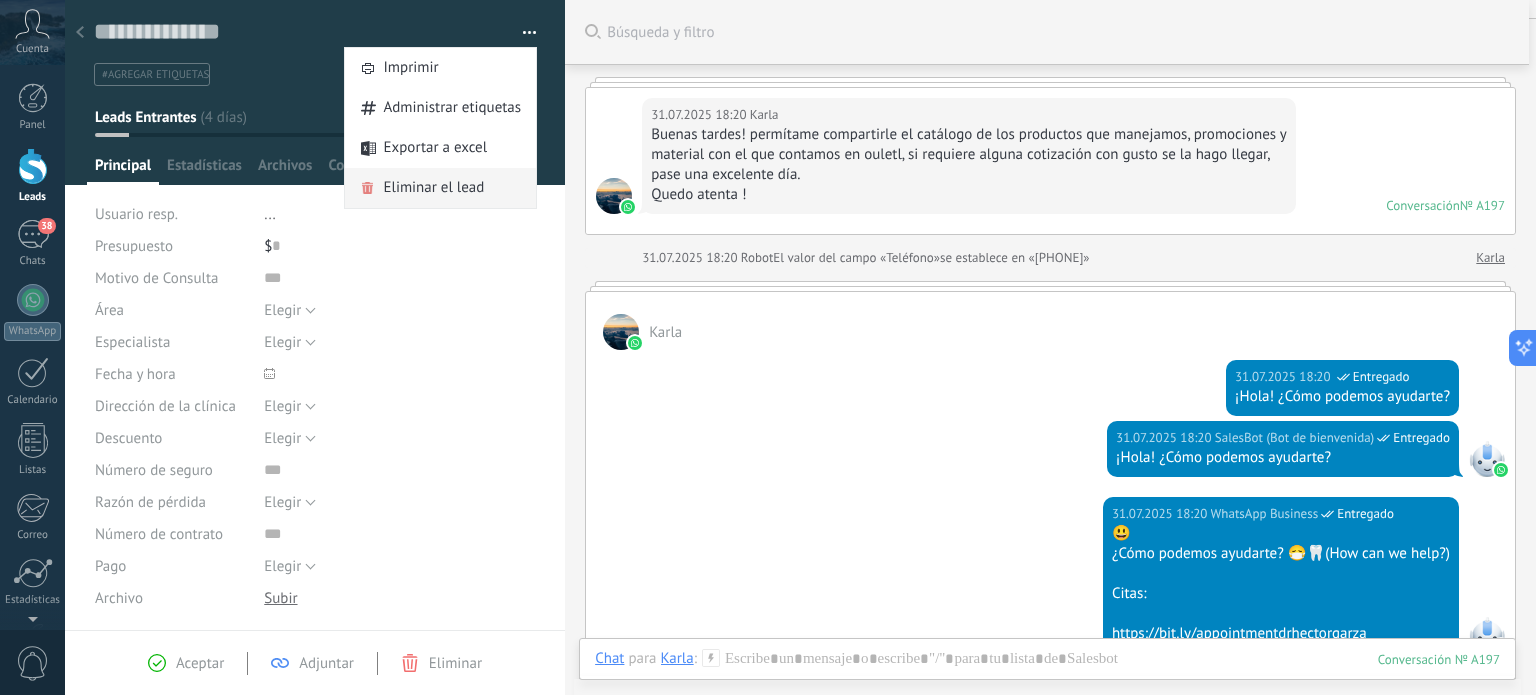 click on "Eliminar el lead" at bounding box center [433, 188] 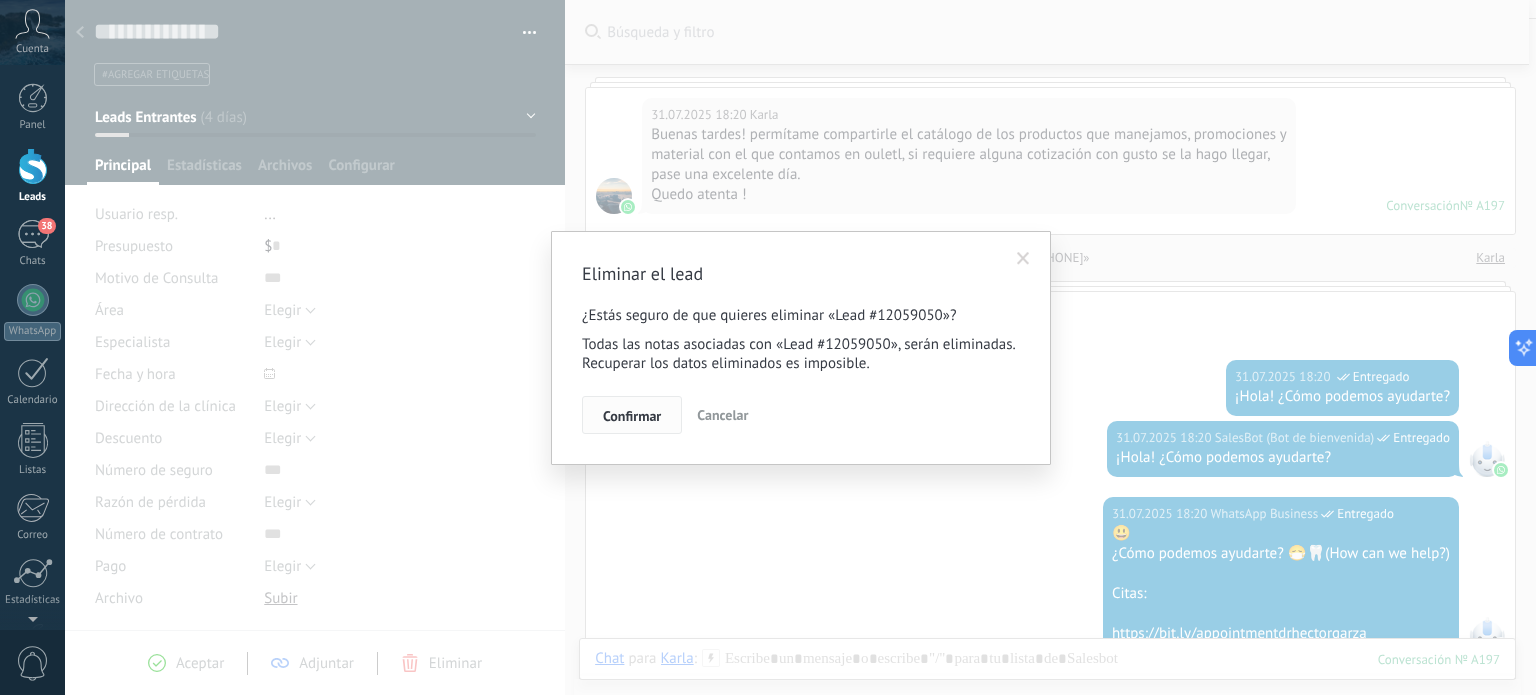 click on "Confirmar" at bounding box center (632, 416) 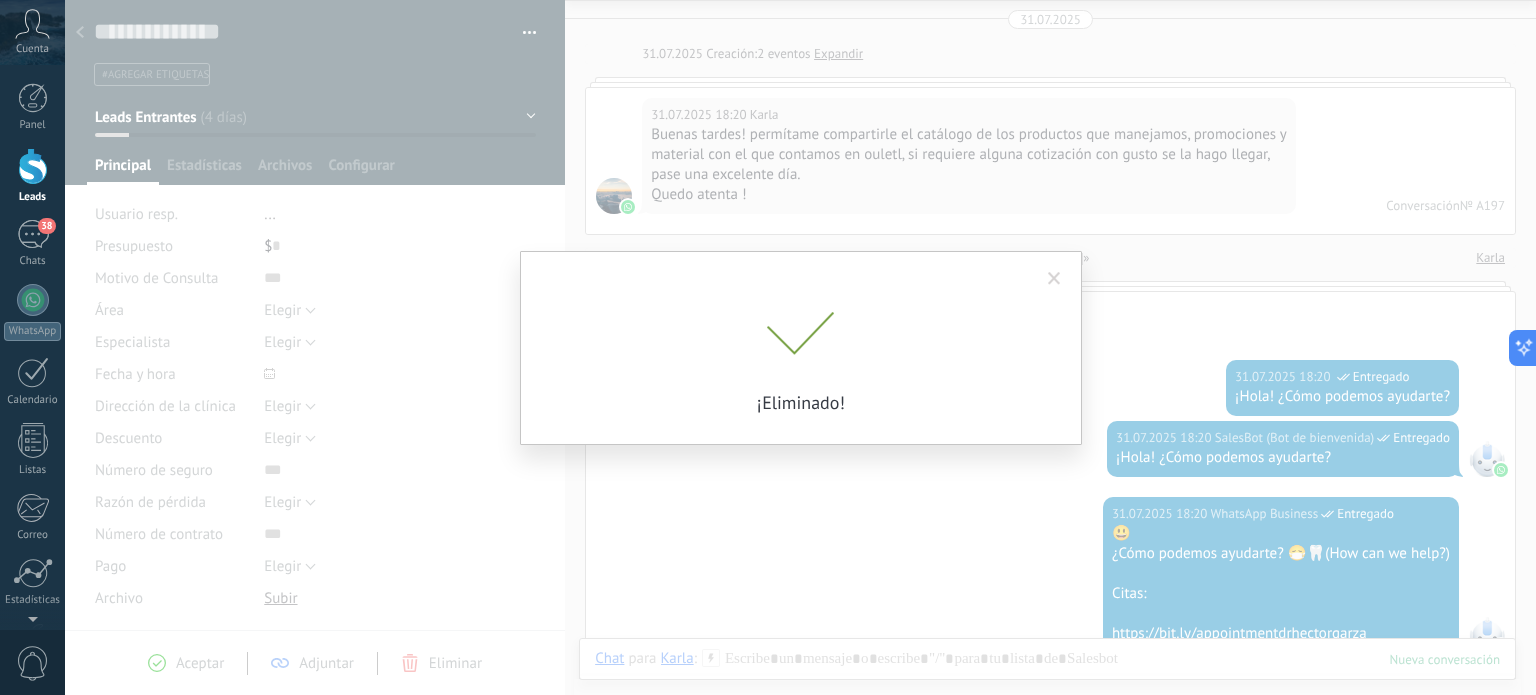 scroll, scrollTop: 134, scrollLeft: 0, axis: vertical 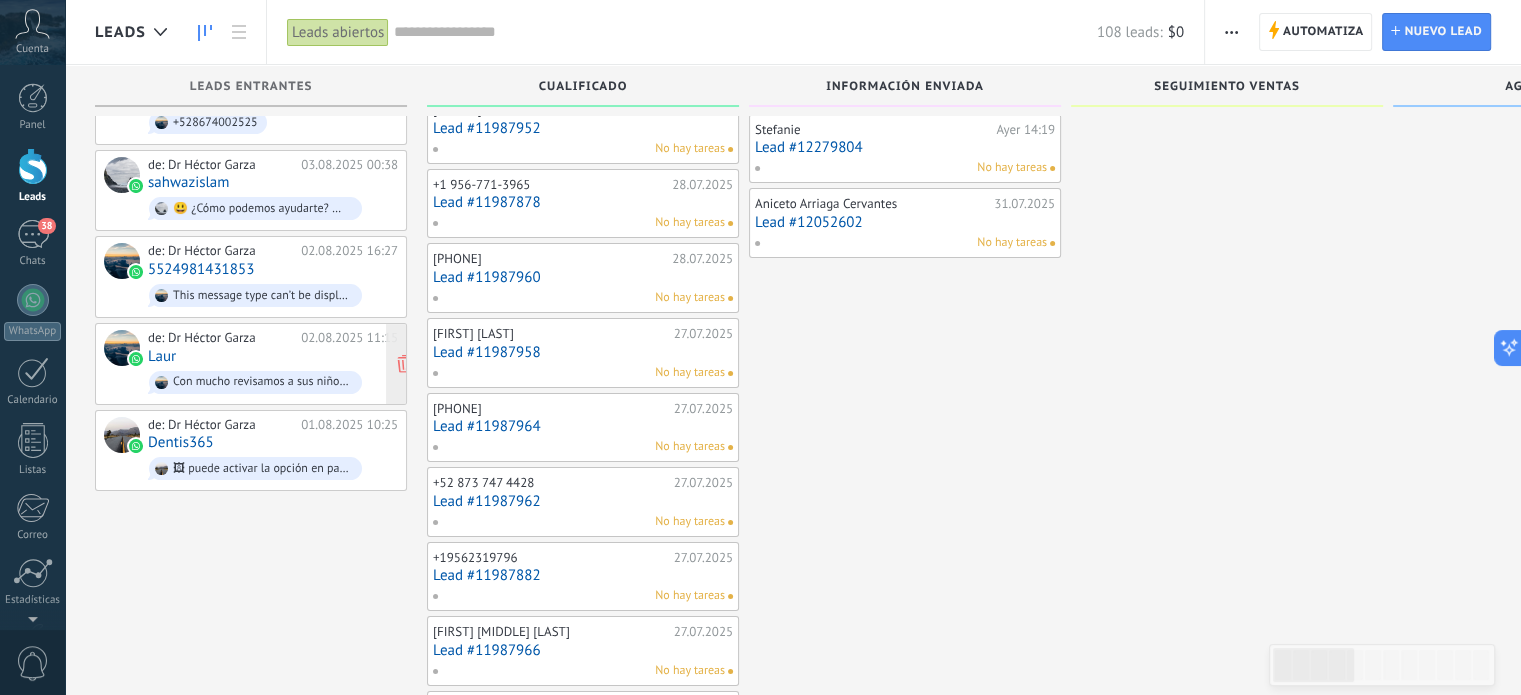 click on "de: Dr [LAST] [FIRST] [DATE] [TIME] [FIRST] Con mucho revisamos a sus niños para evaluar si necesitan tratamiento. La mayoría de los niños requieren." at bounding box center [273, 364] 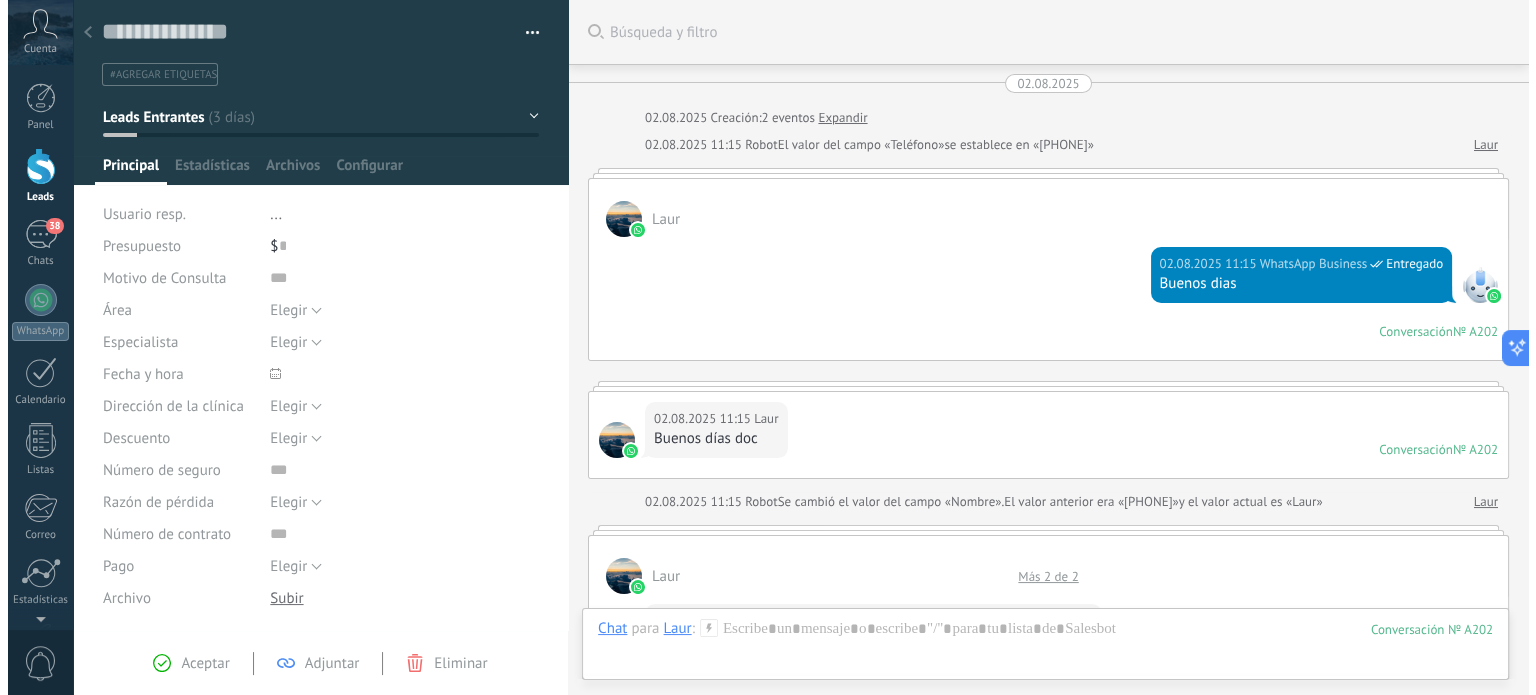 scroll, scrollTop: 0, scrollLeft: 0, axis: both 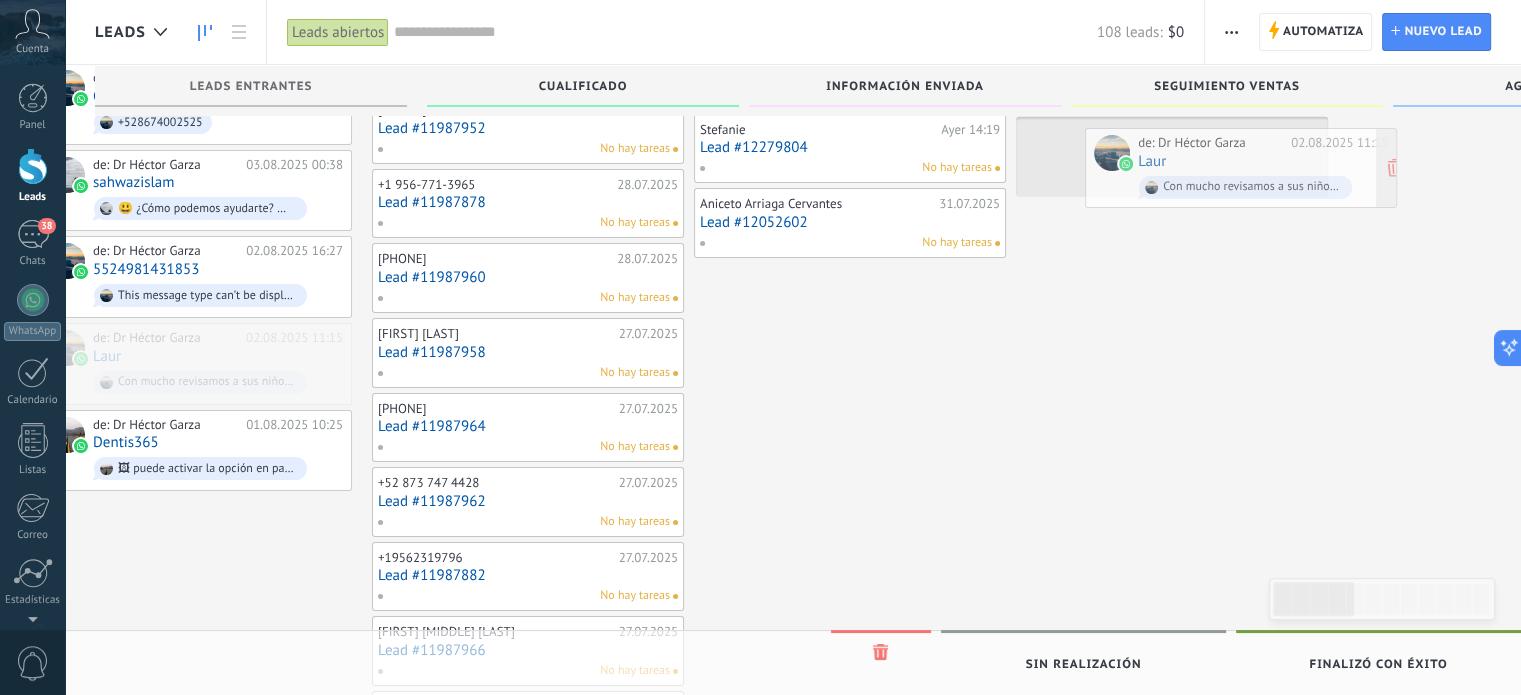 drag, startPoint x: 134, startPoint y: 341, endPoint x: 1135, endPoint y: 147, distance: 1019.6259 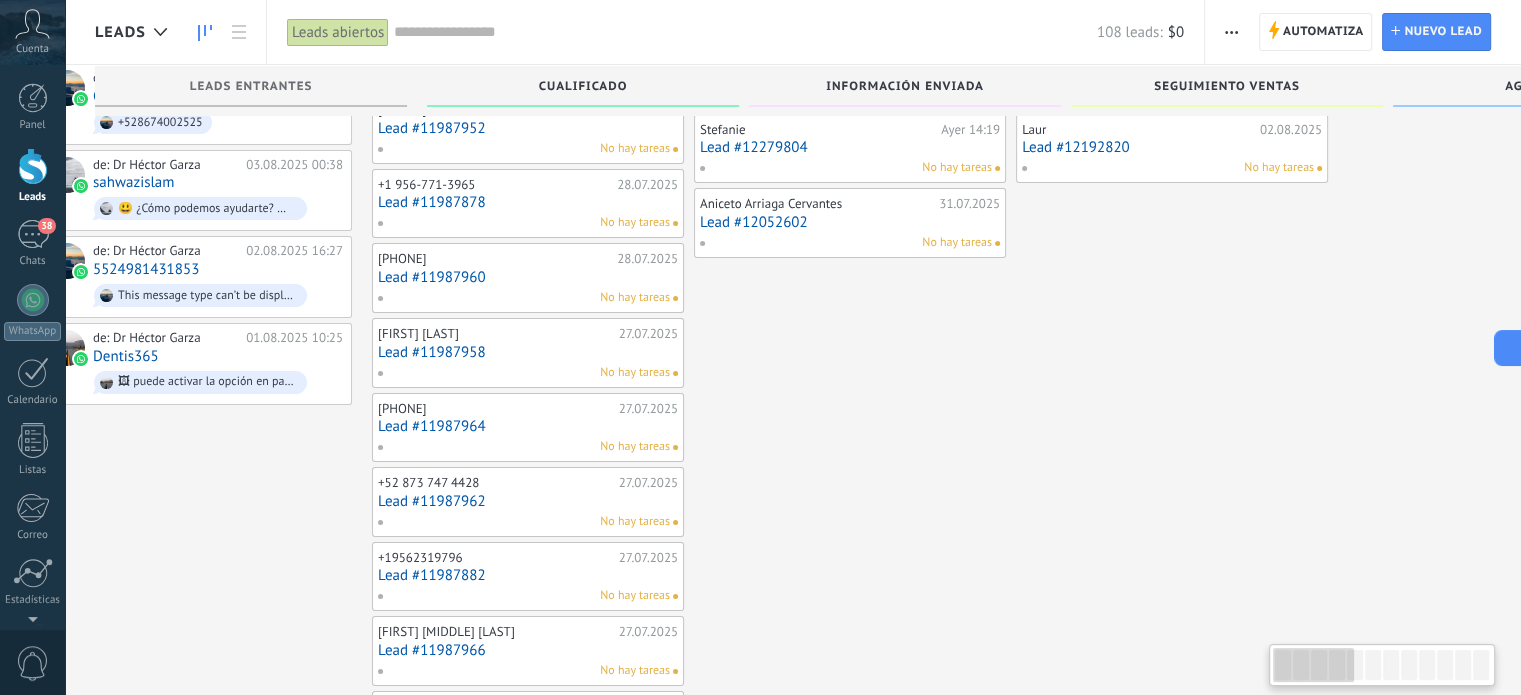 scroll, scrollTop: 0, scrollLeft: 0, axis: both 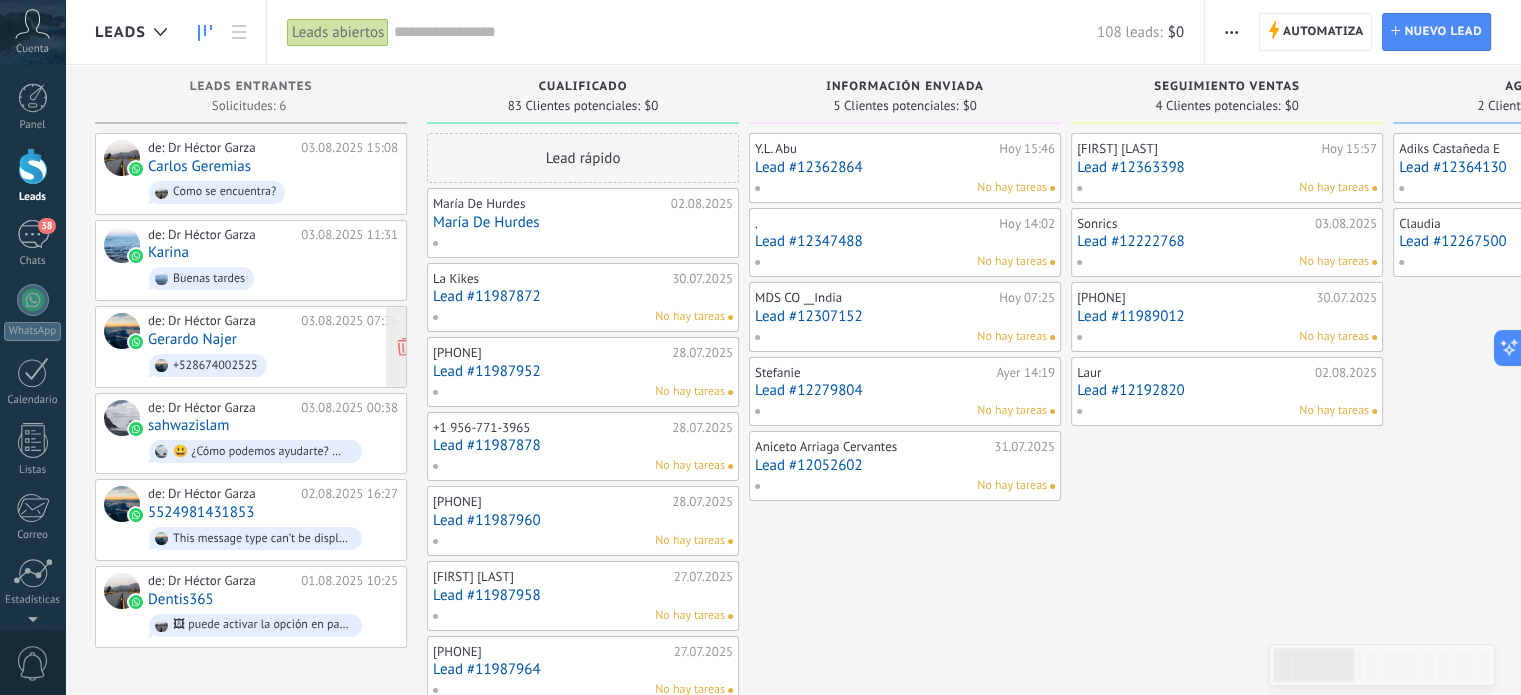 click on "Gerardo Najer" at bounding box center (192, 339) 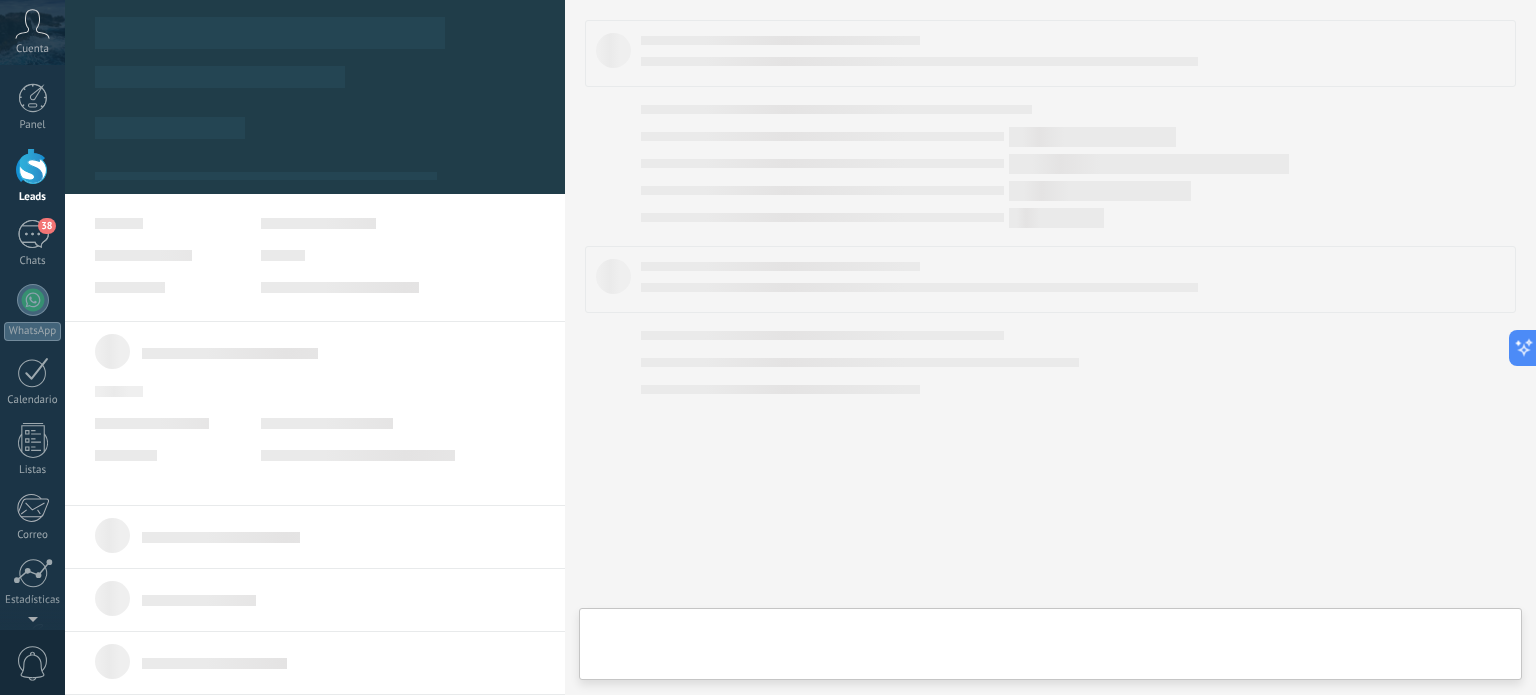 scroll, scrollTop: 29, scrollLeft: 0, axis: vertical 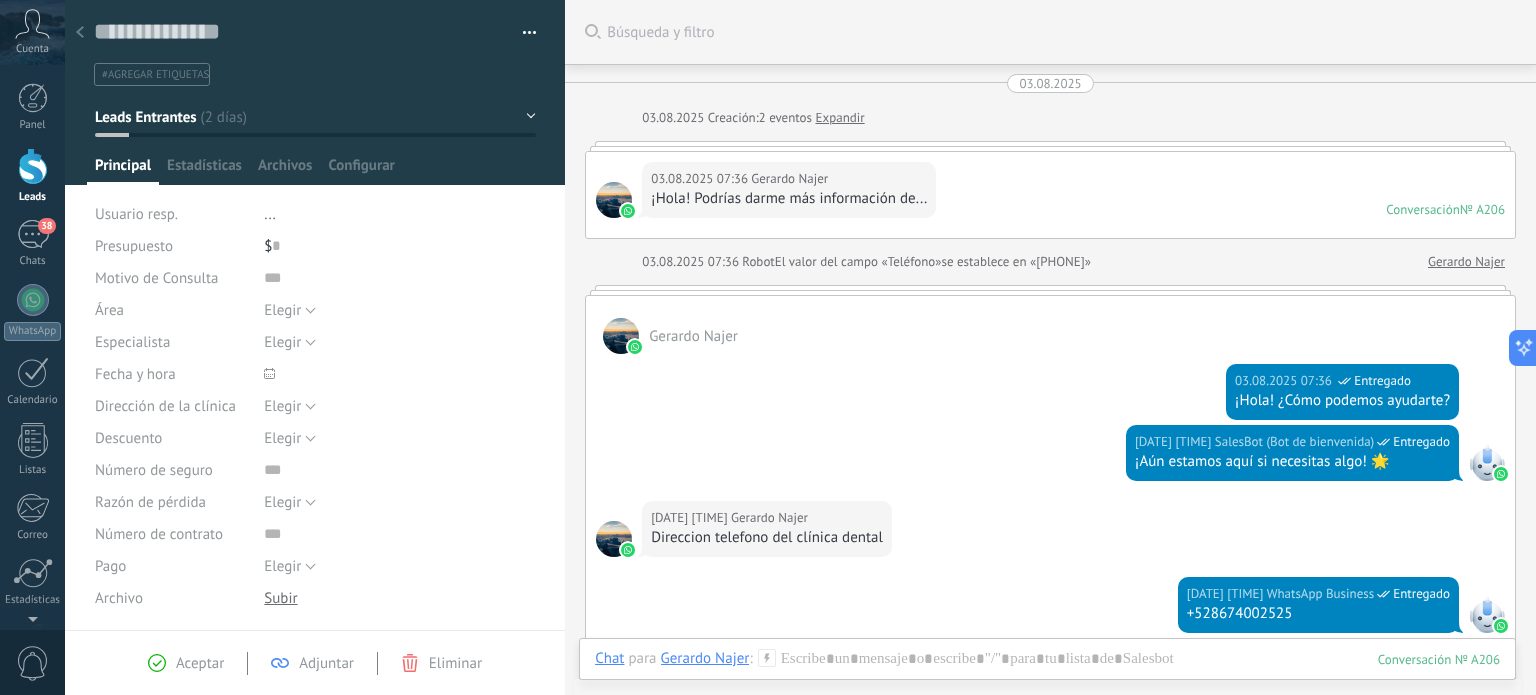 click on "Leads Entrantes" at bounding box center [315, 117] 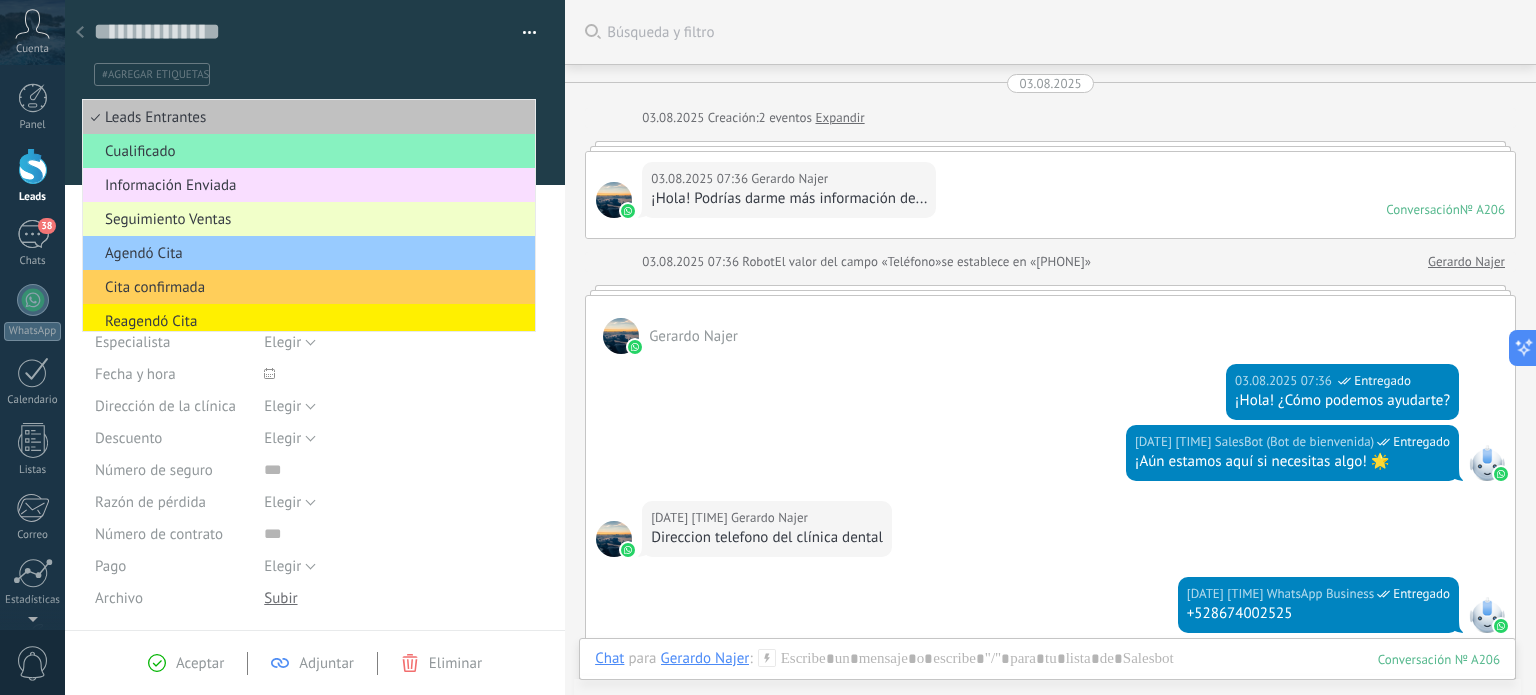 click on "Seguimiento Ventas" at bounding box center (306, 219) 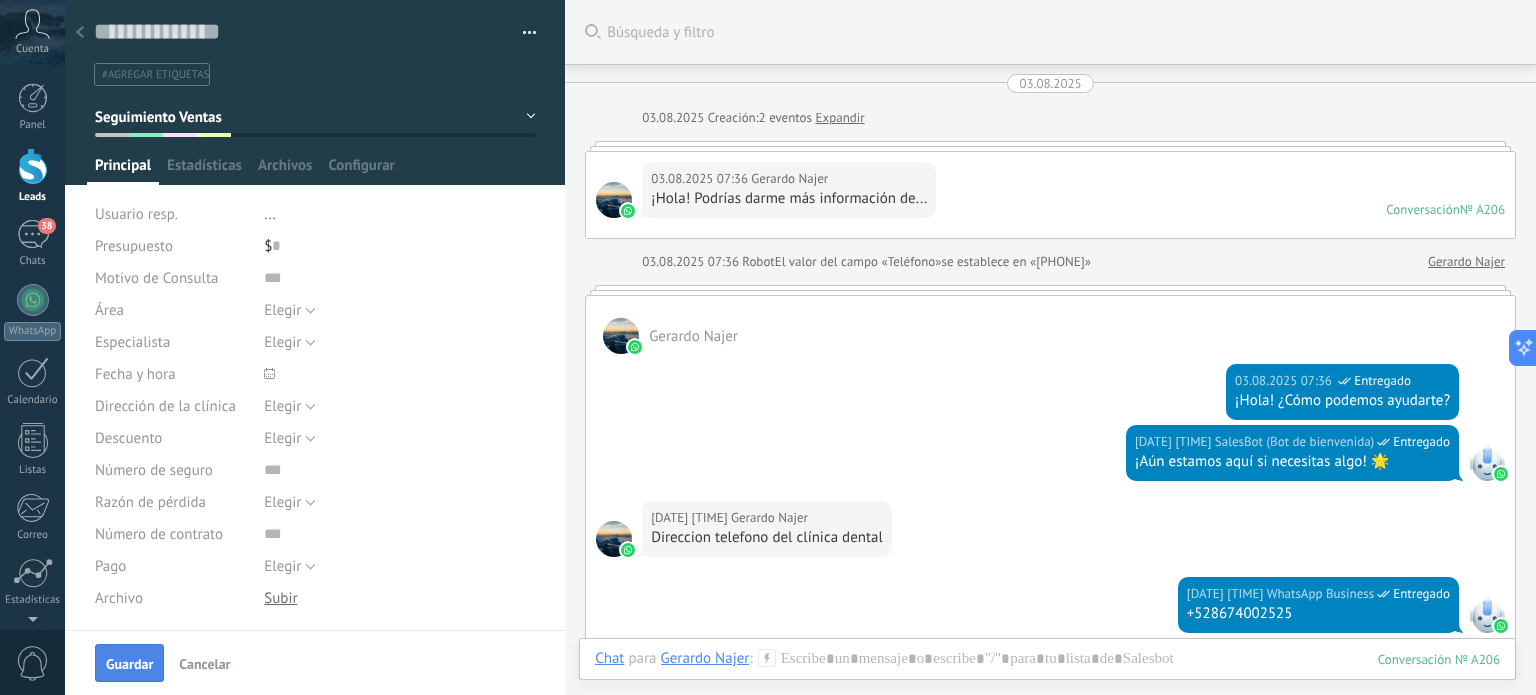 click on "Guardar" at bounding box center [129, 664] 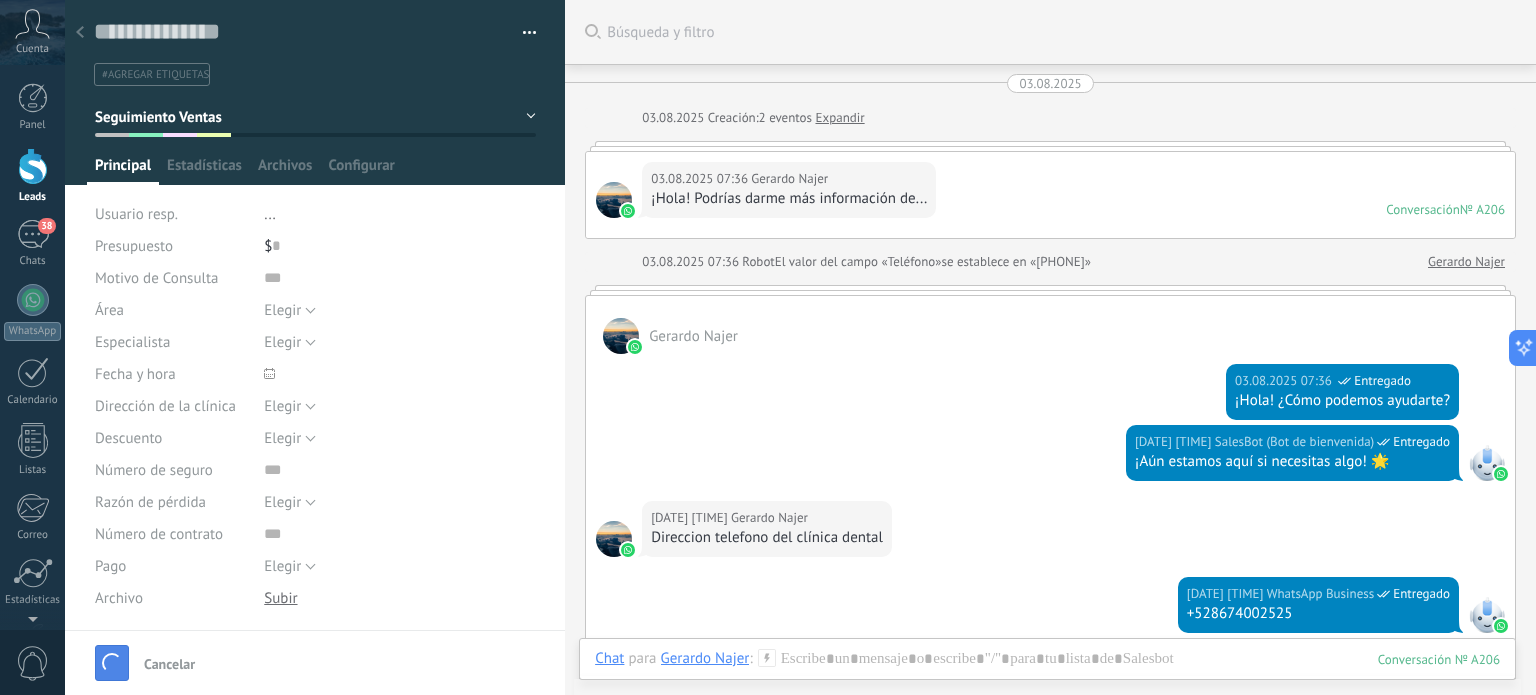 scroll, scrollTop: 127, scrollLeft: 0, axis: vertical 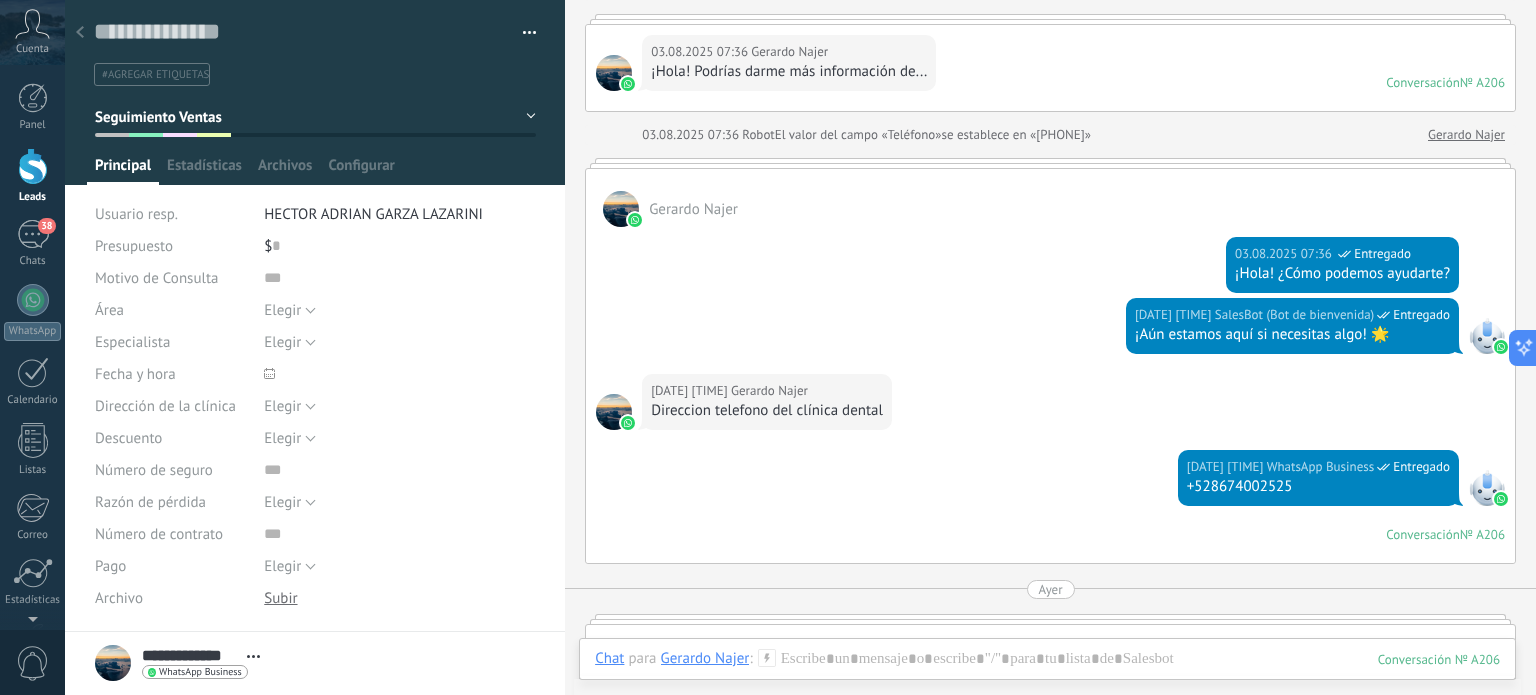 click at bounding box center (33, 166) 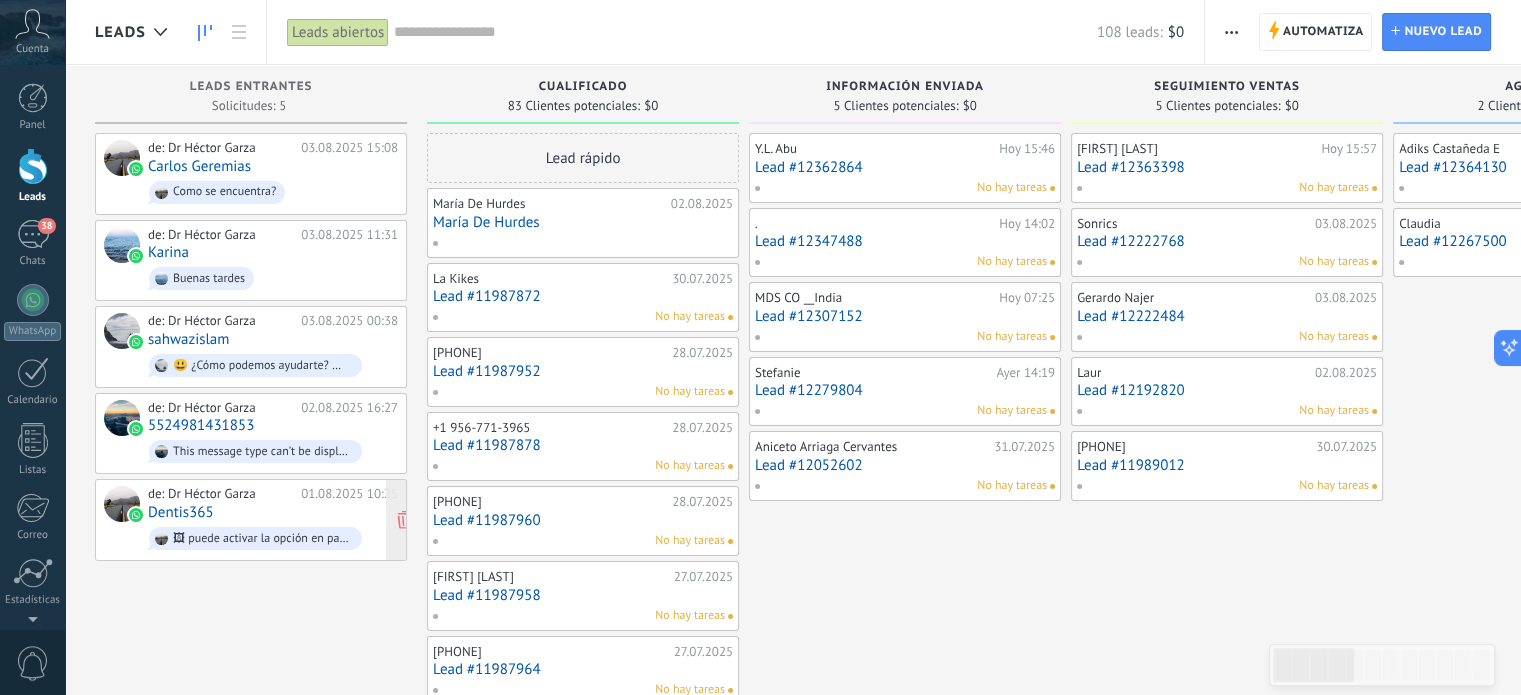click on "de: Dr Héctor Garza" at bounding box center [221, 494] 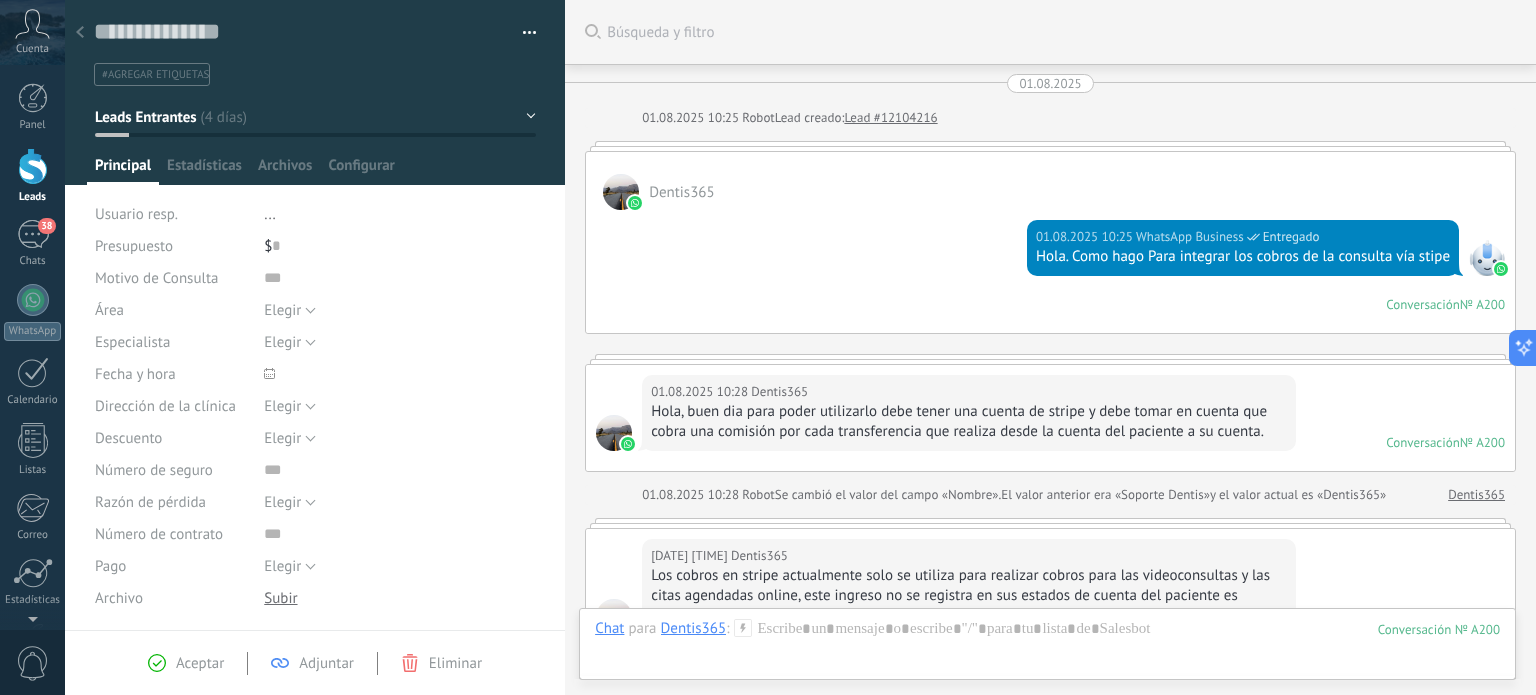 scroll, scrollTop: 29, scrollLeft: 0, axis: vertical 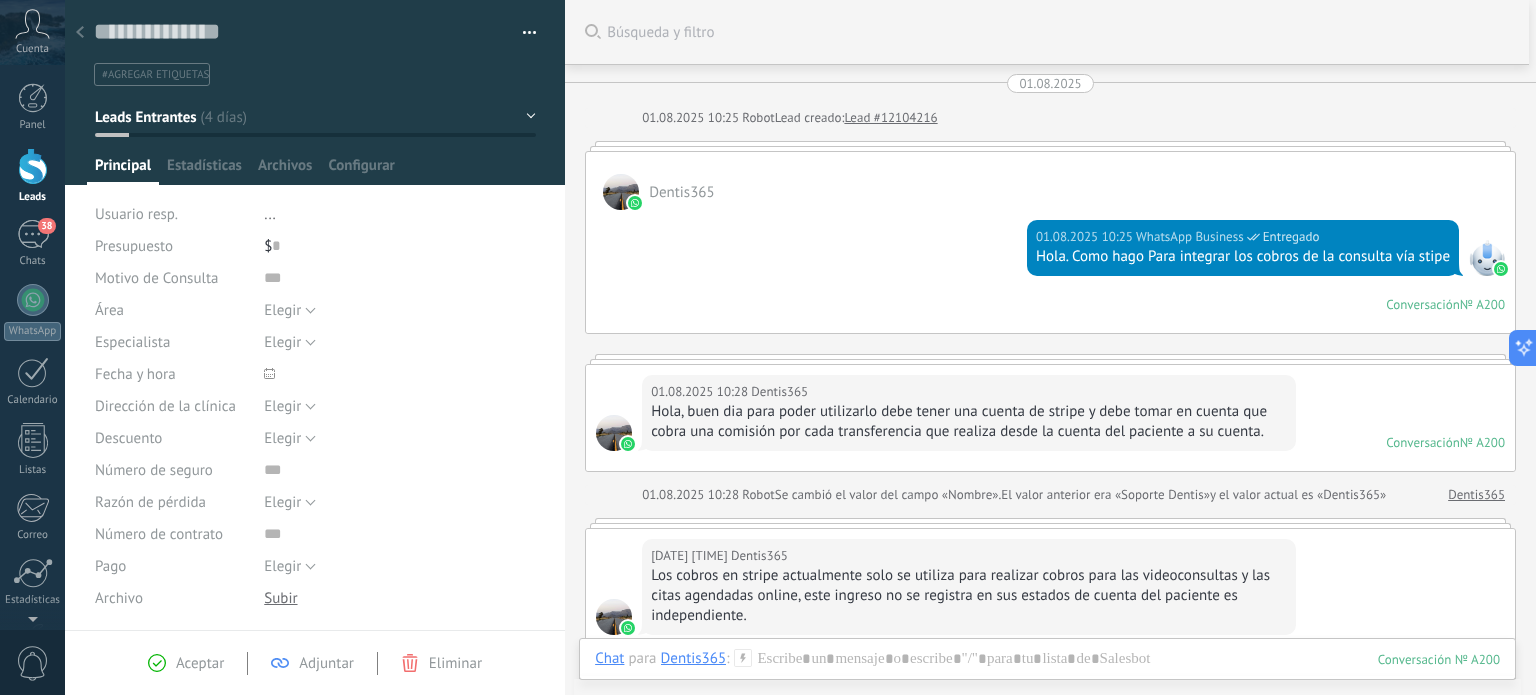 click at bounding box center [522, 33] 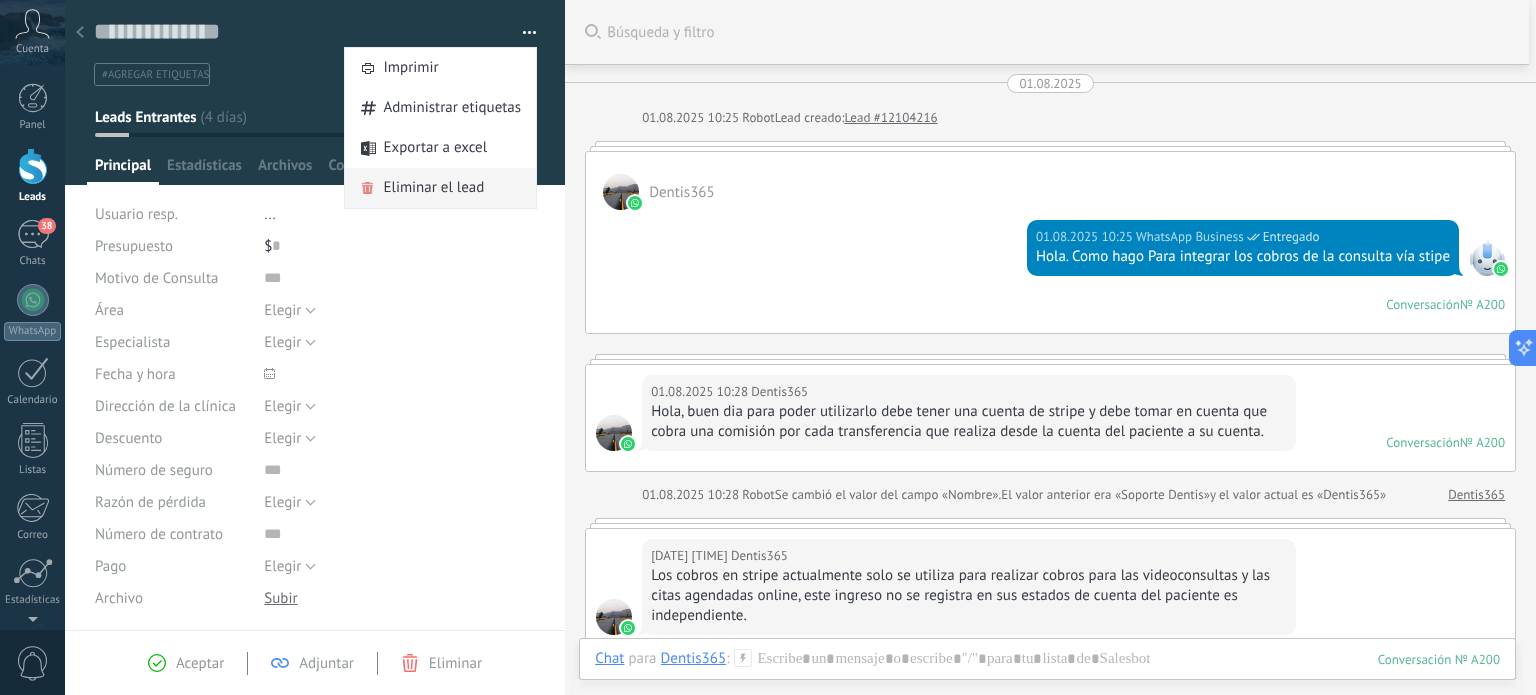 click on "Eliminar el lead" at bounding box center (433, 188) 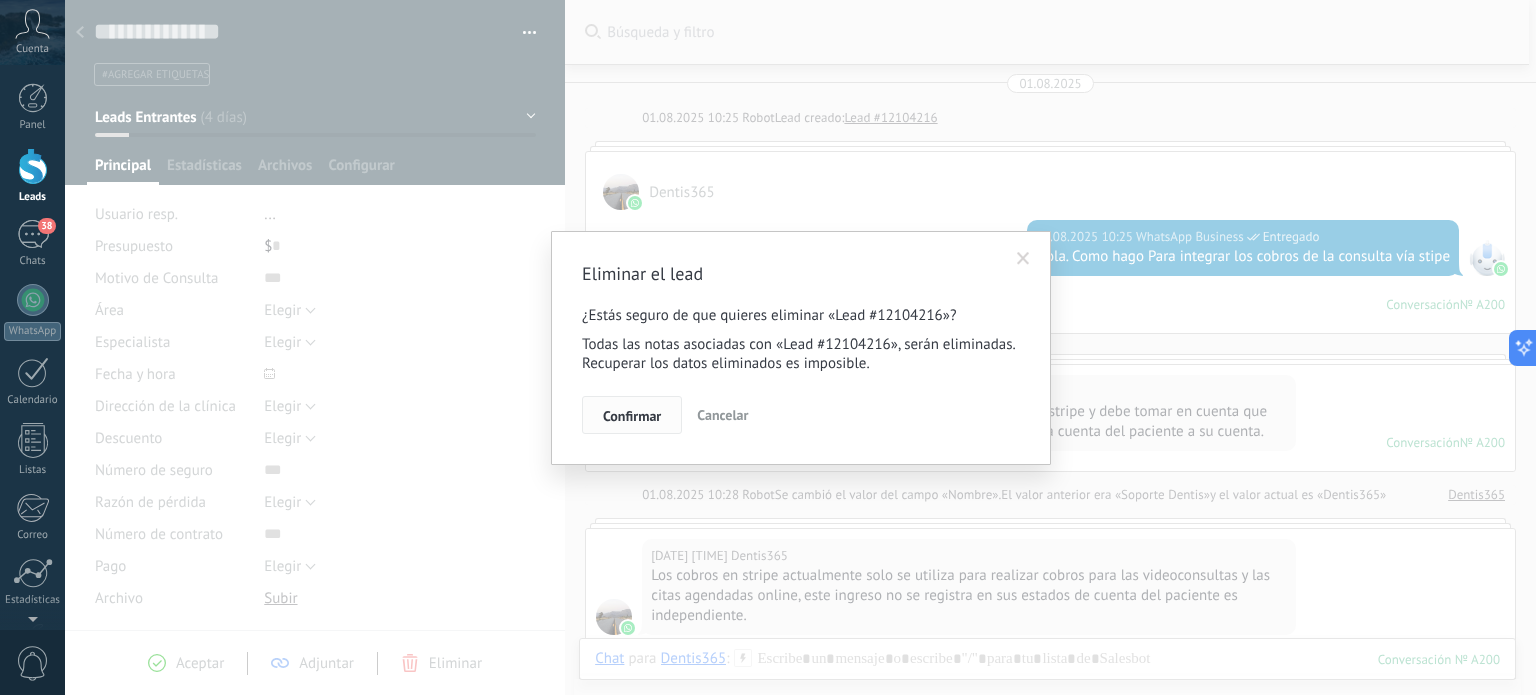 click on "Confirmar" at bounding box center (632, 416) 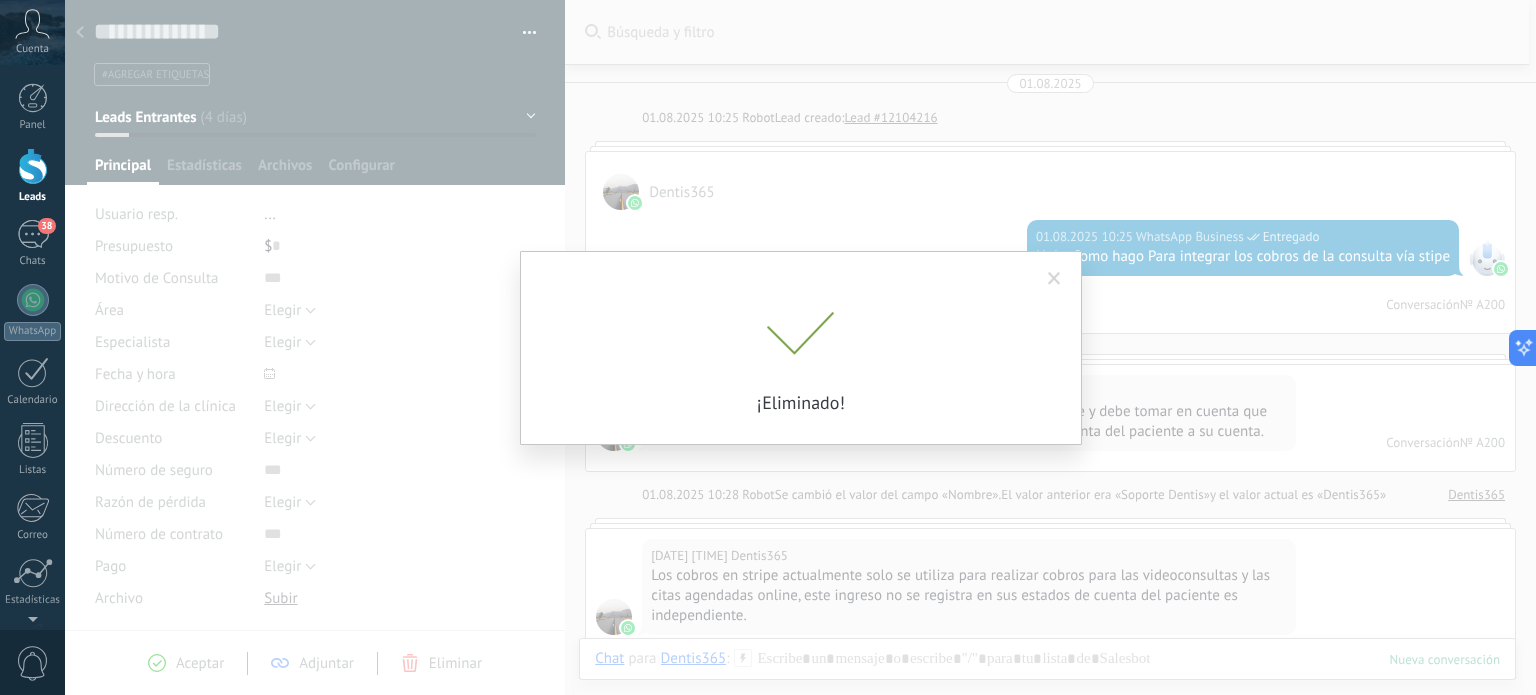 scroll, scrollTop: 70, scrollLeft: 0, axis: vertical 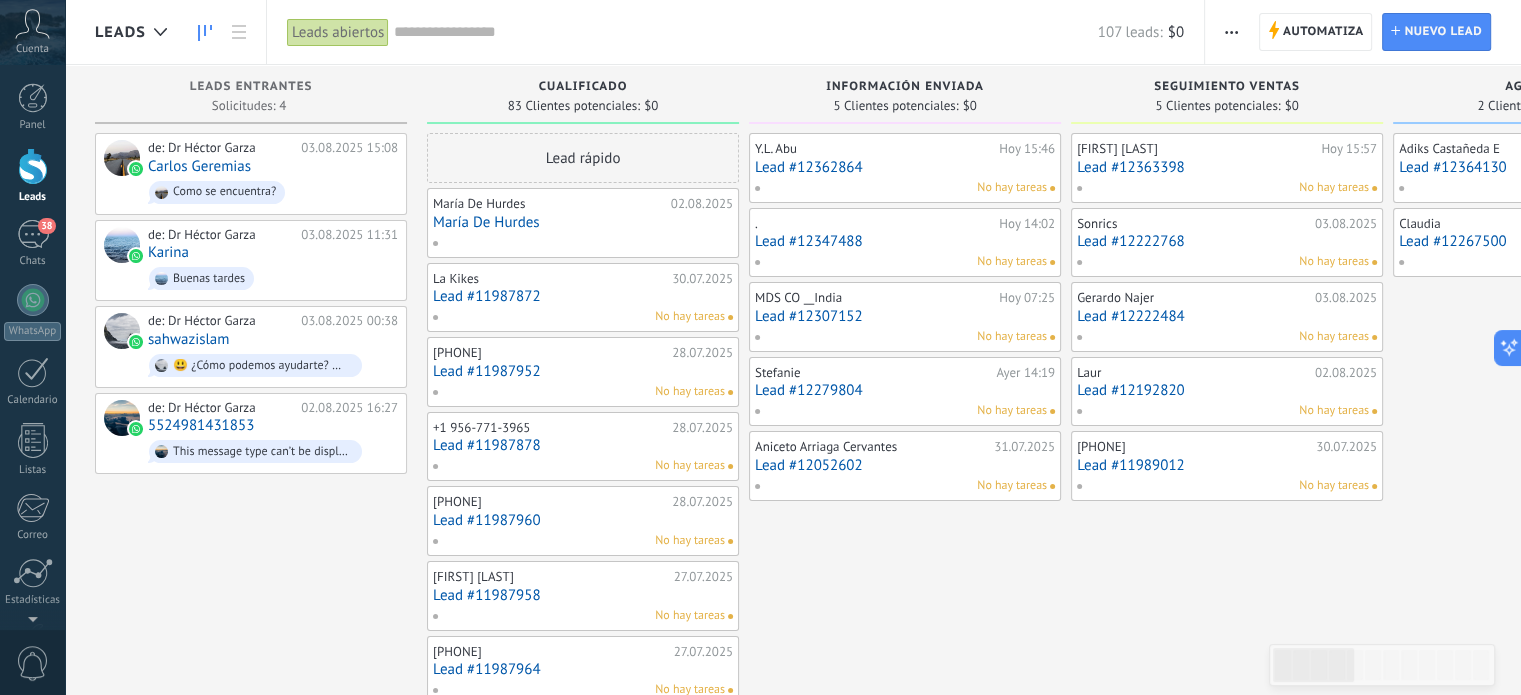 click at bounding box center (33, 166) 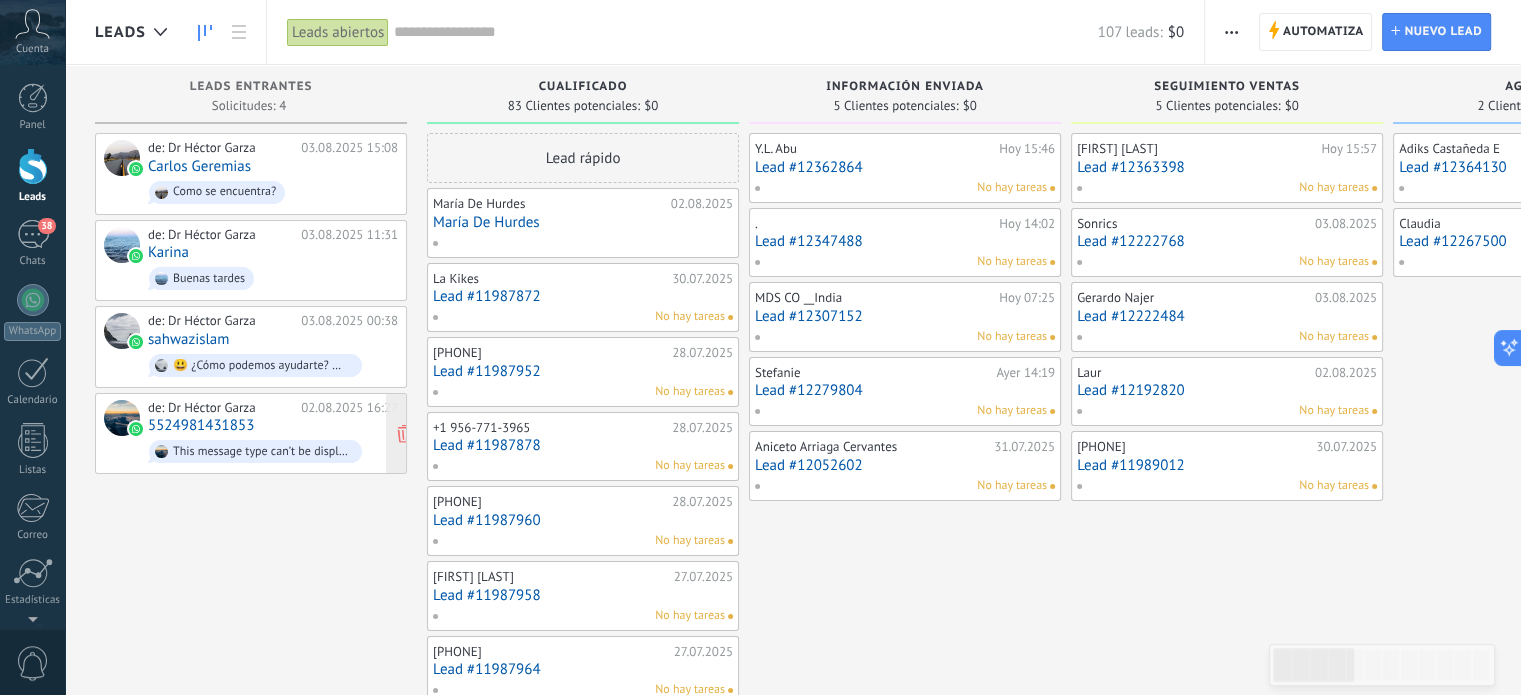 click on "de: Dr [LAST] [FIRST] [DATE] [TIME] [PHONE] This message type can’t be displayed because it’s not supported yet." at bounding box center (273, 434) 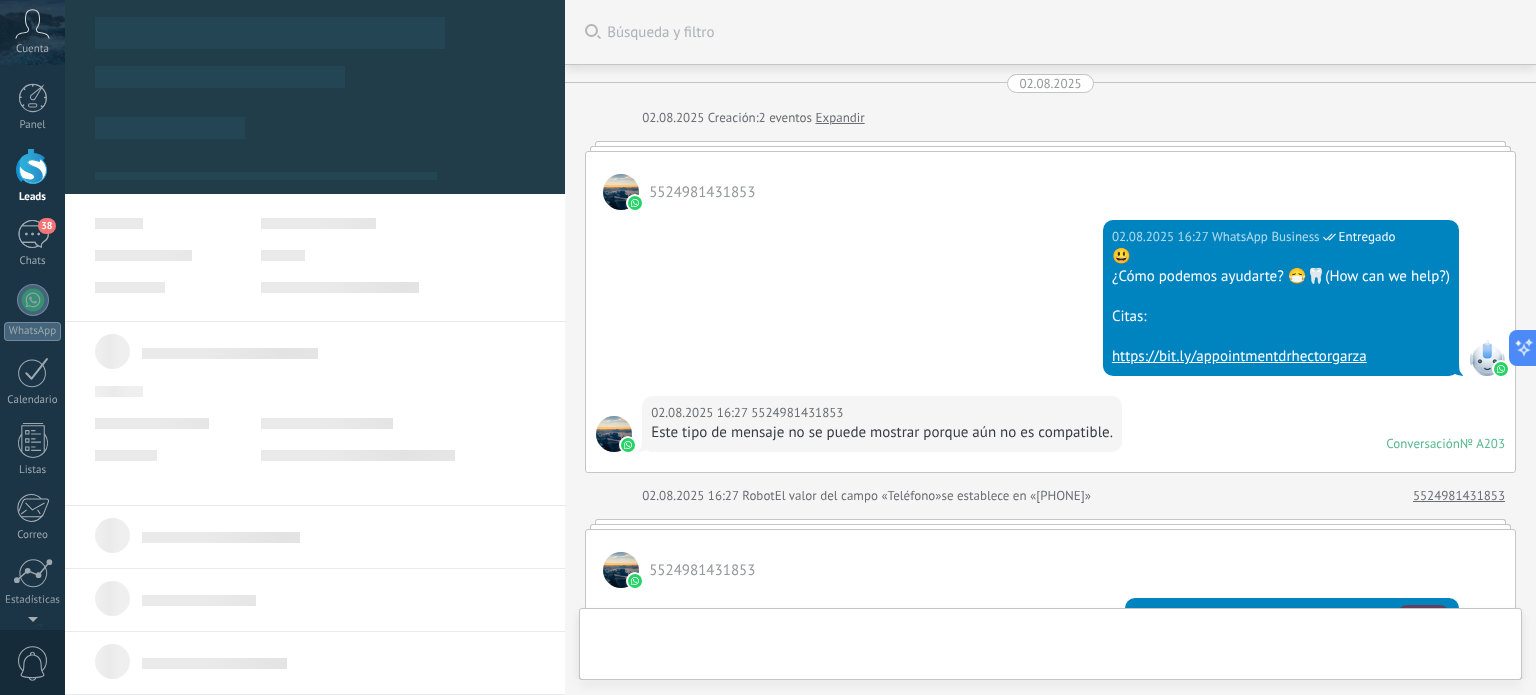scroll, scrollTop: 606, scrollLeft: 0, axis: vertical 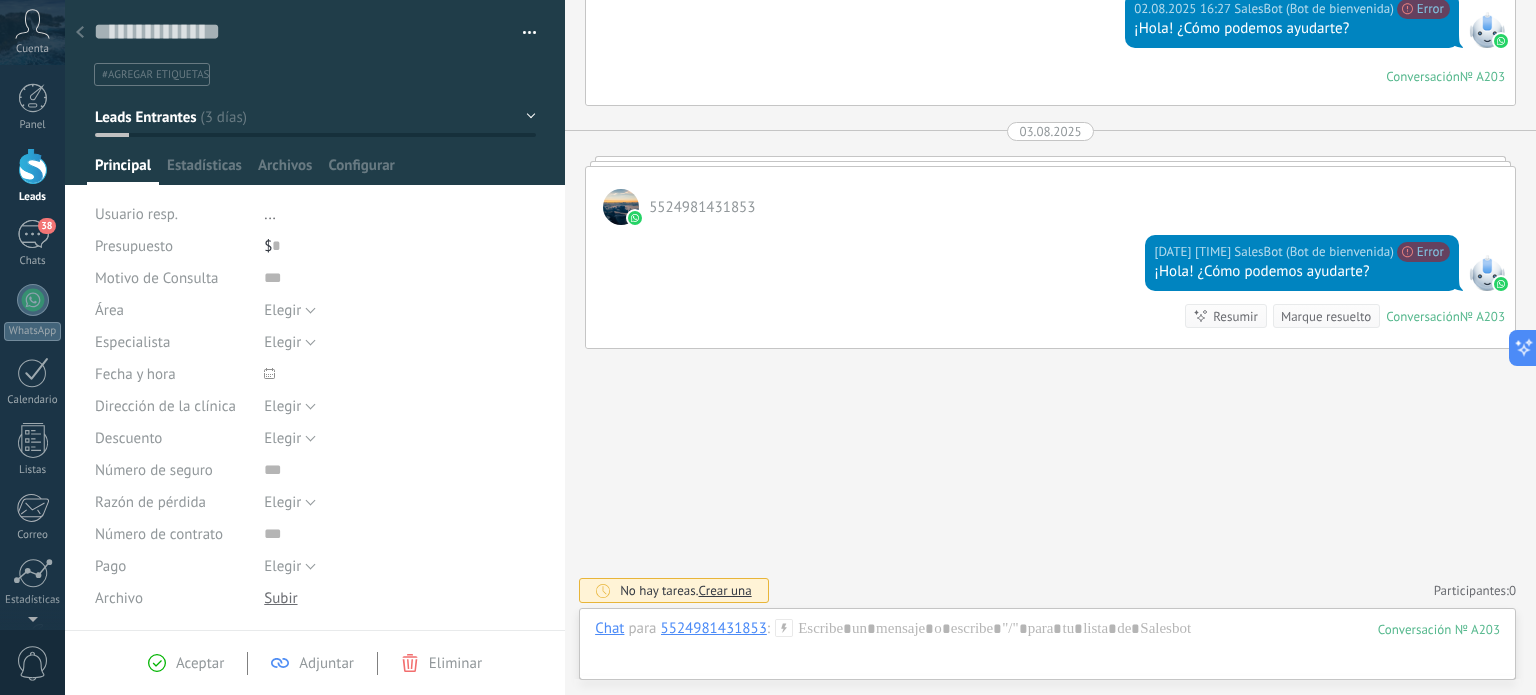 click at bounding box center (33, 166) 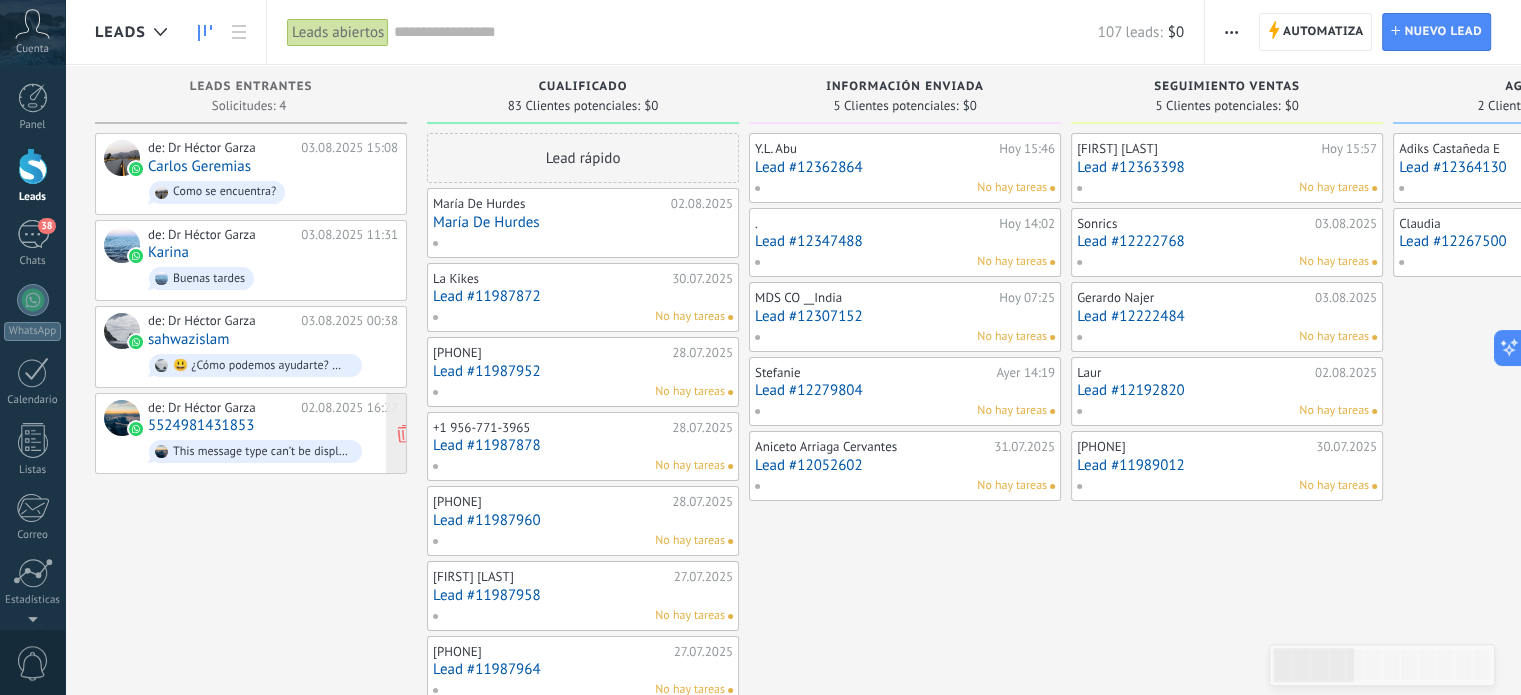 click on "5524981431853" at bounding box center (201, 425) 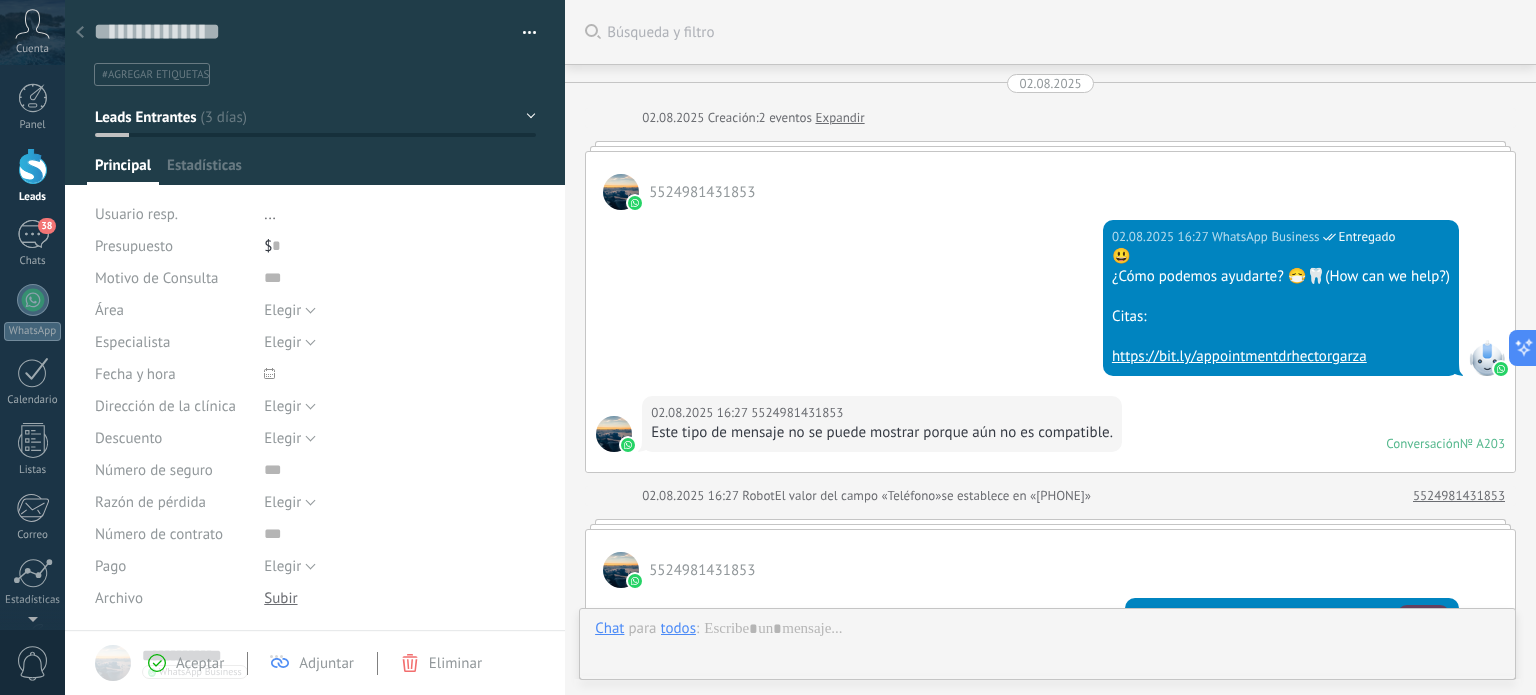 scroll, scrollTop: 29, scrollLeft: 0, axis: vertical 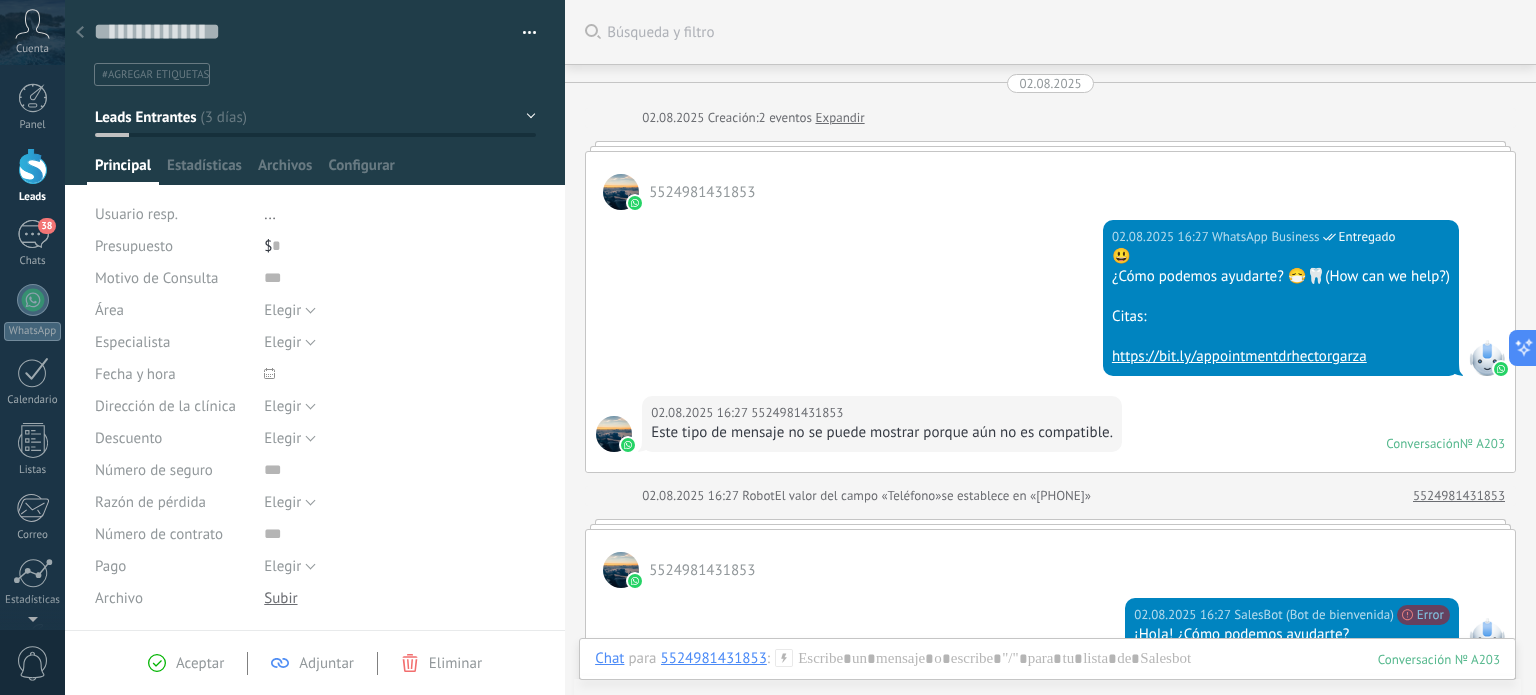 click at bounding box center [522, 33] 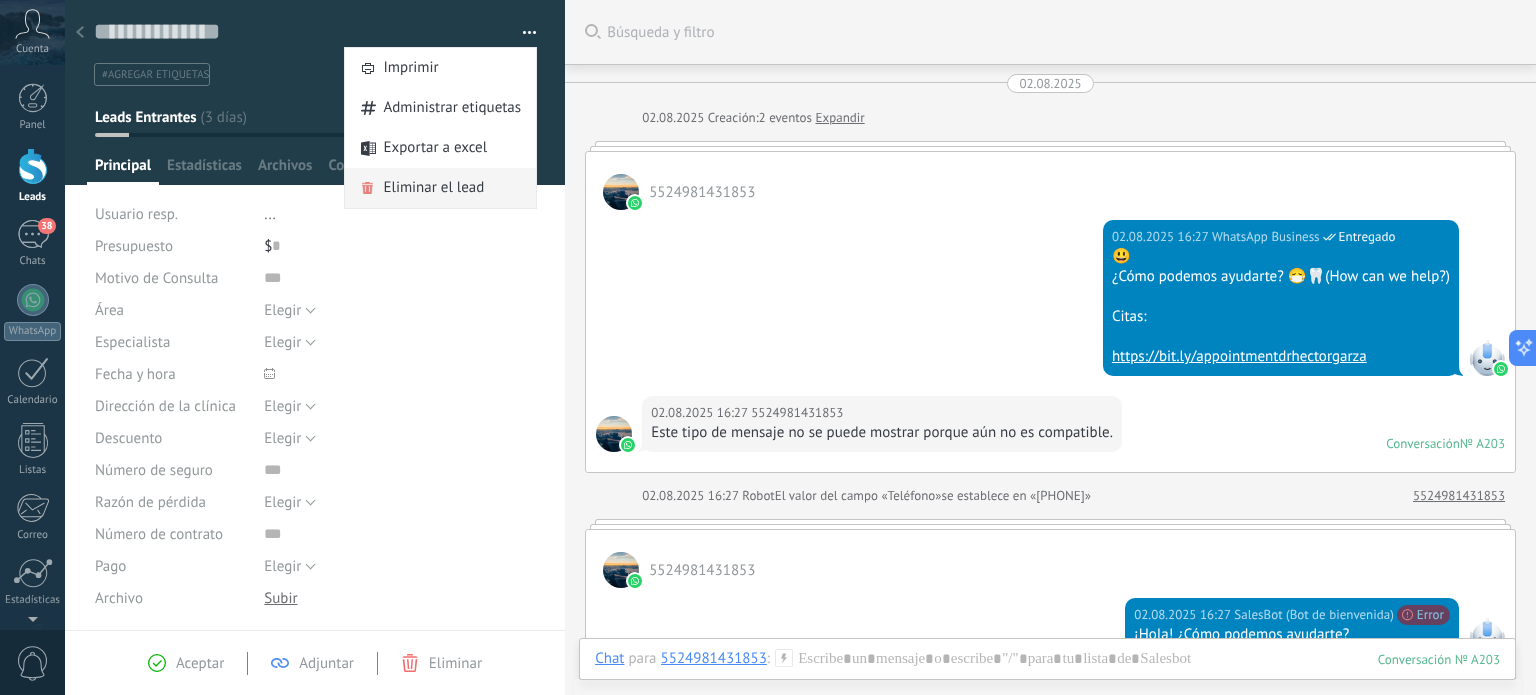 click on "Eliminar el lead" at bounding box center [433, 188] 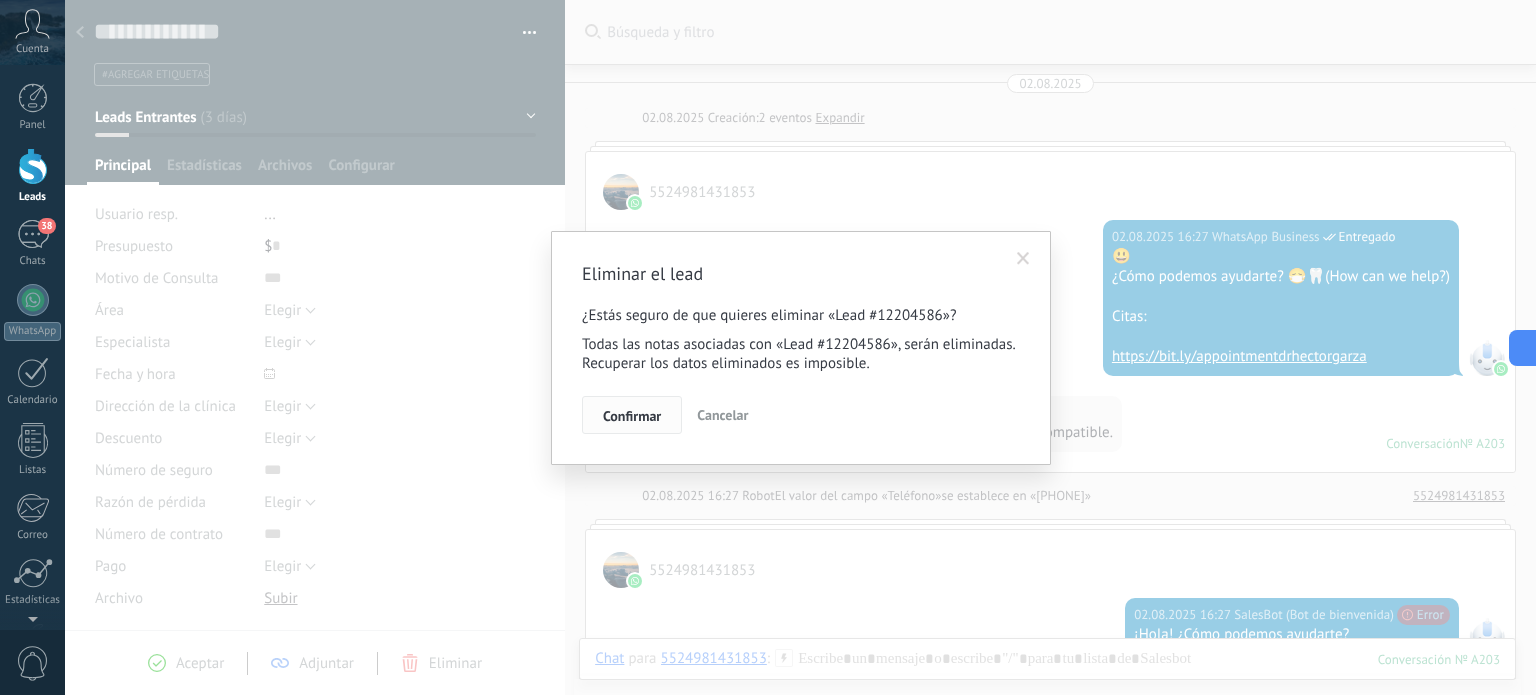 click on "Confirmar" at bounding box center (632, 416) 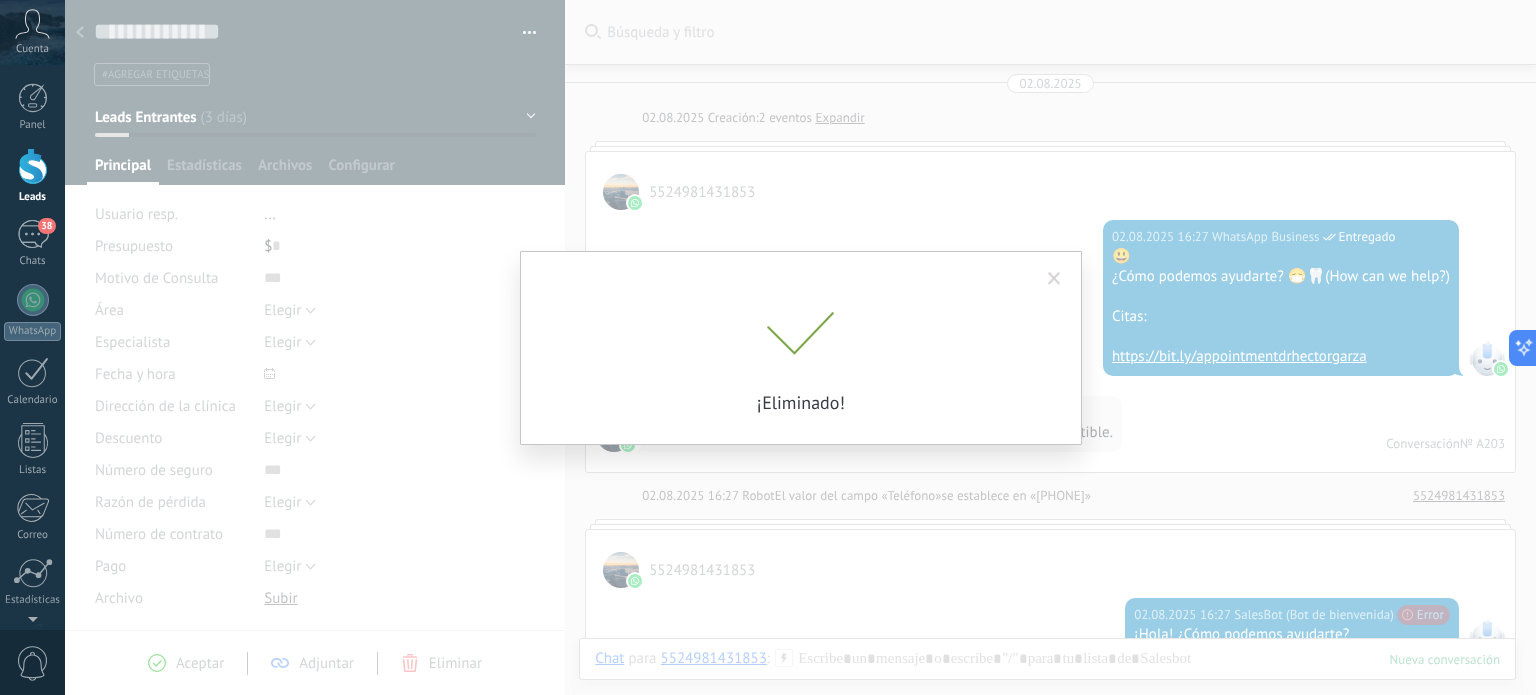 scroll, scrollTop: 70, scrollLeft: 0, axis: vertical 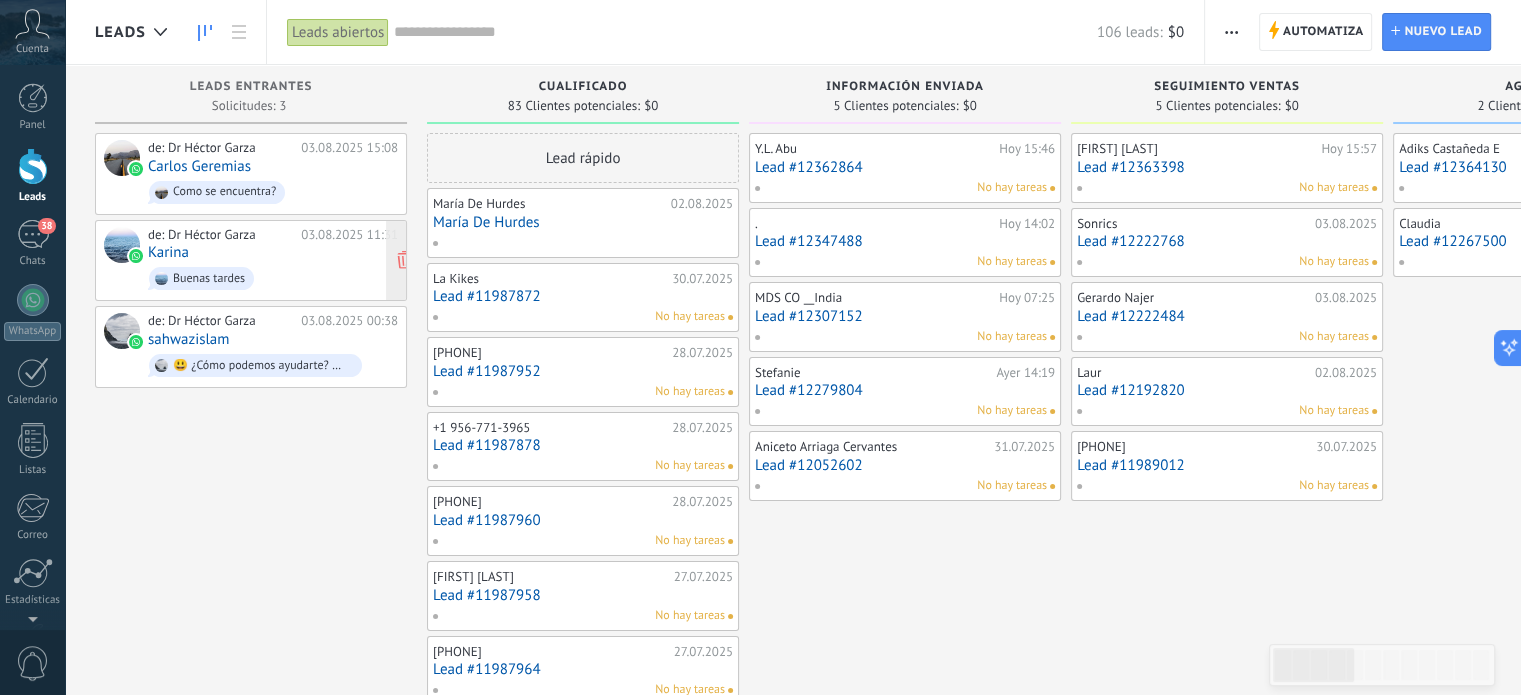 click on "de: Dr [LAST] [FIRST] [DATE] [TIME] [FIRST] Buenas tardes" at bounding box center [273, 261] 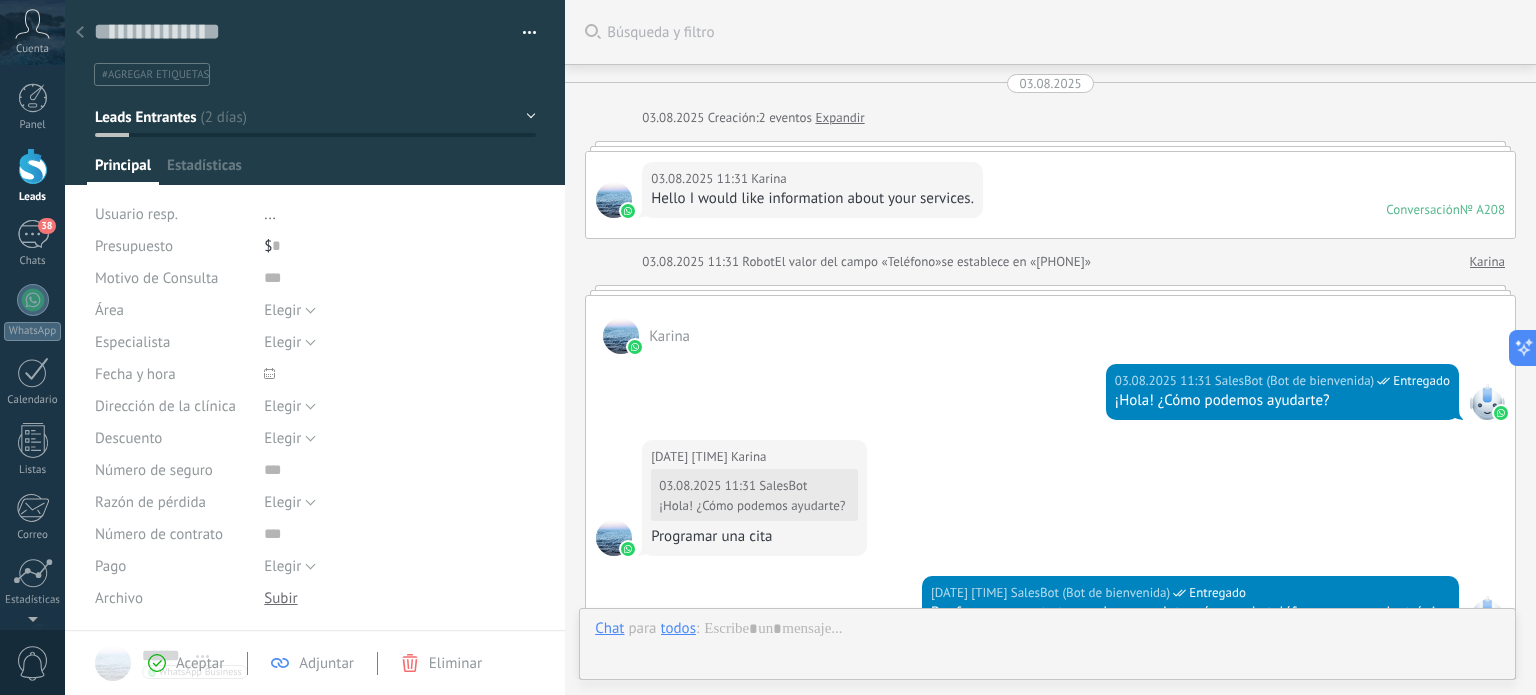 scroll, scrollTop: 1503, scrollLeft: 0, axis: vertical 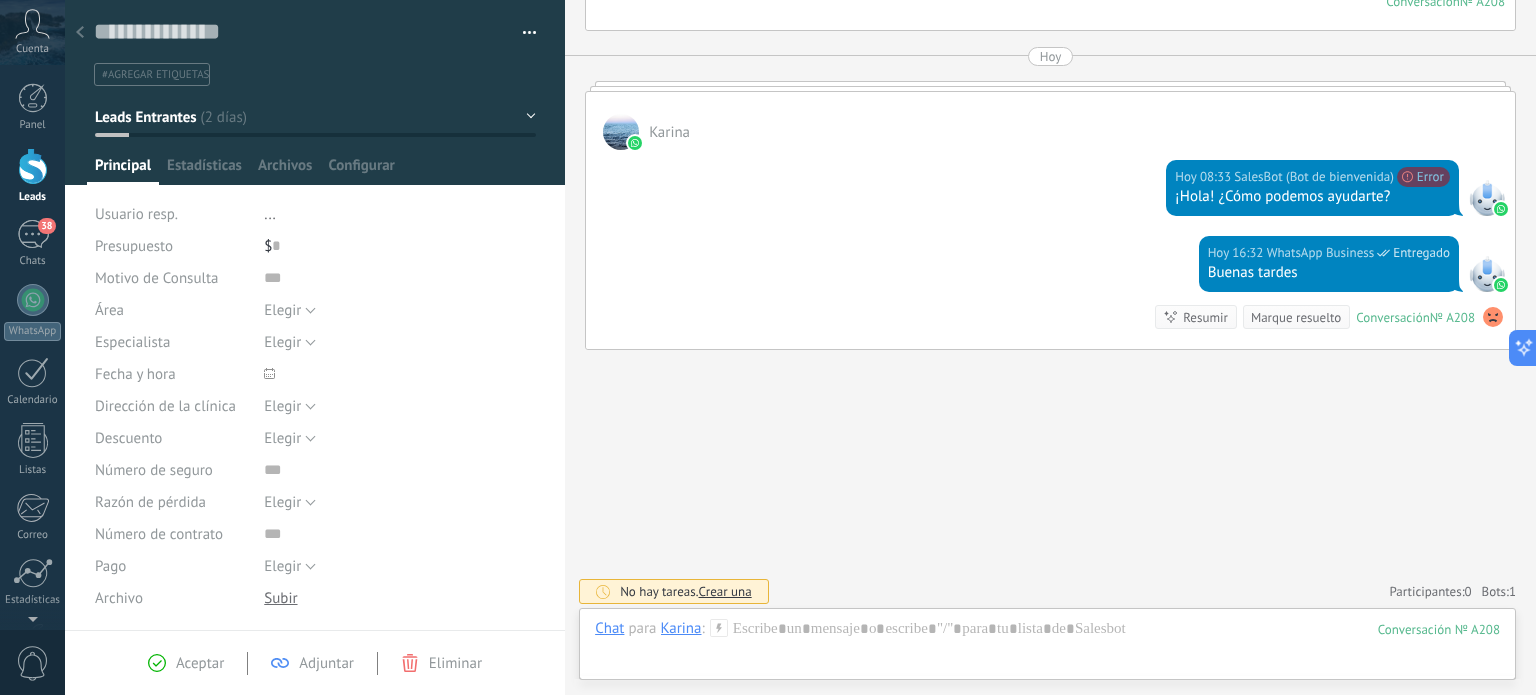 click at bounding box center (315, 92) 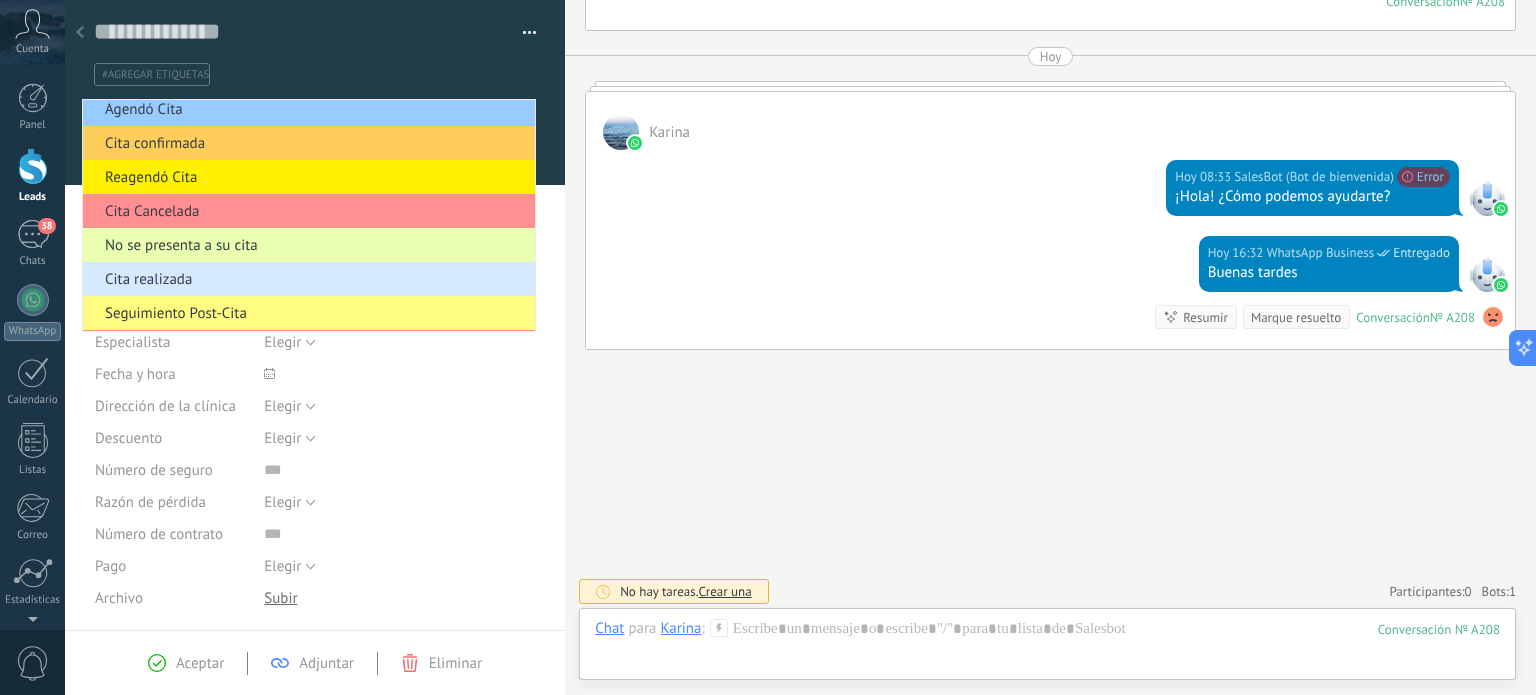 scroll, scrollTop: 146, scrollLeft: 0, axis: vertical 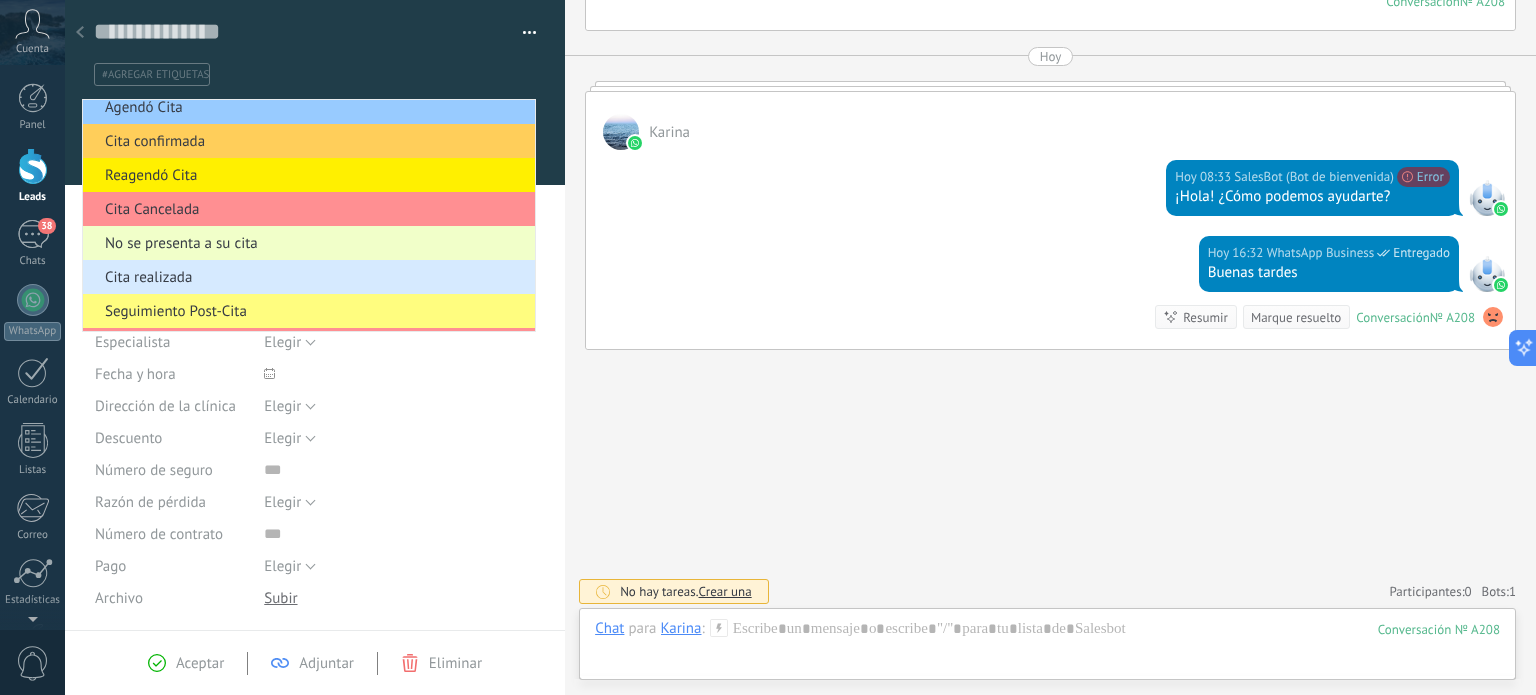 click on "No se presenta a su cita" at bounding box center [309, 243] 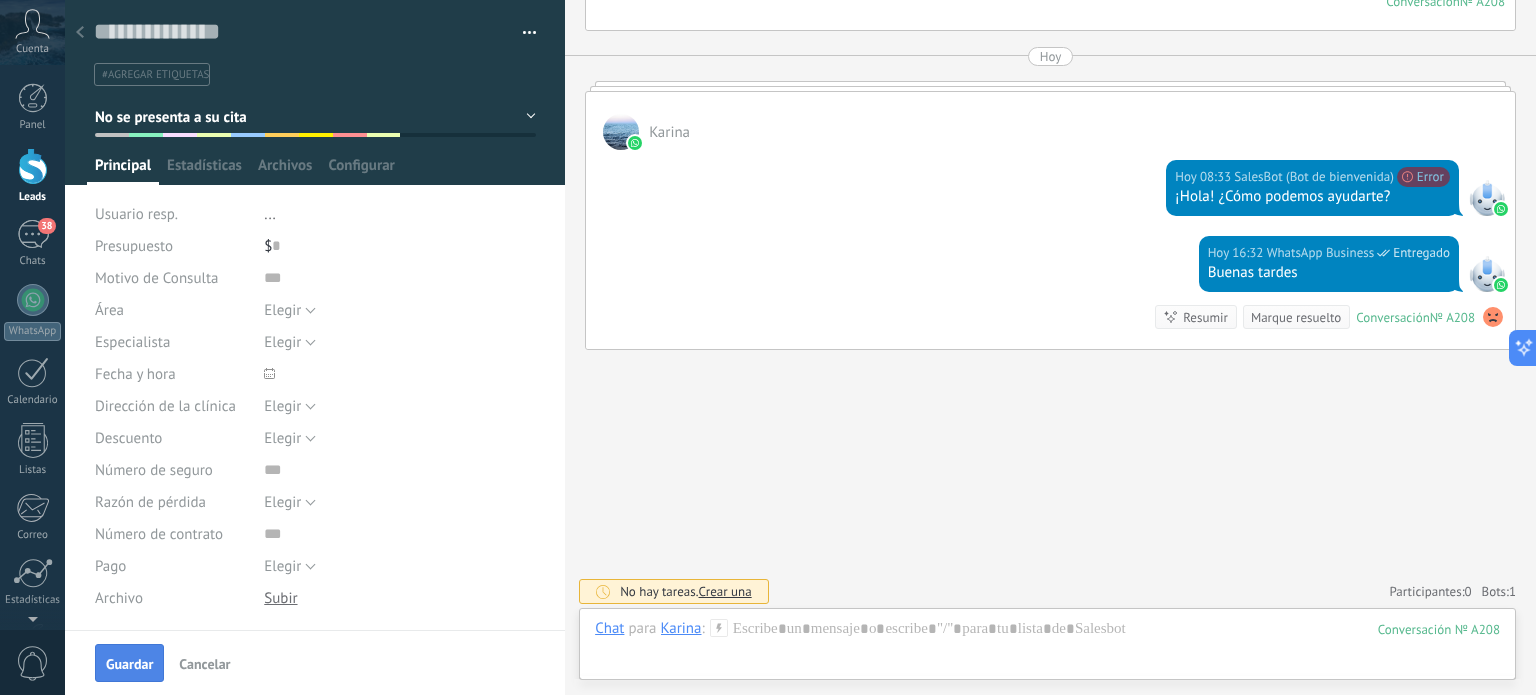 click on "Guardar" at bounding box center (129, 664) 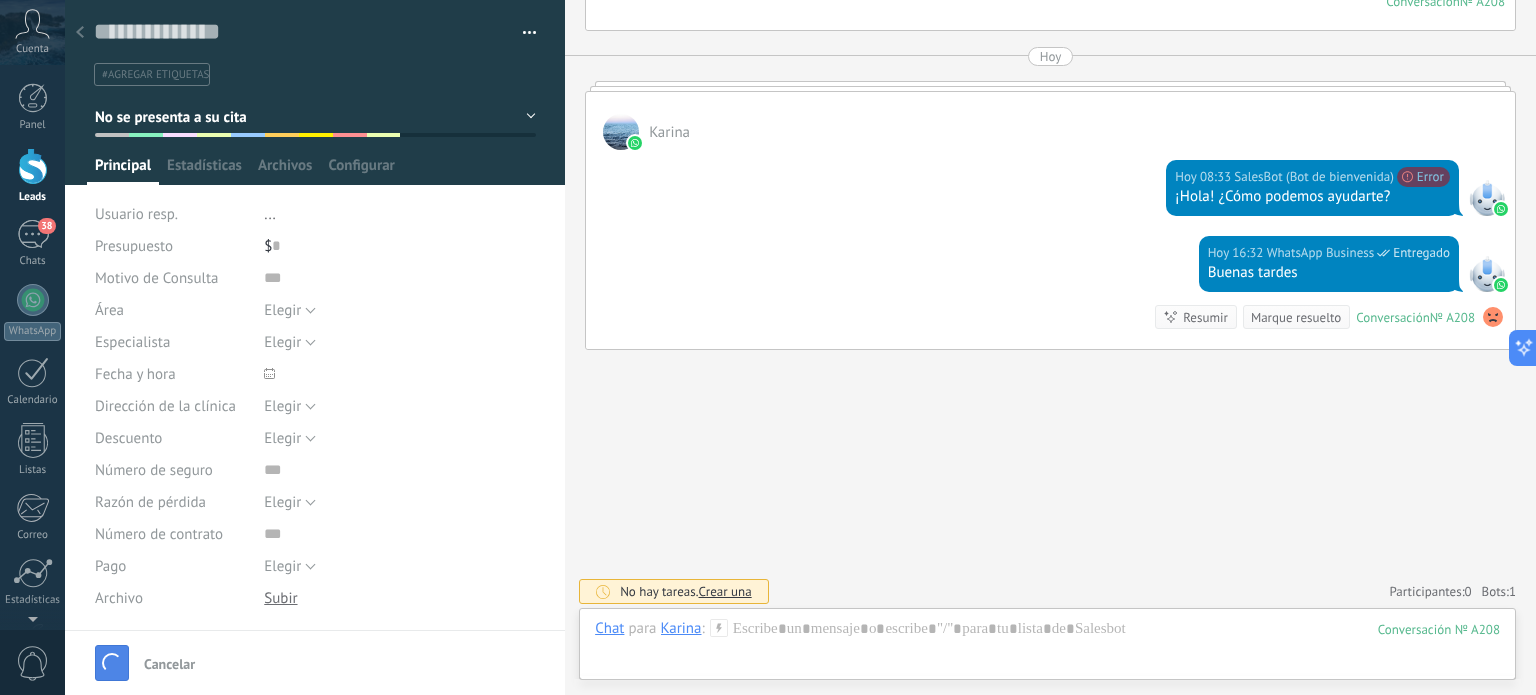 scroll, scrollTop: 1590, scrollLeft: 0, axis: vertical 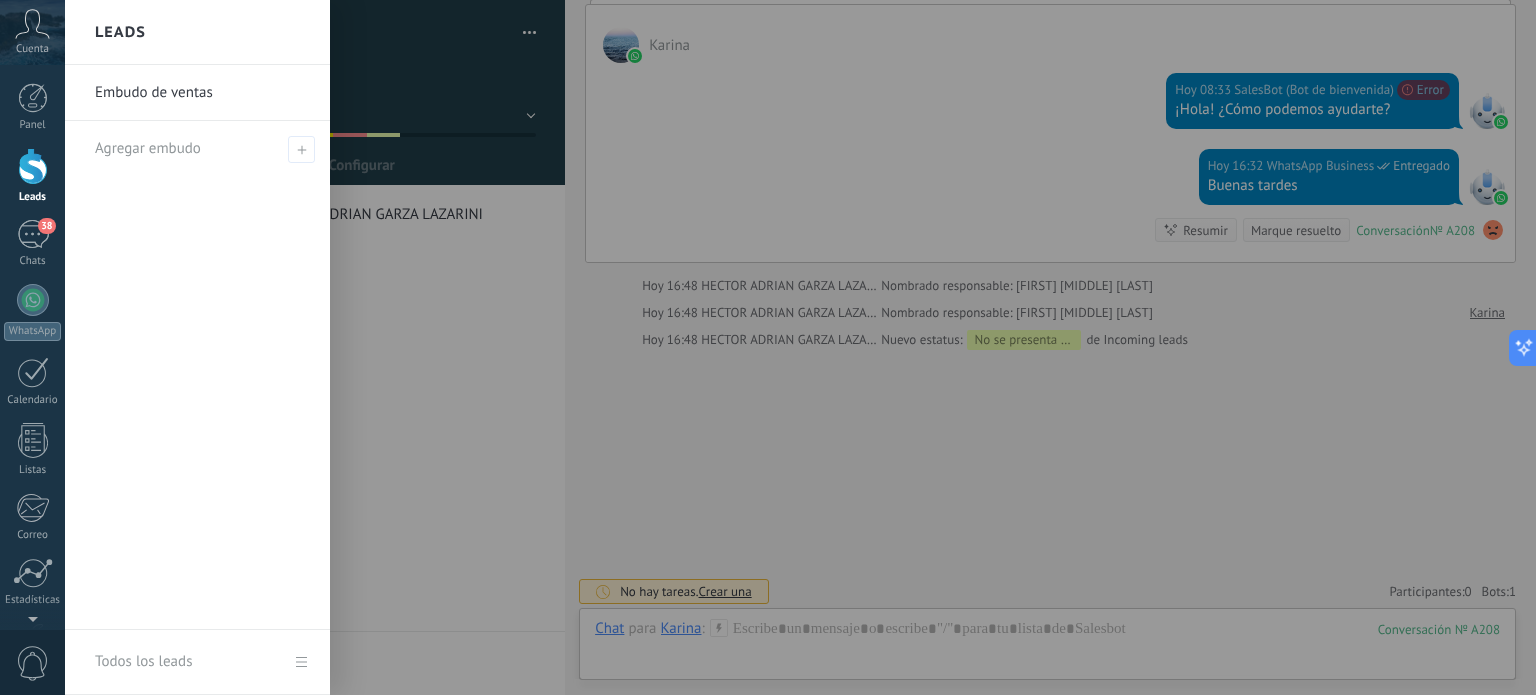 click at bounding box center [33, 166] 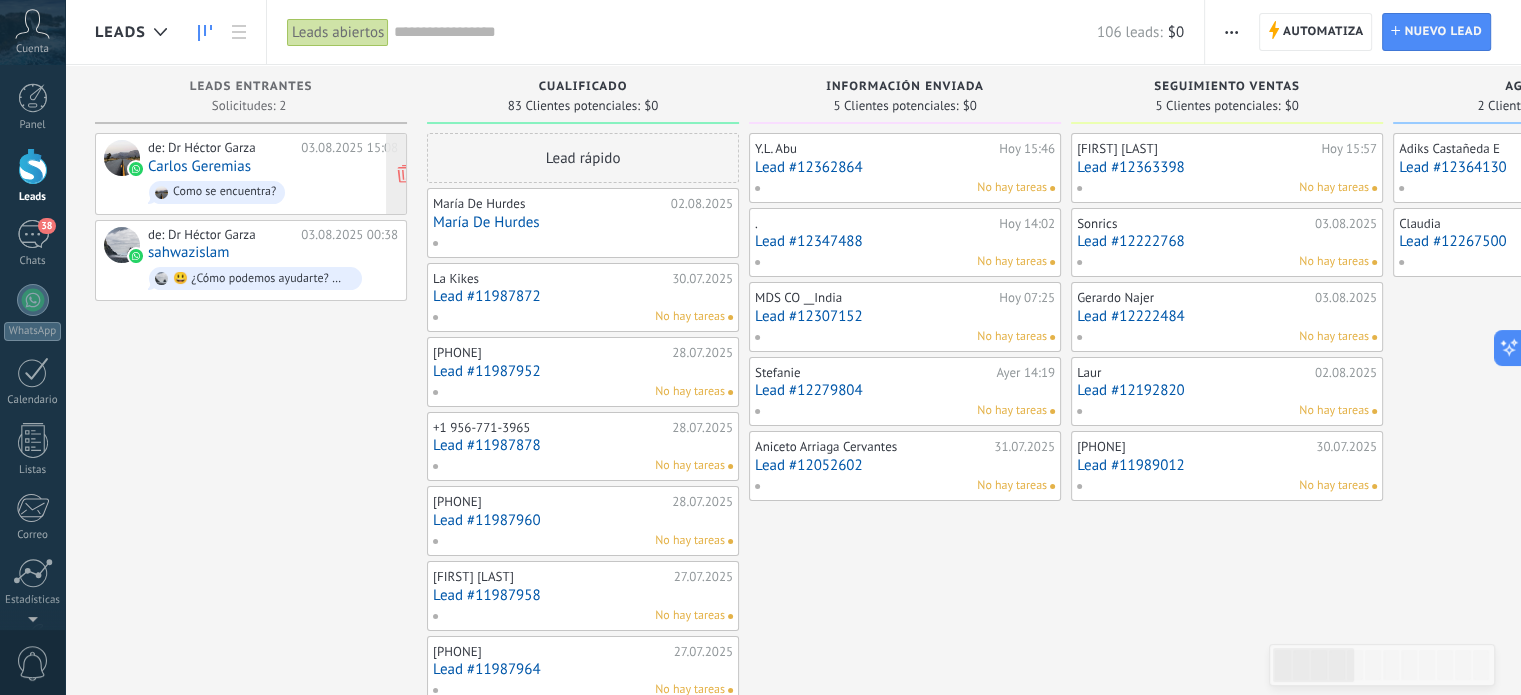 click on "Carlos Geremias" at bounding box center [199, 166] 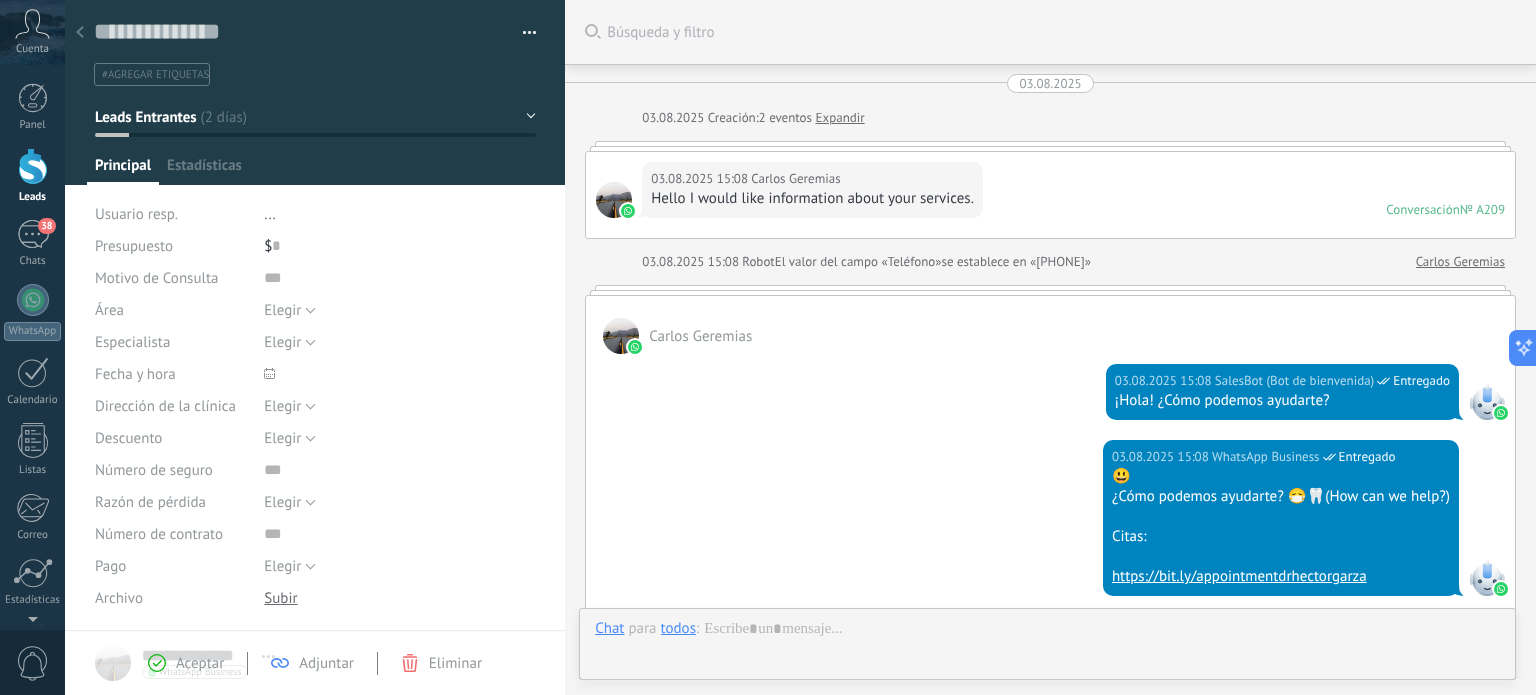 scroll, scrollTop: 29, scrollLeft: 0, axis: vertical 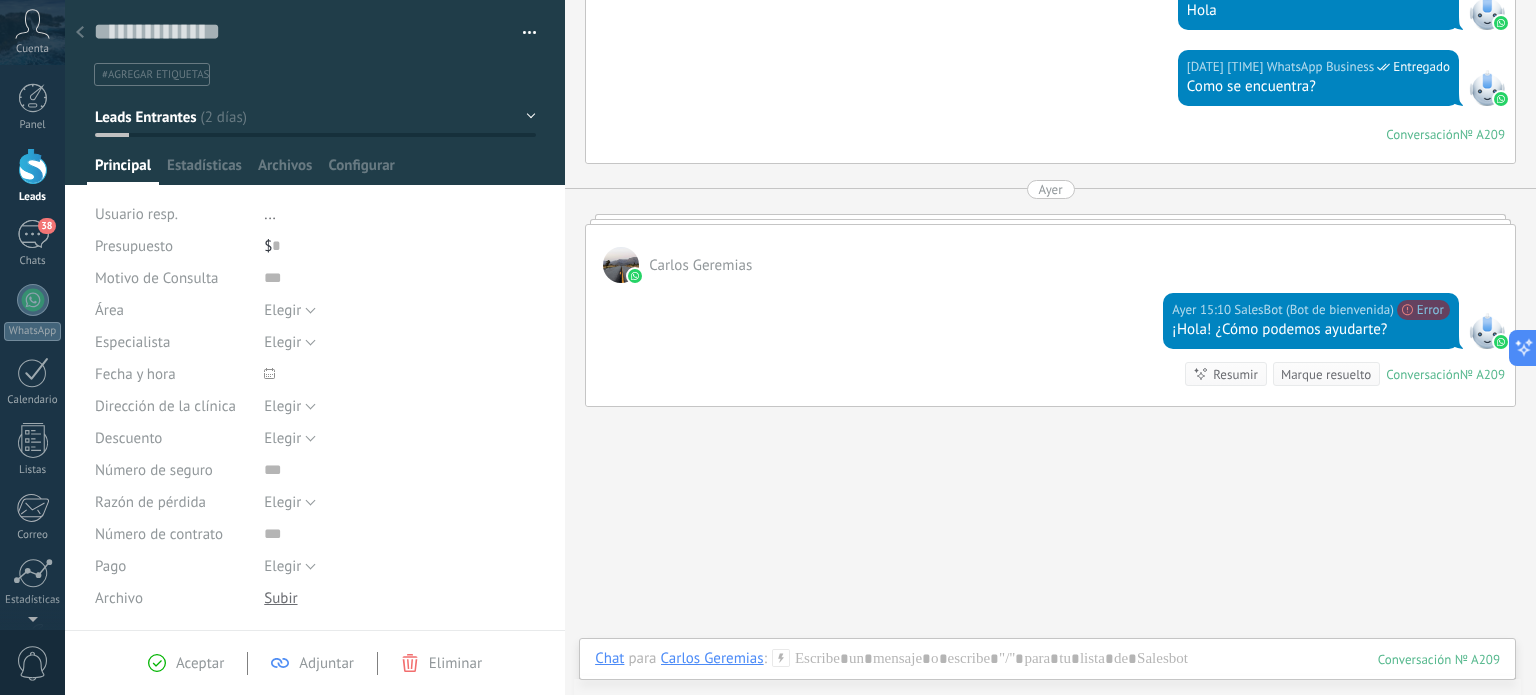 click on "Leads Entrantes" at bounding box center (315, 117) 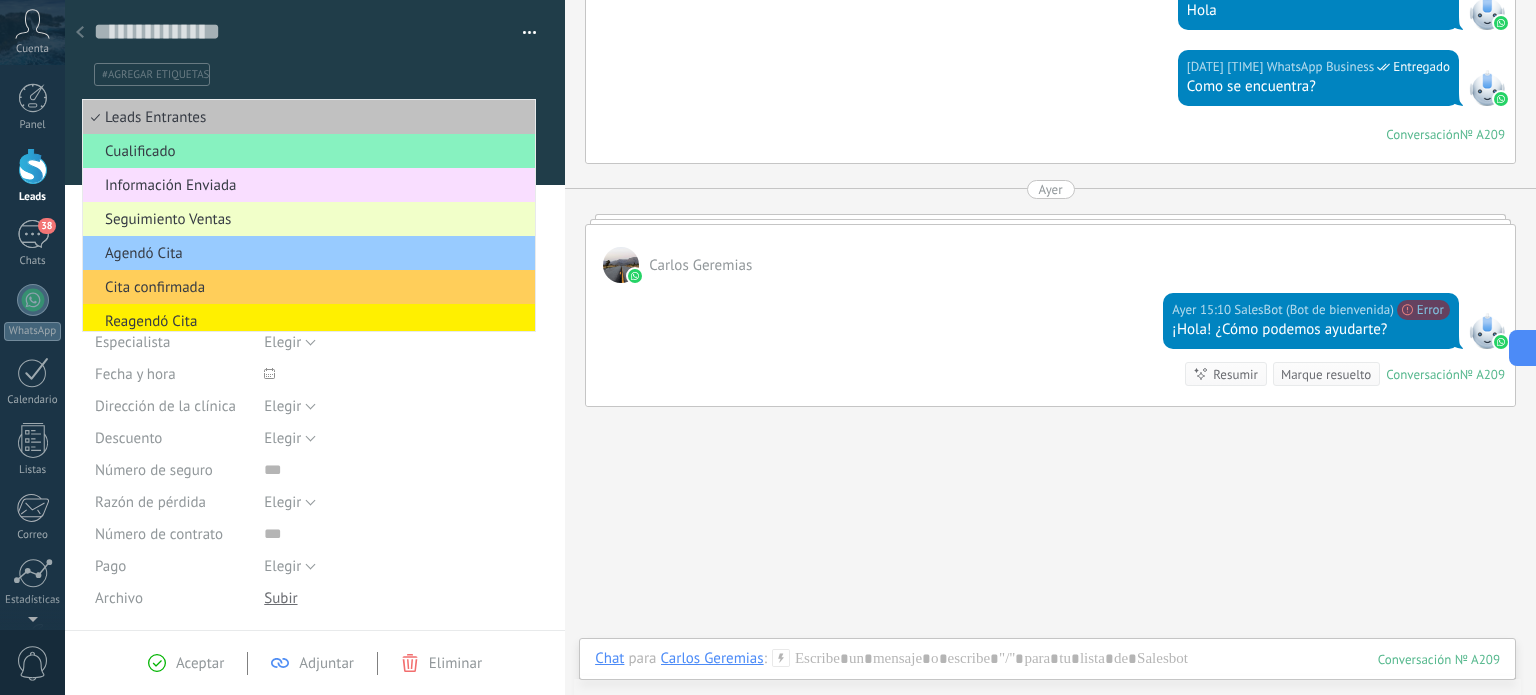 click on "Seguimiento Ventas" at bounding box center (306, 219) 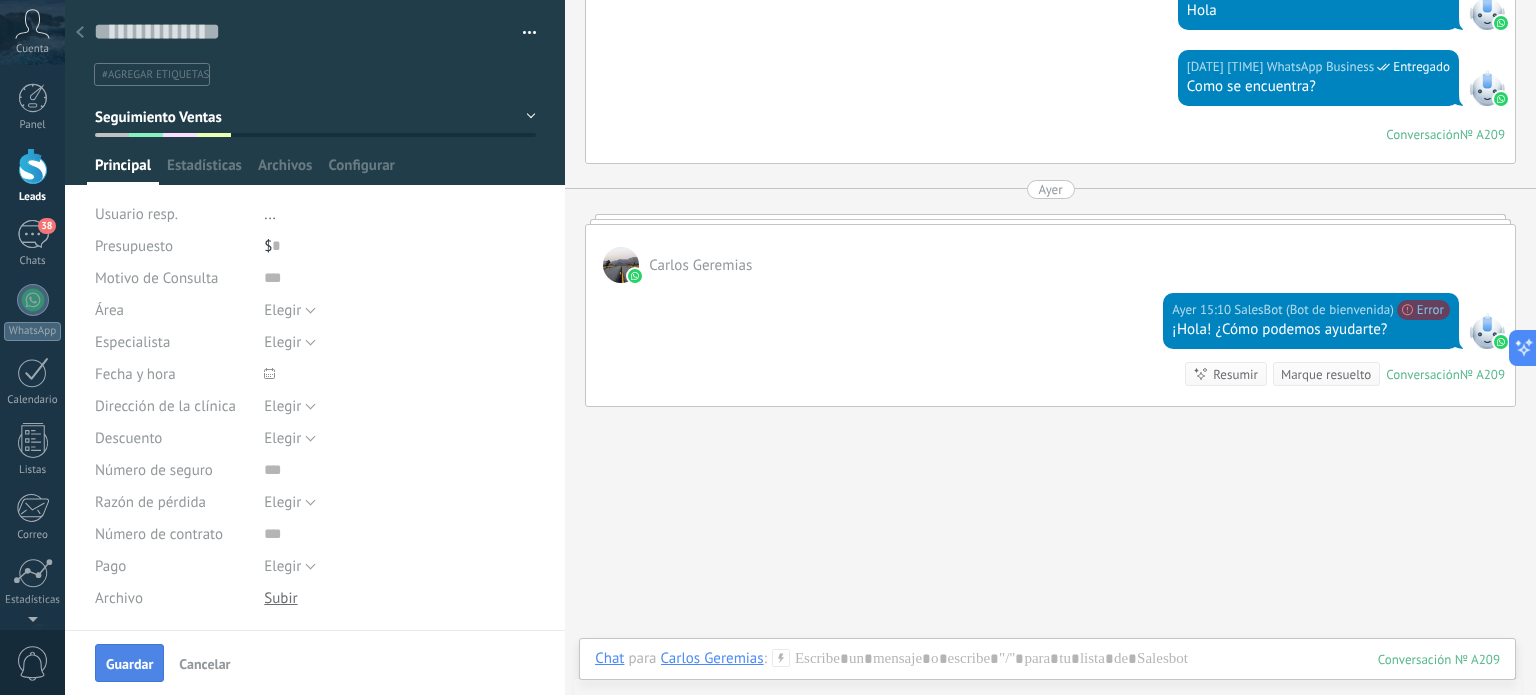 click on "Guardar" at bounding box center [129, 663] 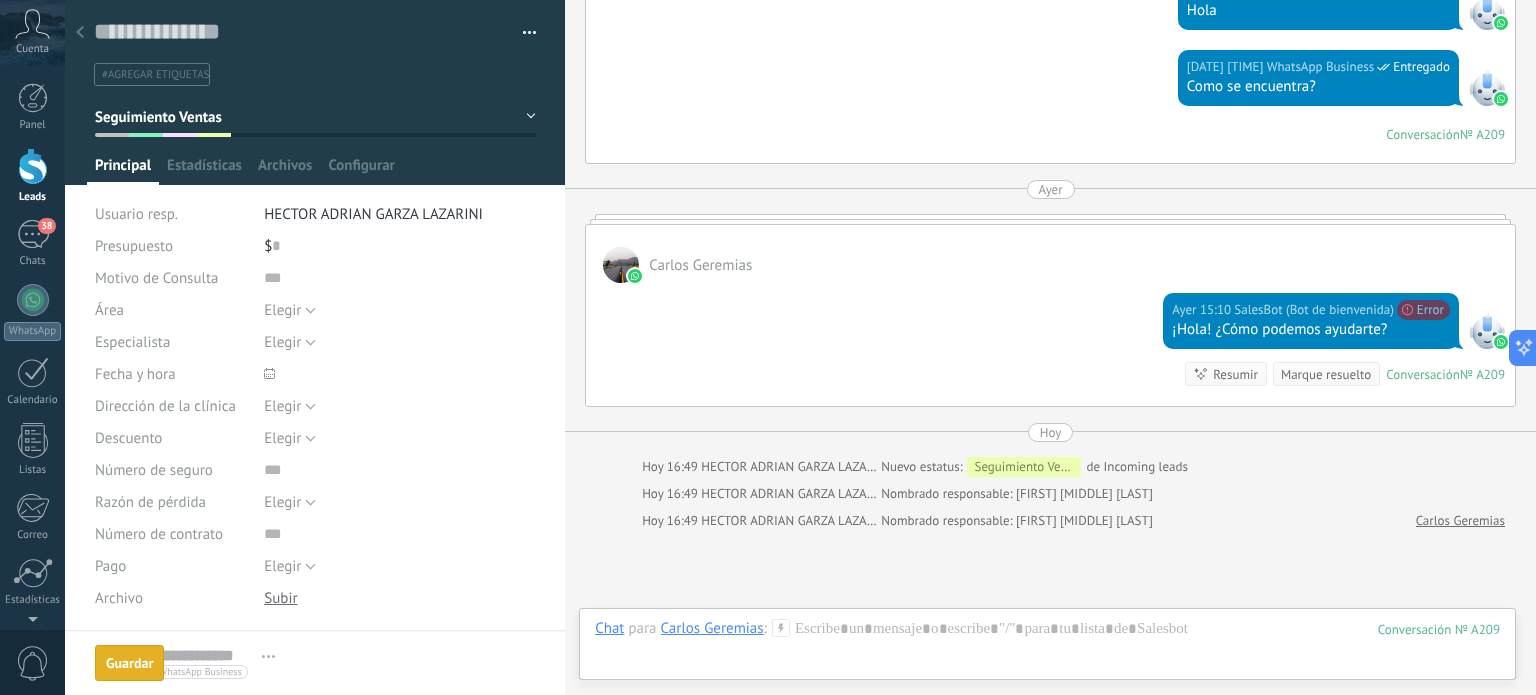 scroll, scrollTop: 874, scrollLeft: 0, axis: vertical 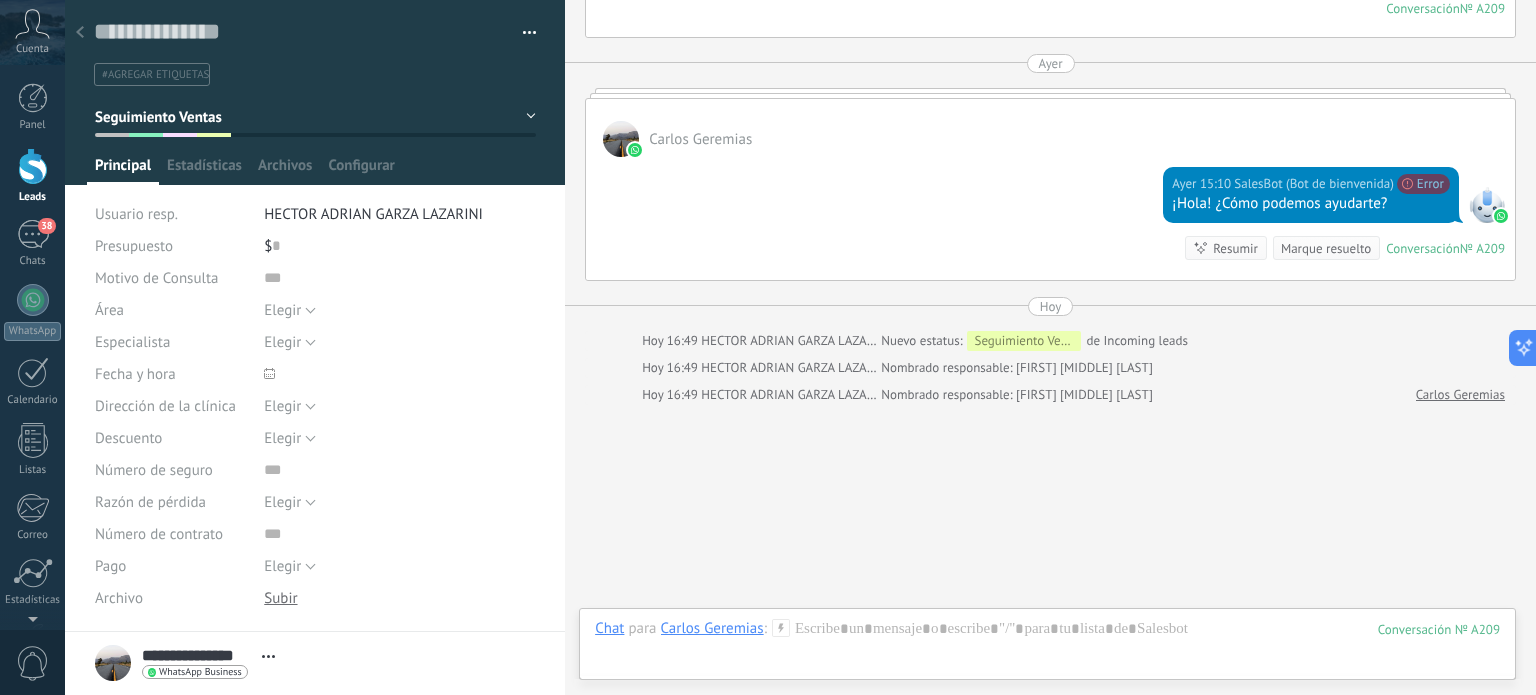 click at bounding box center [33, 166] 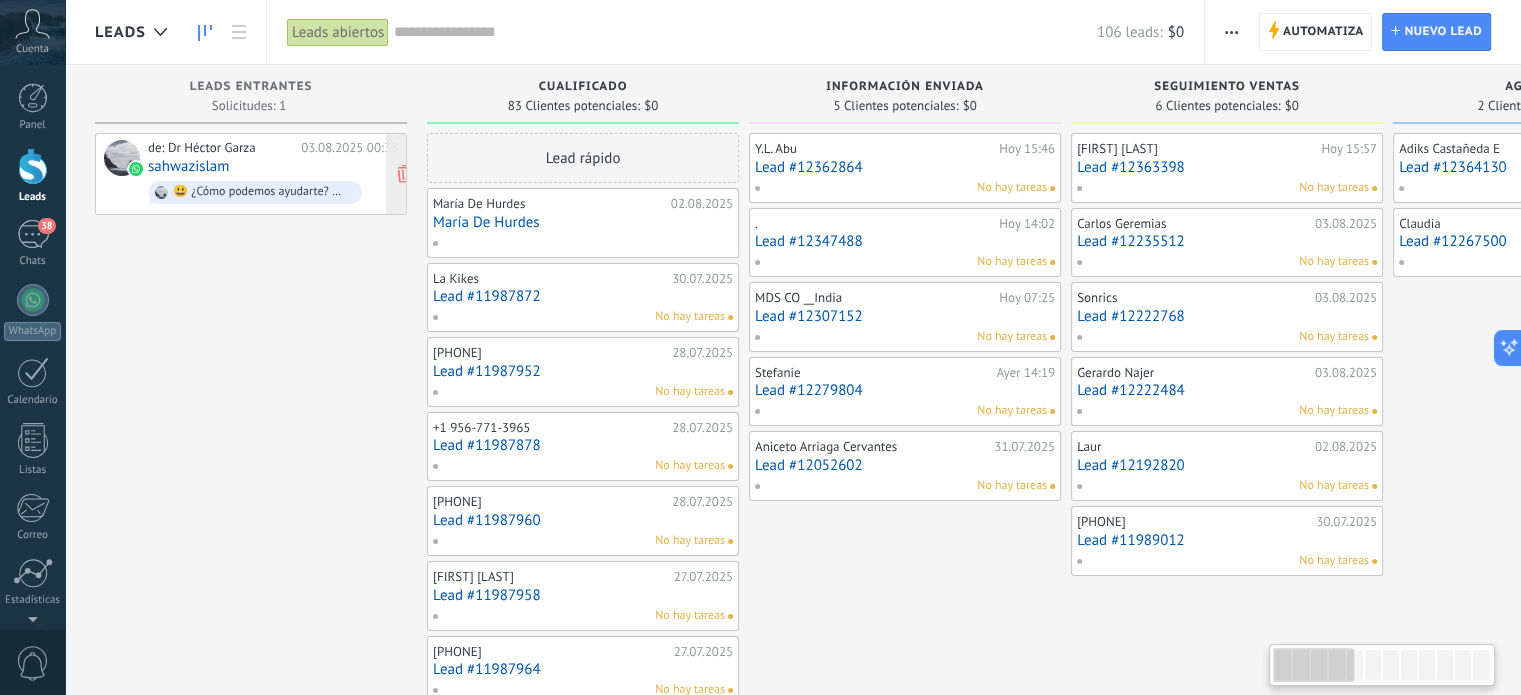 click on "sahwazislam" at bounding box center (188, 166) 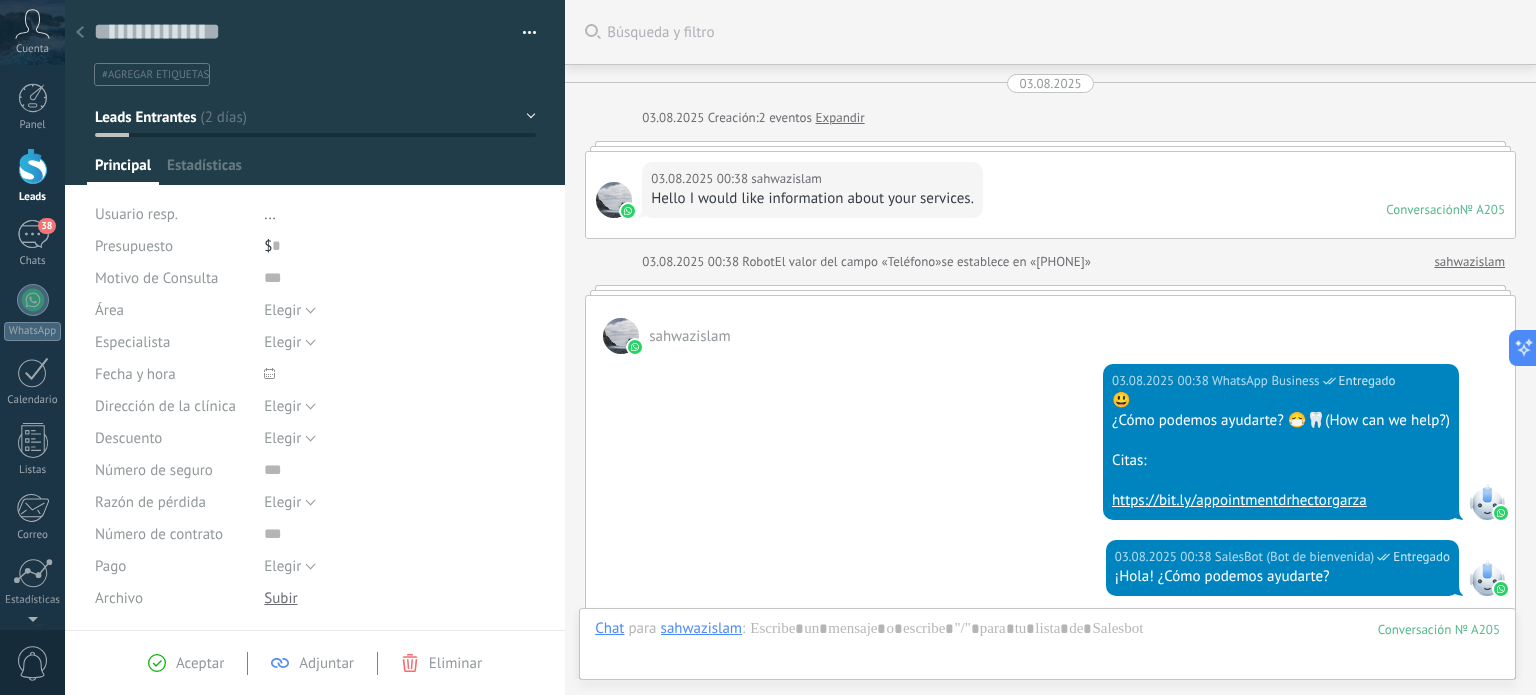 scroll, scrollTop: 624, scrollLeft: 0, axis: vertical 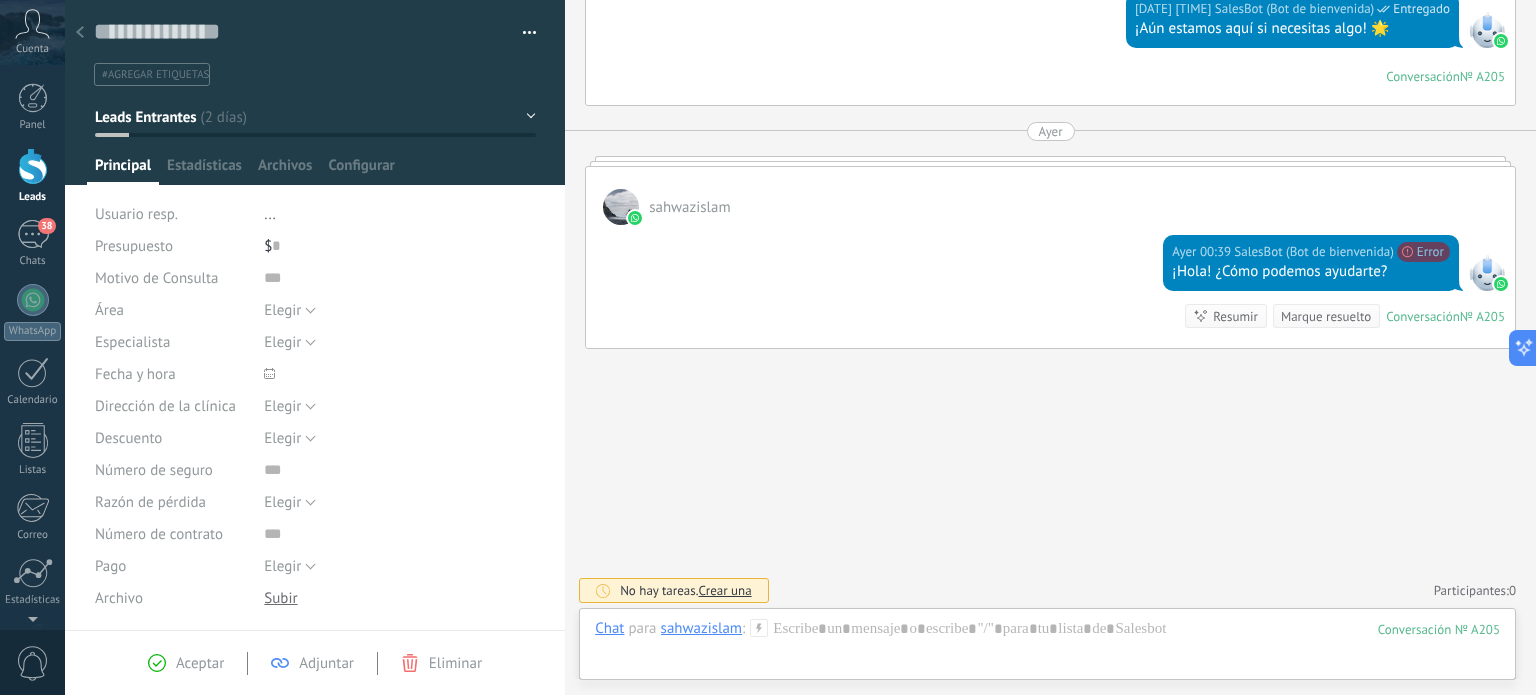 click on "Leads Entrantes" at bounding box center (315, 117) 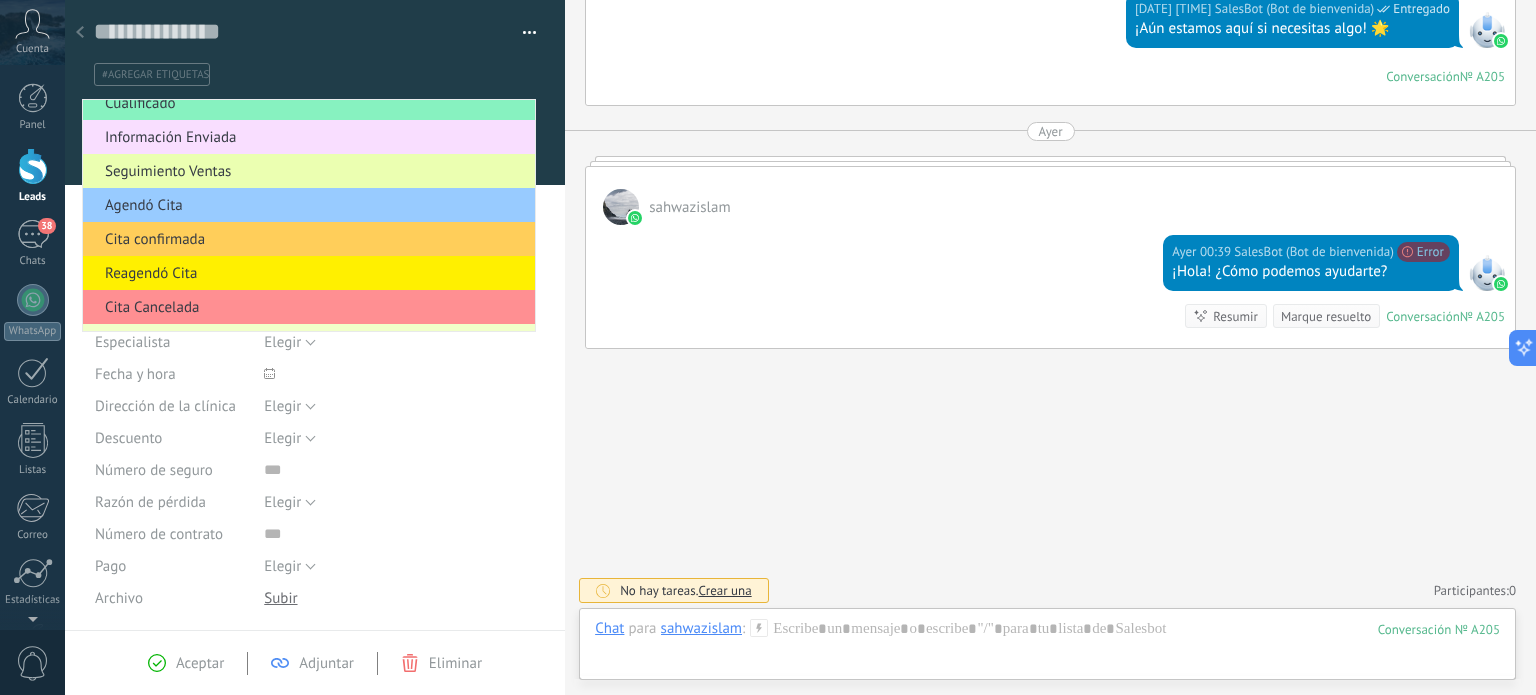scroll, scrollTop: 0, scrollLeft: 0, axis: both 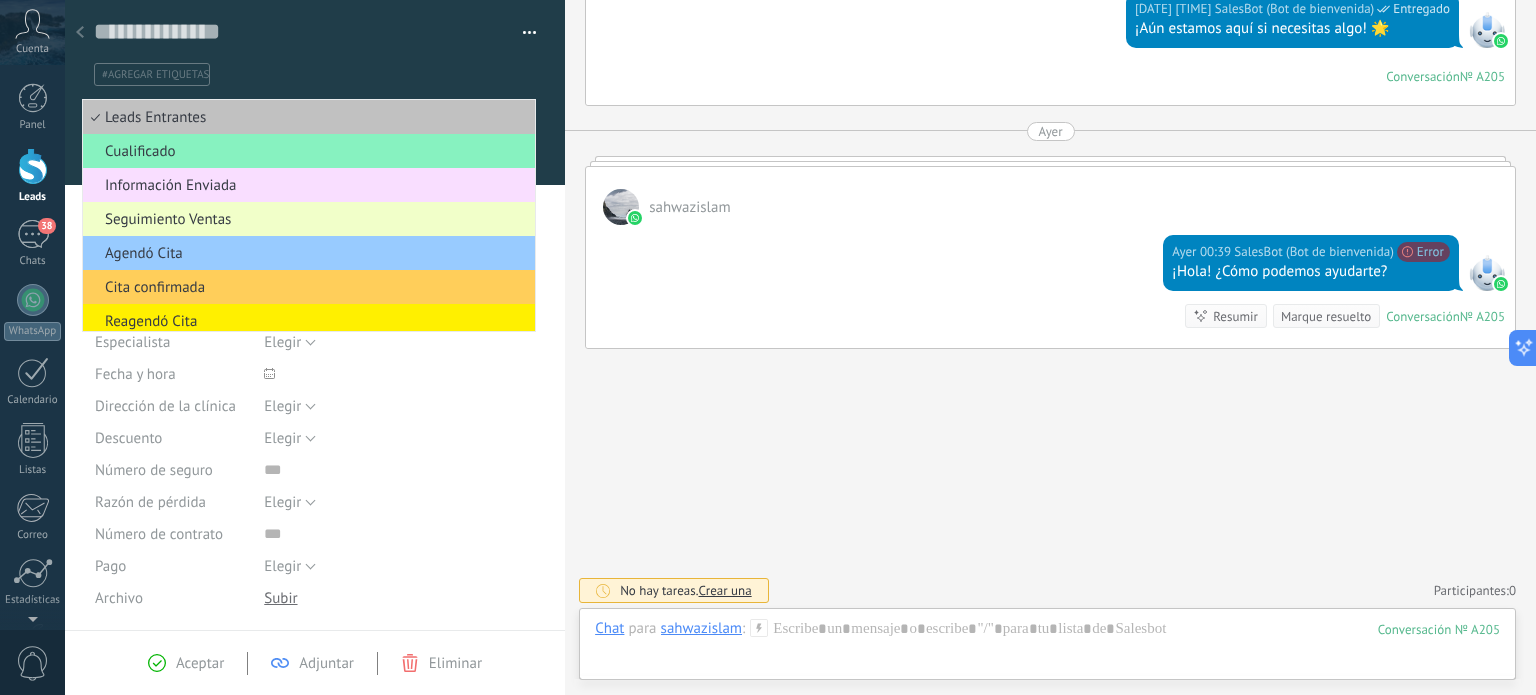 click on "Seguimiento Ventas" at bounding box center [306, 219] 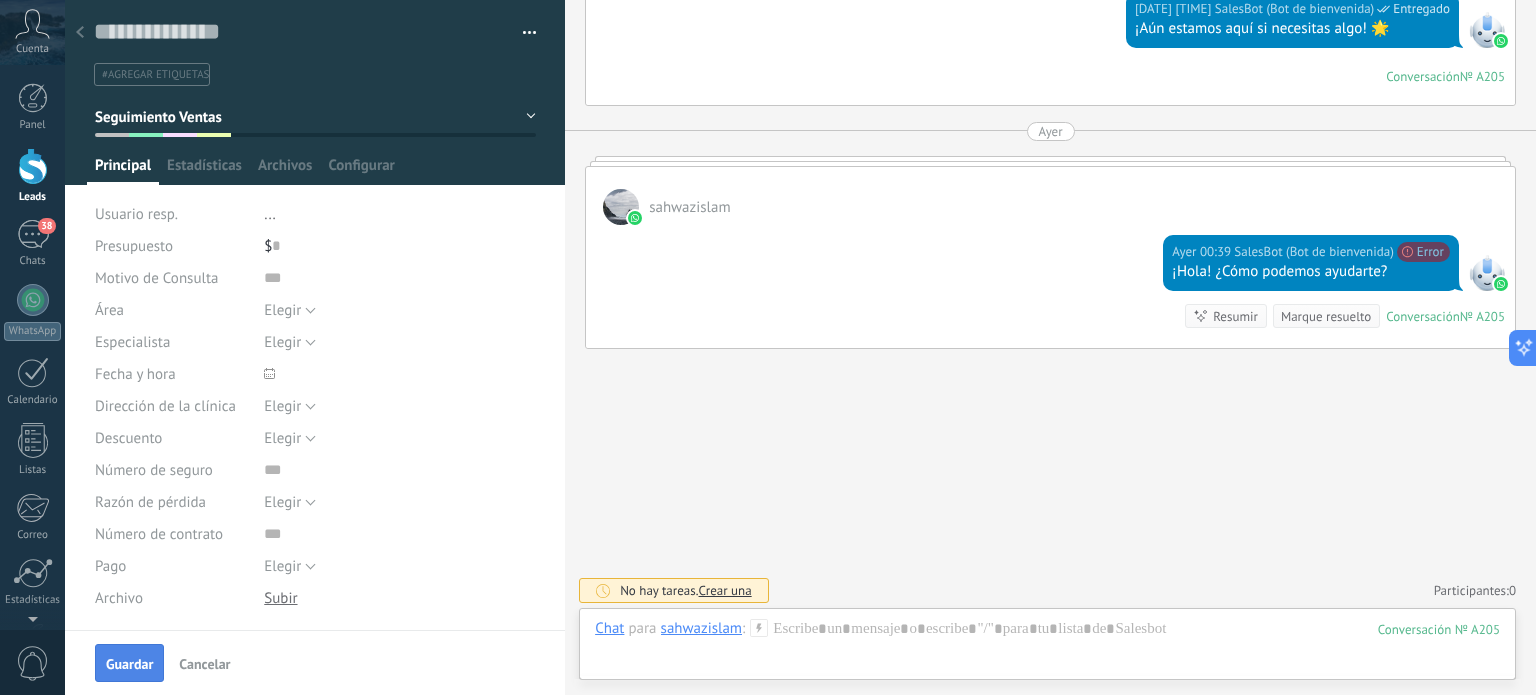 click on "Guardar" at bounding box center [129, 664] 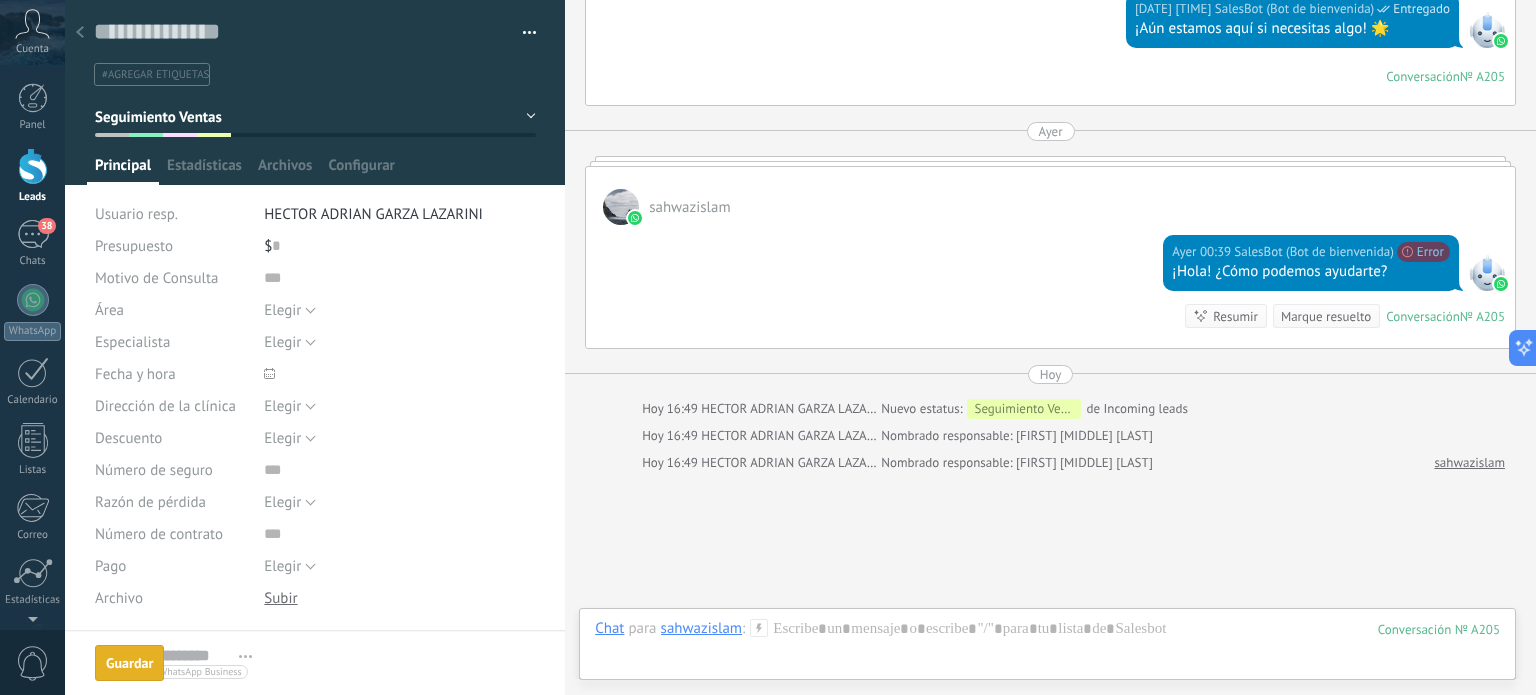 scroll, scrollTop: 748, scrollLeft: 0, axis: vertical 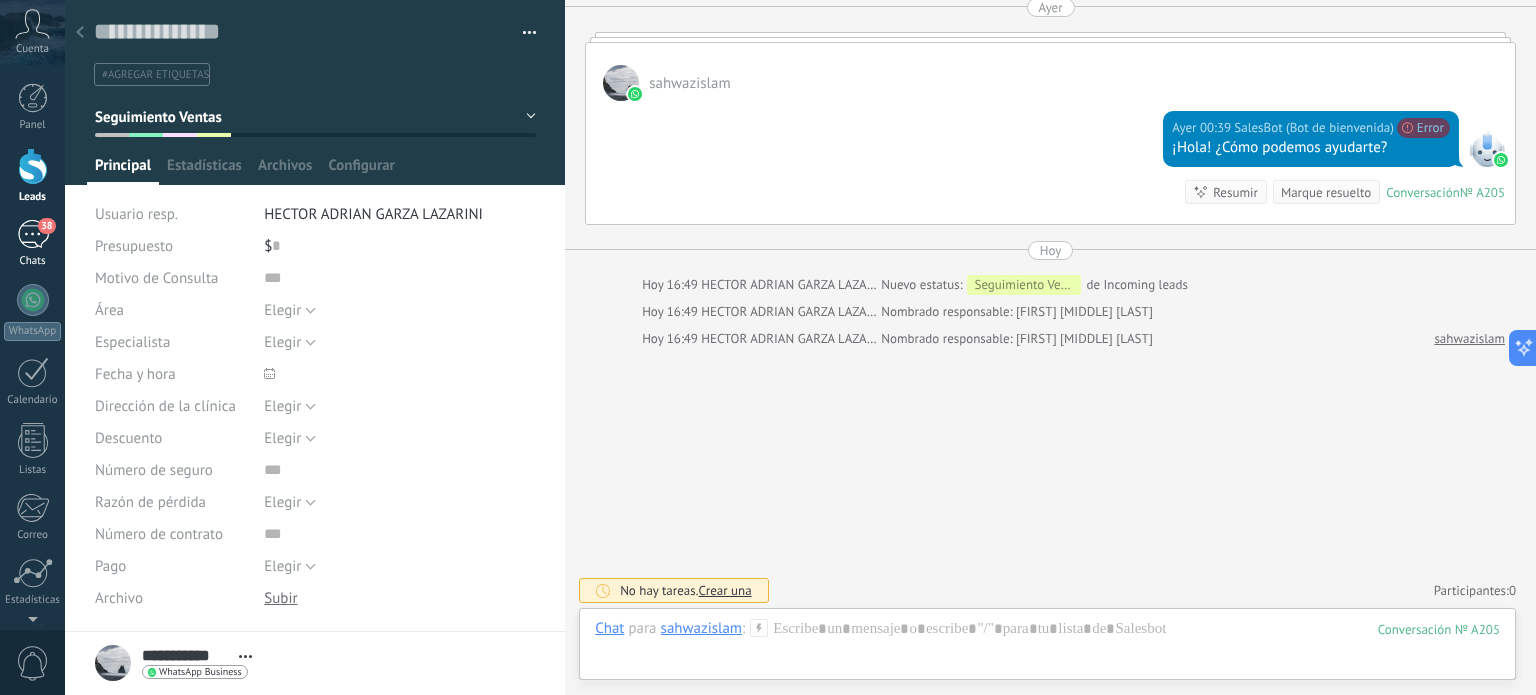 click on "38" at bounding box center (33, 234) 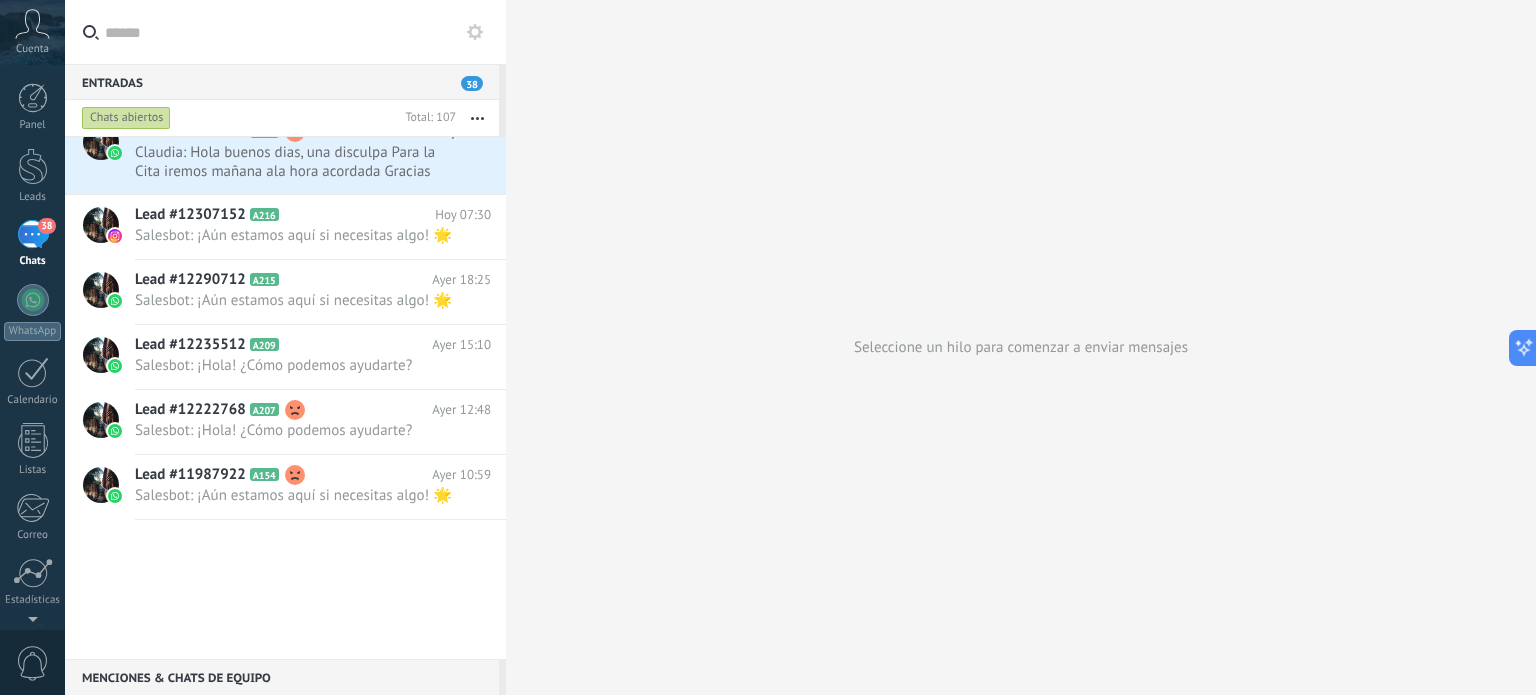 scroll, scrollTop: 0, scrollLeft: 0, axis: both 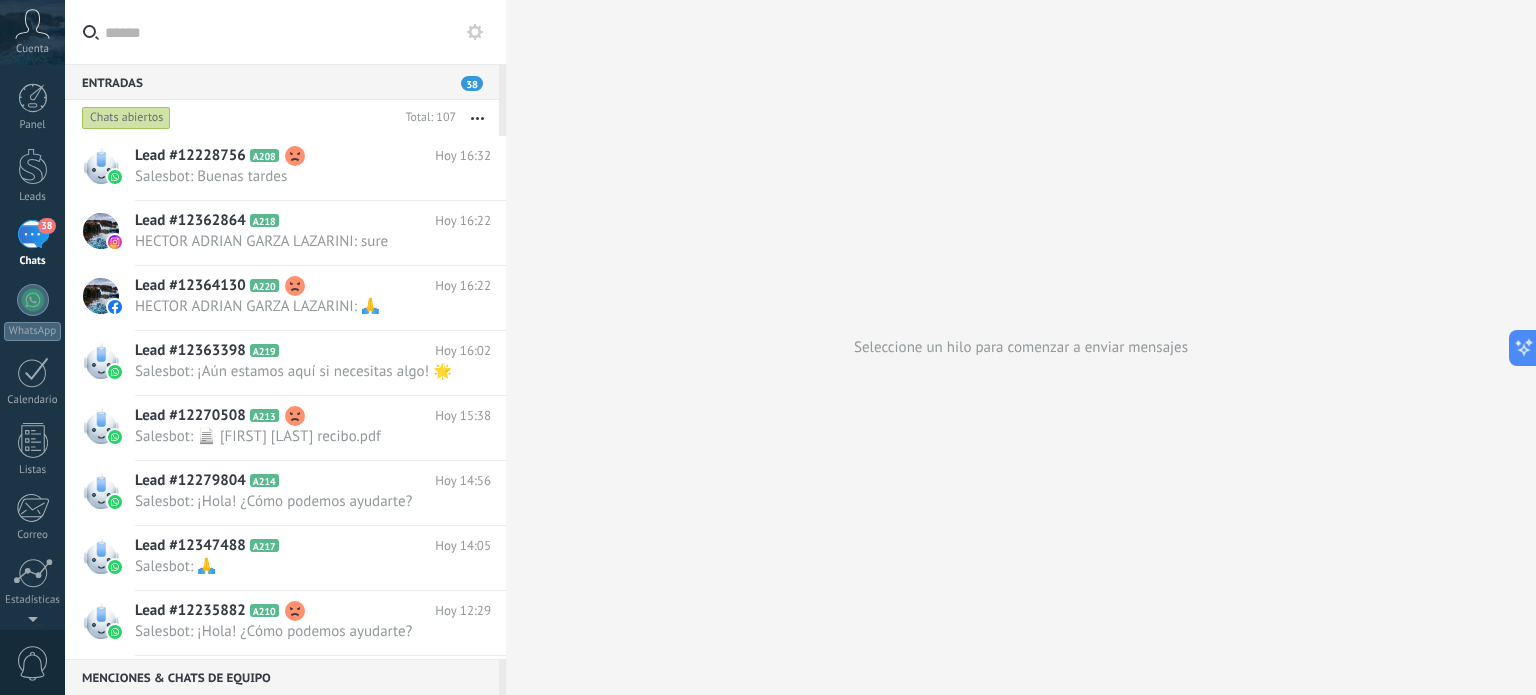 click on "Seleccione un hilo para comenzar a enviar mensajes" at bounding box center (1021, 347) 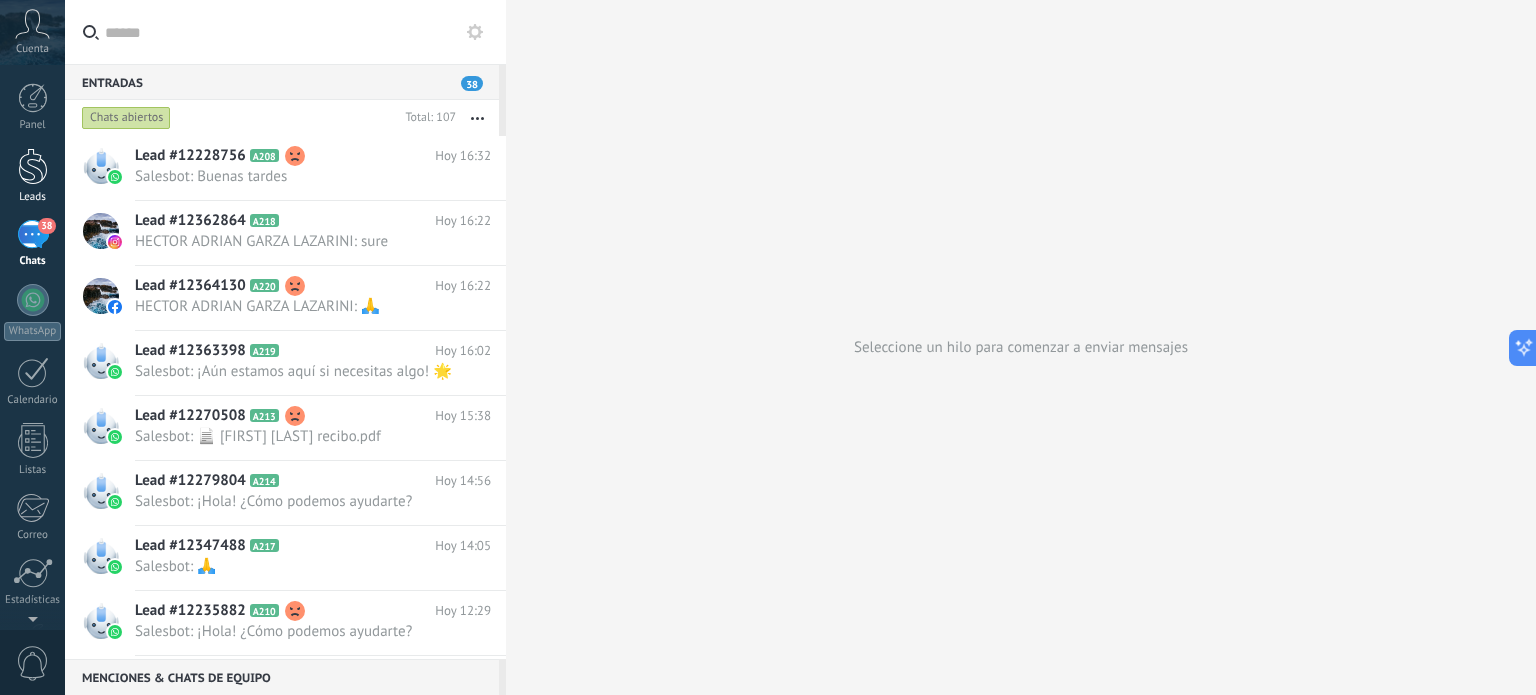 click at bounding box center [33, 166] 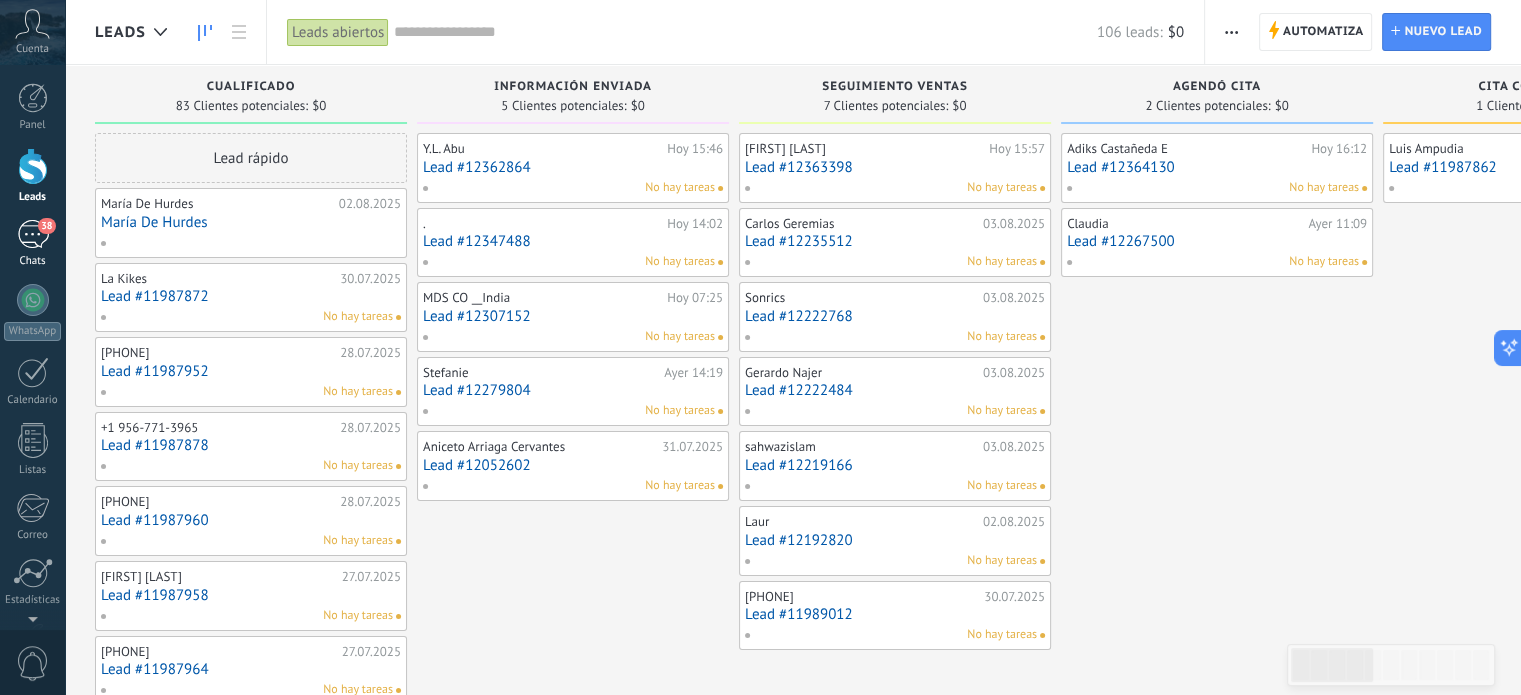 click on "38" at bounding box center (33, 234) 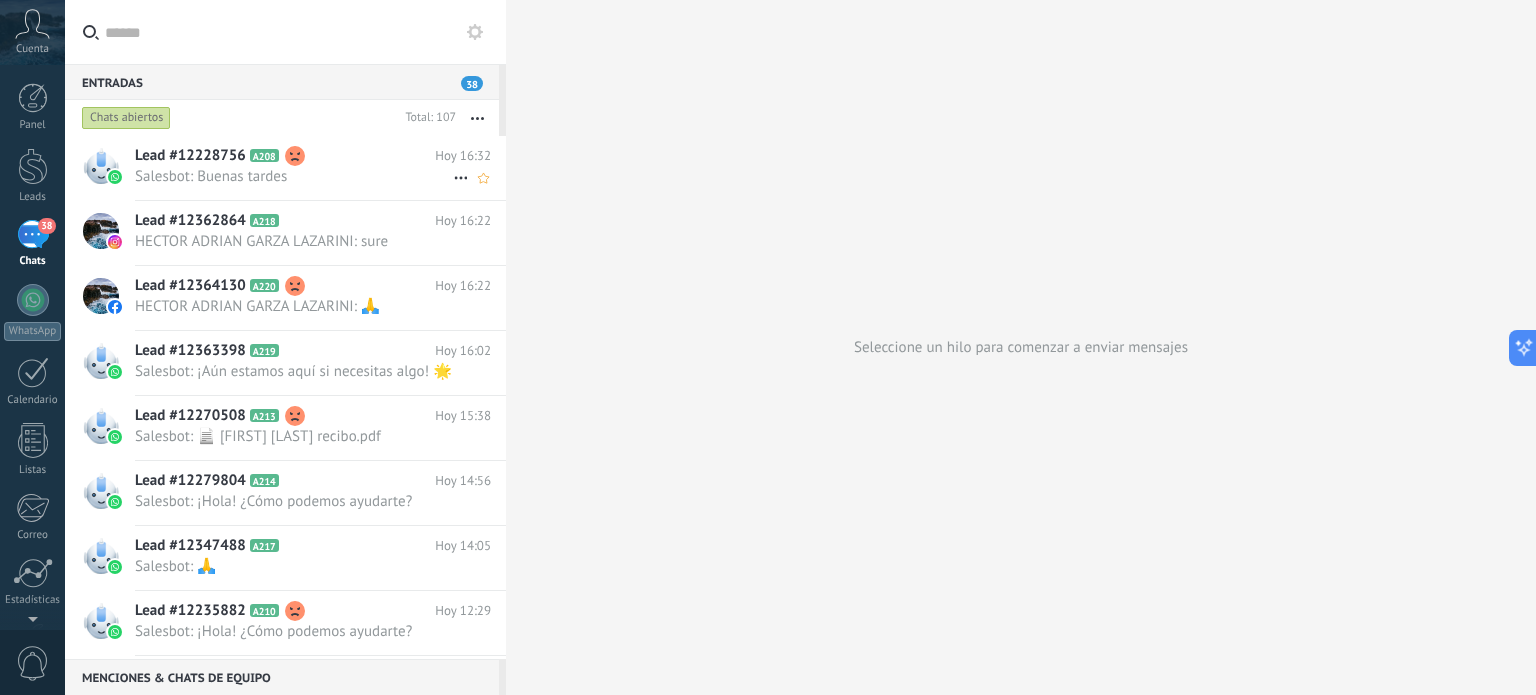 click on "Salesbot: Buenas tardes" at bounding box center (294, 176) 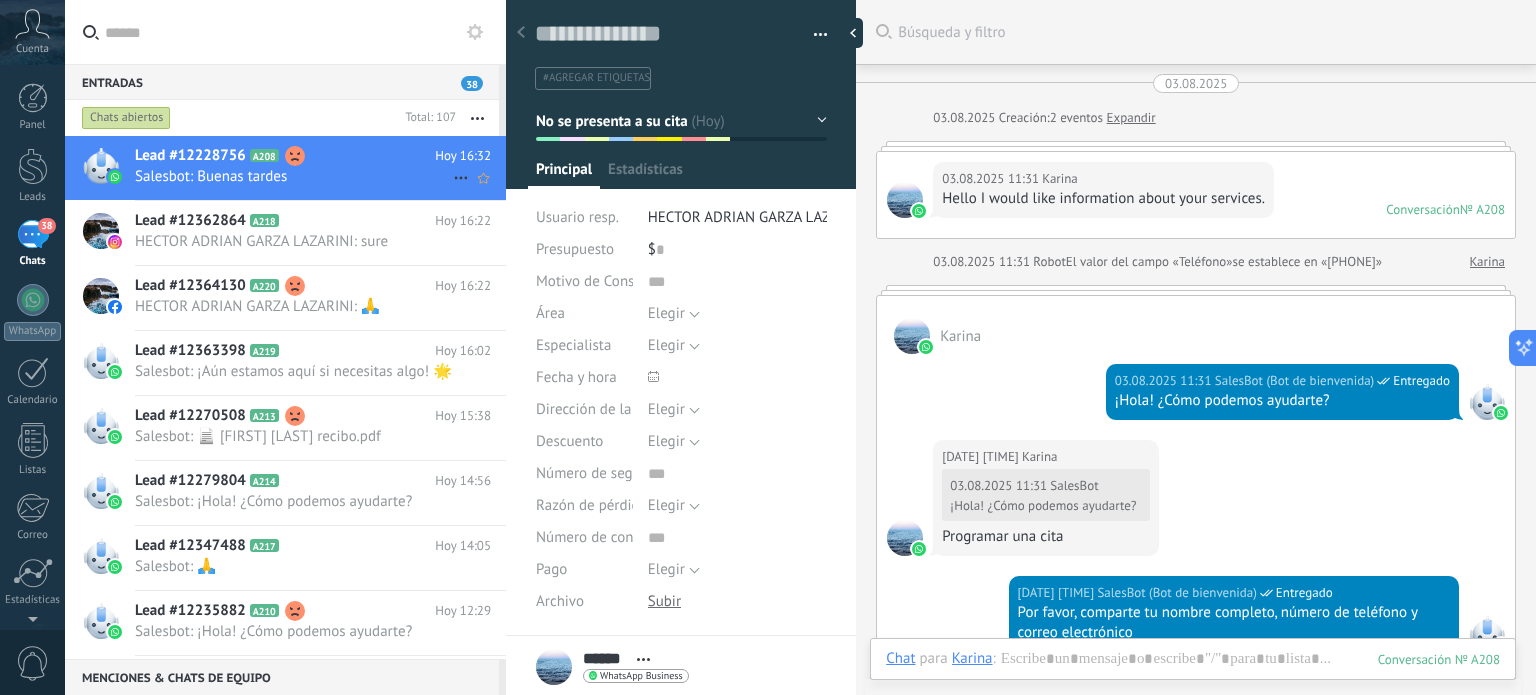 scroll, scrollTop: 29, scrollLeft: 0, axis: vertical 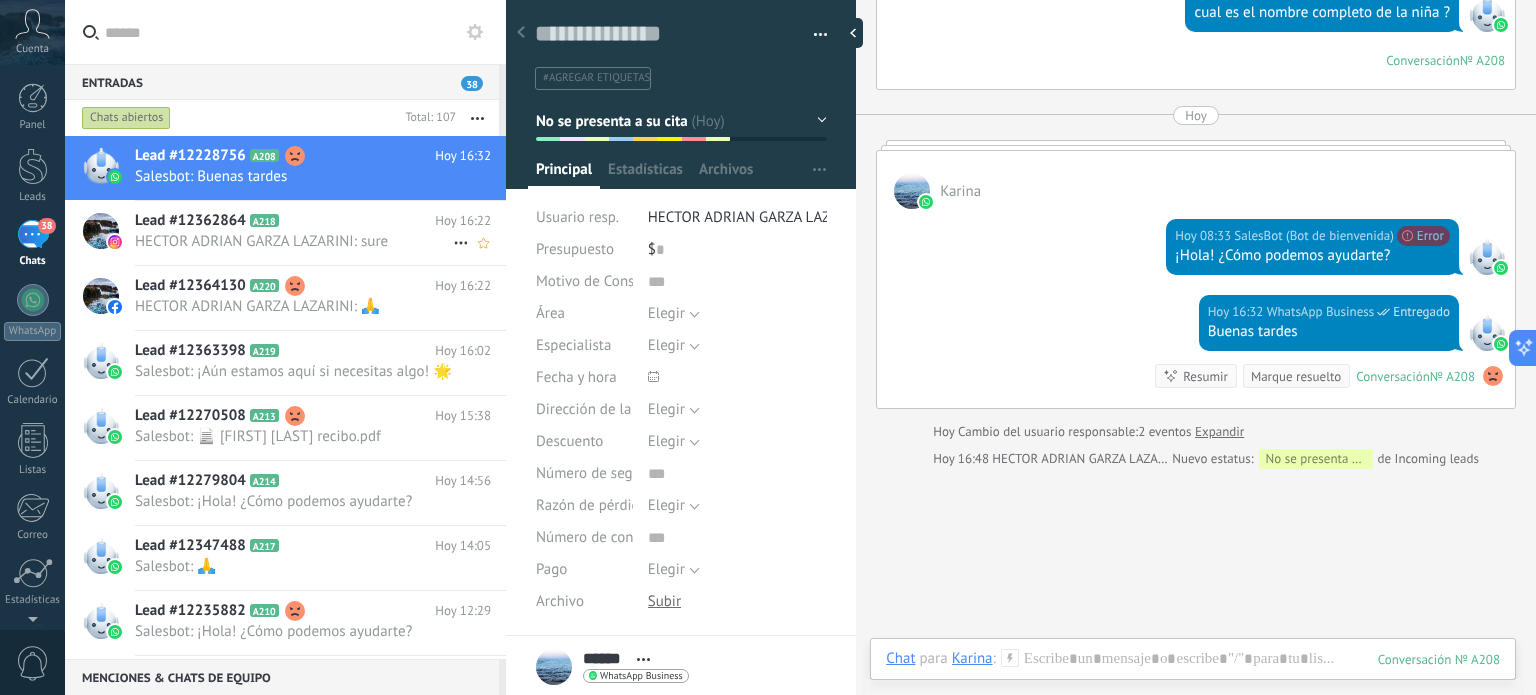 click on "Lead #12362864" at bounding box center (190, 221) 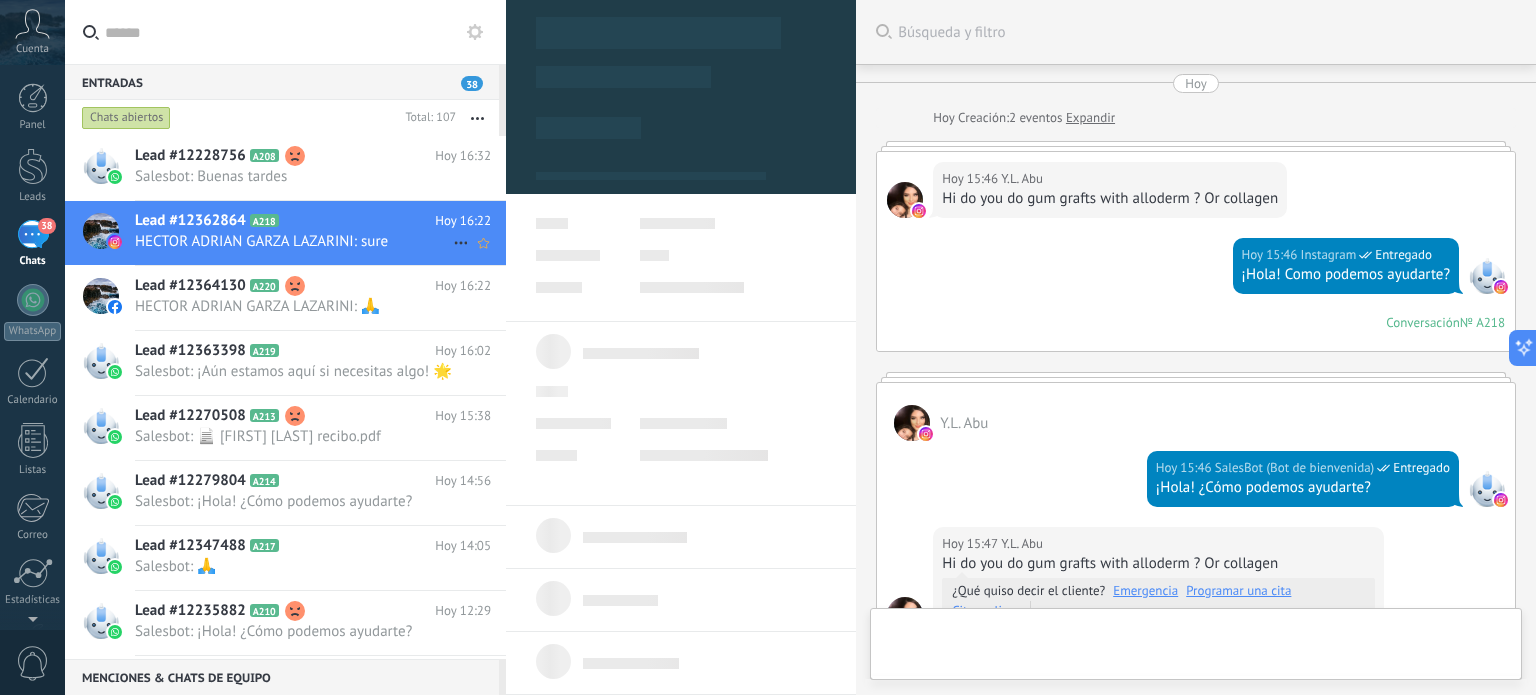 scroll, scrollTop: 29, scrollLeft: 0, axis: vertical 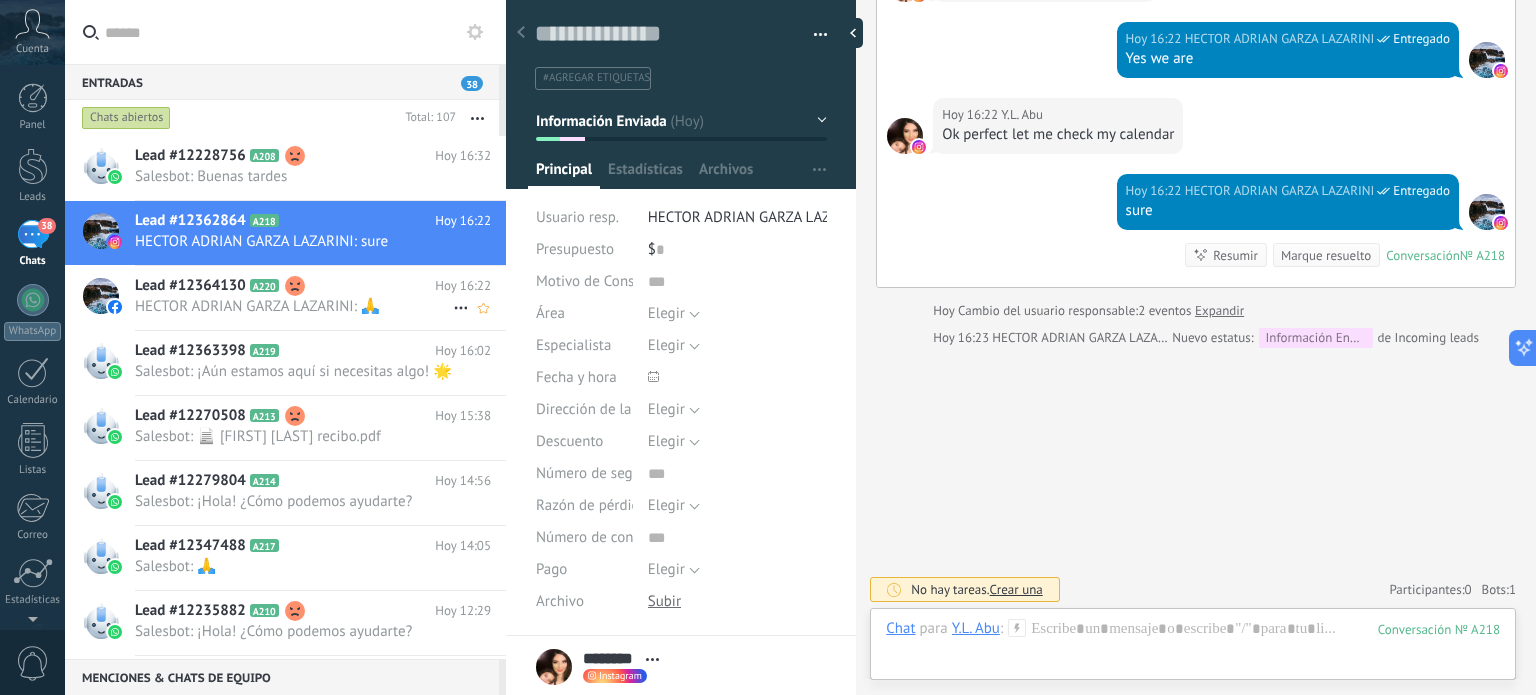 click on "Lead #12364130" at bounding box center (190, 286) 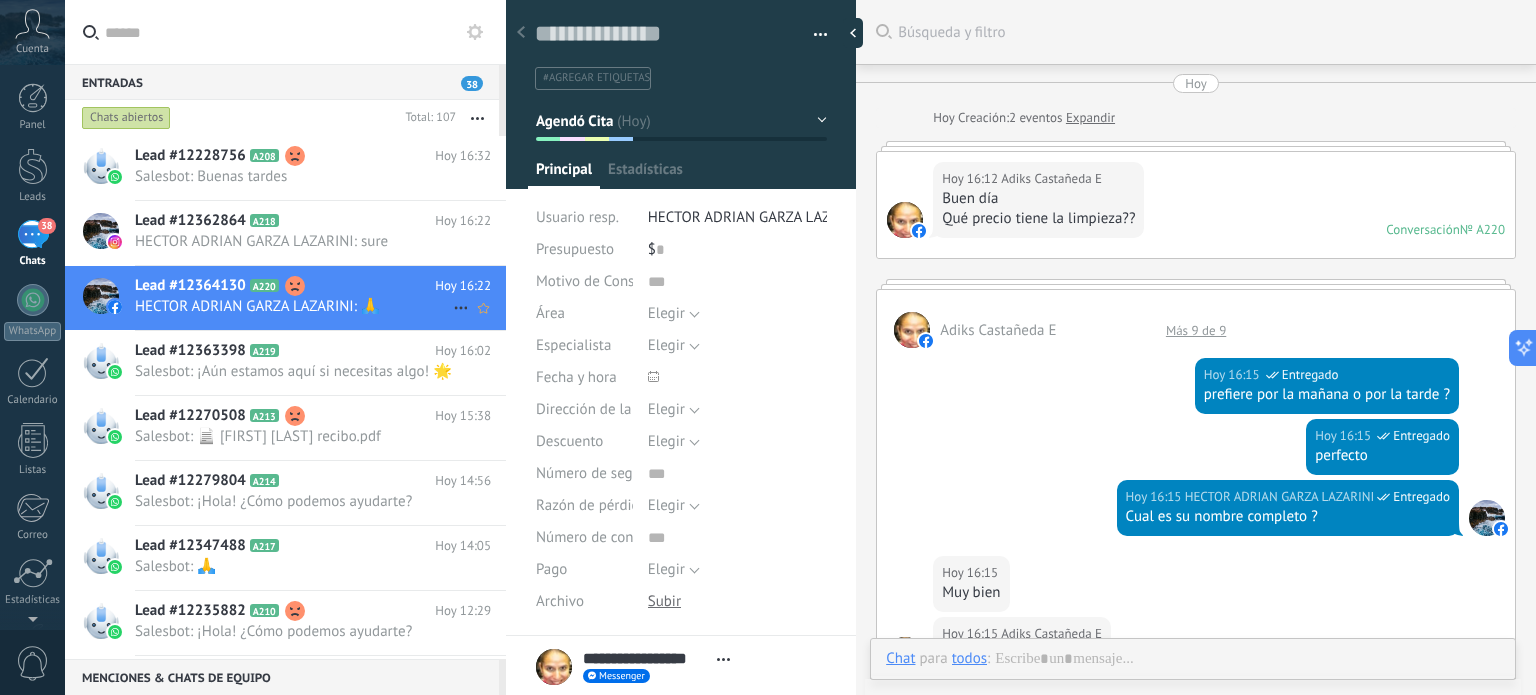 scroll, scrollTop: 1923, scrollLeft: 0, axis: vertical 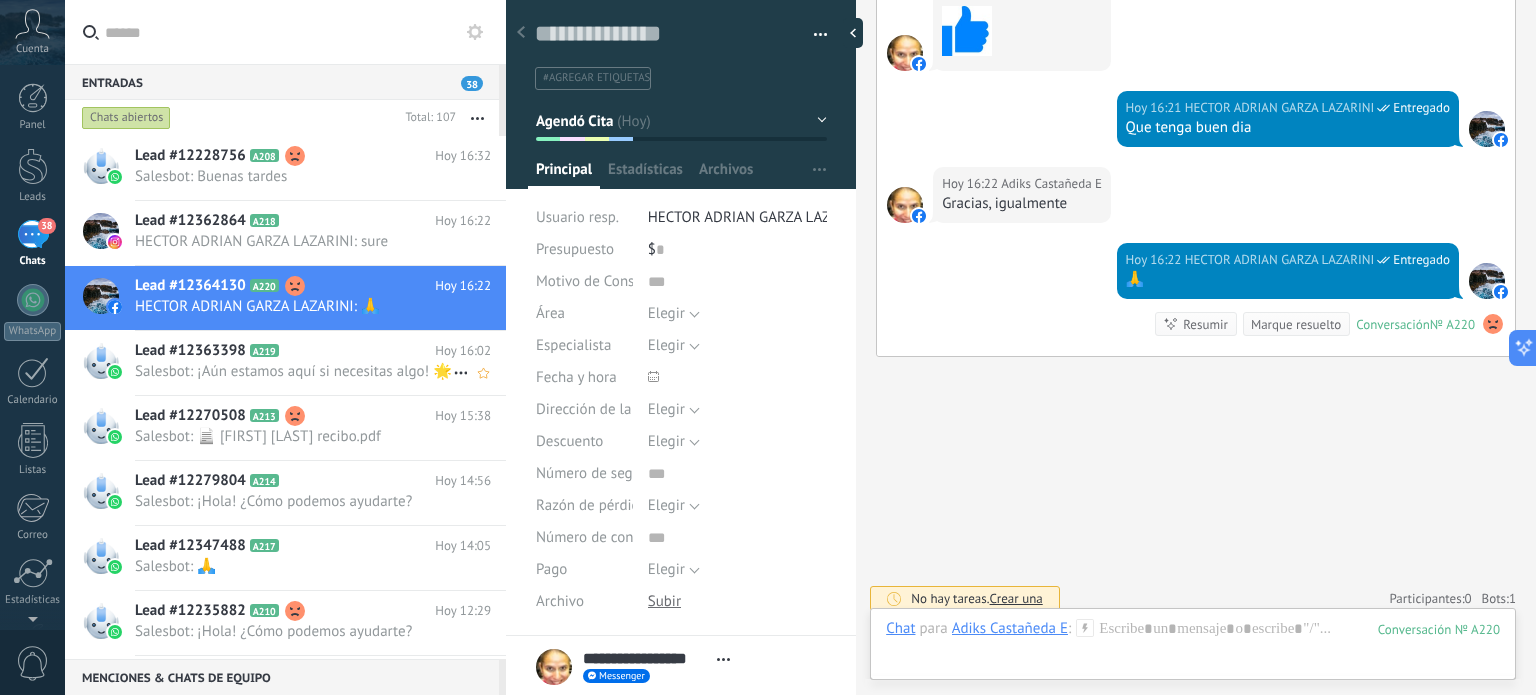 click on "Salesbot: ¡Aún estamos aquí si necesitas algo! 🌟" at bounding box center (294, 371) 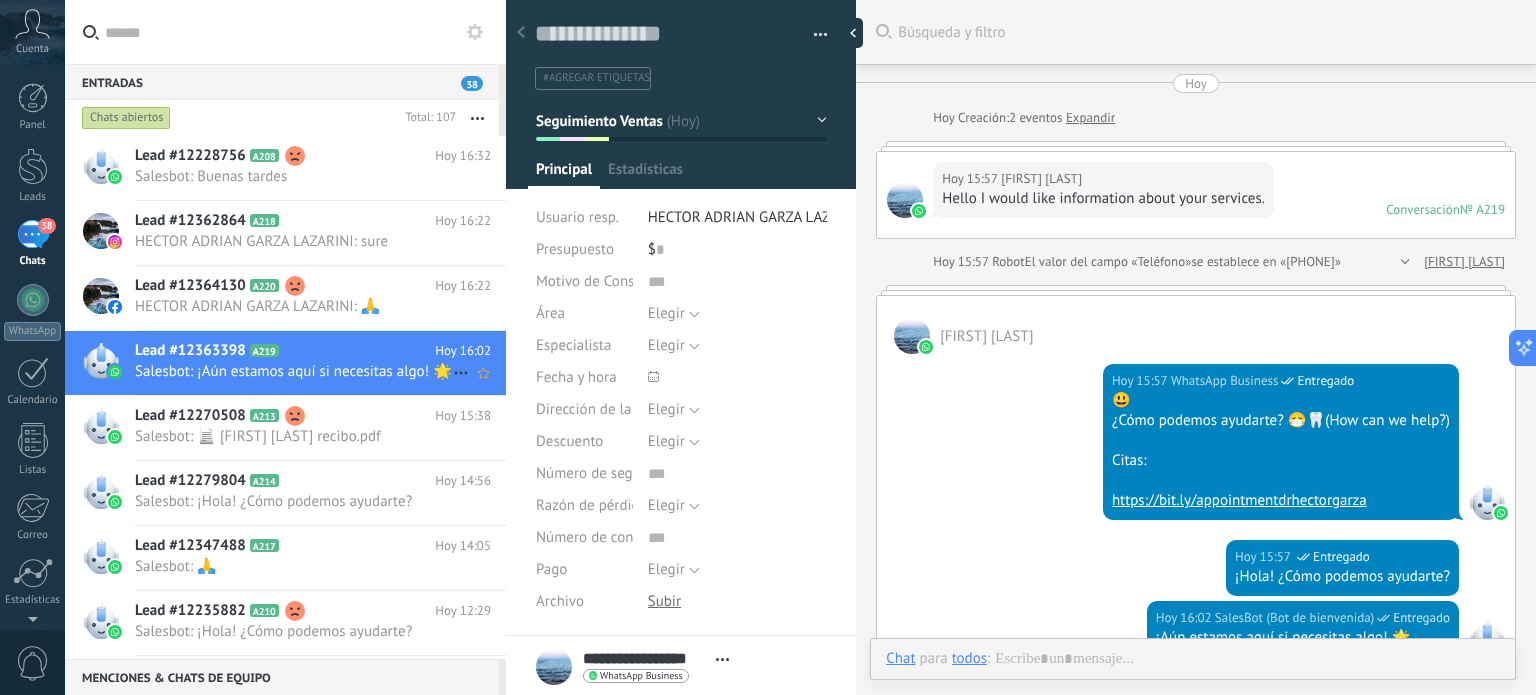 scroll, scrollTop: 29, scrollLeft: 0, axis: vertical 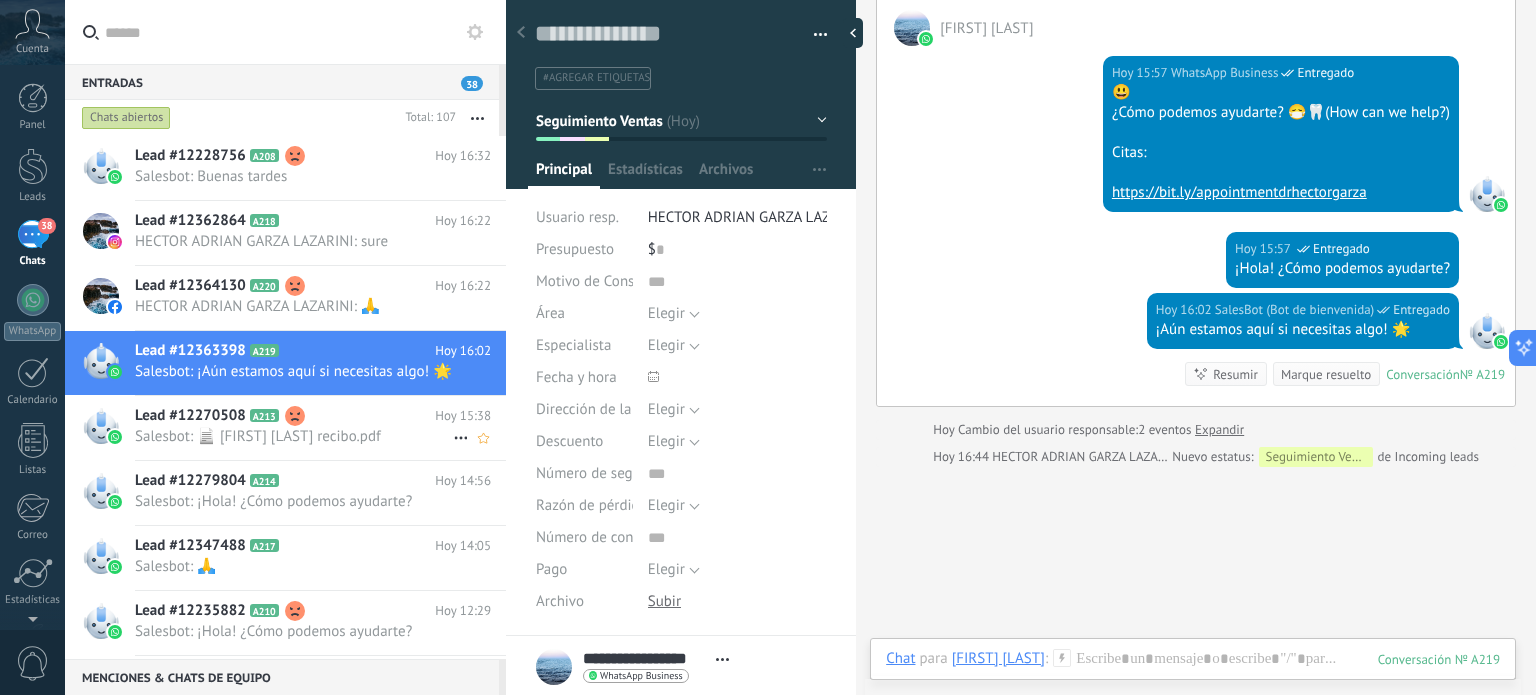click on "Lead #12270508" at bounding box center [190, 416] 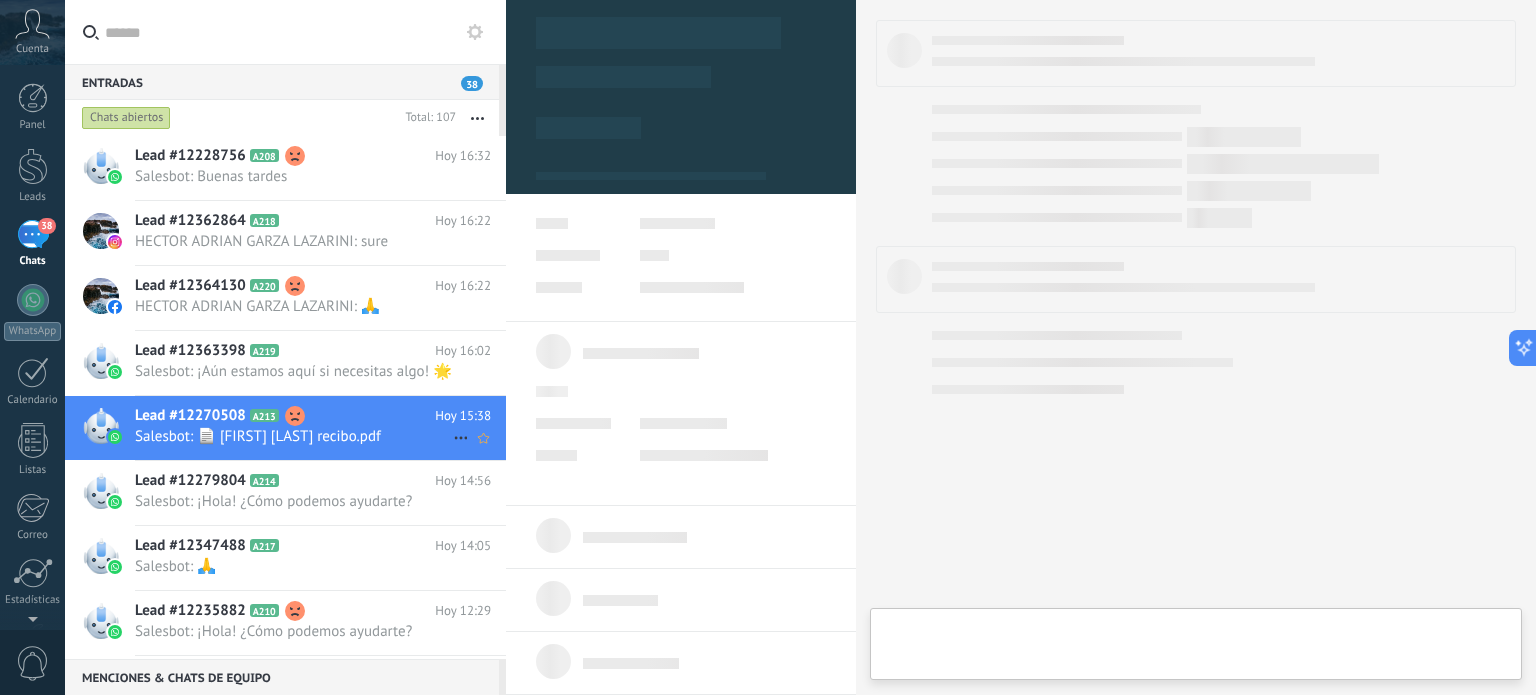 type on "**********" 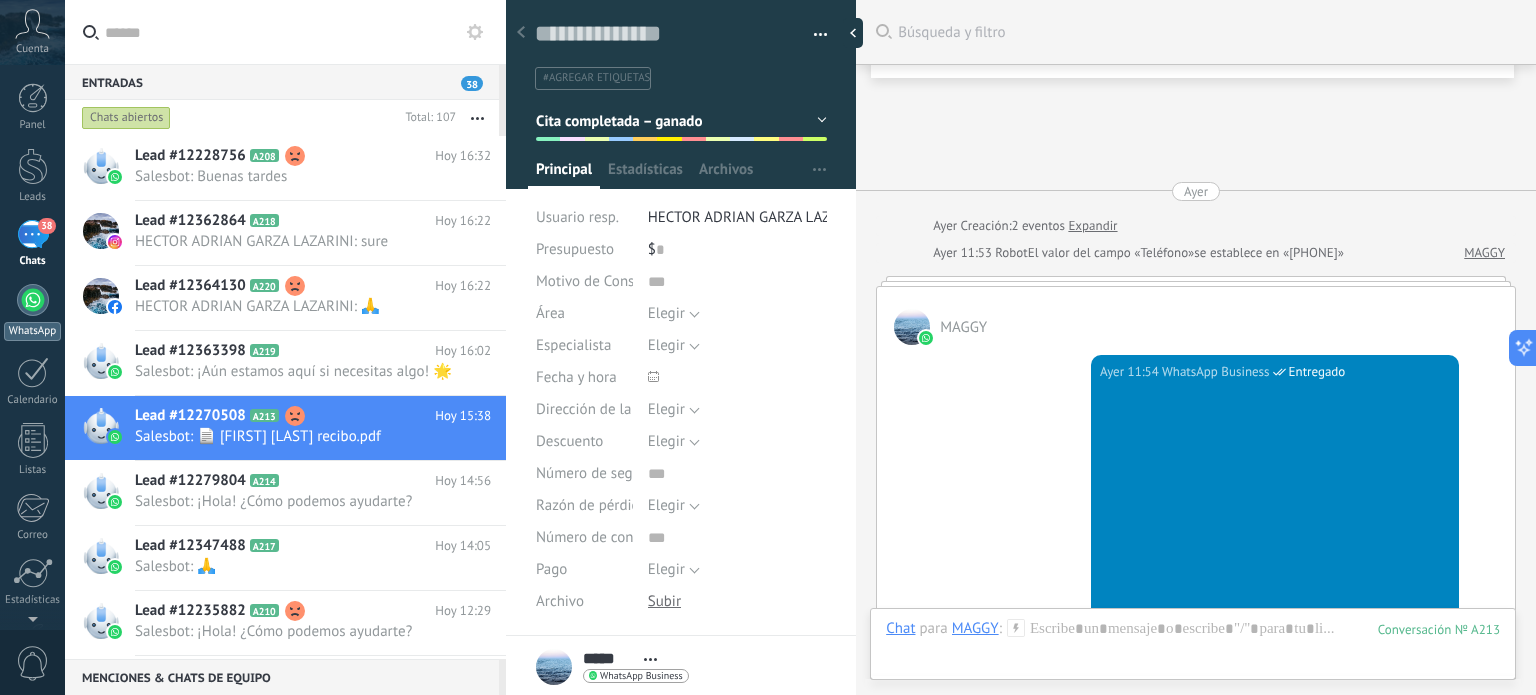 scroll, scrollTop: 29, scrollLeft: 0, axis: vertical 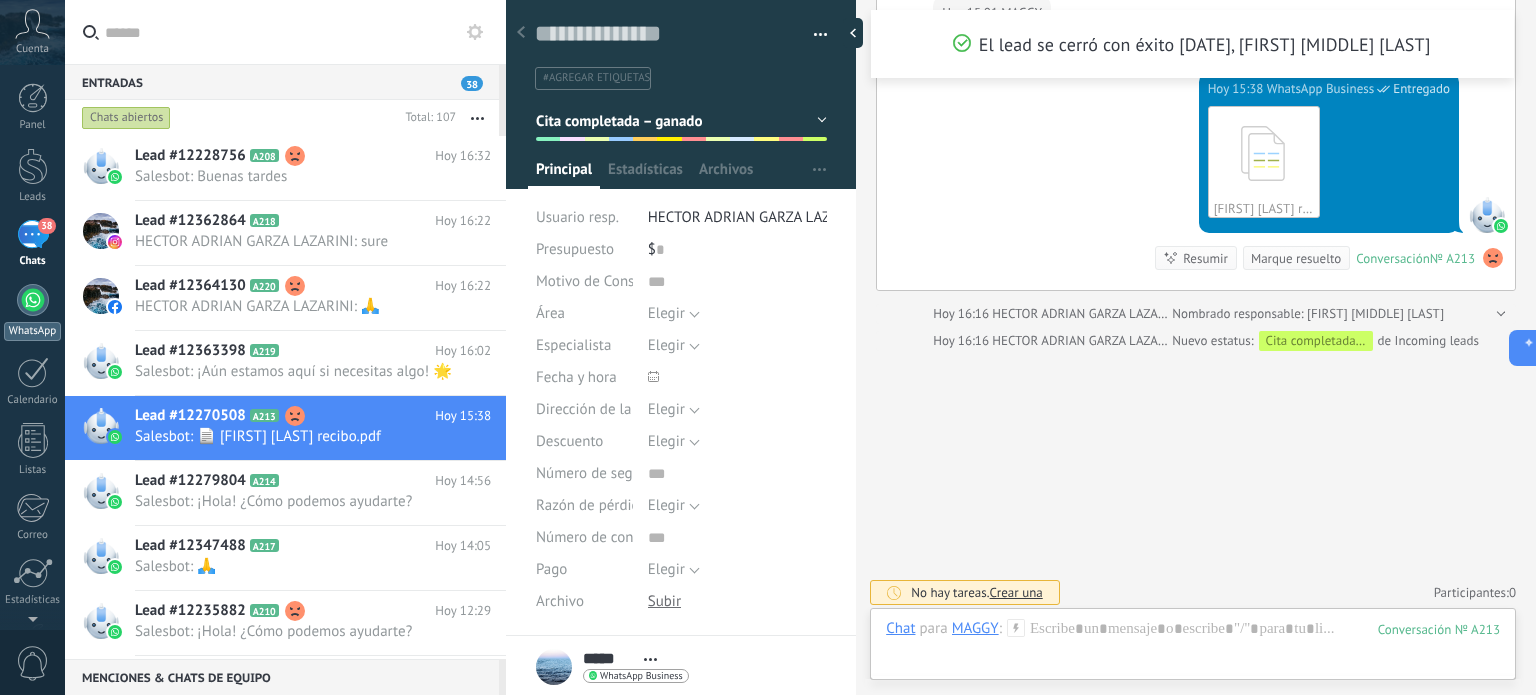 click at bounding box center [33, 300] 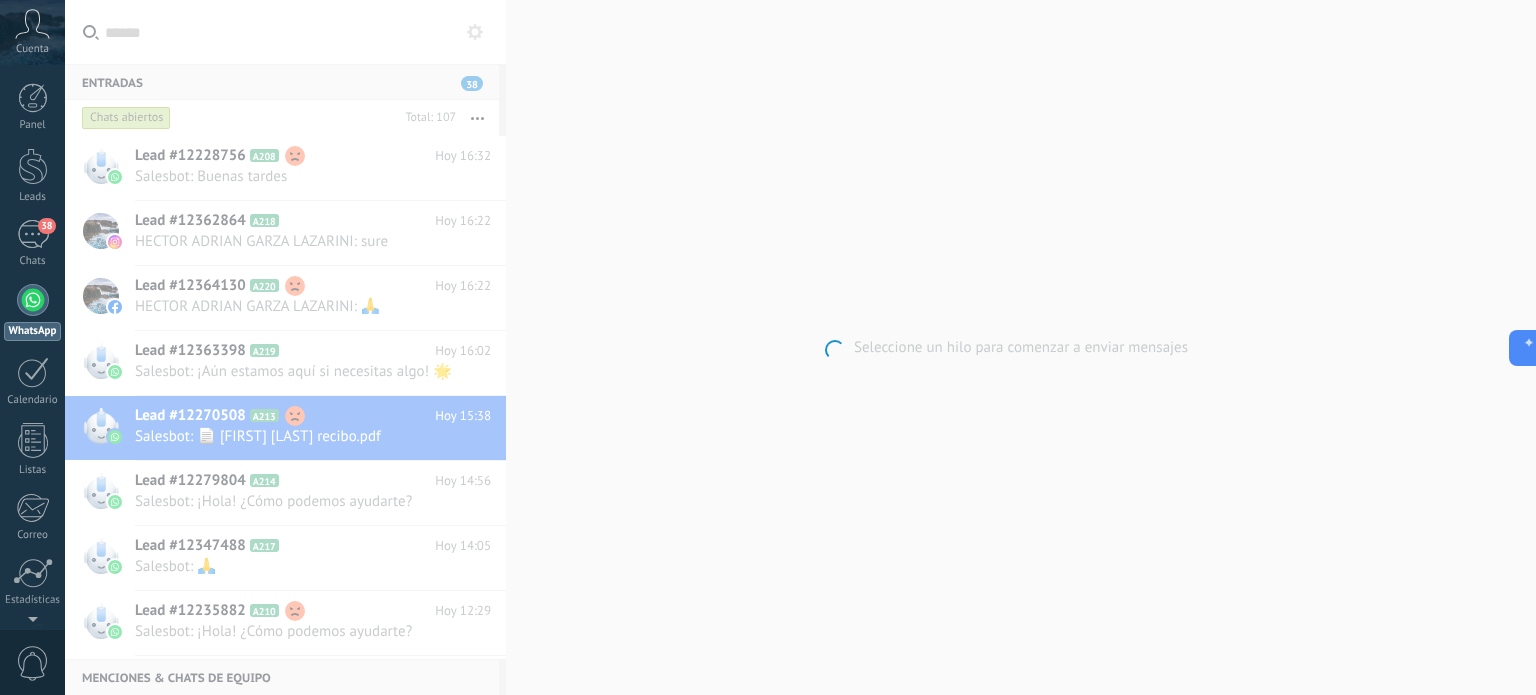scroll, scrollTop: 55, scrollLeft: 0, axis: vertical 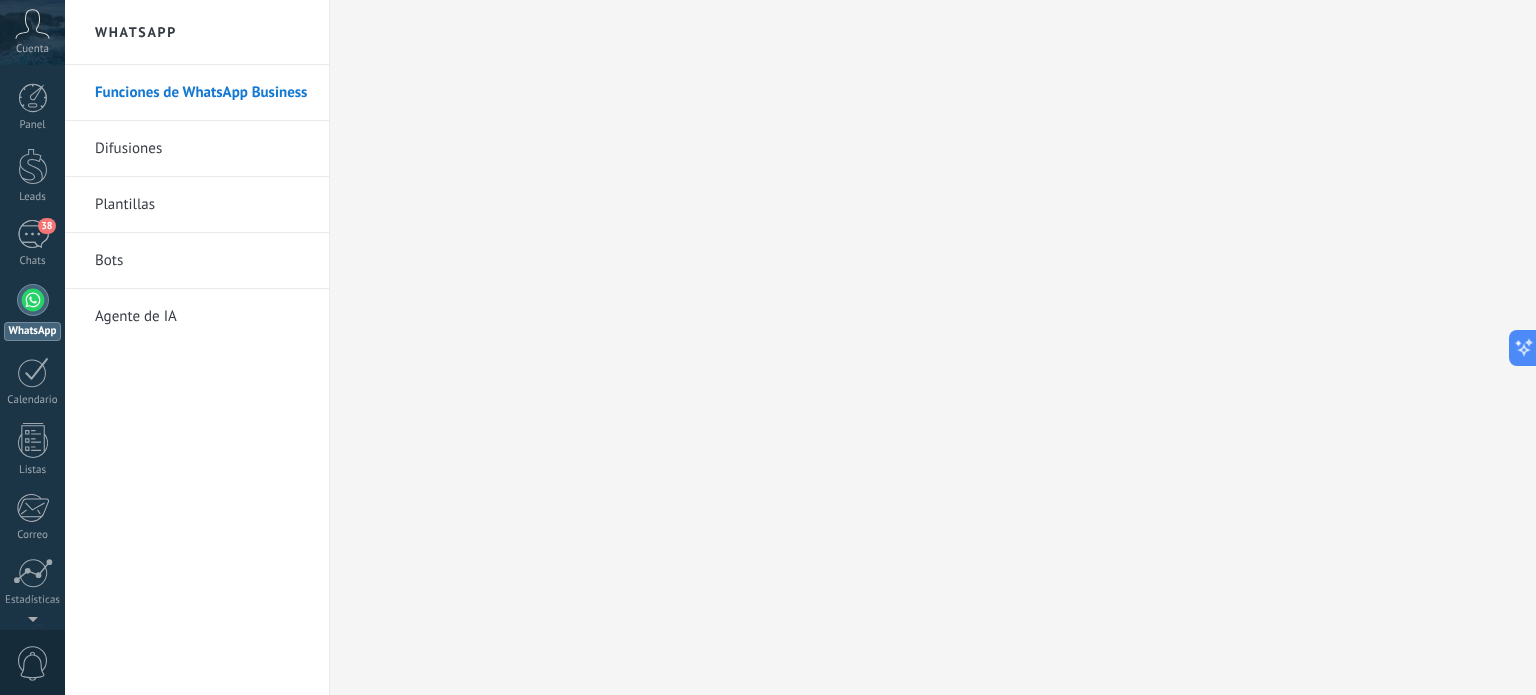 click on "Agente de IA" at bounding box center [202, 317] 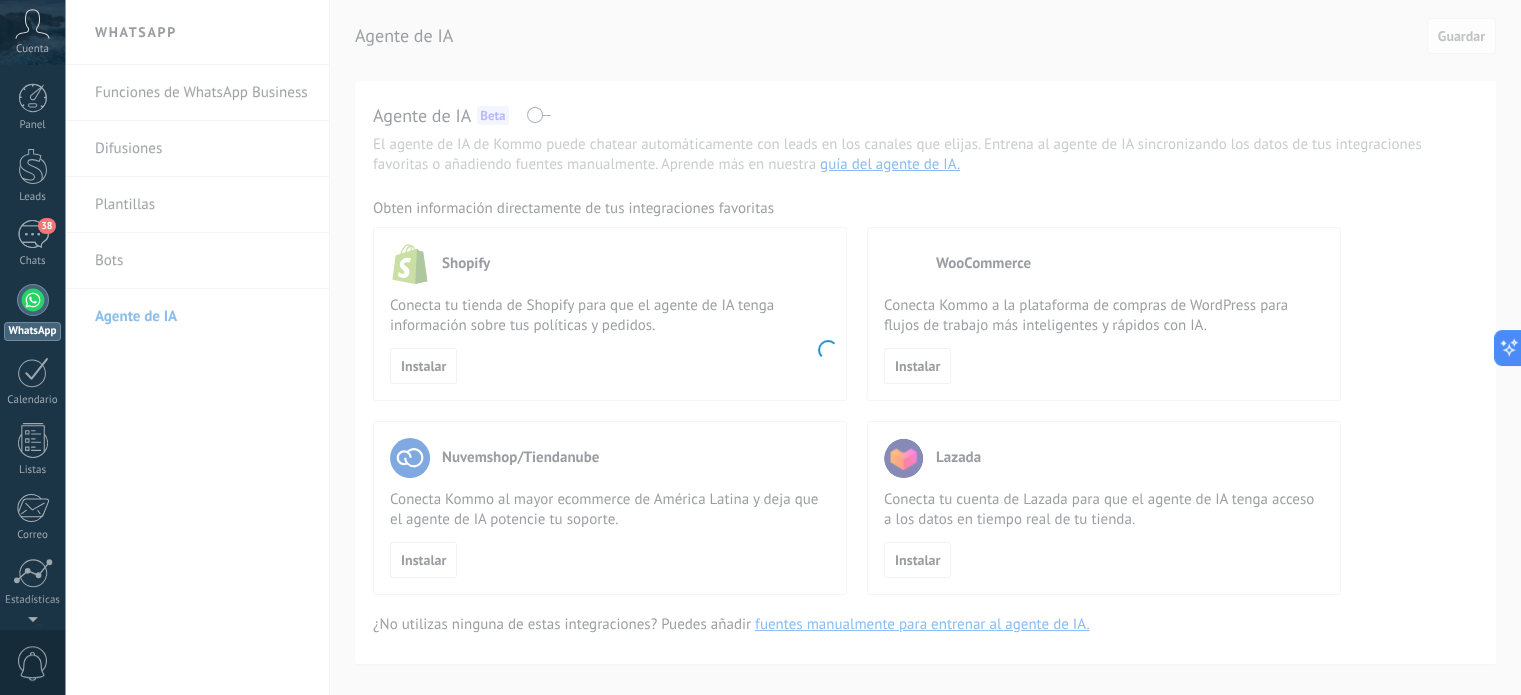 scroll, scrollTop: 32, scrollLeft: 0, axis: vertical 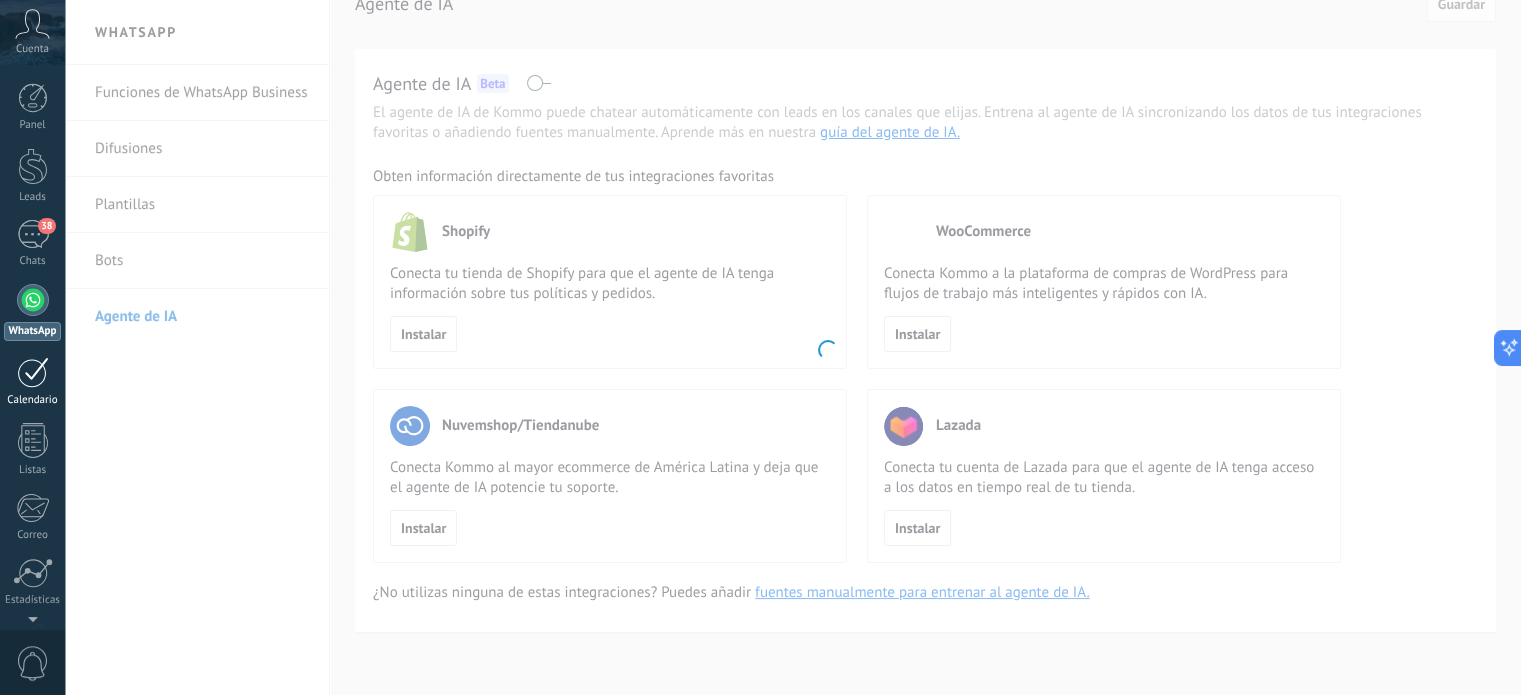 click at bounding box center [33, 372] 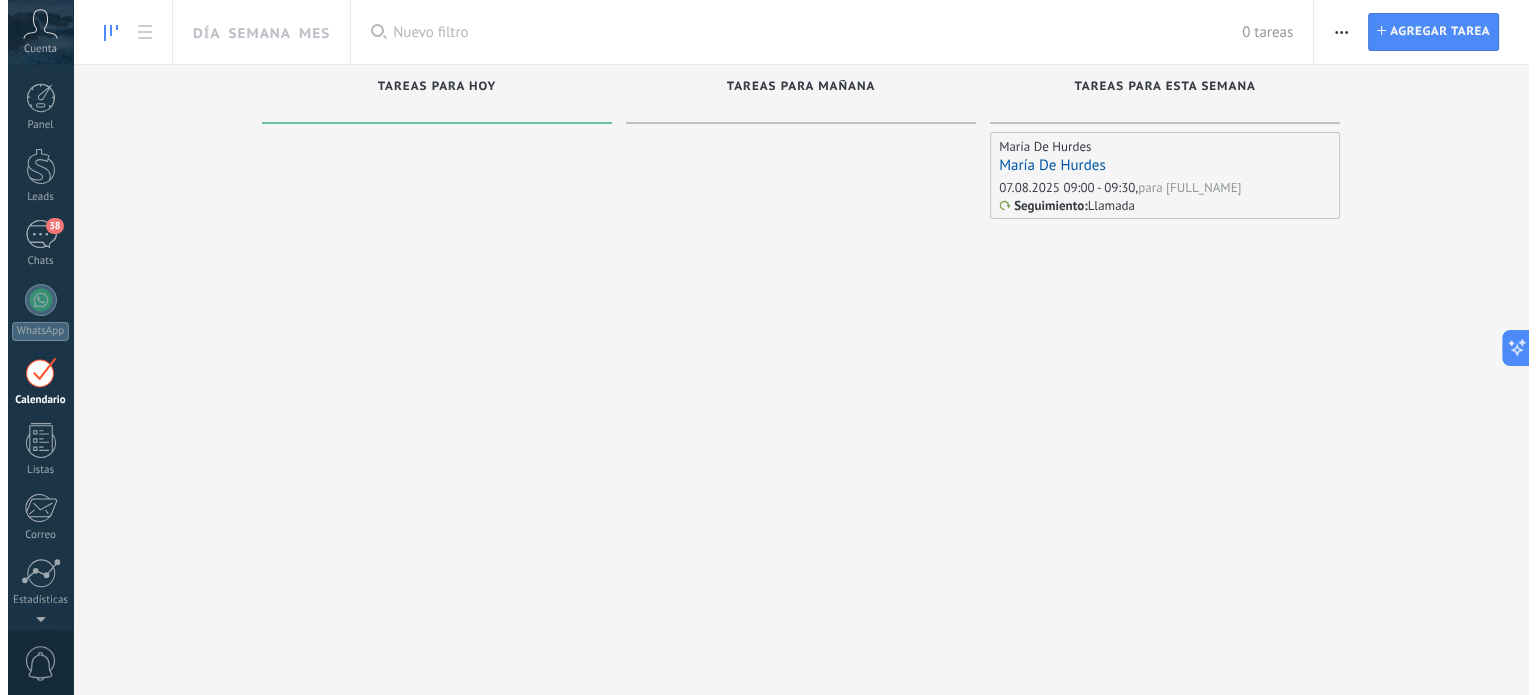 scroll, scrollTop: 0, scrollLeft: 0, axis: both 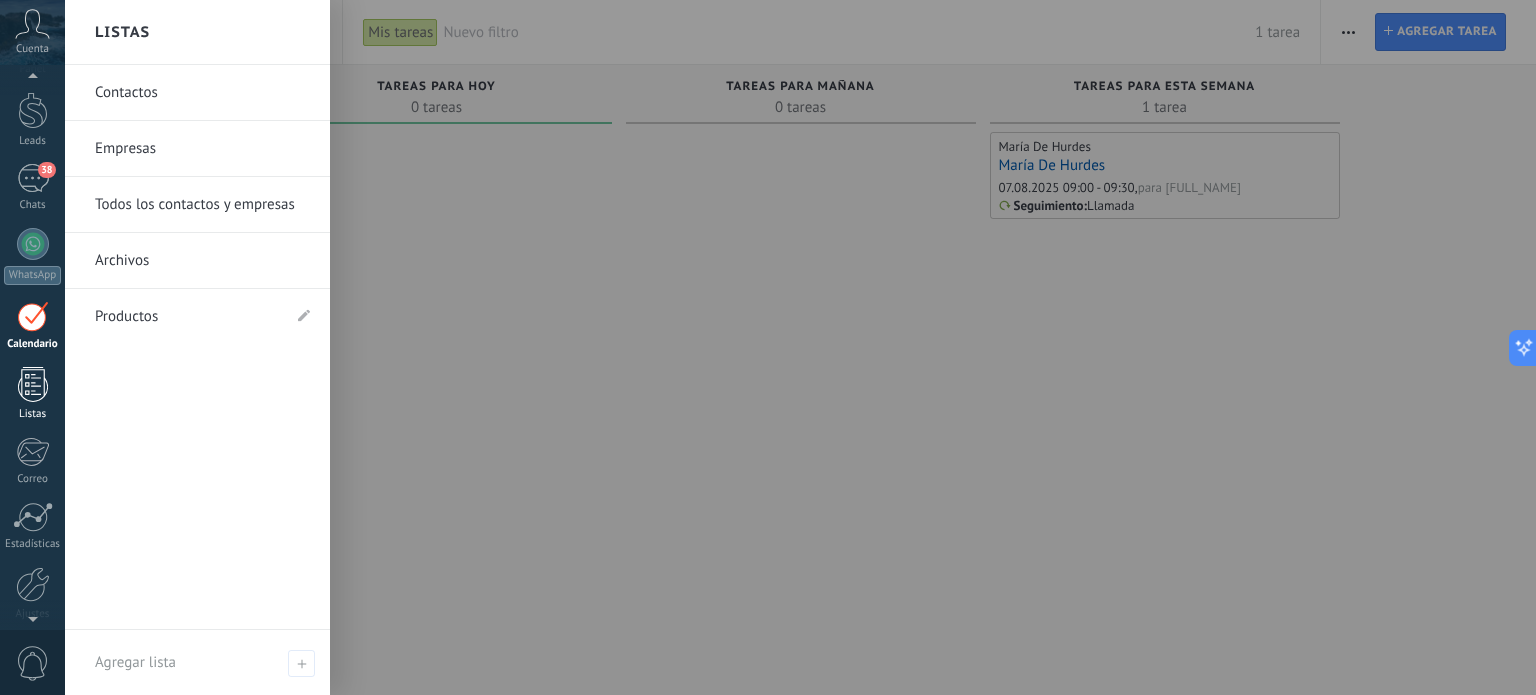 click at bounding box center (33, 384) 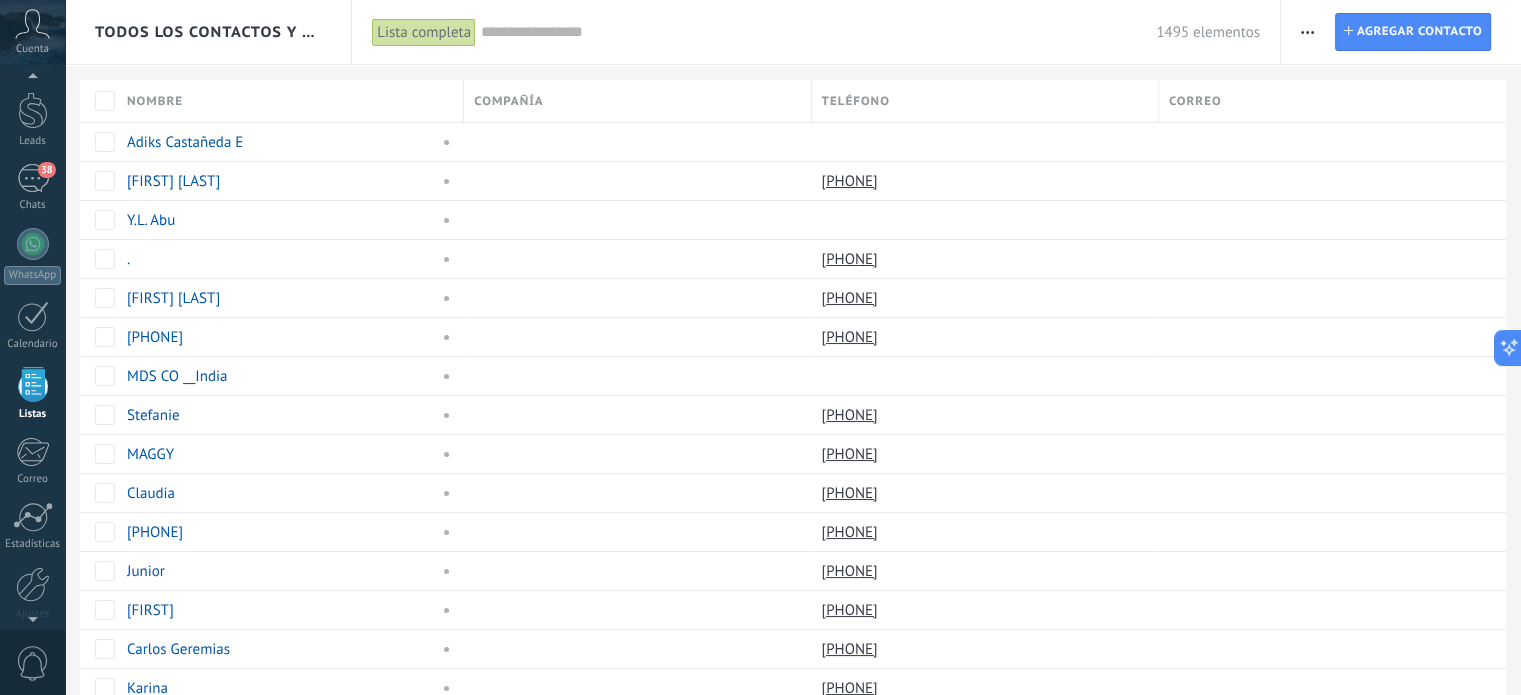 scroll, scrollTop: 123, scrollLeft: 0, axis: vertical 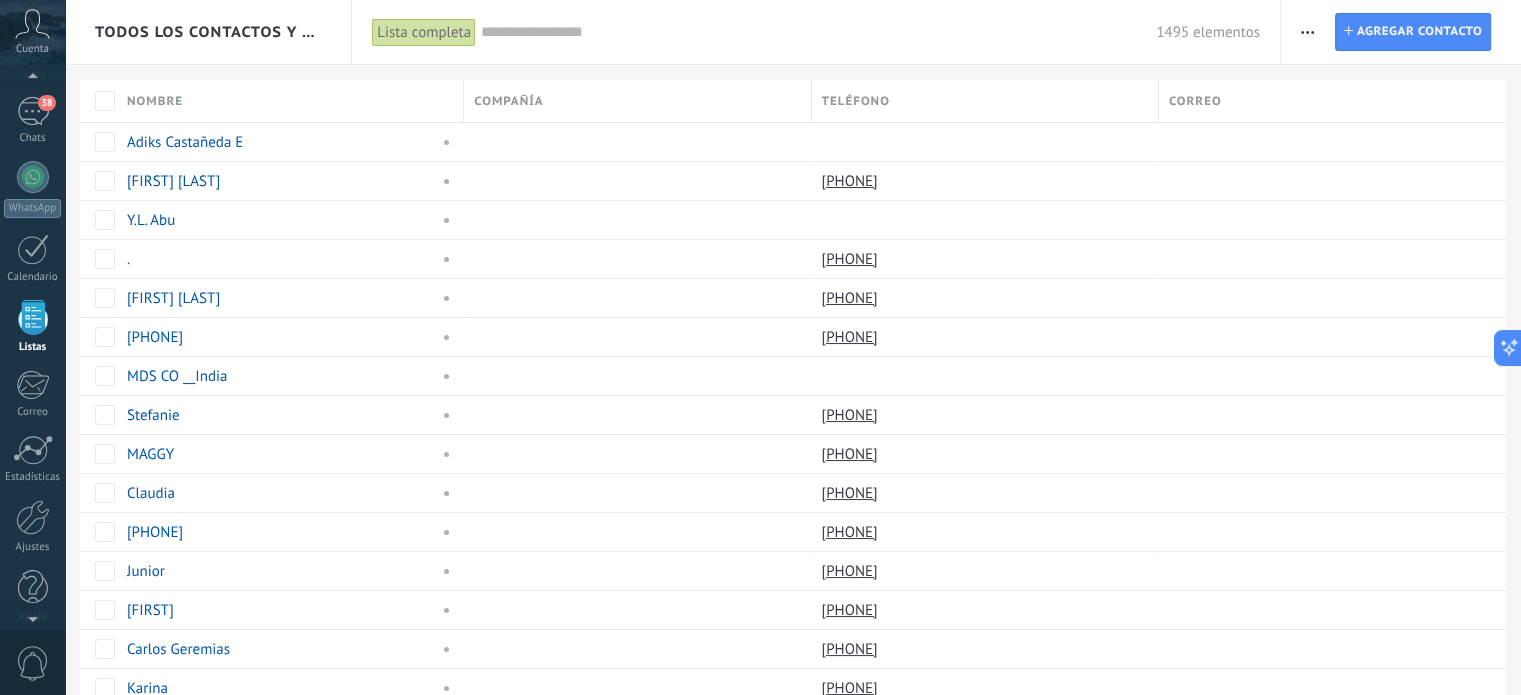 click at bounding box center (1307, 32) 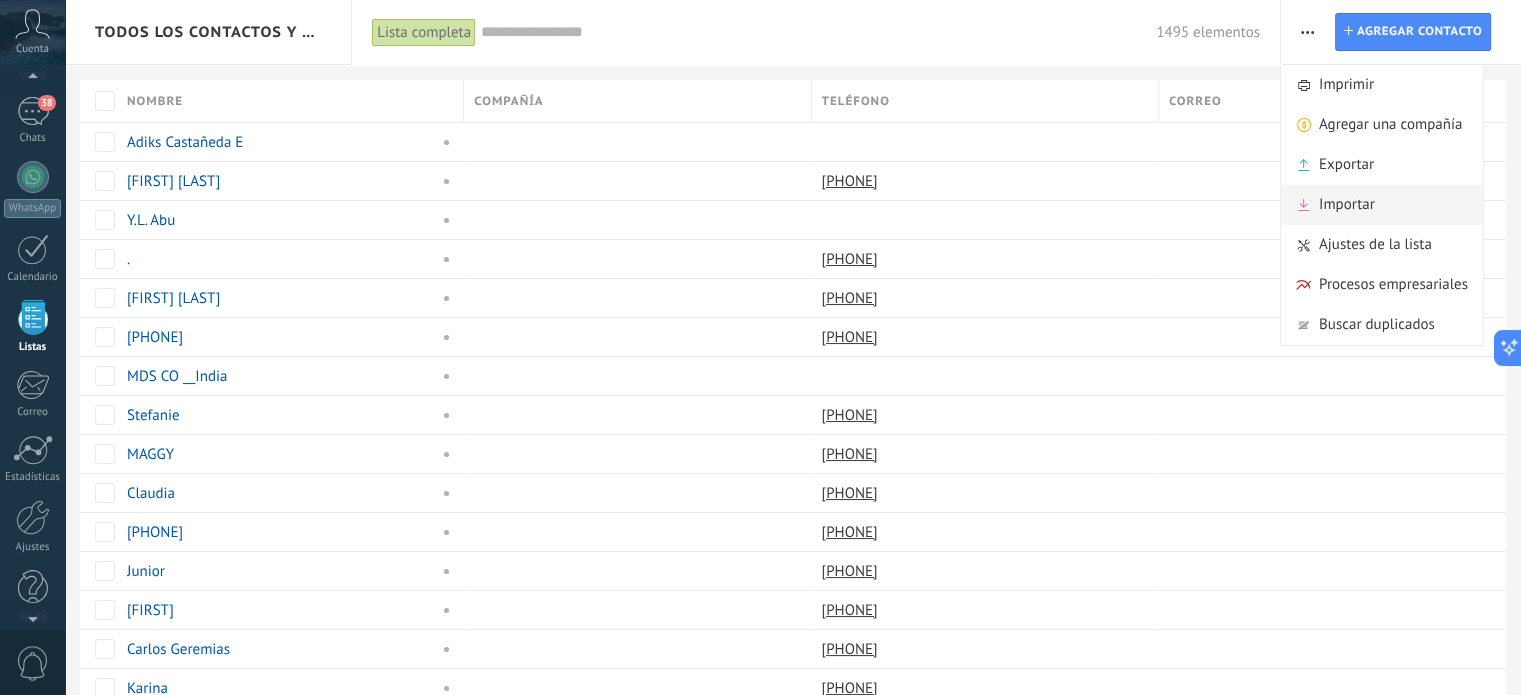 click on "Importar" at bounding box center [1347, 205] 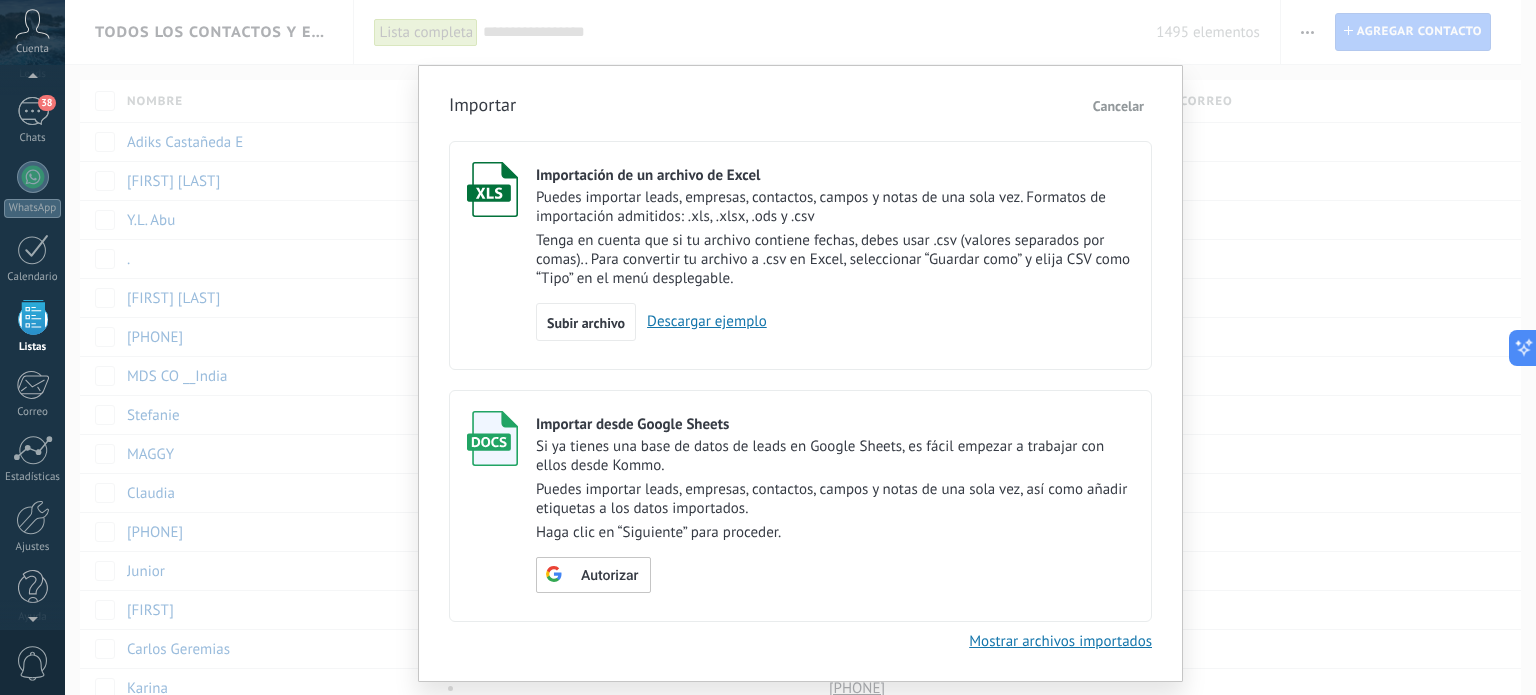 click on "Puedes importar leads, empresas, contactos, campos y notas de una sola vez, así como añadir etiquetas a los datos importados." at bounding box center [835, 499] 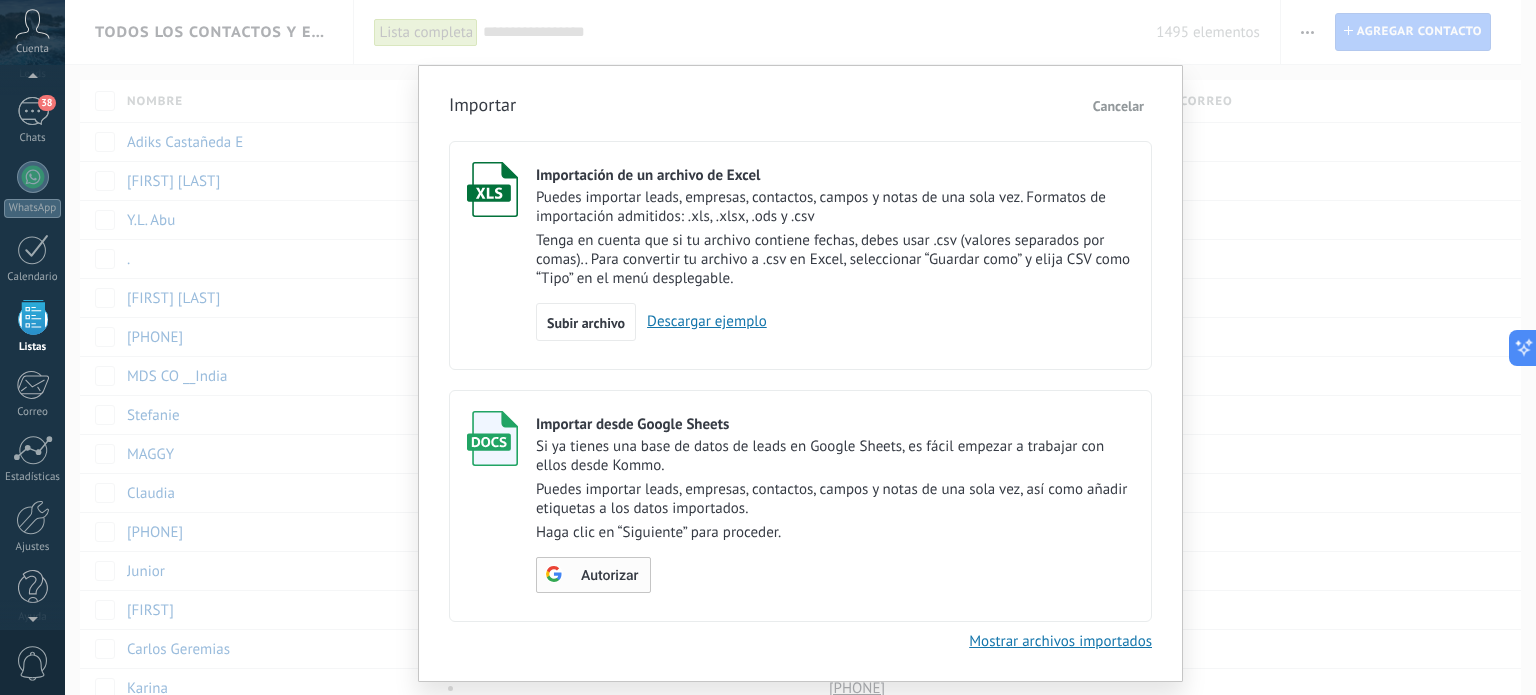 click on "Autorizar" at bounding box center (591, 574) 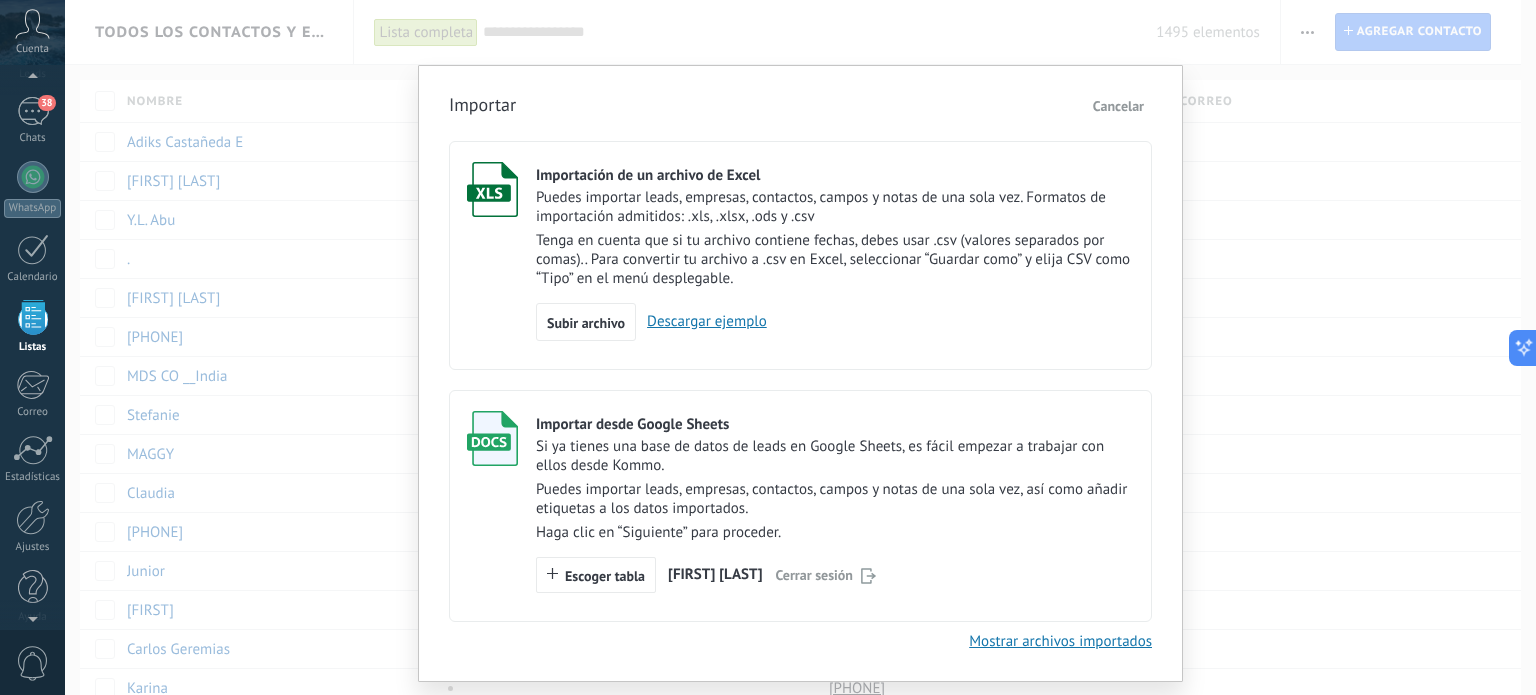 scroll, scrollTop: 52, scrollLeft: 0, axis: vertical 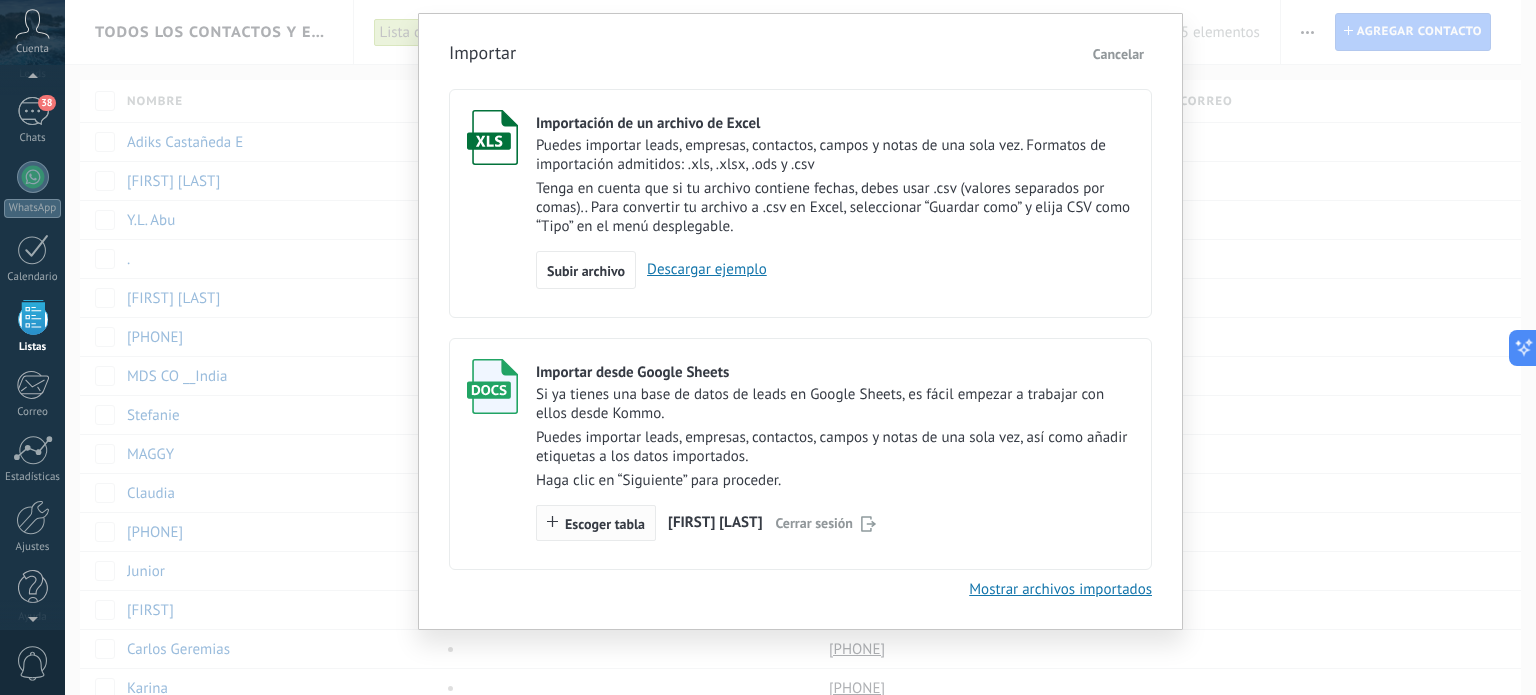 click on "Escoger tabla" at bounding box center (605, 524) 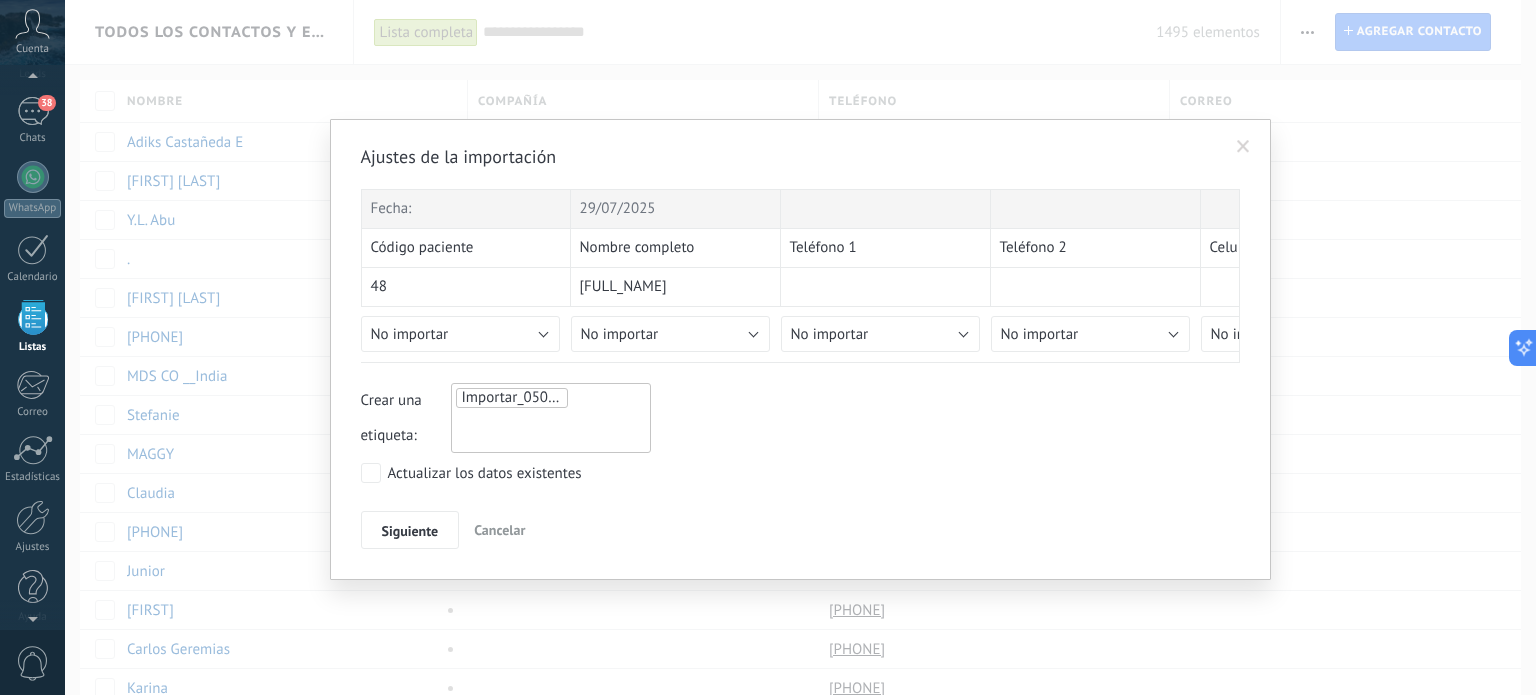 scroll, scrollTop: 0, scrollLeft: 0, axis: both 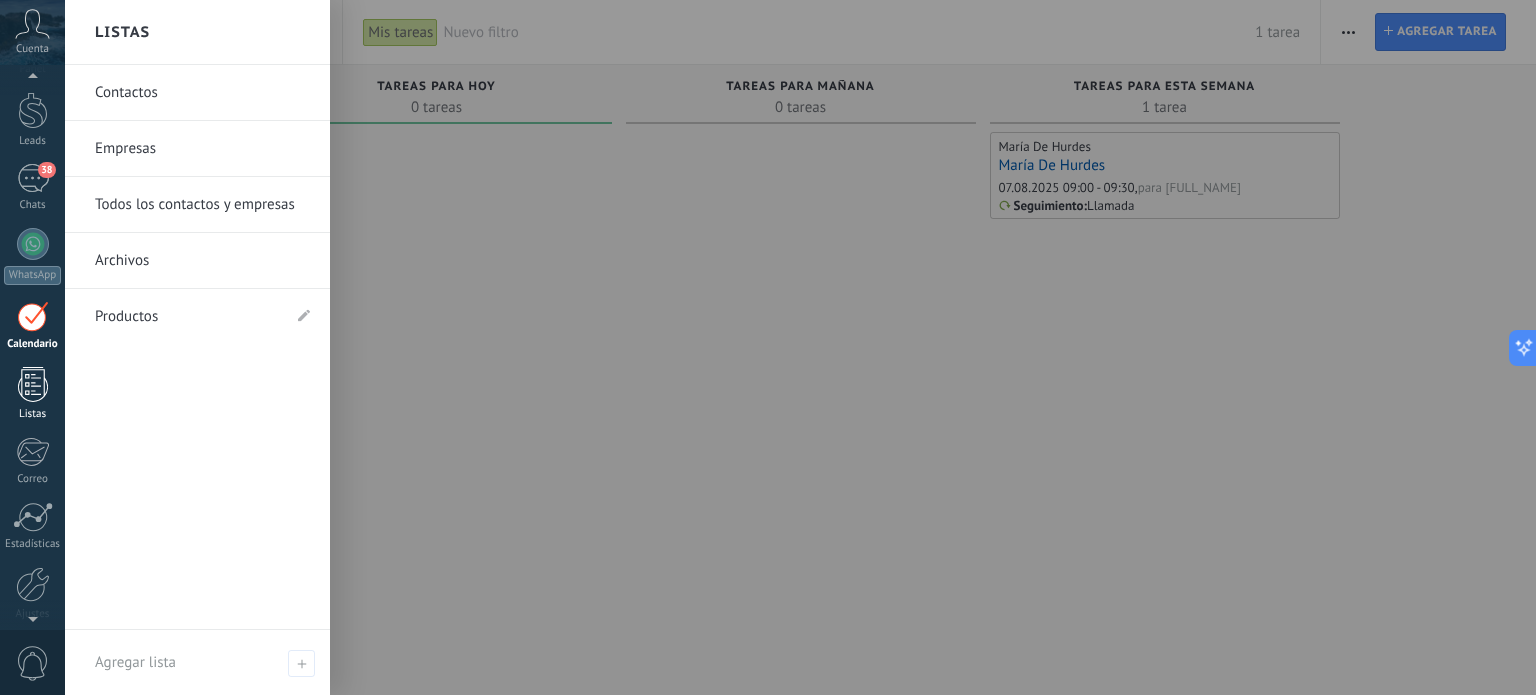 click at bounding box center [33, 384] 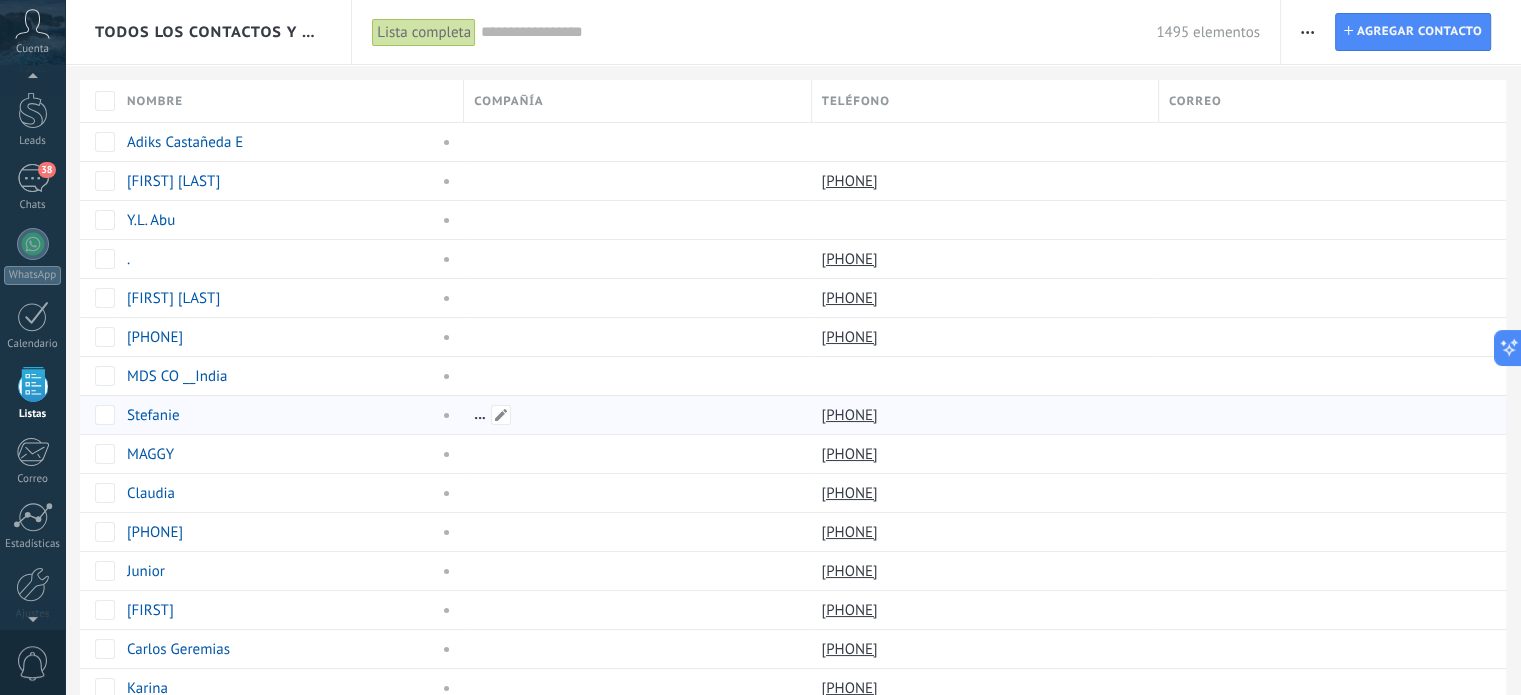 scroll, scrollTop: 123, scrollLeft: 0, axis: vertical 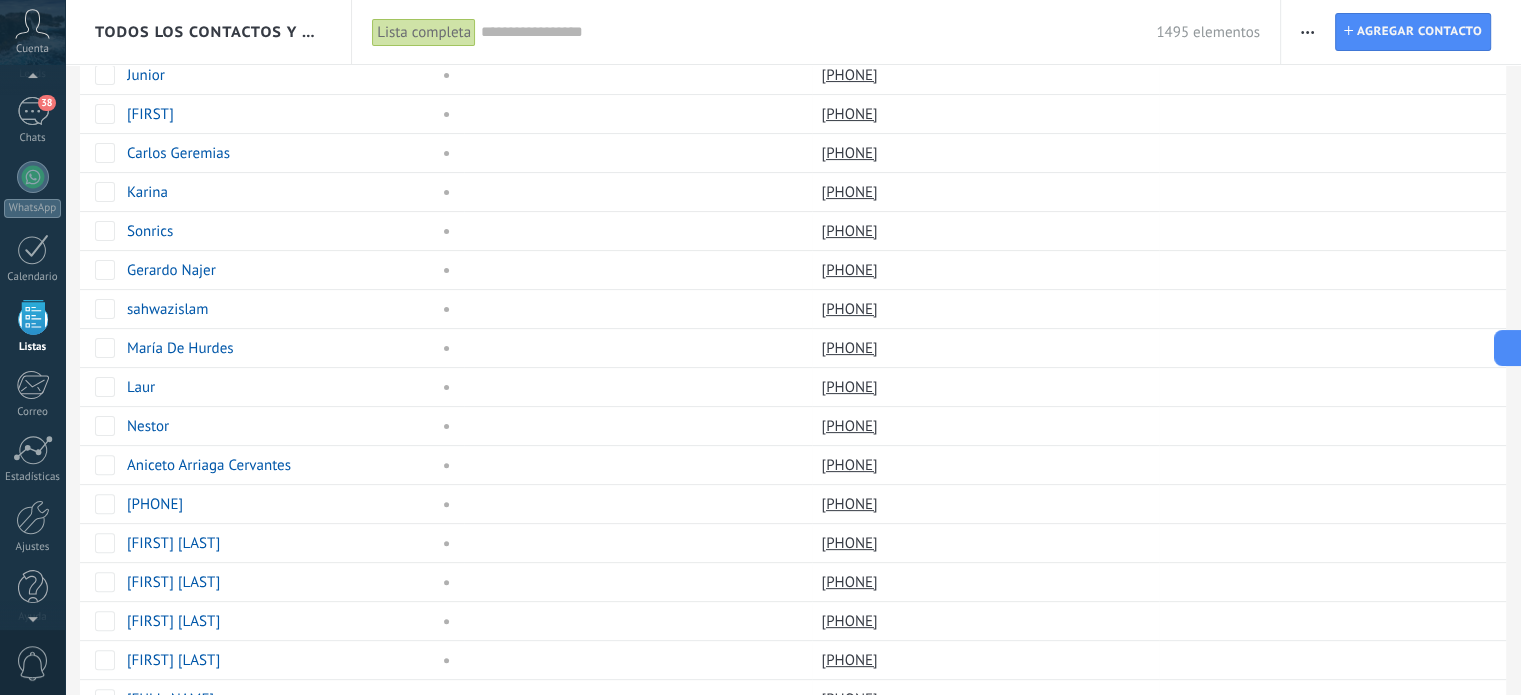 click at bounding box center (1307, 32) 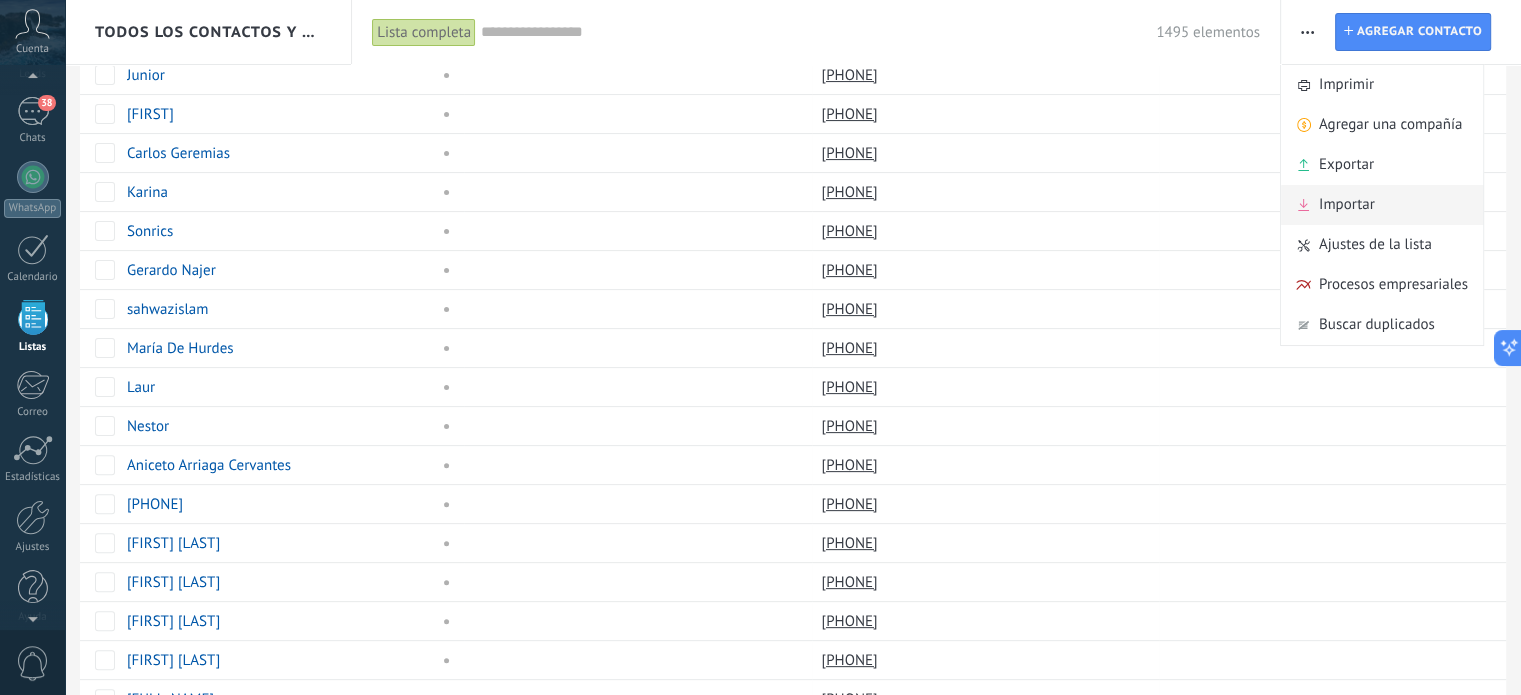 click on "Importar" at bounding box center (1347, 205) 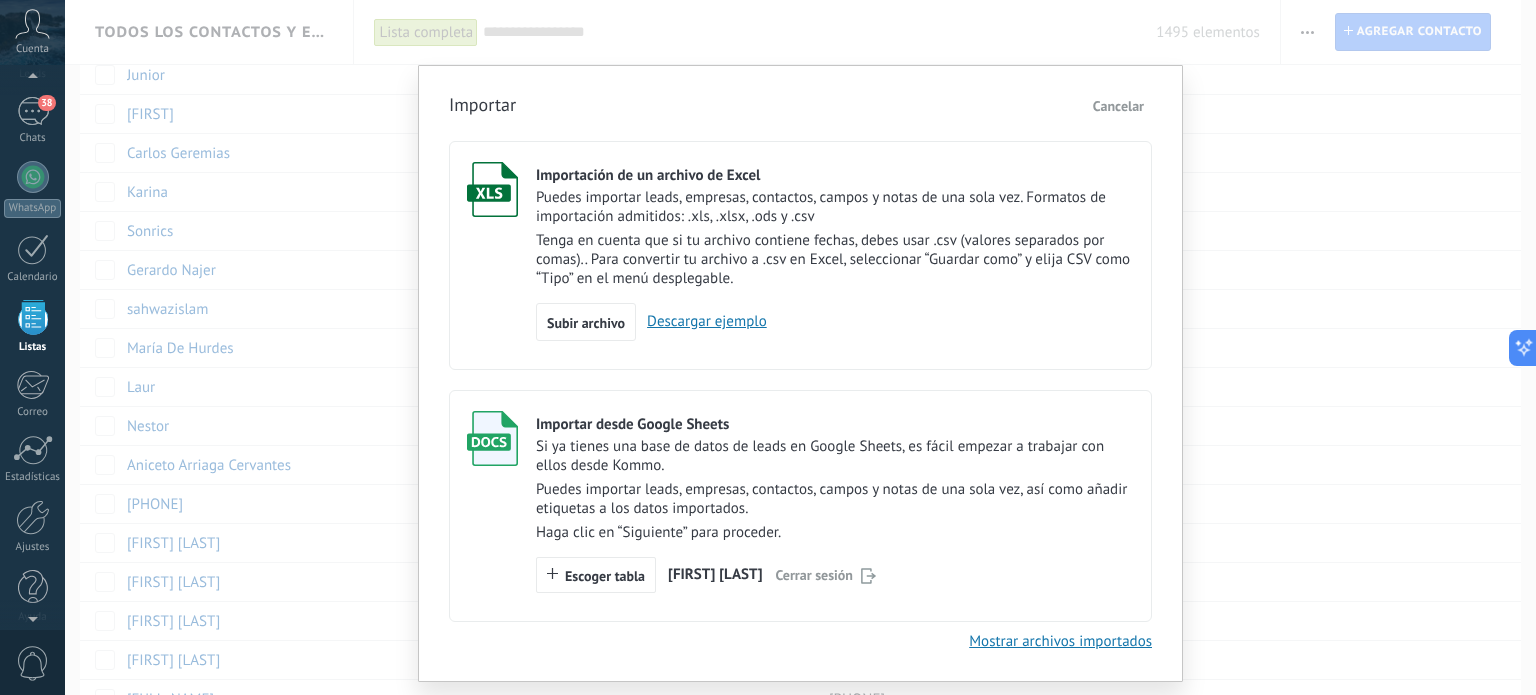 click on "Si ya tienes una base de datos de leads en Google Sheets, es fácil empezar a trabajar con ellos desde Kommo." at bounding box center [835, 456] 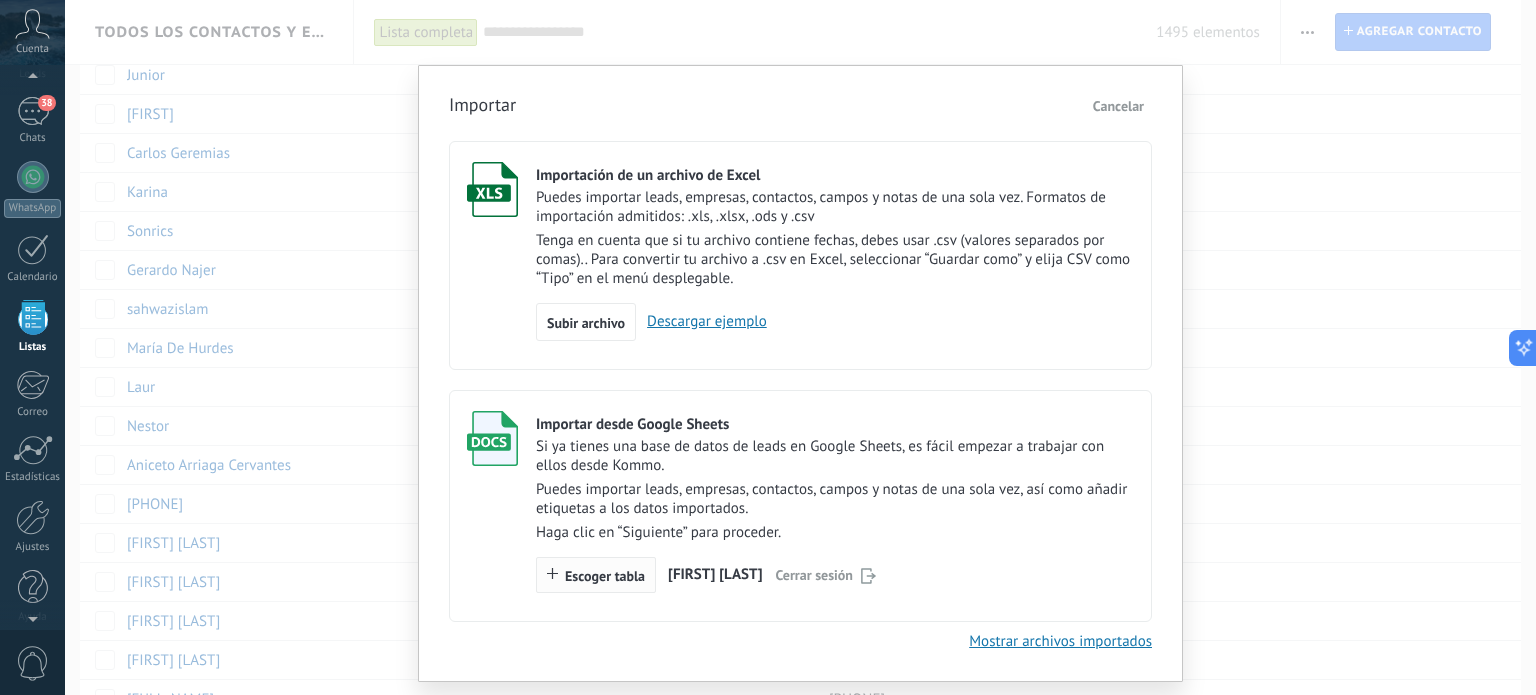 click on "Escoger tabla" at bounding box center [596, 575] 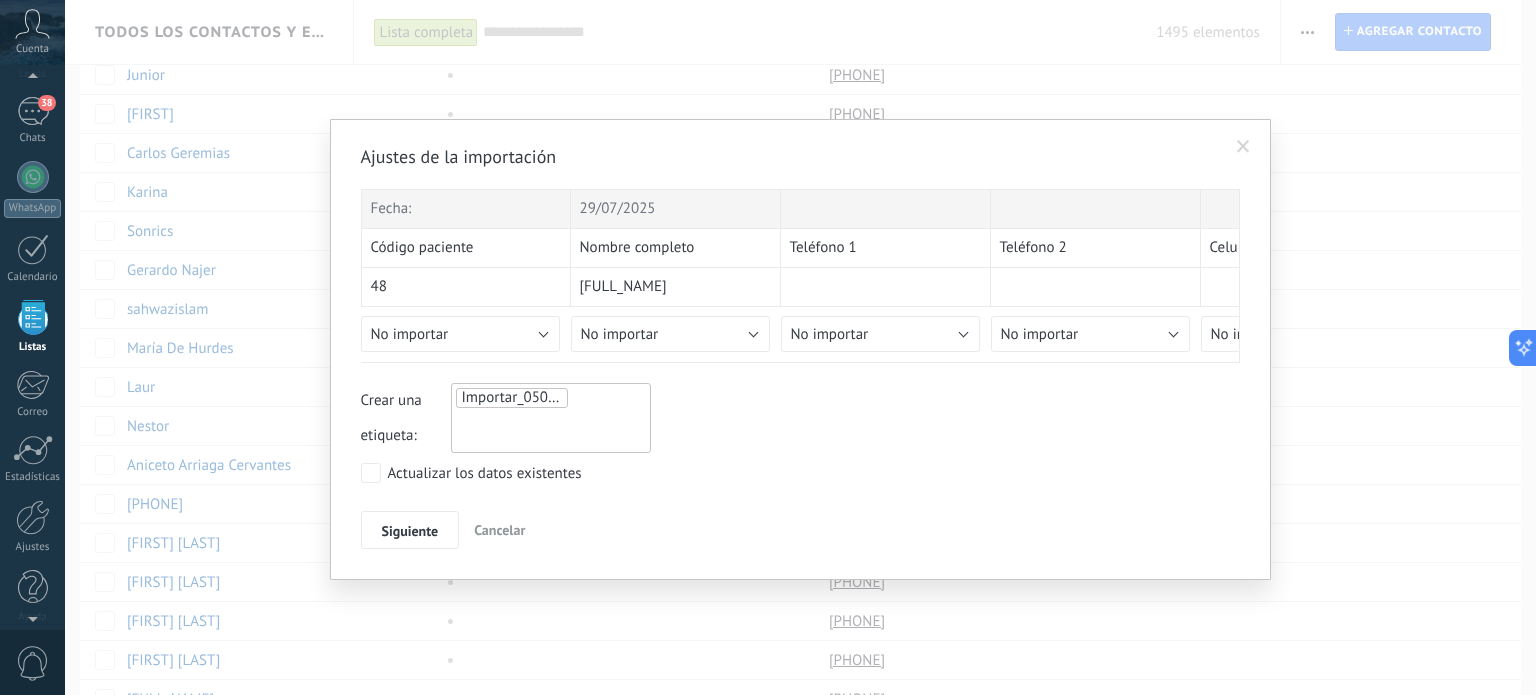 click on "Importar_05082025_1653" at bounding box center [551, 418] 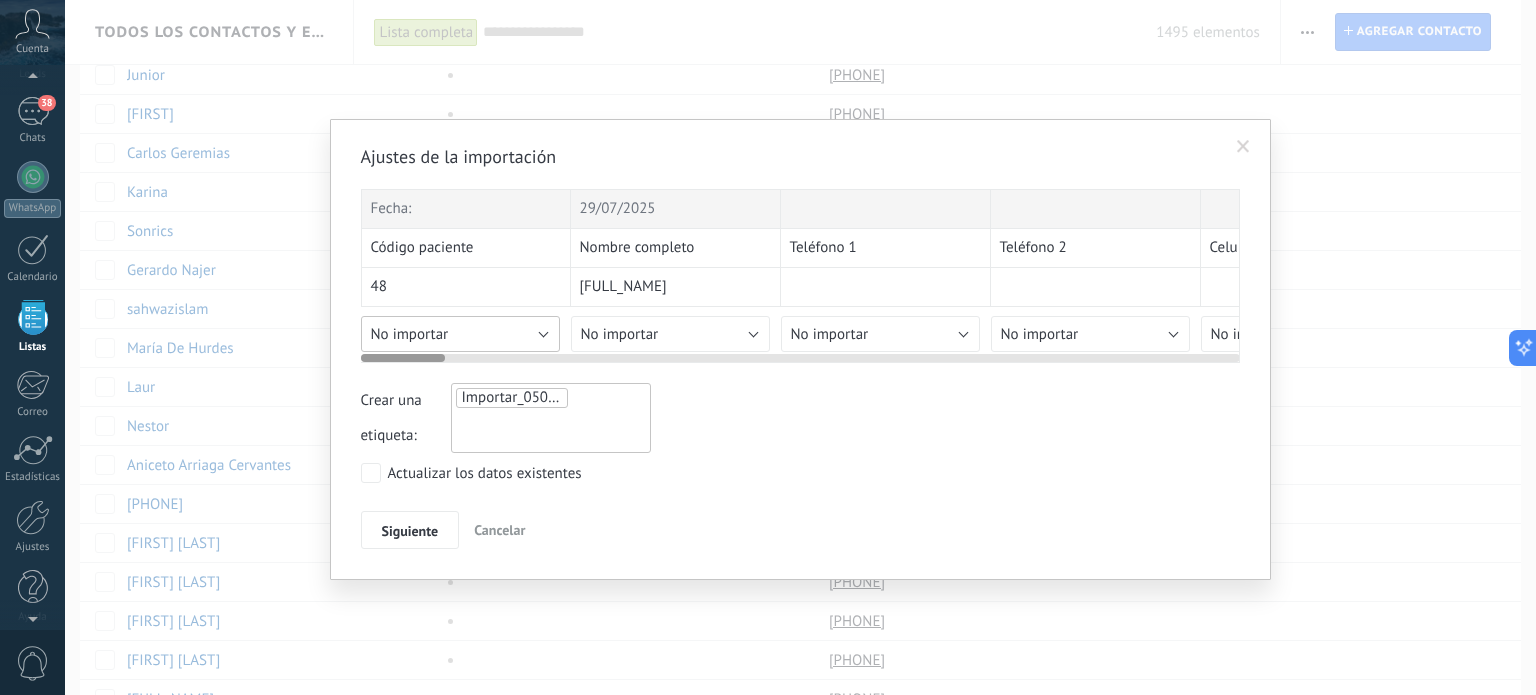 click on "No importar" at bounding box center (460, 334) 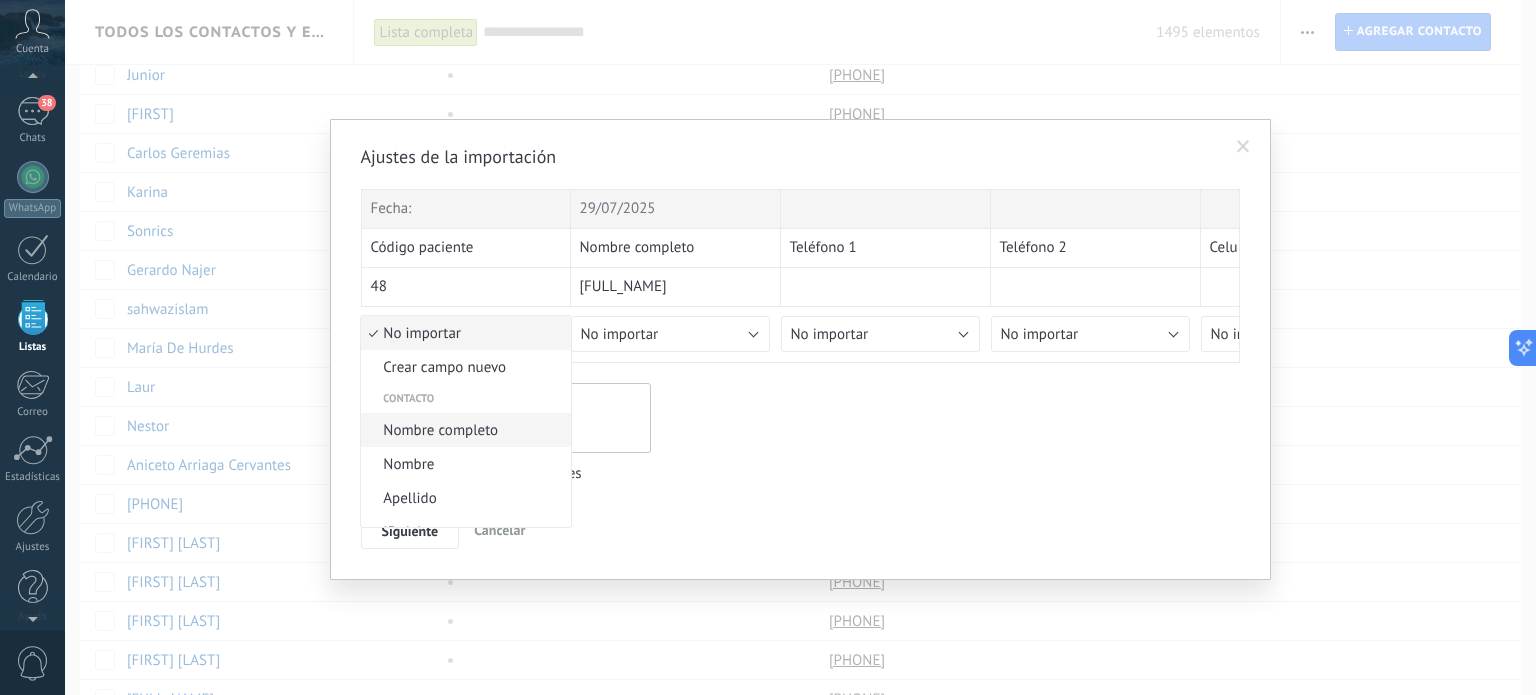 click on "Nombre completo" at bounding box center [463, 430] 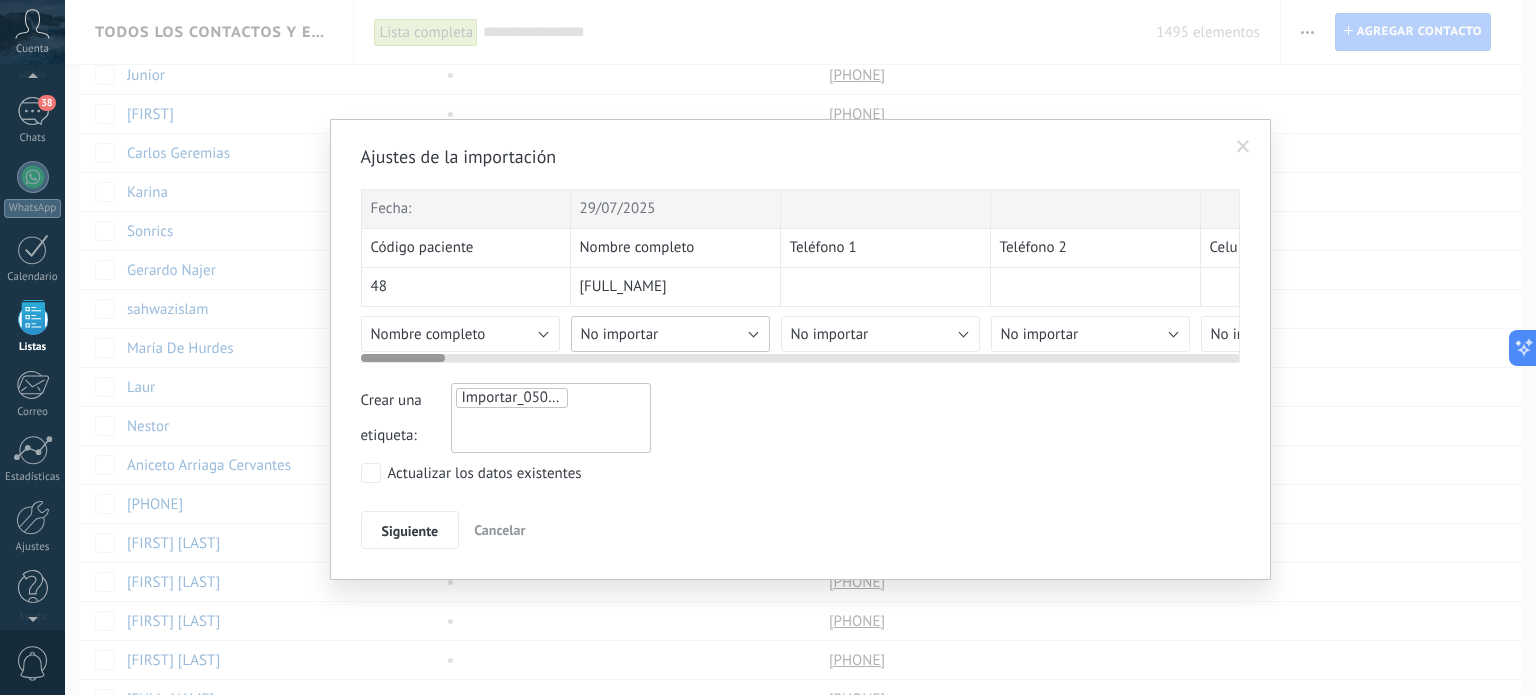 click on "No importar" at bounding box center (670, 334) 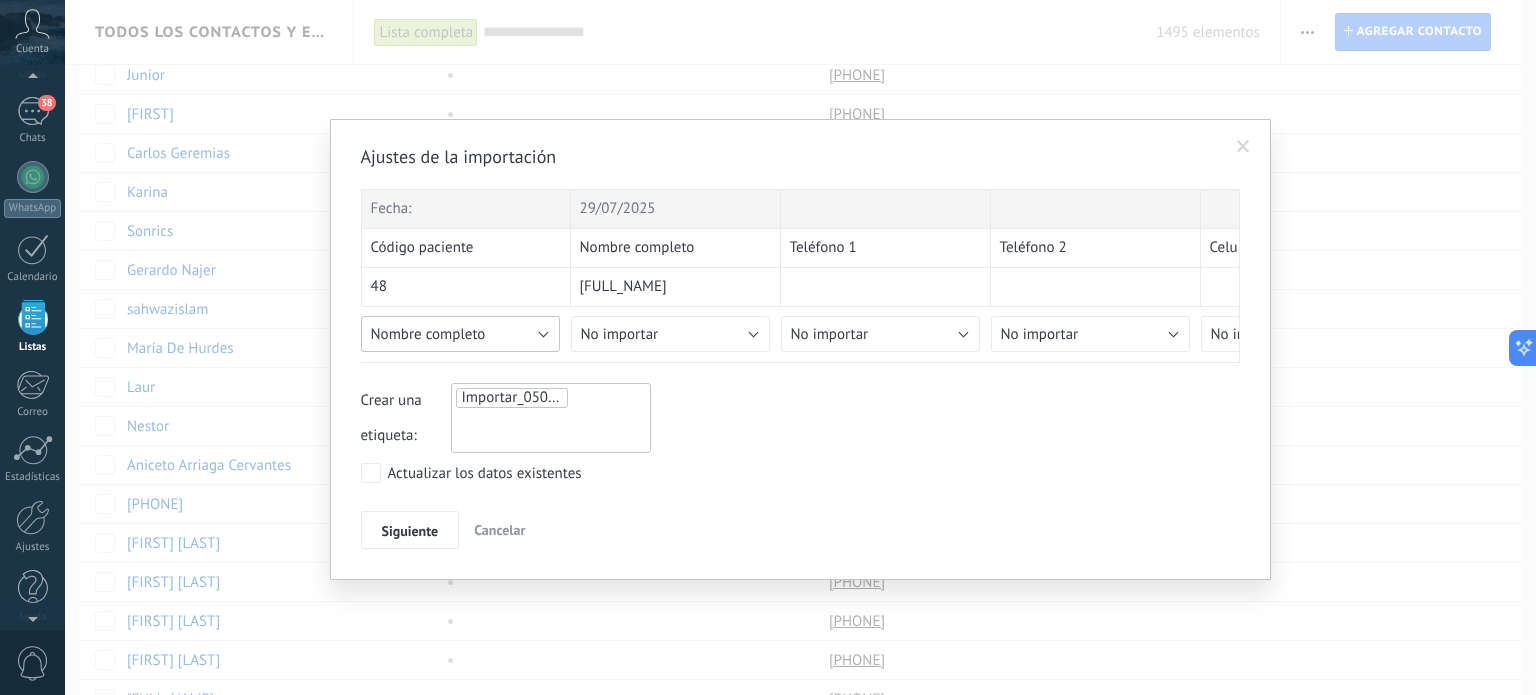 click on "Nombre completo" at bounding box center (460, 334) 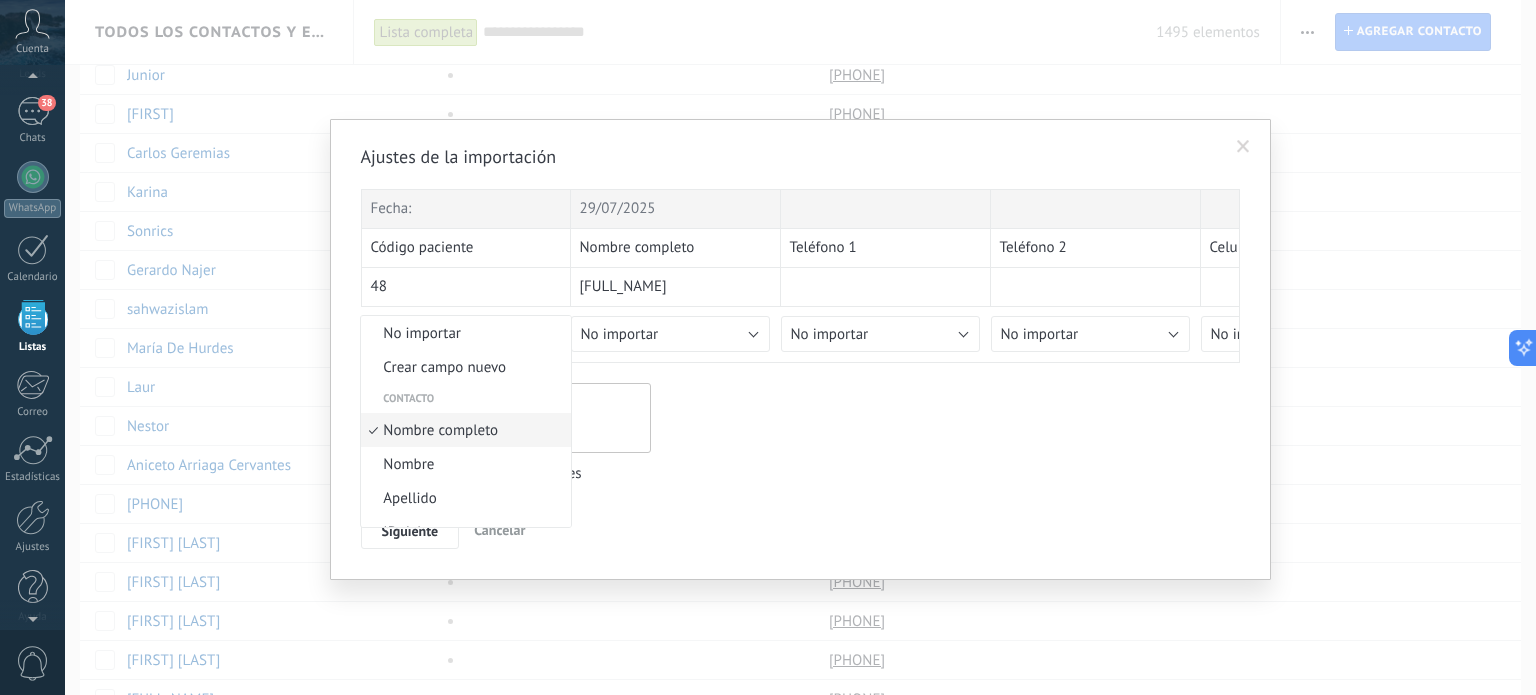 scroll, scrollTop: 11, scrollLeft: 0, axis: vertical 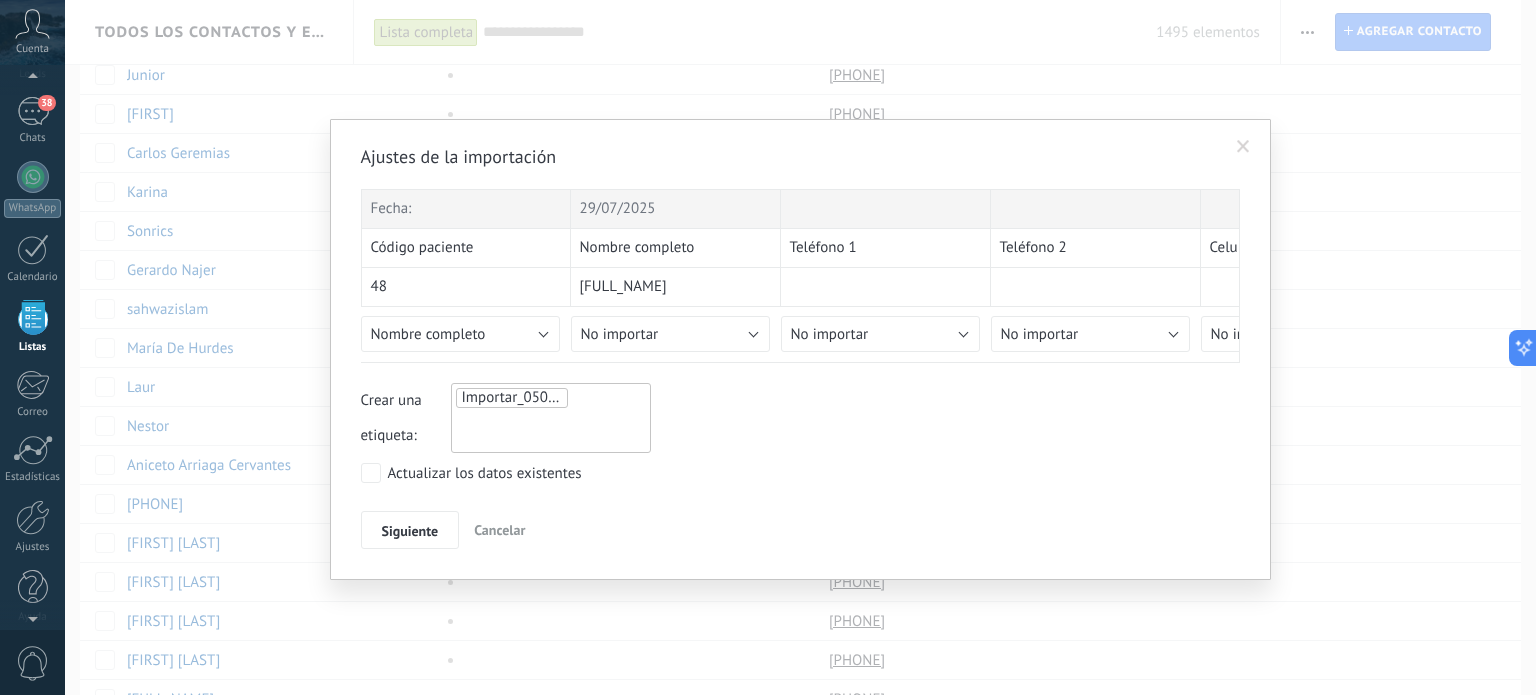 click on "Cancelar" at bounding box center [499, 530] 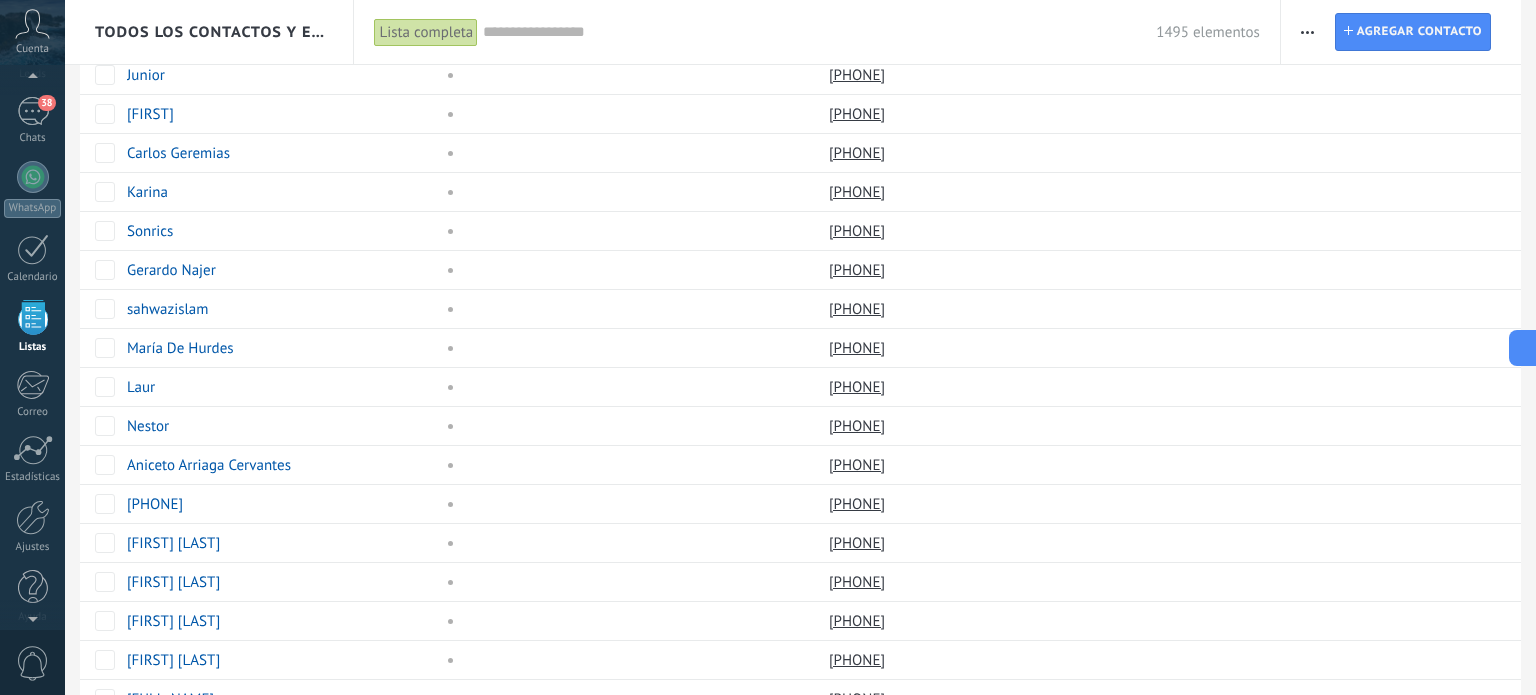 click at bounding box center [819, 32] 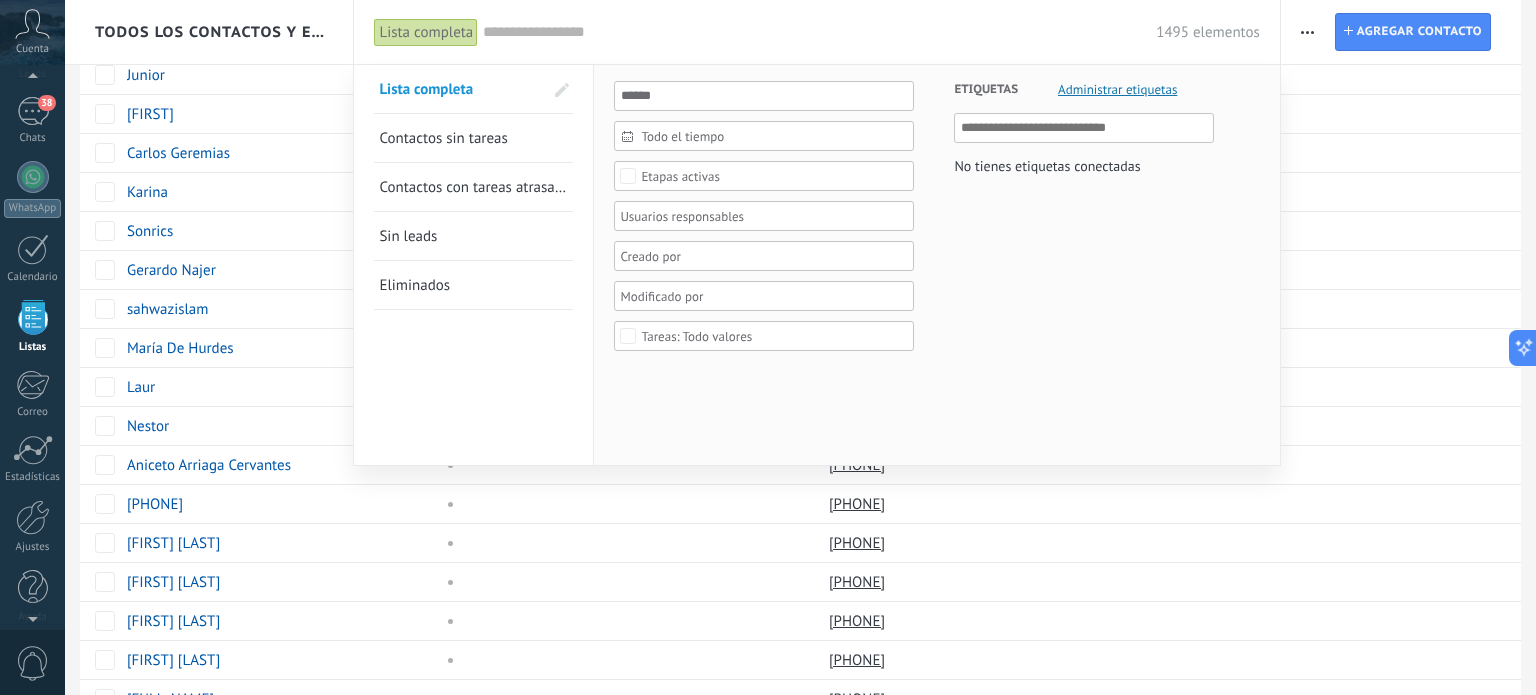 click at bounding box center (819, 32) 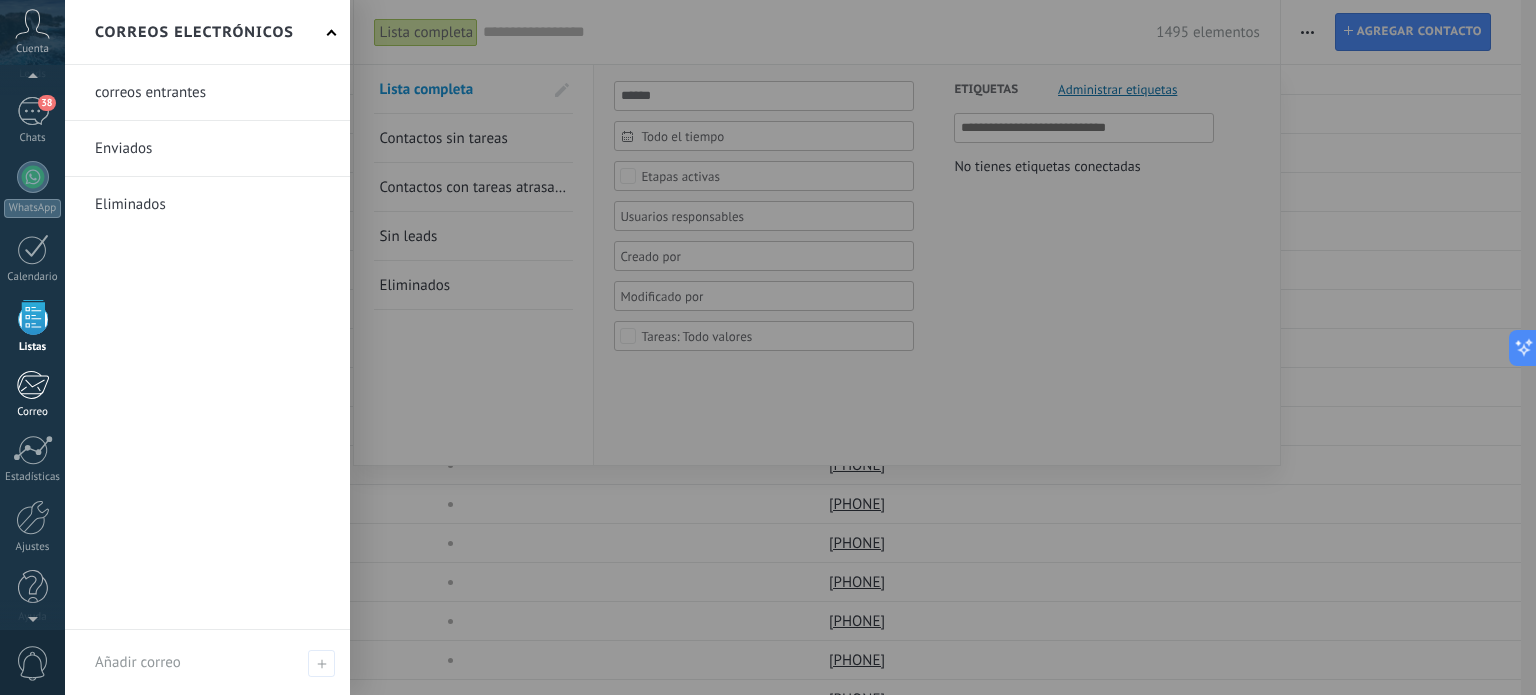 click at bounding box center (32, 385) 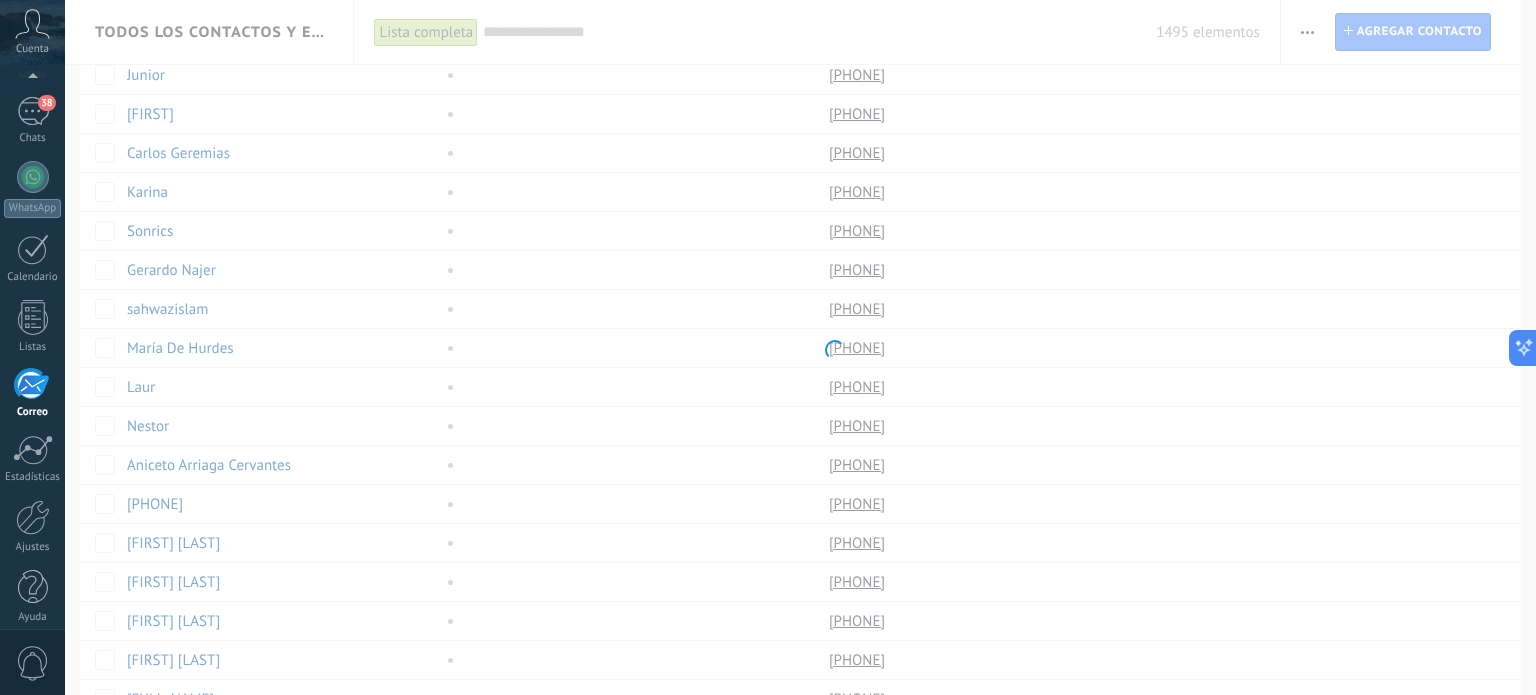 scroll, scrollTop: 136, scrollLeft: 0, axis: vertical 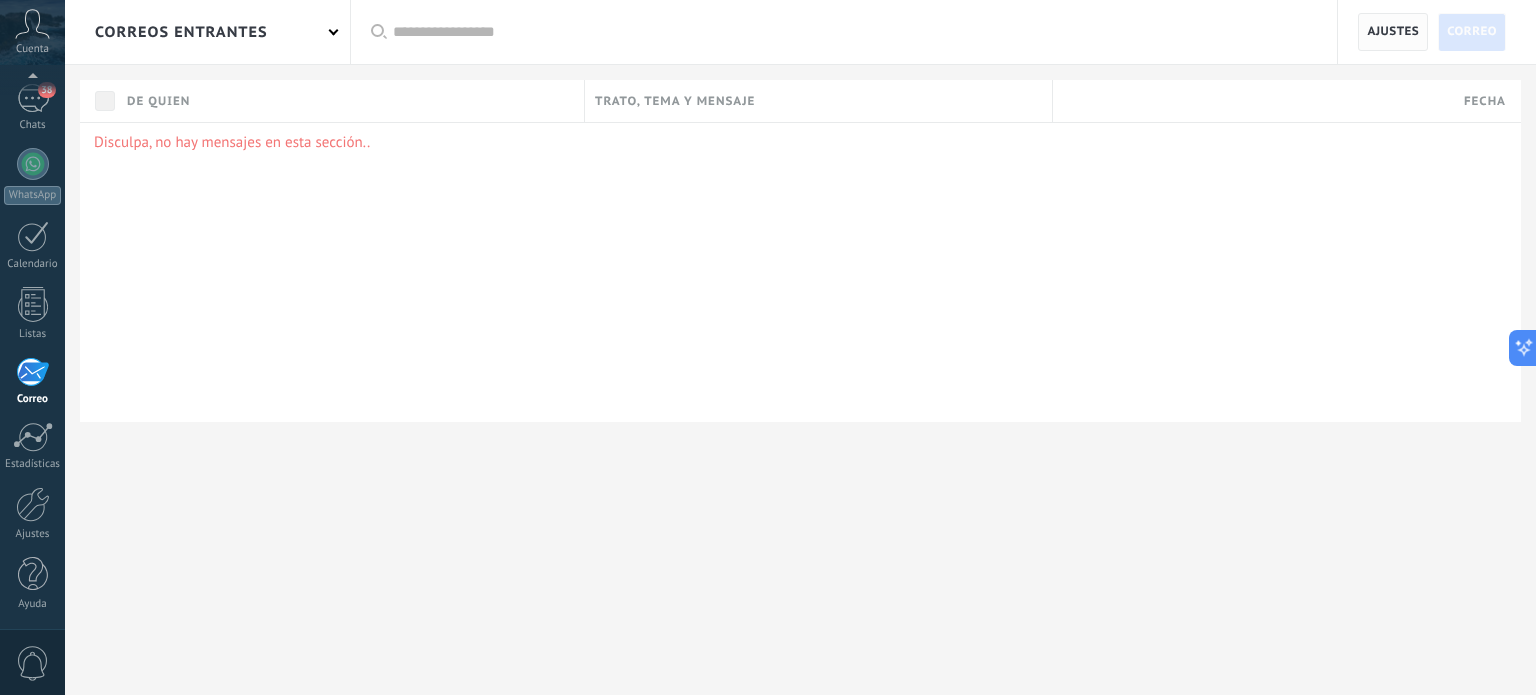 click on "Ajustes" at bounding box center [1393, 32] 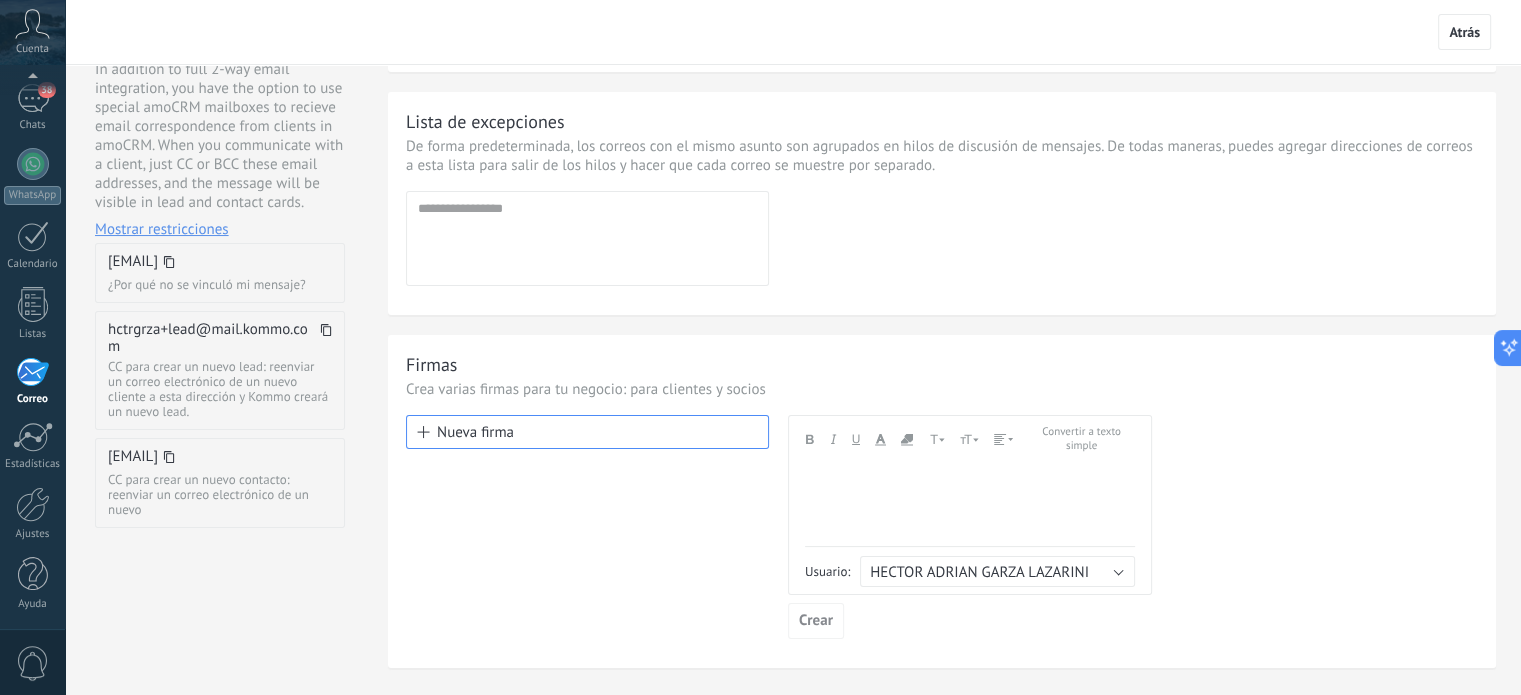 scroll, scrollTop: 187, scrollLeft: 0, axis: vertical 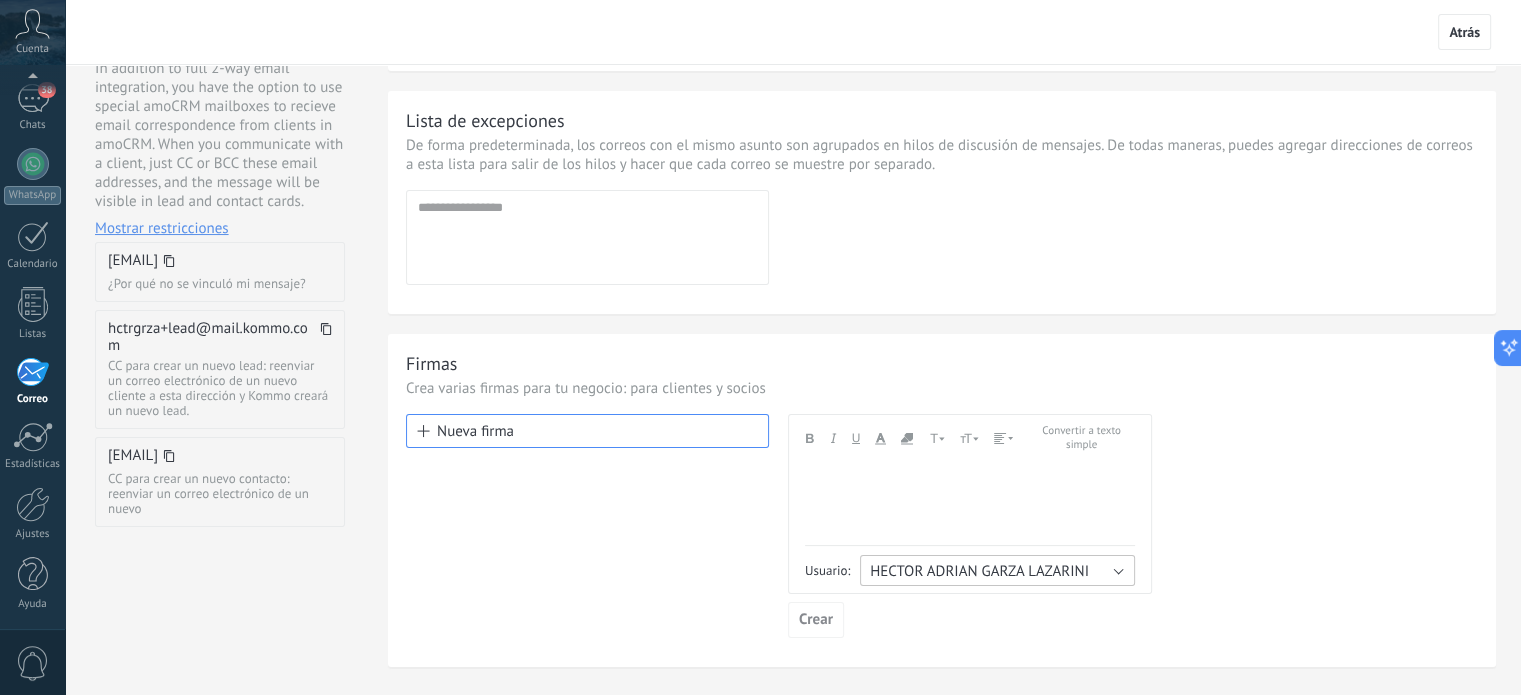 click on "HECTOR  ADRIAN GARZA  LAZARINI" at bounding box center [997, 570] 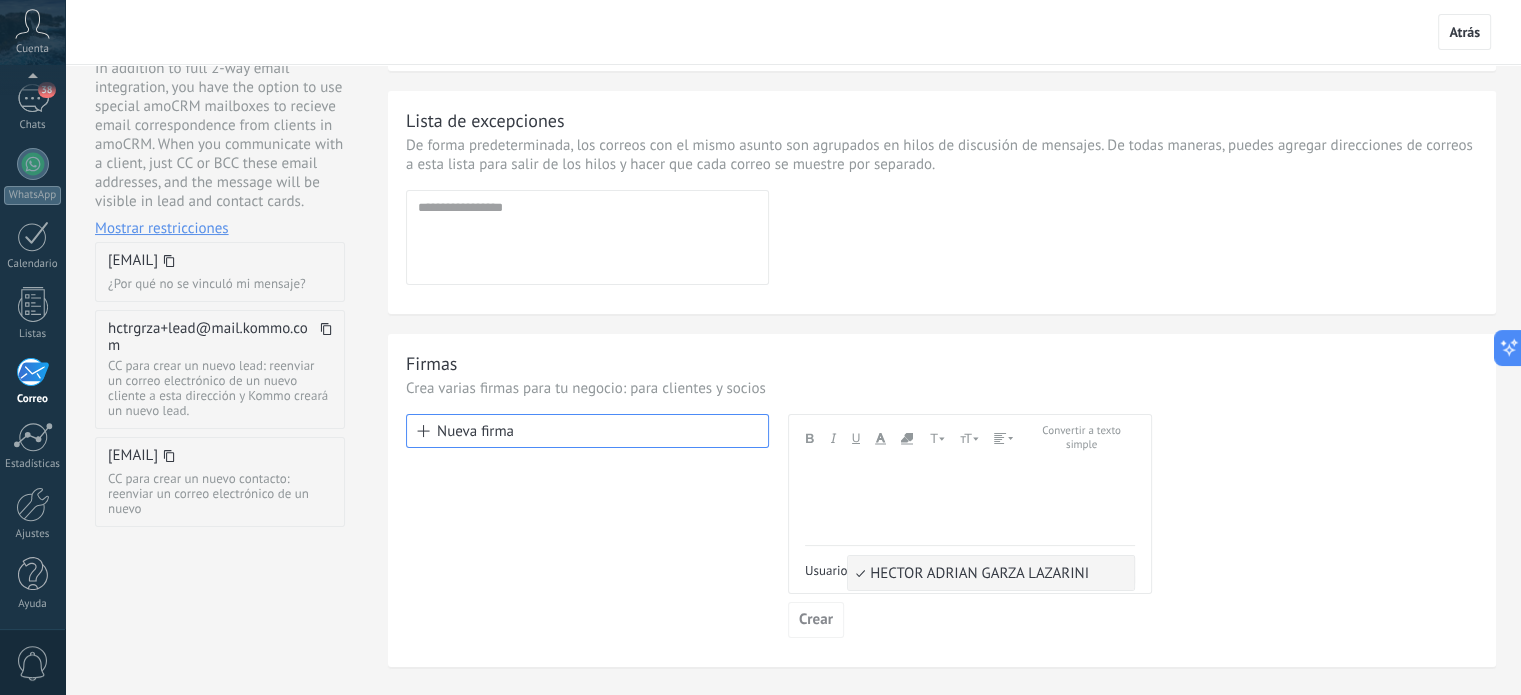 click on "HECTOR  ADRIAN GARZA  LAZARINI" at bounding box center (988, 573) 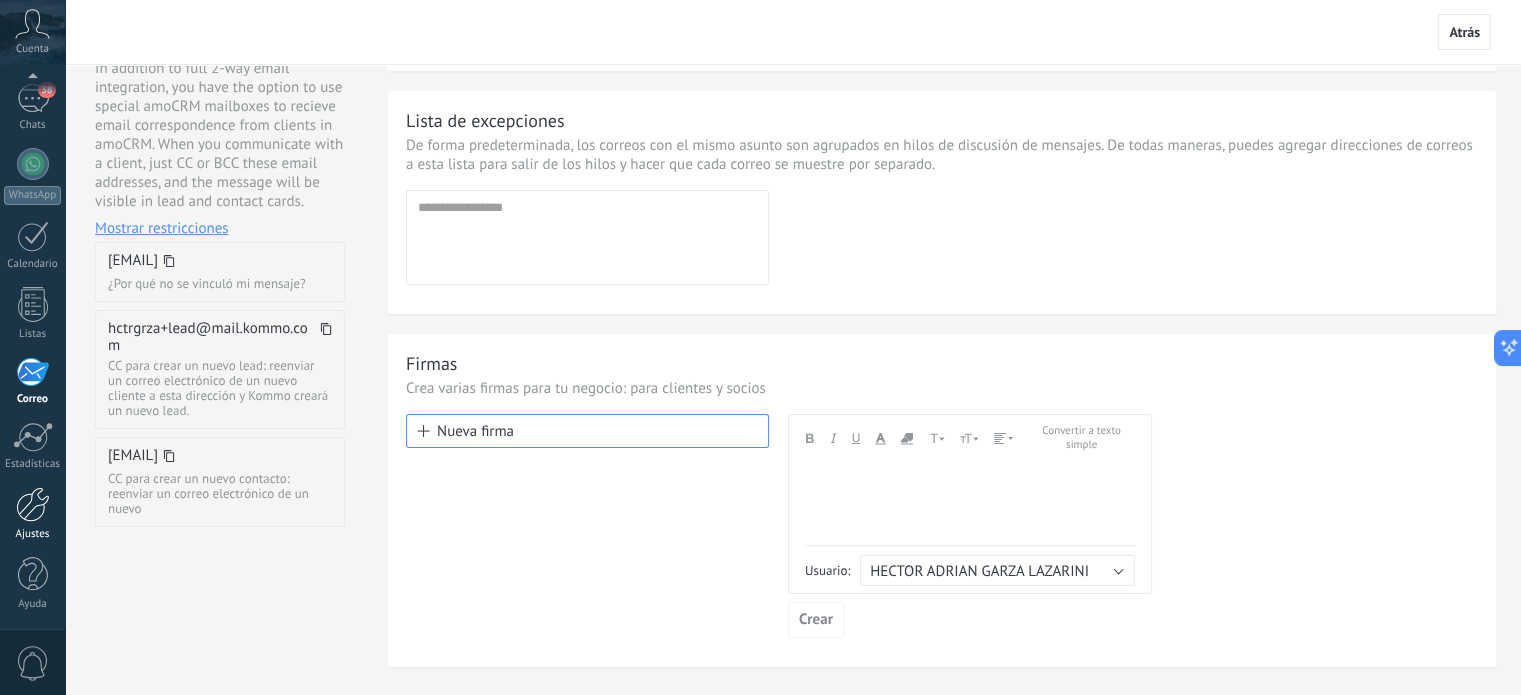 click at bounding box center (33, 504) 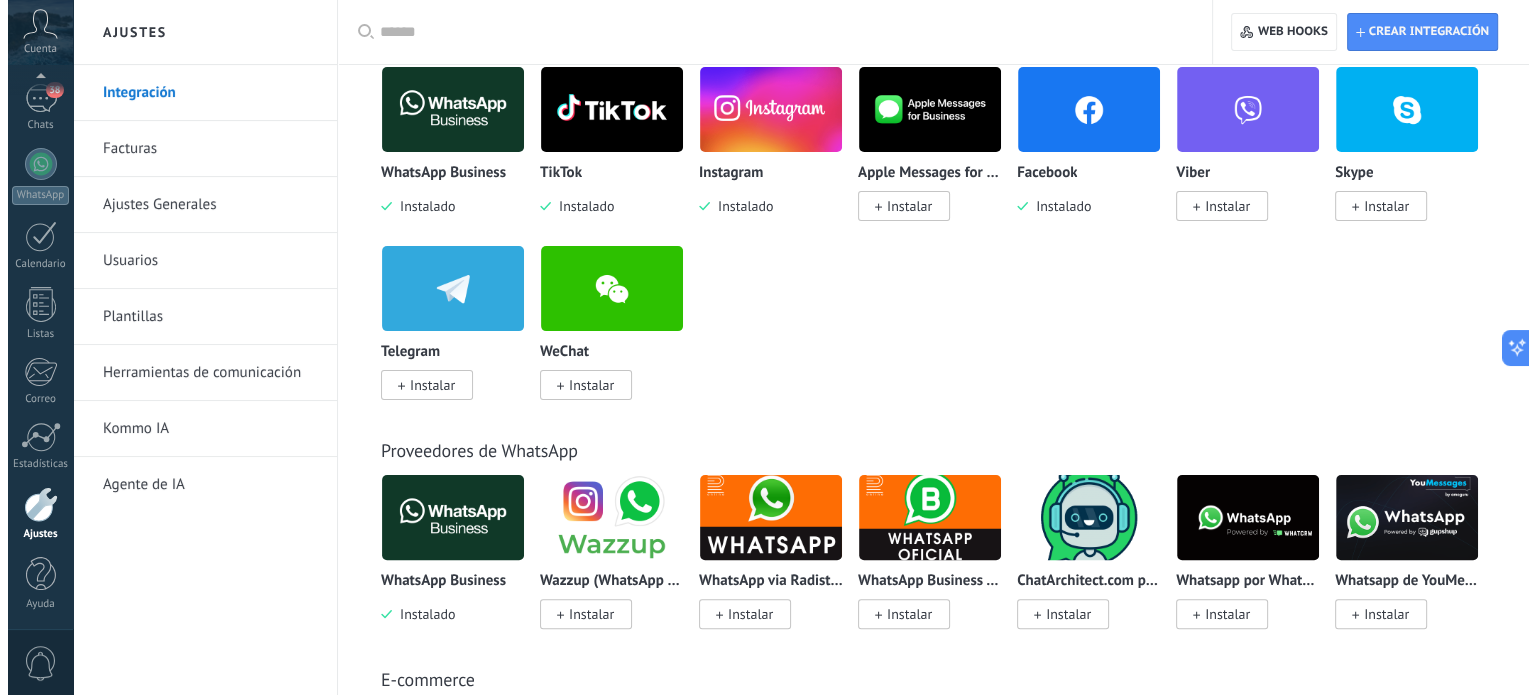 scroll, scrollTop: 447, scrollLeft: 0, axis: vertical 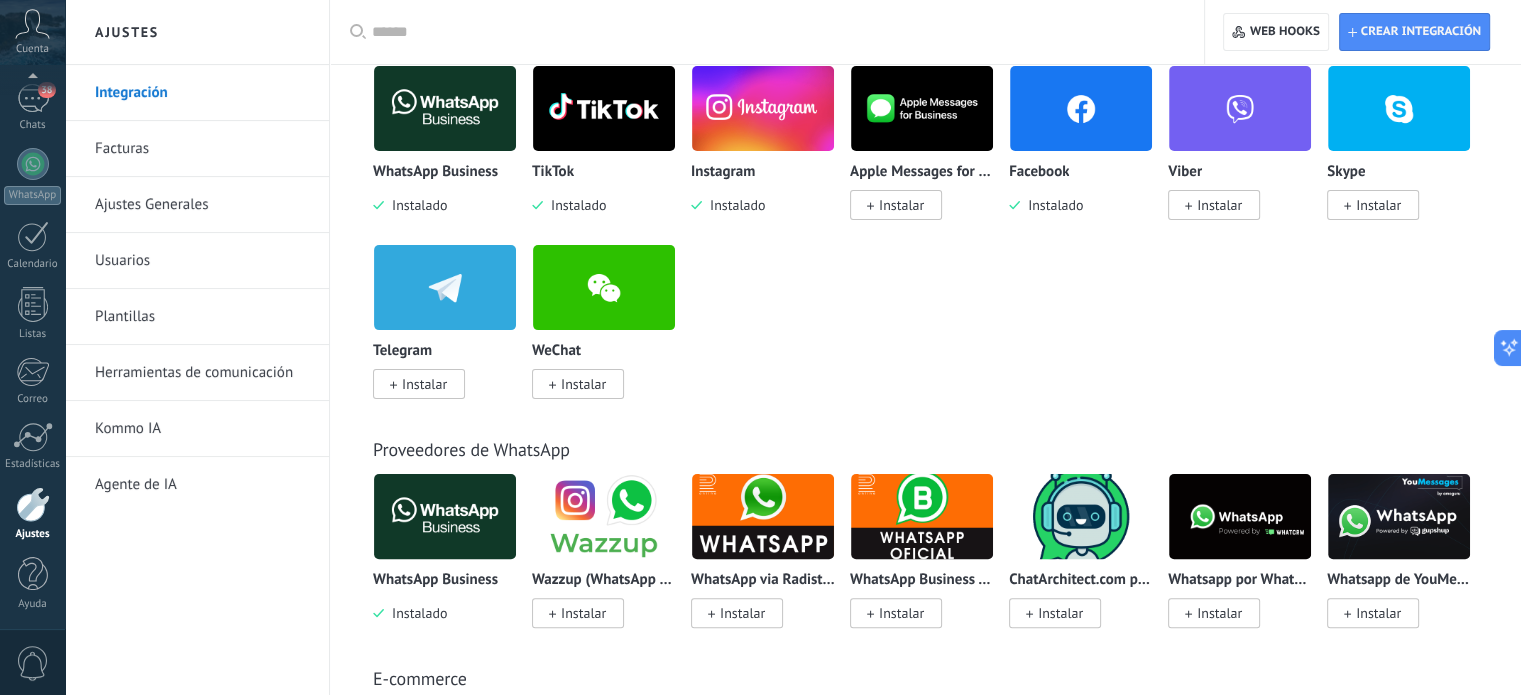 click on "Instalar" at bounding box center (424, 384) 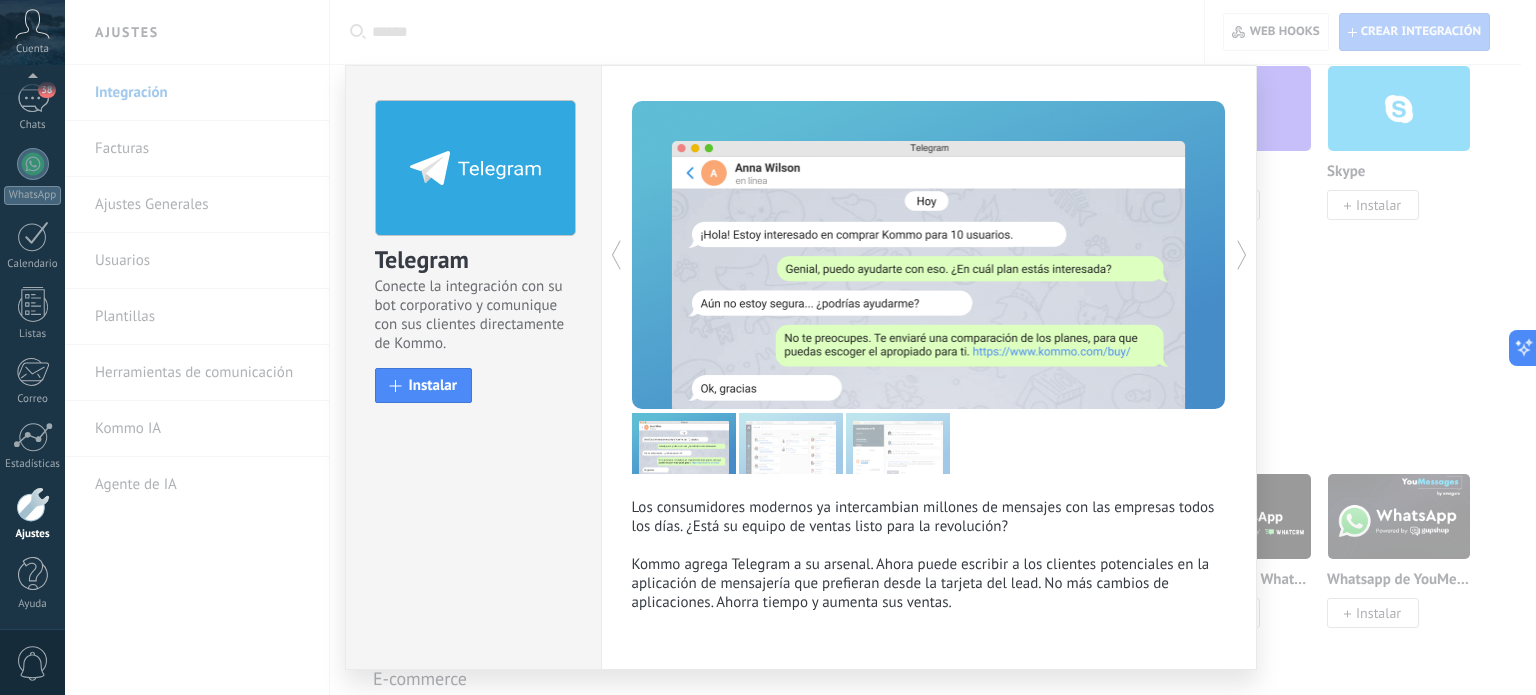 click on "Instalar" at bounding box center (433, 385) 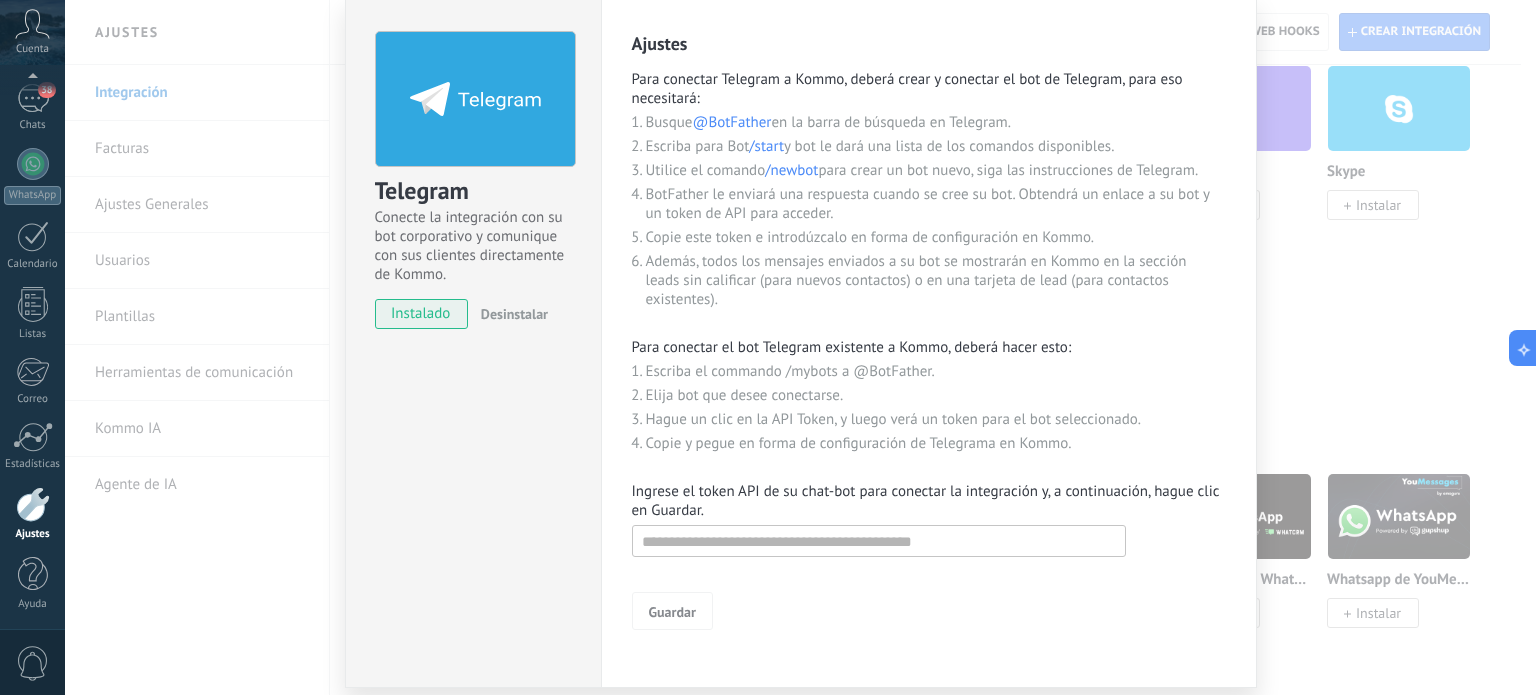 scroll, scrollTop: 68, scrollLeft: 0, axis: vertical 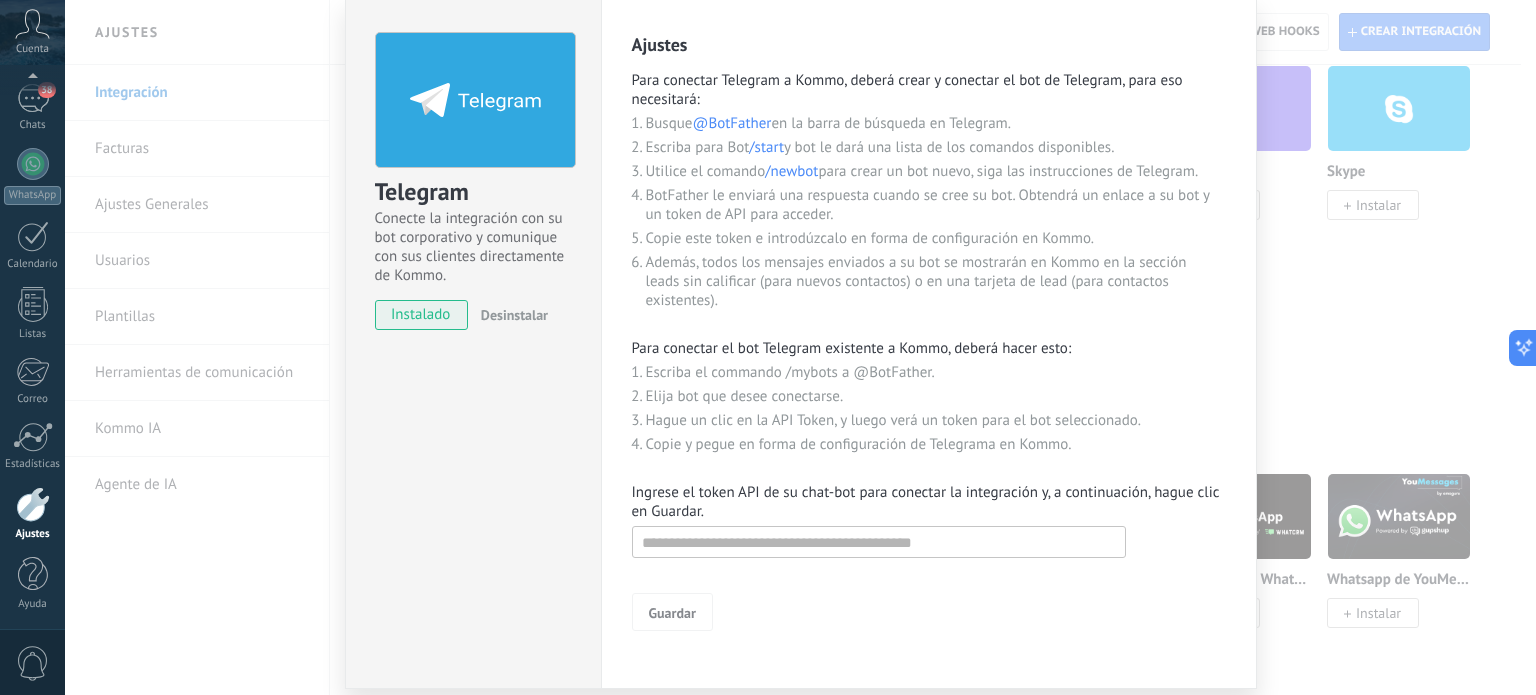 click on "Telegram Conecte la integración con su bot corporativo y comunique con sus clientes directamente de Kommo. instalado Desinstalar Ajustes Para conectar Telegram a Kommo, deberá crear y conectar el bot de Telegram, para eso necesitará: Busque  @BotFather  en la barra de búsqueda en Telegram. Escriba para Bot  /start  y bot le dará una lista de los comandos disponibles. Utilice el comando  /newbot  para crear un bot nuevo, siga las instrucciones de Telegram. BotFather le enviará una respuesta cuando se cree su bot. Obtendrá un enlace a su bot y un token de API para acceder. Copie este token e introdúzcalo en forma de configuración en Kommo. Además, todos los mensajes enviados a su bot se mostrarán en Kommo en la sección leads sin calificar (para nuevos contactos) o en una tarjeta de lead (para contactos existentes). Para conectar el bot Telegram existente a Kommo, deberá hacer esto: Escriba el commando /mybots a @BotFather. Elija bot que desee conectarse. Guardar más" at bounding box center [800, 347] 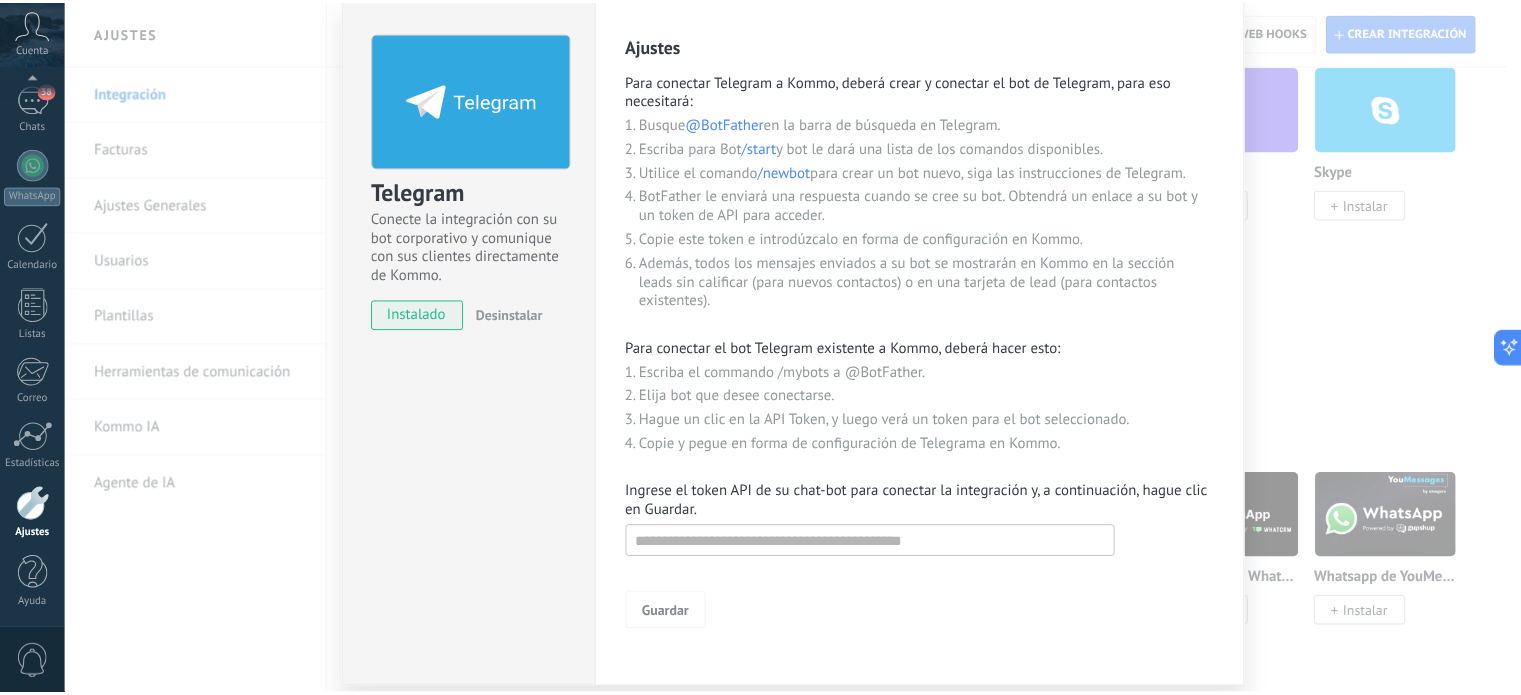 scroll, scrollTop: 0, scrollLeft: 0, axis: both 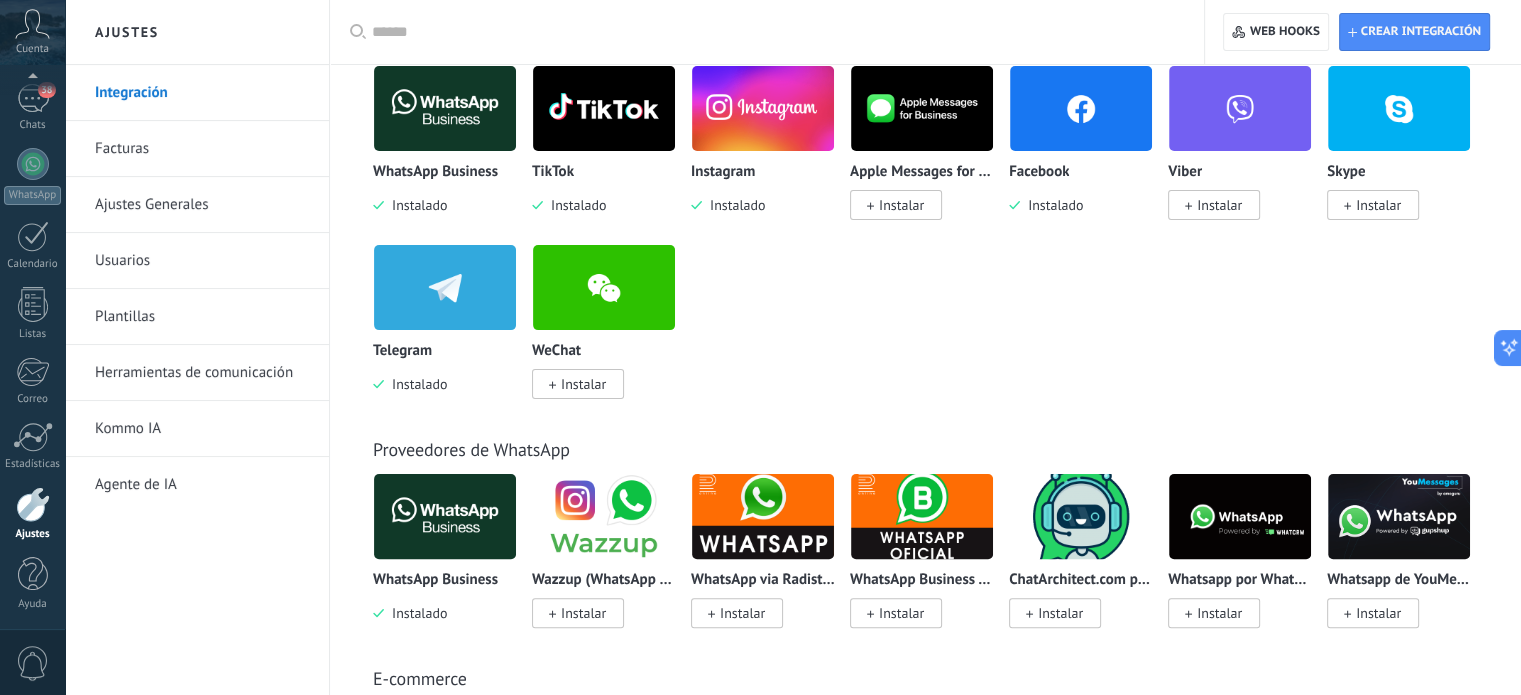 click on "Instalar" at bounding box center [583, 384] 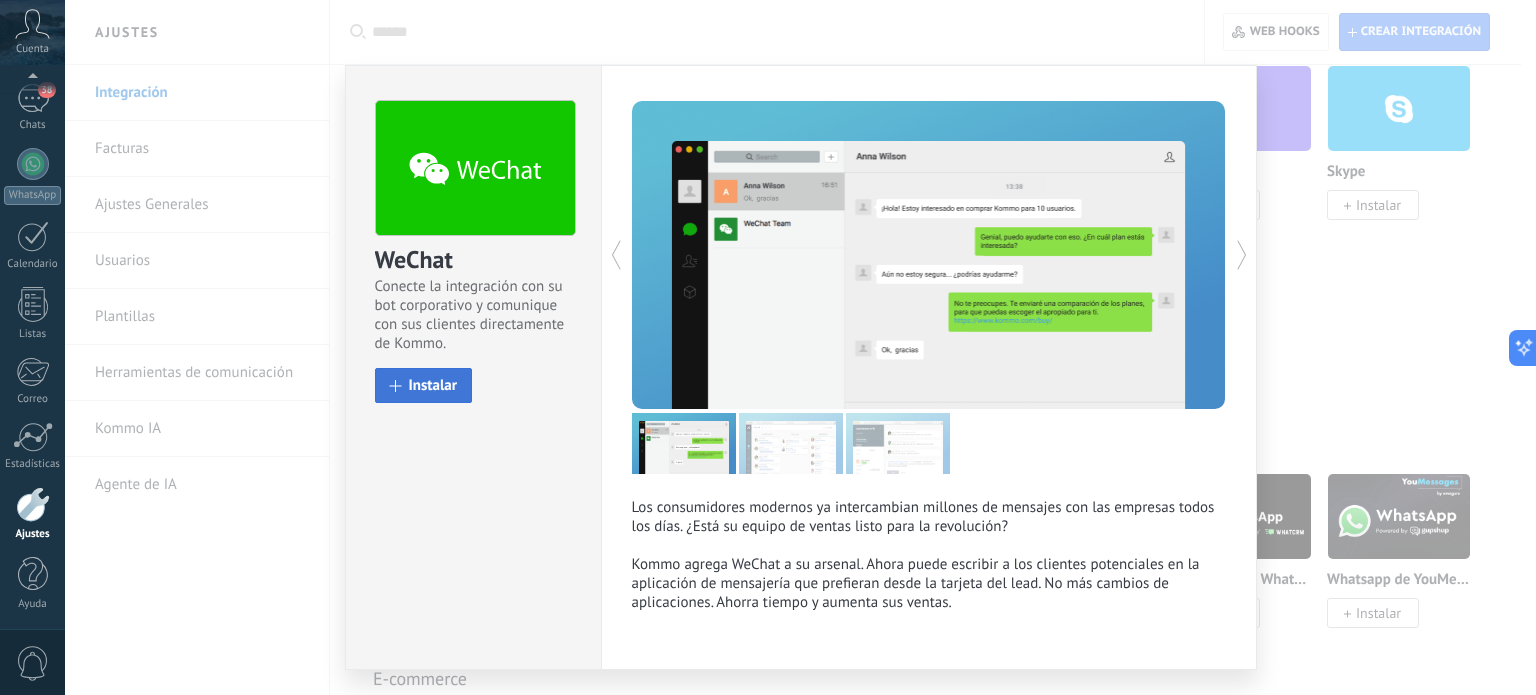 click on "Instalar" at bounding box center (433, 385) 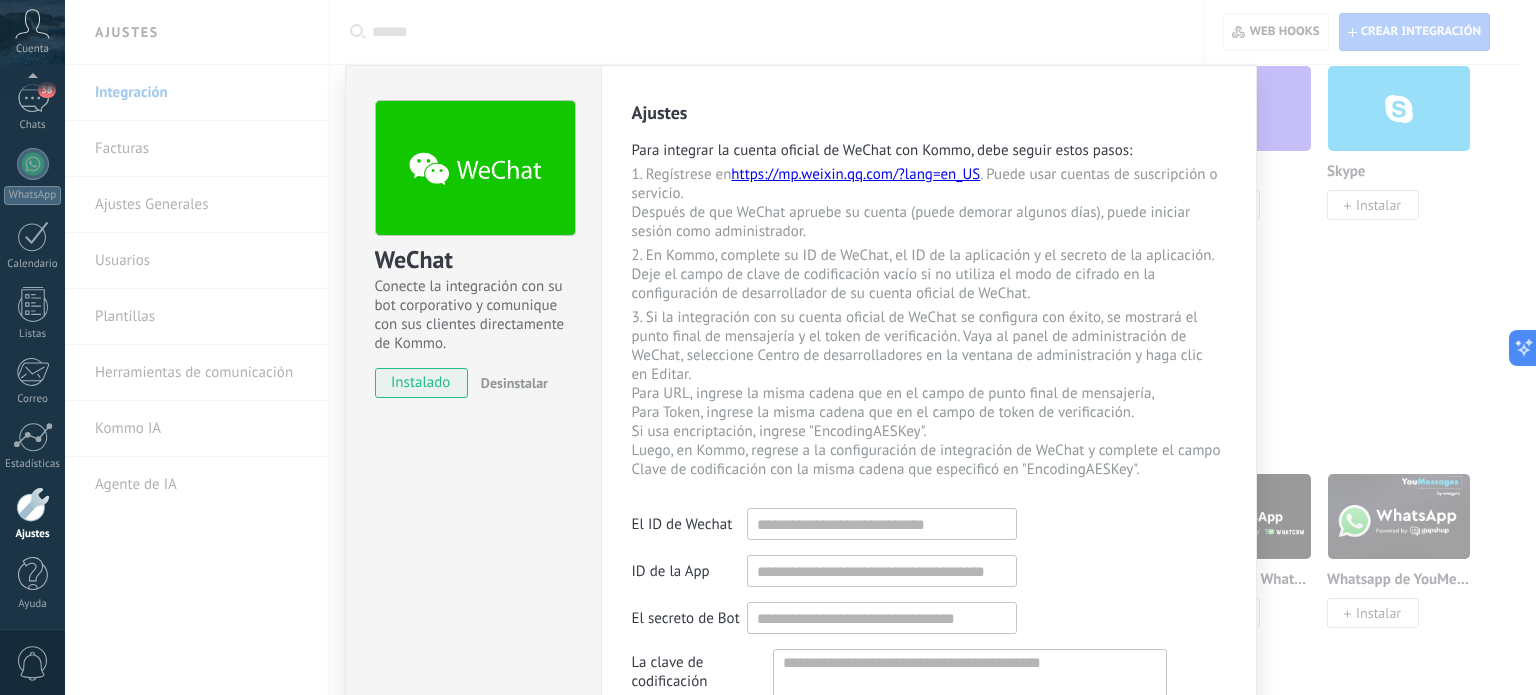 click on "WeChat Conecte la integración con su bot corporativo y comunique con sus clientes directamente de Kommo. instalado Desinstalar Ajustes Para integrar la cuenta oficial de WeChat con Kommo, debe seguir estos pasos: 1. Regístrese en  https://mp.weixin.qq.com/?lang=en_US . Puede usar cuentas de suscripción o servicio. Después de que WeChat apruebe su cuenta (puede demorar algunos días), puede iniciar sesión como administrador. 2. En Kommo, complete su ID de WeChat, el ID de la aplicación y el secreto de la aplicación. Deje el campo de clave de codificación vacío si no utiliza el modo de cifrado en la configuración de desarrollador de su cuenta oficial de WeChat. 3. Si la integración con su cuenta oficial de WeChat se configura con éxito, se mostrará el punto final de mensajería y el token de verificación. Vaya al panel de administración de WeChat, seleccione Centro de desarrolladores en la ventana de administración y haga clic en Editar. Si usa encriptación, ingrese "EncodingAESKey". Guardar" at bounding box center [800, 347] 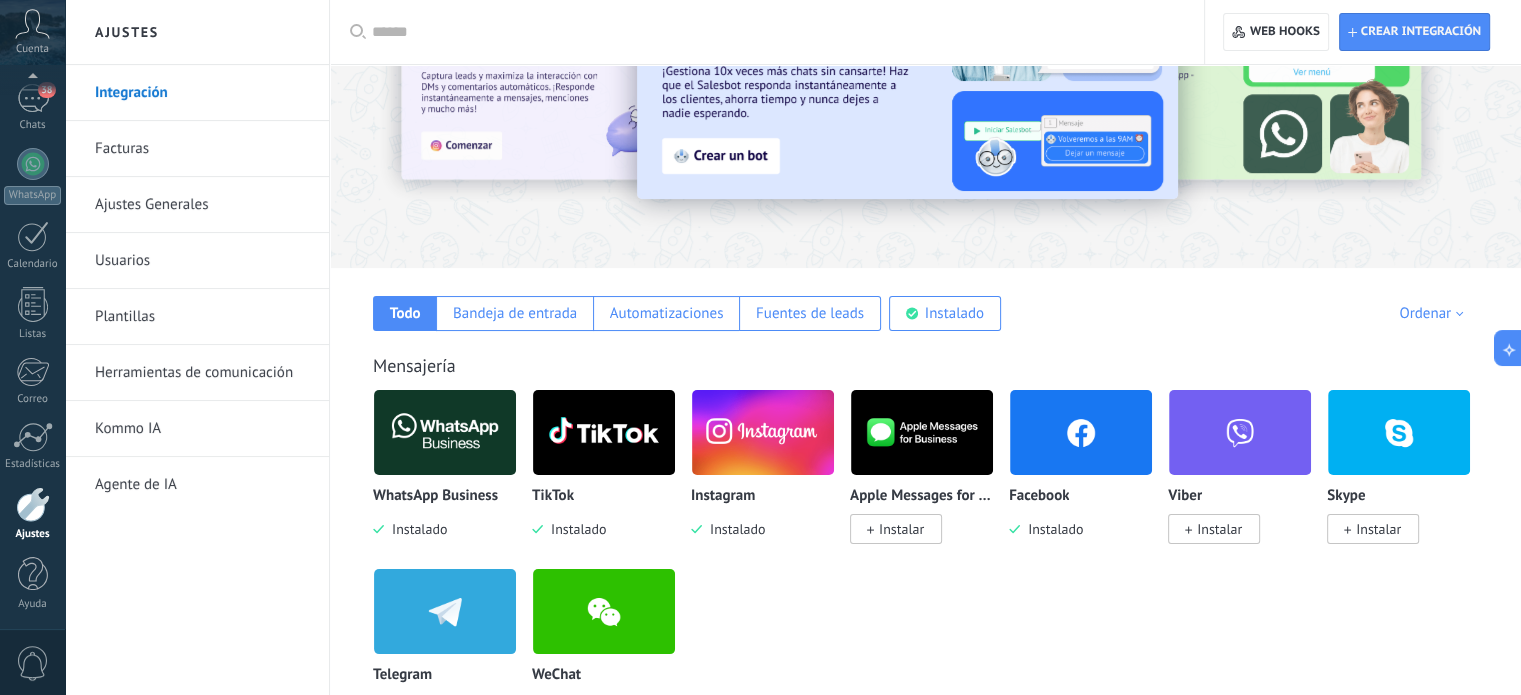 scroll, scrollTop: 0, scrollLeft: 0, axis: both 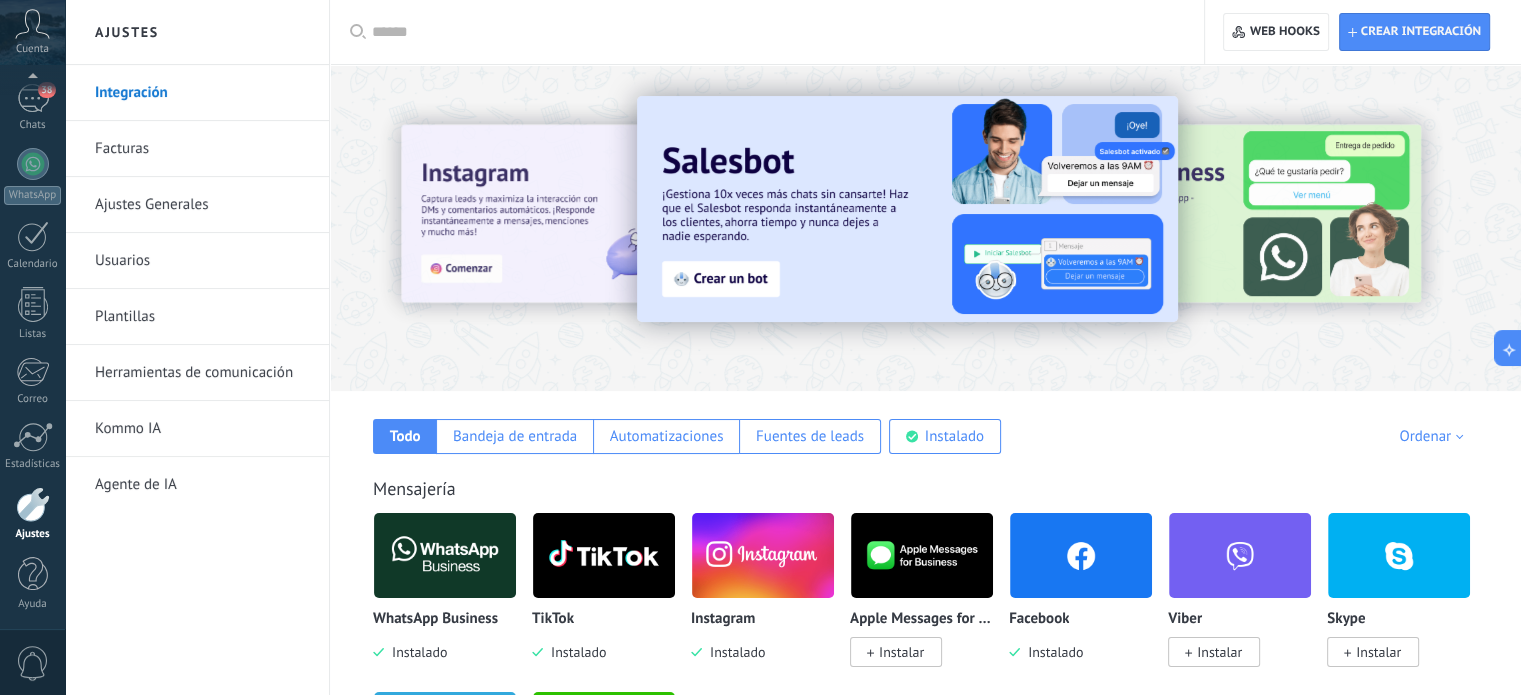 click at bounding box center (907, 209) 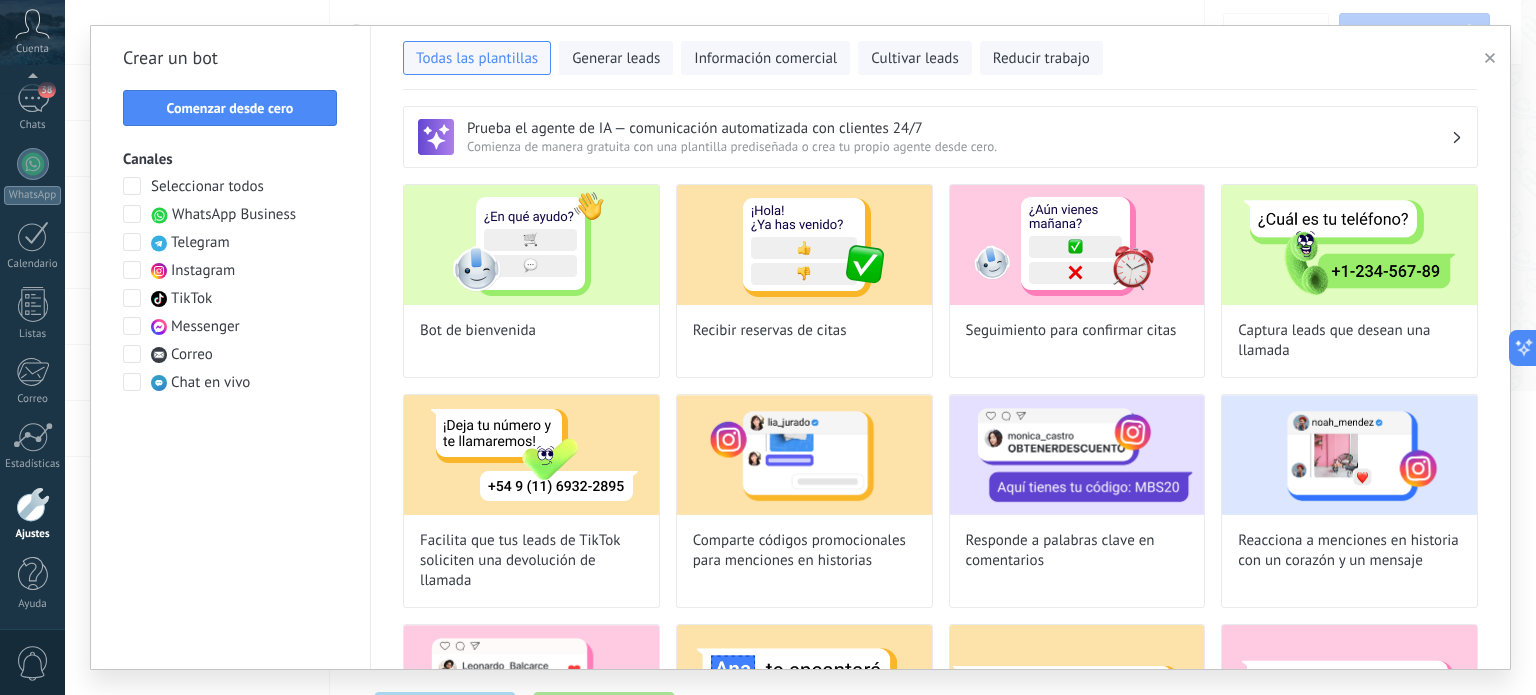 click at bounding box center (1490, 58) 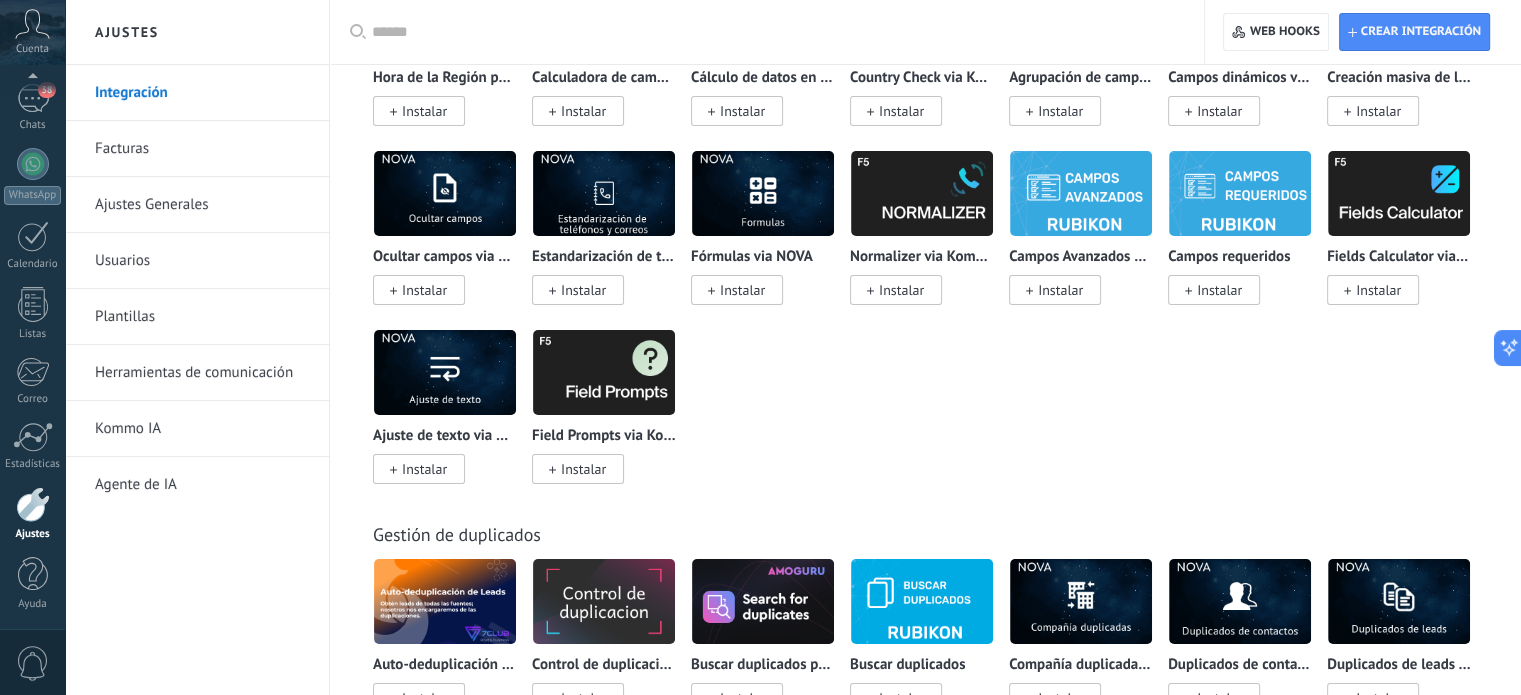 scroll, scrollTop: 7211, scrollLeft: 0, axis: vertical 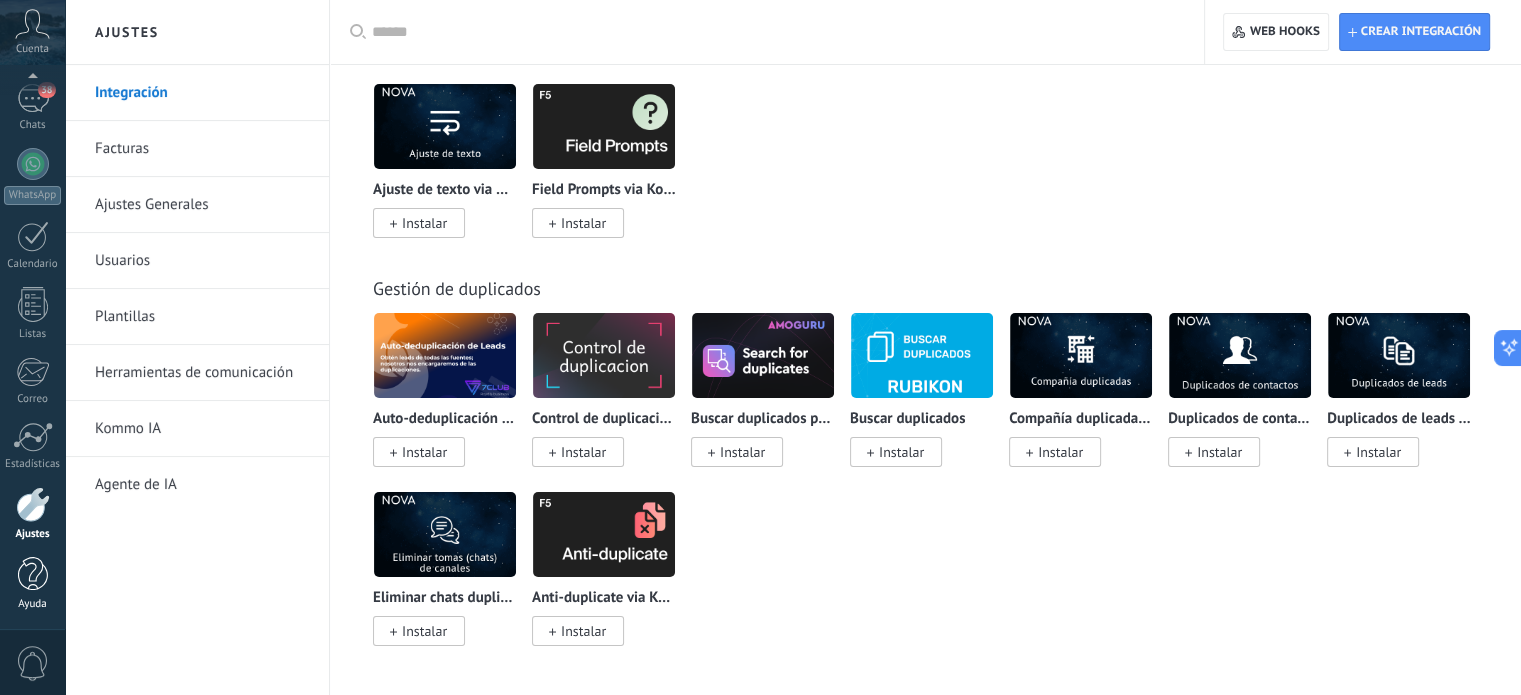 click at bounding box center [33, 574] 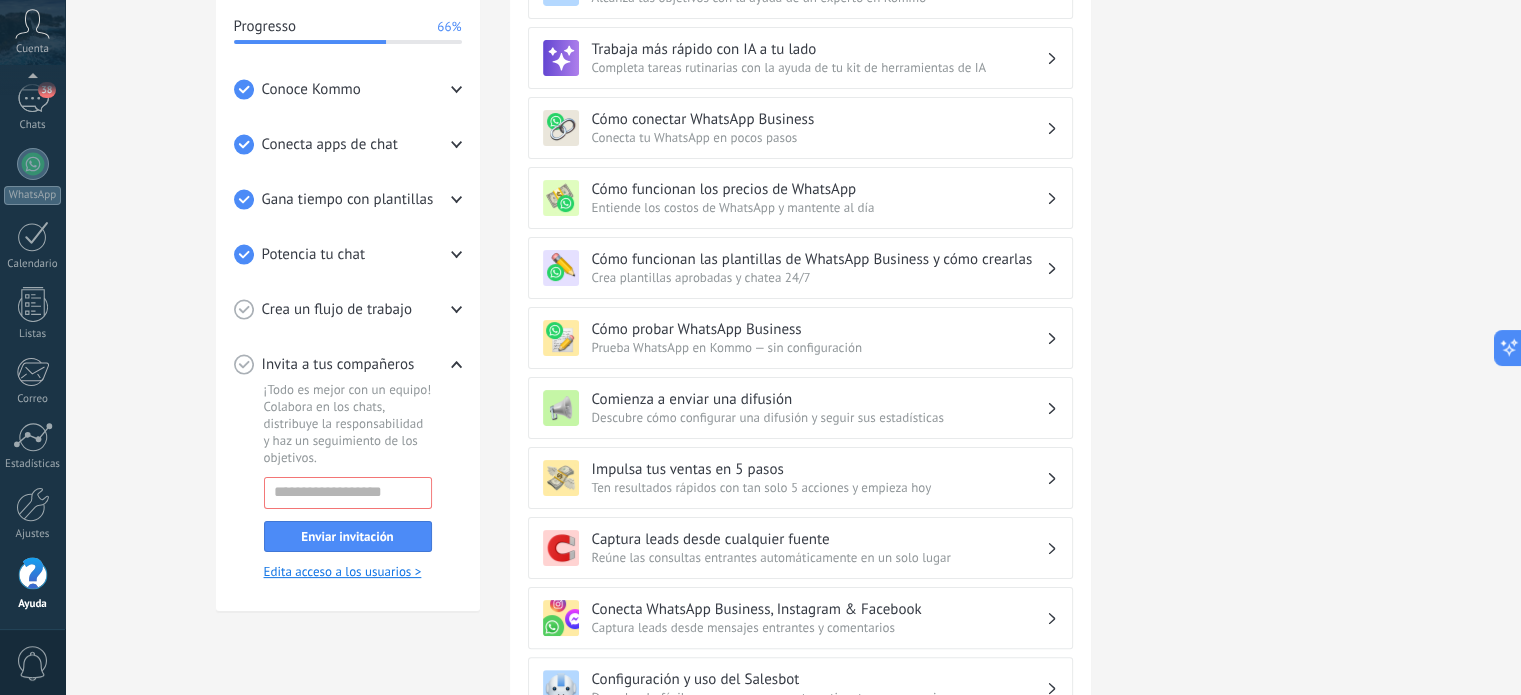 scroll, scrollTop: 298, scrollLeft: 0, axis: vertical 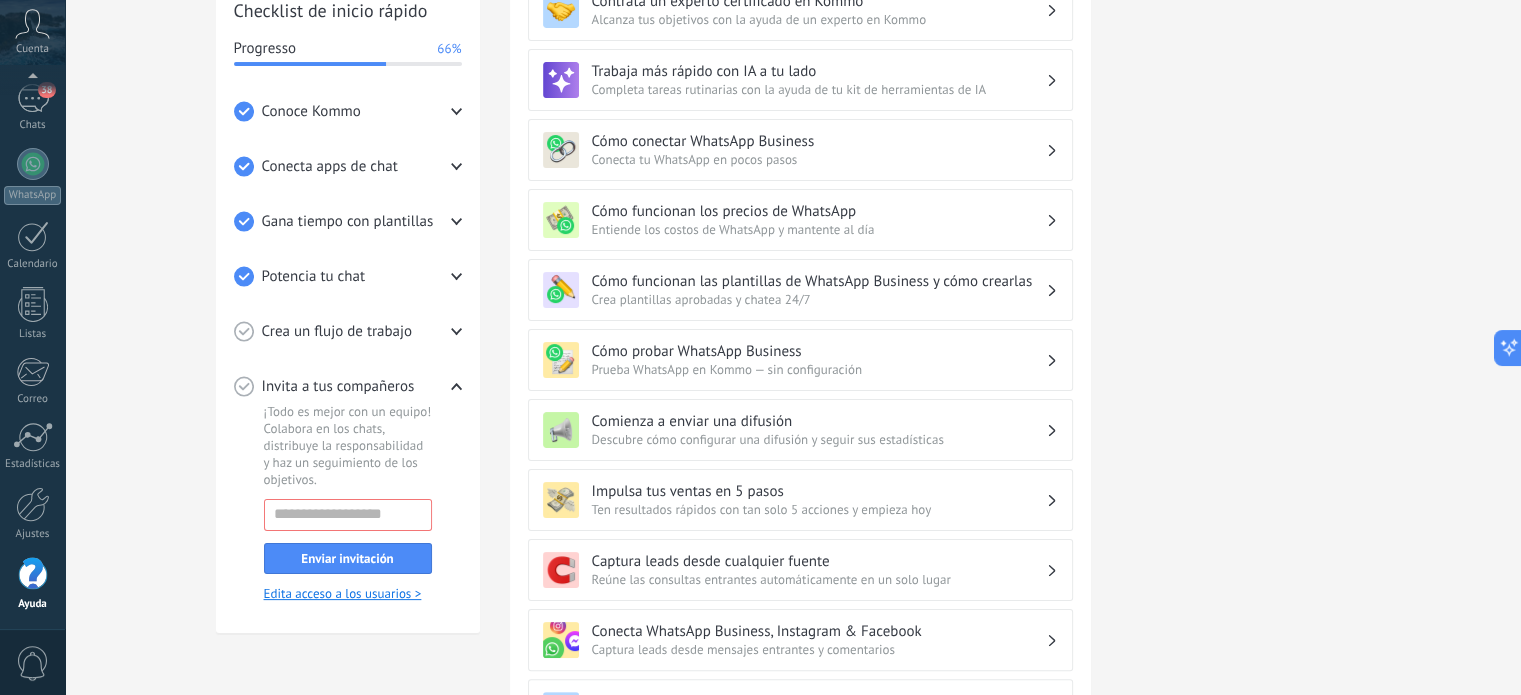 click 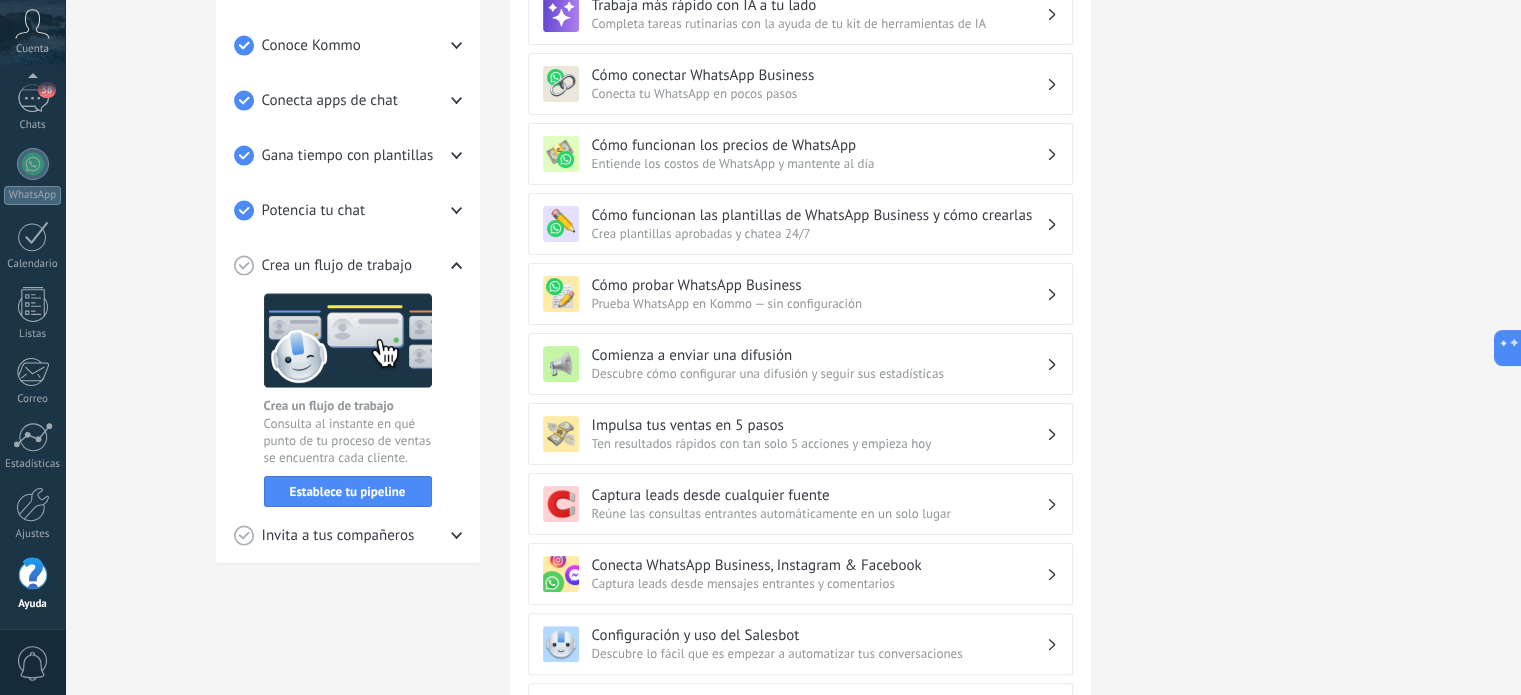 scroll, scrollTop: 372, scrollLeft: 0, axis: vertical 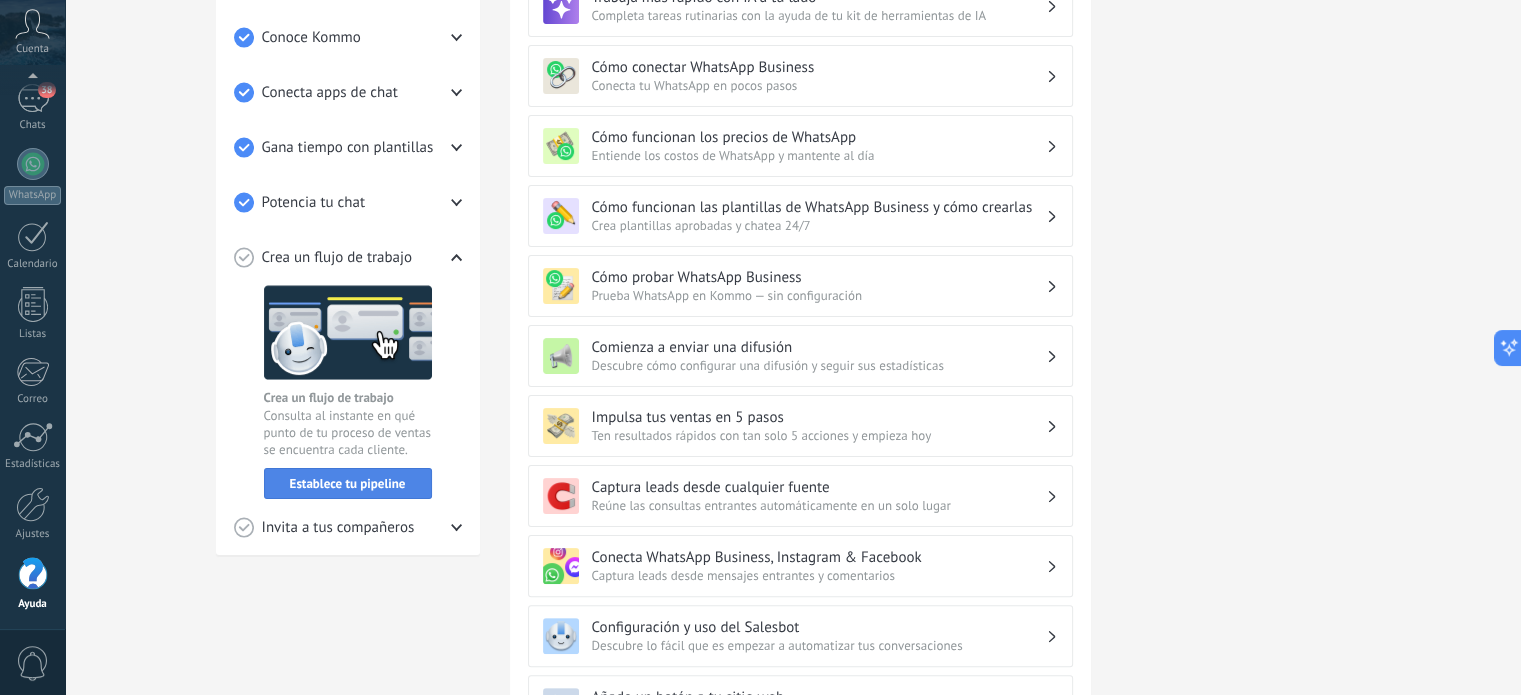 click on "Establece tu pipeline" at bounding box center (348, 484) 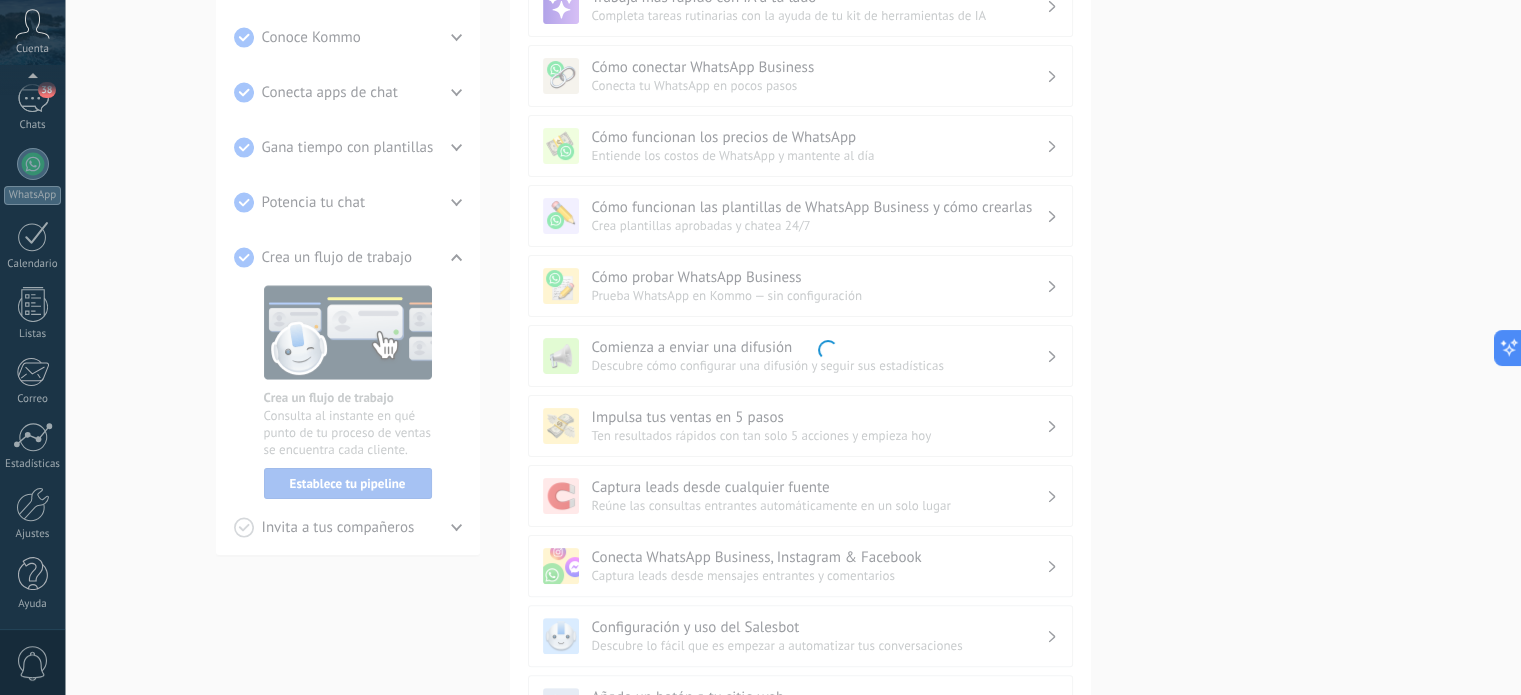 scroll, scrollTop: 0, scrollLeft: 0, axis: both 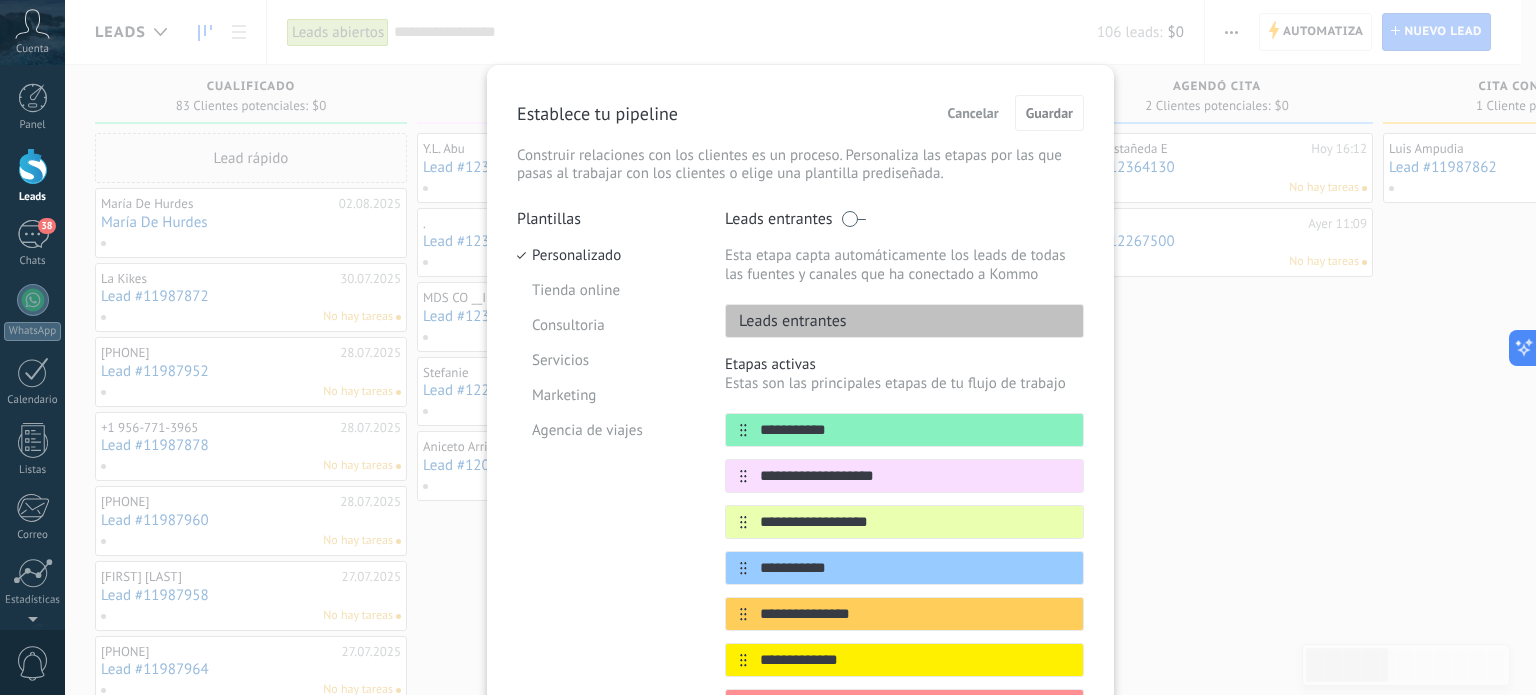 click on "**********" at bounding box center [800, 347] 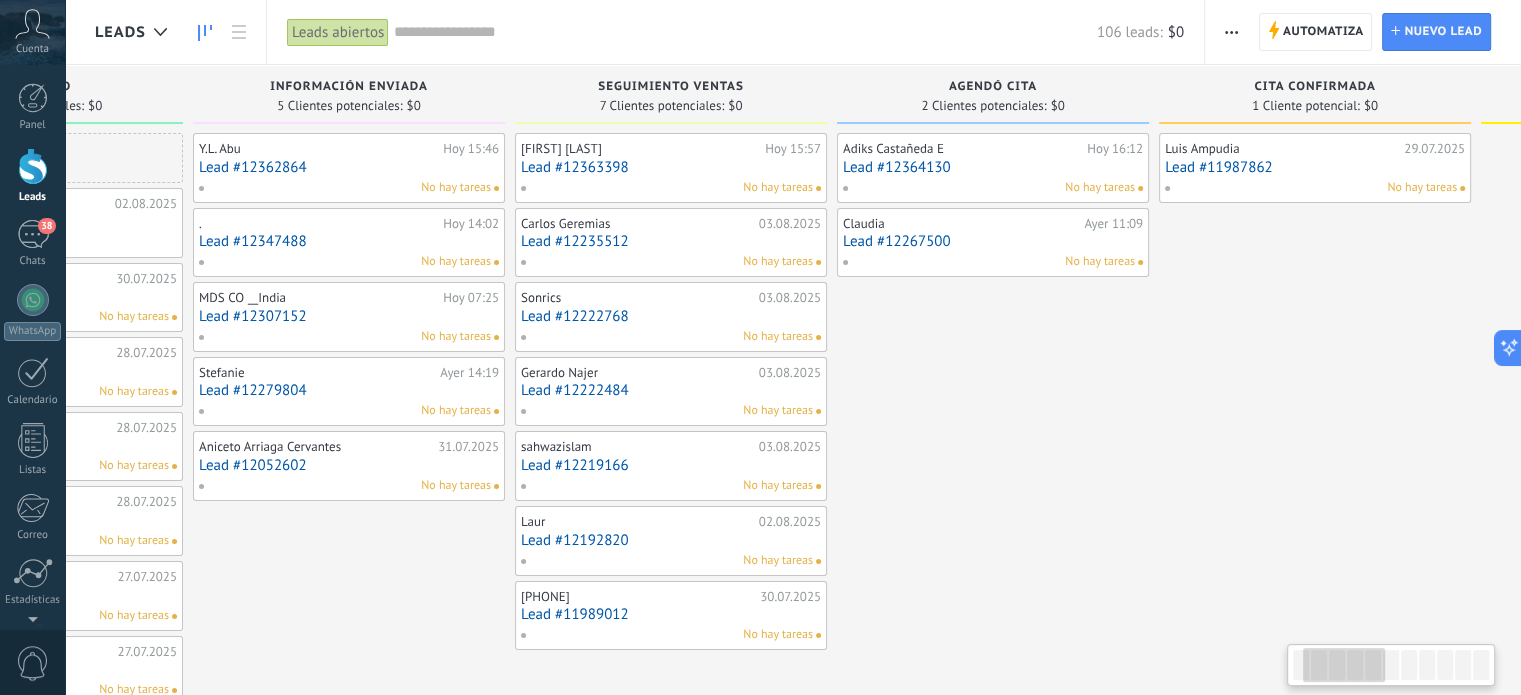 scroll, scrollTop: 0, scrollLeft: 0, axis: both 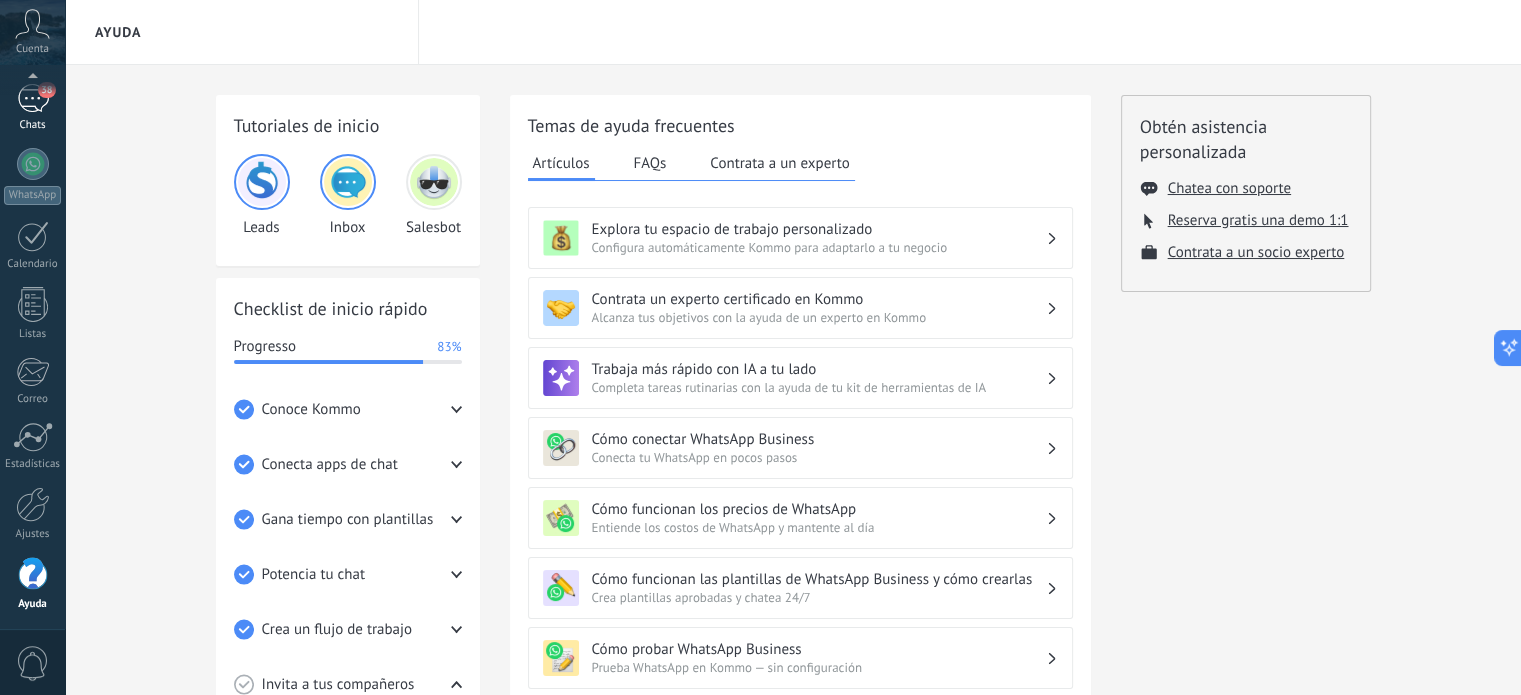 click on "38" at bounding box center (46, 90) 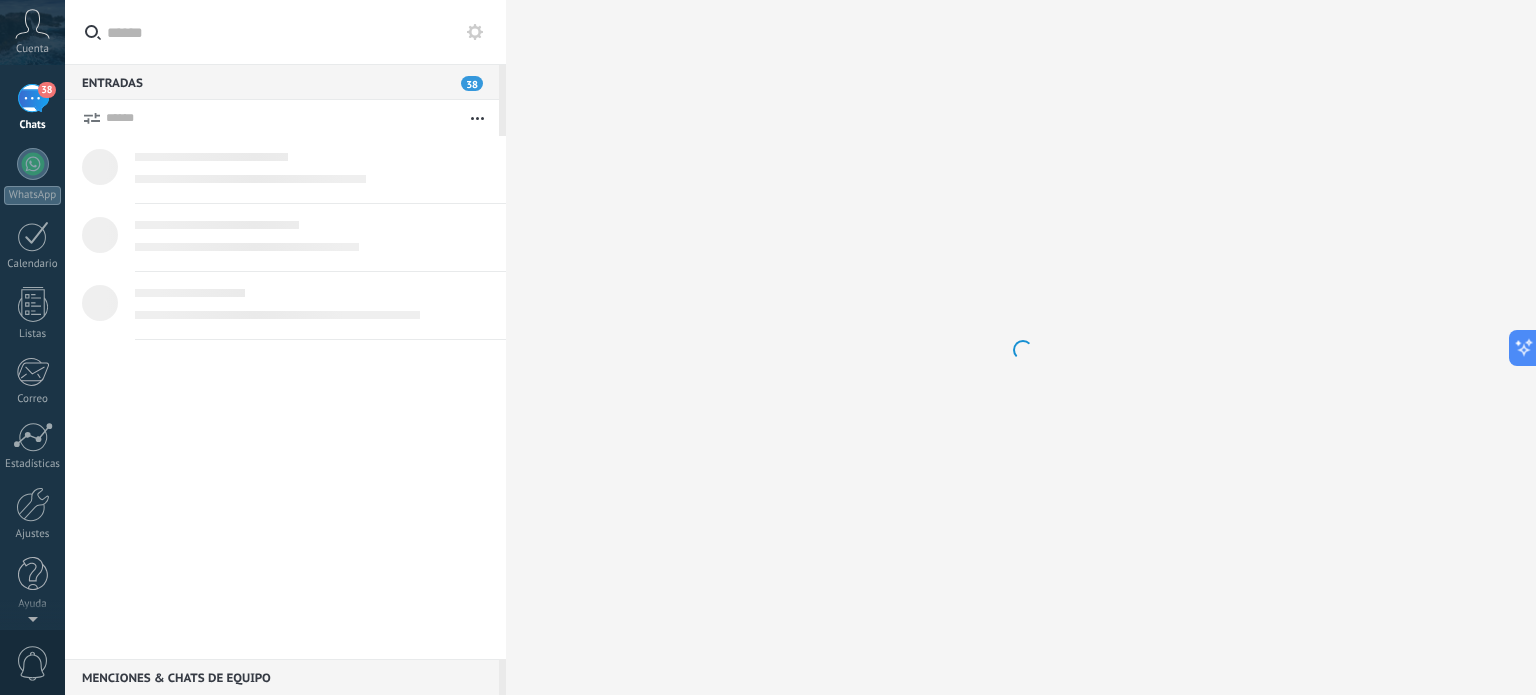 scroll, scrollTop: 0, scrollLeft: 0, axis: both 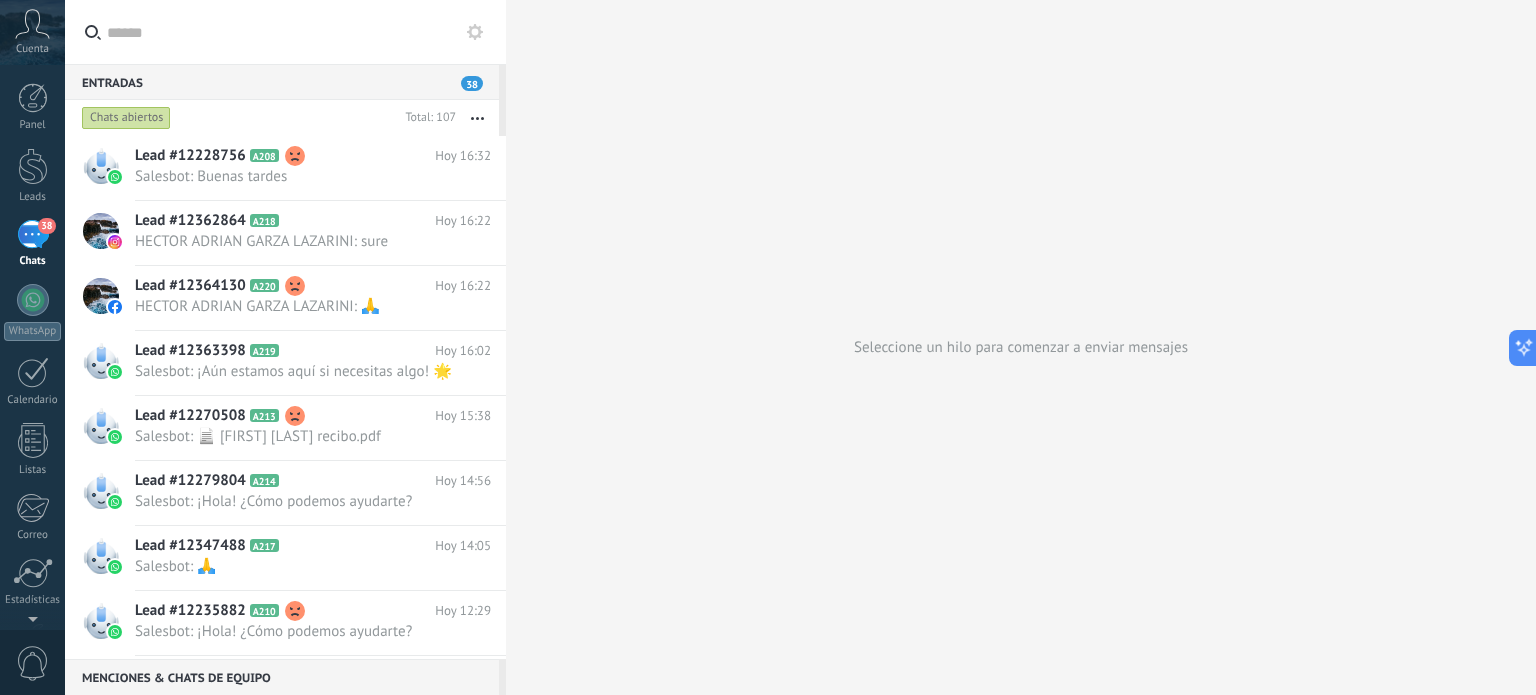 click on "38" at bounding box center [33, 234] 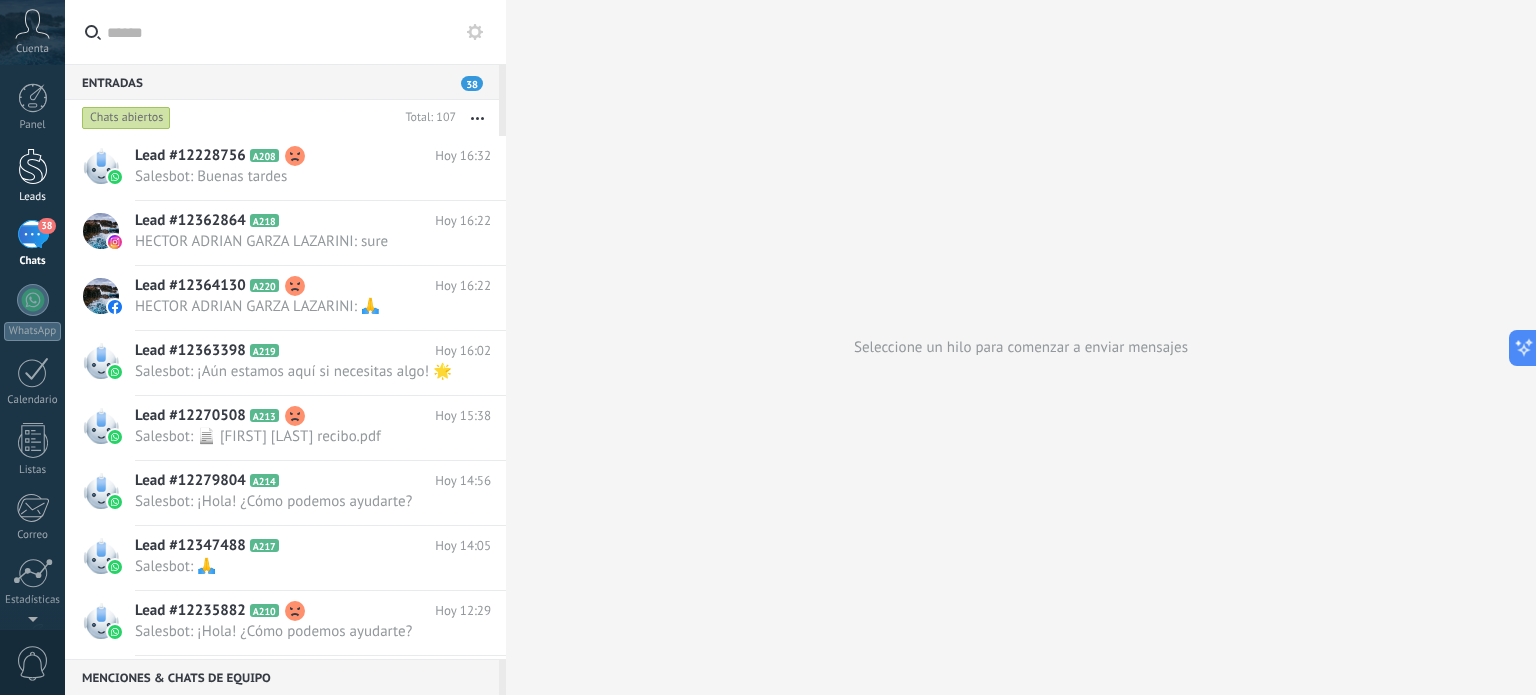 click at bounding box center [33, 166] 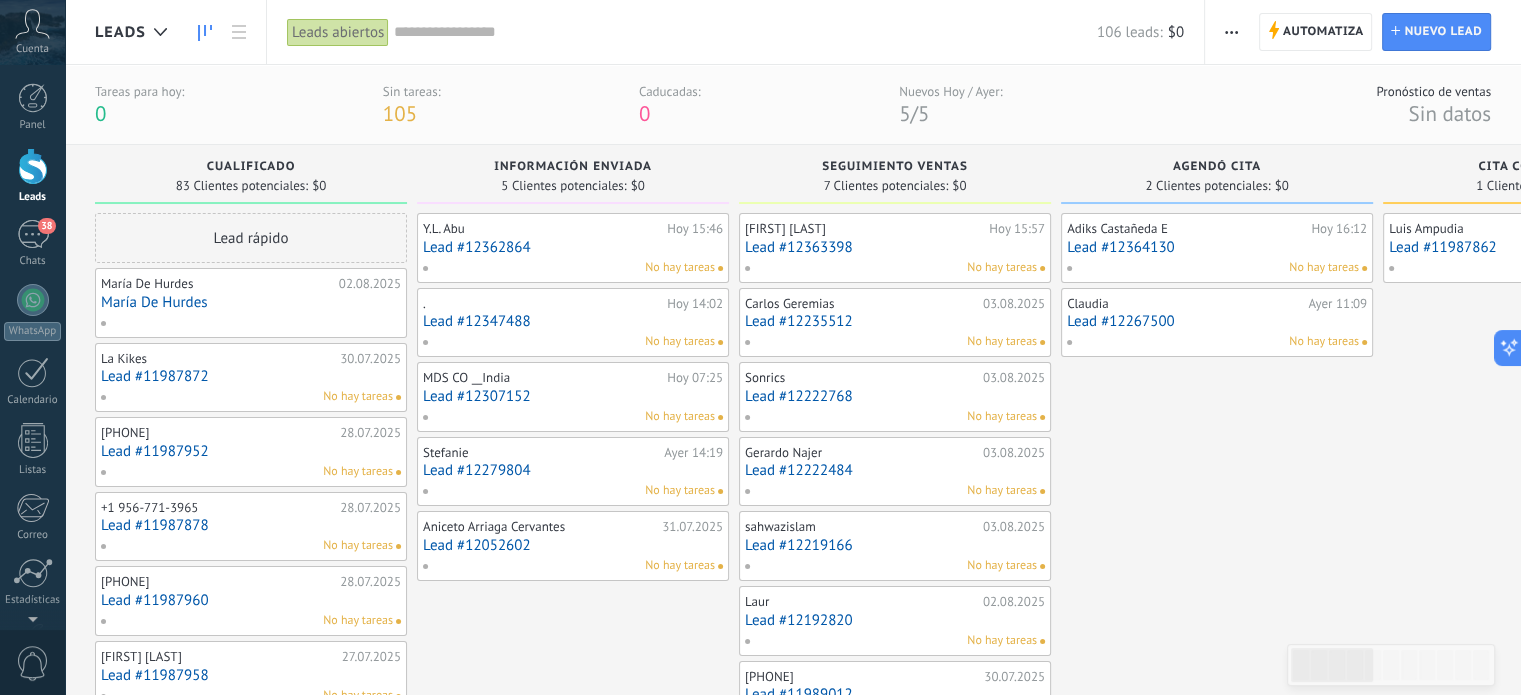 scroll, scrollTop: 46, scrollLeft: 0, axis: vertical 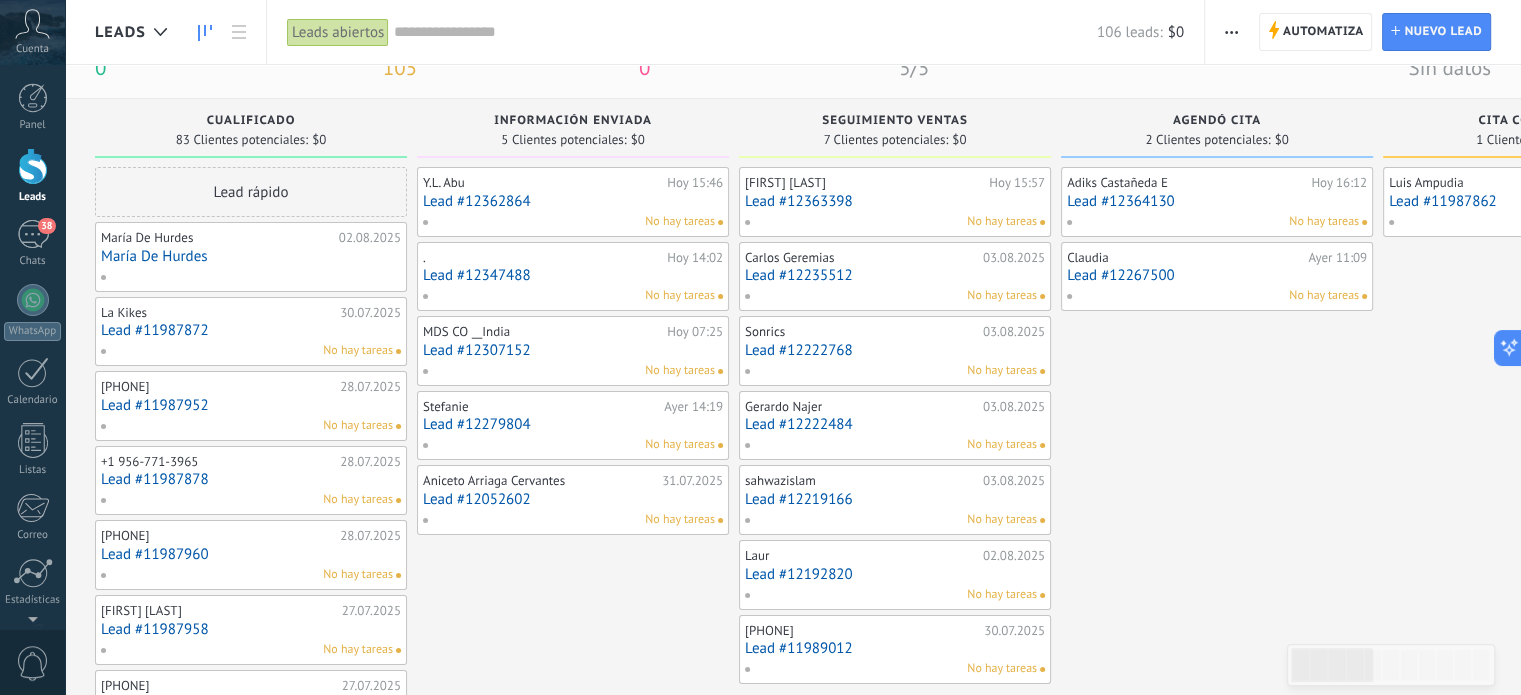 click on "María De Hurdes" at bounding box center [251, 256] 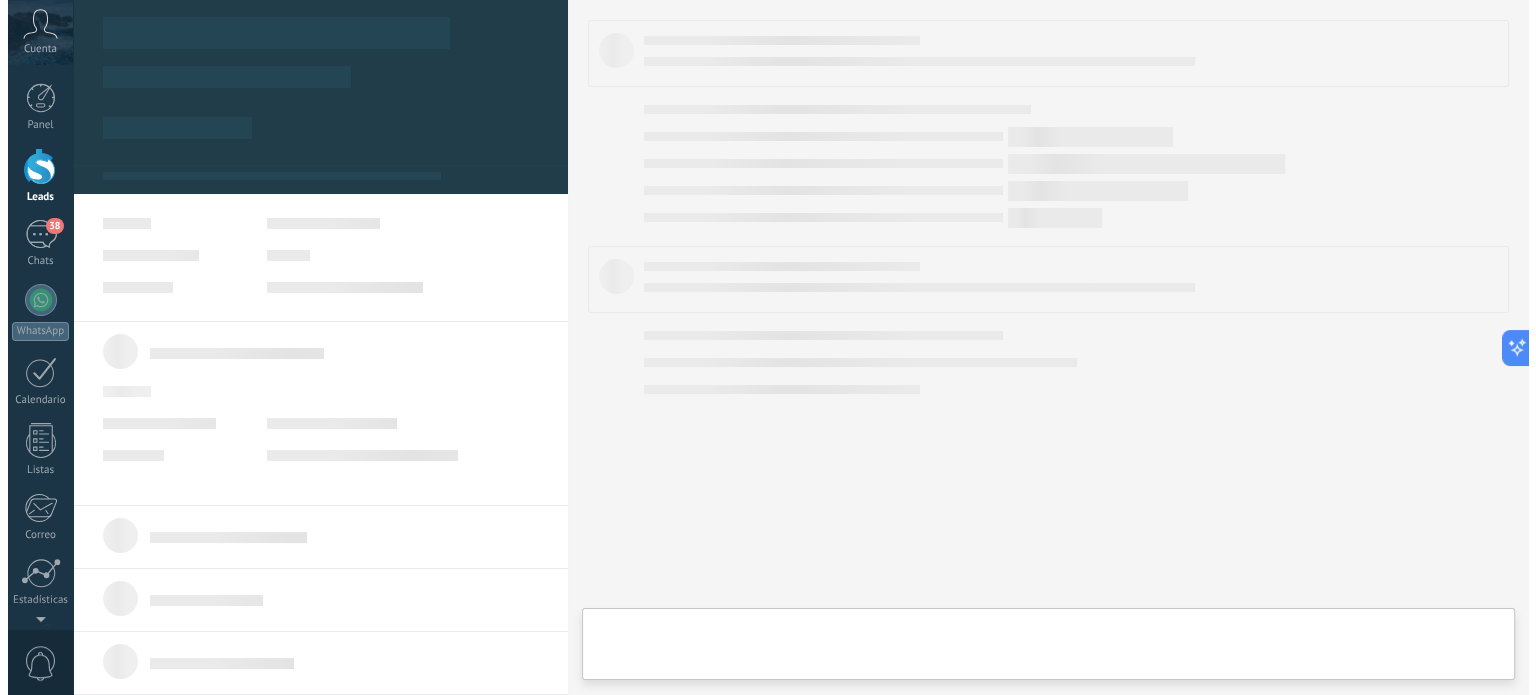 scroll, scrollTop: 0, scrollLeft: 0, axis: both 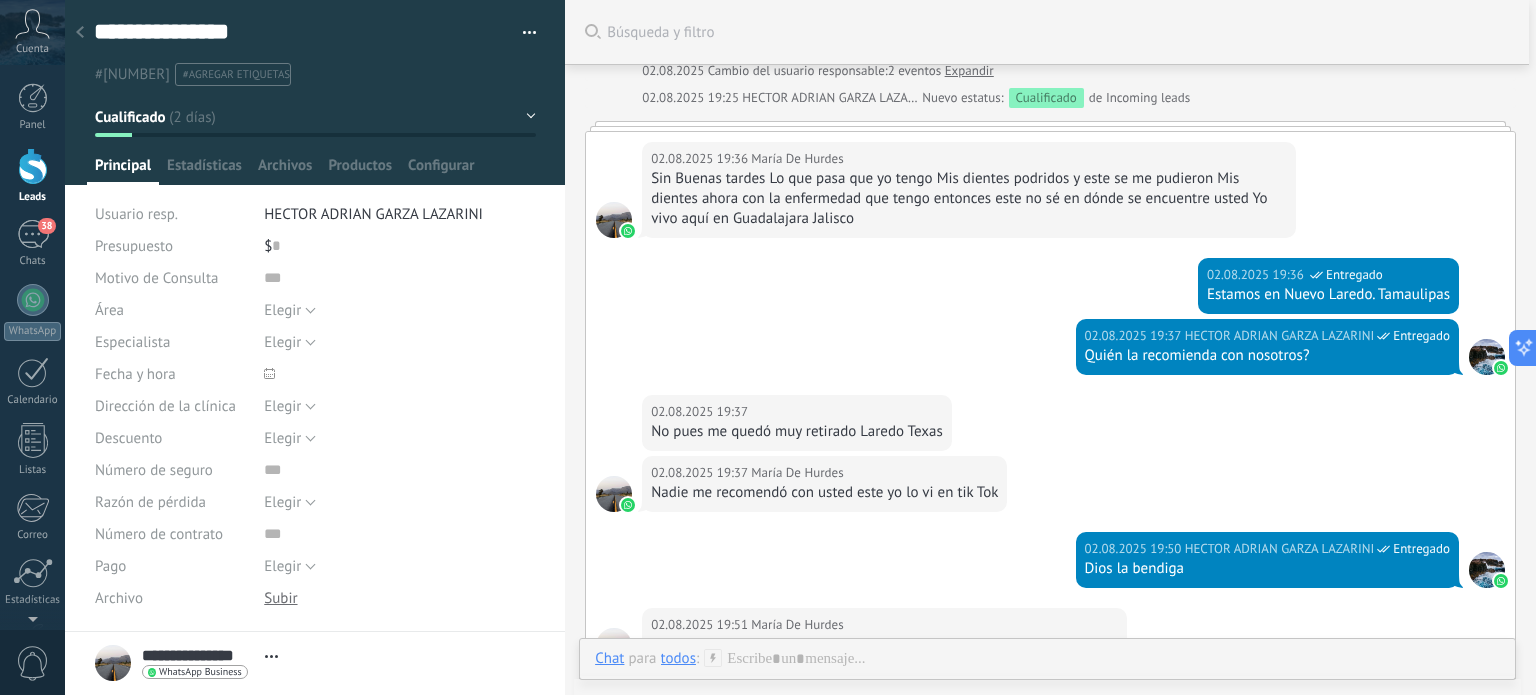click at bounding box center (530, 36) 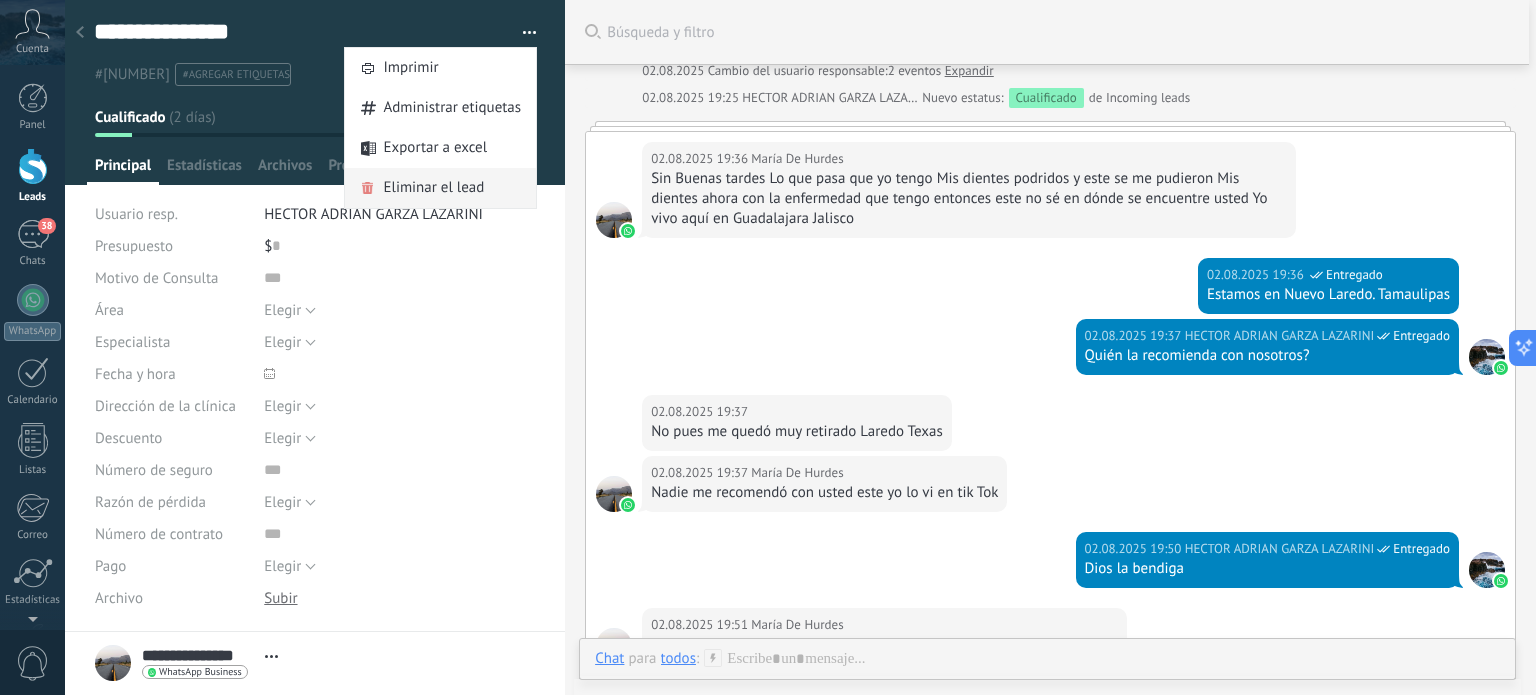 click on "Eliminar el lead" at bounding box center (433, 188) 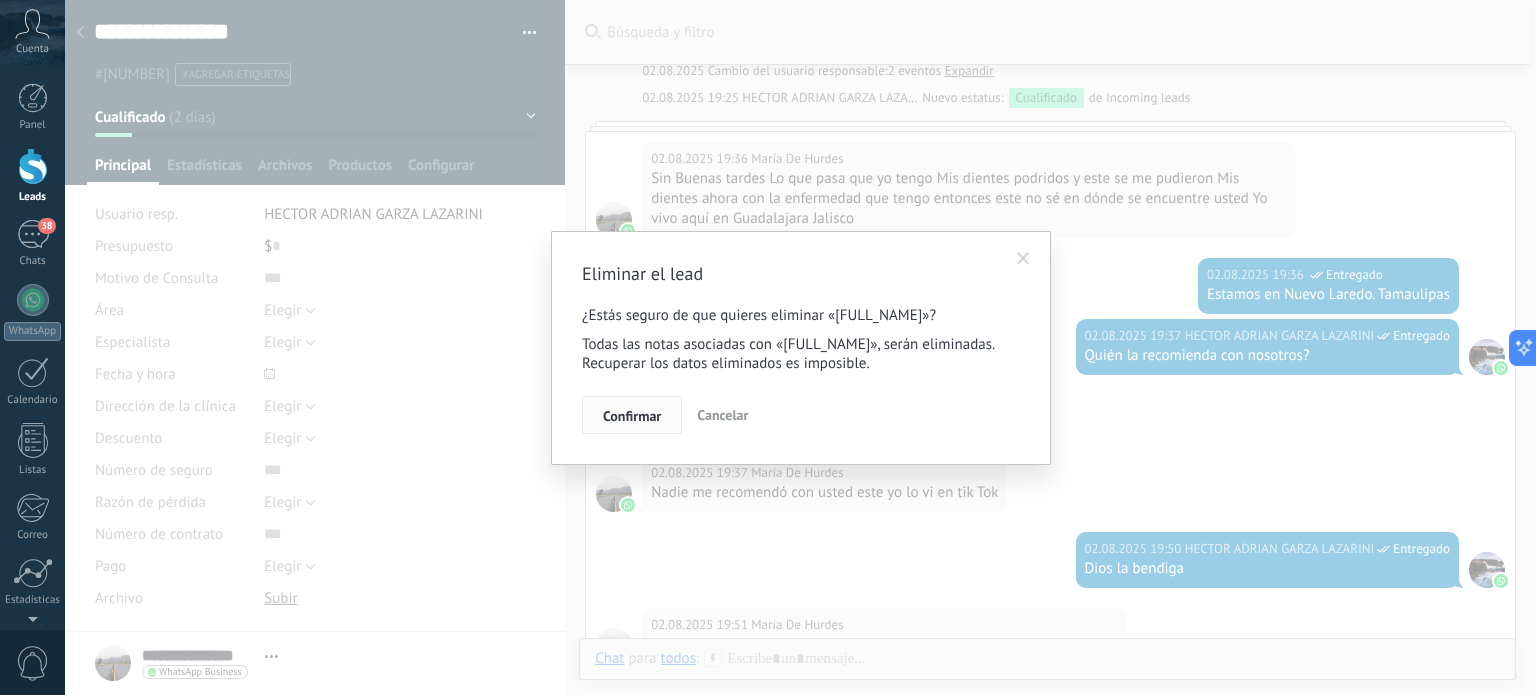 click on "Confirmar" at bounding box center (632, 416) 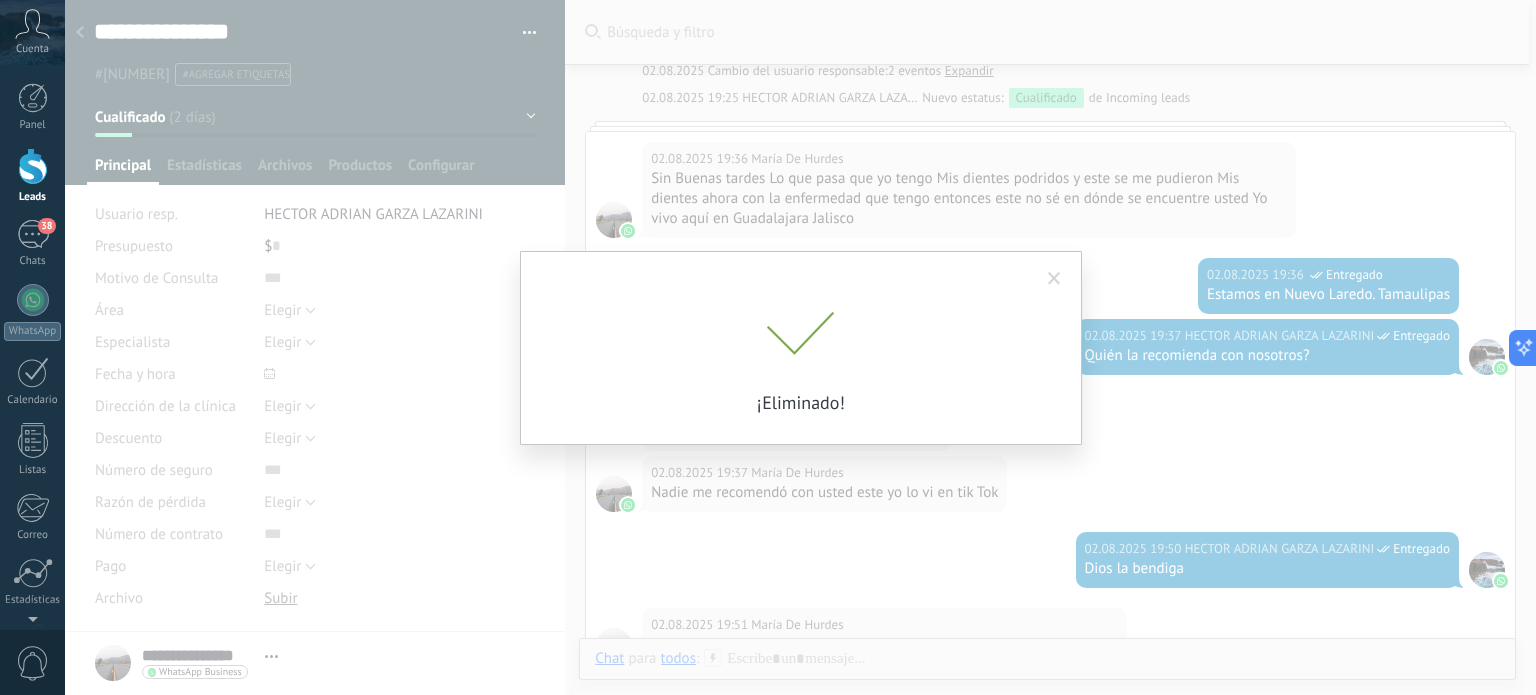 scroll, scrollTop: 1075, scrollLeft: 0, axis: vertical 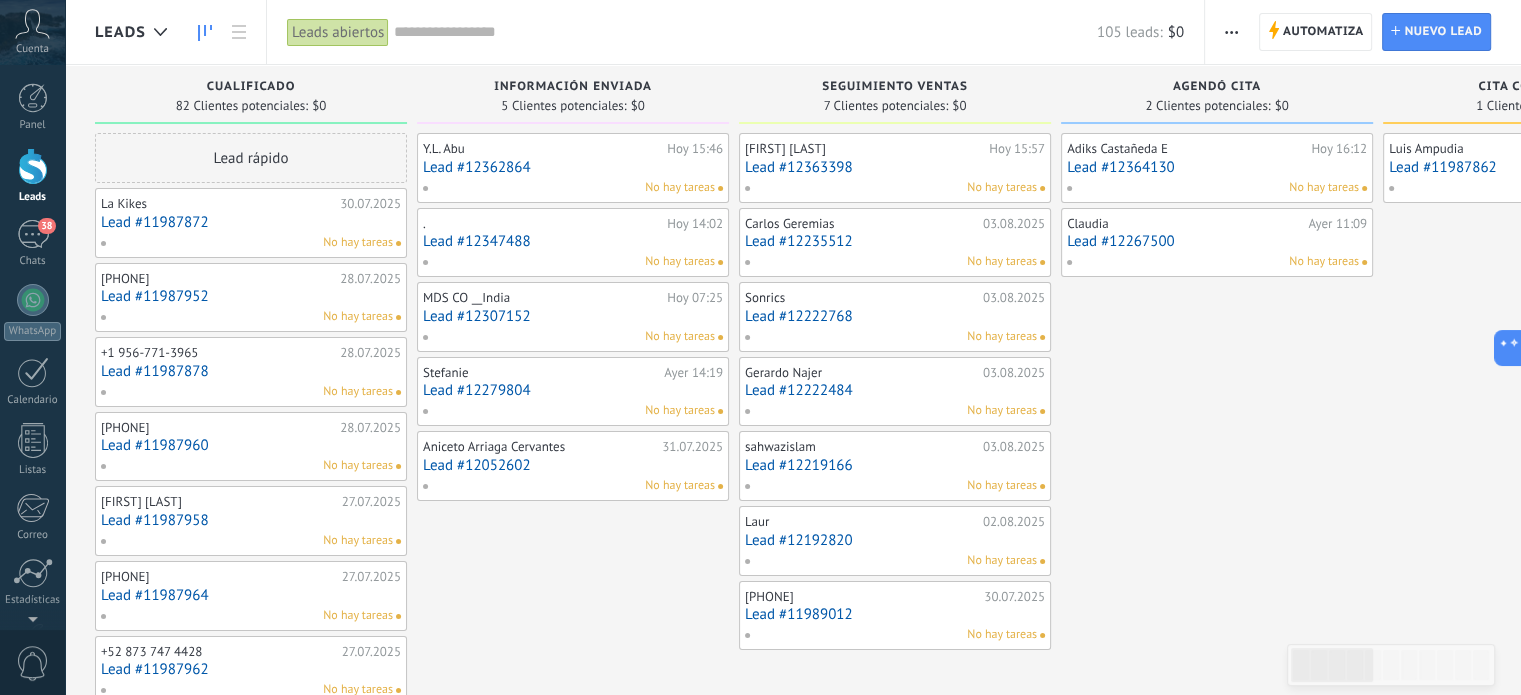 click on "Lead #11987872" at bounding box center (251, 222) 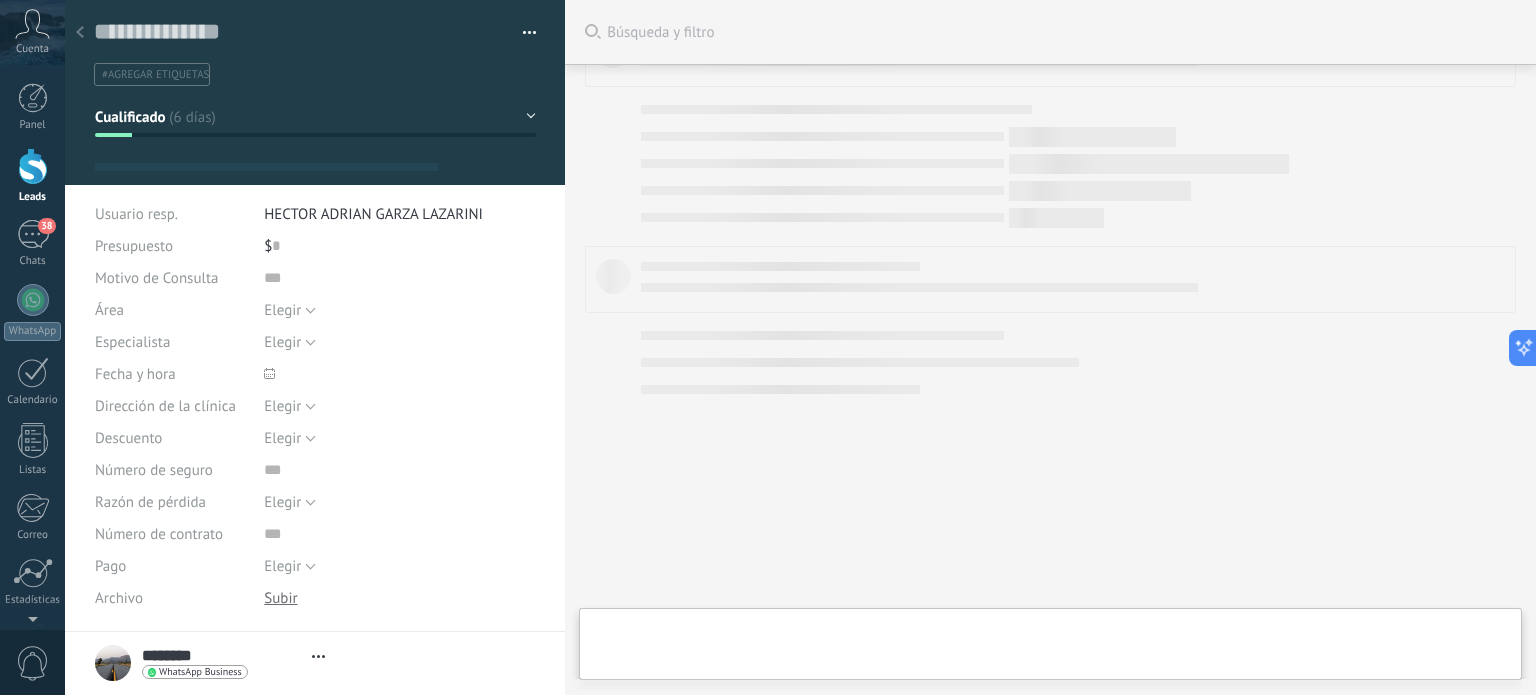 scroll, scrollTop: 802, scrollLeft: 0, axis: vertical 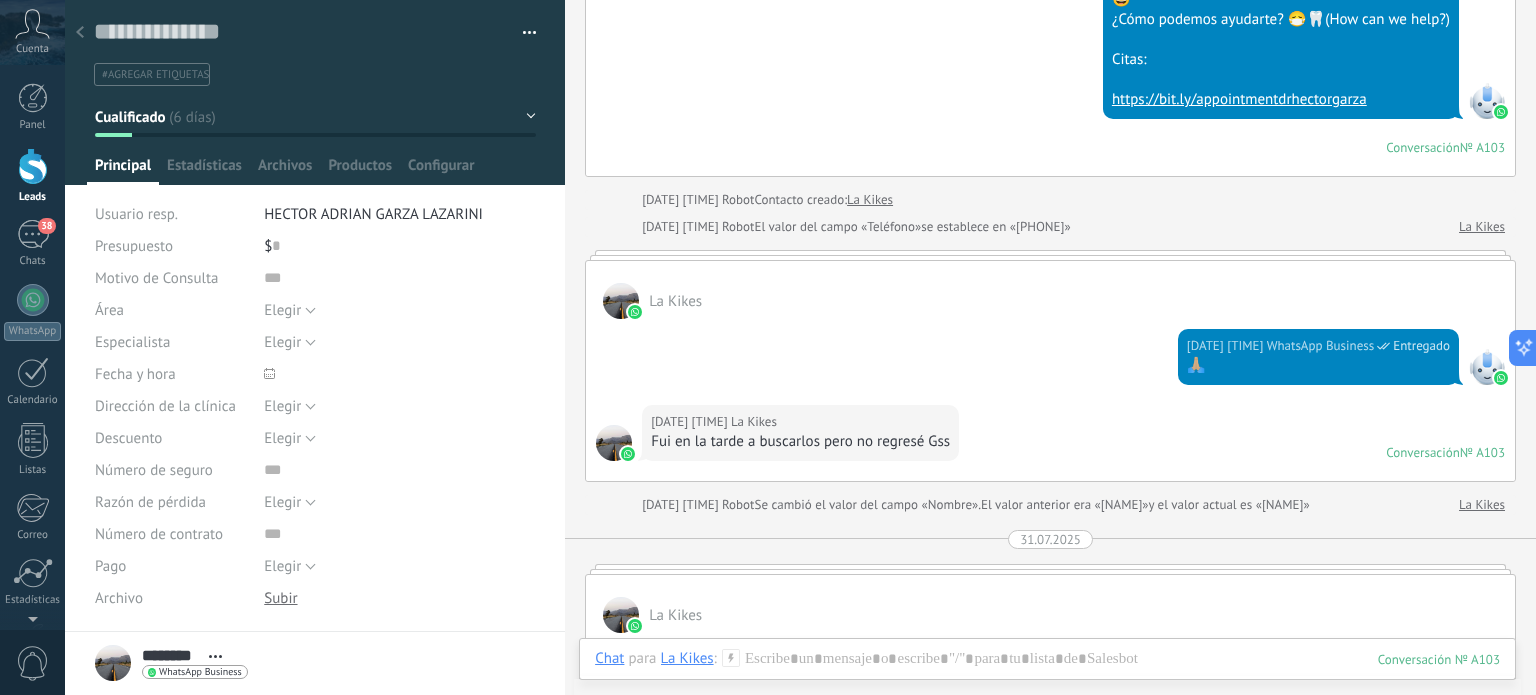 click on "Cualificado" at bounding box center (315, 117) 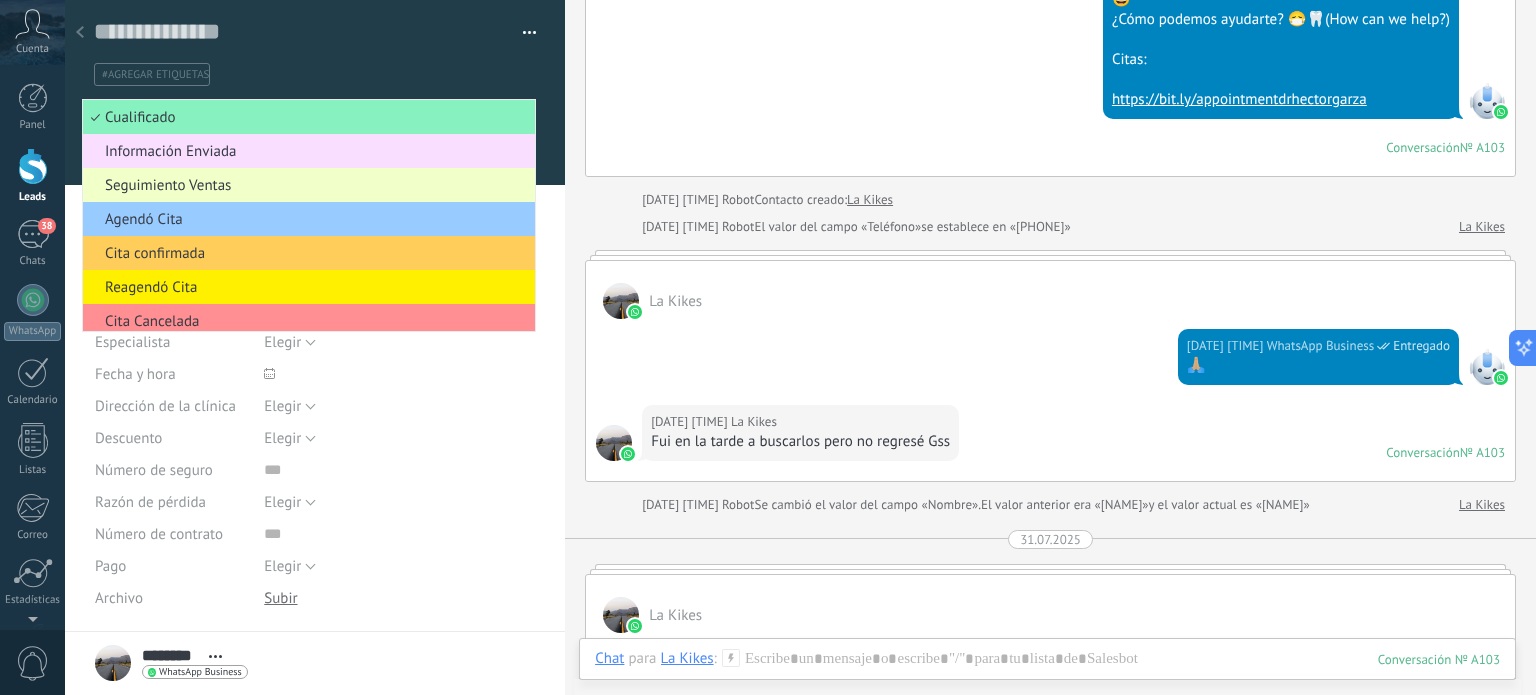click on "Seguimiento Ventas" at bounding box center (306, 185) 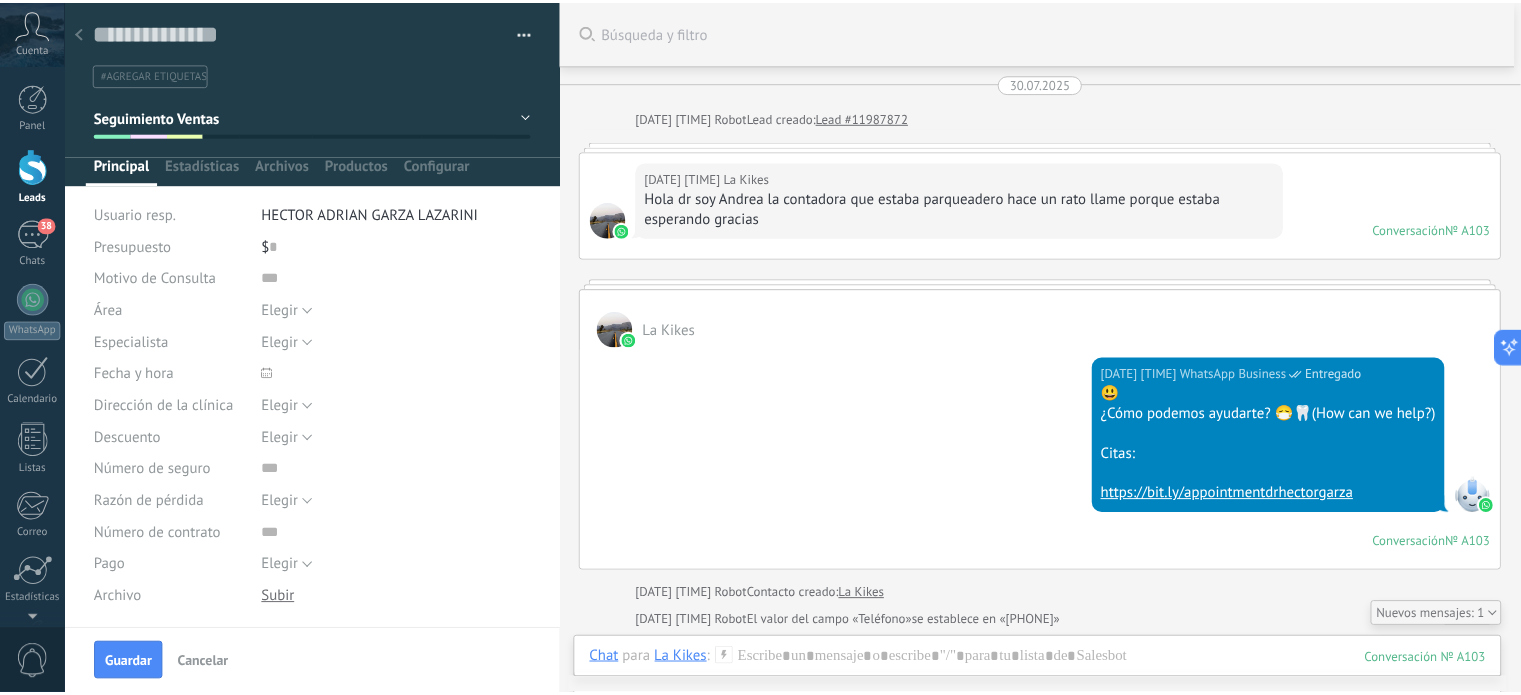 scroll, scrollTop: 4, scrollLeft: 0, axis: vertical 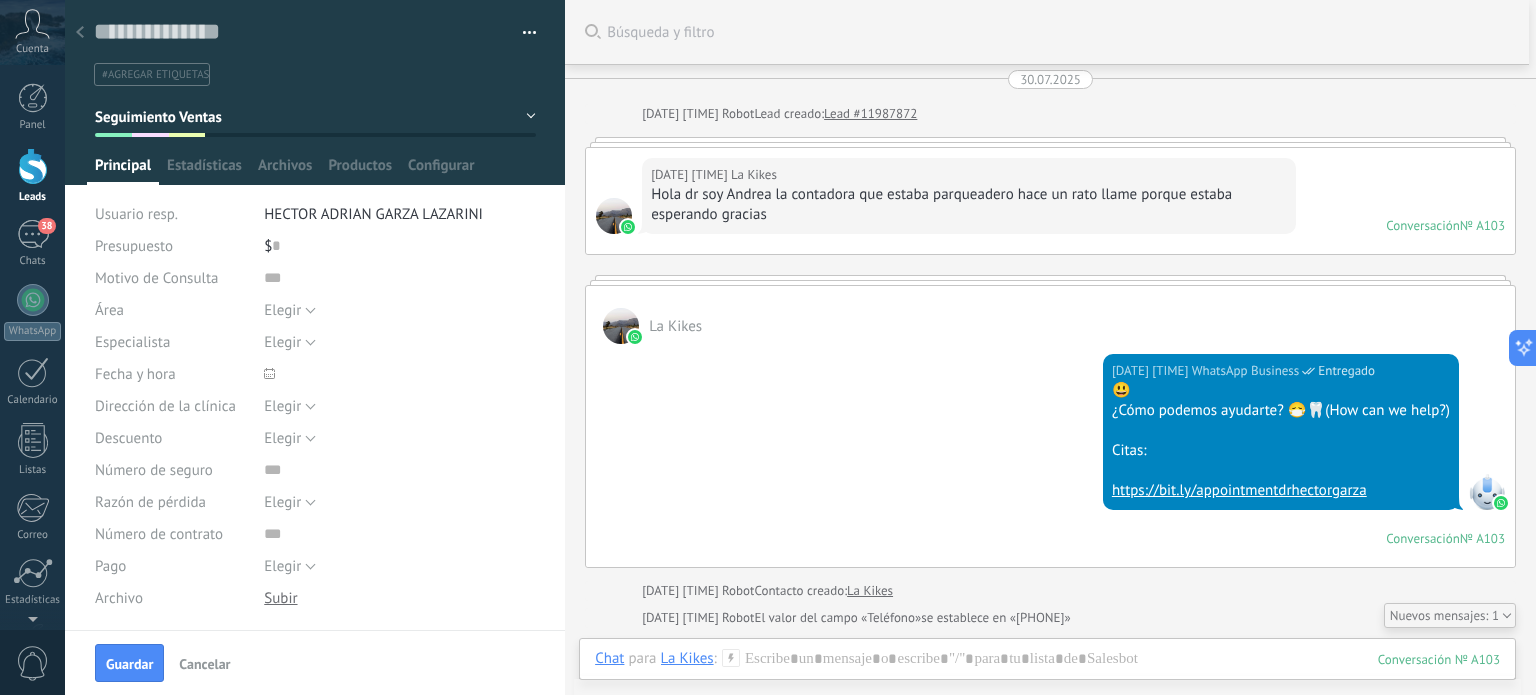 click 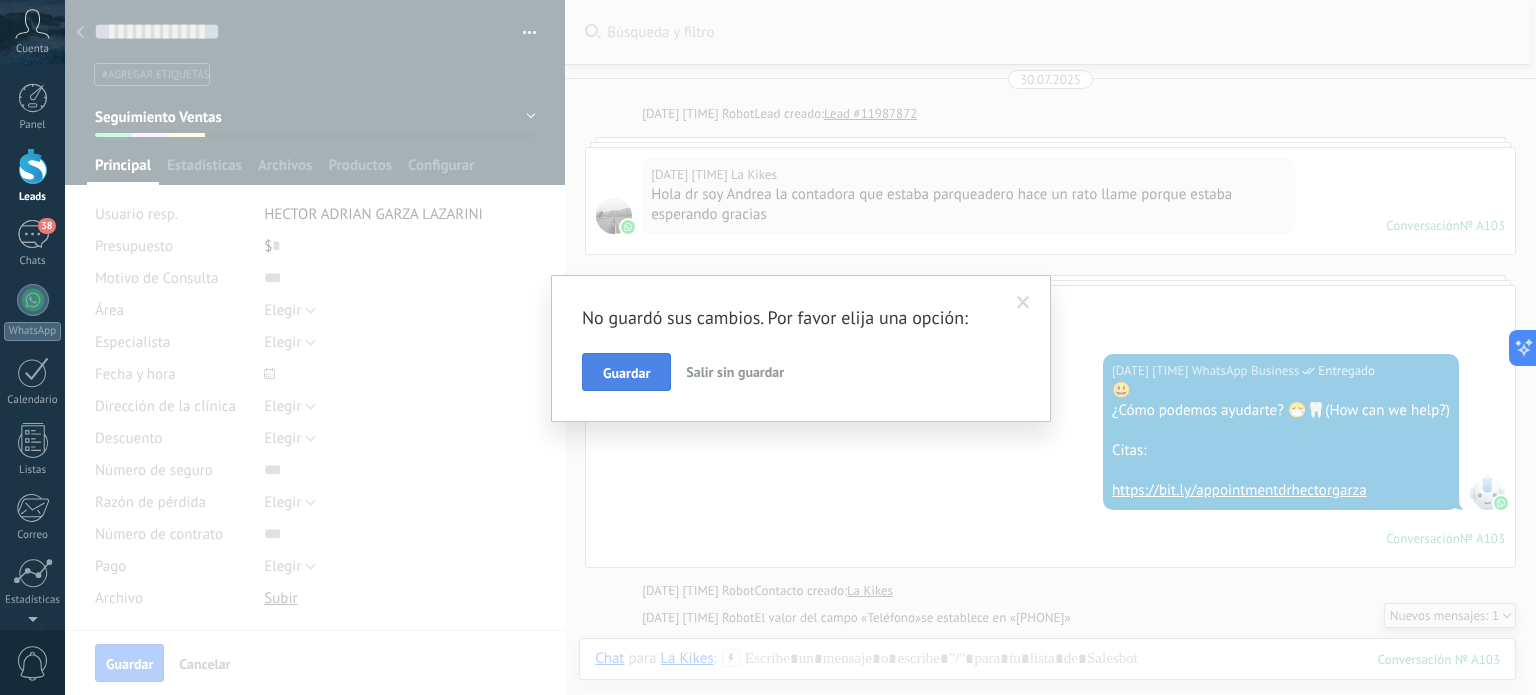 click on "Guardar" at bounding box center [626, 373] 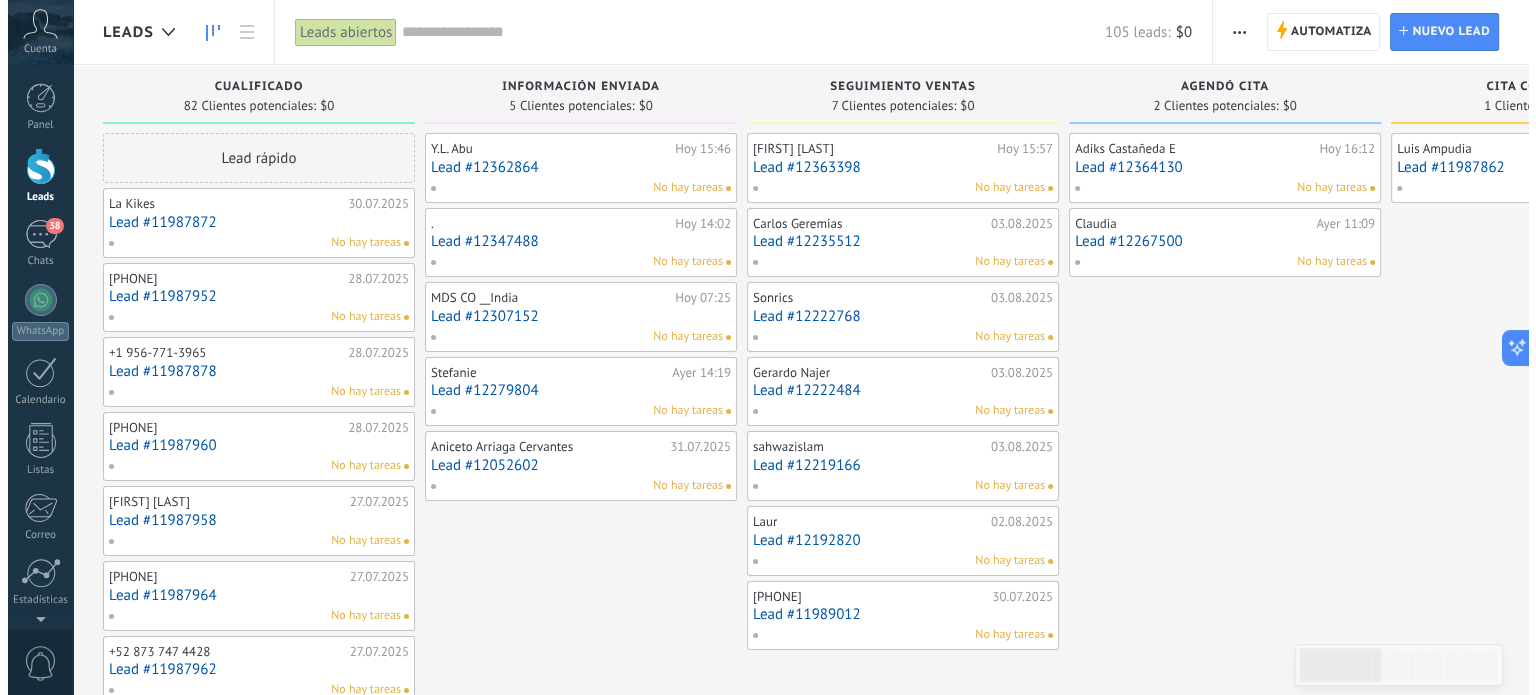 scroll, scrollTop: 0, scrollLeft: 0, axis: both 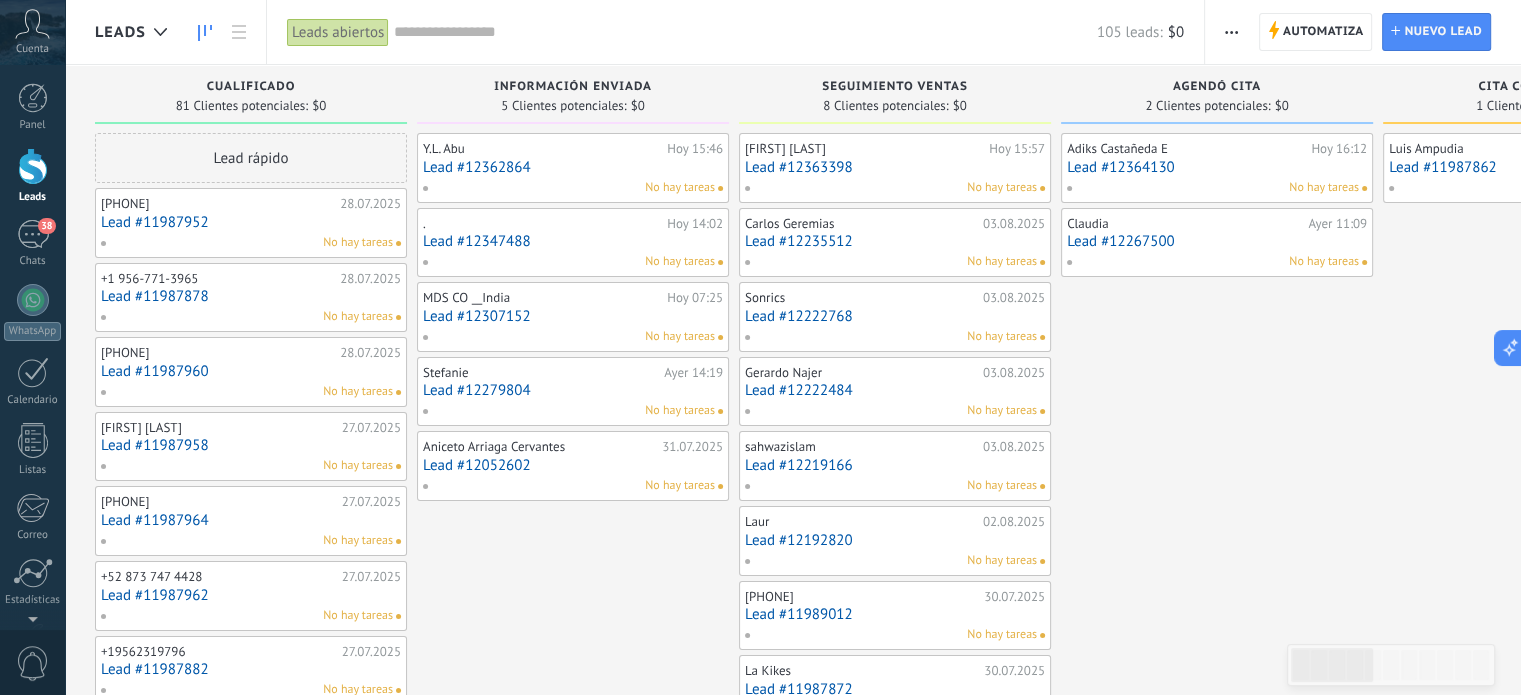 click on "Lead #11987952" at bounding box center [251, 222] 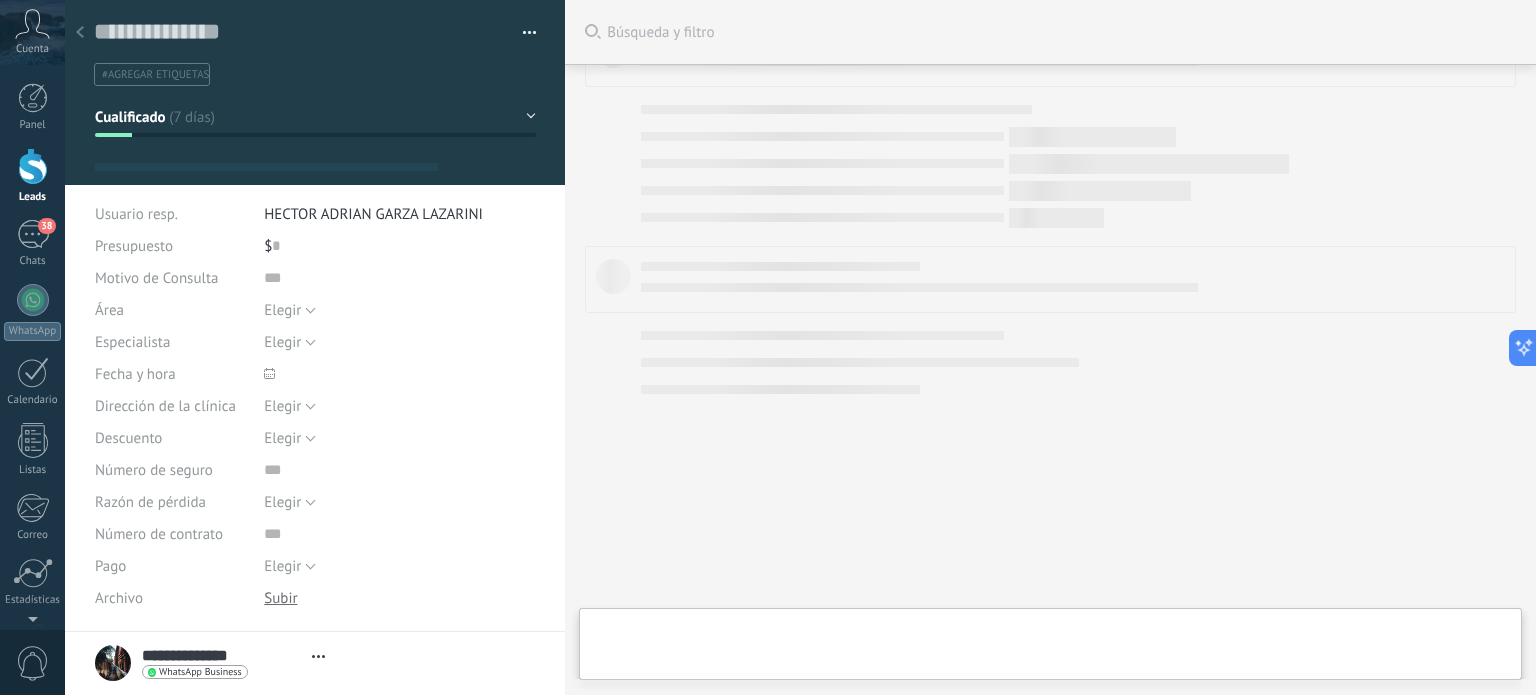 scroll, scrollTop: 300, scrollLeft: 0, axis: vertical 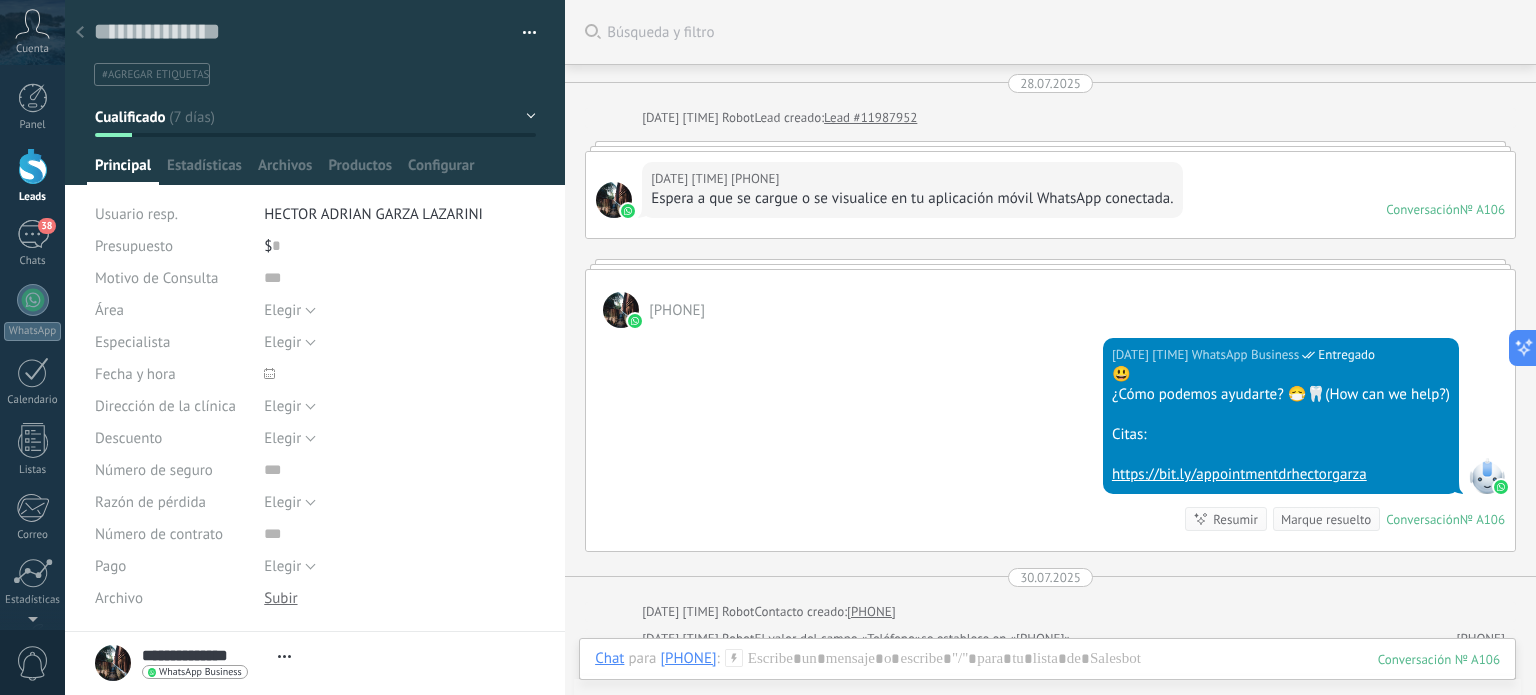 click on "28.07.2025 22:00 +8617722425791  Espera a que se cargue o se visualice en tu aplicación móvil WhatsApp conectada." at bounding box center (912, 190) 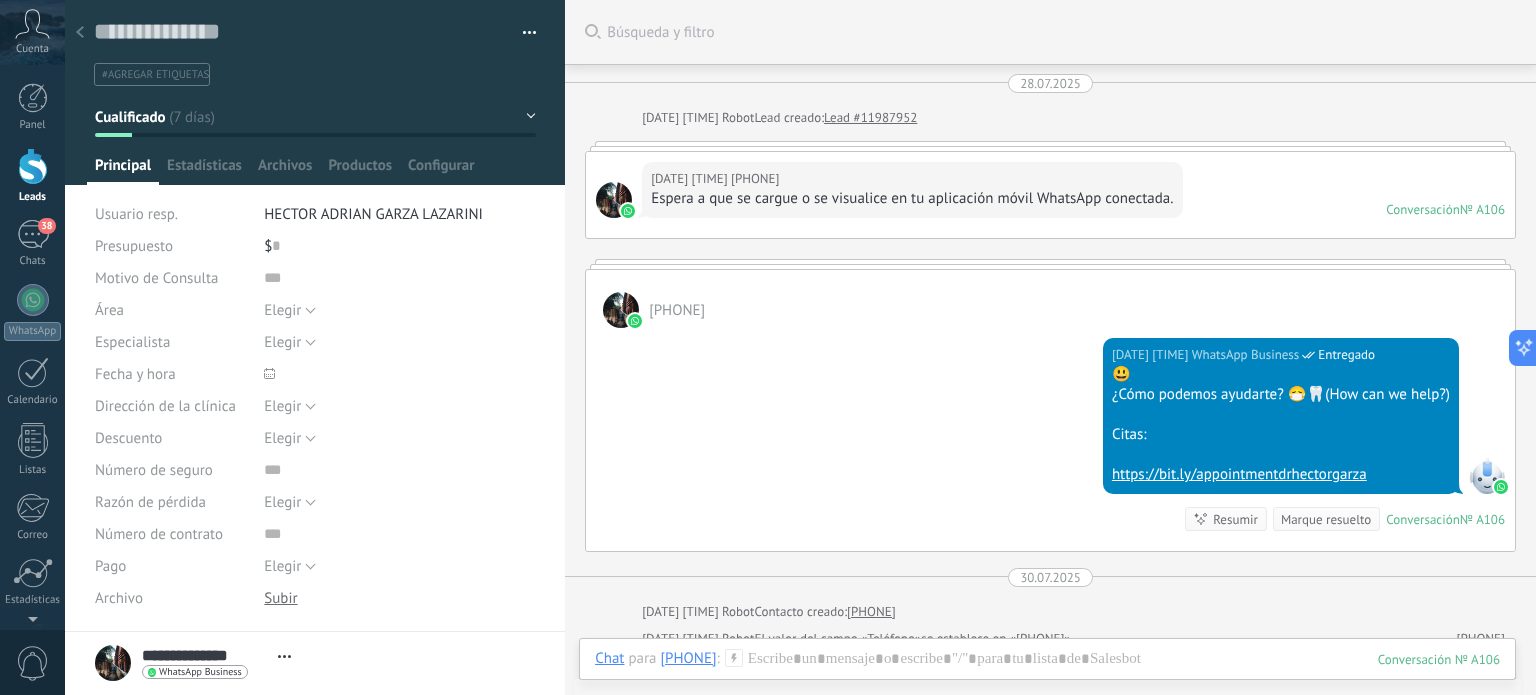 click on "Conversación" at bounding box center [1423, 209] 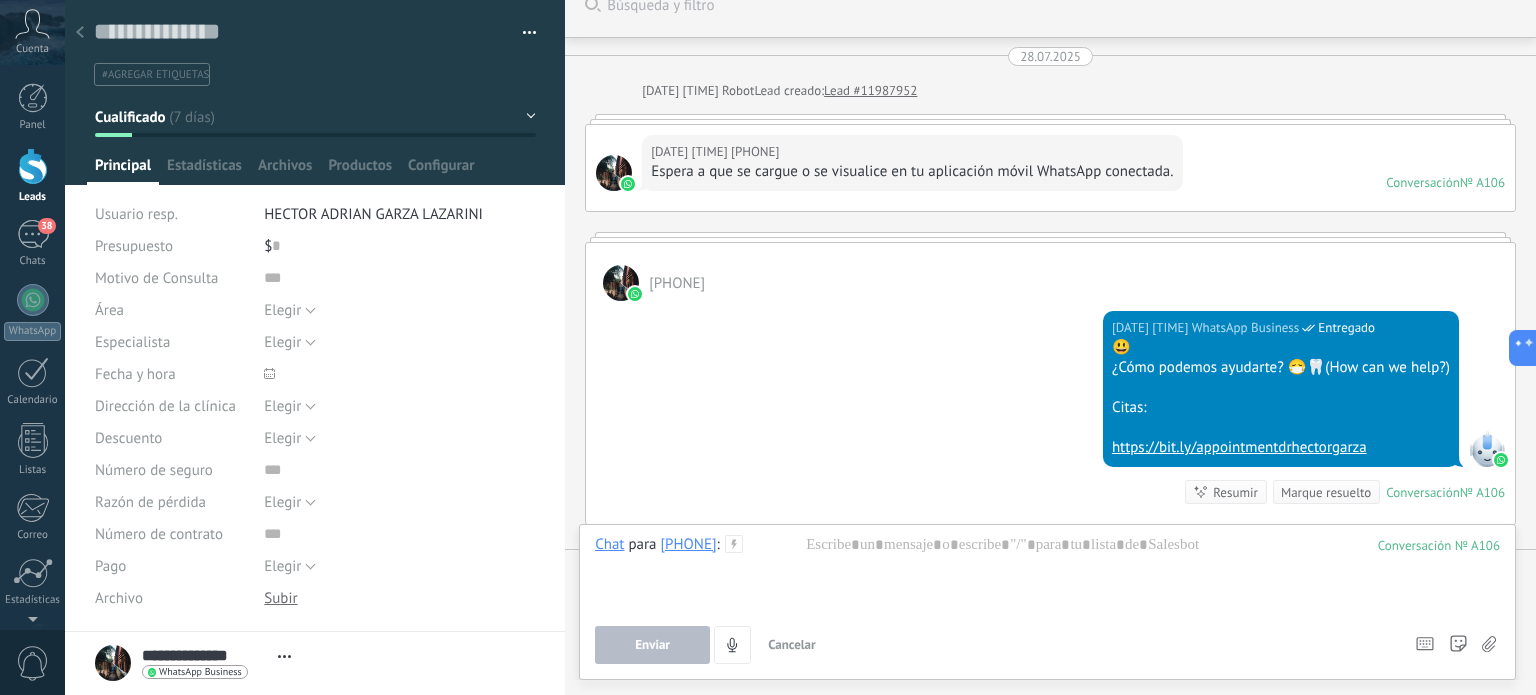 scroll, scrollTop: 0, scrollLeft: 0, axis: both 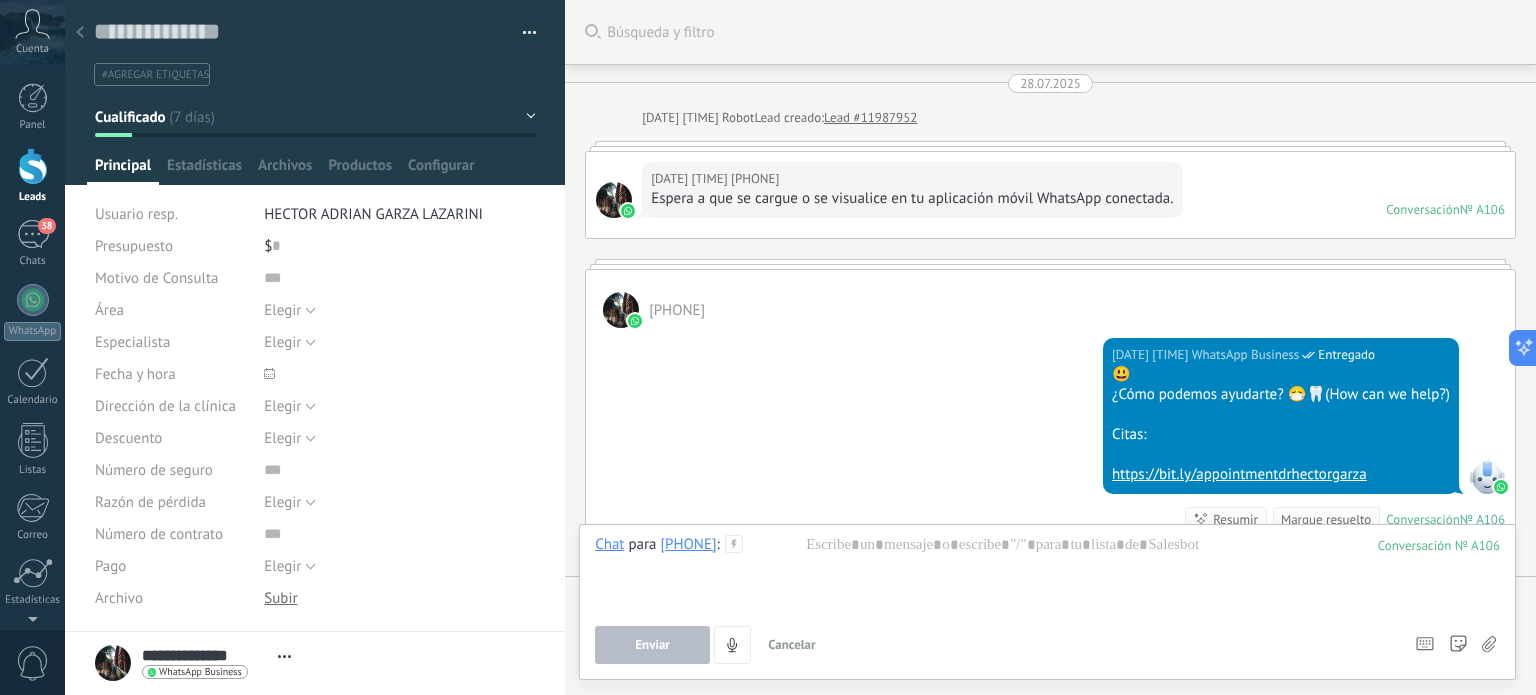 click on "28.07.2025 22:00 +8617722425791  Espera a que se cargue o se visualice en tu aplicación móvil WhatsApp conectada." at bounding box center (912, 190) 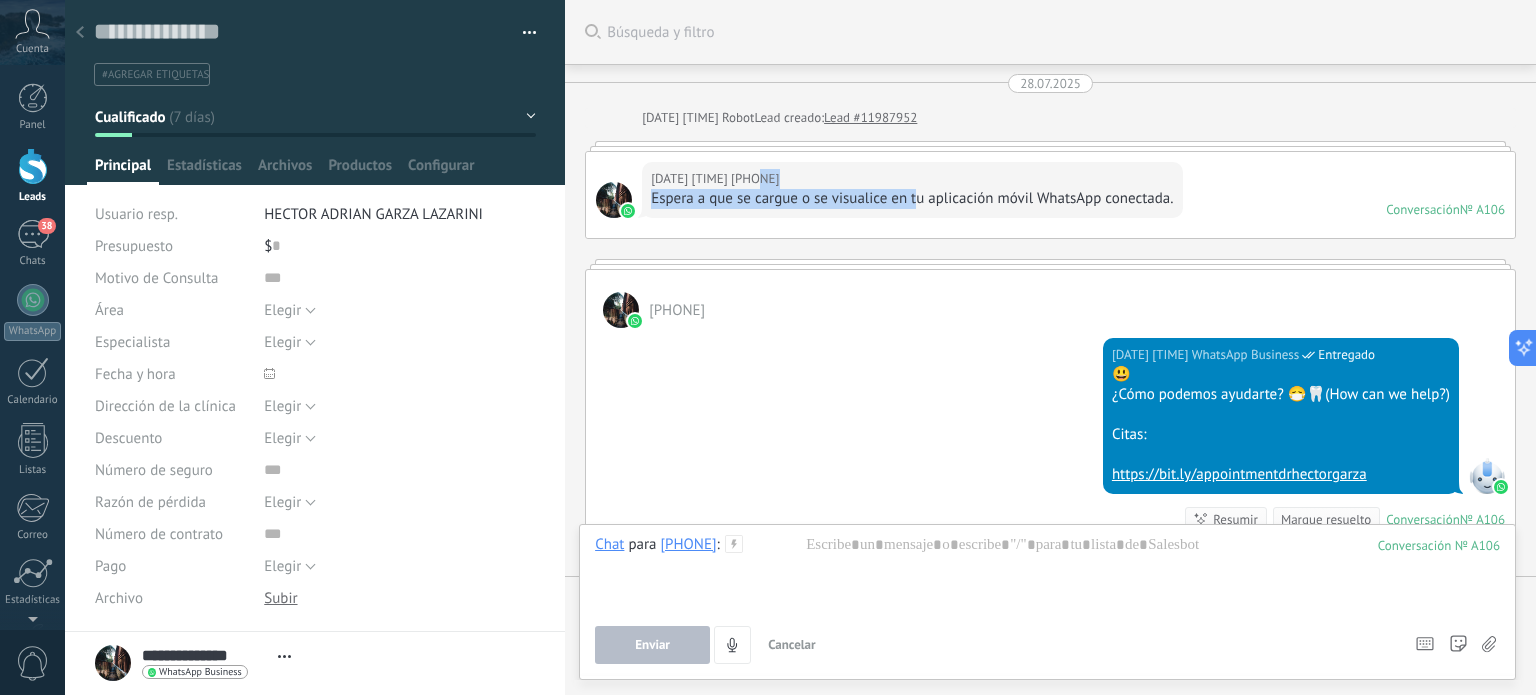 drag, startPoint x: 915, startPoint y: 191, endPoint x: 775, endPoint y: 178, distance: 140.60228 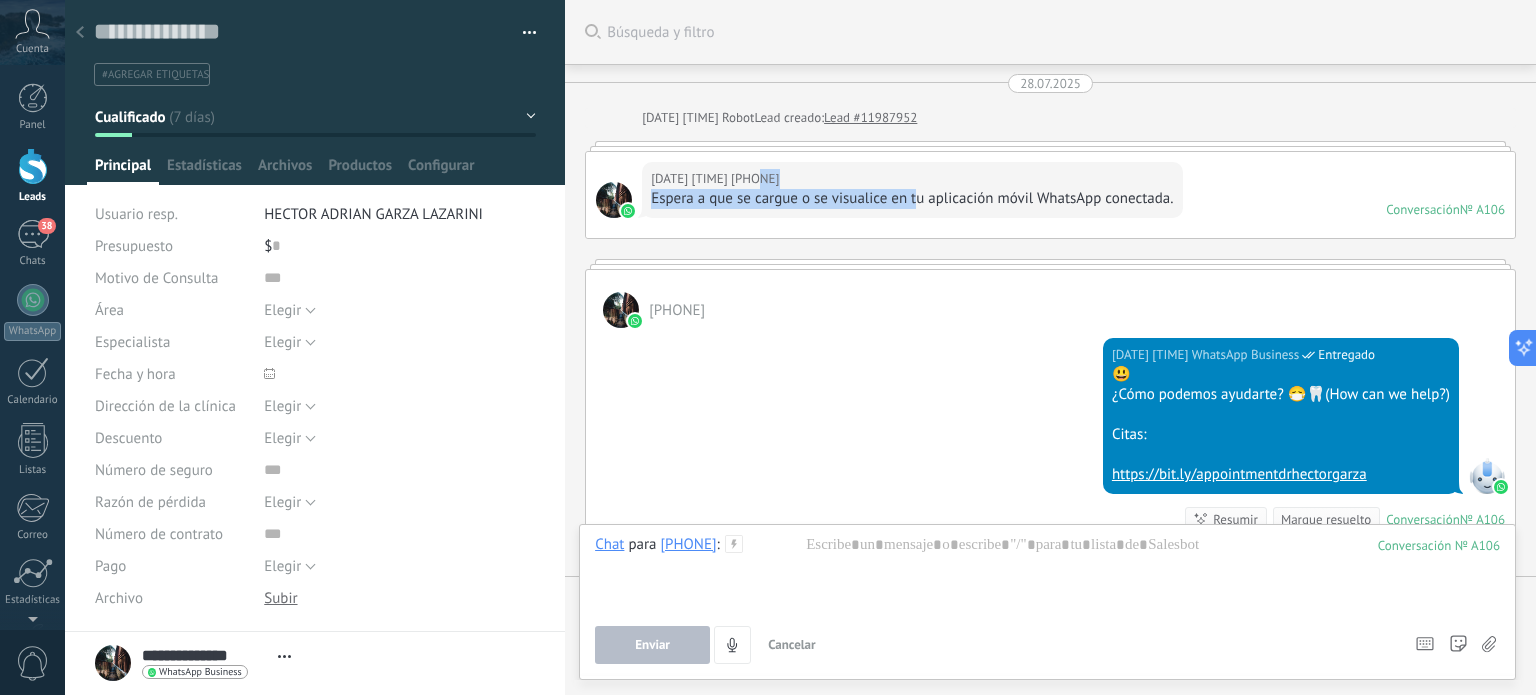 click on "[PHONE]" at bounding box center [755, 179] 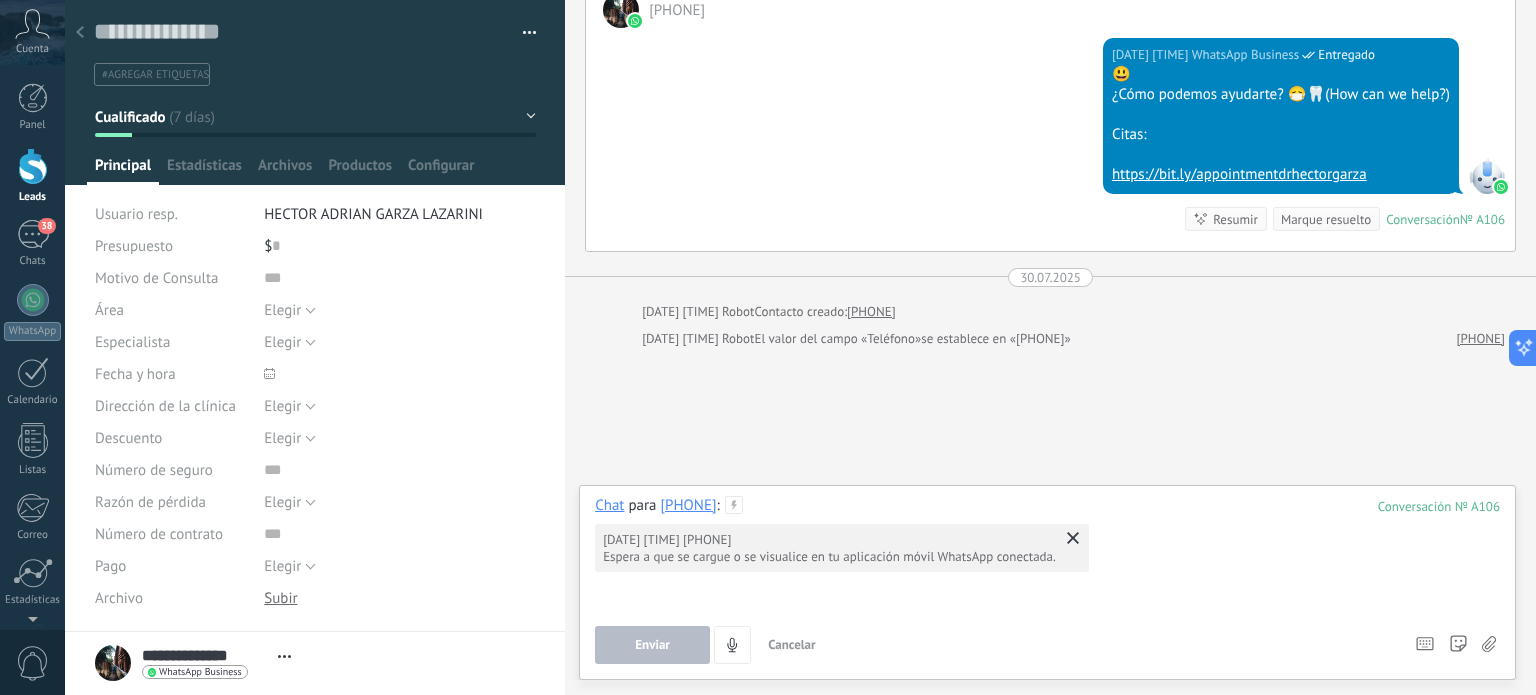 scroll, scrollTop: 0, scrollLeft: 0, axis: both 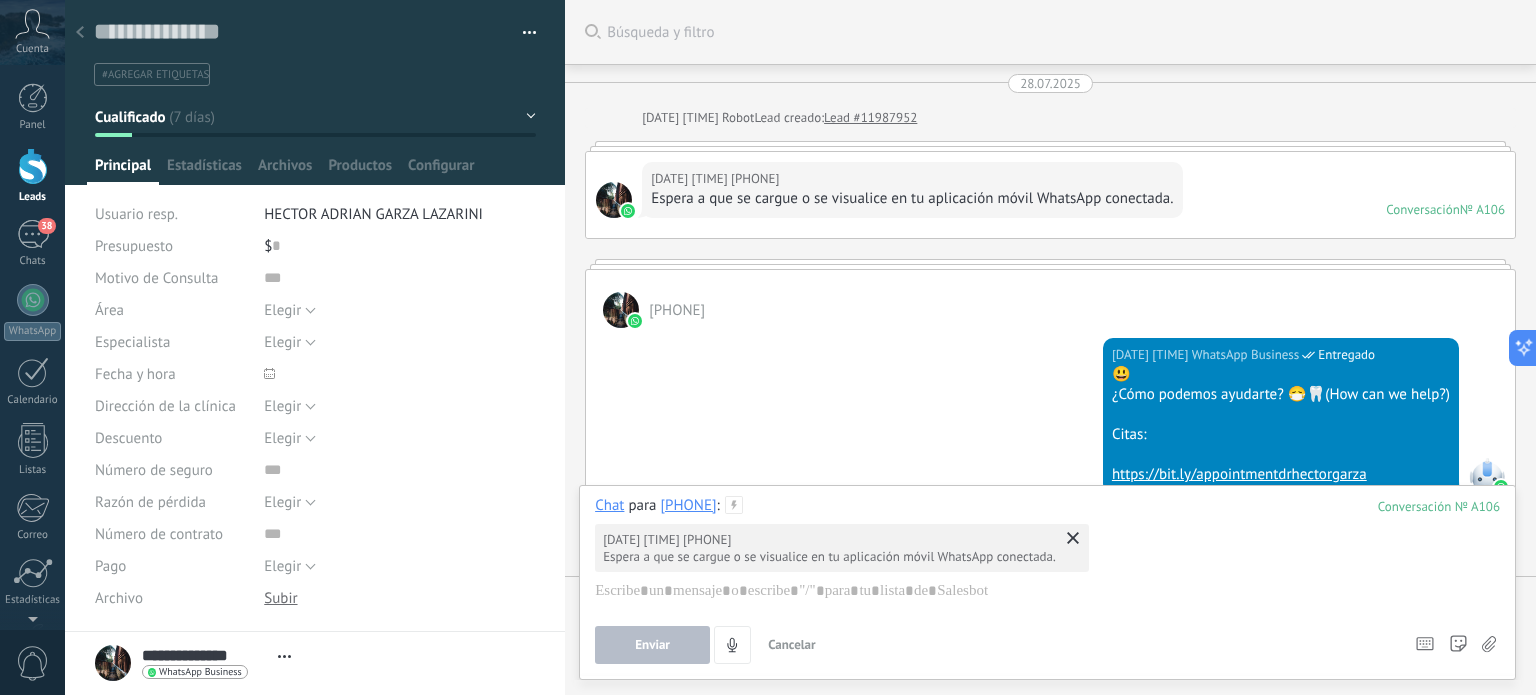 click on "28.07.2025 22:00 +8617722425791  Espera a que se cargue o se visualice en tu aplicación móvil WhatsApp conectada. Conversación  № A106 Conversación № A106" at bounding box center (1050, 195) 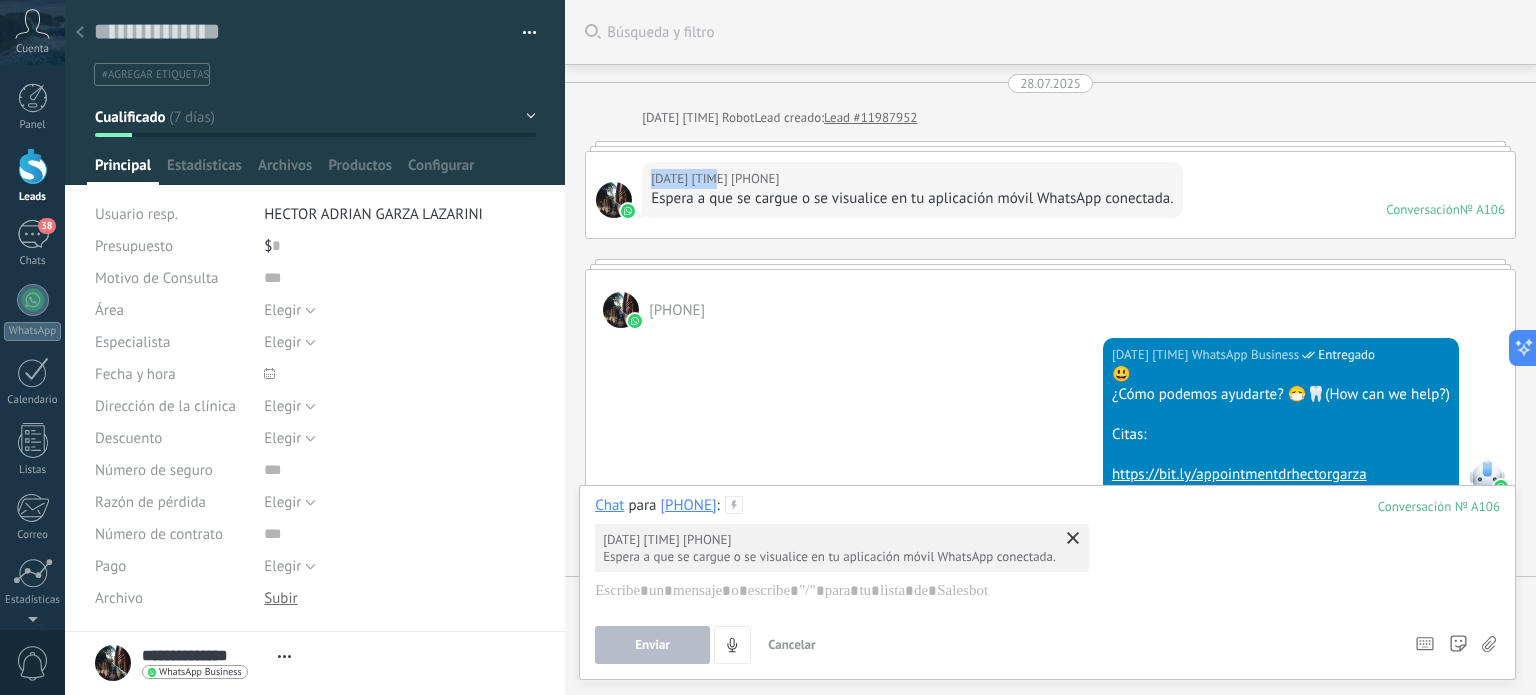 click on "28.07.2025 22:00 +8617722425791  Espera a que se cargue o se visualice en tu aplicación móvil WhatsApp conectada. Conversación  № A106 Conversación № A106" at bounding box center [1050, 195] 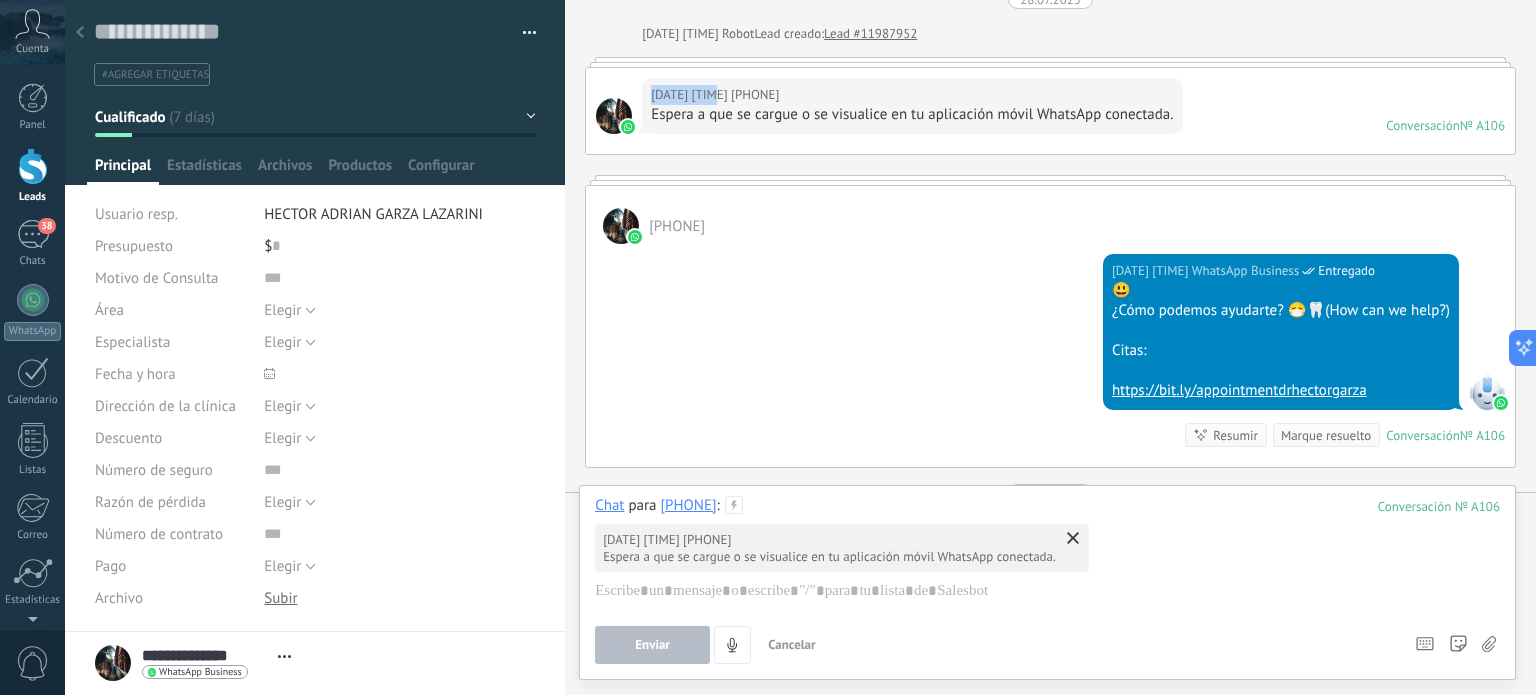 scroll, scrollTop: 0, scrollLeft: 0, axis: both 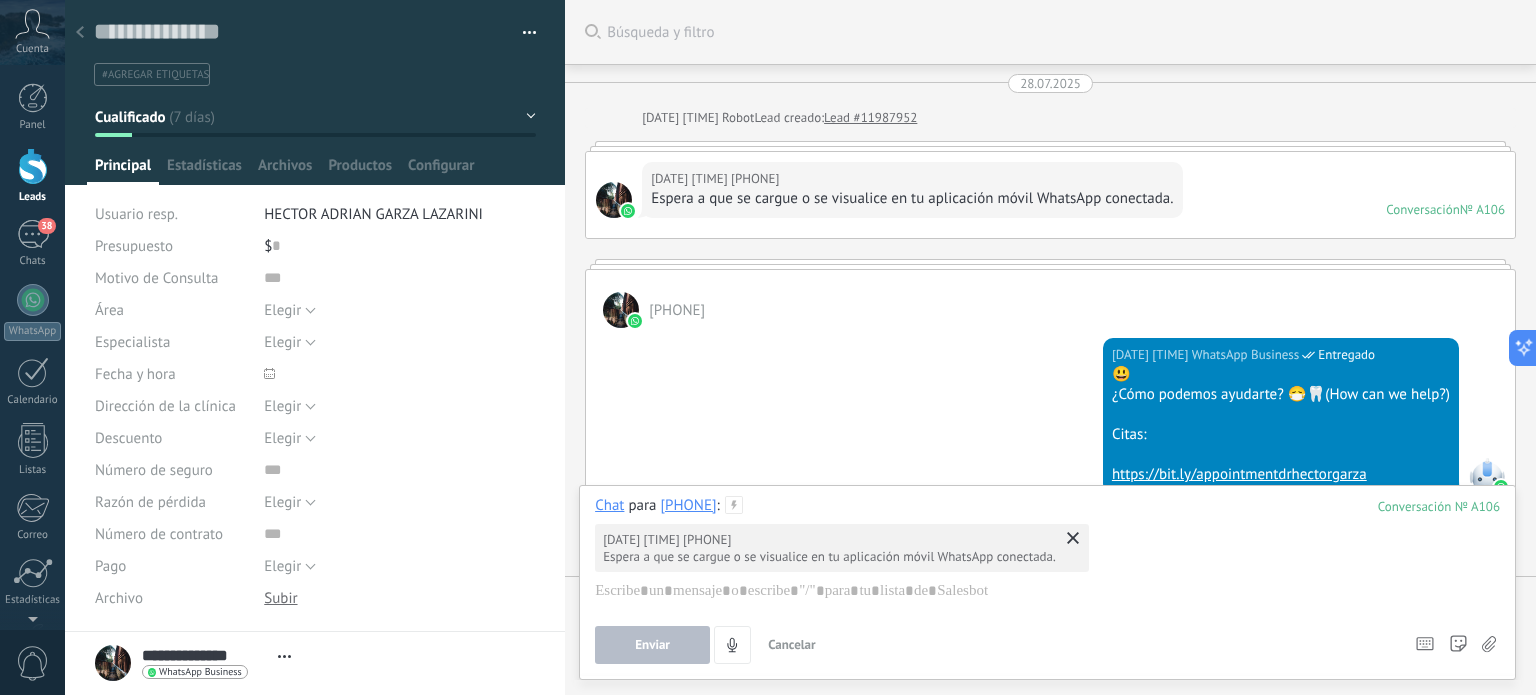 click at bounding box center (80, 33) 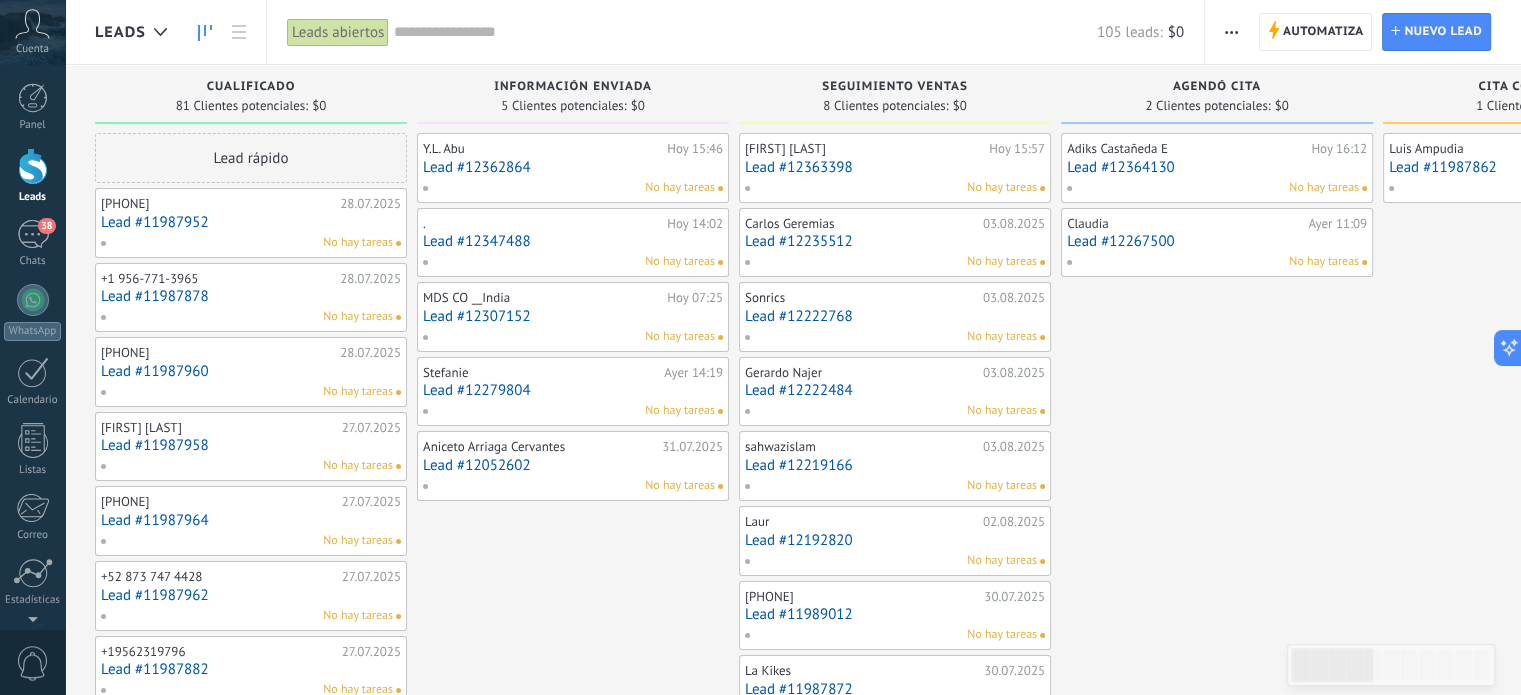 click on "+1 956-771-3965" at bounding box center [218, 279] 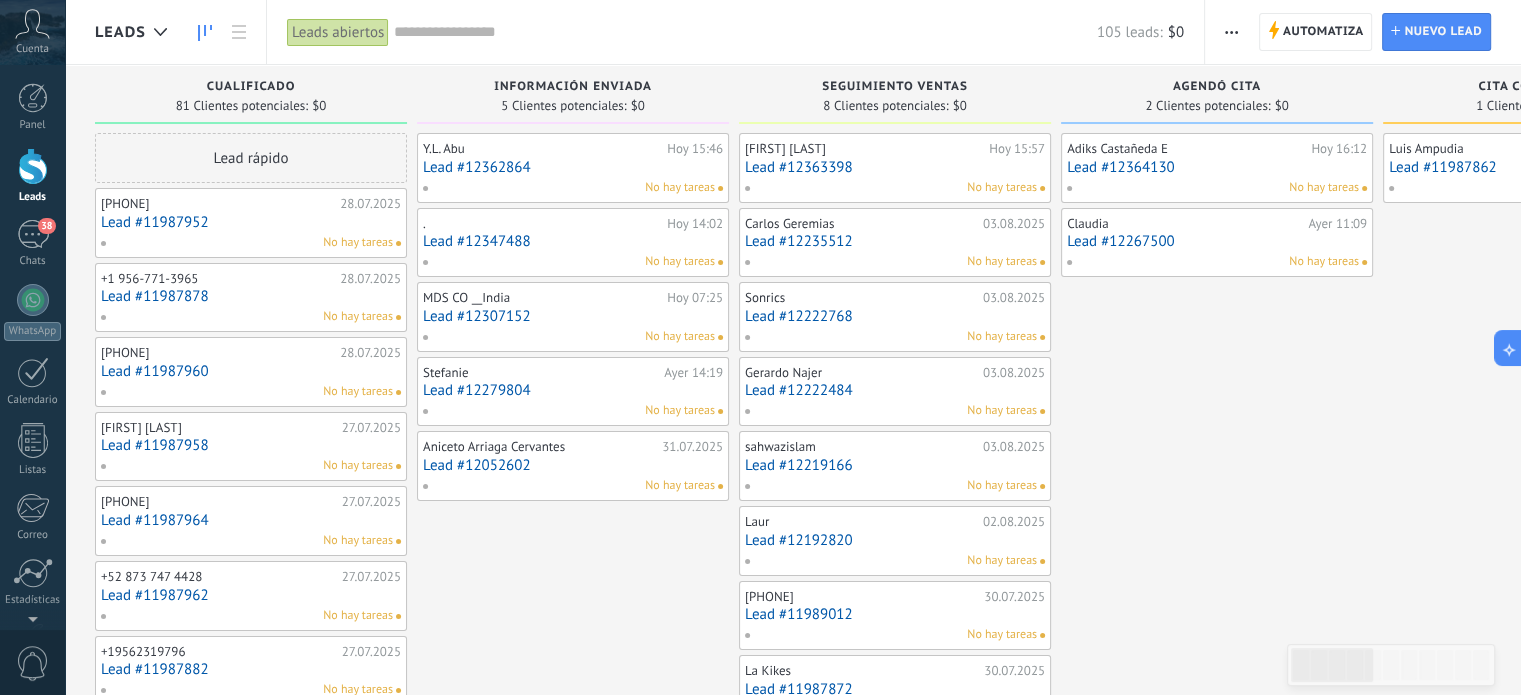 click on "+1 956-771-3965" at bounding box center (218, 279) 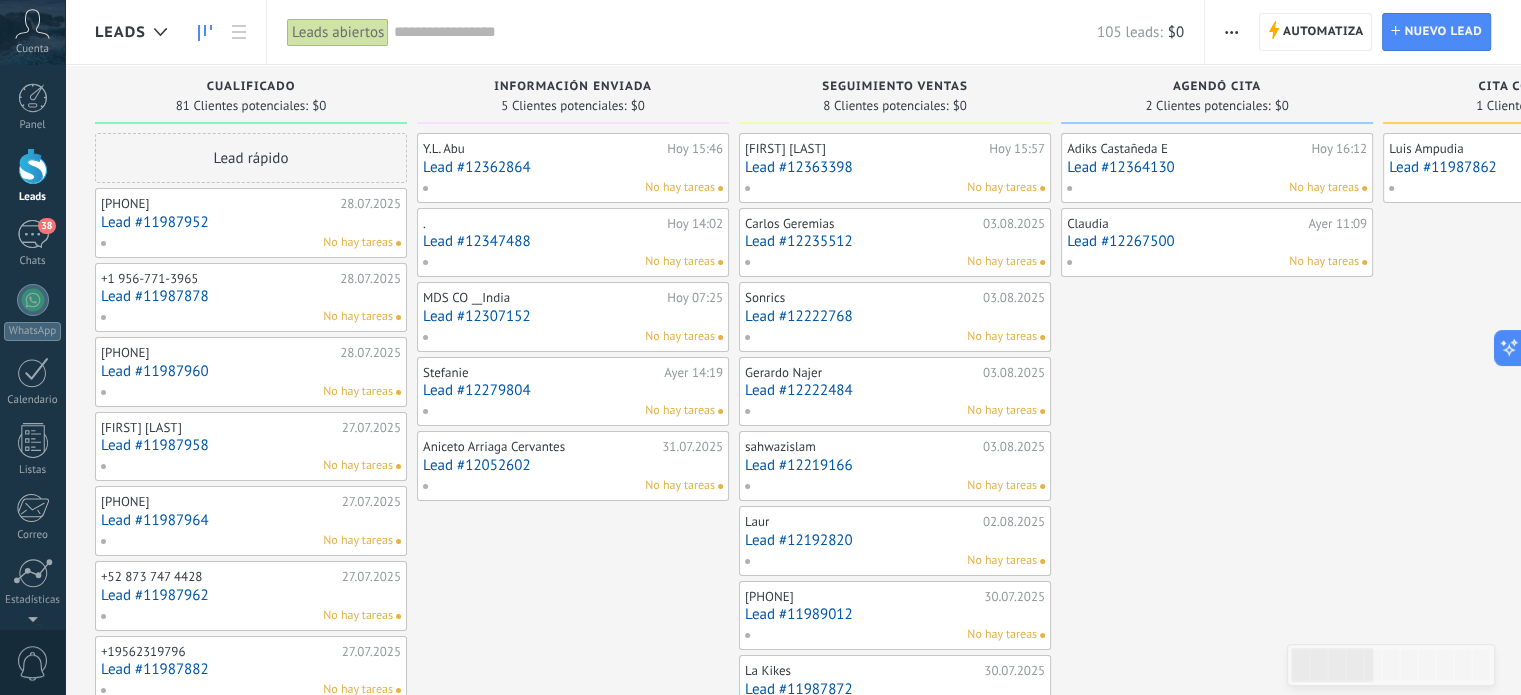 click on "Lead #11987878" at bounding box center [251, 296] 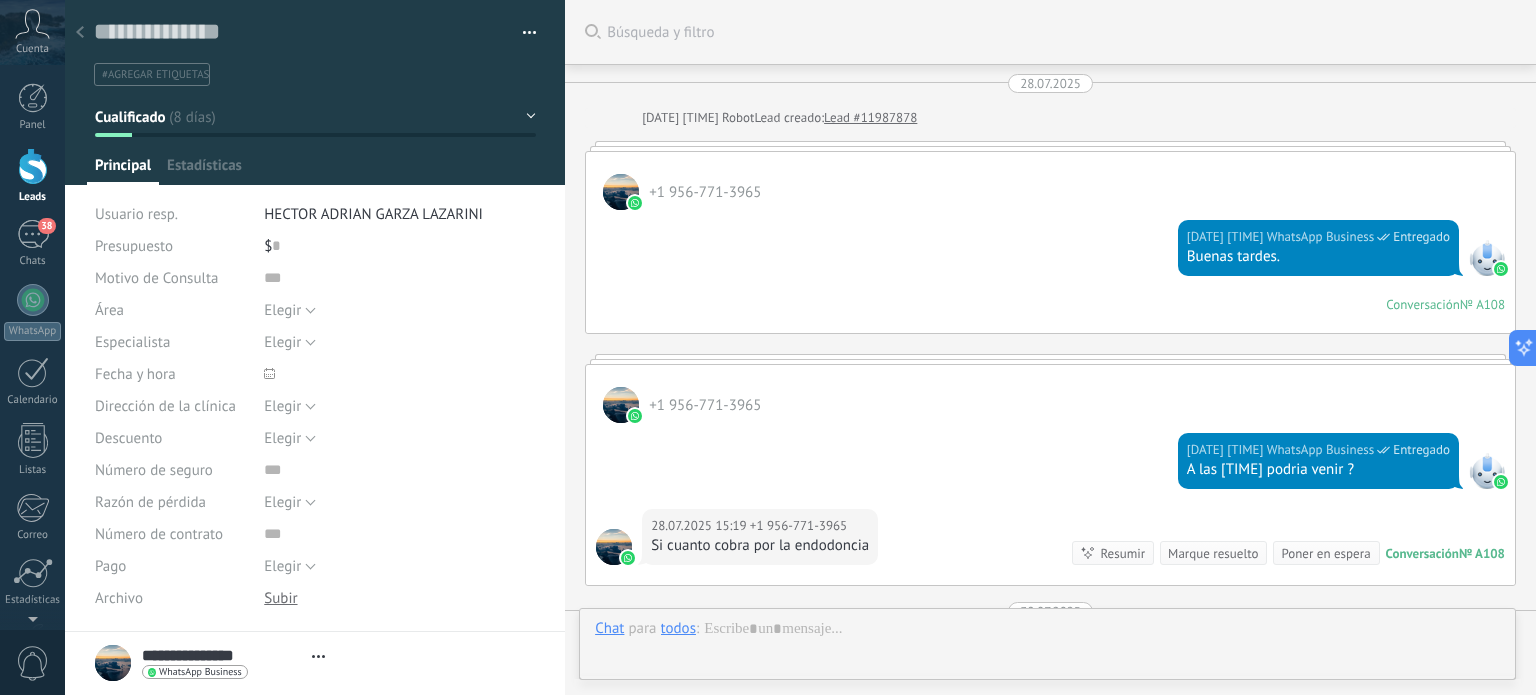 scroll, scrollTop: 29, scrollLeft: 0, axis: vertical 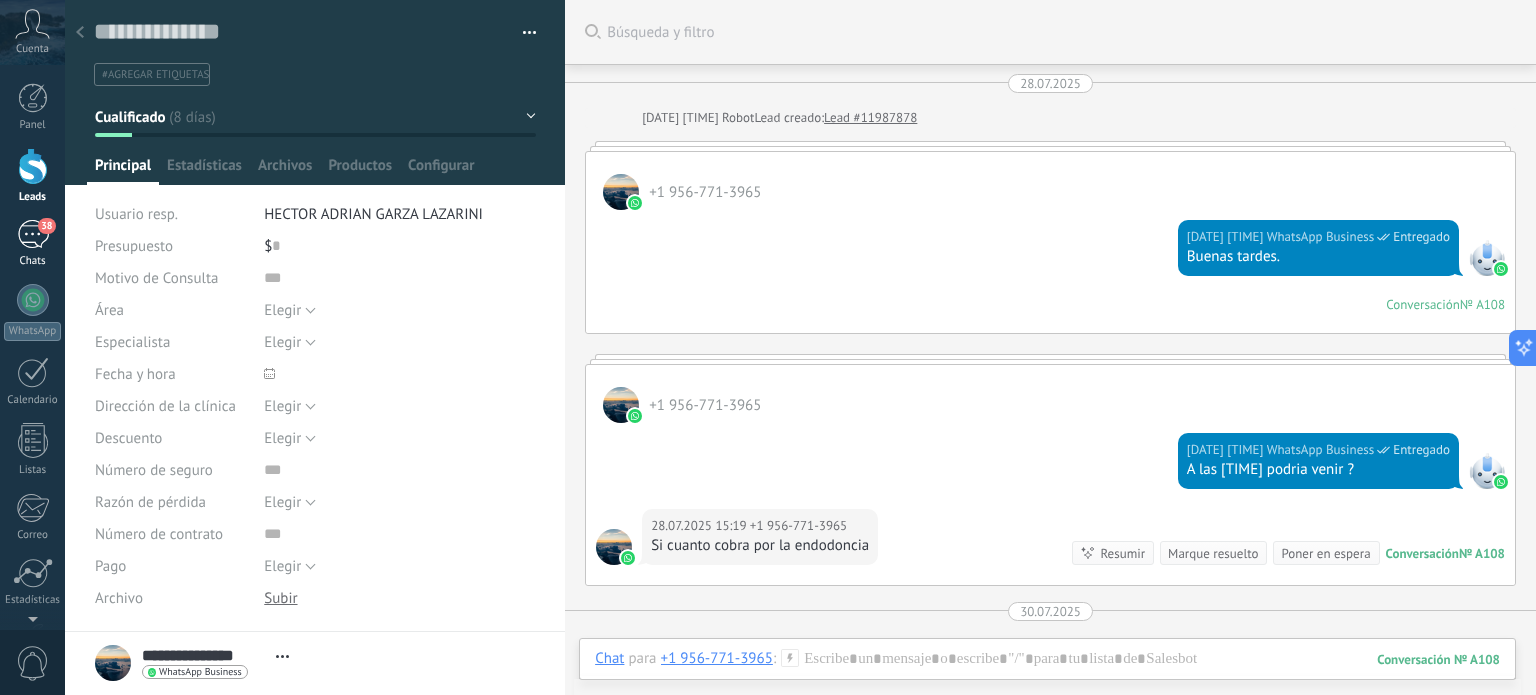 click on "38" at bounding box center (33, 234) 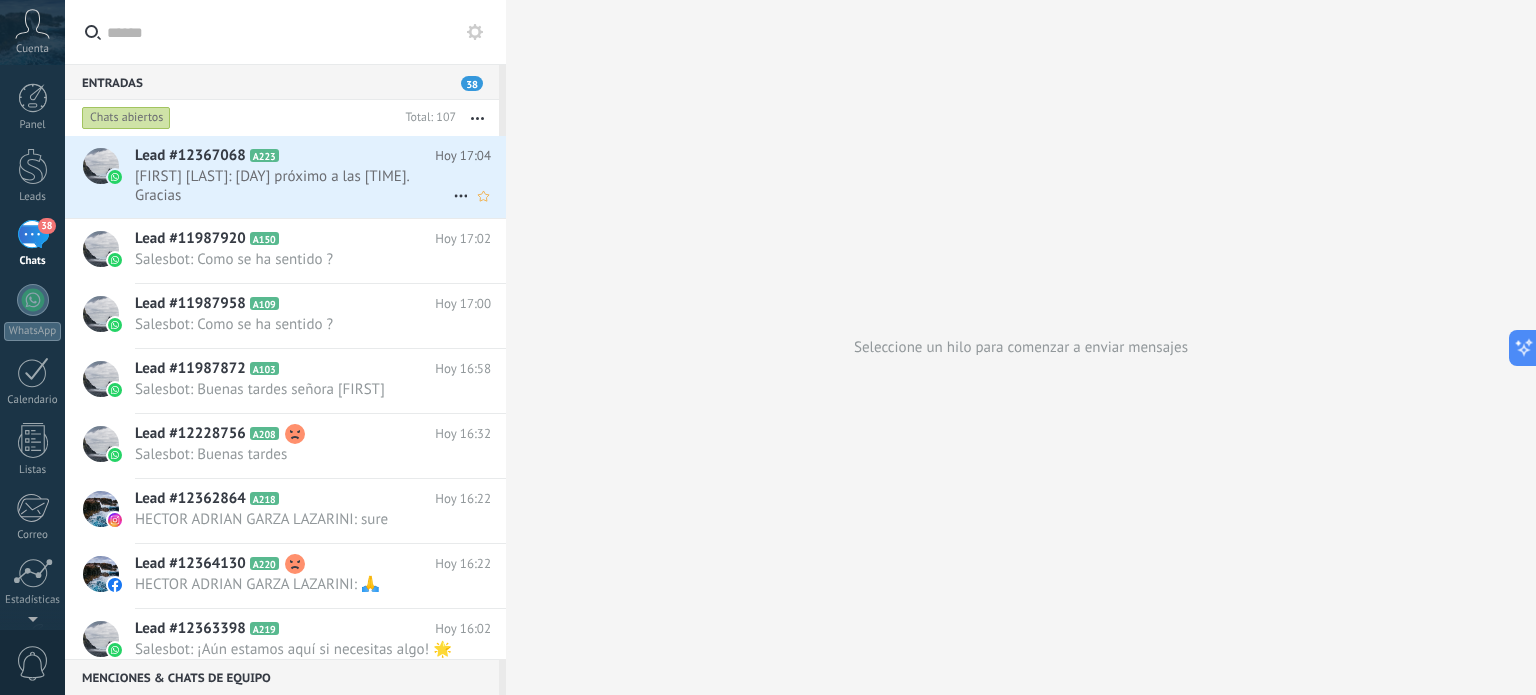 click on "César González: Lunes próximo a las 12 :00 pm. Gracias" at bounding box center (294, 186) 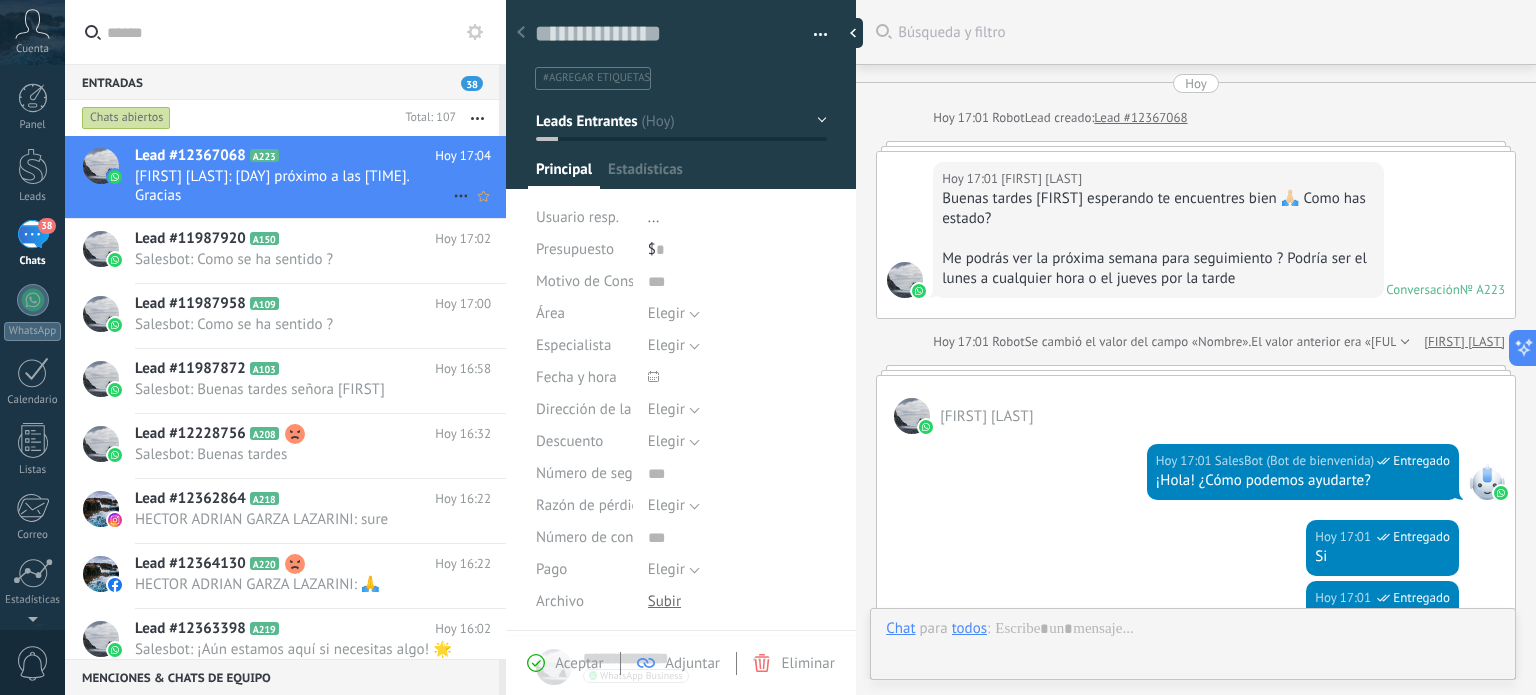 type on "**********" 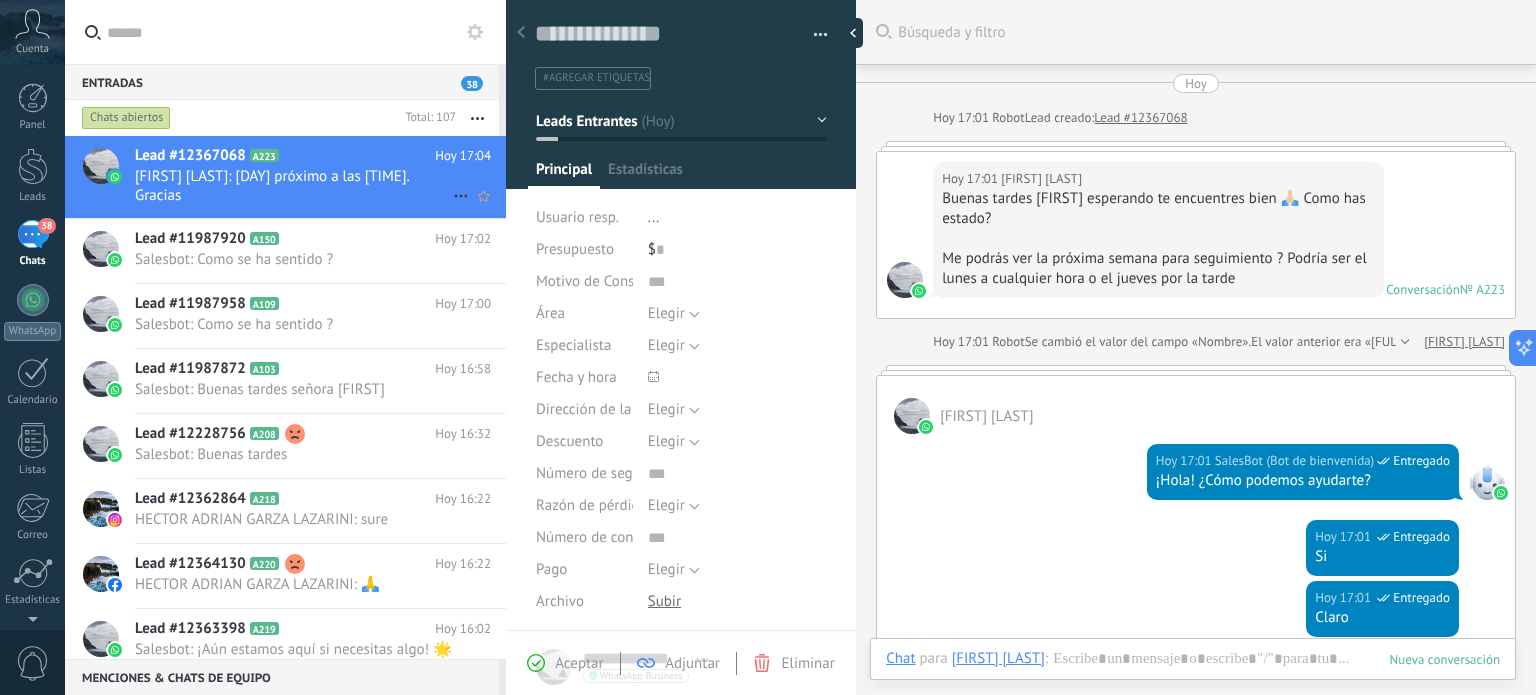 scroll, scrollTop: 29, scrollLeft: 0, axis: vertical 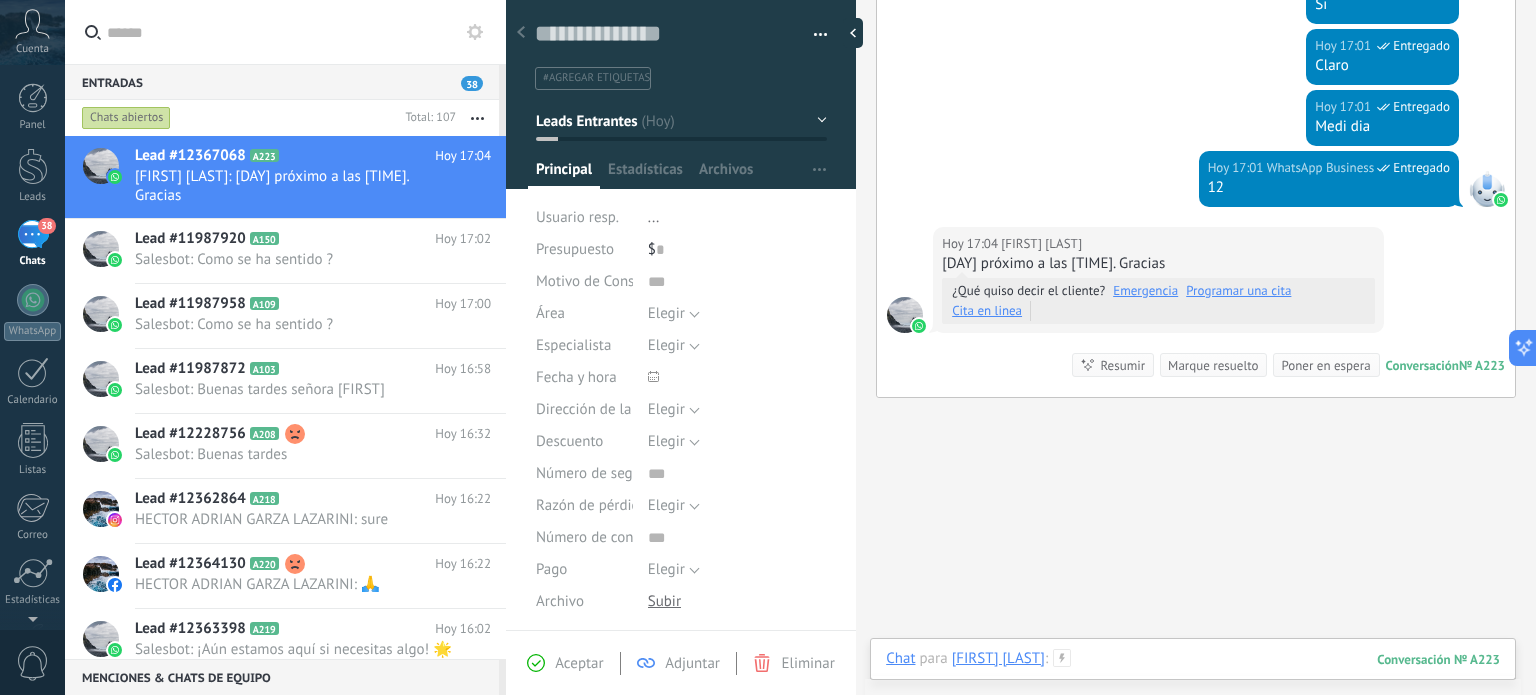 click at bounding box center (1193, 679) 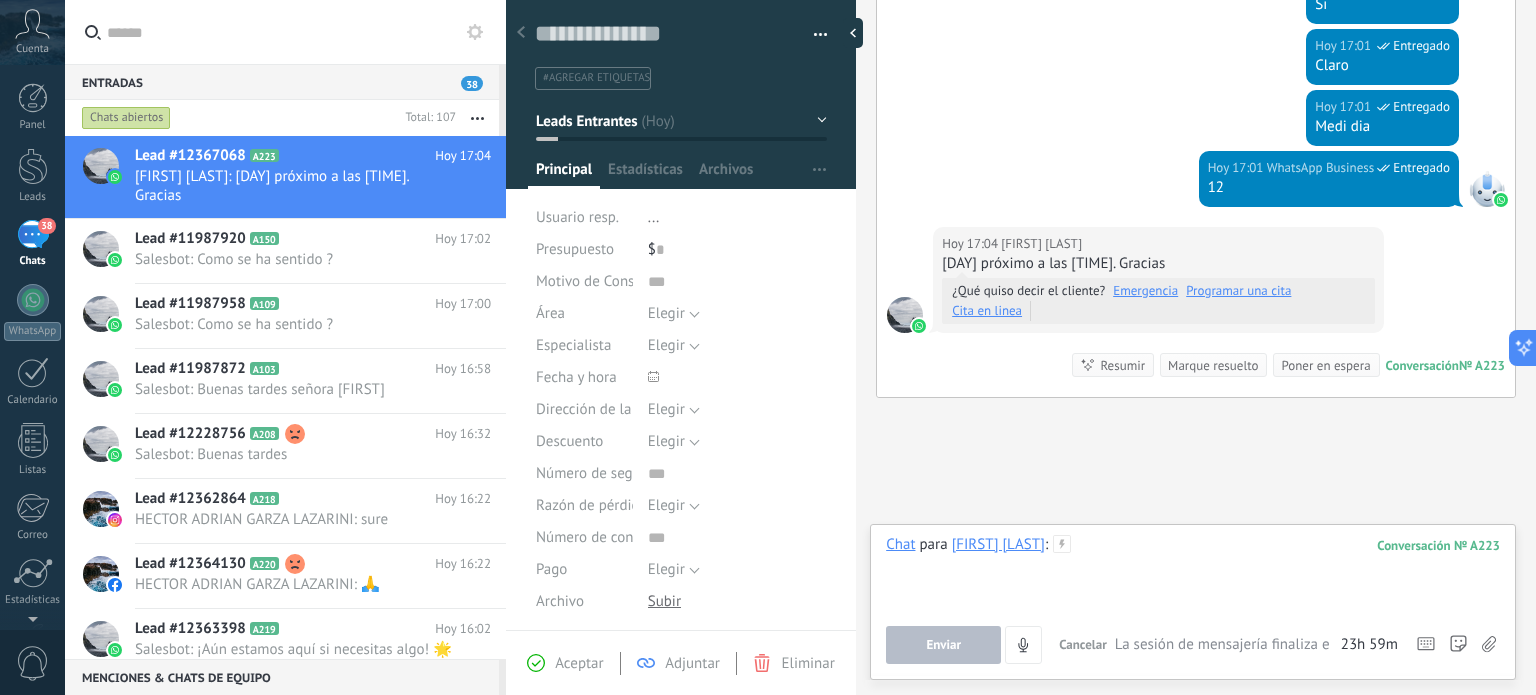 type 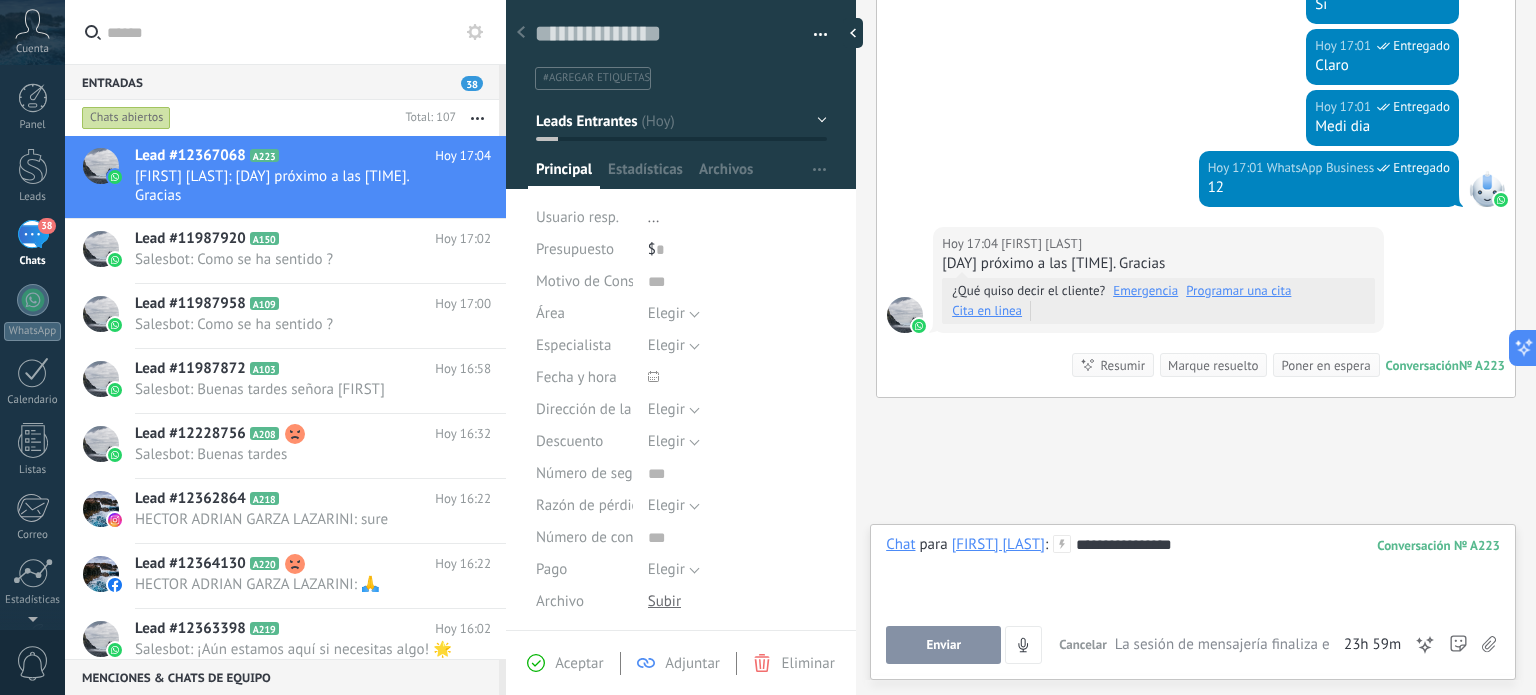 click on "Enviar" at bounding box center [943, 645] 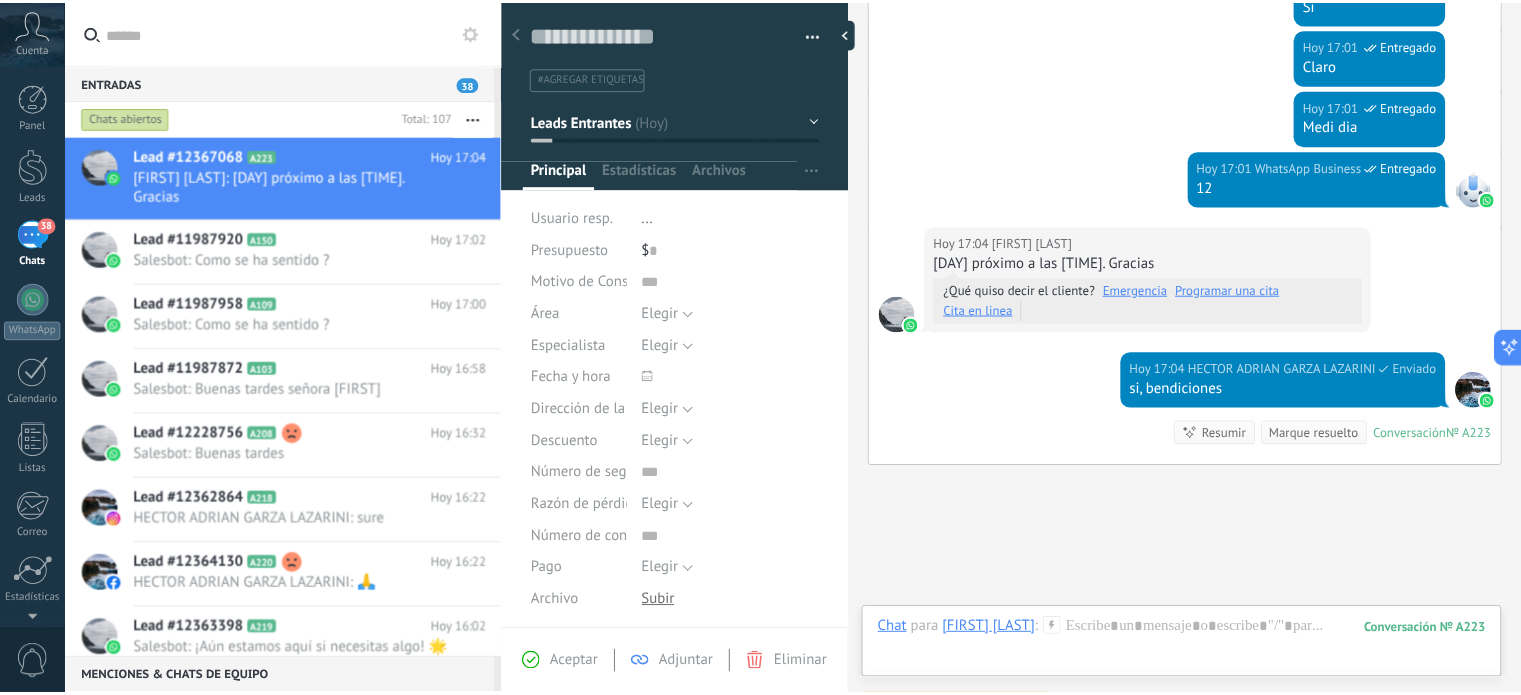 scroll, scrollTop: 708, scrollLeft: 0, axis: vertical 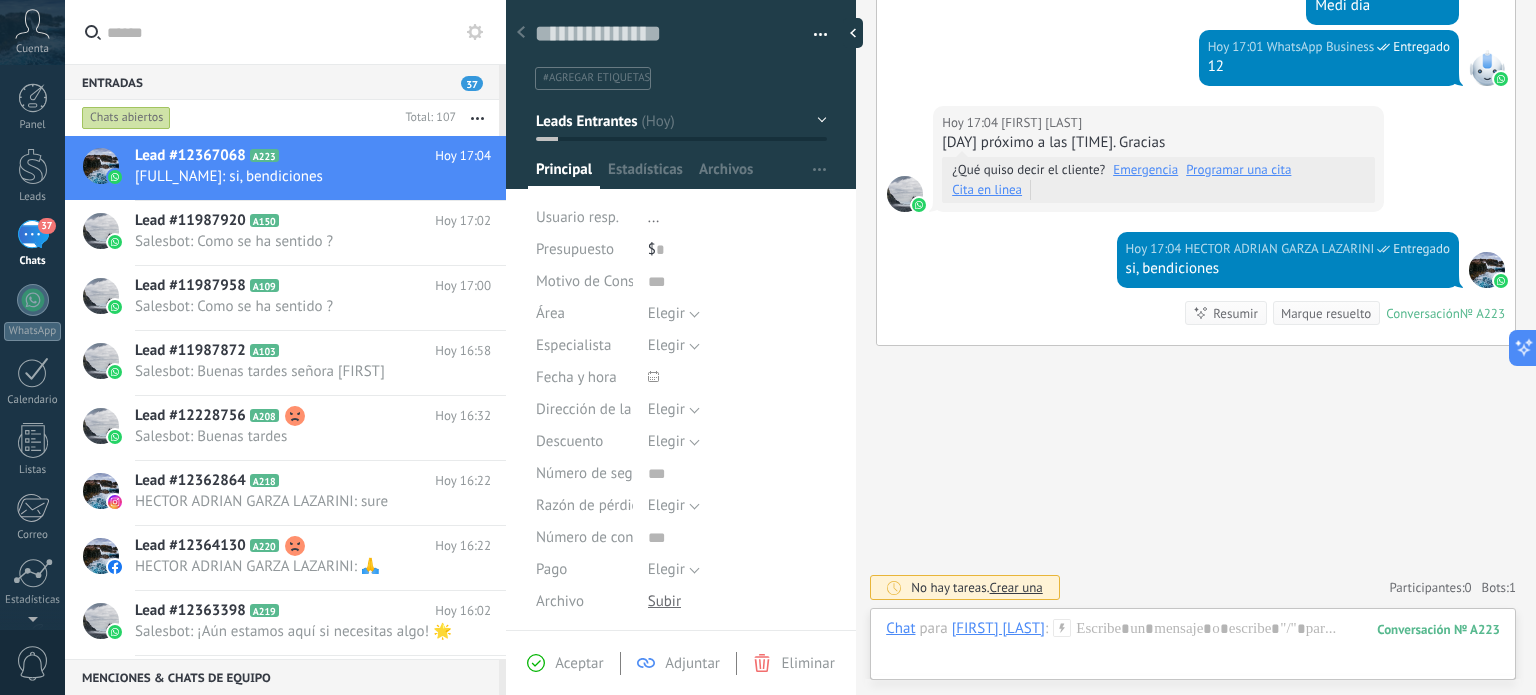 click at bounding box center [521, 33] 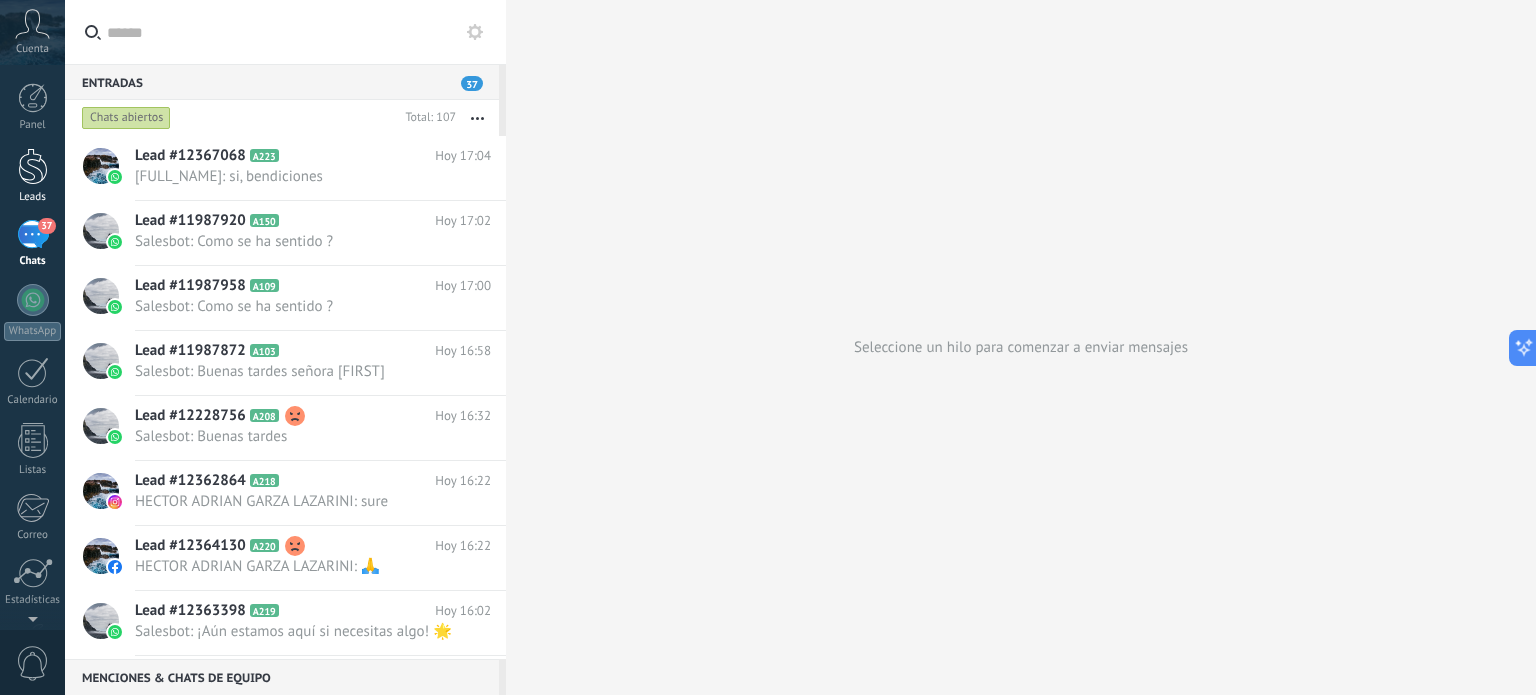 click at bounding box center [33, 166] 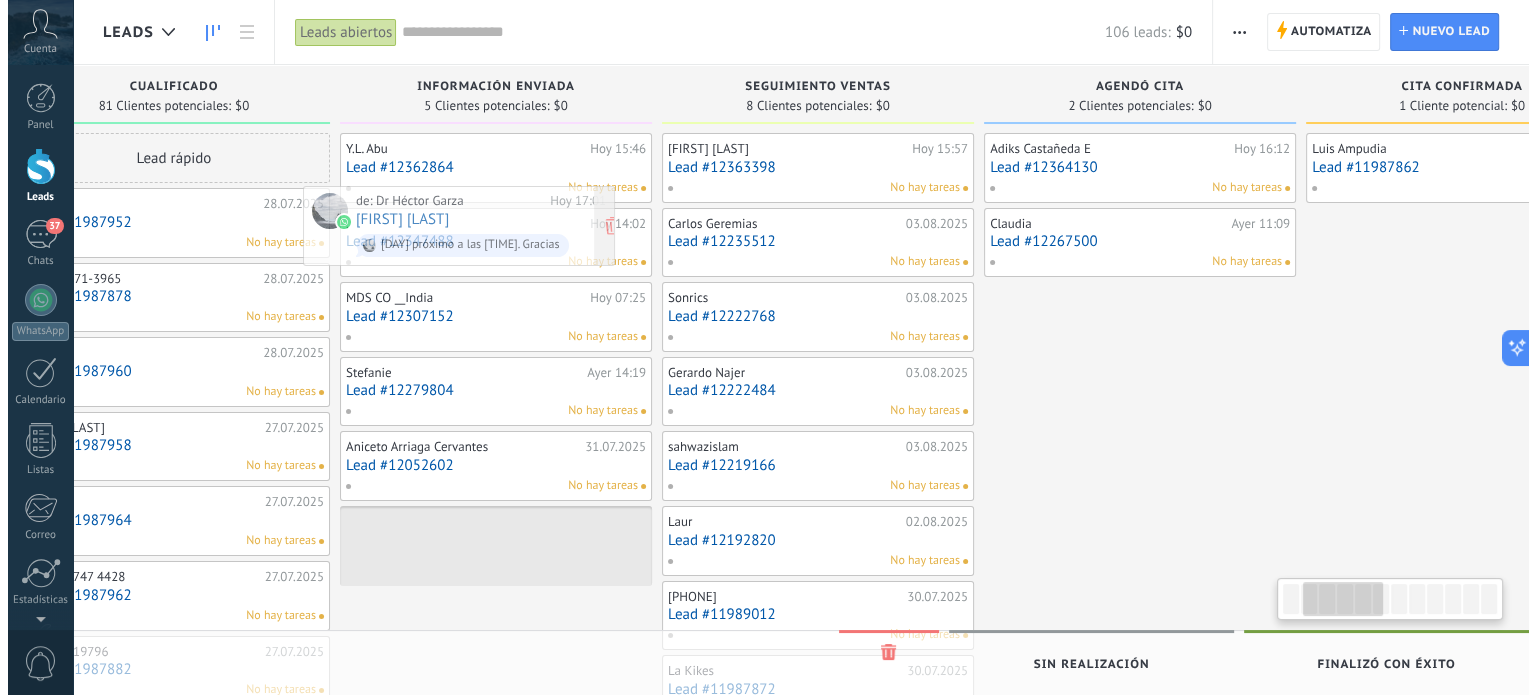 scroll, scrollTop: 0, scrollLeft: 402, axis: horizontal 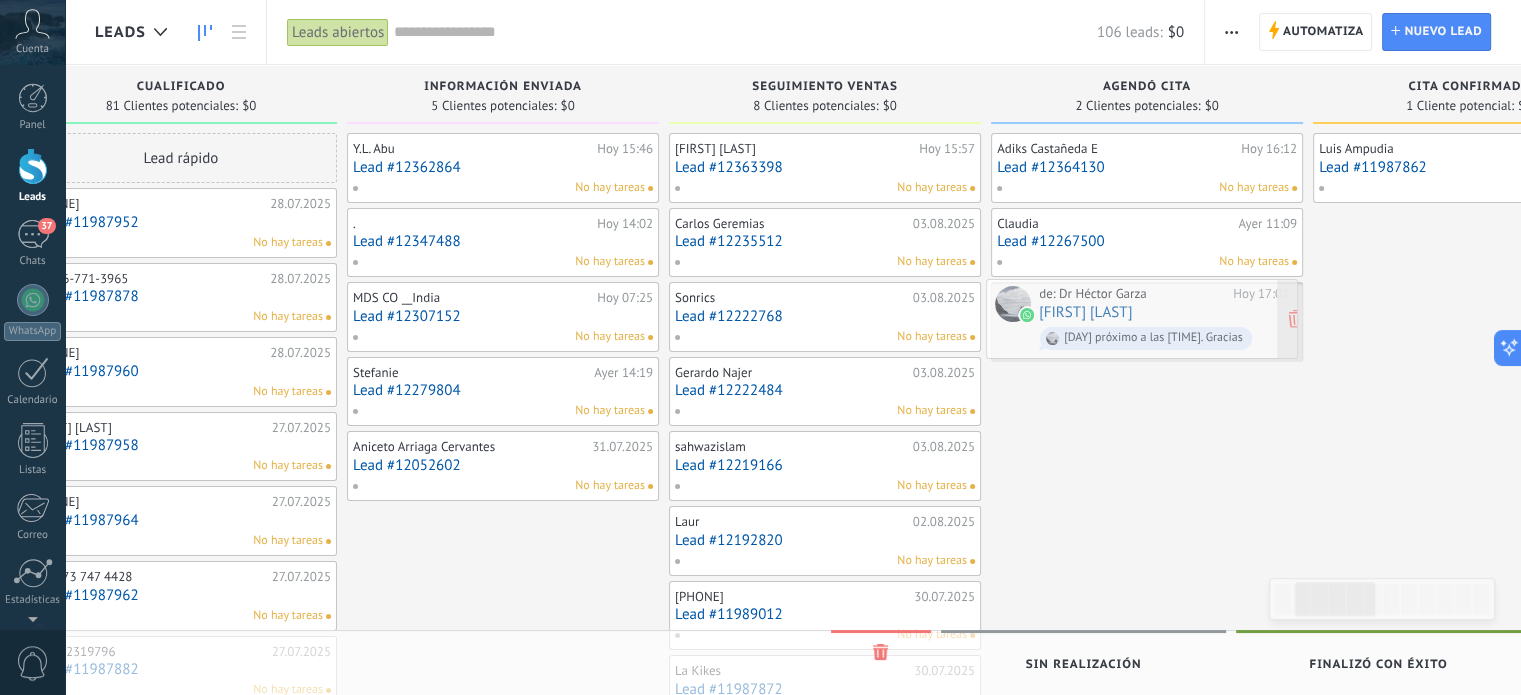 drag, startPoint x: 220, startPoint y: 164, endPoint x: 1111, endPoint y: 310, distance: 902.8826 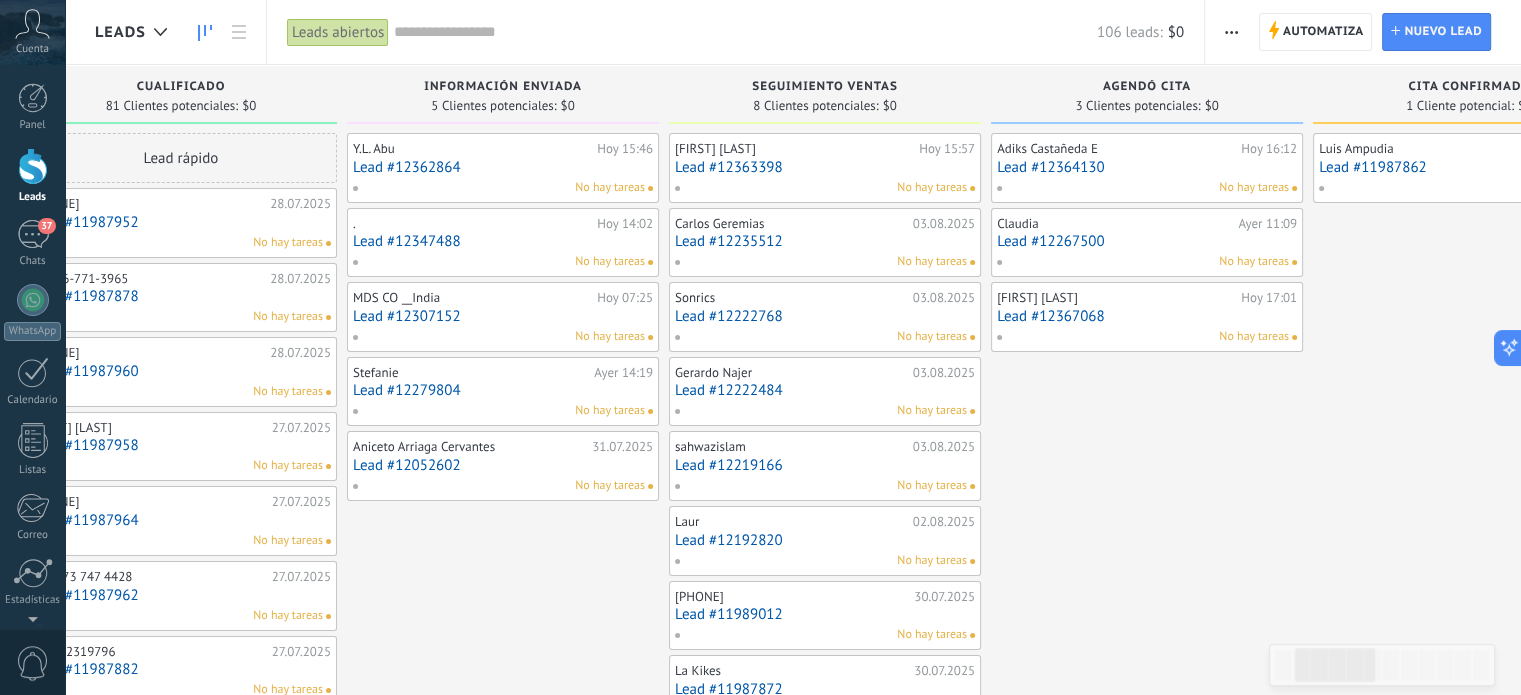 click at bounding box center (1231, 32) 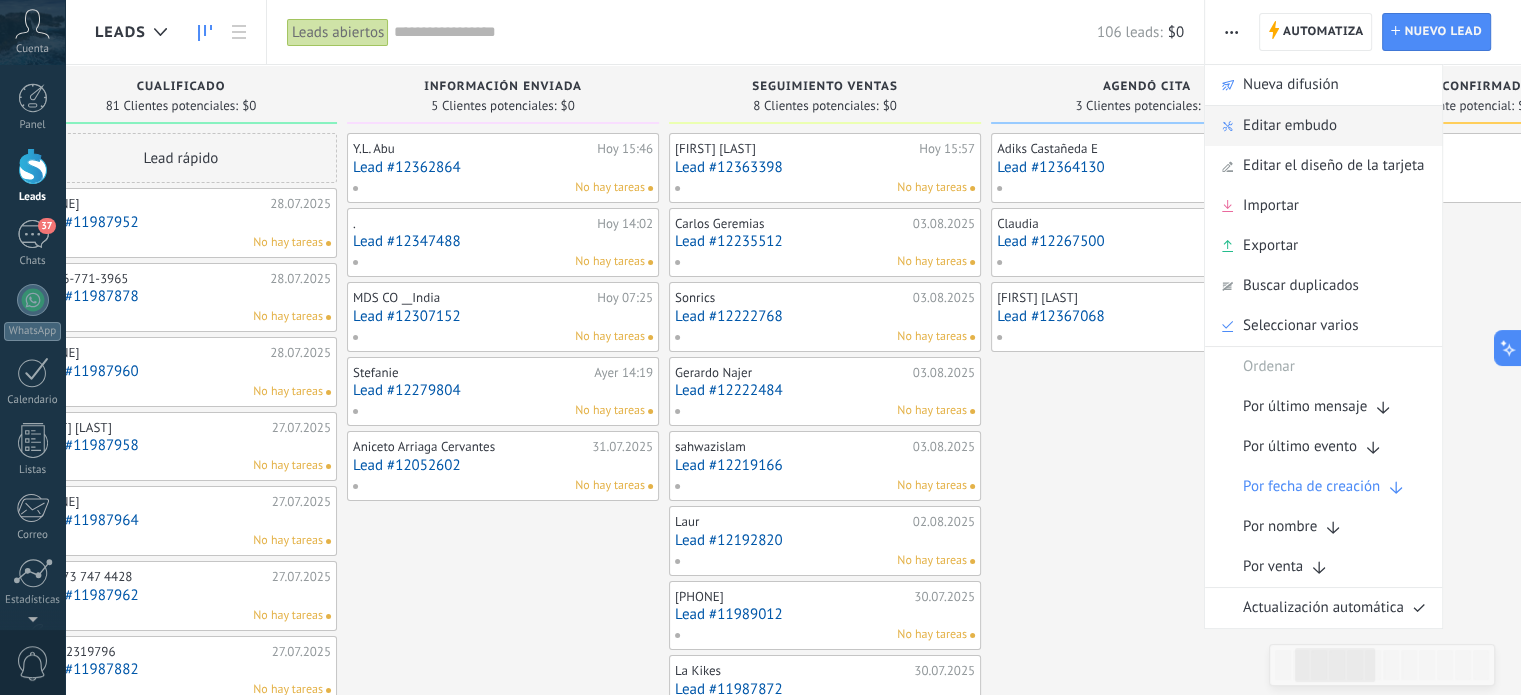 click on "Editar embudo" at bounding box center (1290, 126) 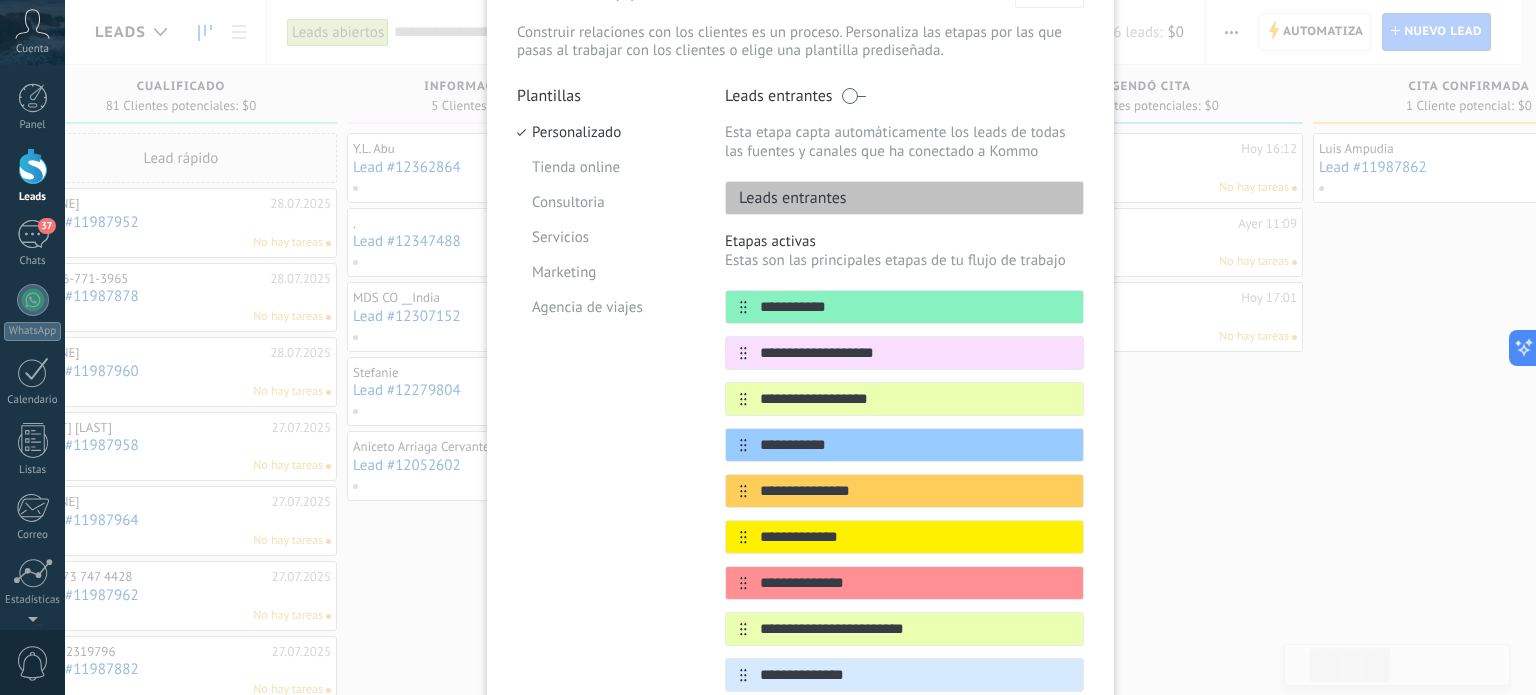 scroll, scrollTop: 132, scrollLeft: 0, axis: vertical 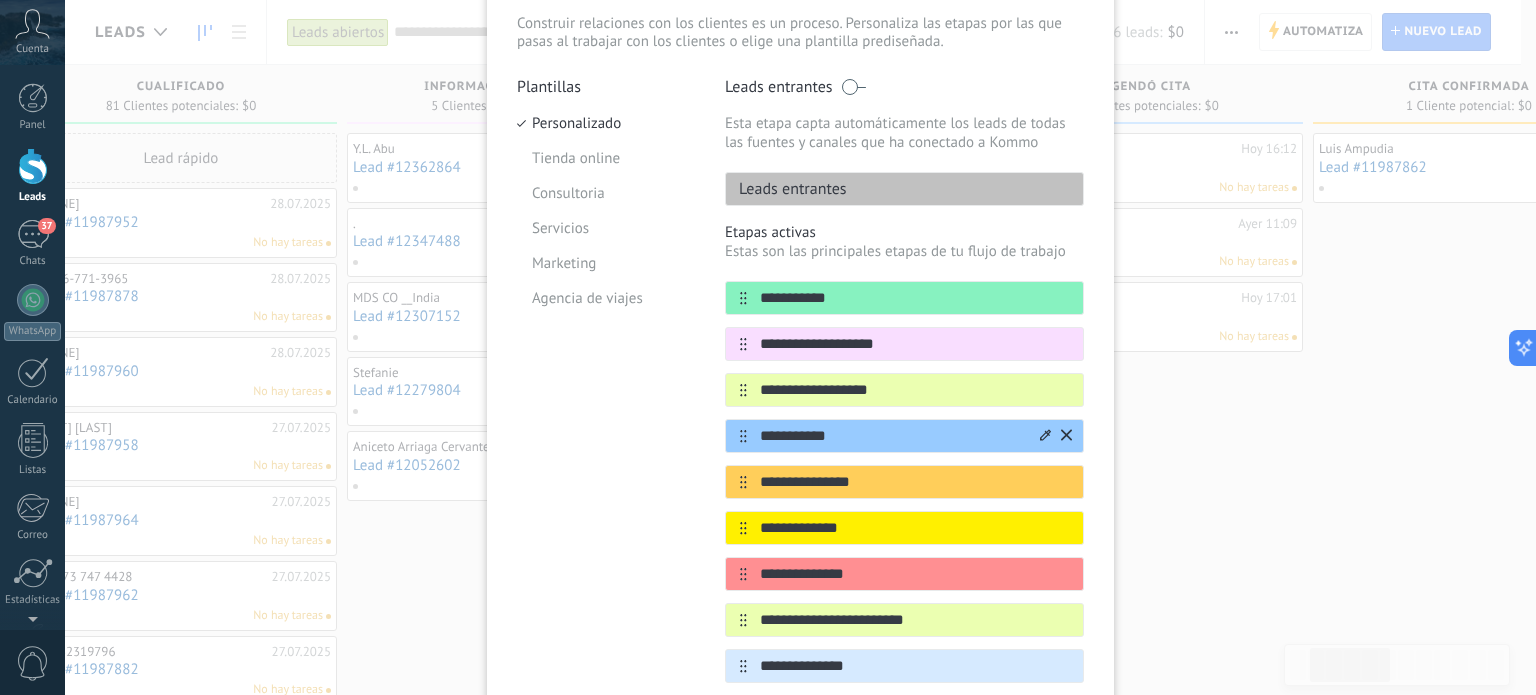 click on "**********" at bounding box center (892, 436) 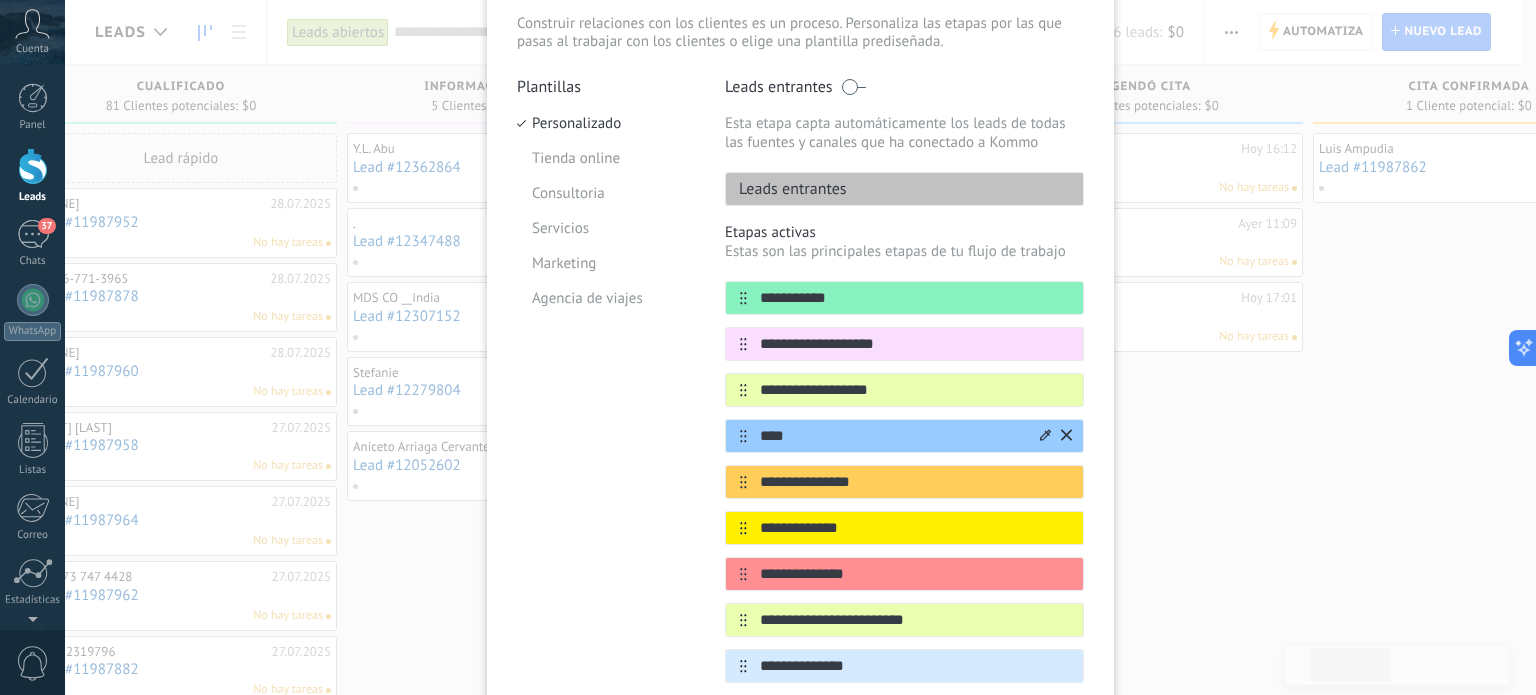 click on "****" at bounding box center (892, 436) 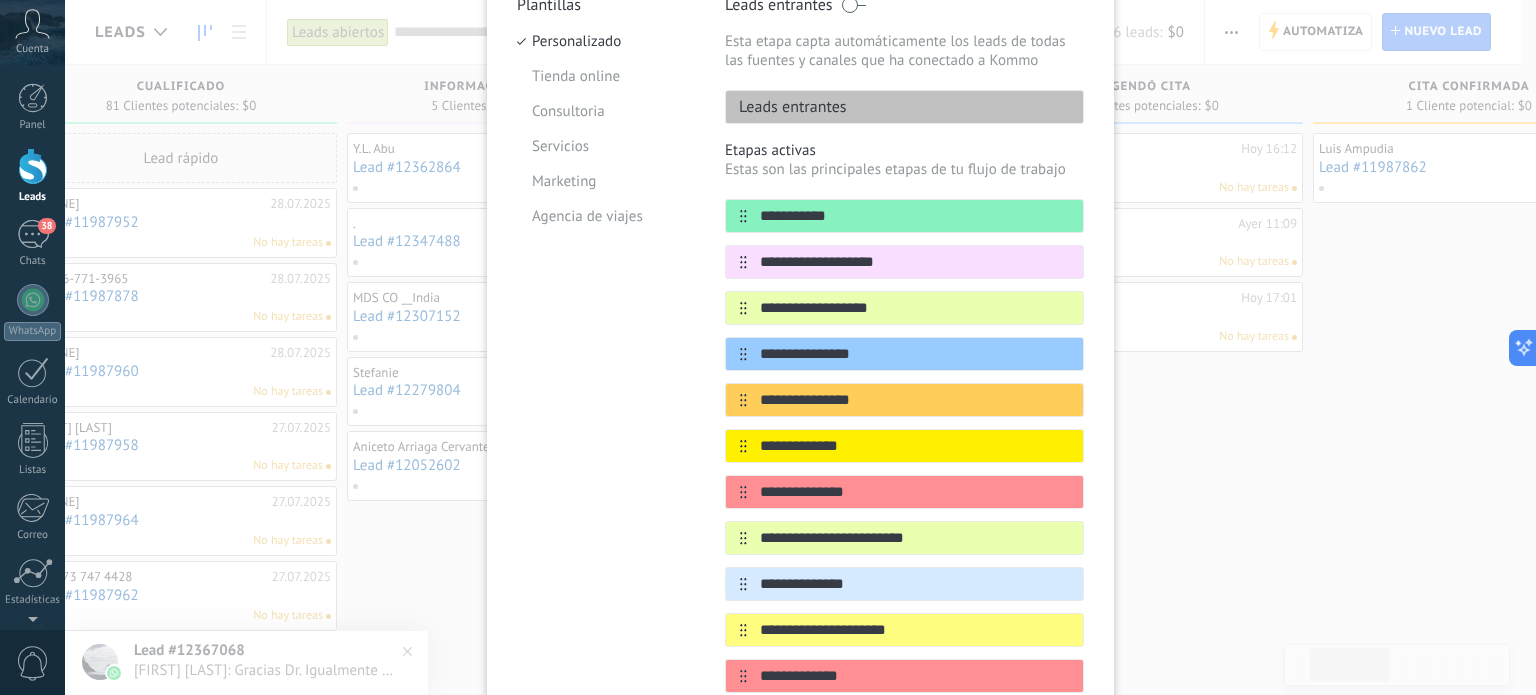 scroll, scrollTop: 224, scrollLeft: 0, axis: vertical 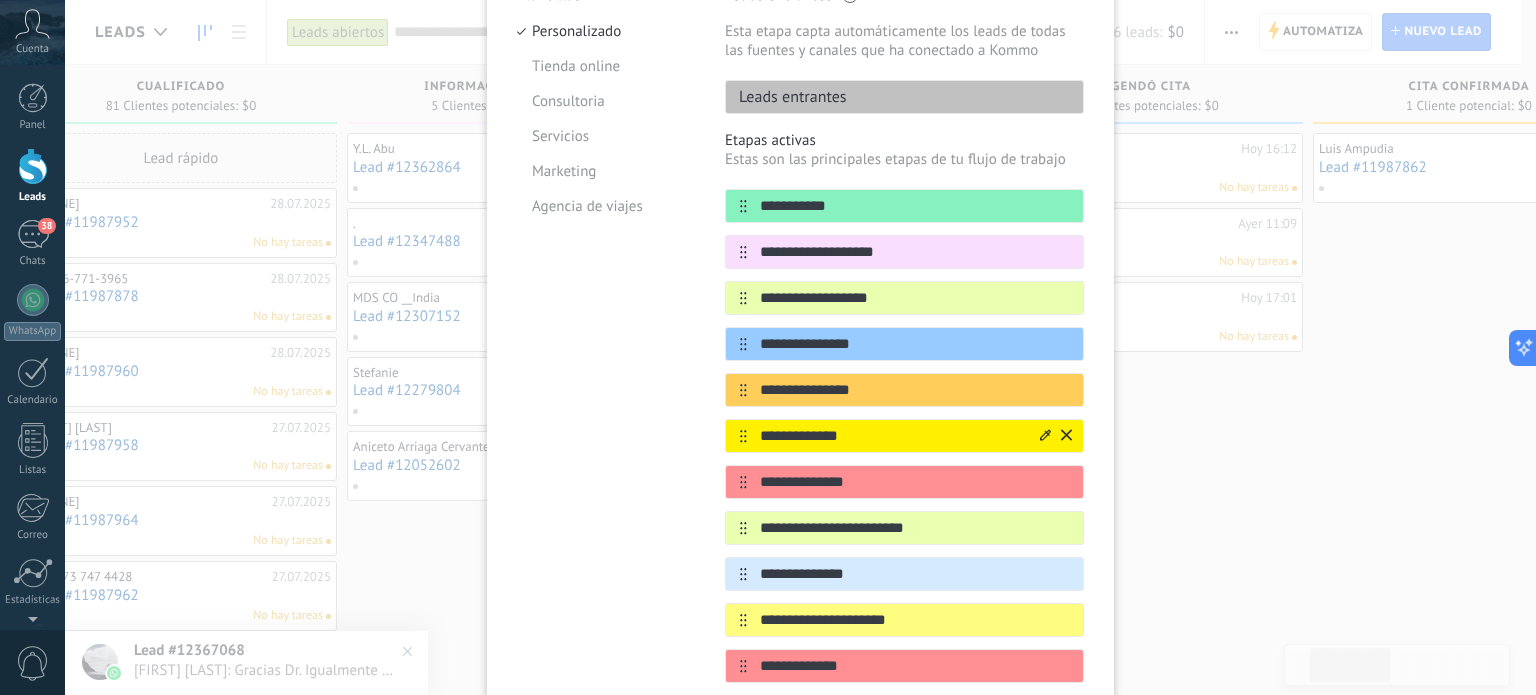 type on "**********" 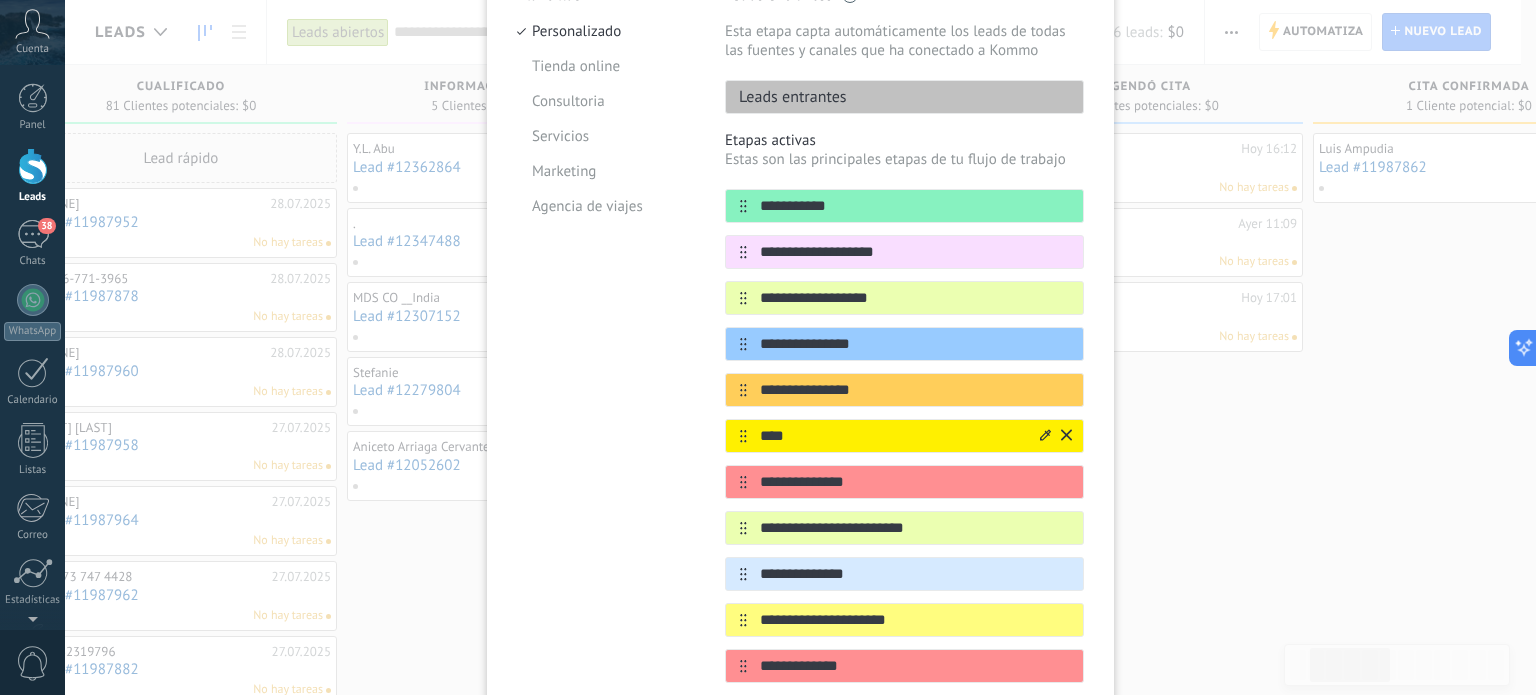 click on "****" at bounding box center (892, 436) 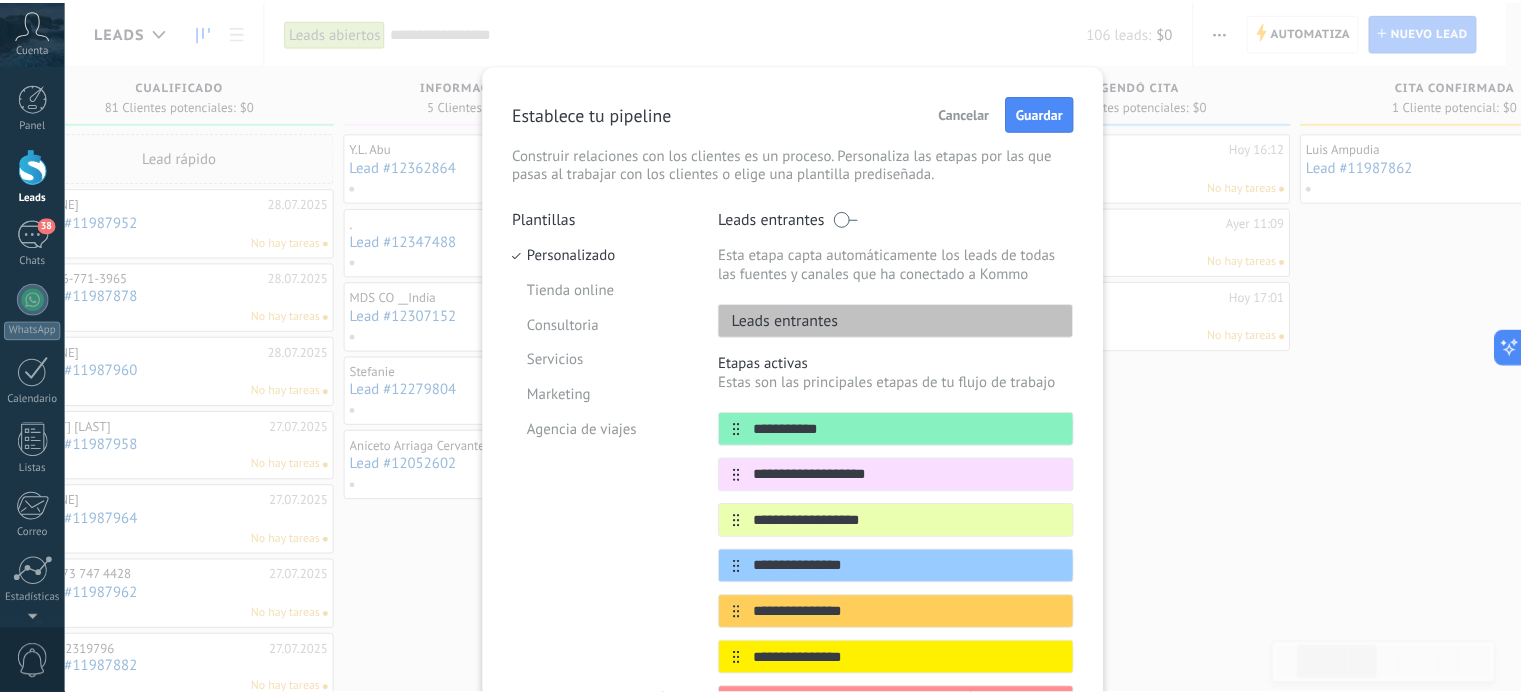 scroll, scrollTop: 0, scrollLeft: 0, axis: both 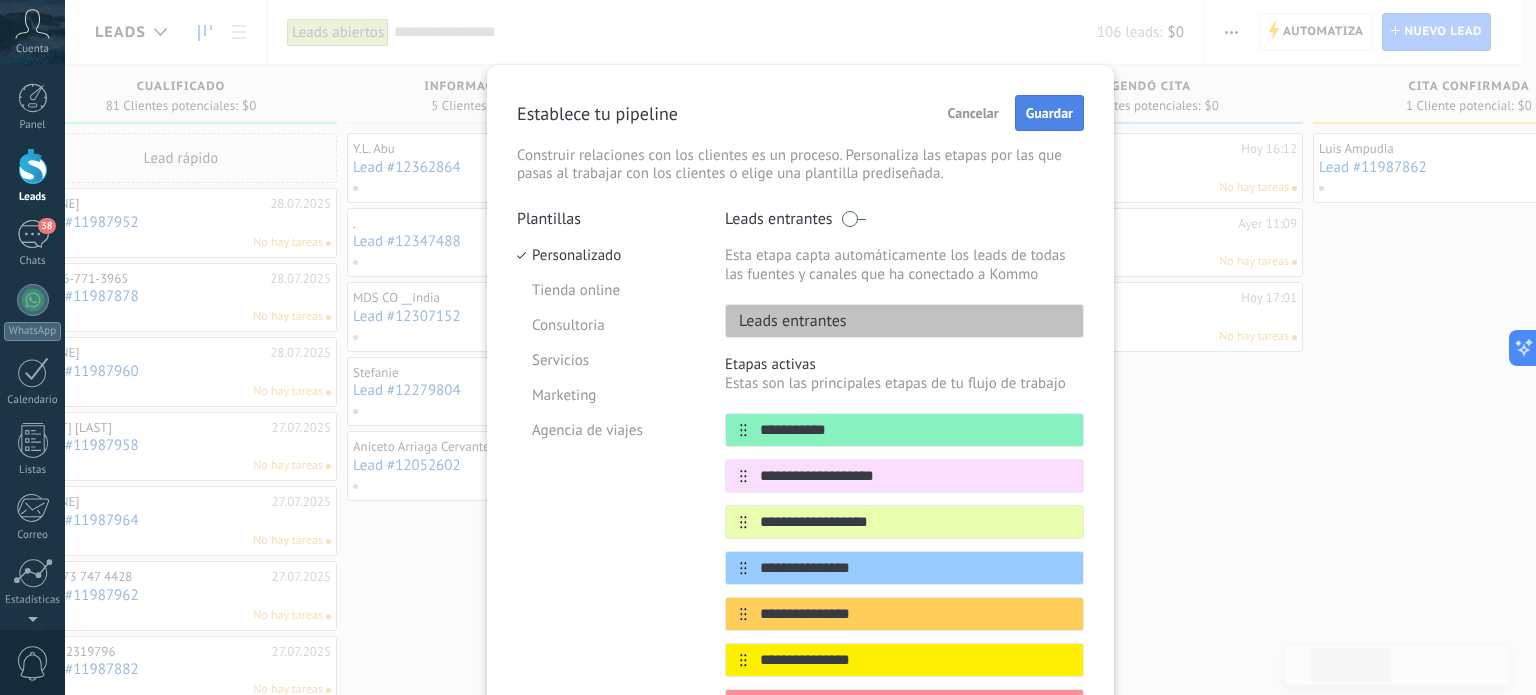 type on "**********" 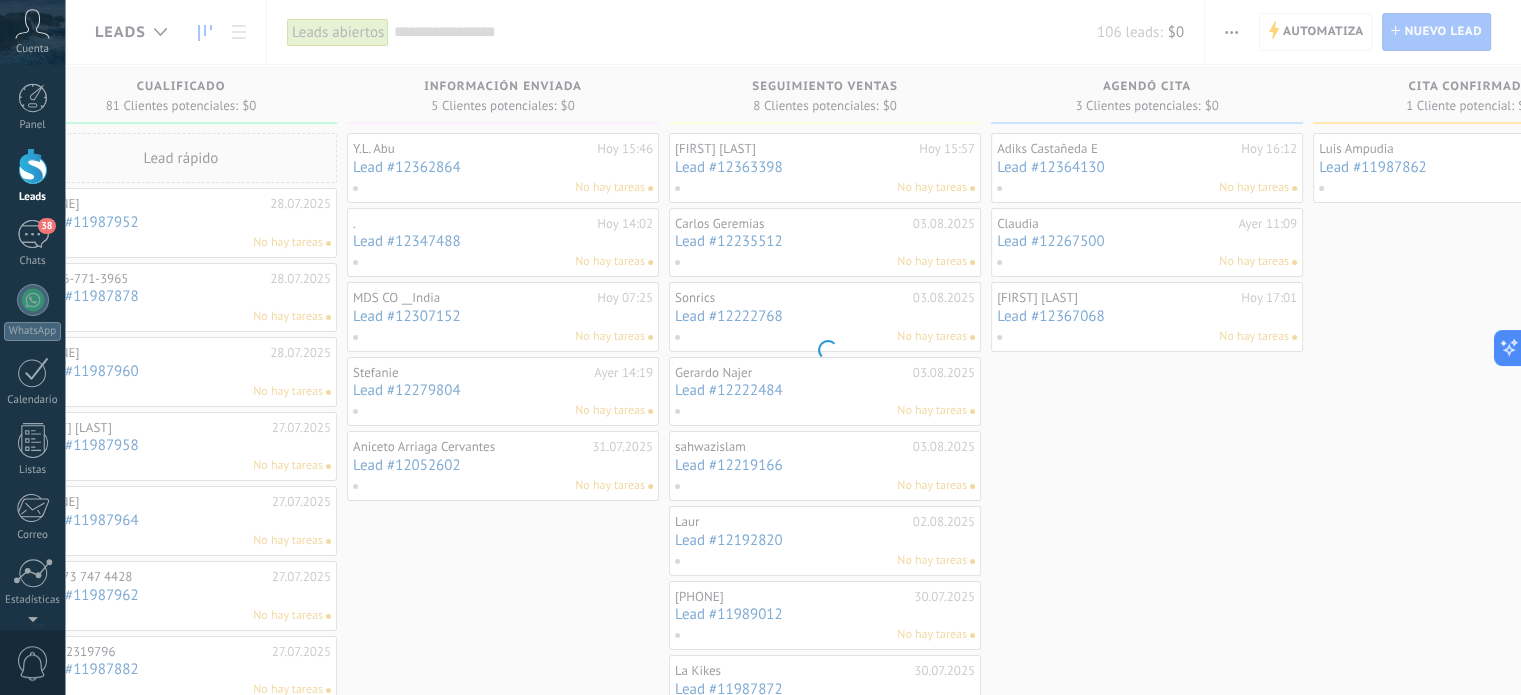 scroll, scrollTop: 0, scrollLeft: 0, axis: both 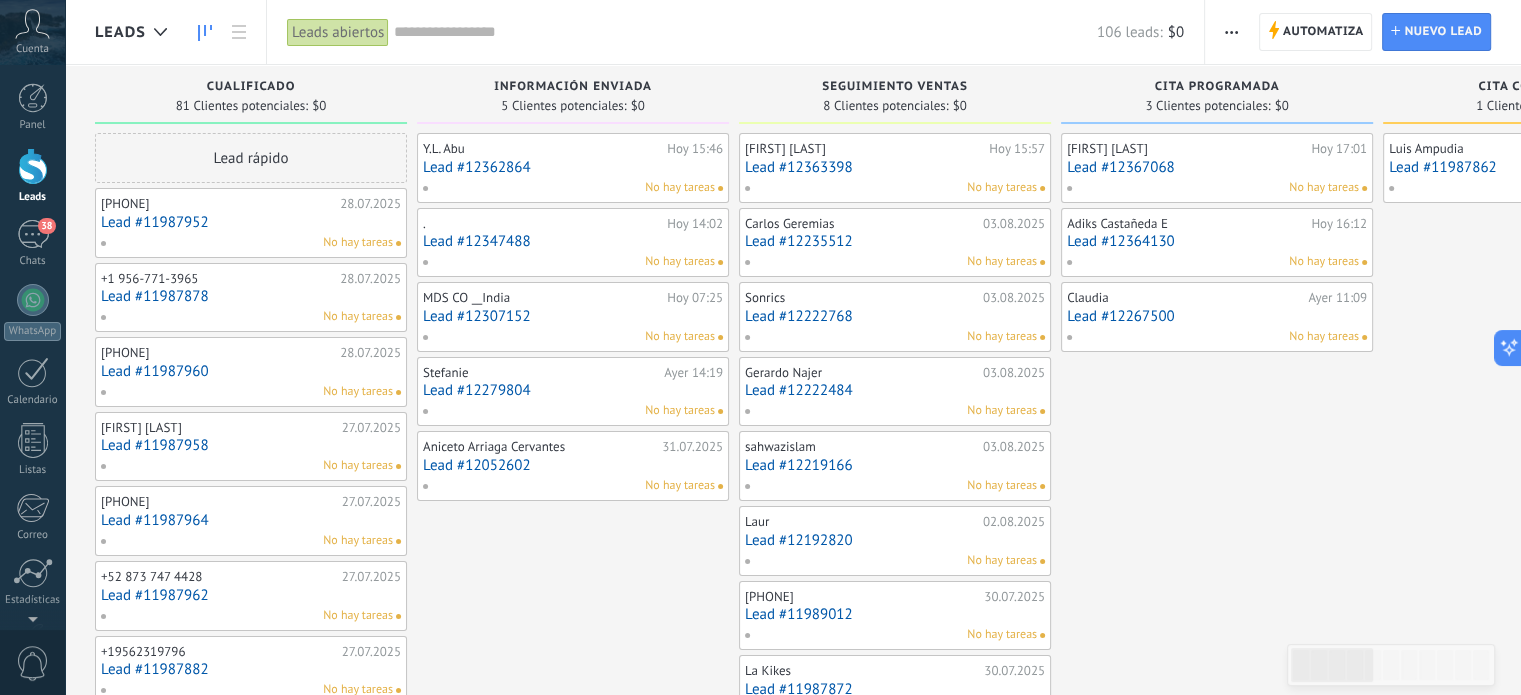 click on "[PHONE]" at bounding box center (218, 204) 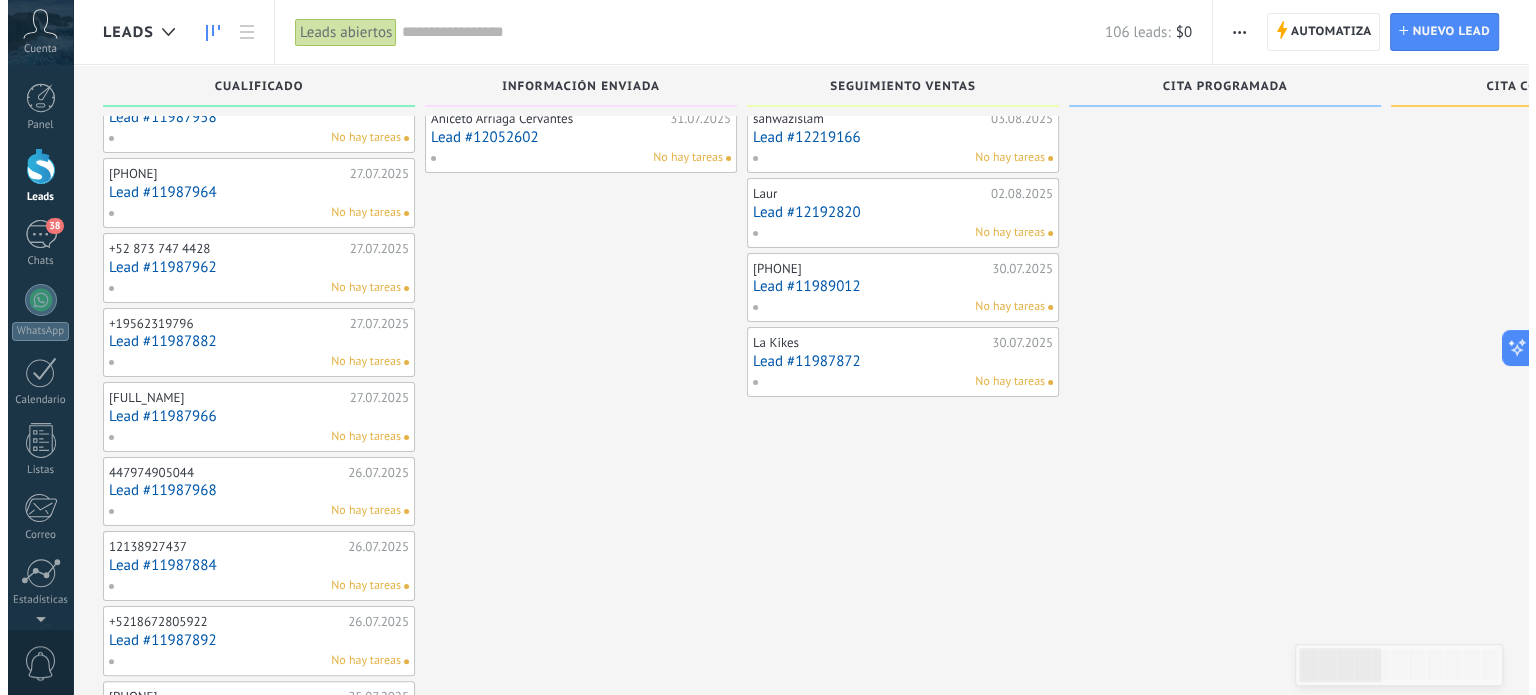 scroll, scrollTop: 0, scrollLeft: 0, axis: both 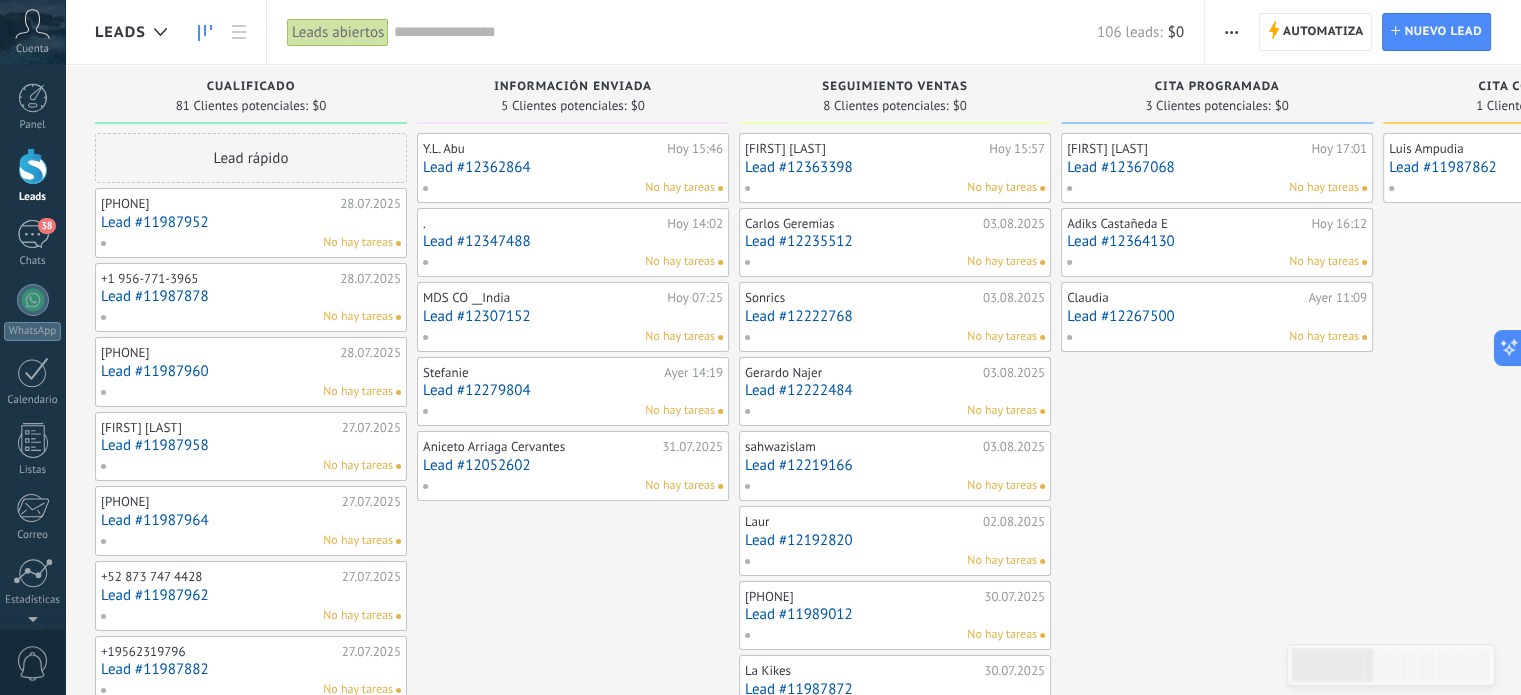 click on "[PHONE]" at bounding box center (218, 204) 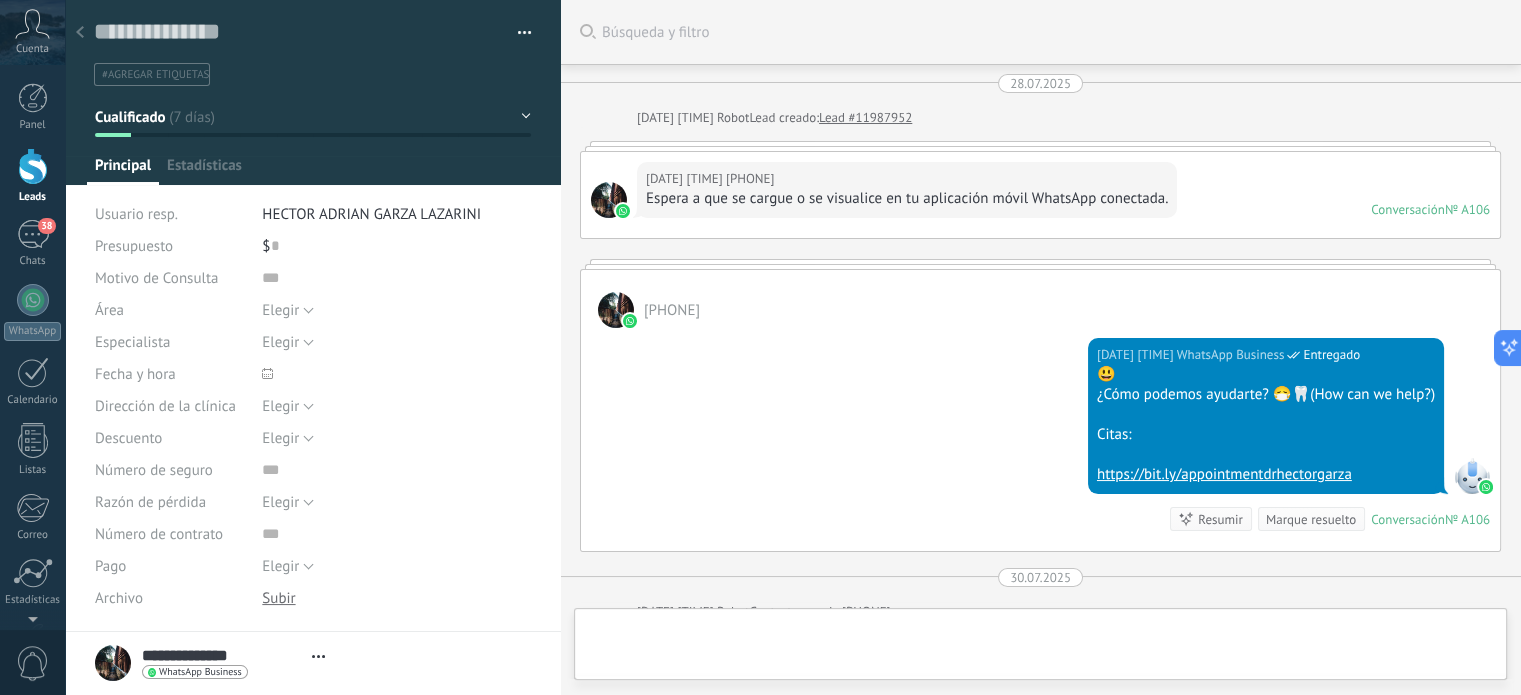 type on "**********" 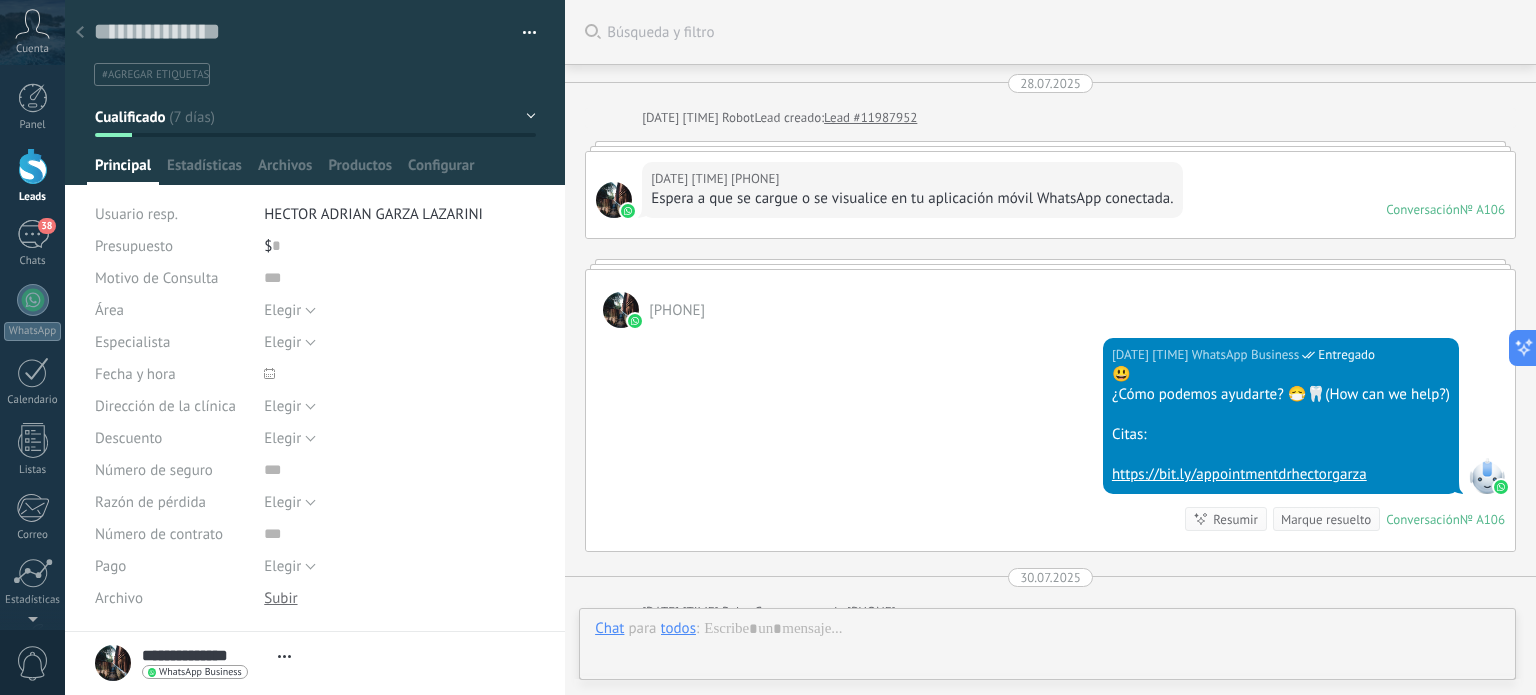 scroll, scrollTop: 29, scrollLeft: 0, axis: vertical 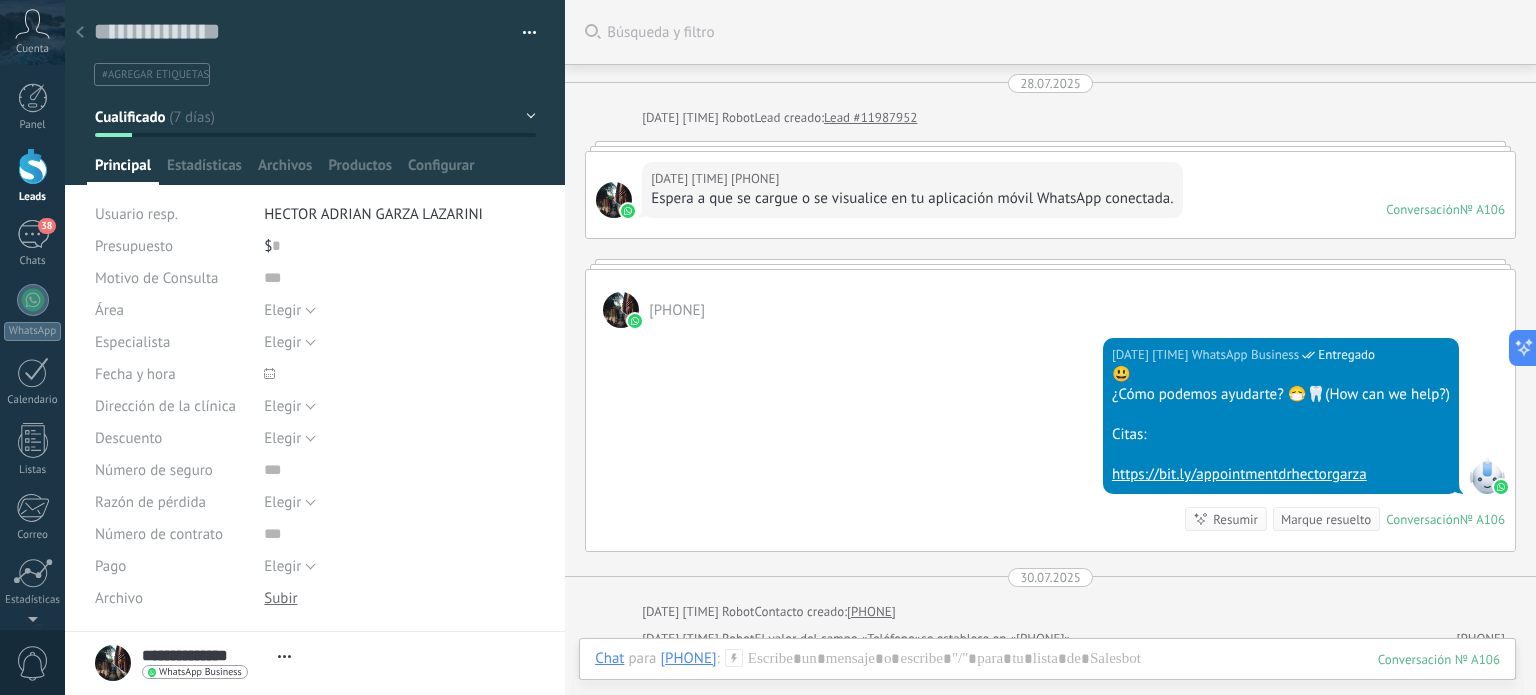 click at bounding box center [522, 33] 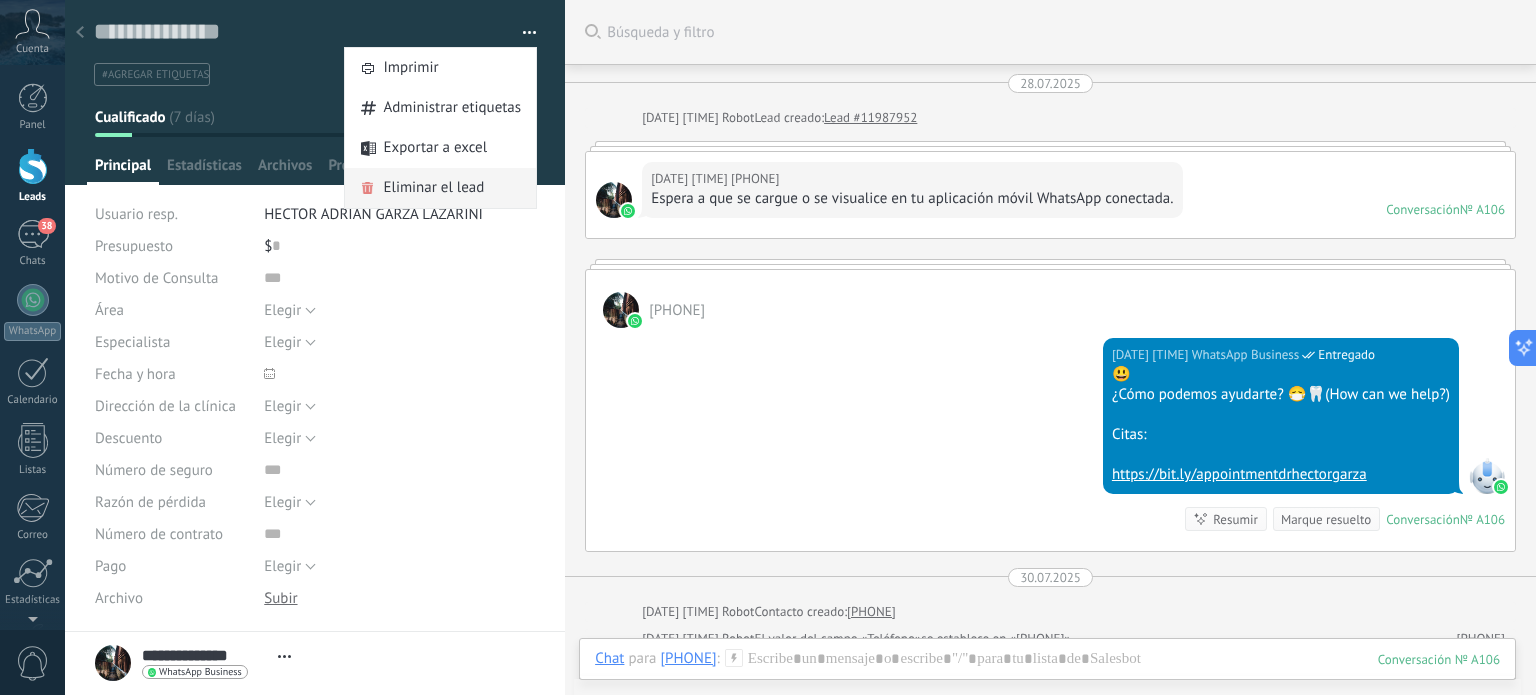 click on "Eliminar el lead" at bounding box center (433, 188) 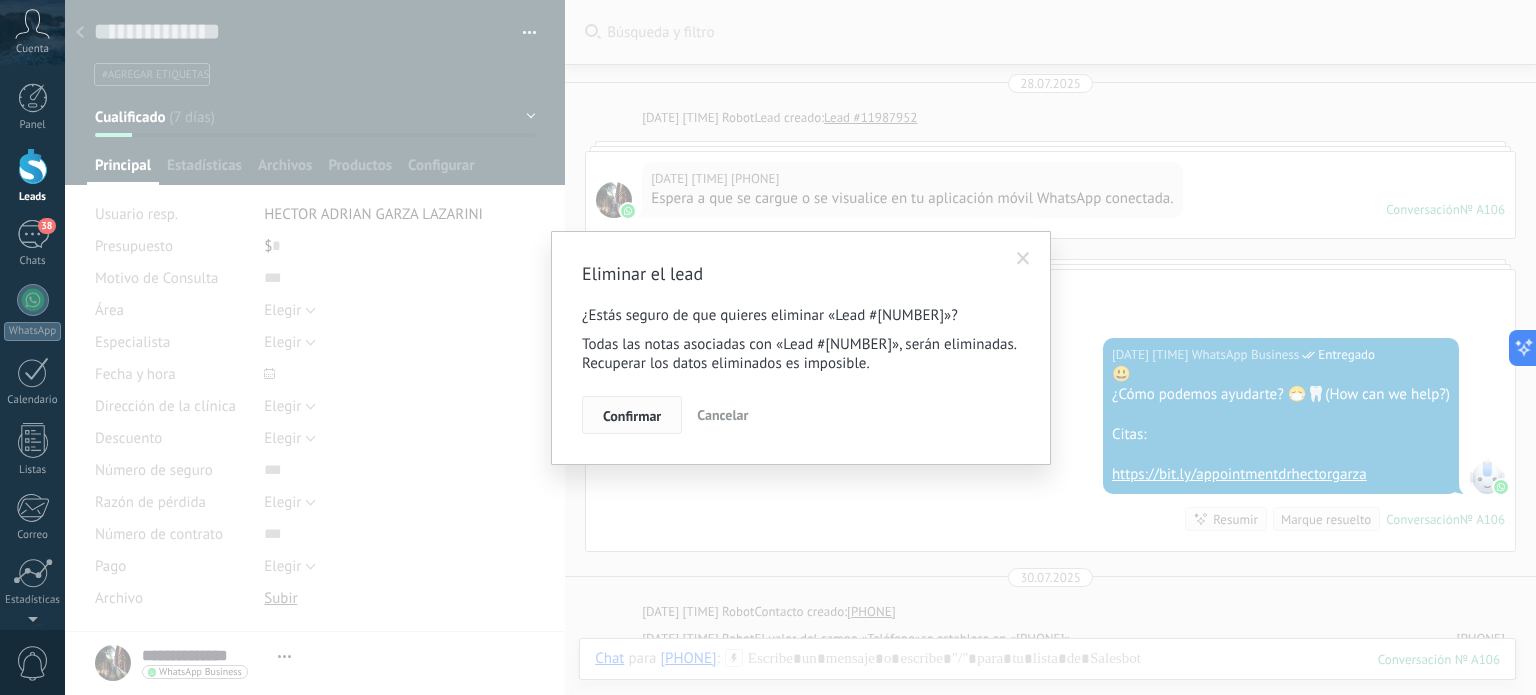click on "Confirmar" at bounding box center [632, 416] 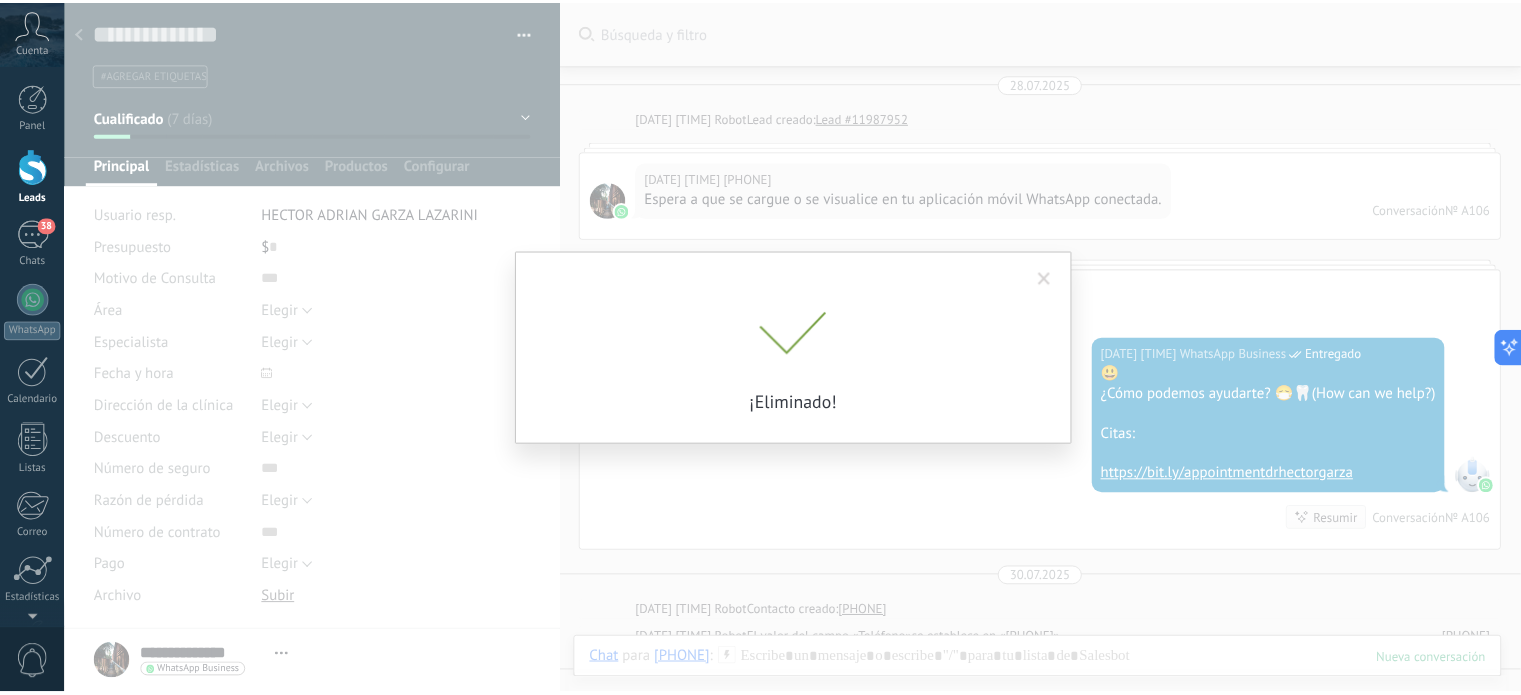 scroll, scrollTop: 68, scrollLeft: 0, axis: vertical 